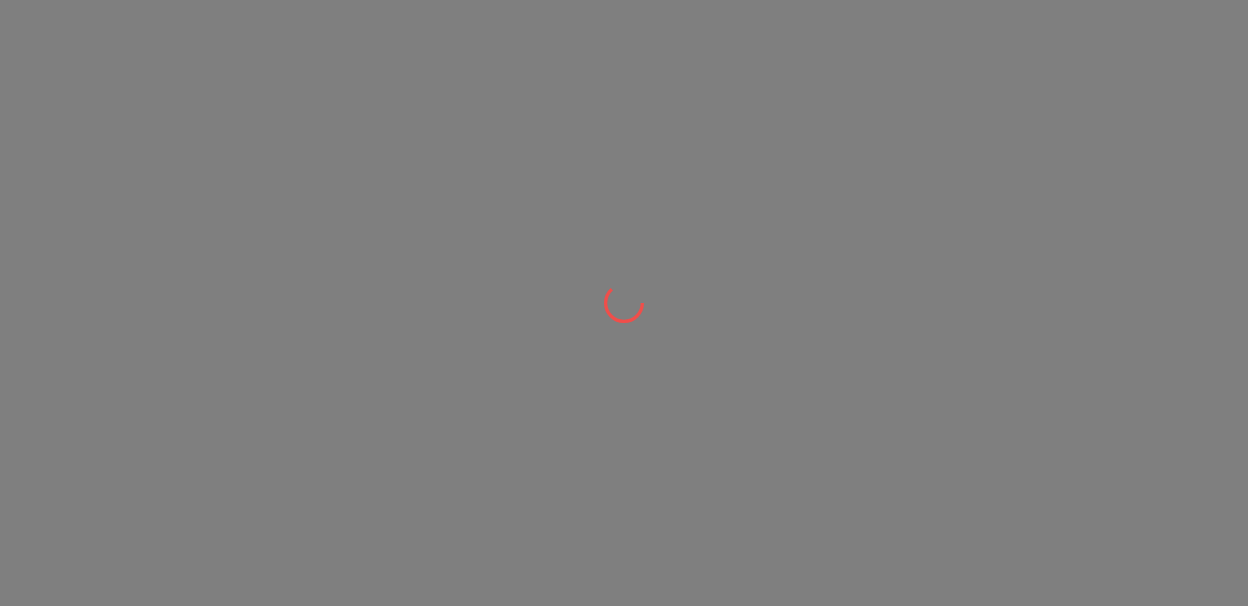 scroll, scrollTop: 0, scrollLeft: 0, axis: both 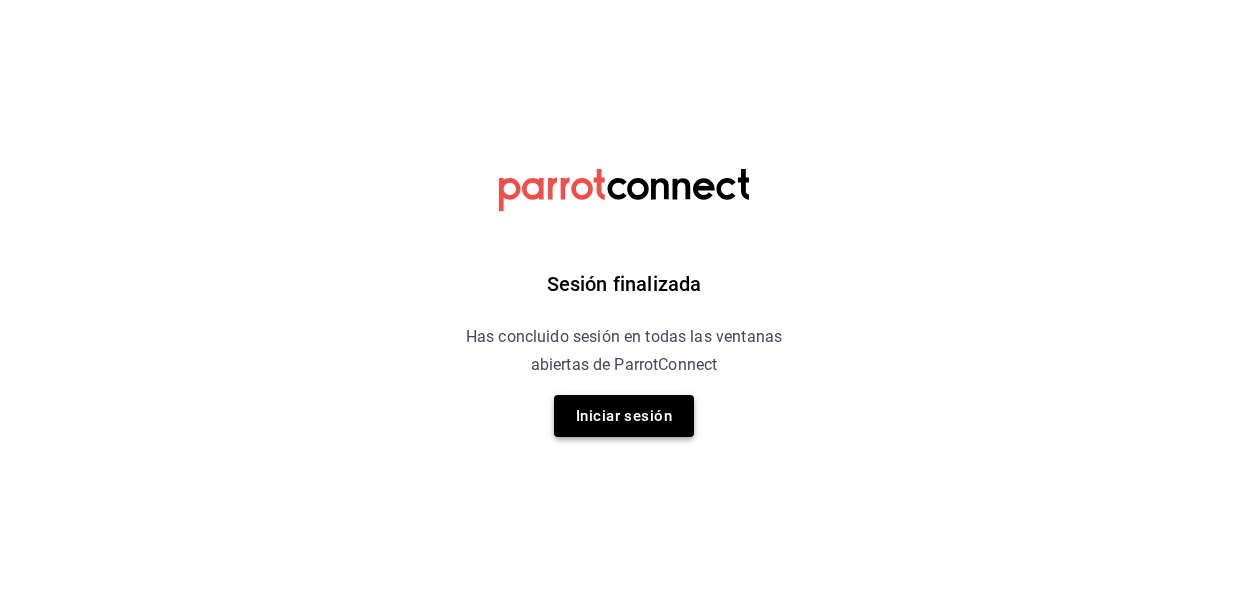 click on "Iniciar sesión" at bounding box center [624, 416] 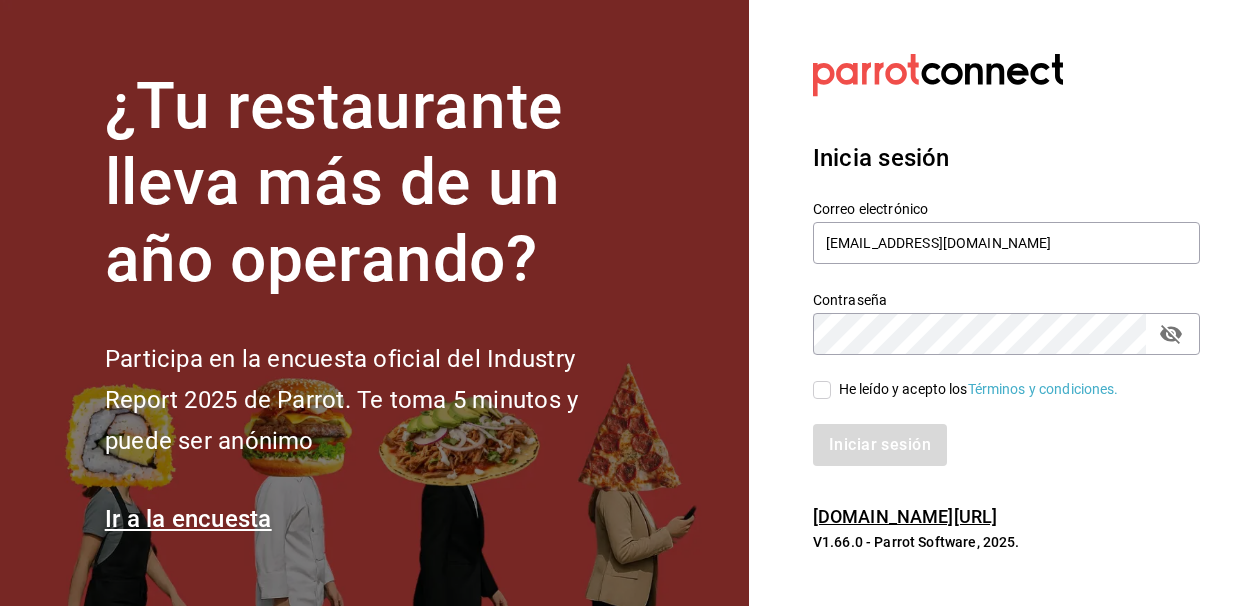 click on "He leído y acepto los  Términos y condiciones." at bounding box center (979, 389) 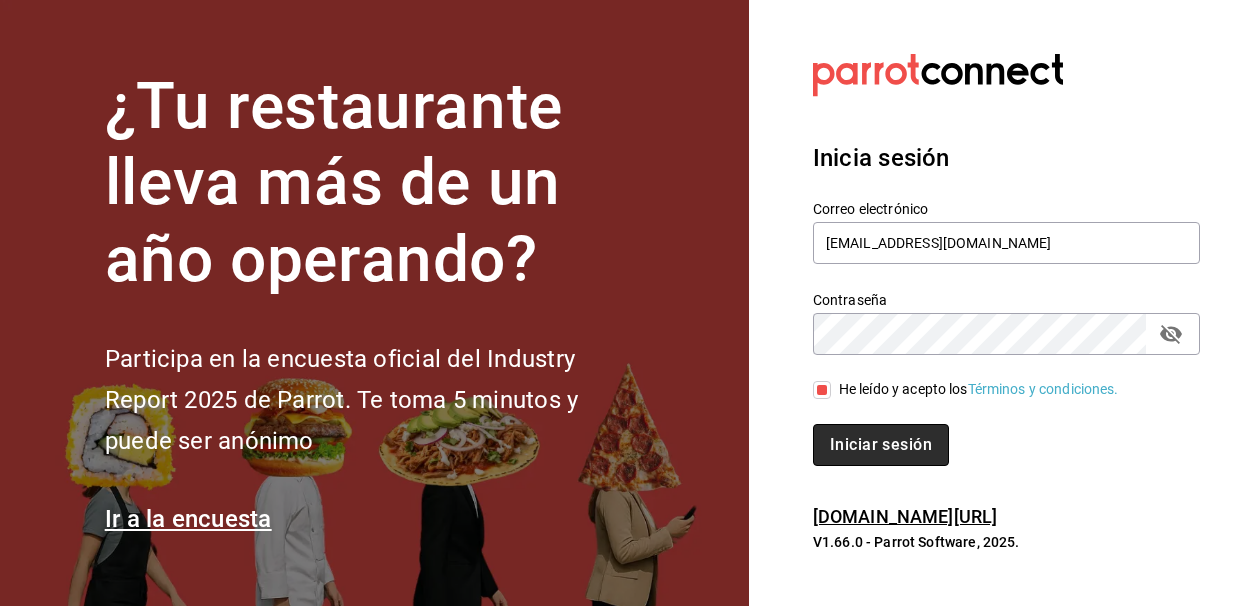 click on "Iniciar sesión" at bounding box center (881, 445) 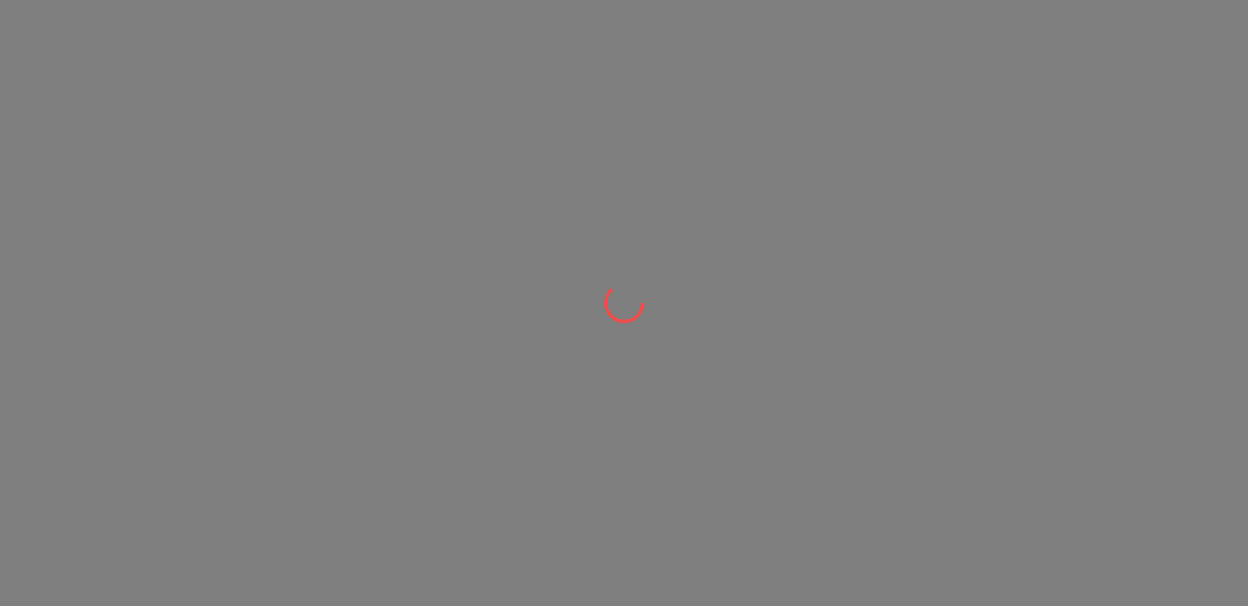 scroll, scrollTop: 0, scrollLeft: 0, axis: both 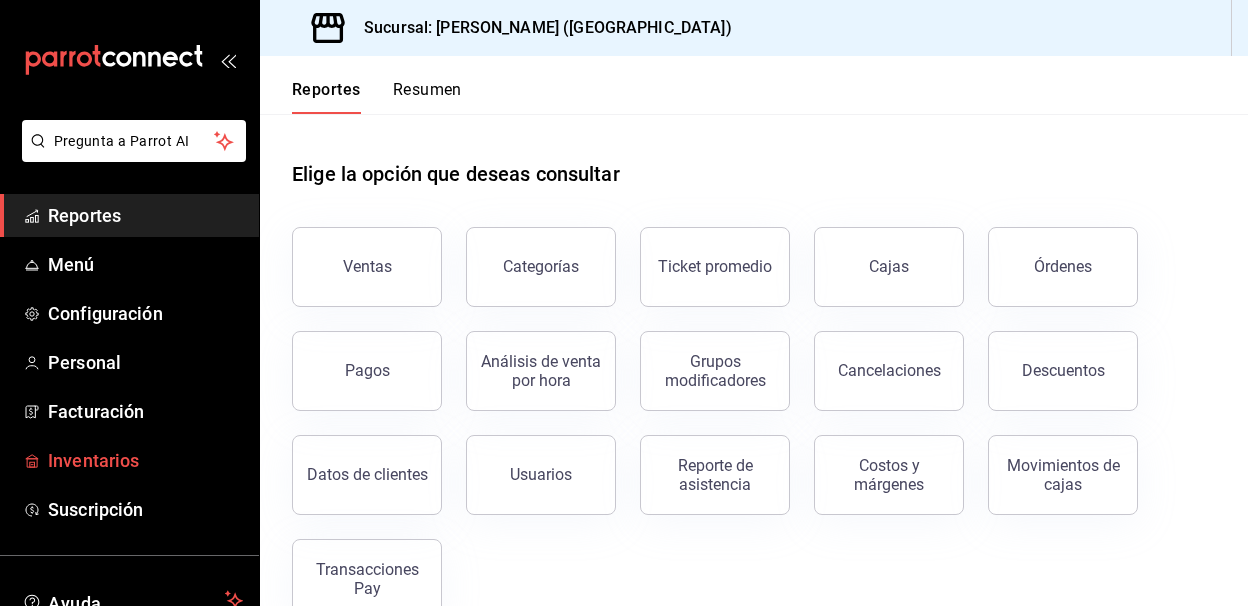 click on "Inventarios" at bounding box center [145, 460] 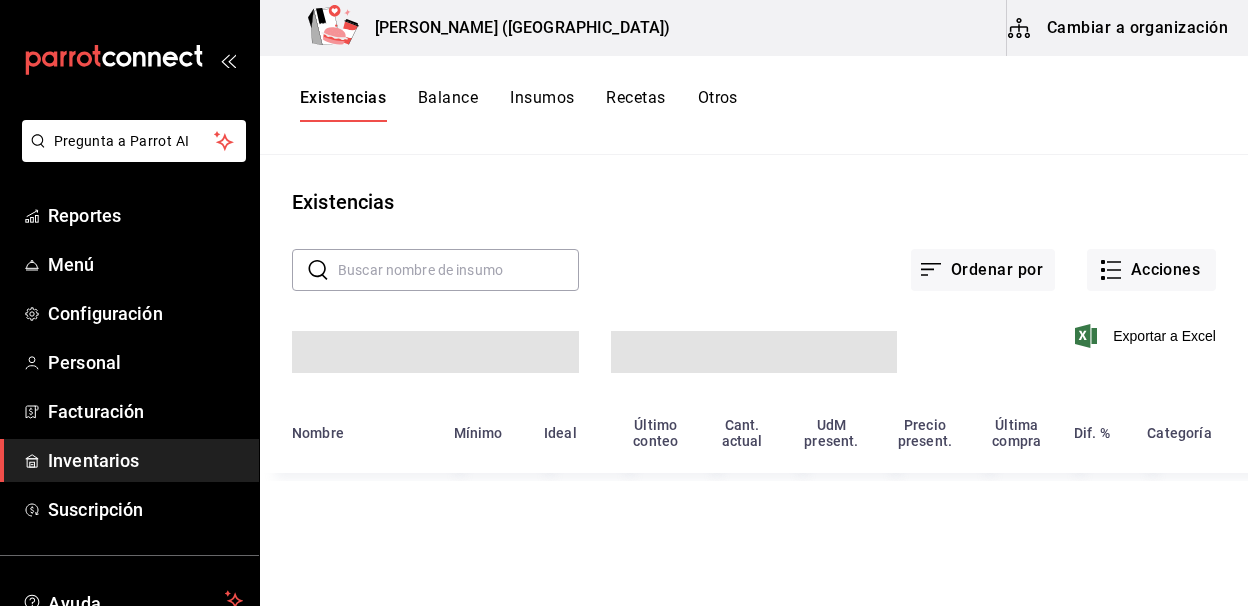click on "Cambiar a organización" at bounding box center (1119, 28) 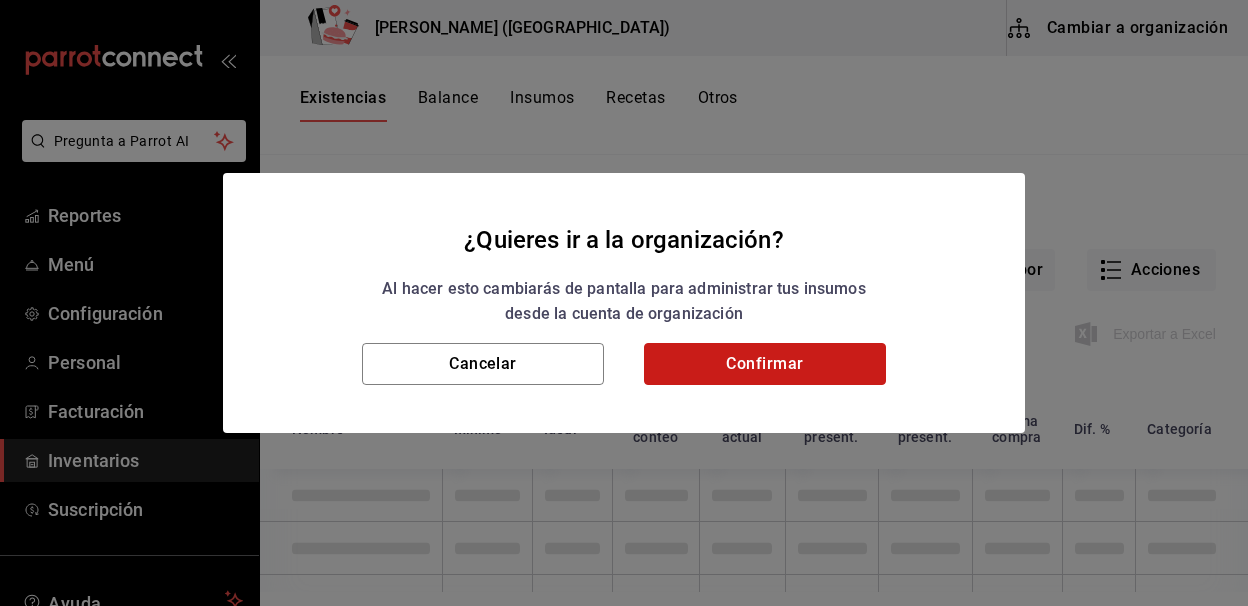click on "Confirmar" at bounding box center (765, 364) 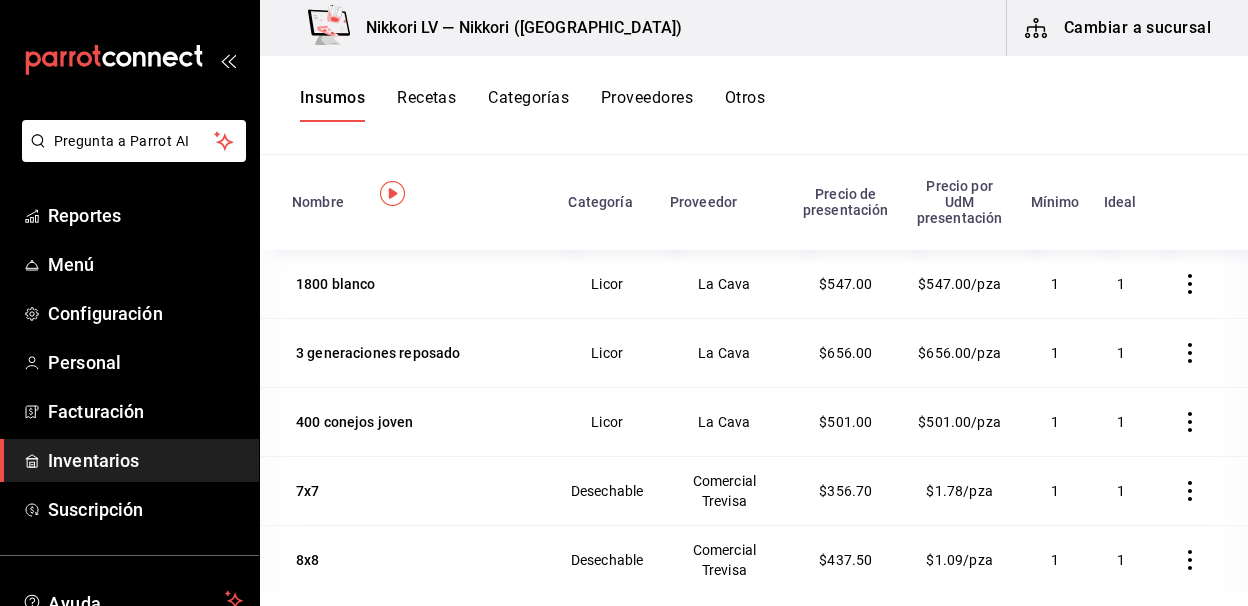 scroll, scrollTop: 0, scrollLeft: 0, axis: both 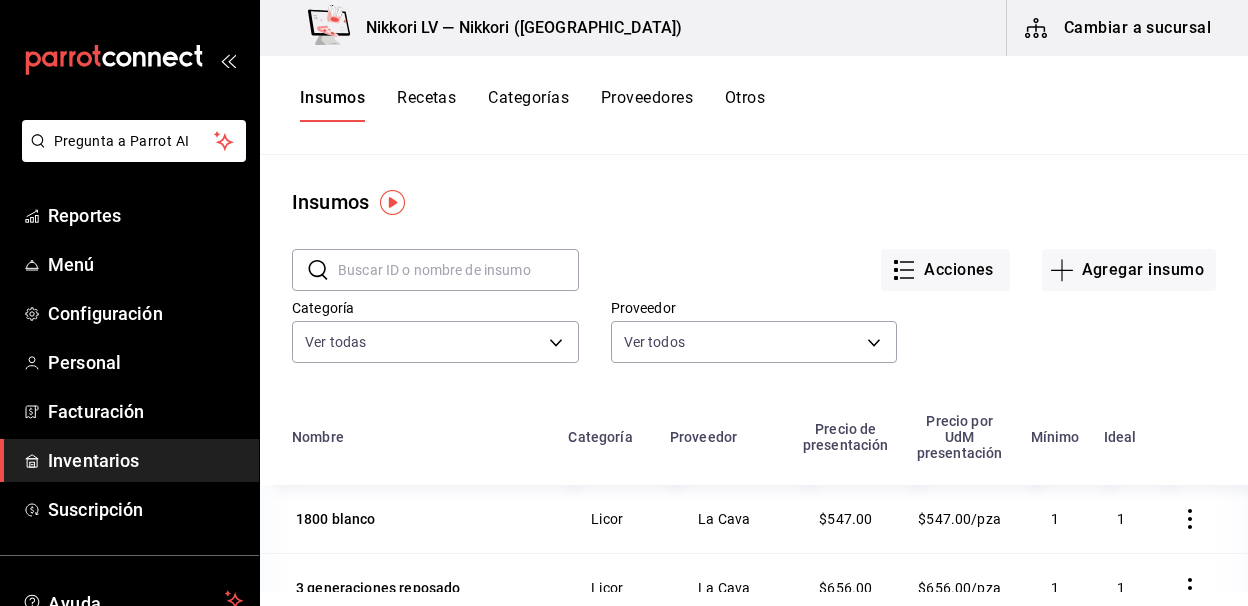 click on "Recetas" at bounding box center [426, 105] 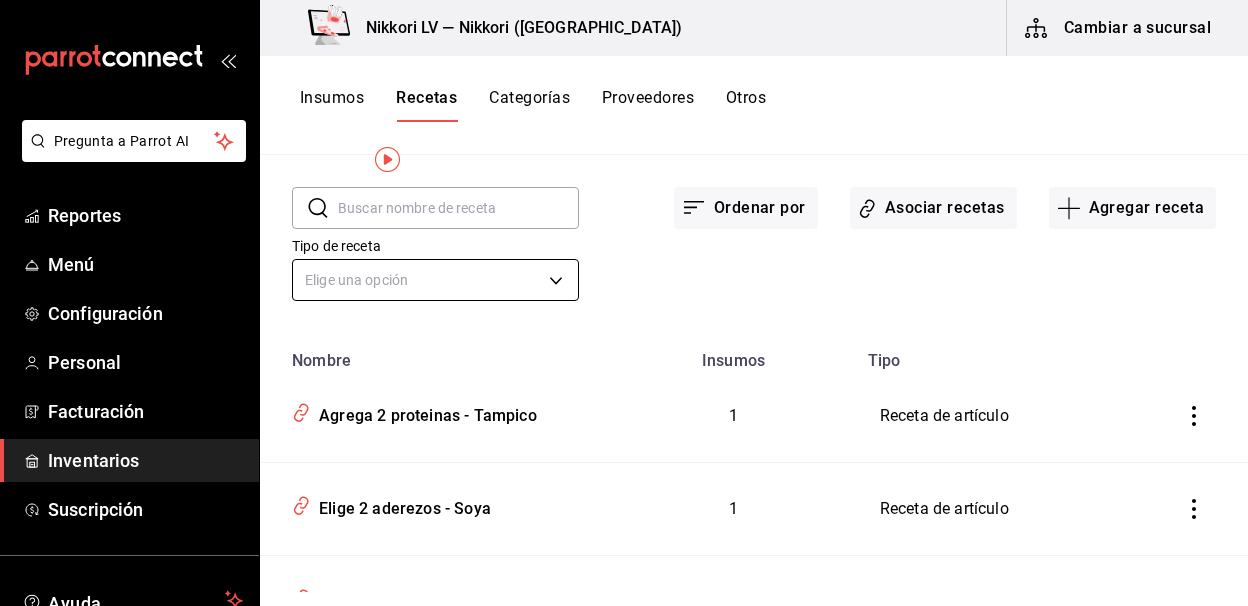 scroll, scrollTop: 0, scrollLeft: 0, axis: both 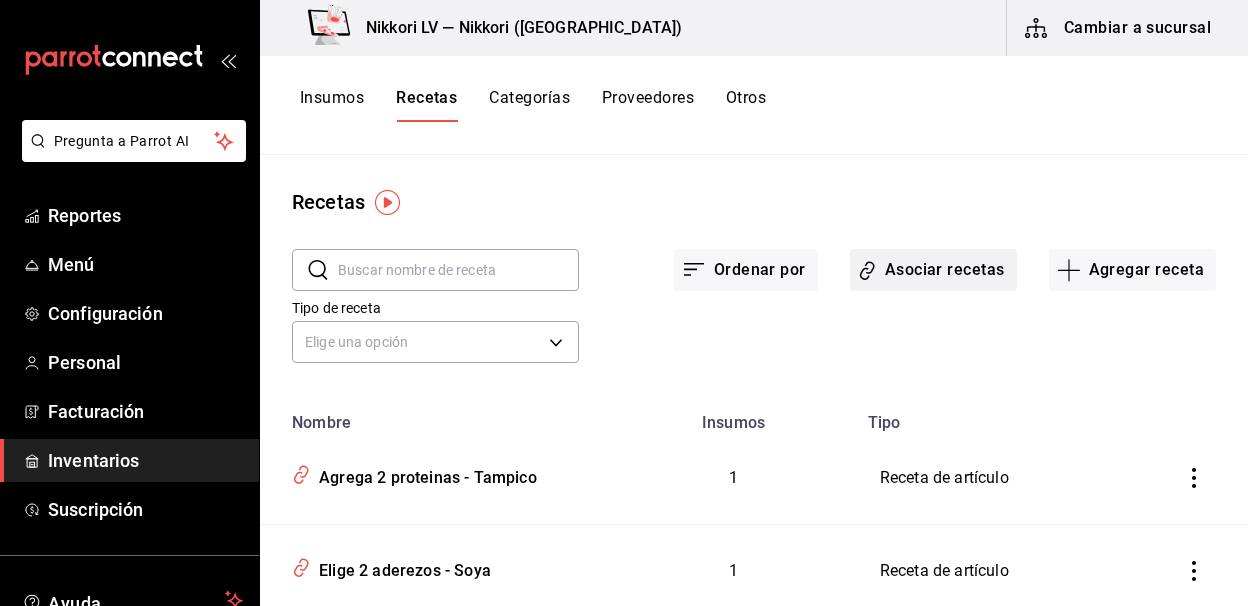 click on "Asociar recetas" at bounding box center [933, 270] 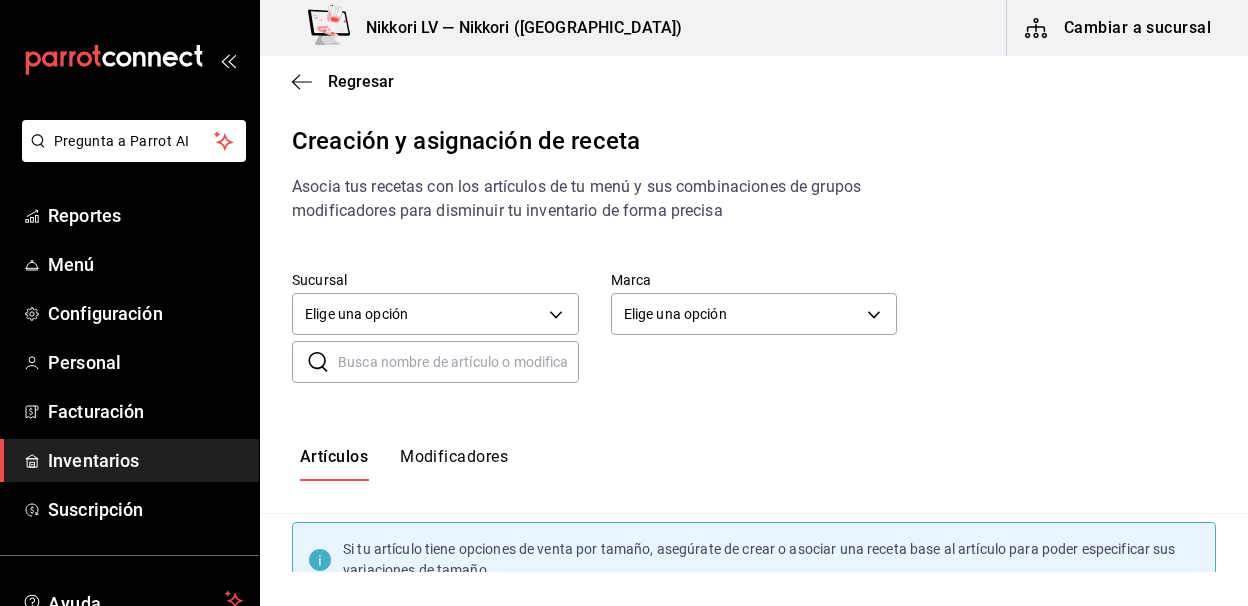 scroll, scrollTop: 34, scrollLeft: 0, axis: vertical 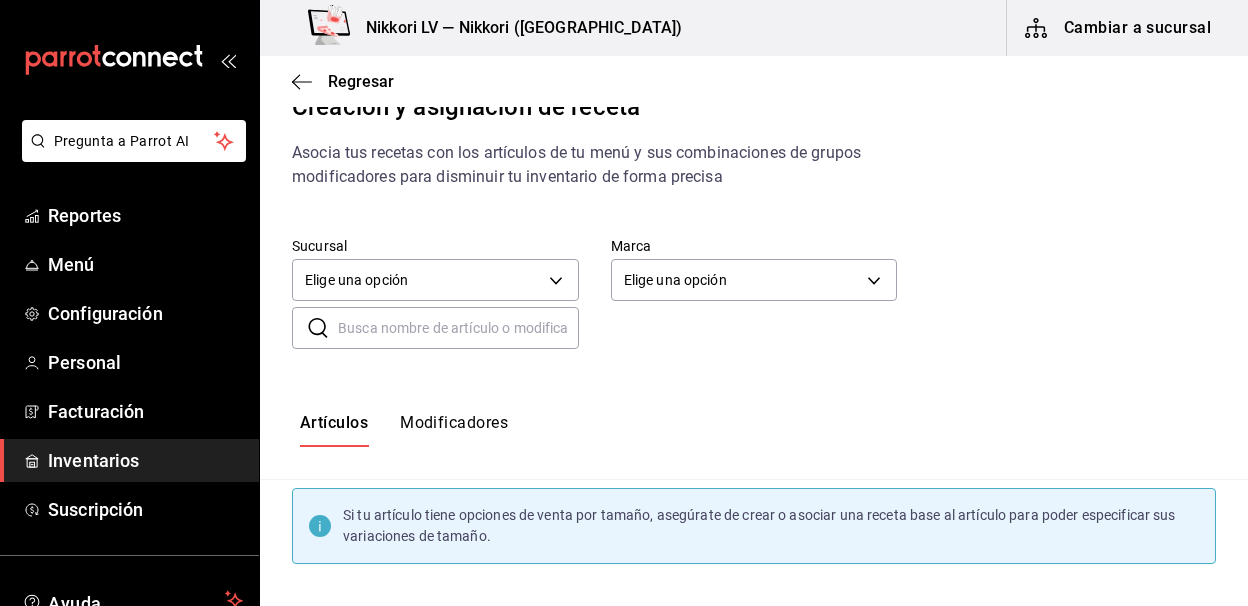 click on "Modificadores" at bounding box center [454, 430] 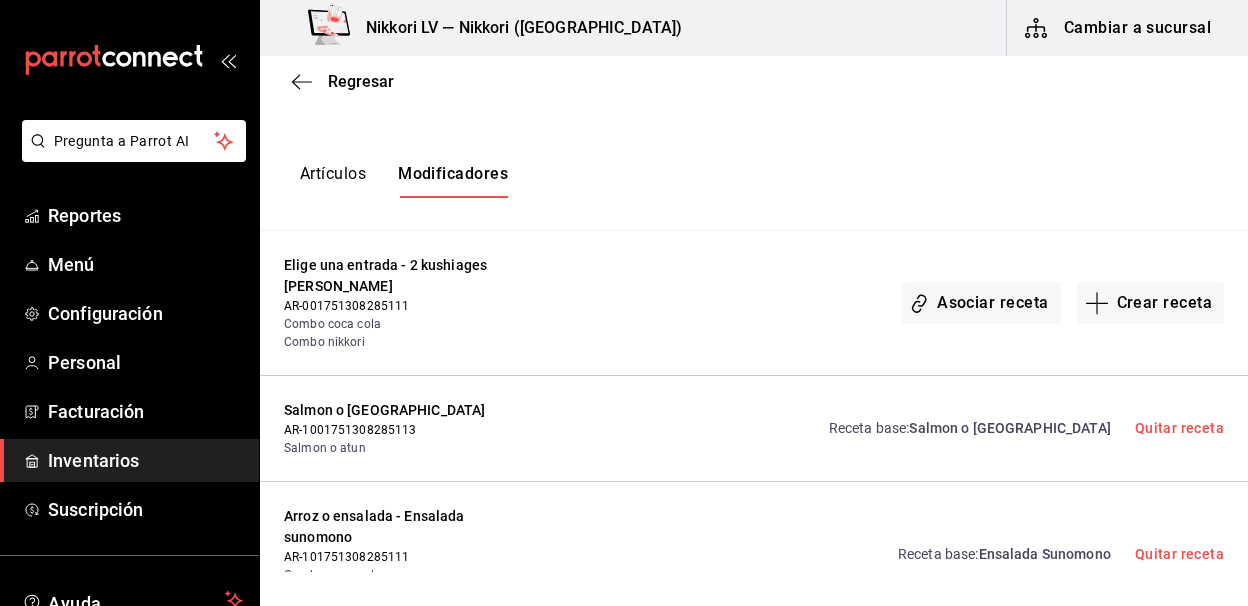 scroll, scrollTop: 285, scrollLeft: 0, axis: vertical 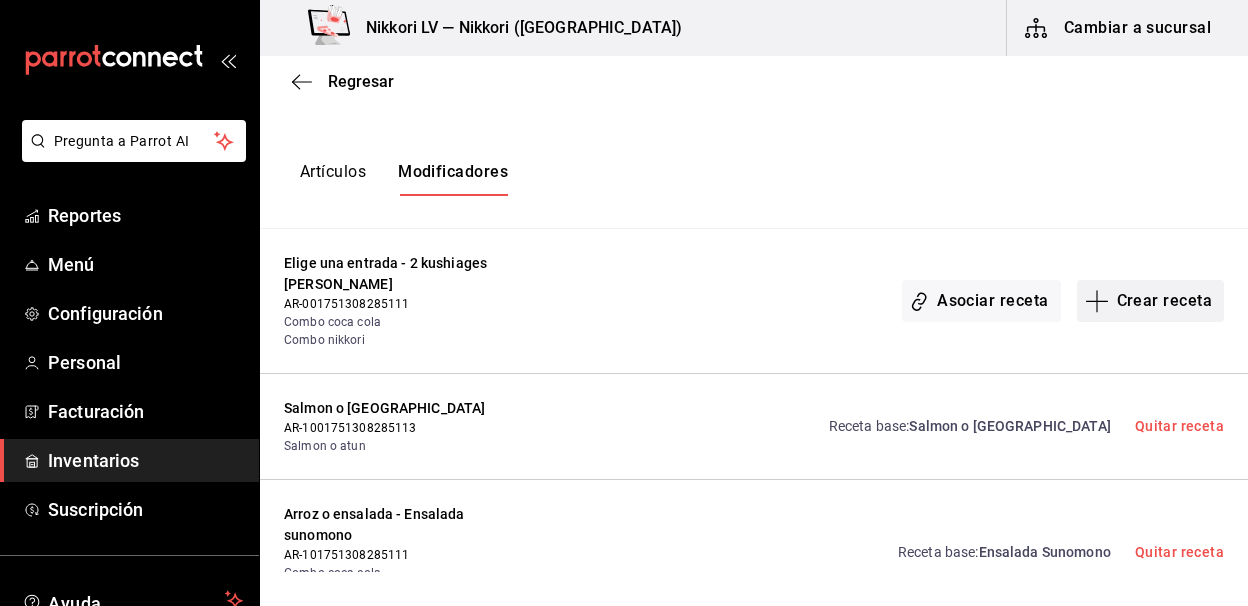 click on "Crear receta" at bounding box center (1151, 301) 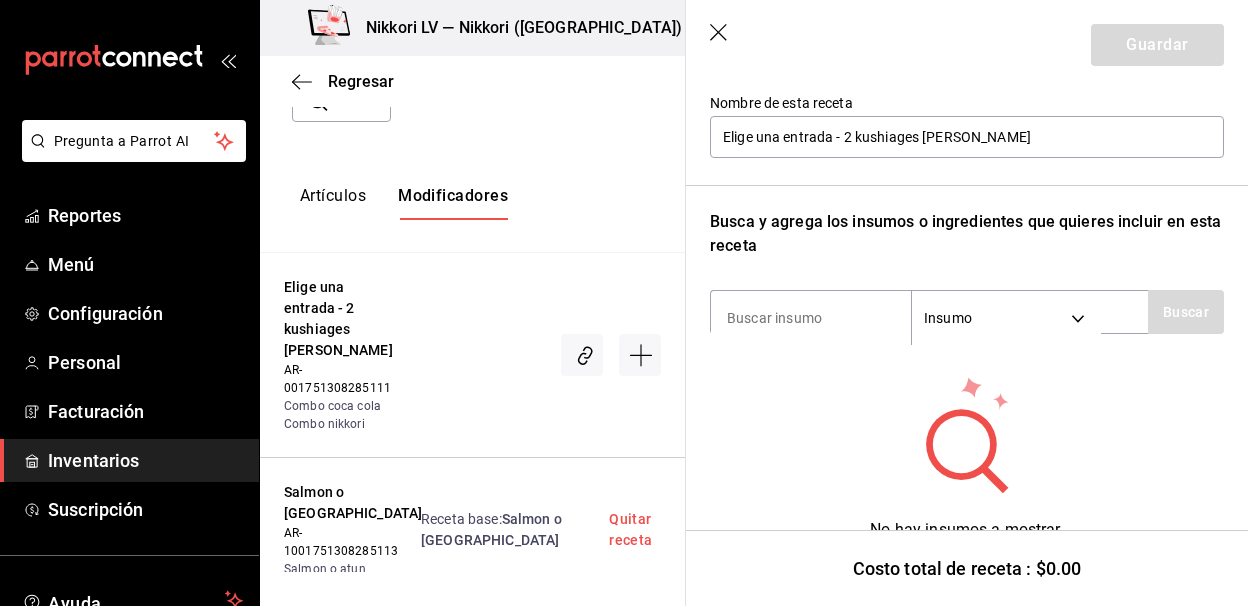 scroll, scrollTop: 194, scrollLeft: 0, axis: vertical 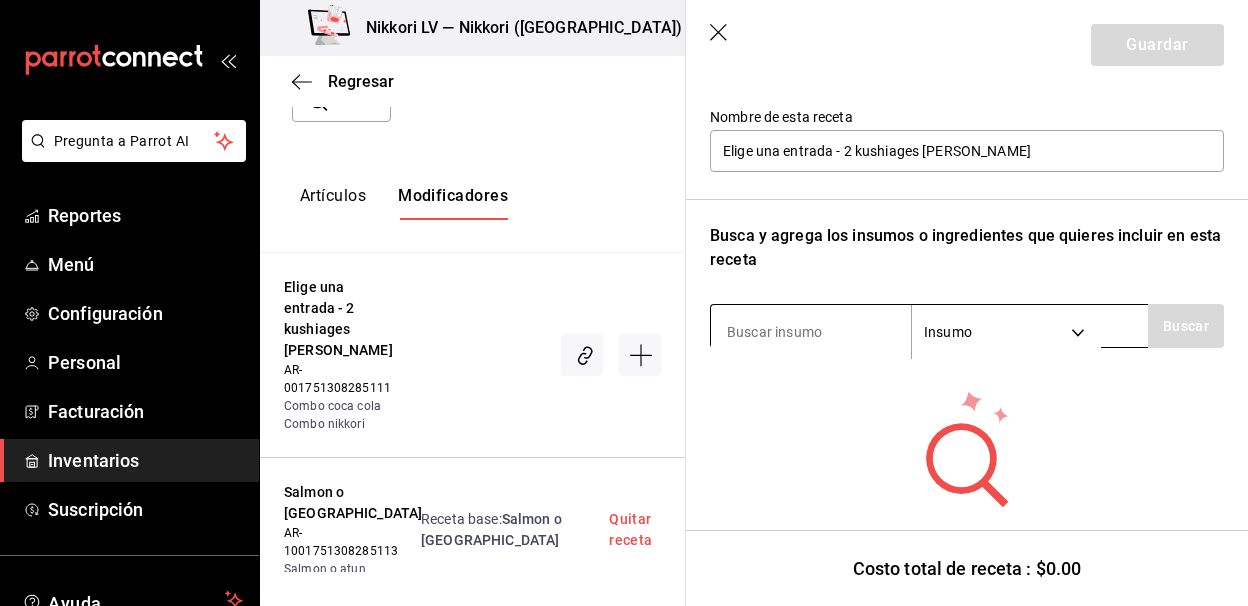 click at bounding box center (811, 332) 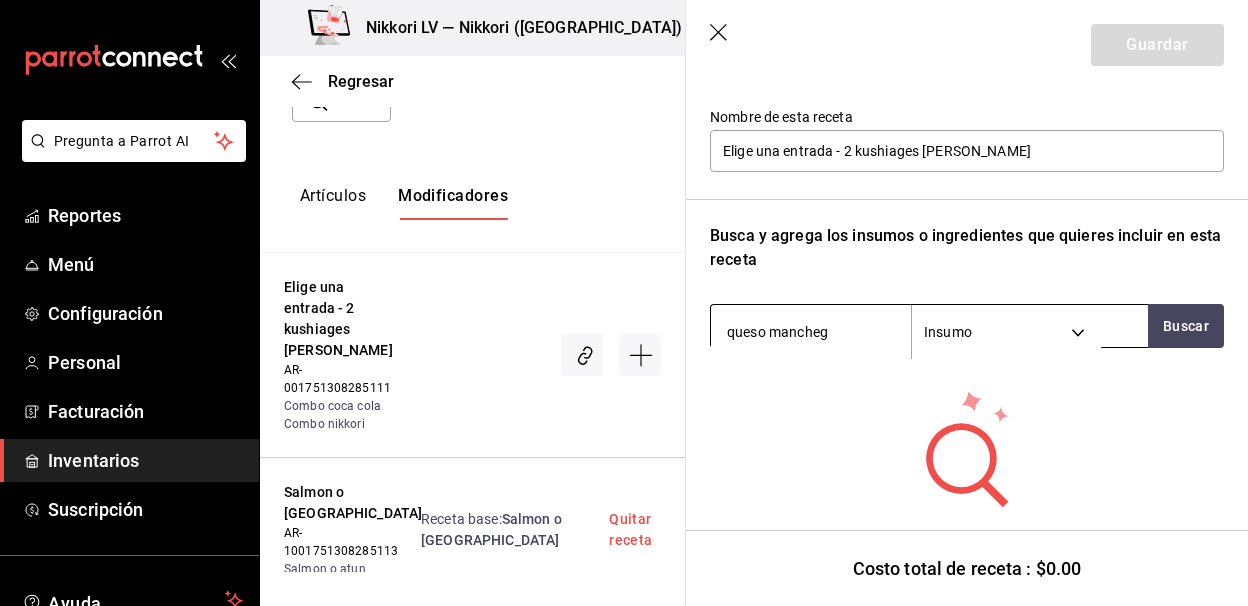 type on "queso manchego" 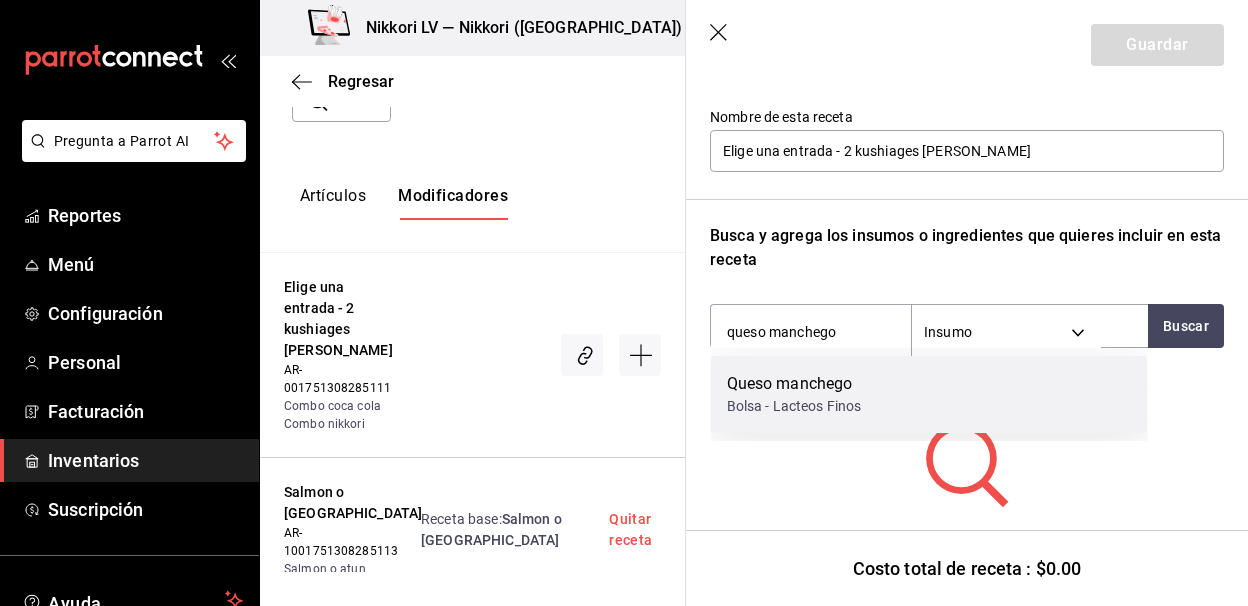 click on "Queso manchego" at bounding box center [794, 384] 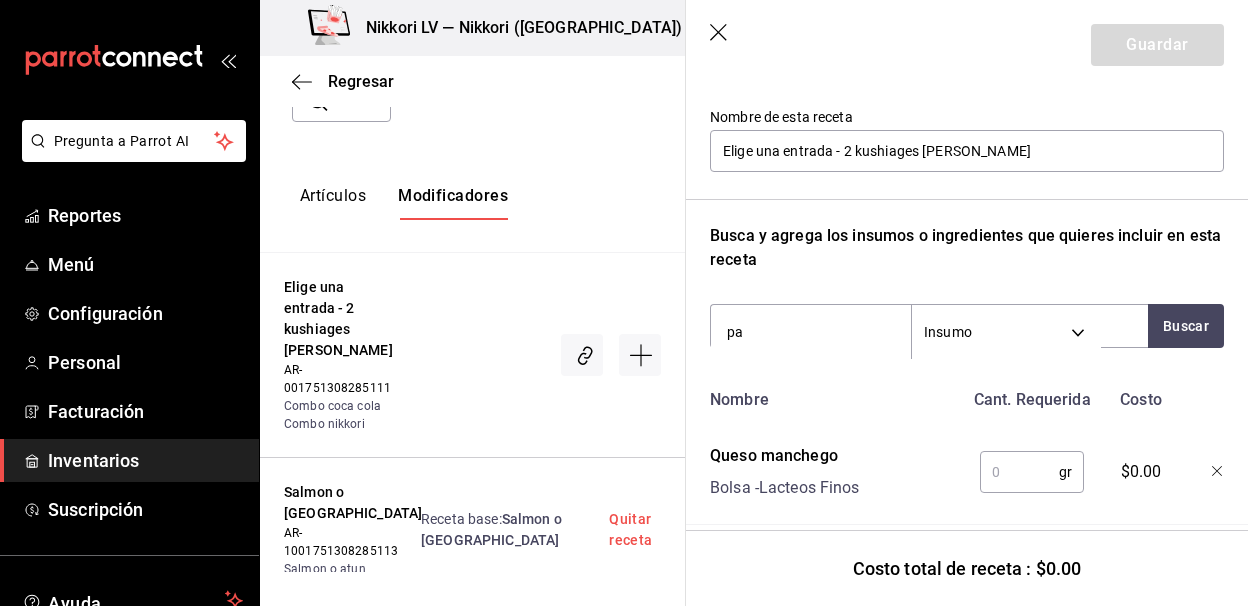 type on "p" 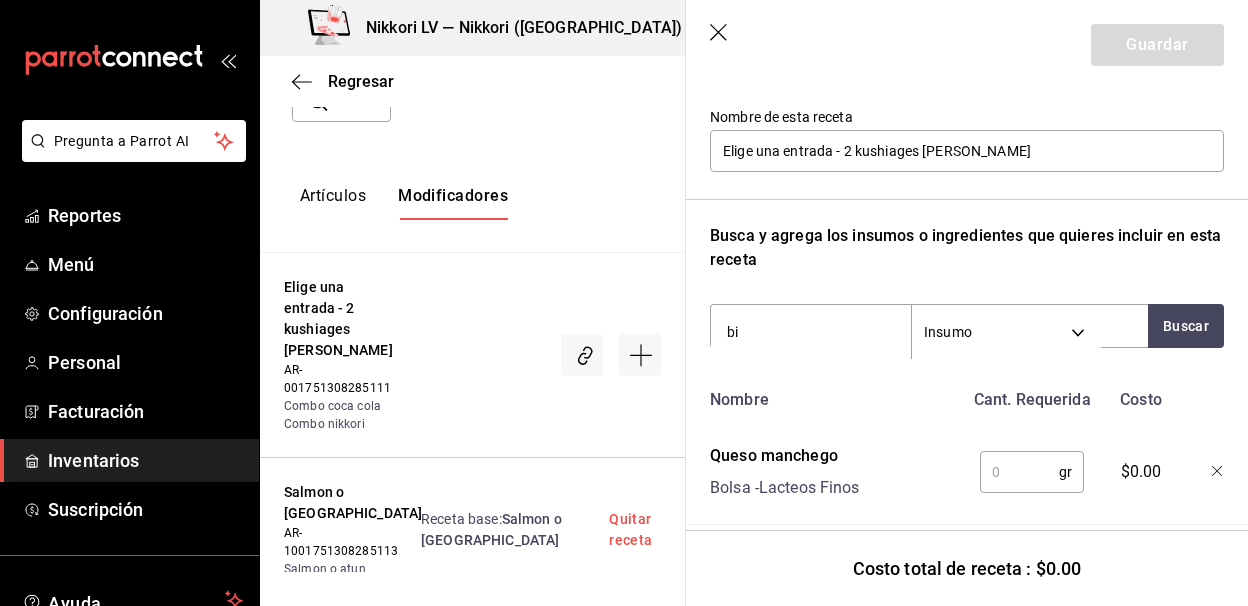 type on "b" 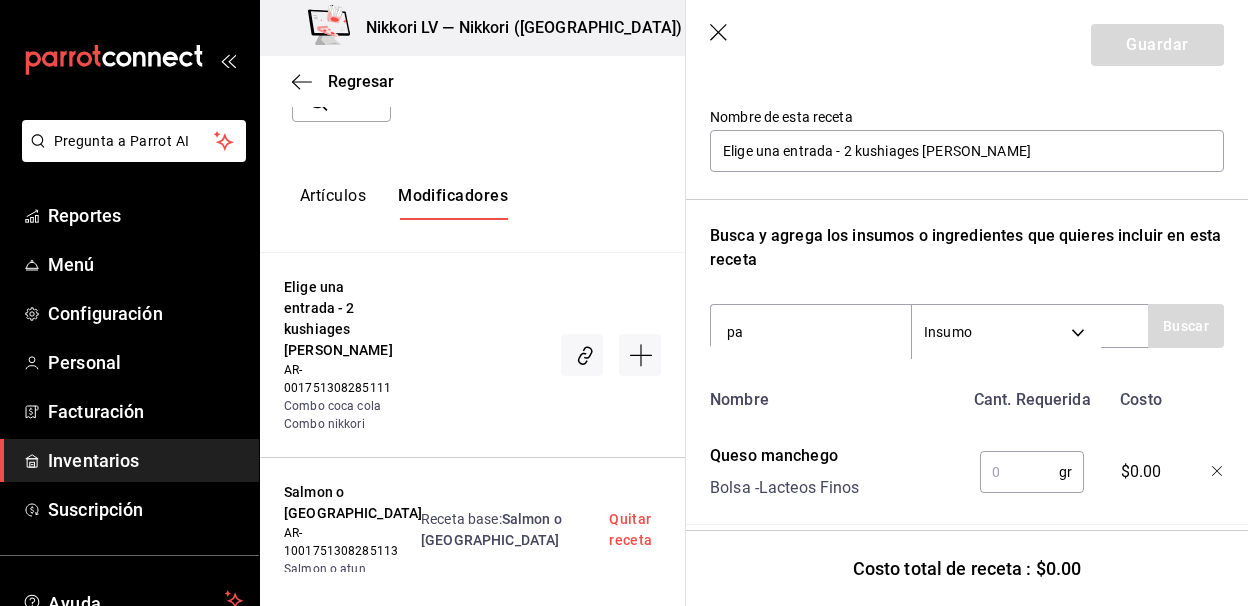 type on "pan" 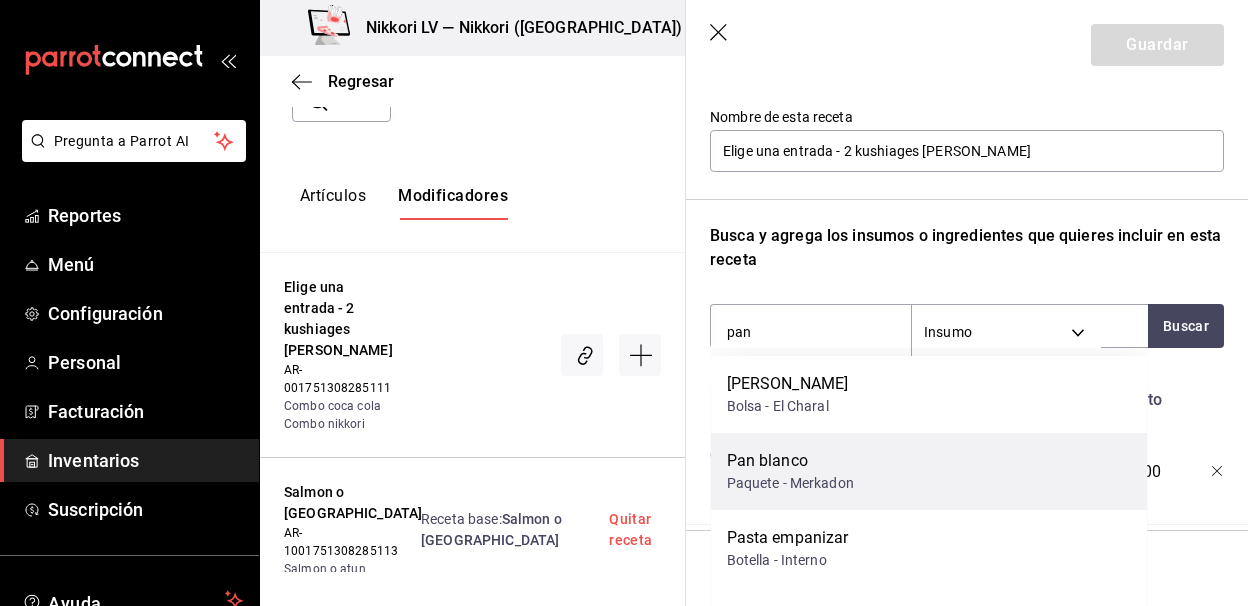 click on "Paquete - Merkadon" at bounding box center (790, 483) 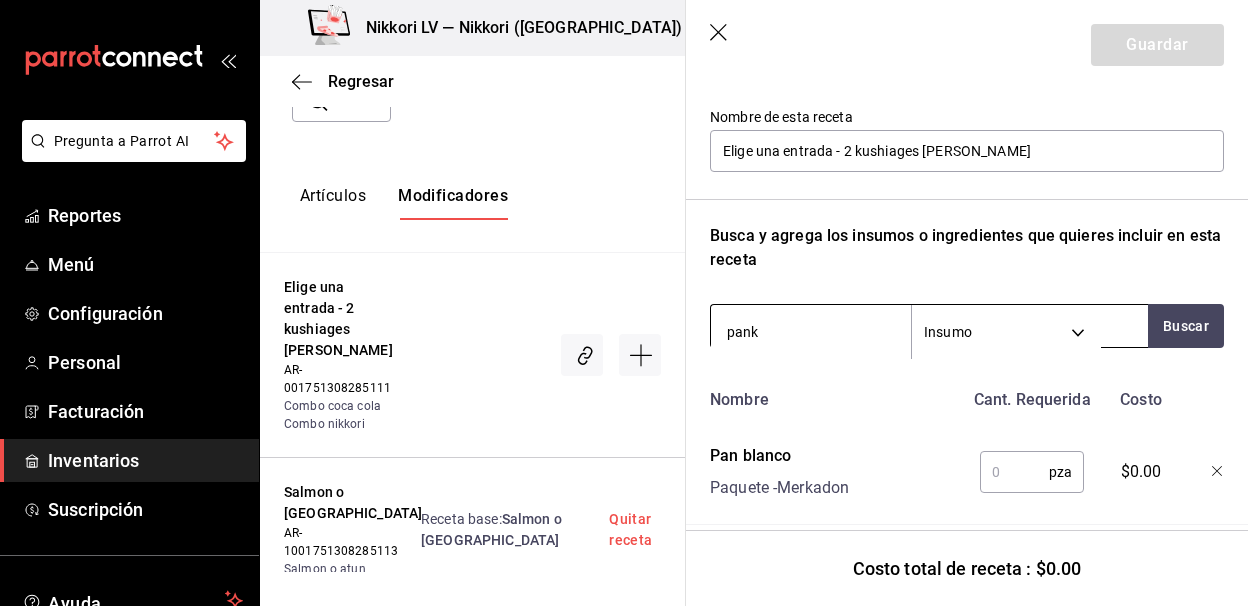 type on "panko" 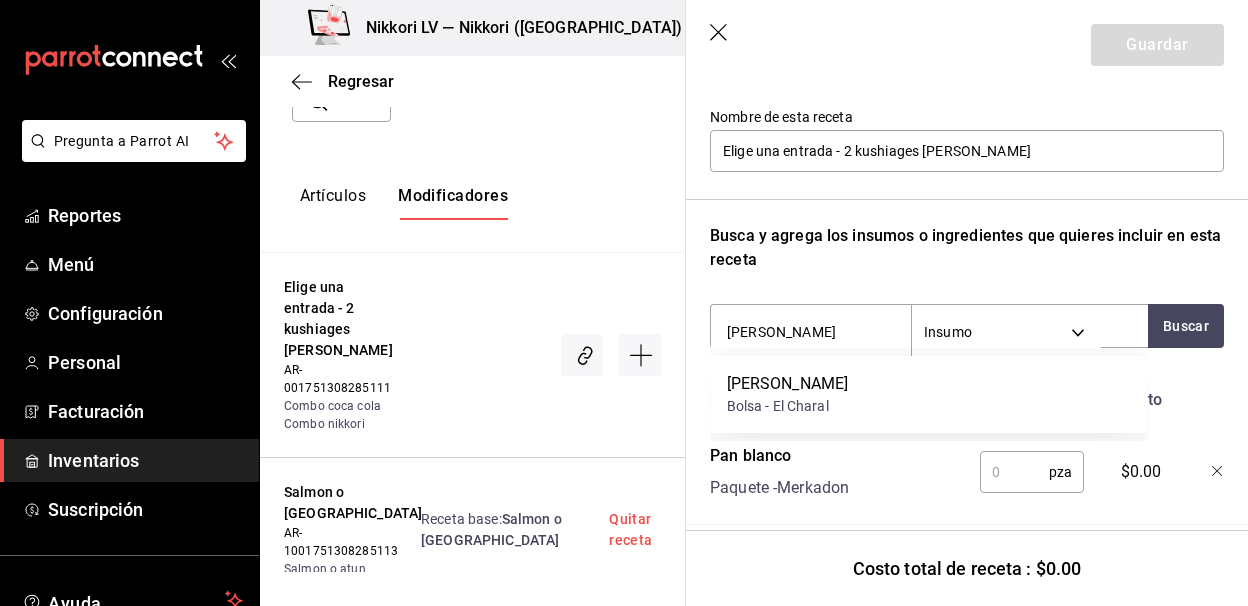 click on "Bolsa - El Charal" at bounding box center (788, 406) 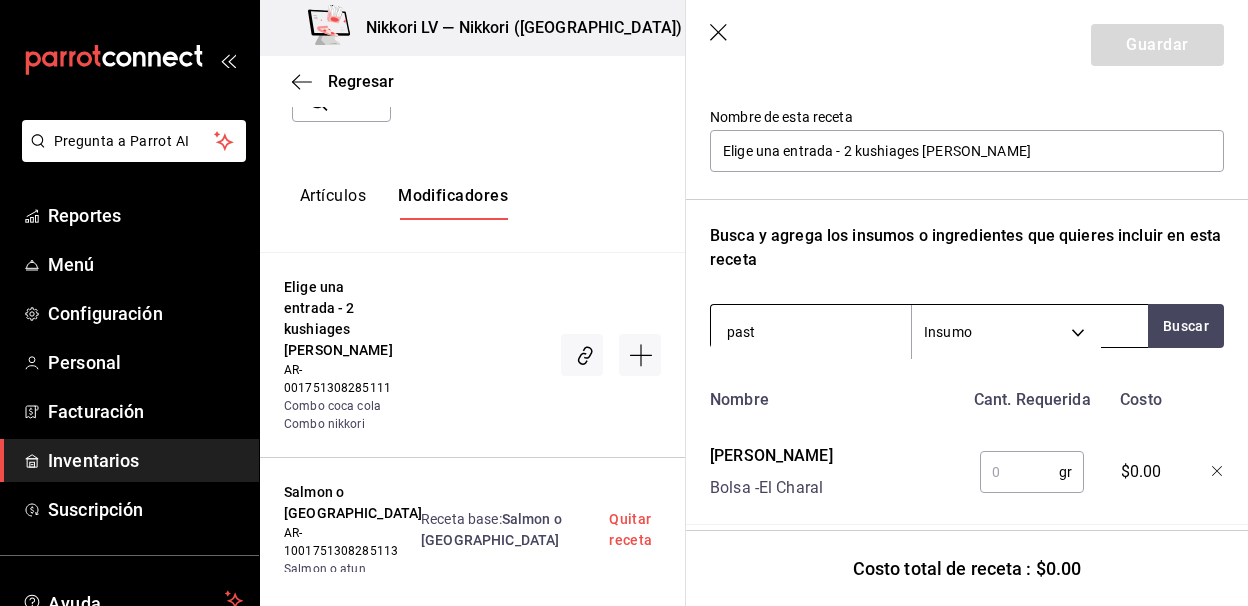 type on "pasta" 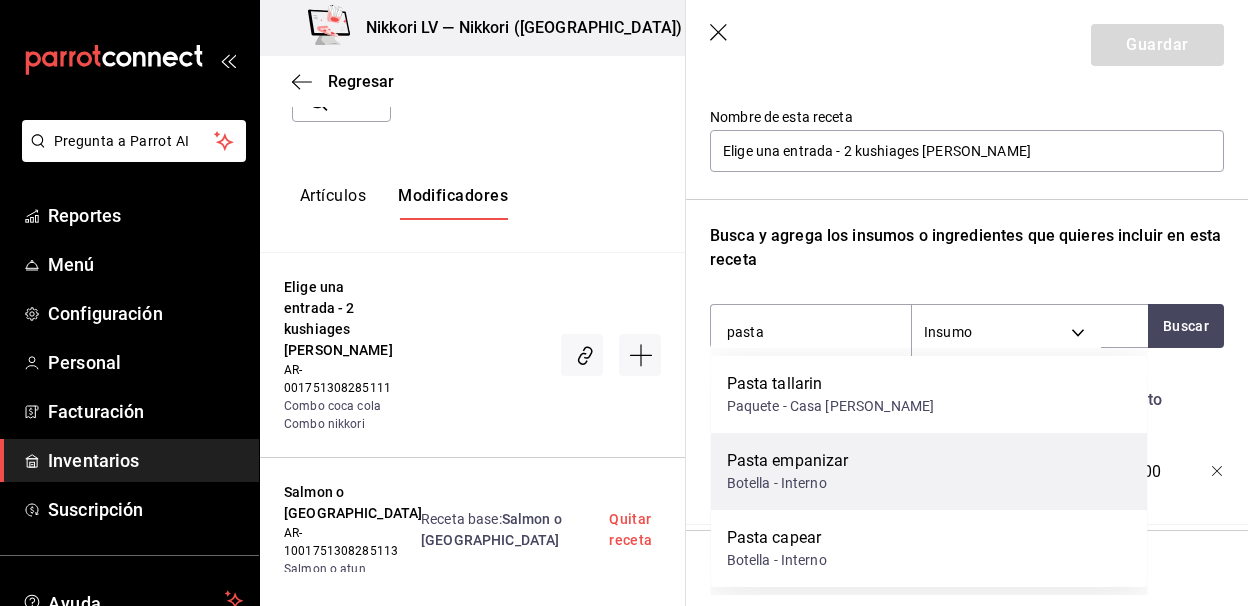 click on "Pasta empanizar" at bounding box center (788, 461) 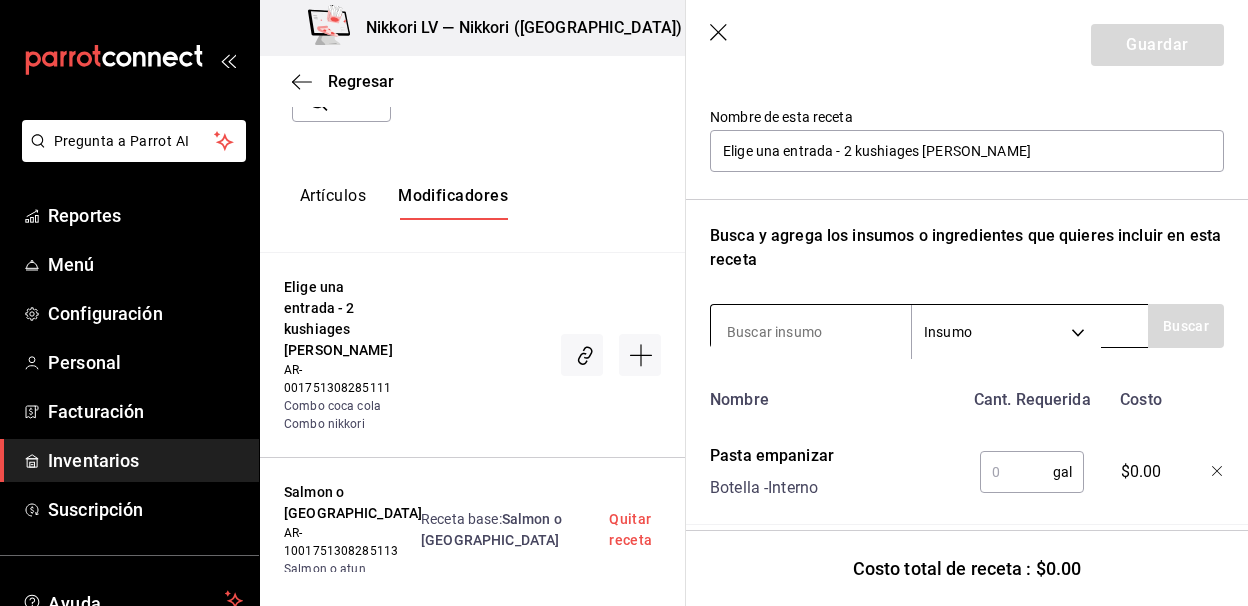 click at bounding box center (811, 332) 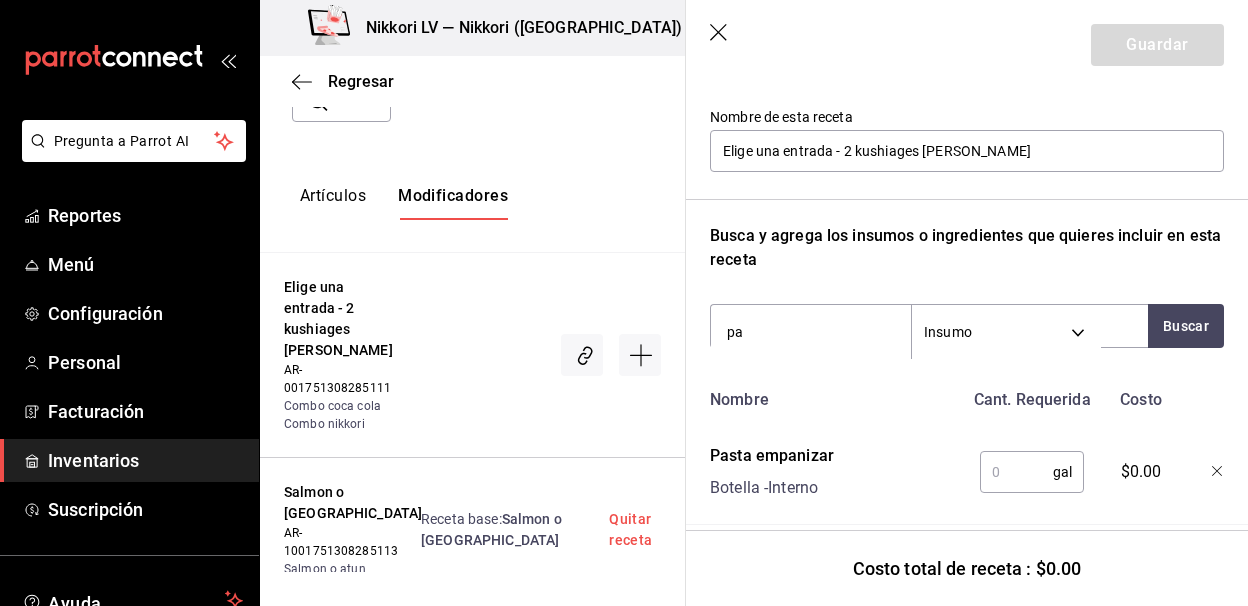 type on "p" 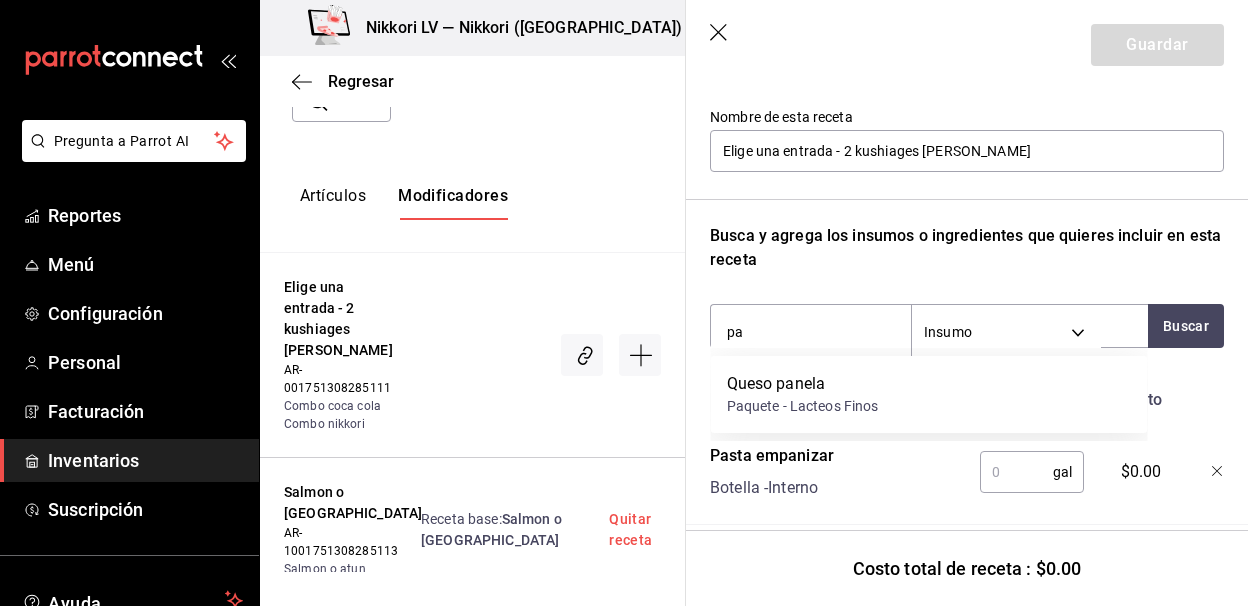type on "p" 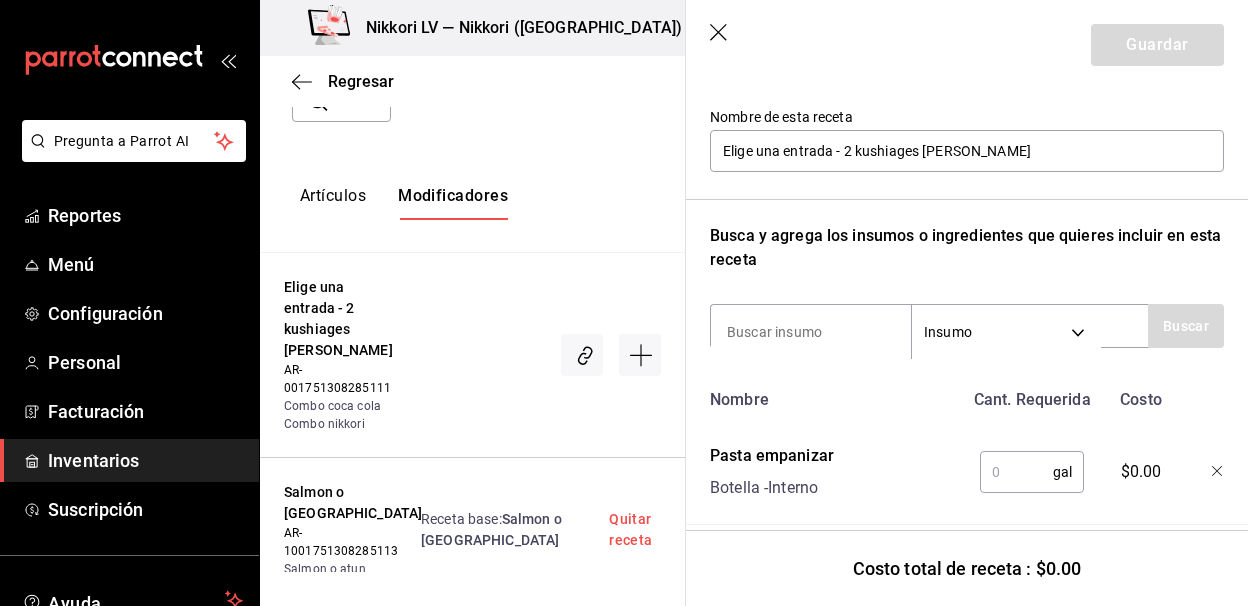 type on "p" 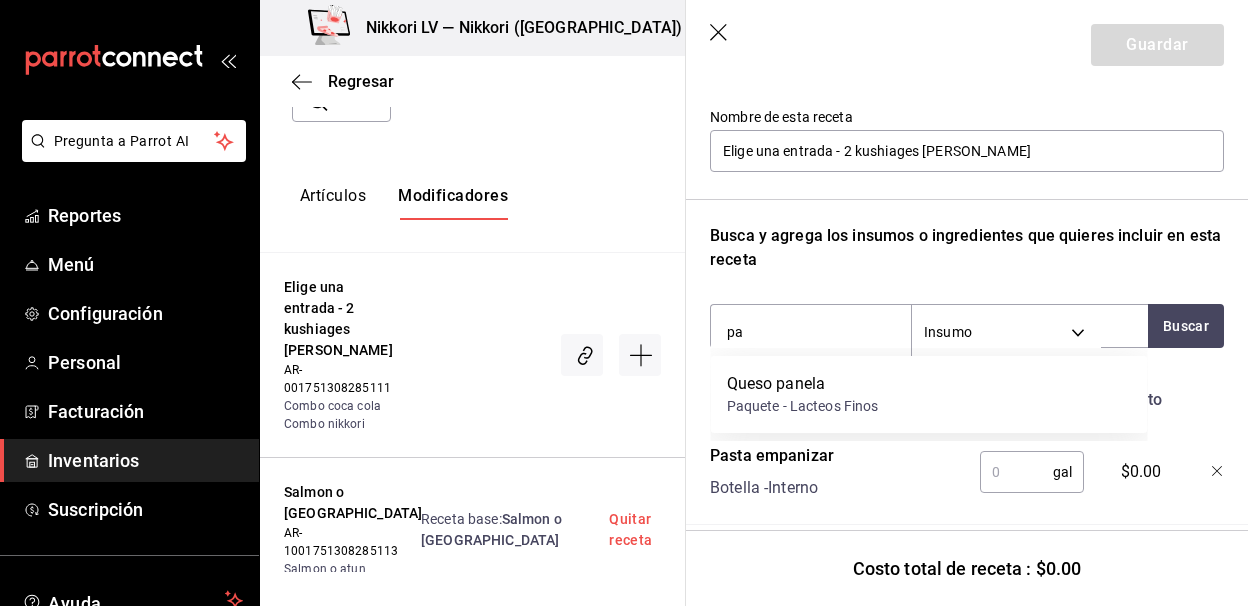 type on "p" 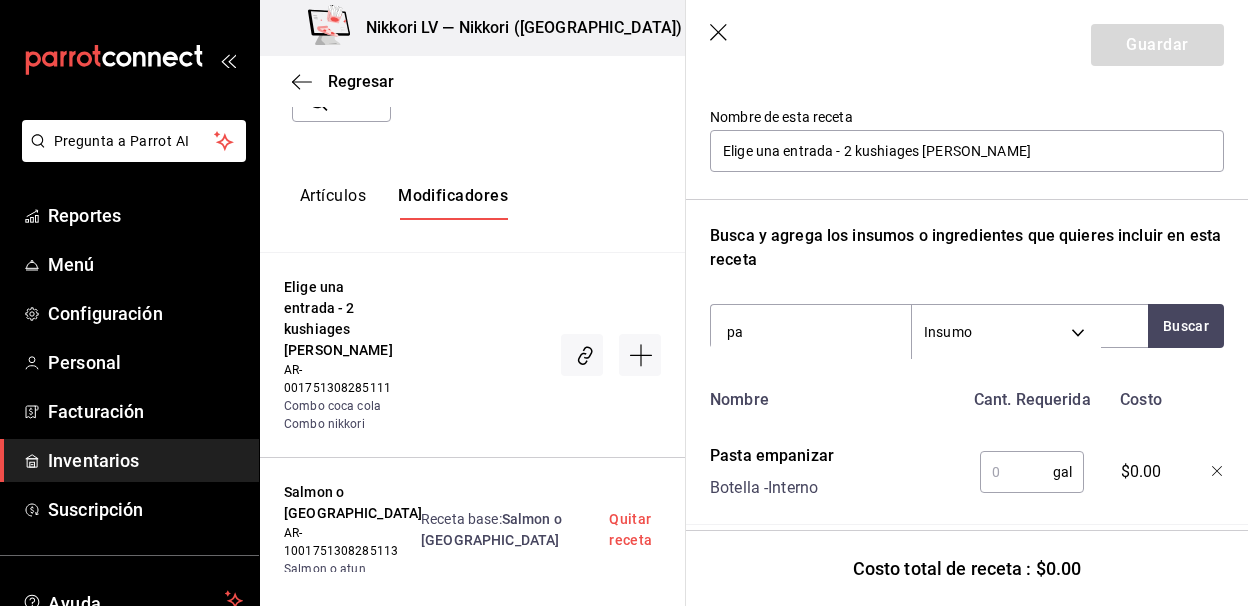 type on "p" 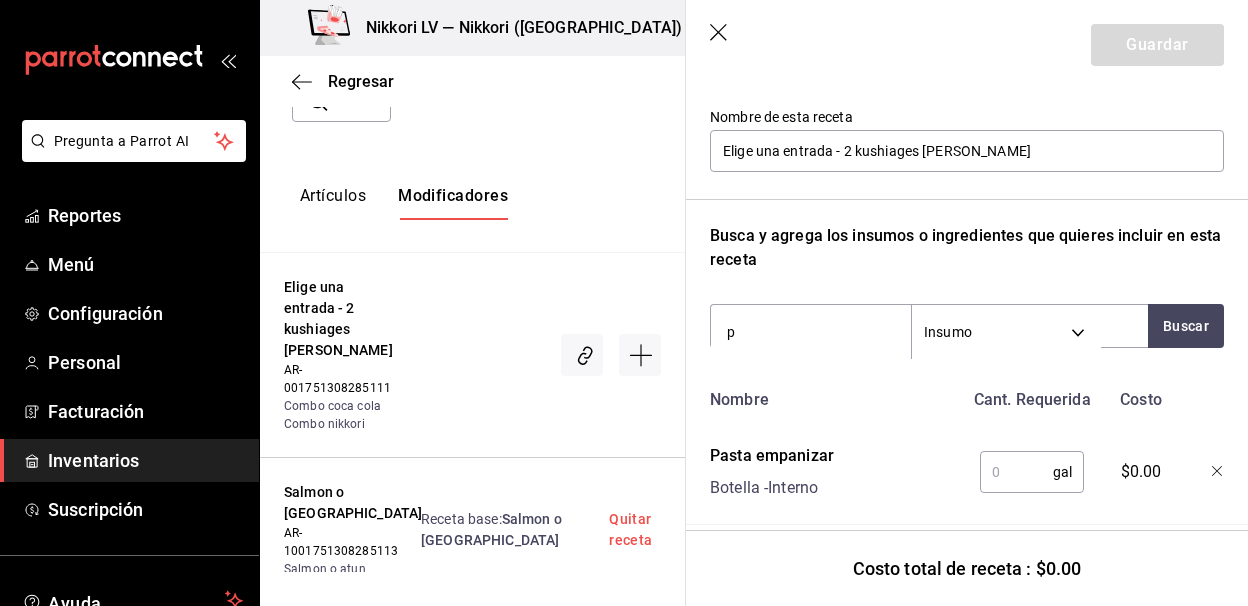 type 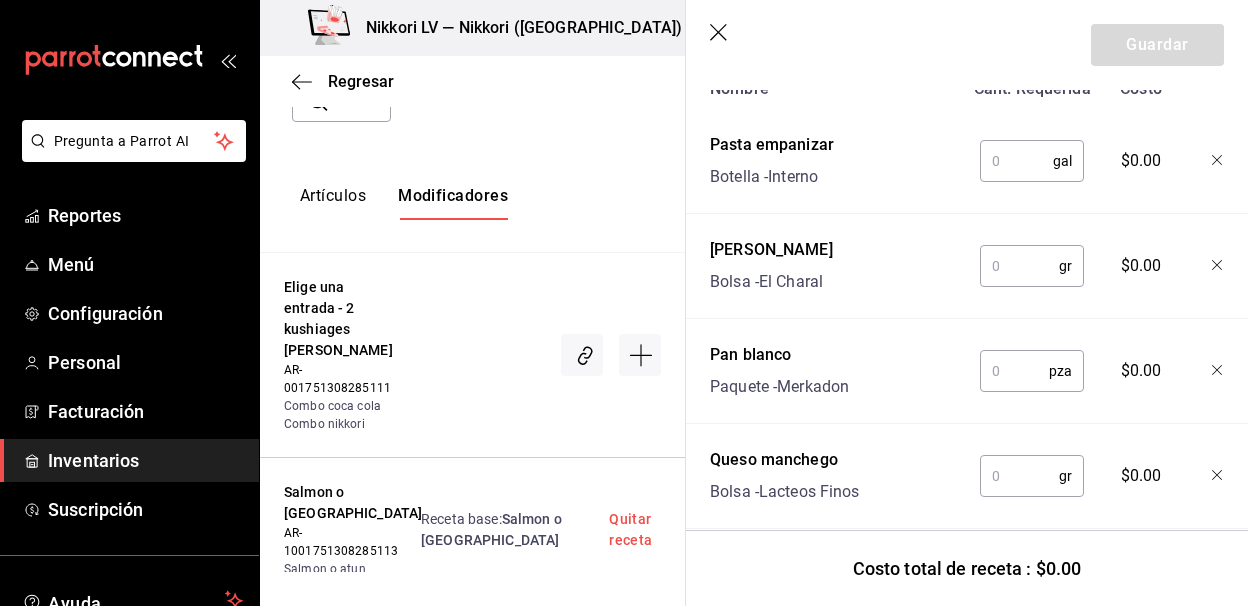 scroll, scrollTop: 506, scrollLeft: 0, axis: vertical 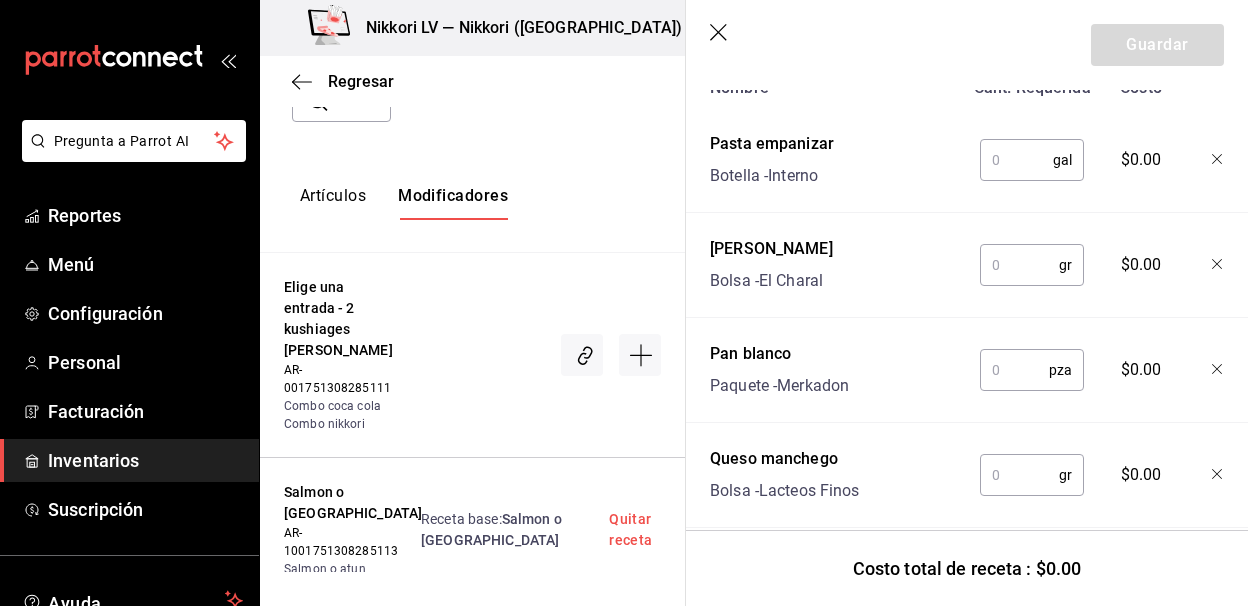 click at bounding box center [1019, 475] 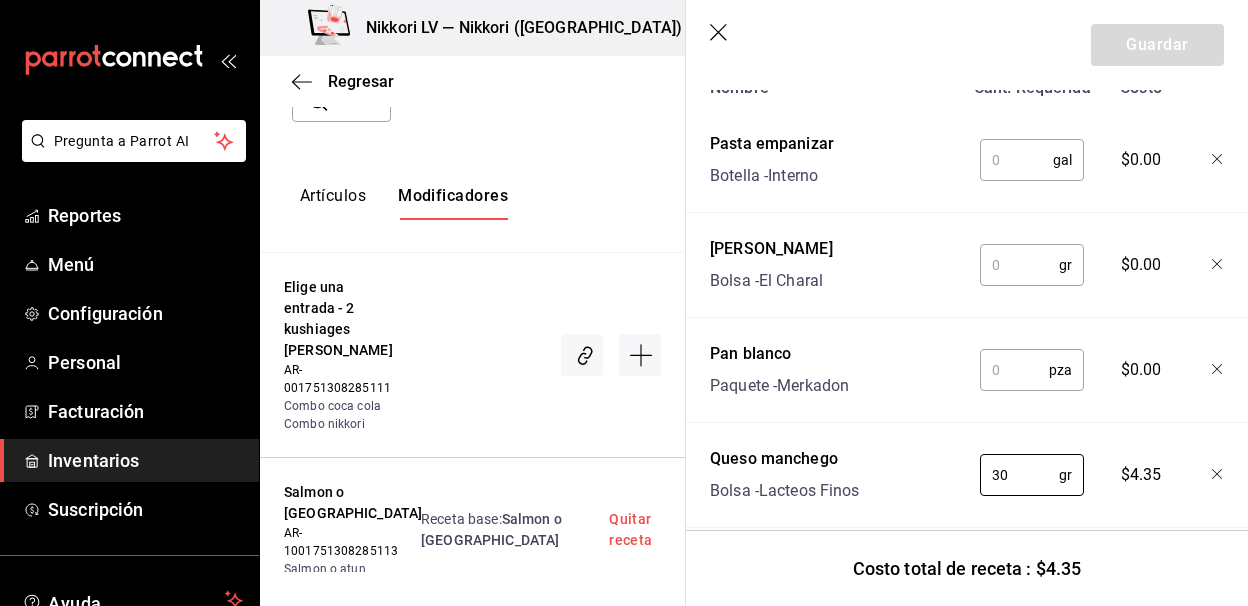type on "30" 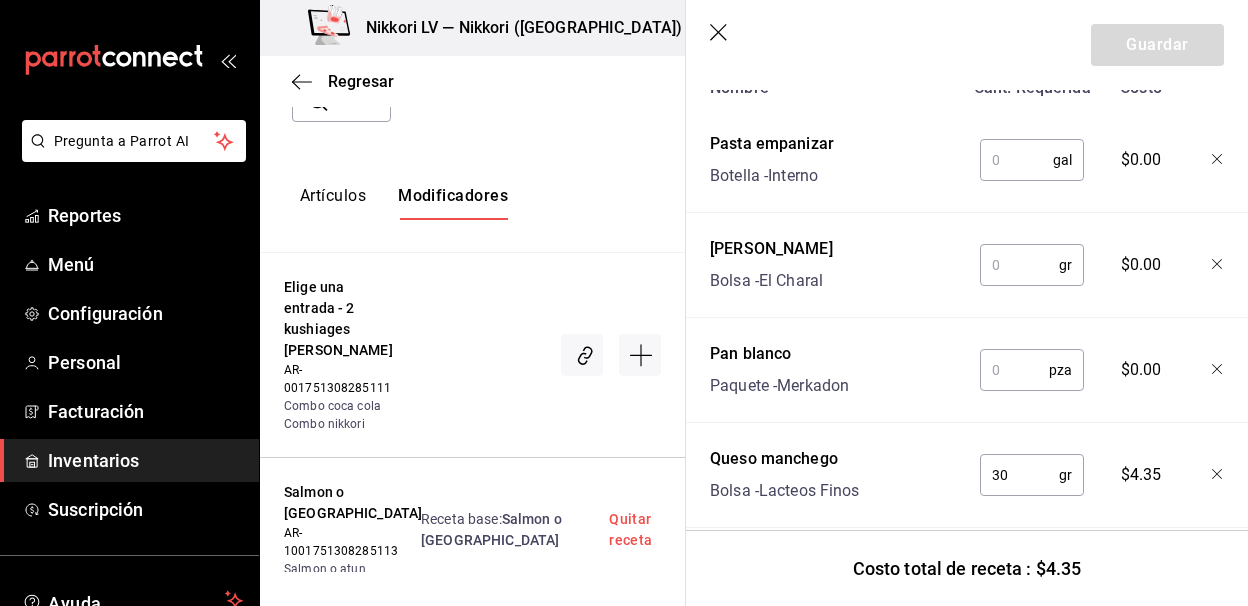 click at bounding box center [1014, 370] 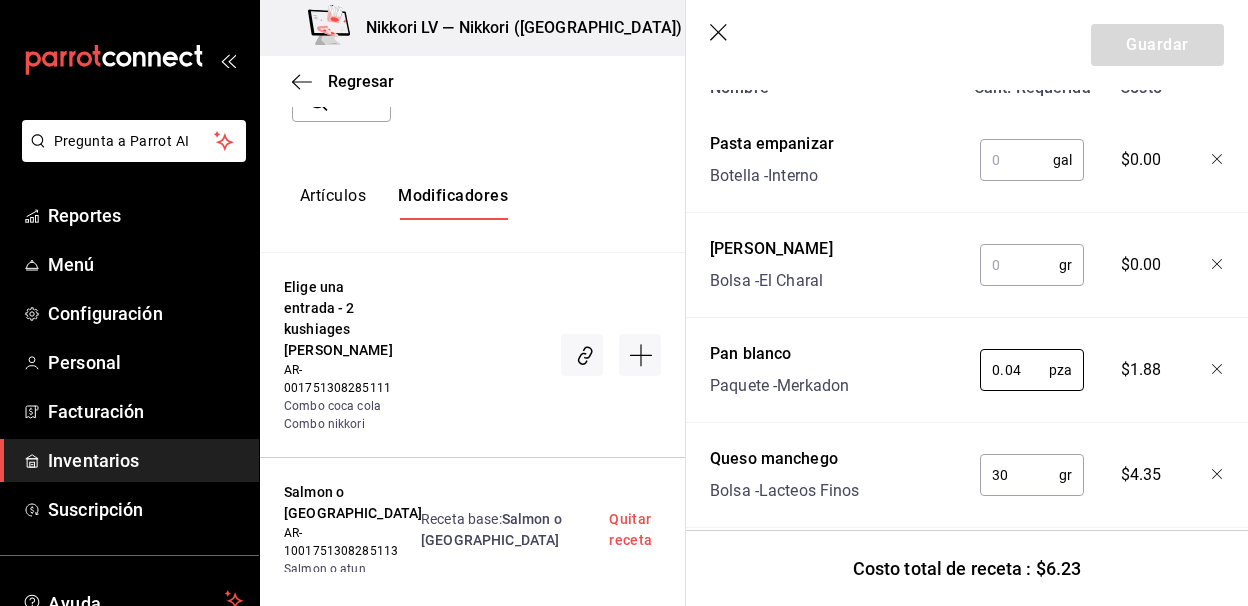 type on "0.04" 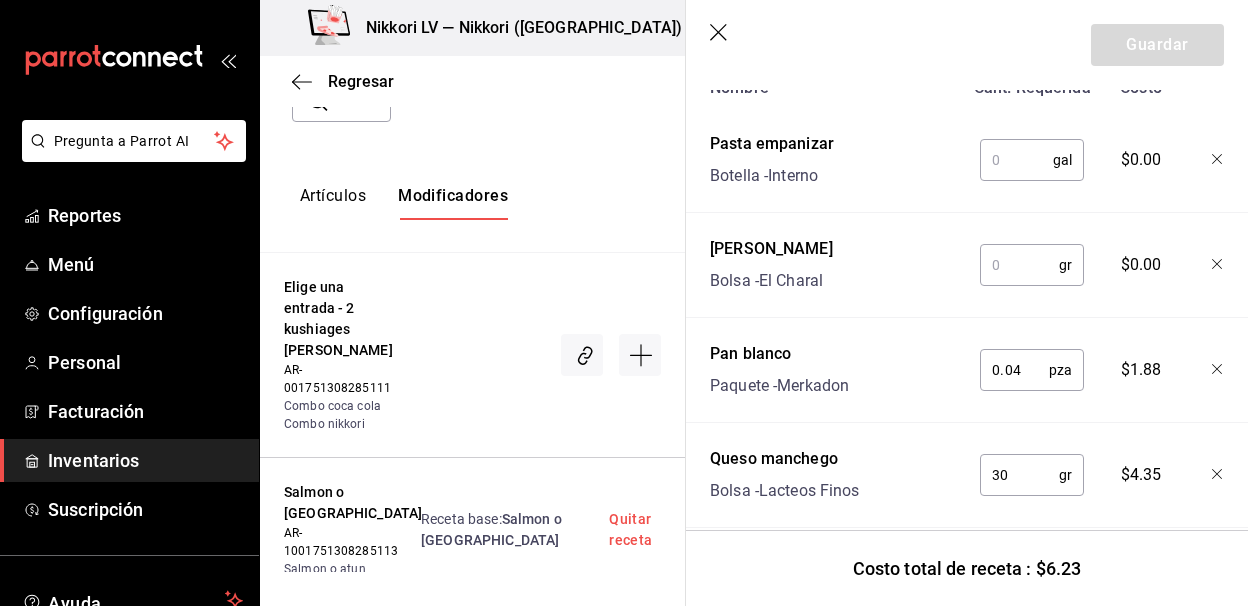 type on "1" 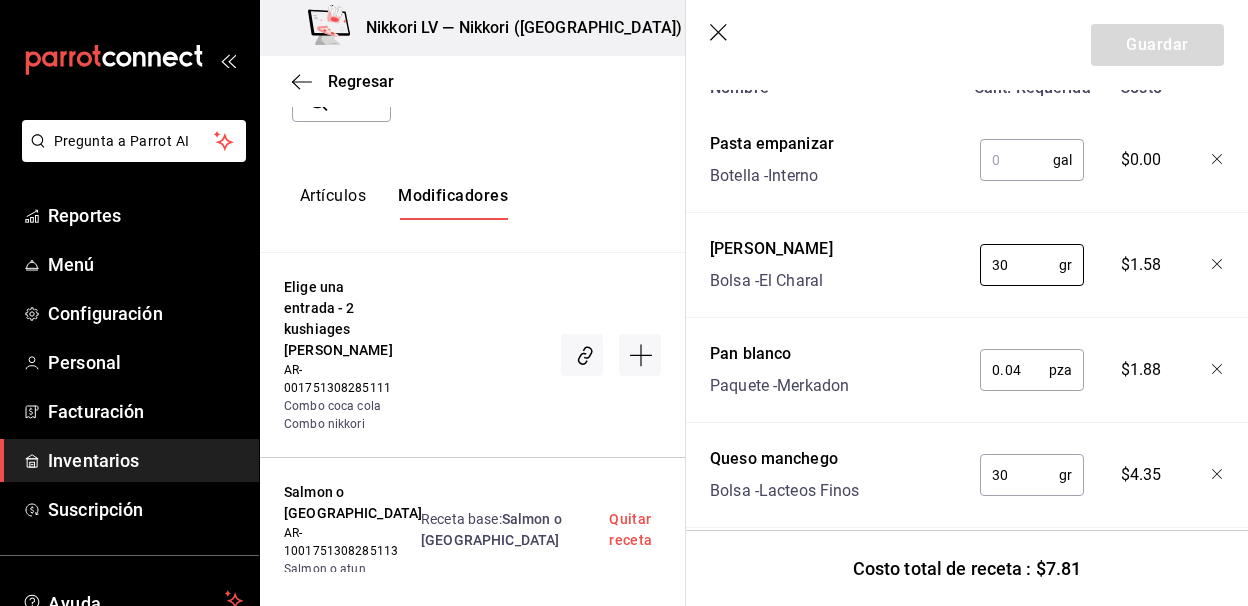 type on "30" 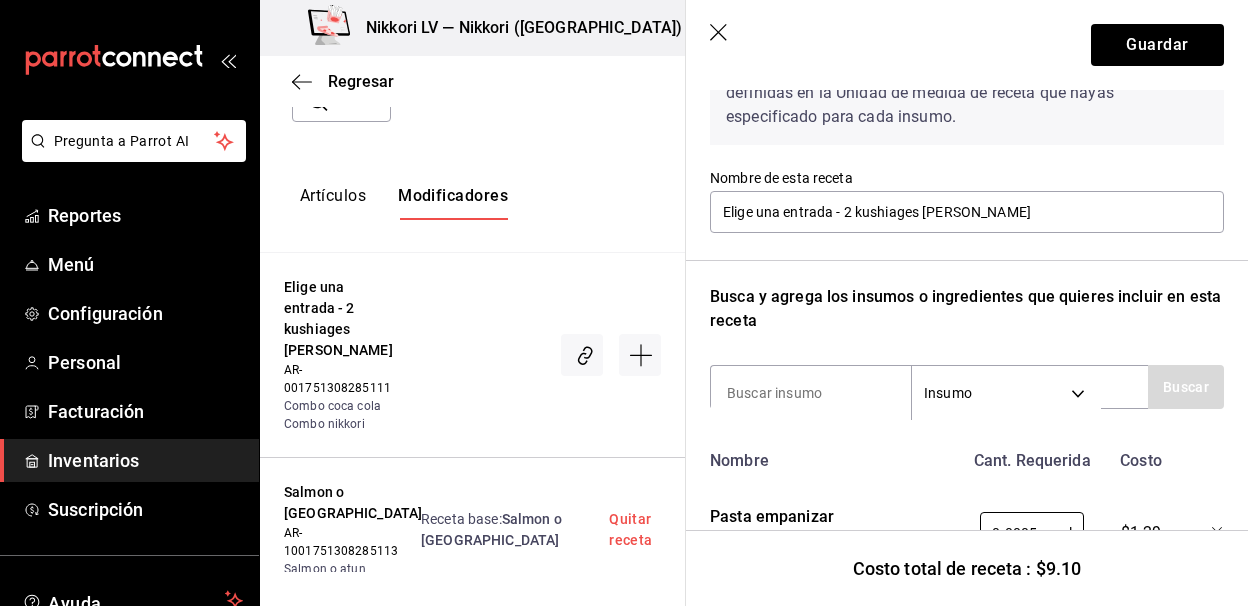 scroll, scrollTop: 532, scrollLeft: 0, axis: vertical 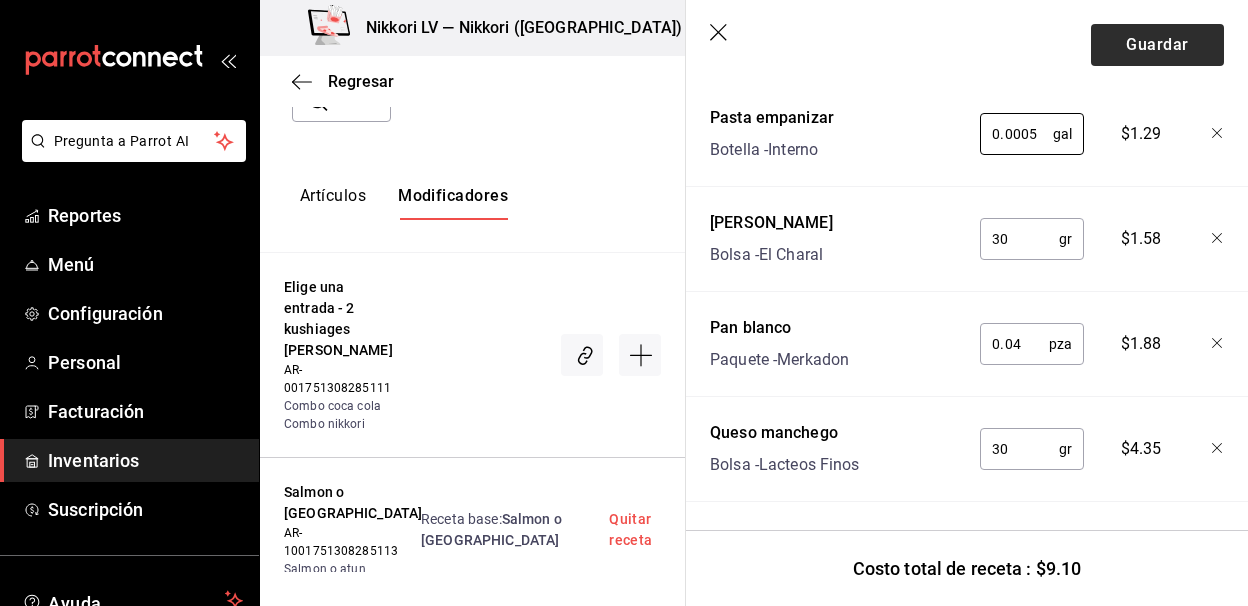 type on "0.0005" 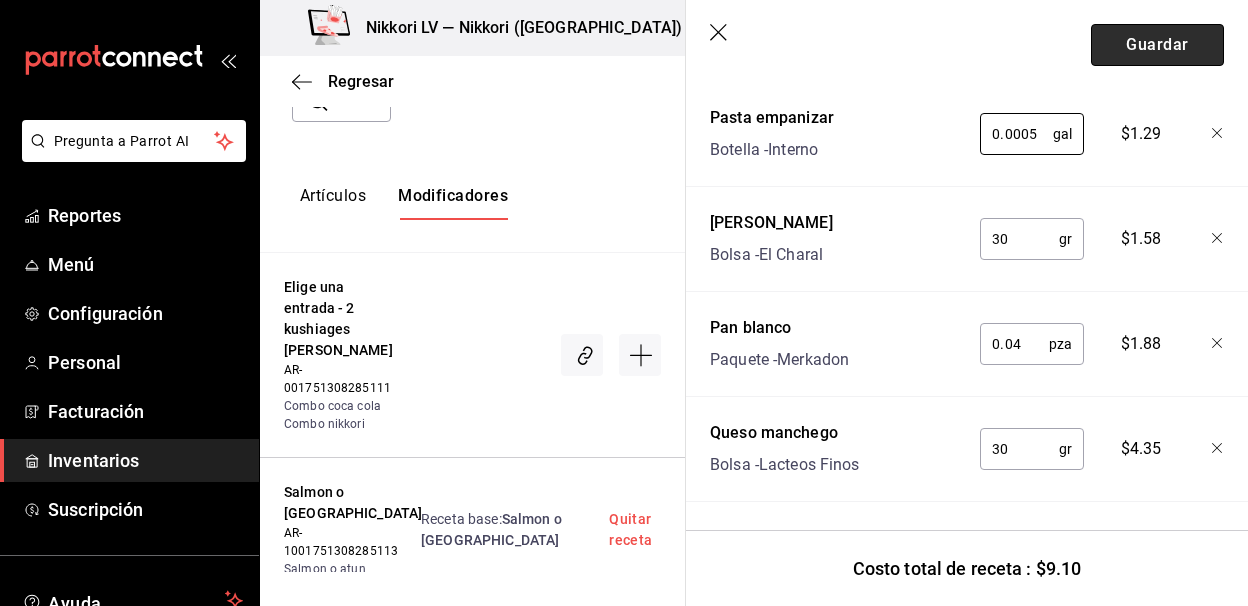 click on "Guardar" at bounding box center (1157, 45) 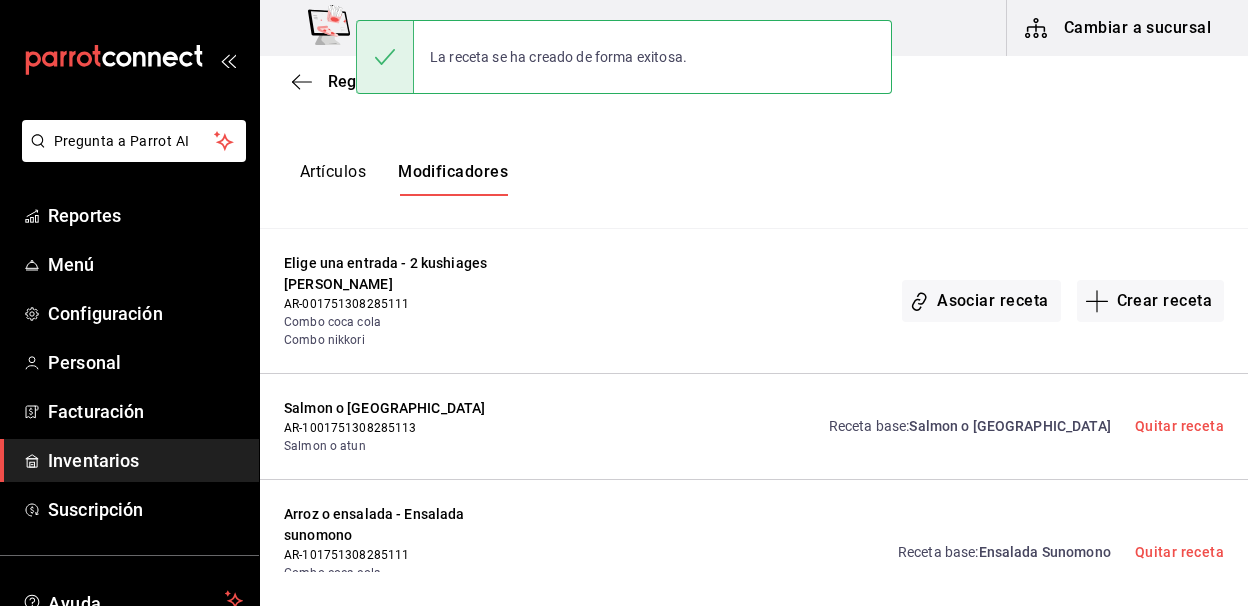 scroll, scrollTop: 0, scrollLeft: 0, axis: both 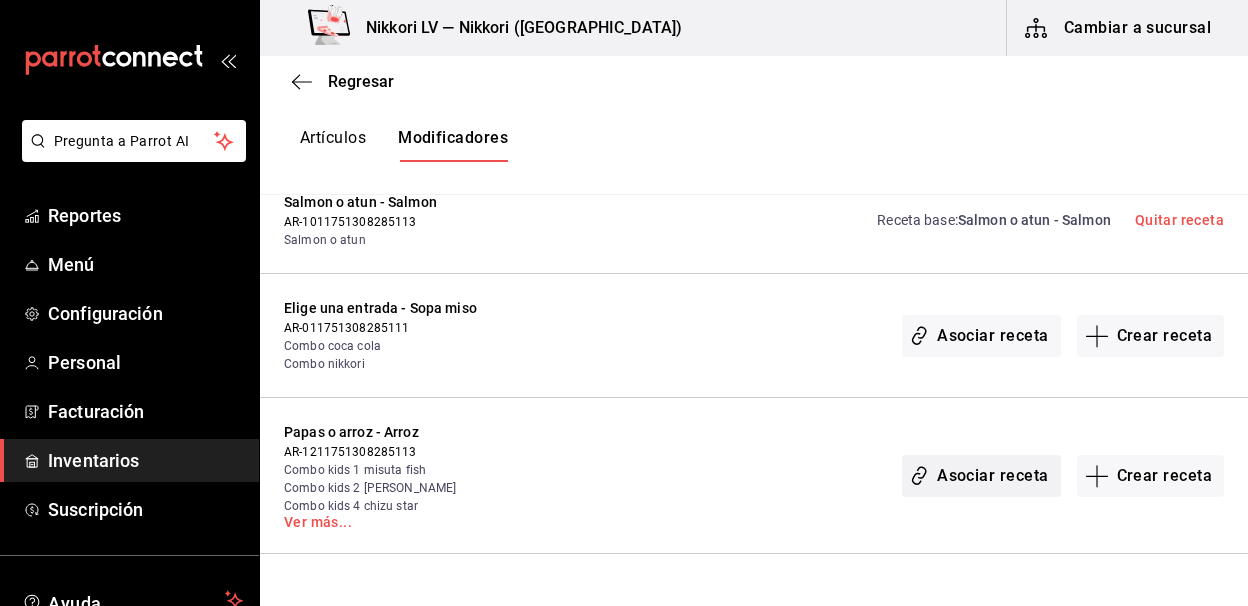 click on "Asociar receta" at bounding box center (981, 476) 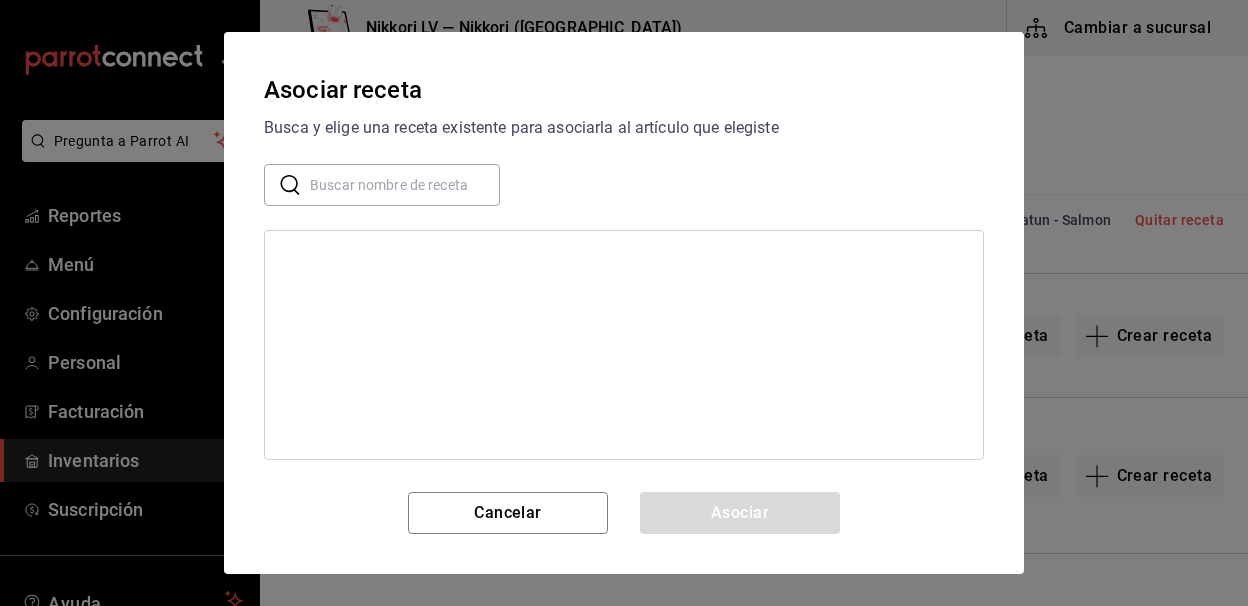 click at bounding box center [405, 185] 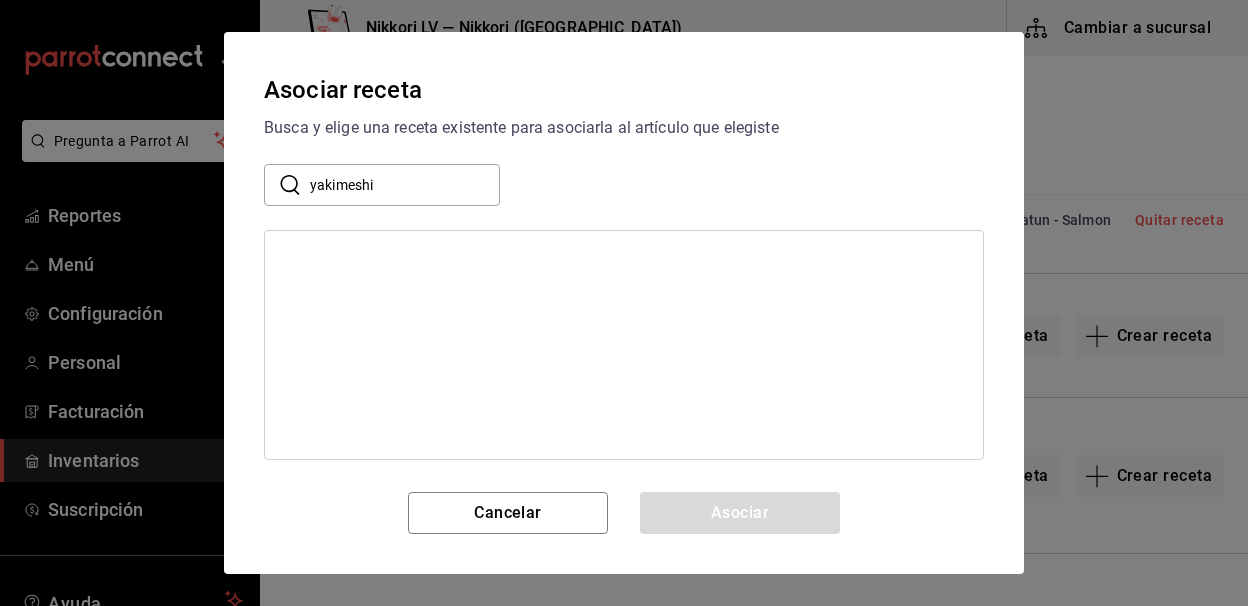 type on "yakimeshi" 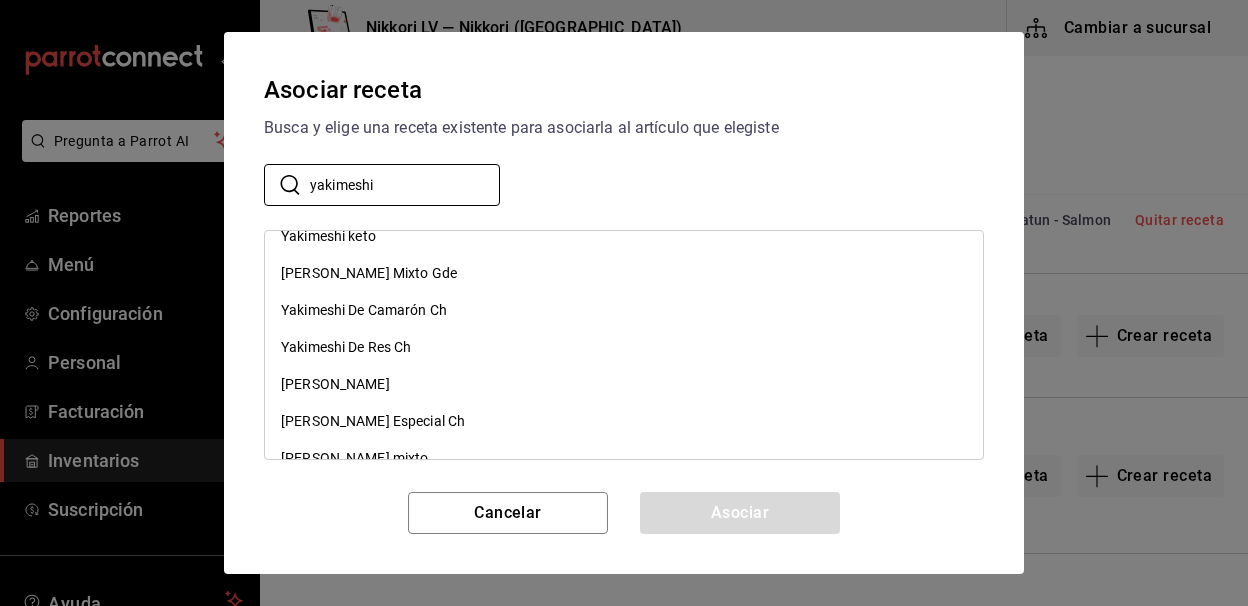 scroll, scrollTop: 0, scrollLeft: 0, axis: both 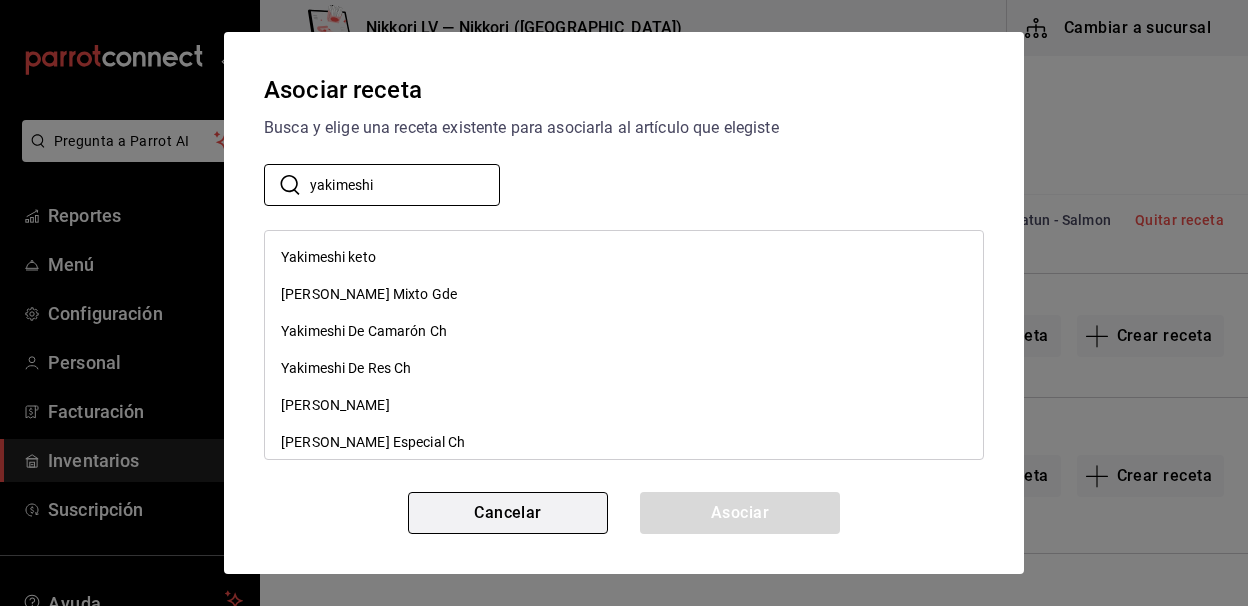 click on "Cancelar" at bounding box center (508, 513) 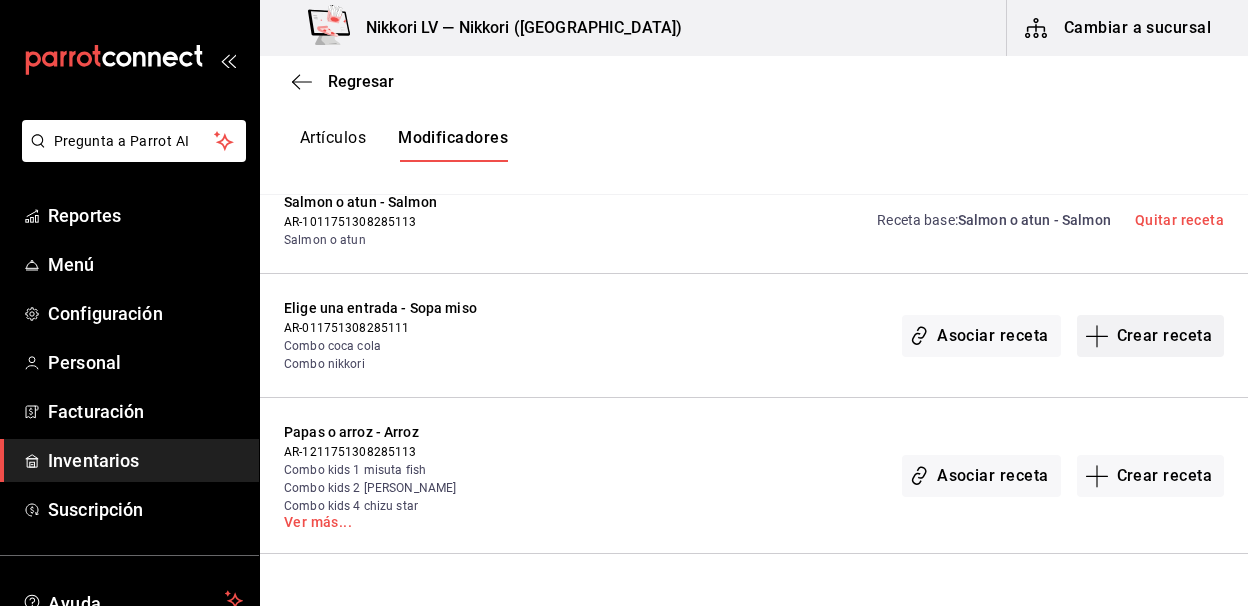 click on "Crear receta" at bounding box center (1151, 336) 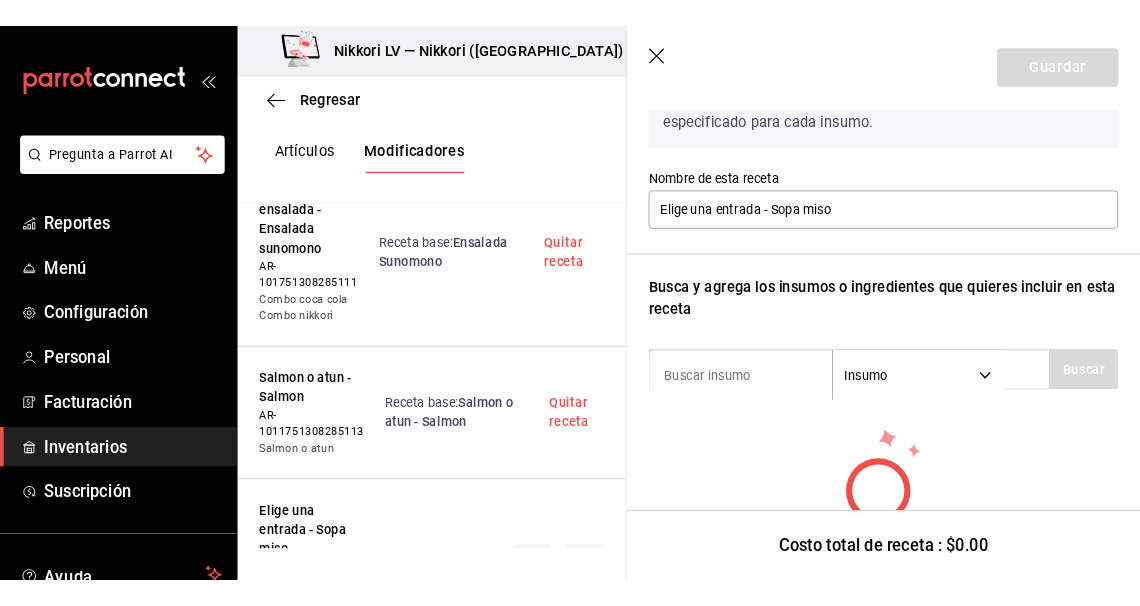 scroll, scrollTop: 156, scrollLeft: 0, axis: vertical 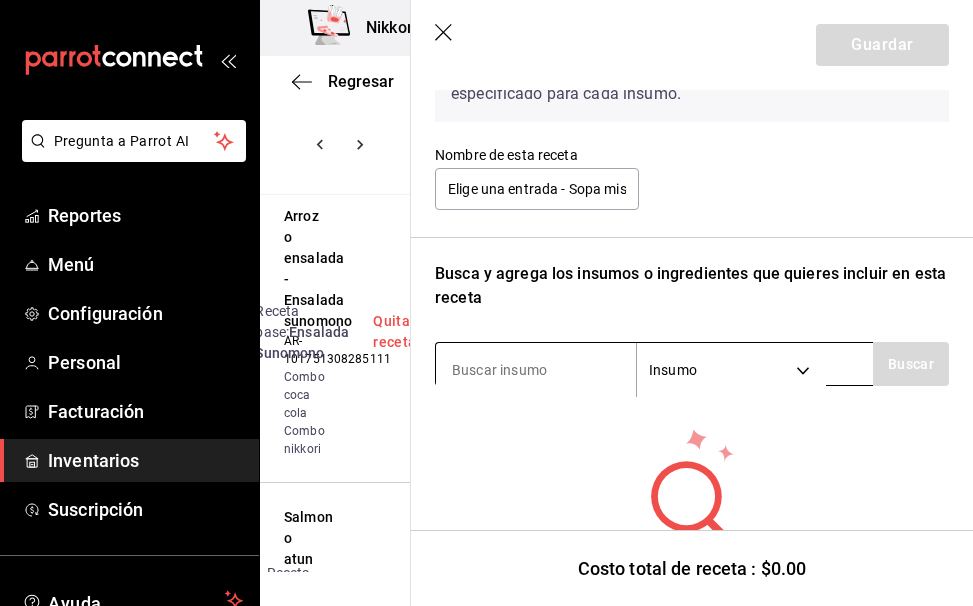click at bounding box center (536, 370) 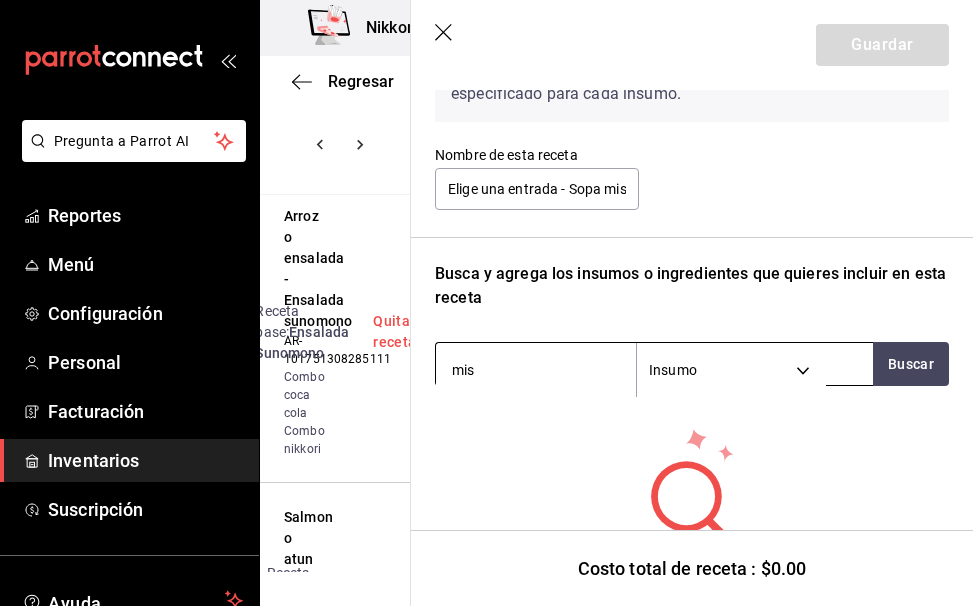 type on "miso" 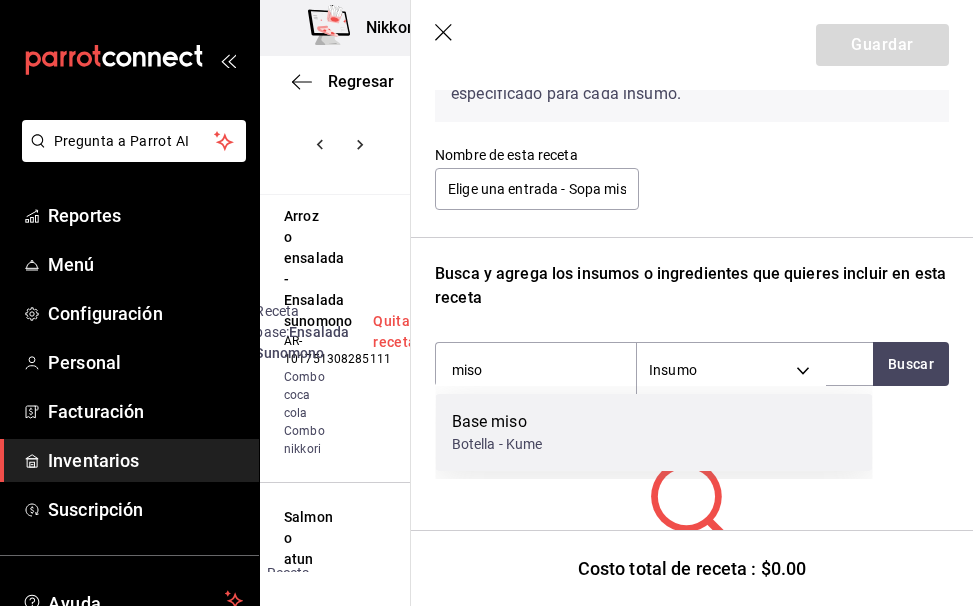 click on "Base miso Botella - Kume" at bounding box center [654, 432] 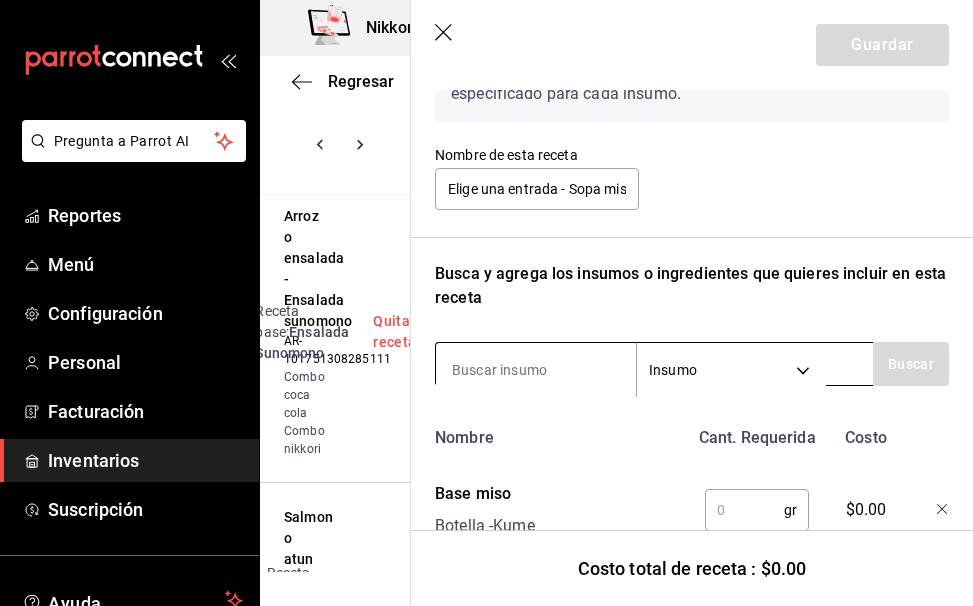 click at bounding box center (536, 370) 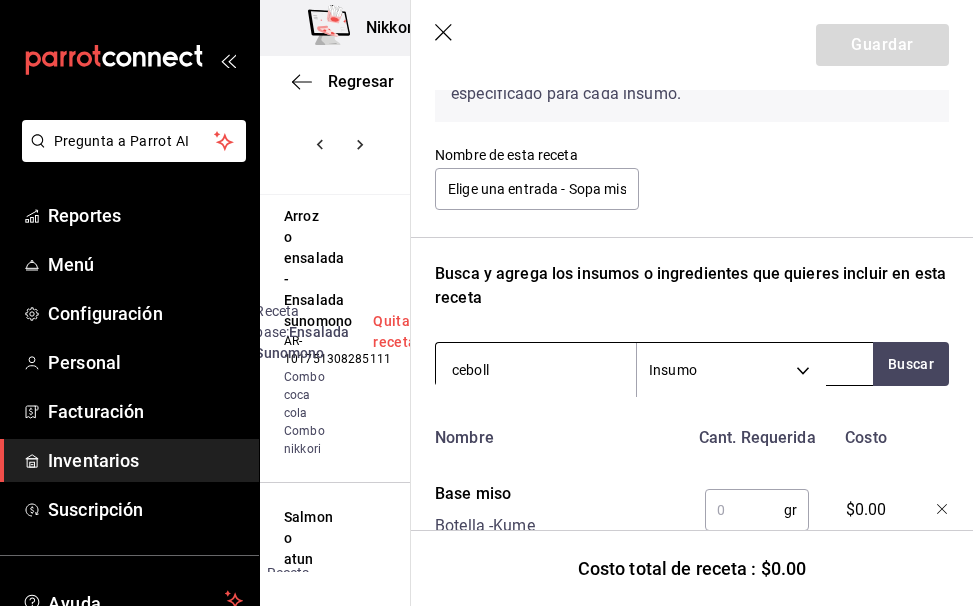 type on "cebolla" 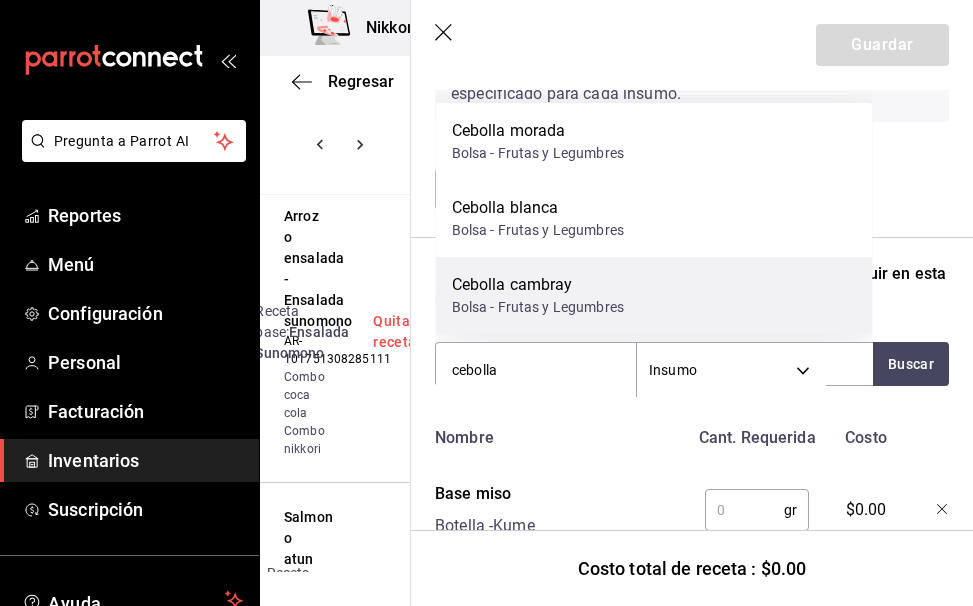 click on "Bolsa - Frutas y Legumbres" at bounding box center [538, 307] 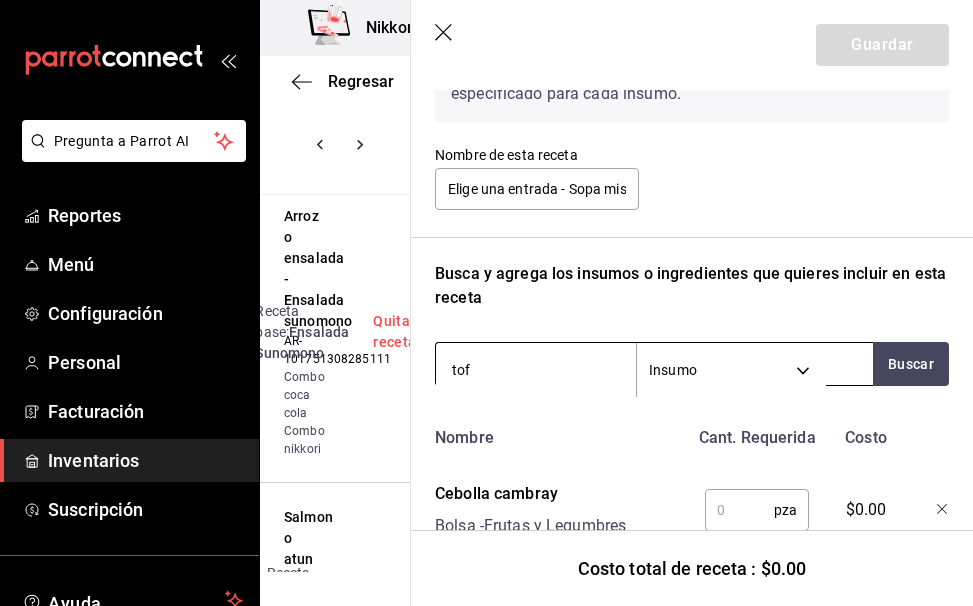 type on "tofu" 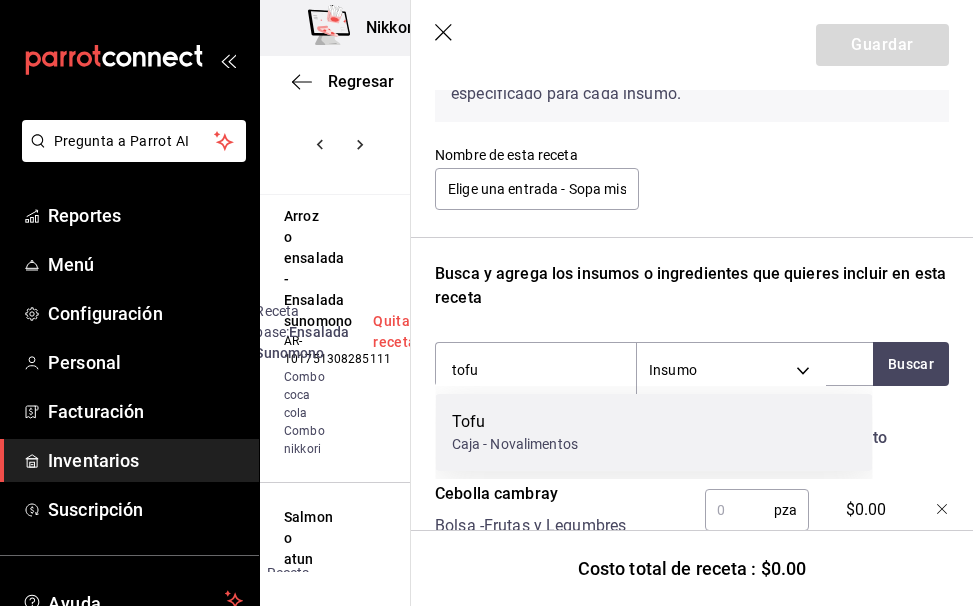 click on "Caja - Novalimentos" at bounding box center [515, 444] 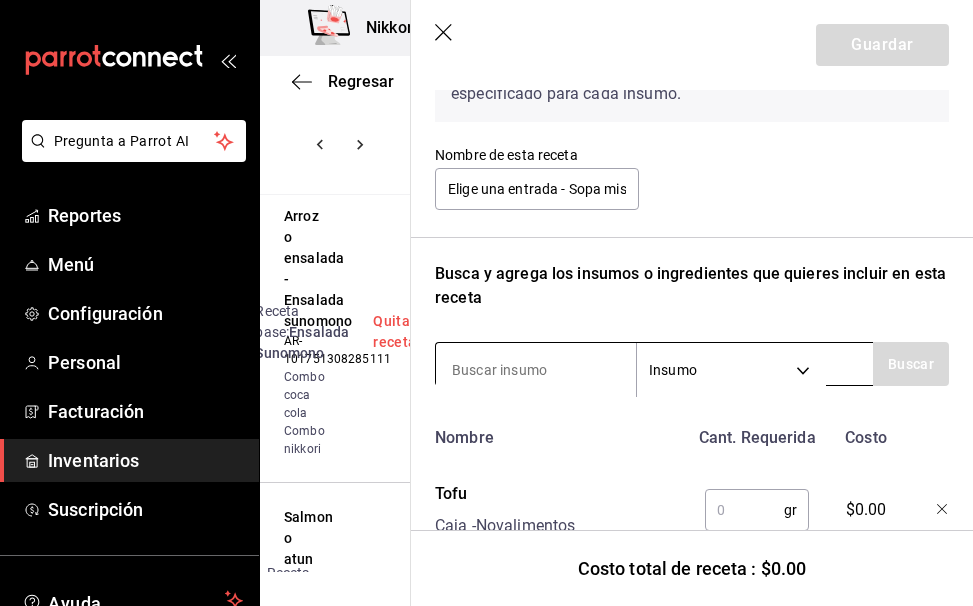 type on "a" 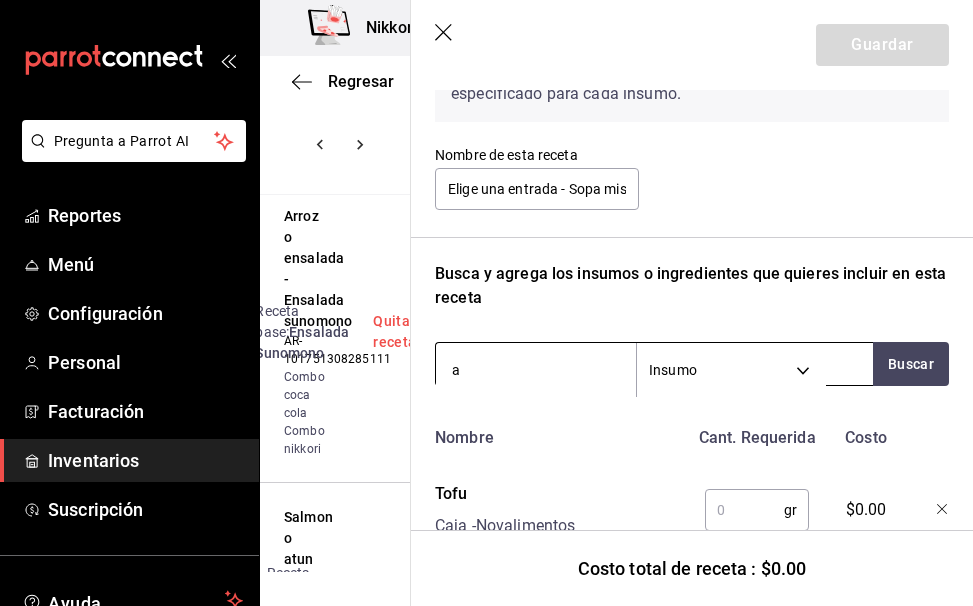 click on "a" at bounding box center [536, 370] 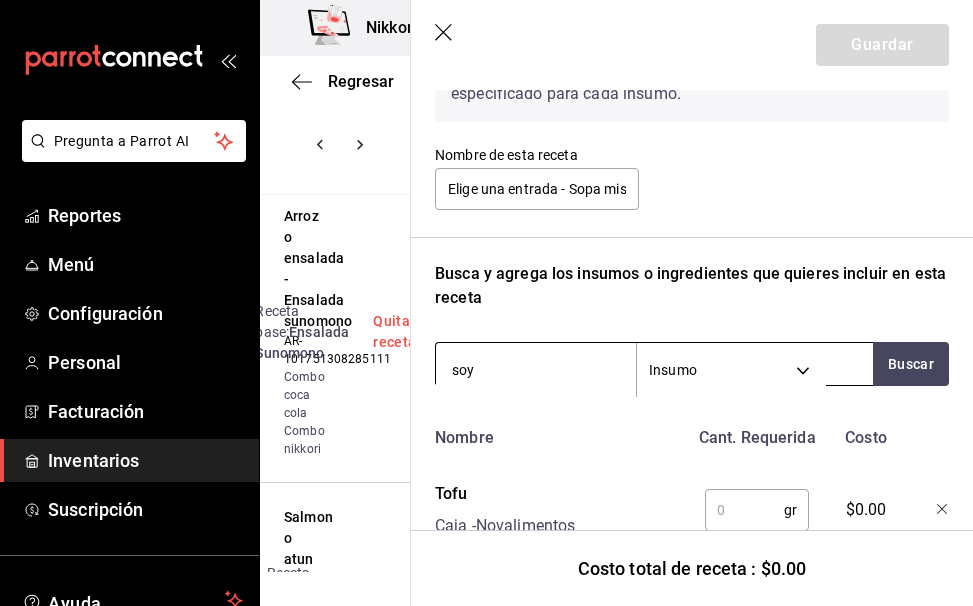 type on "soya" 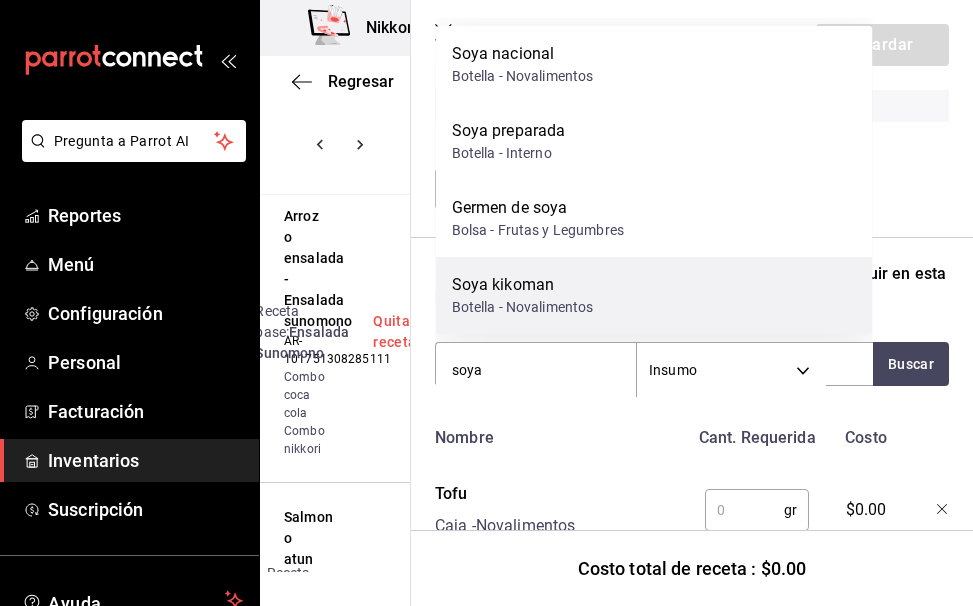 click on "Botella - Novalimentos" at bounding box center [523, 307] 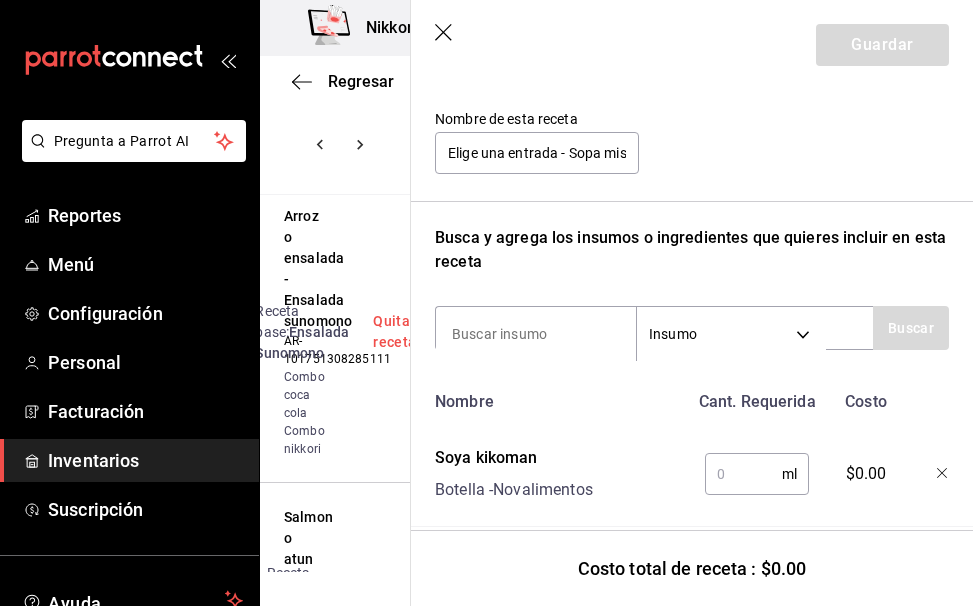 scroll, scrollTop: 200, scrollLeft: 0, axis: vertical 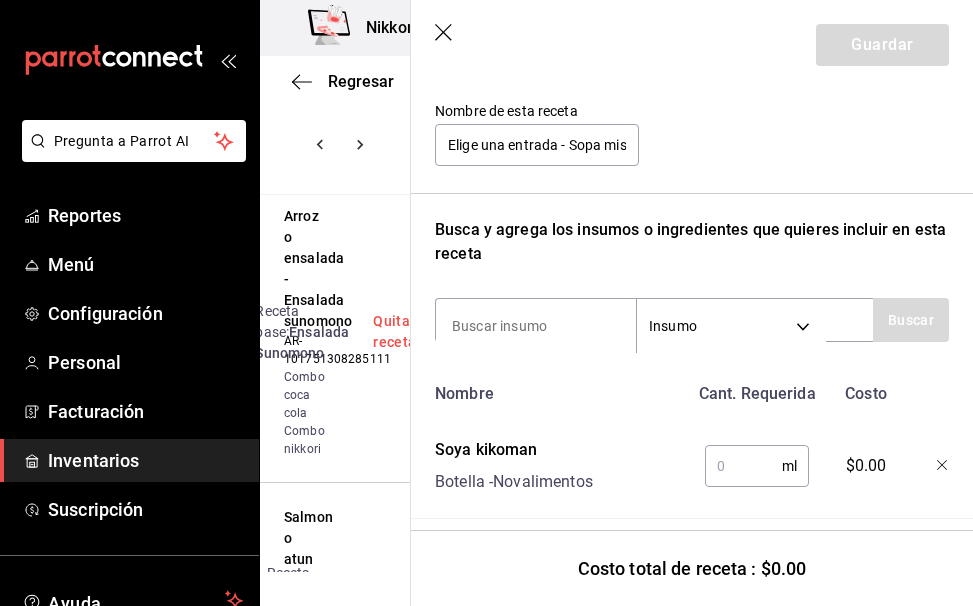 click at bounding box center (743, 466) 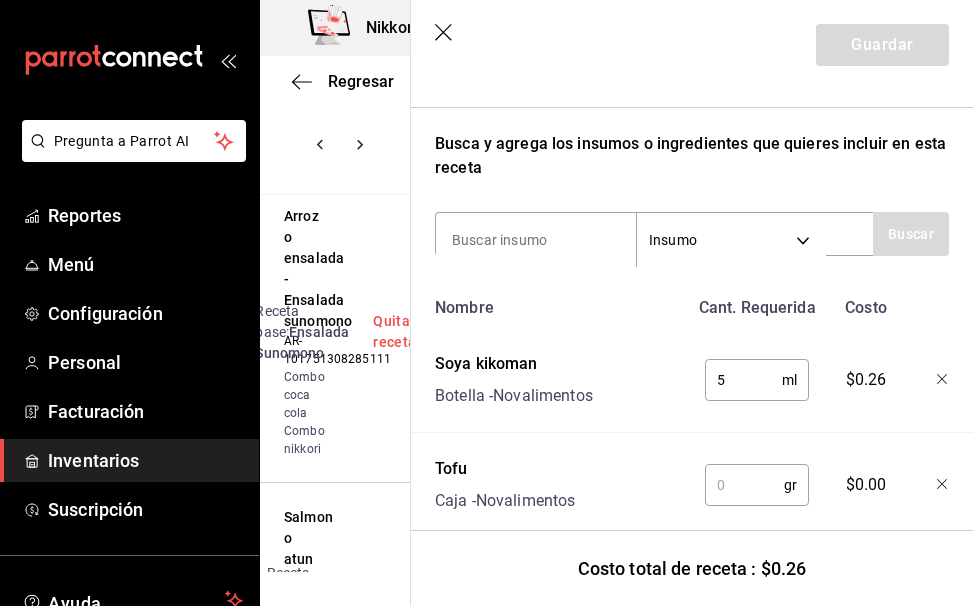 scroll, scrollTop: 288, scrollLeft: 0, axis: vertical 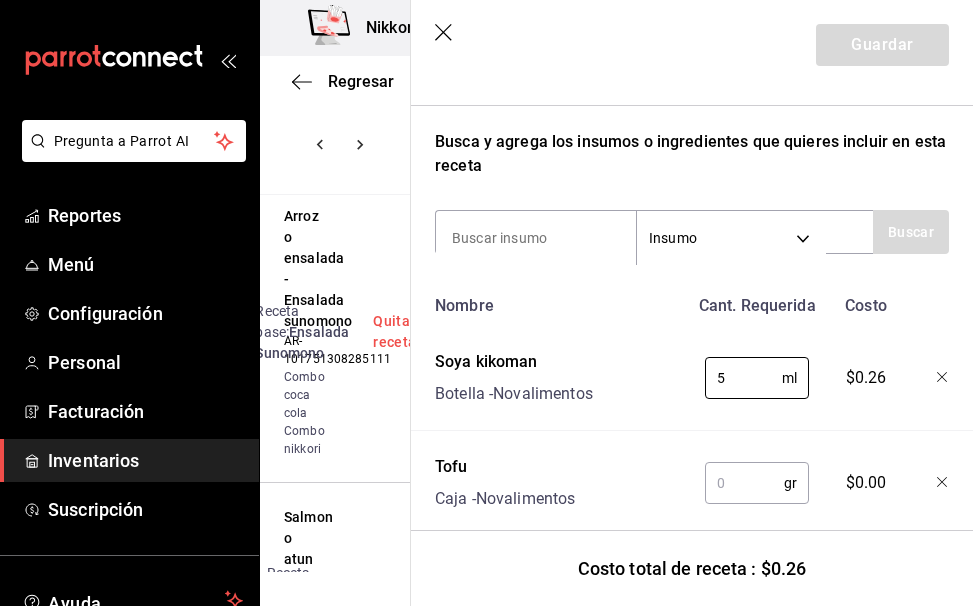 type on "5" 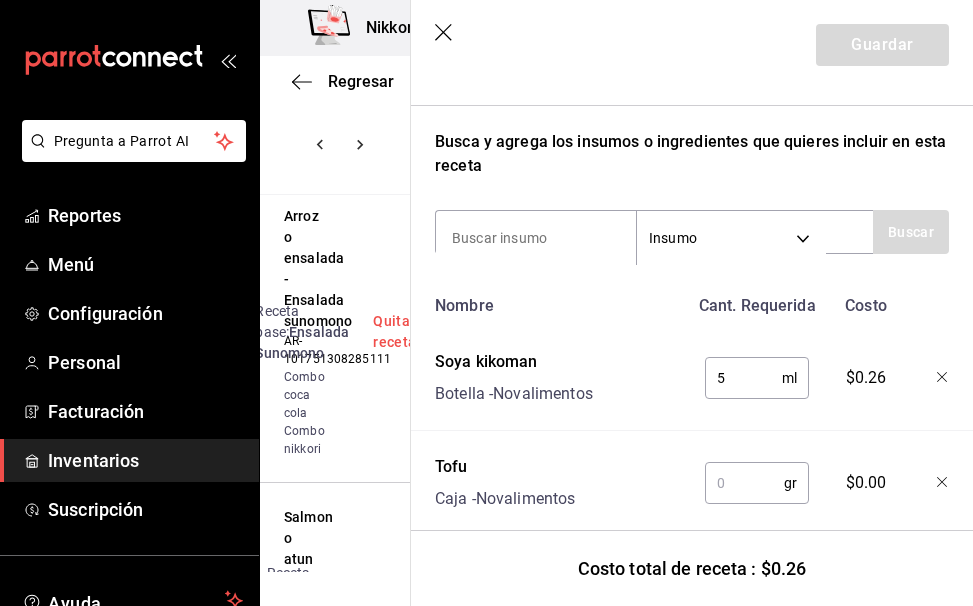 click at bounding box center [744, 483] 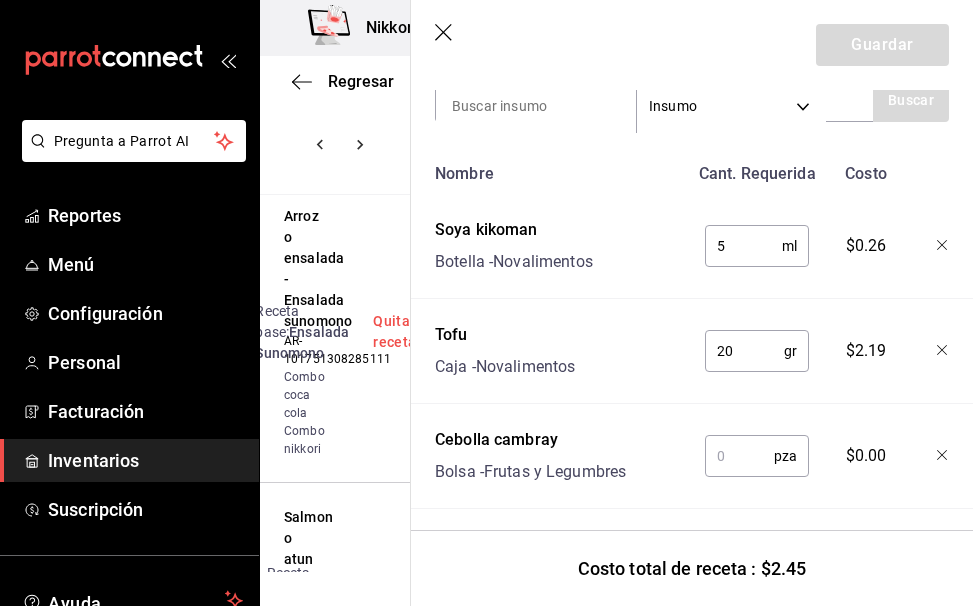 scroll, scrollTop: 431, scrollLeft: 0, axis: vertical 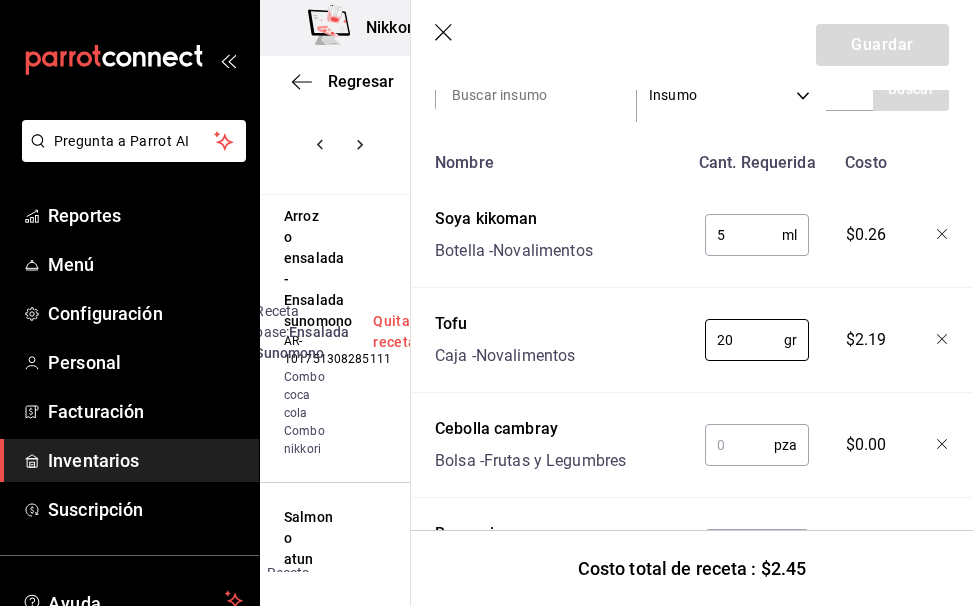 type on "20" 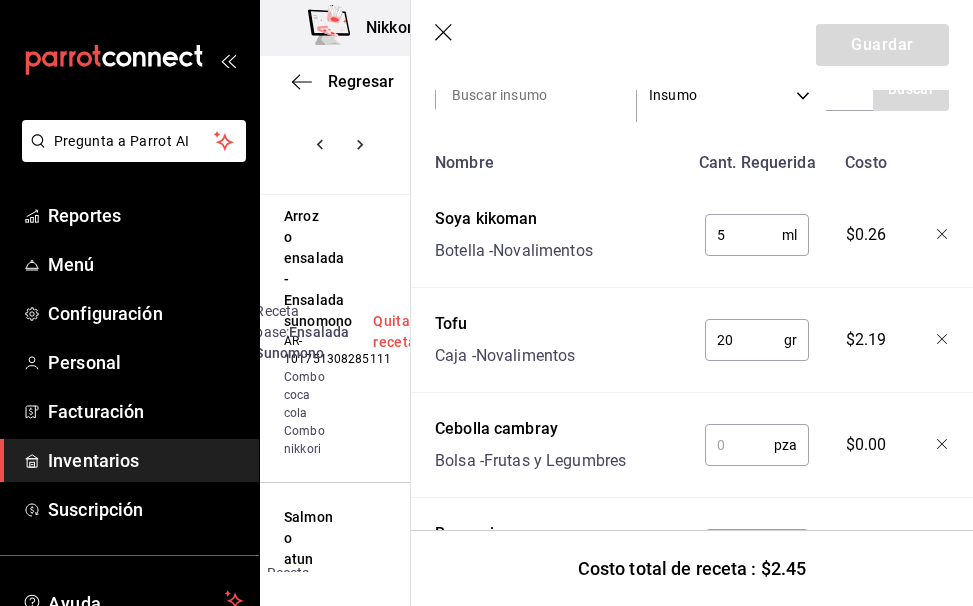 click at bounding box center [739, 445] 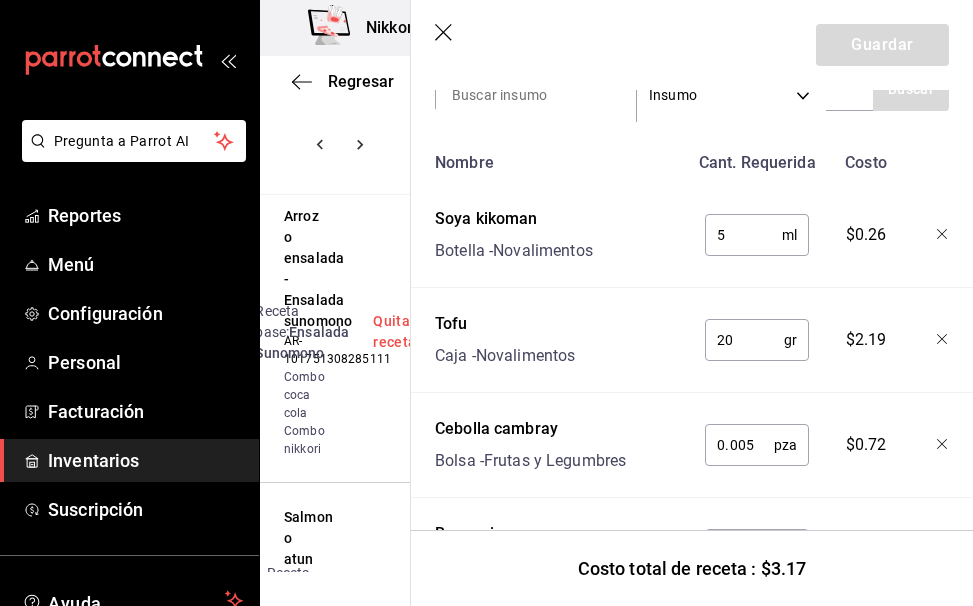 scroll, scrollTop: 532, scrollLeft: 0, axis: vertical 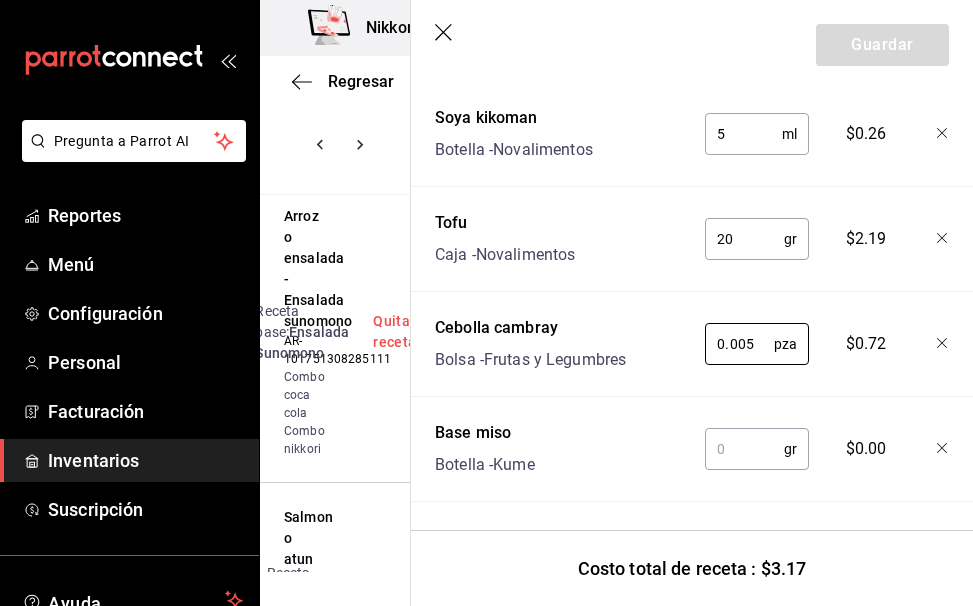 type on "0.005" 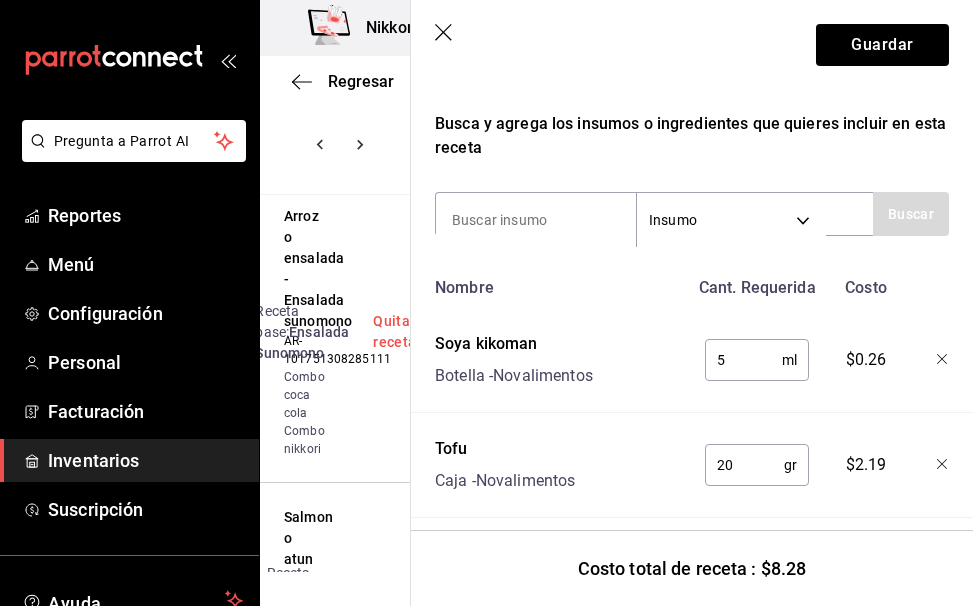 scroll, scrollTop: 303, scrollLeft: 0, axis: vertical 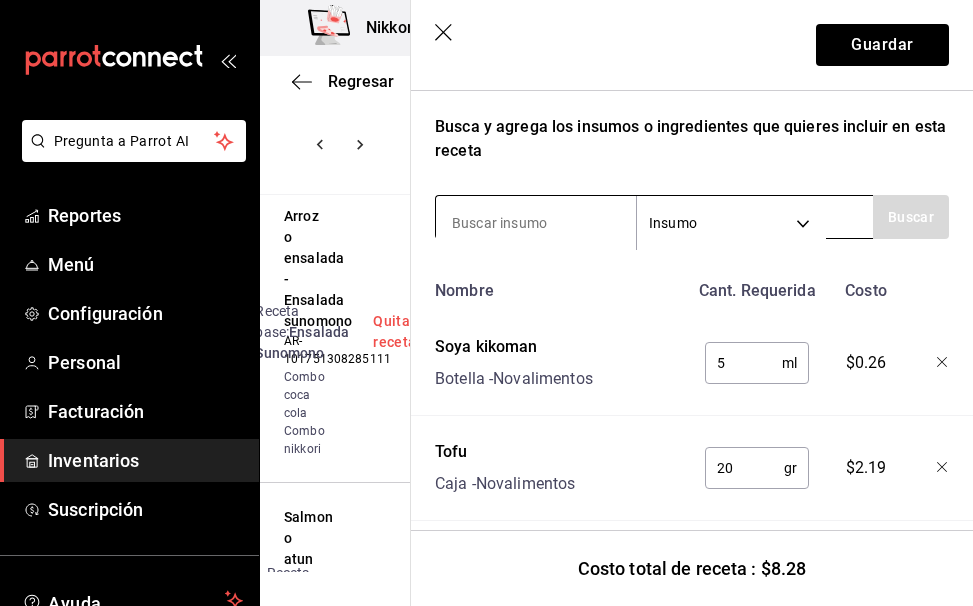 type on "10" 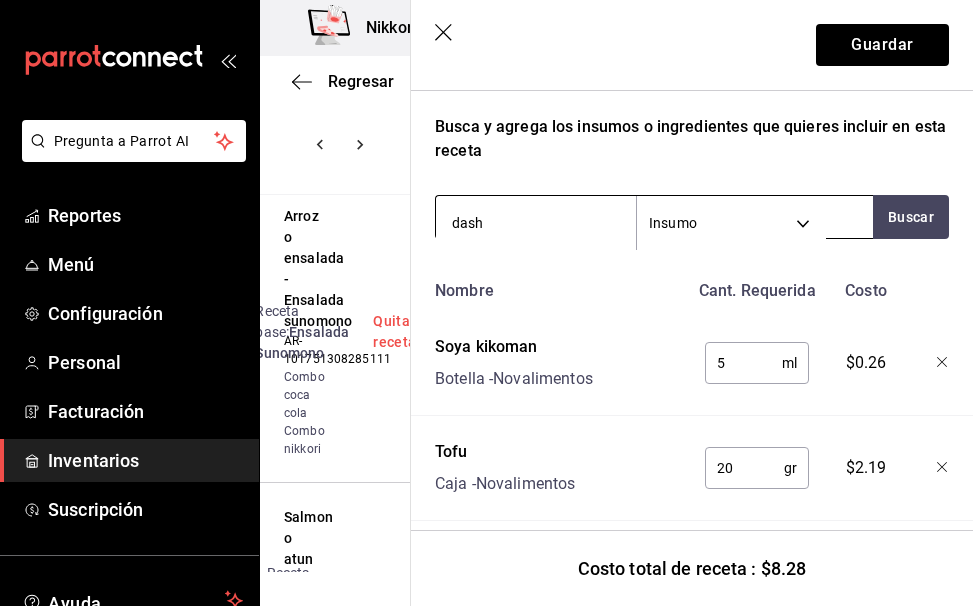 type on "dashi" 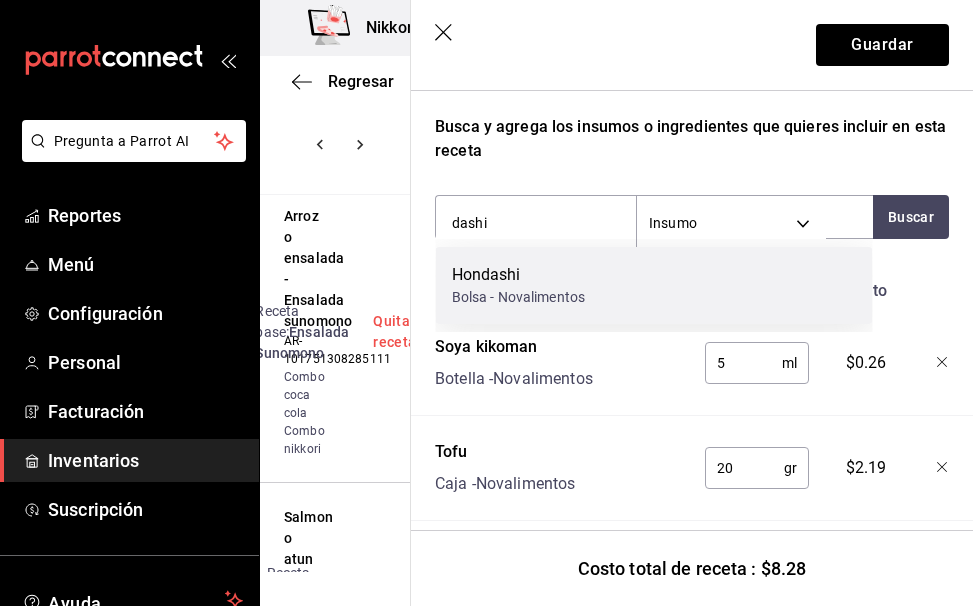 click on "Bolsa - Novalimentos" at bounding box center [519, 297] 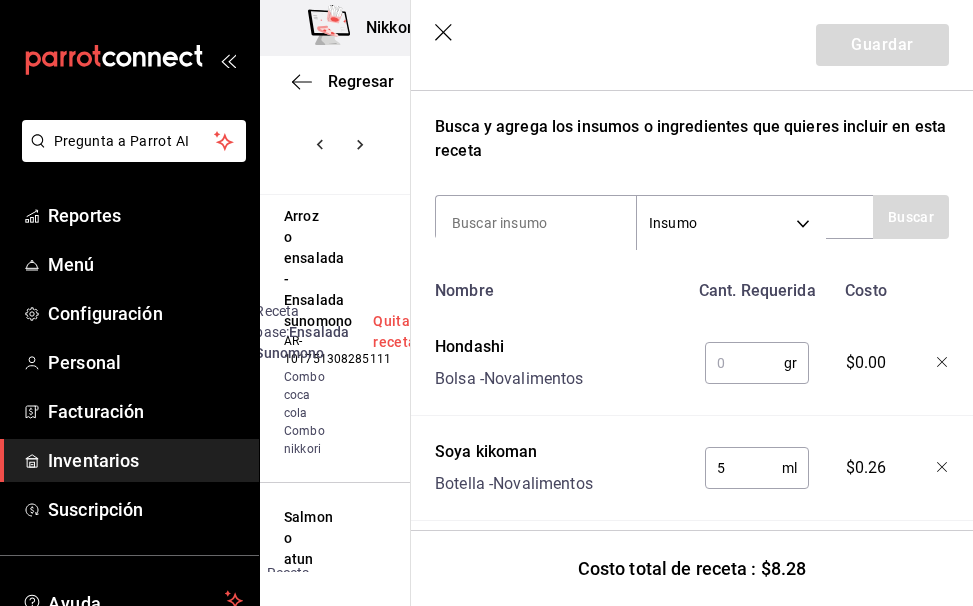 click at bounding box center (744, 363) 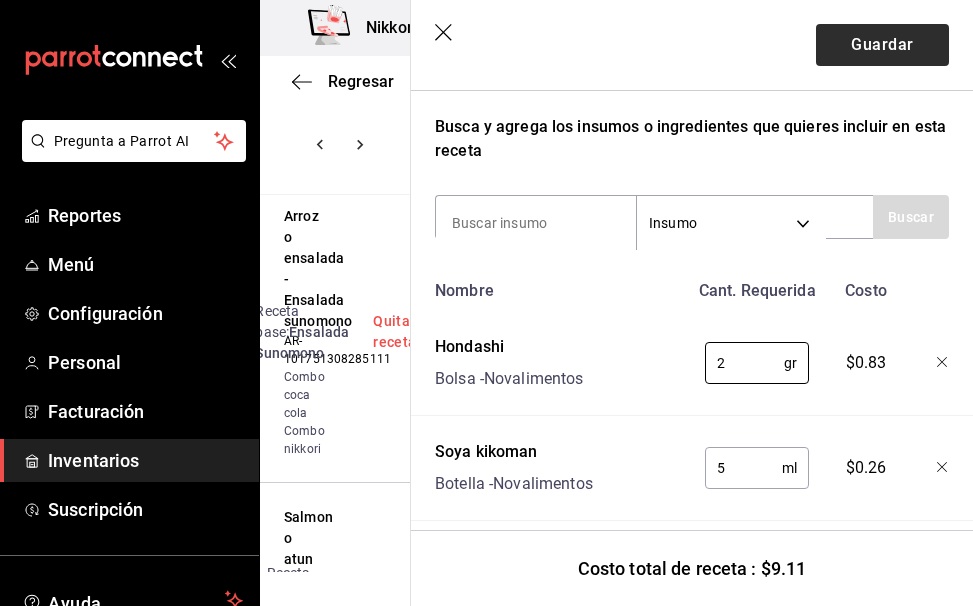 type on "2" 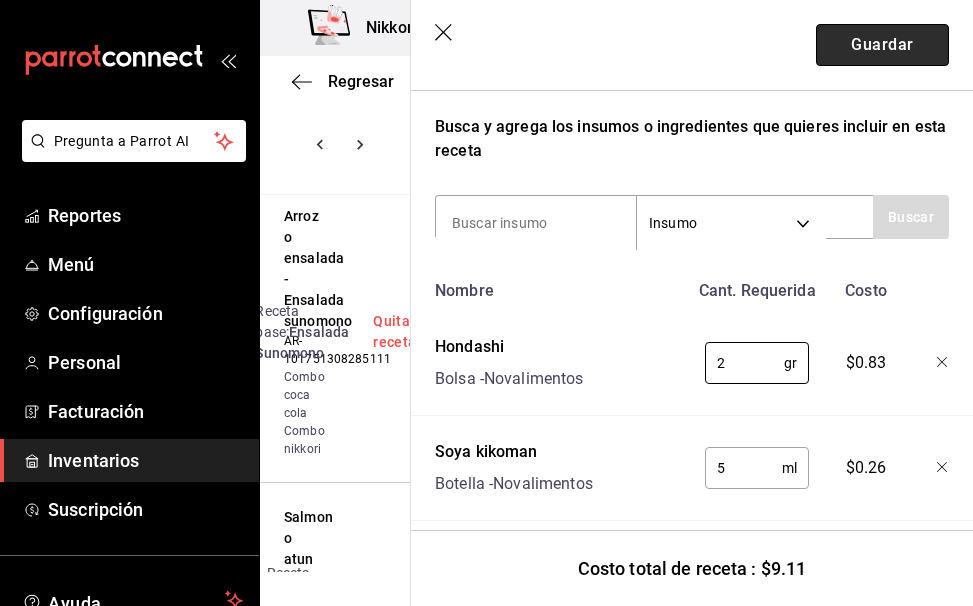 click on "Guardar" at bounding box center [882, 45] 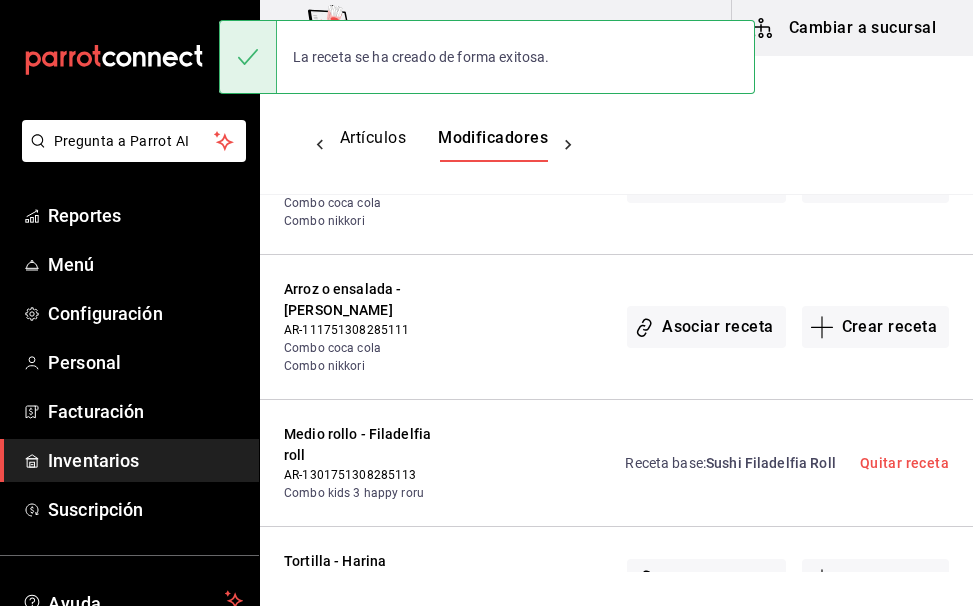 scroll, scrollTop: 0, scrollLeft: 0, axis: both 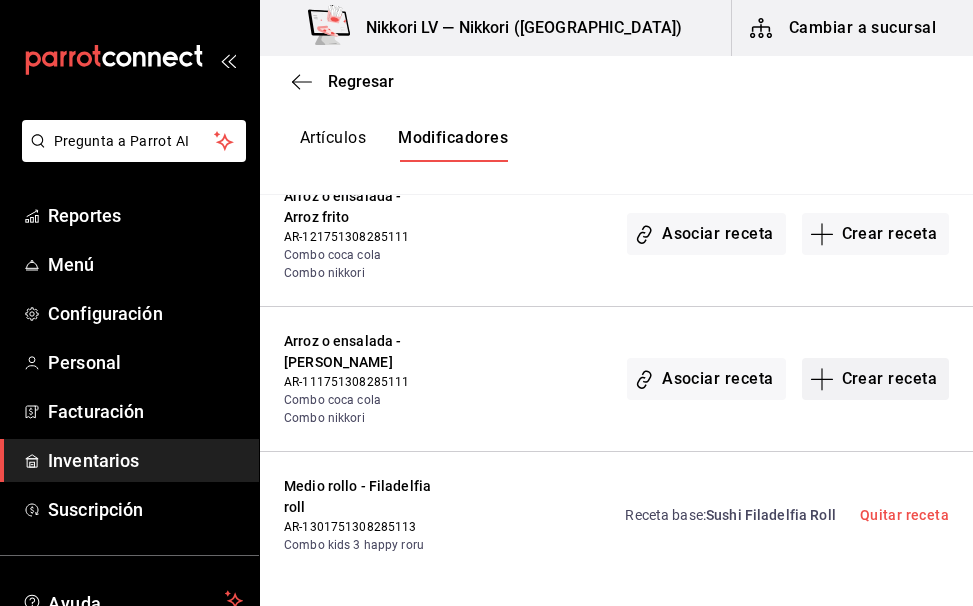 click on "Crear receta" at bounding box center [876, 379] 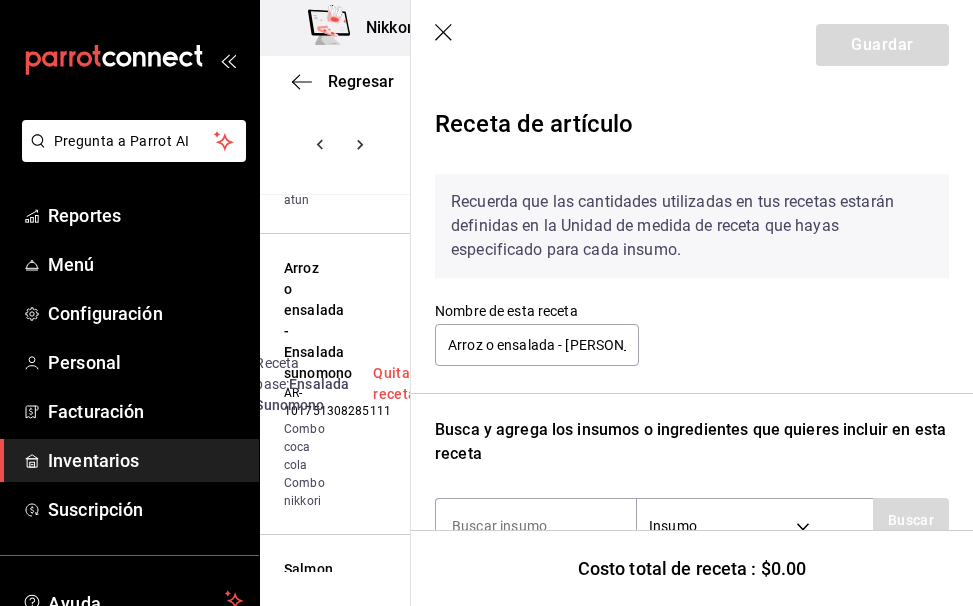 click 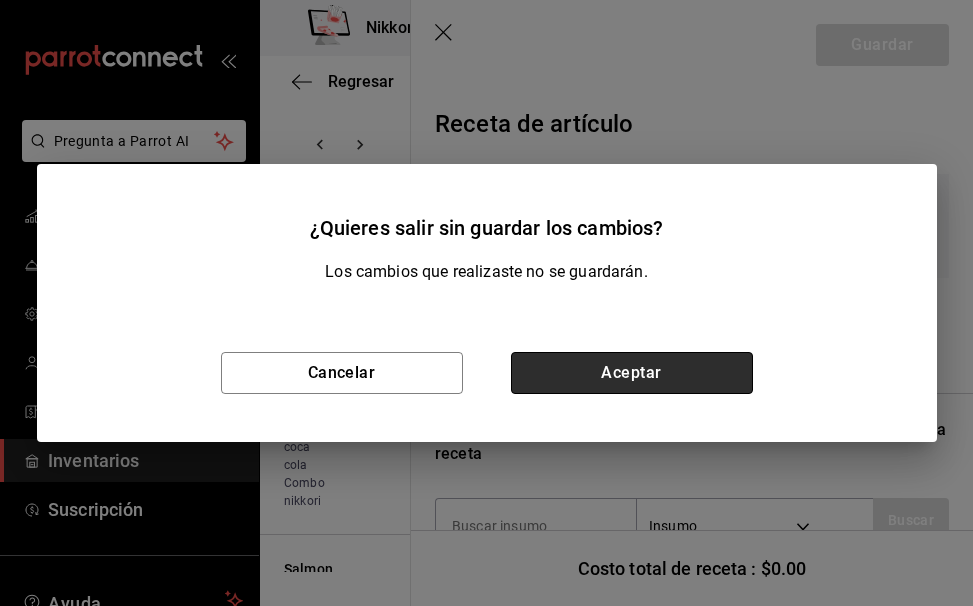 click on "Aceptar" at bounding box center (632, 373) 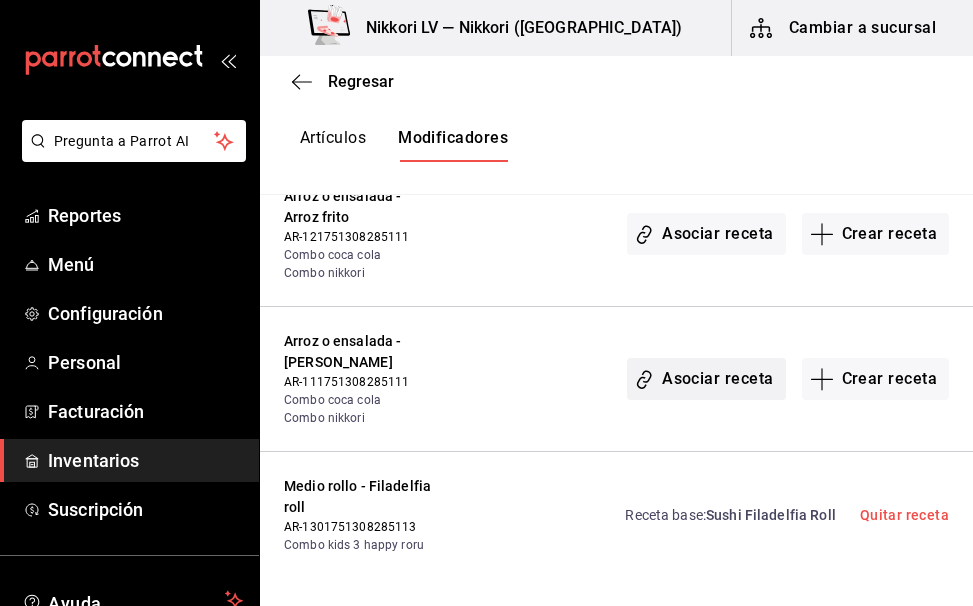 click on "Asociar receta" at bounding box center [706, 379] 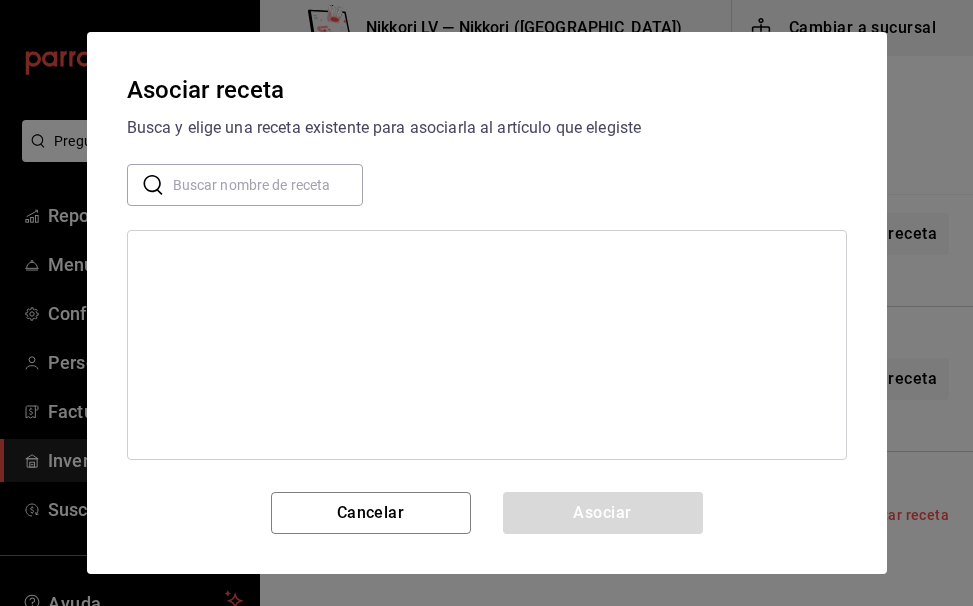 click at bounding box center [268, 185] 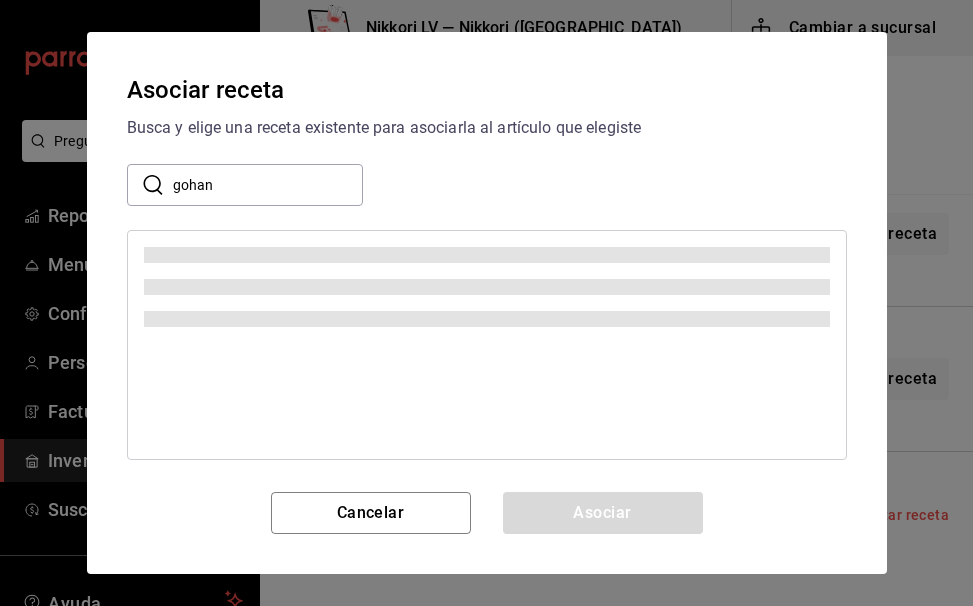 type on "gohan" 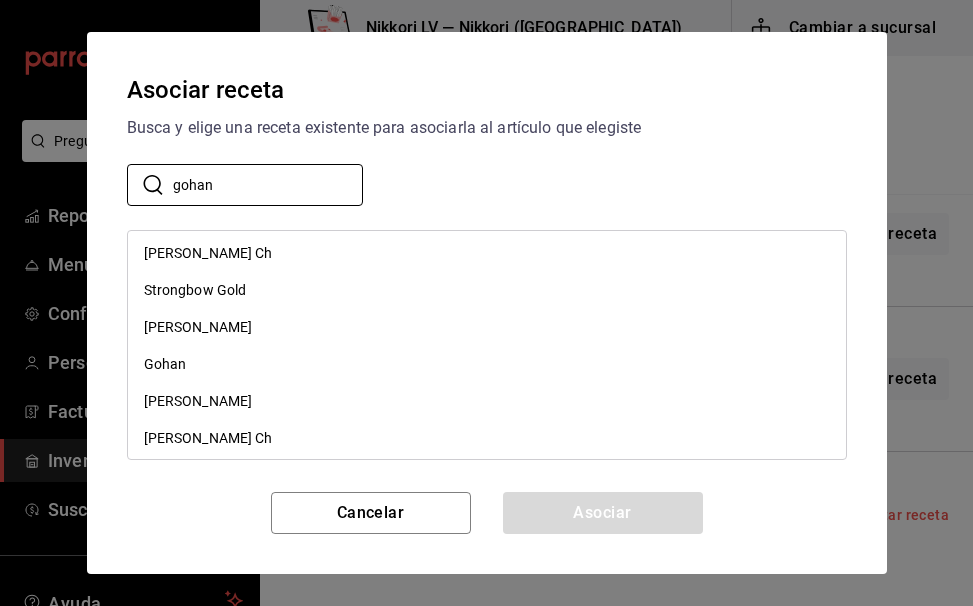 scroll, scrollTop: 491, scrollLeft: 0, axis: vertical 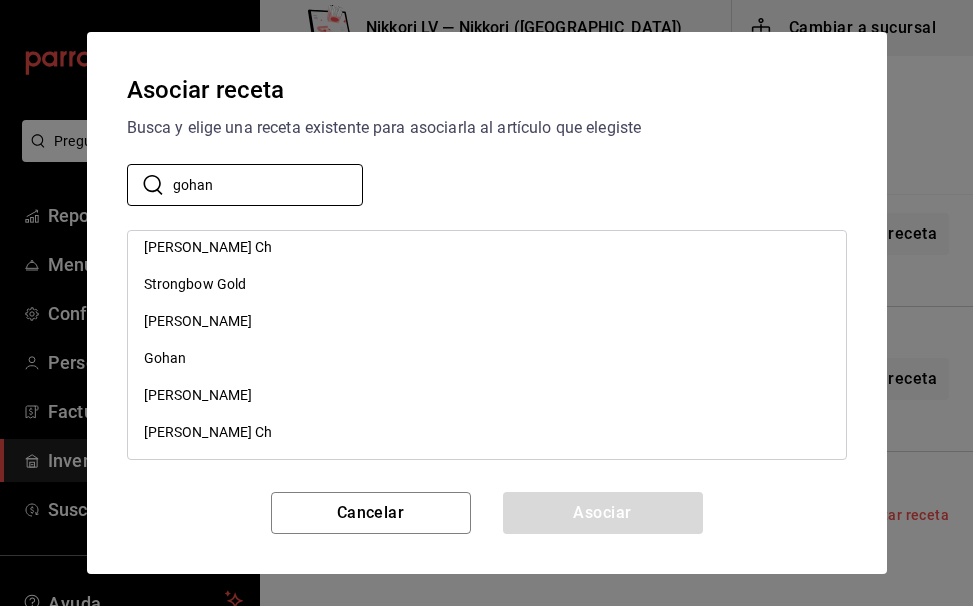 click on "Gohan Ch" at bounding box center [487, 395] 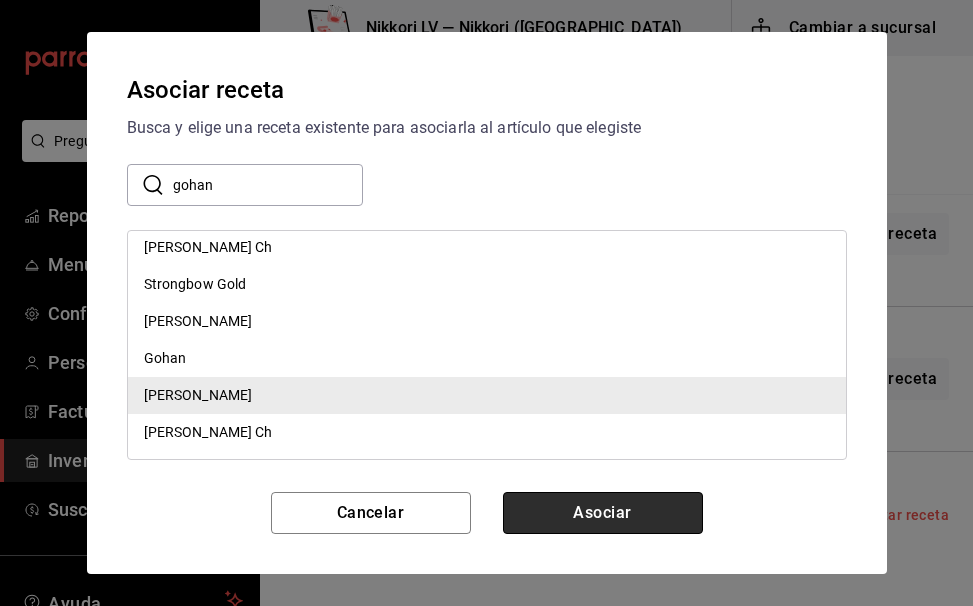 click on "Asociar" at bounding box center [603, 513] 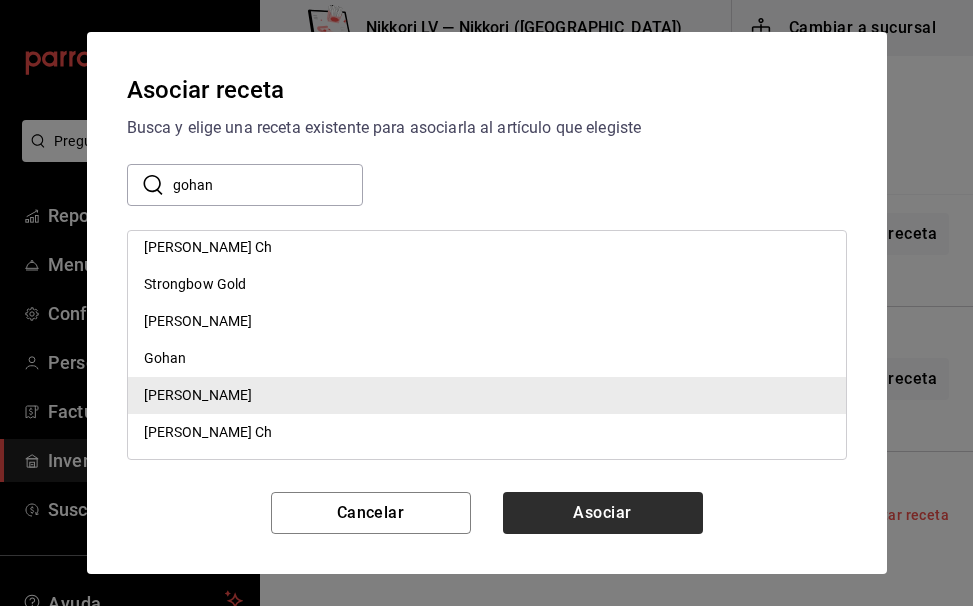 scroll, scrollTop: 0, scrollLeft: 0, axis: both 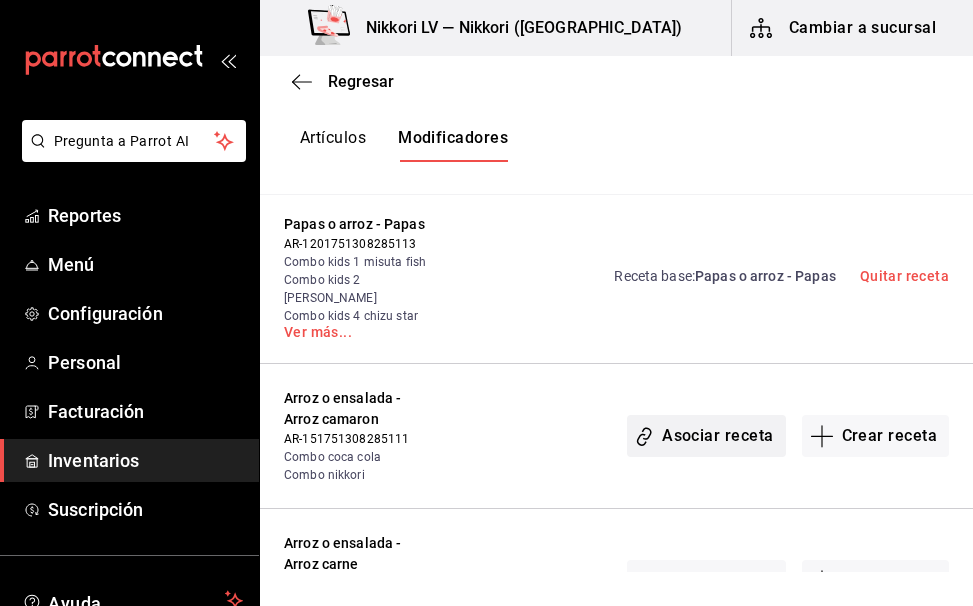 click on "Asociar receta" at bounding box center (706, 436) 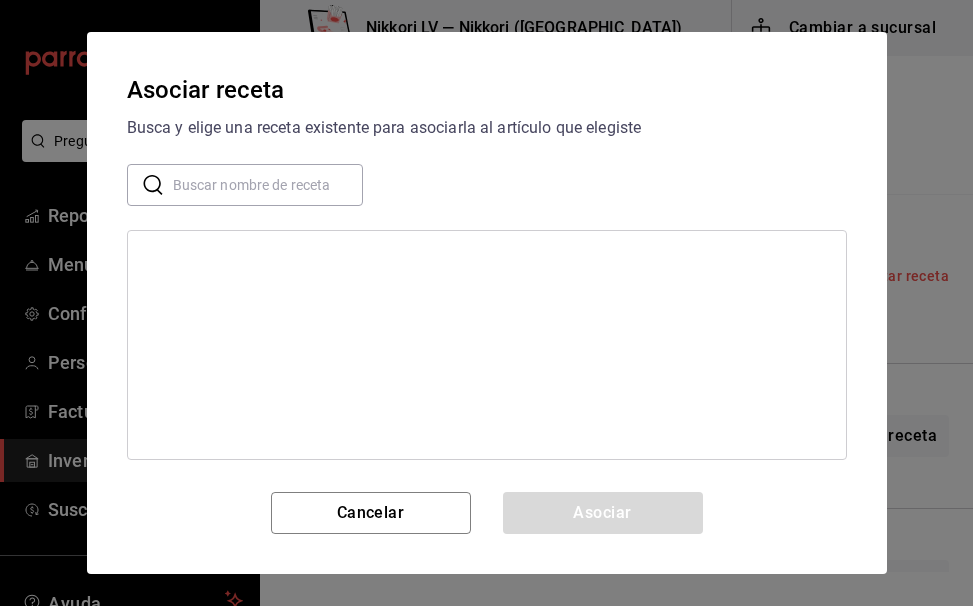click at bounding box center [268, 185] 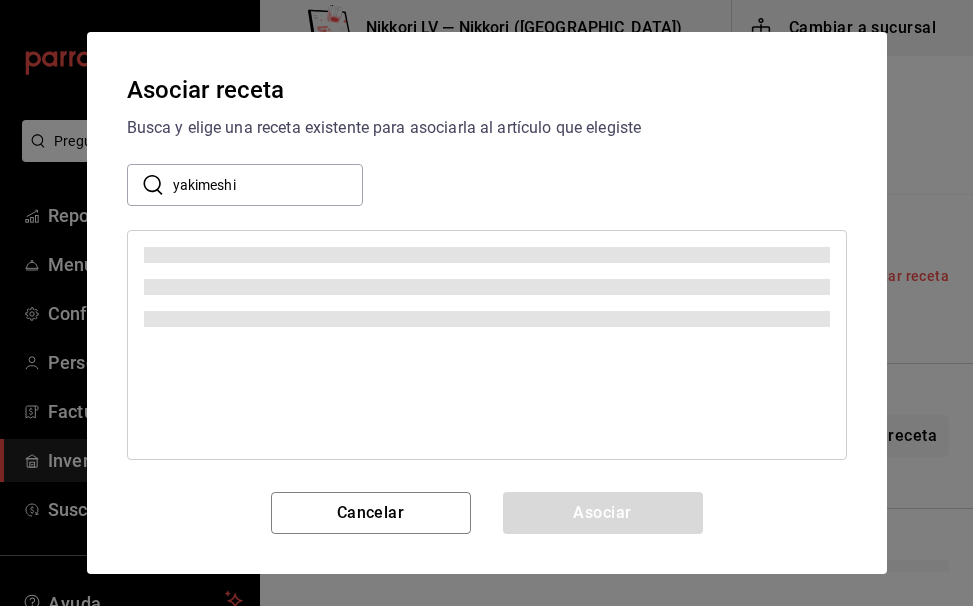 type on "yakimeshi" 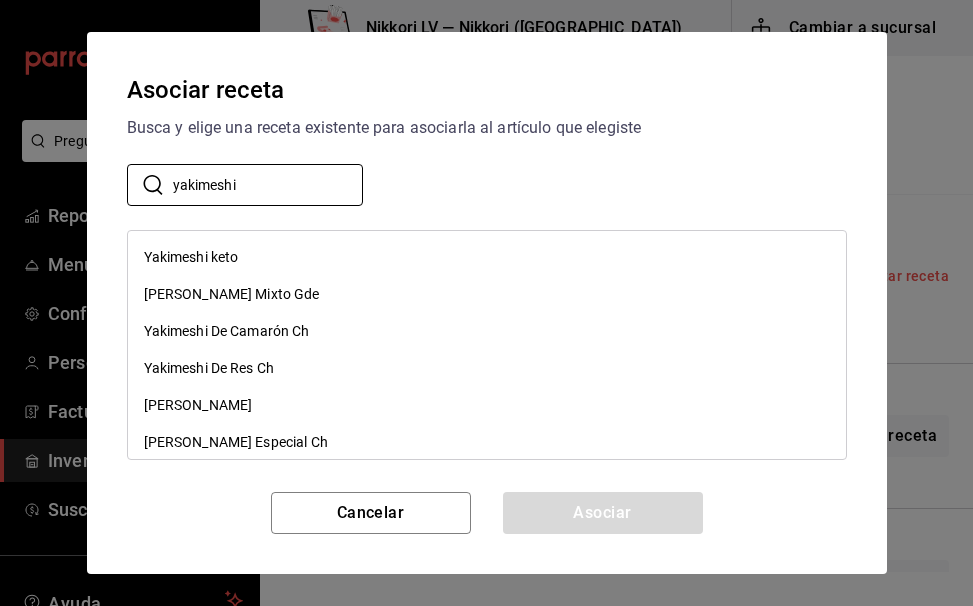scroll, scrollTop: 15, scrollLeft: 0, axis: vertical 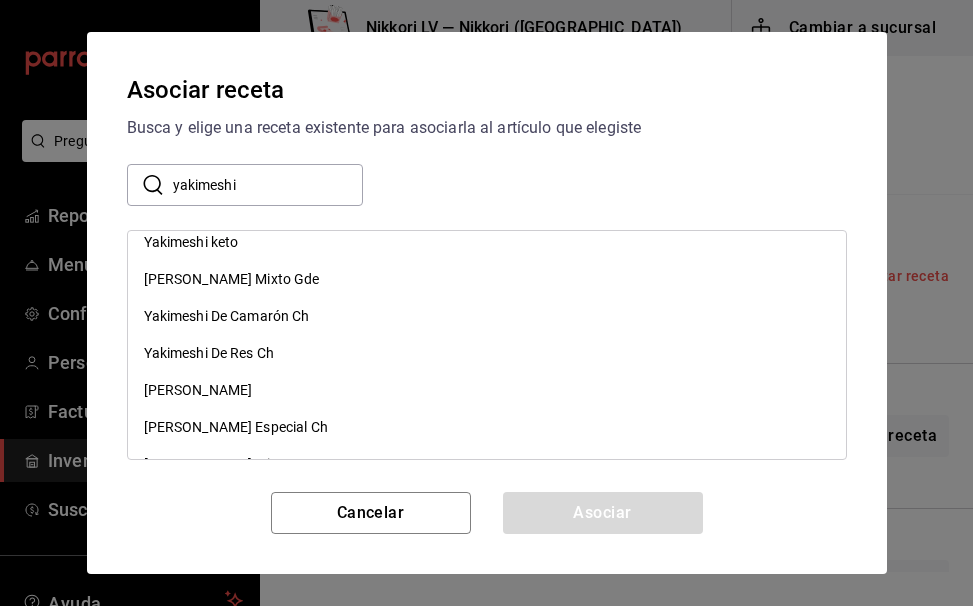 click on "Yakimeshi De Camarón Ch" at bounding box center [487, 316] 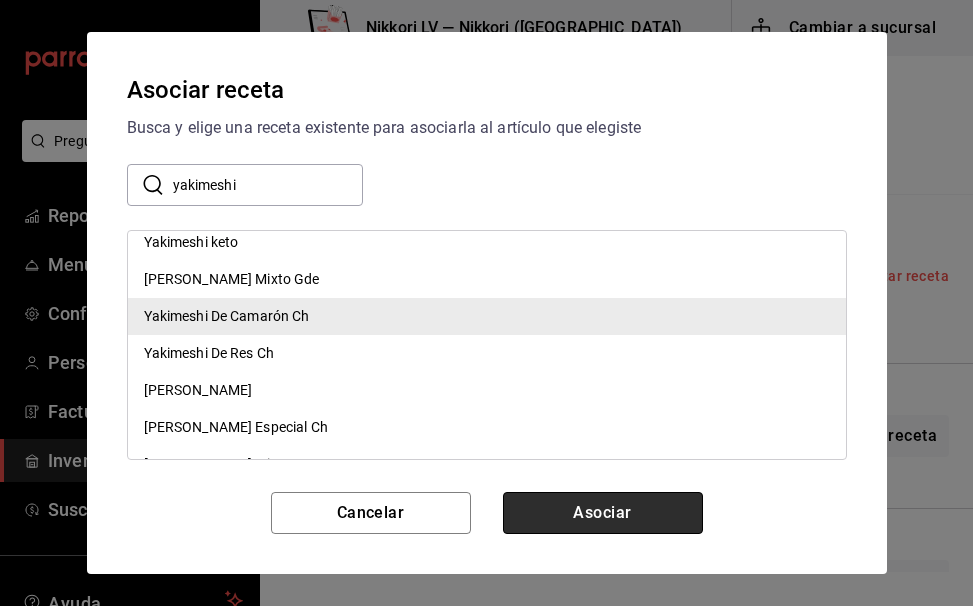 click on "Asociar" at bounding box center (603, 513) 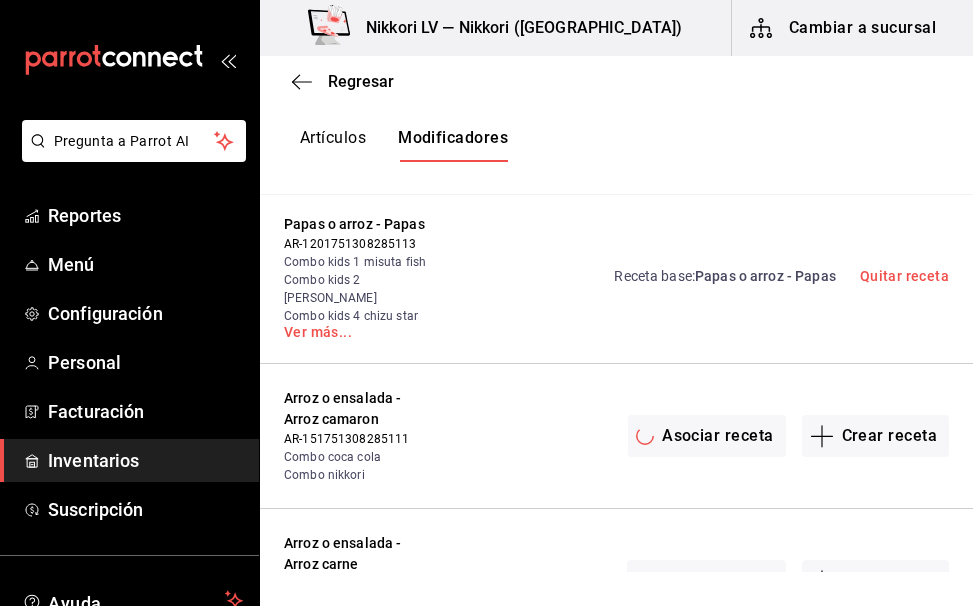 scroll, scrollTop: 0, scrollLeft: 0, axis: both 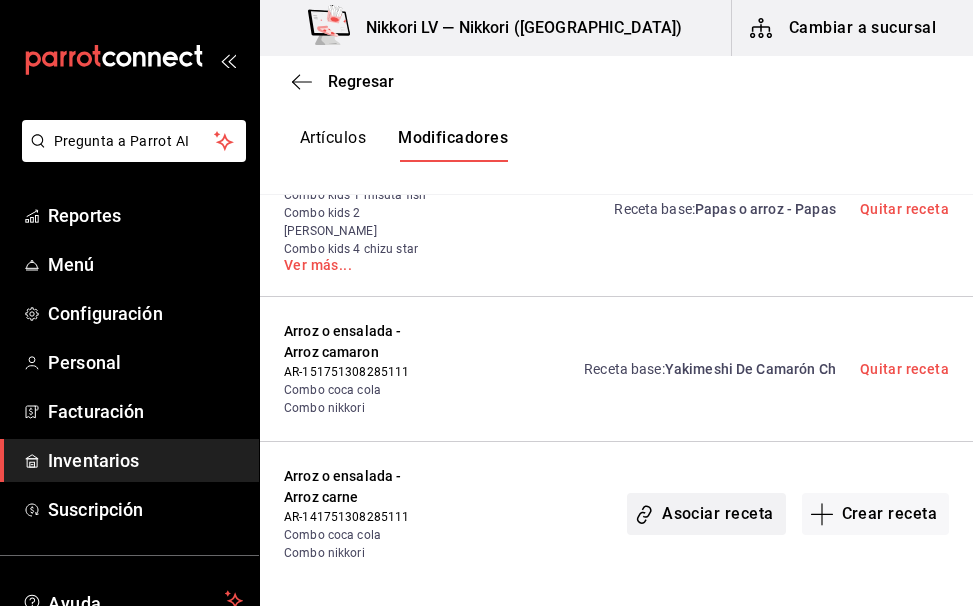 click on "Asociar receta" at bounding box center (706, 514) 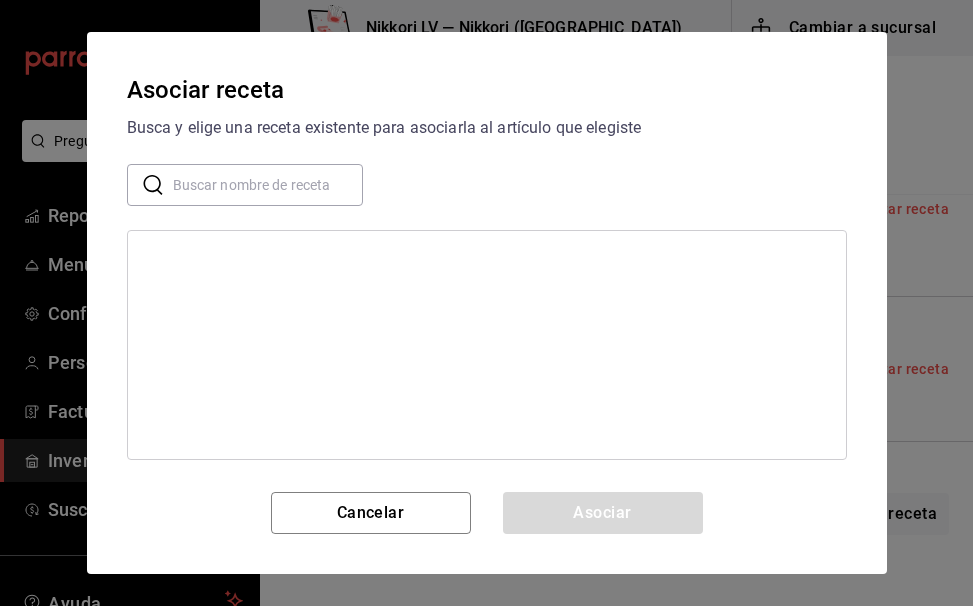click at bounding box center [268, 185] 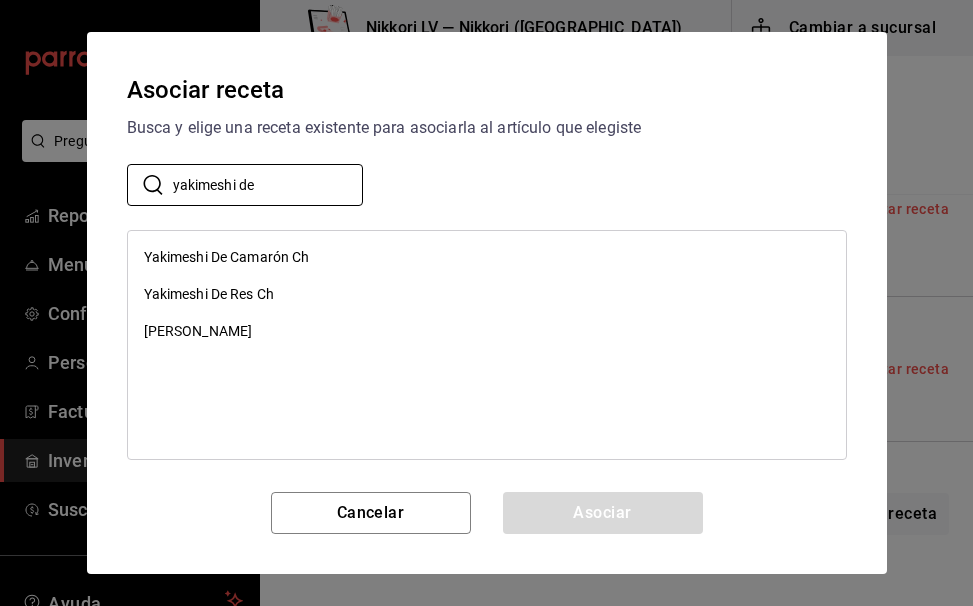 type on "yakimeshi de" 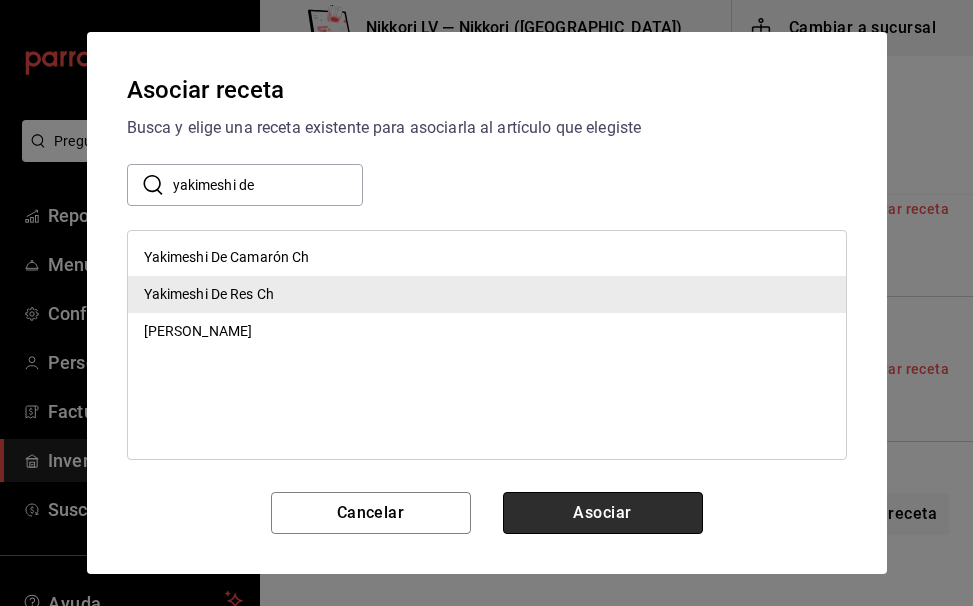 click on "Asociar" at bounding box center [603, 513] 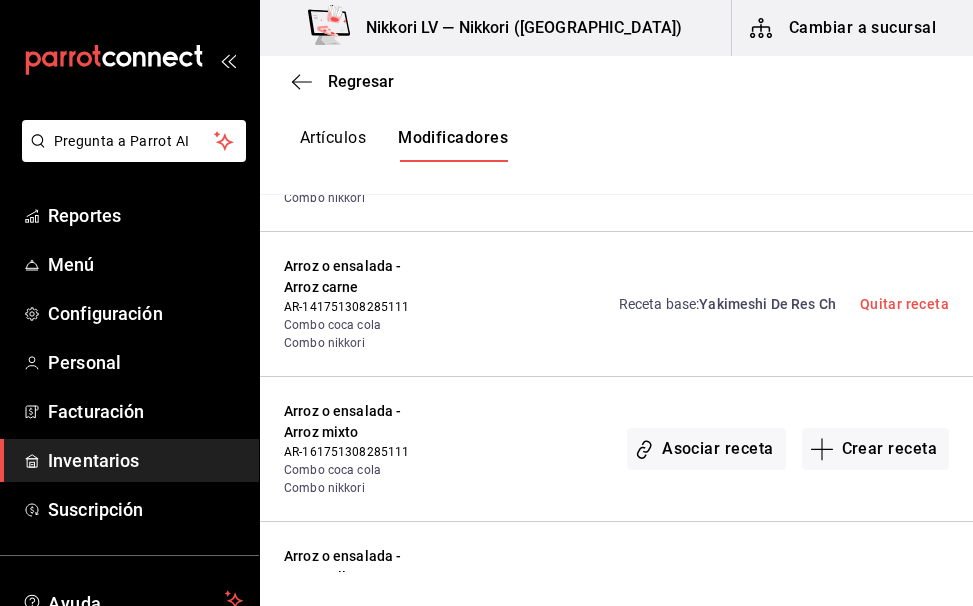 scroll, scrollTop: 2331, scrollLeft: 0, axis: vertical 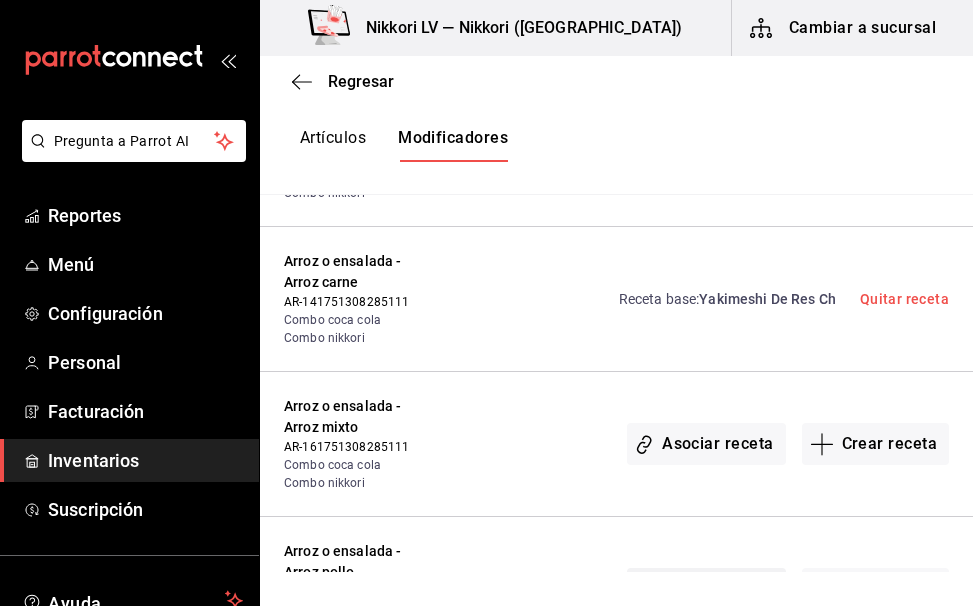 click on "Asociar receta" at bounding box center (706, 589) 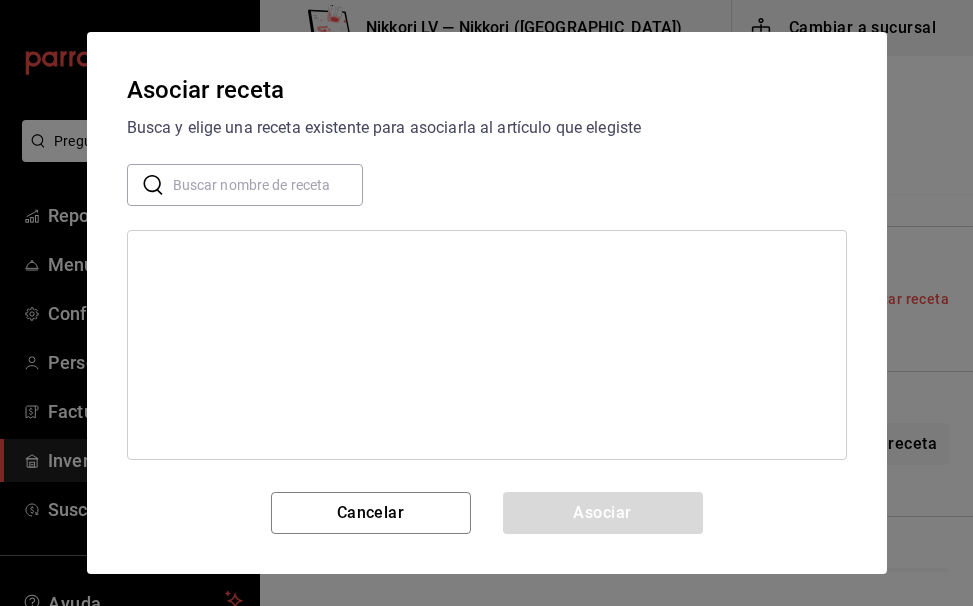 click at bounding box center (268, 185) 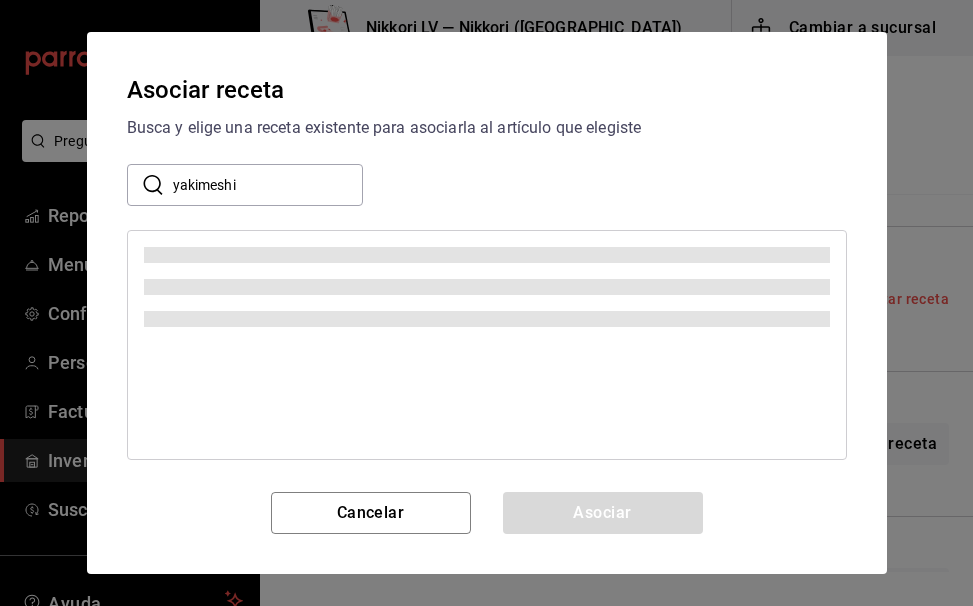 type on "yakimeshi" 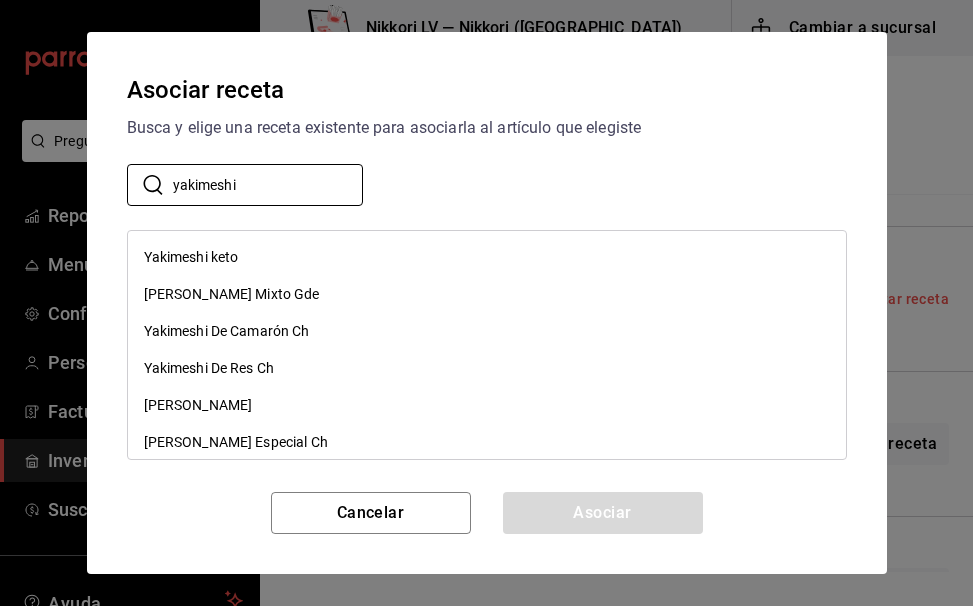 scroll, scrollTop: 84, scrollLeft: 0, axis: vertical 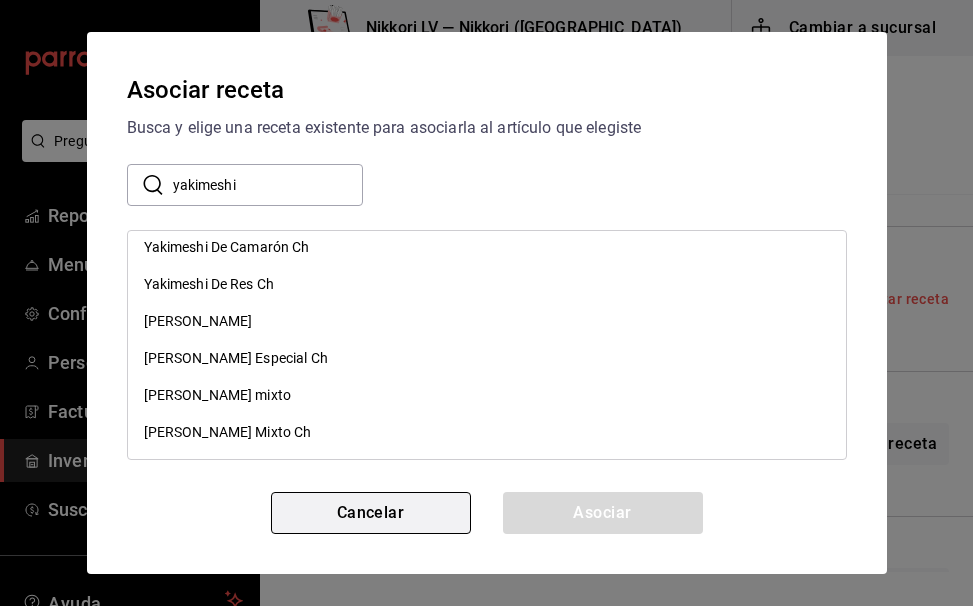 click on "Cancelar" at bounding box center (371, 513) 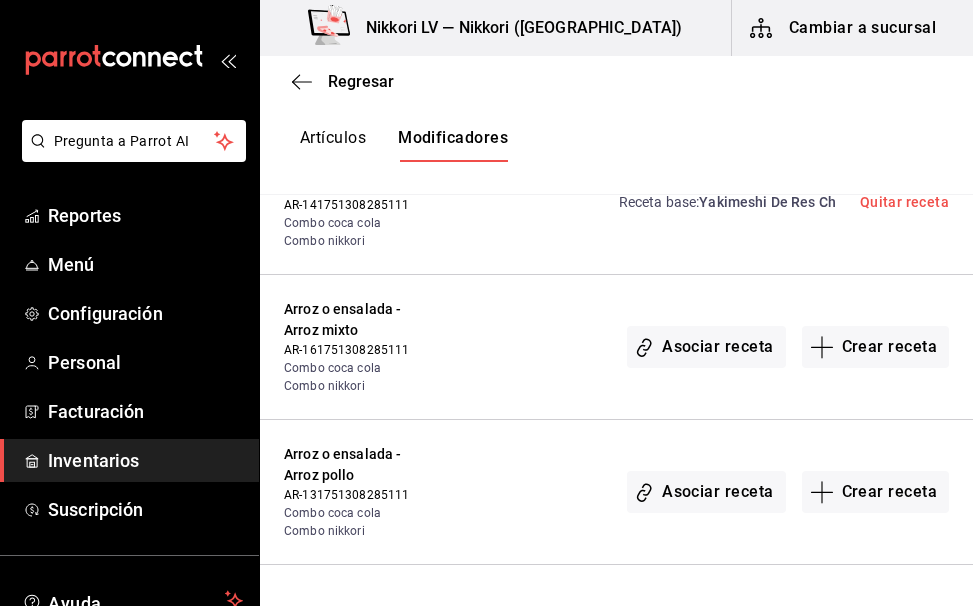 scroll, scrollTop: 2426, scrollLeft: 0, axis: vertical 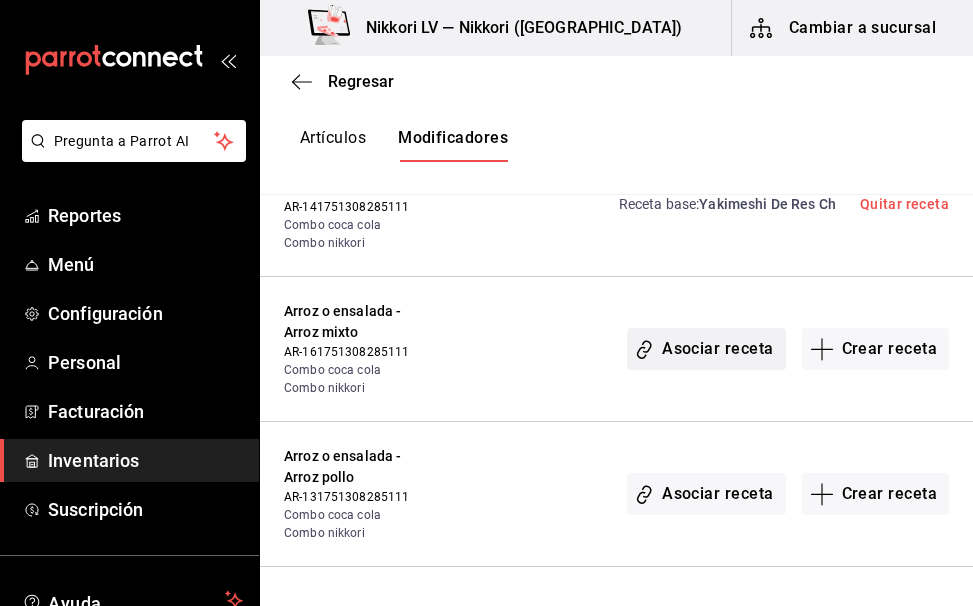 click on "Asociar receta" at bounding box center [706, 349] 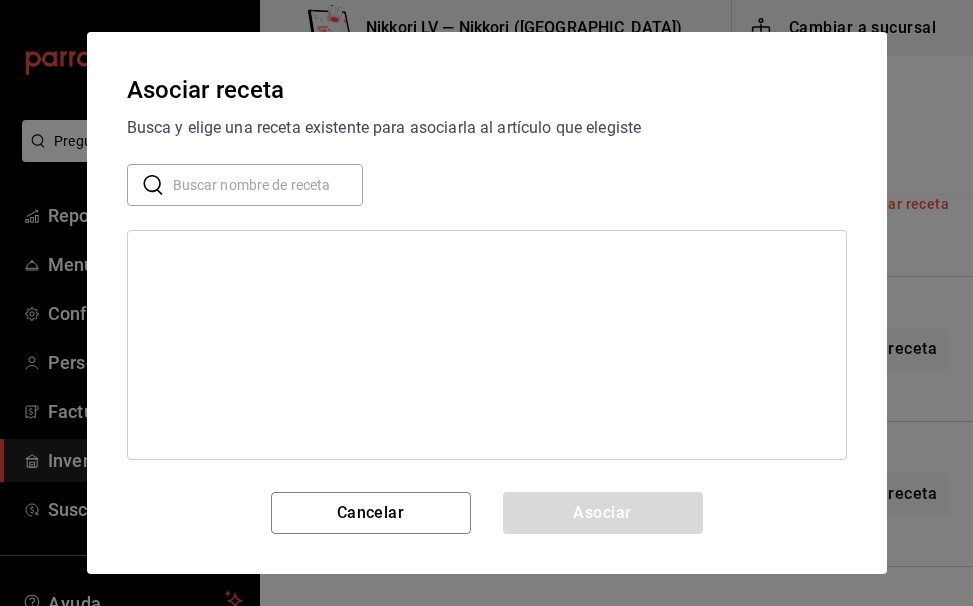 click at bounding box center (268, 185) 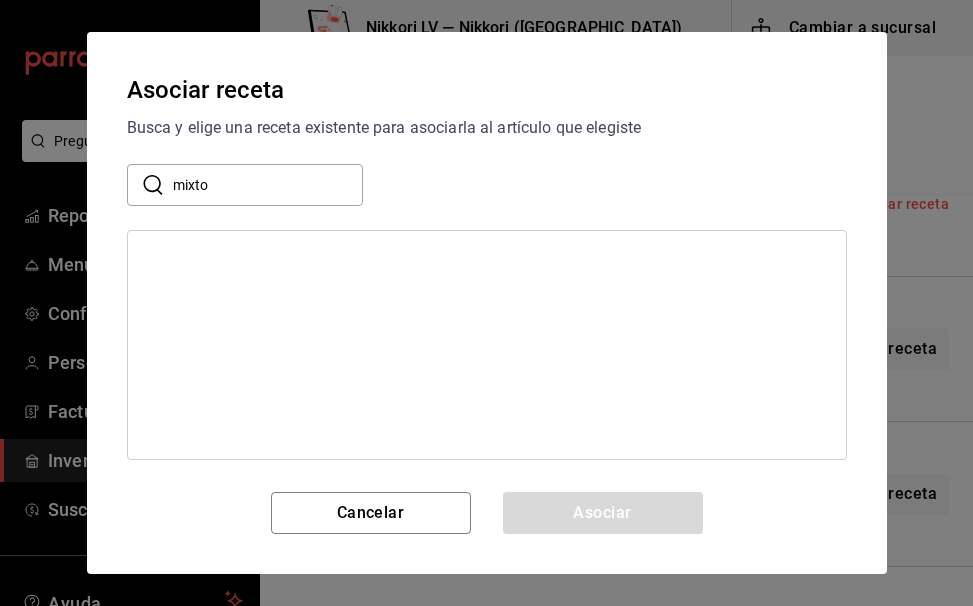 type on "mixto" 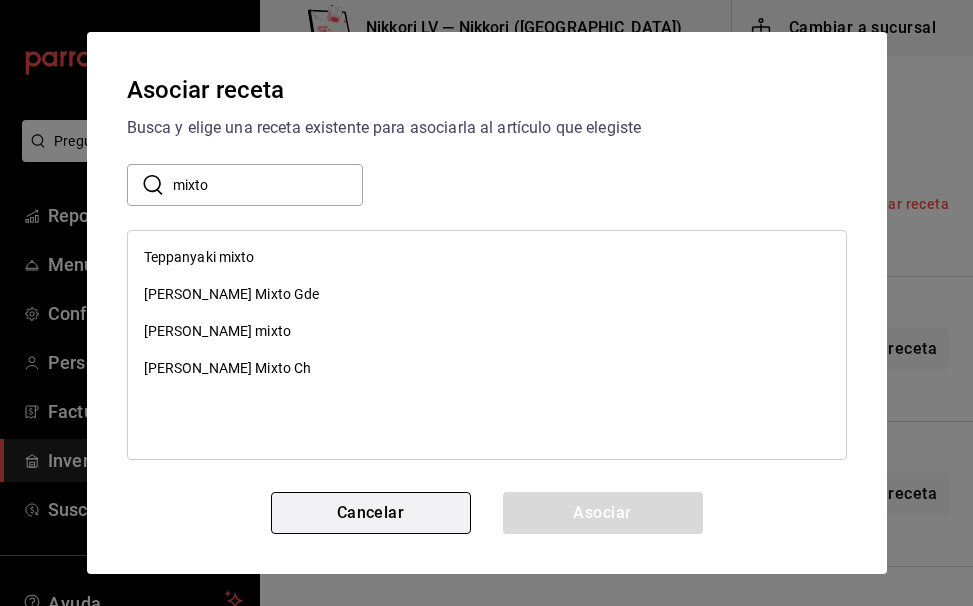 click on "Cancelar" at bounding box center [371, 513] 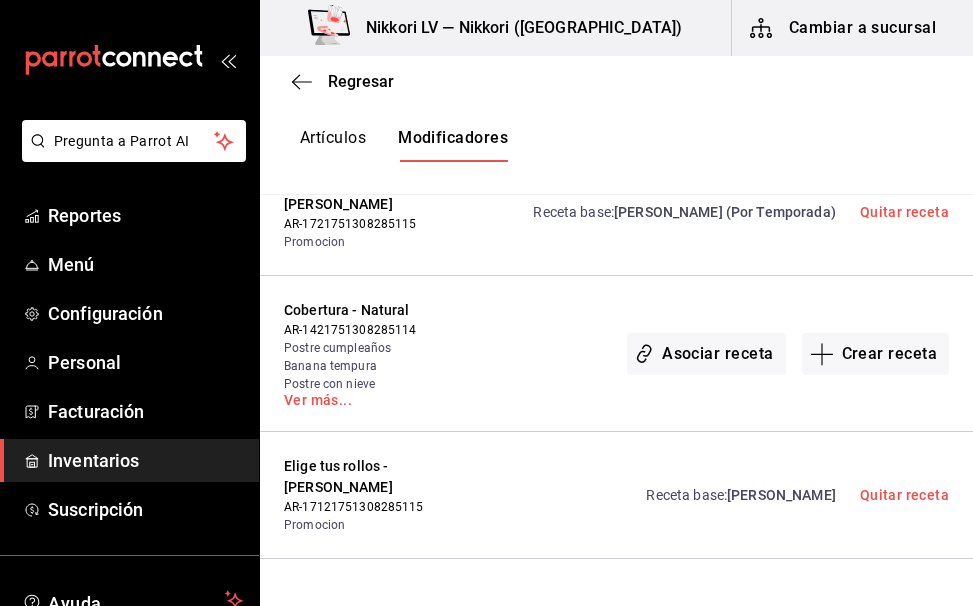 scroll, scrollTop: 5223, scrollLeft: 0, axis: vertical 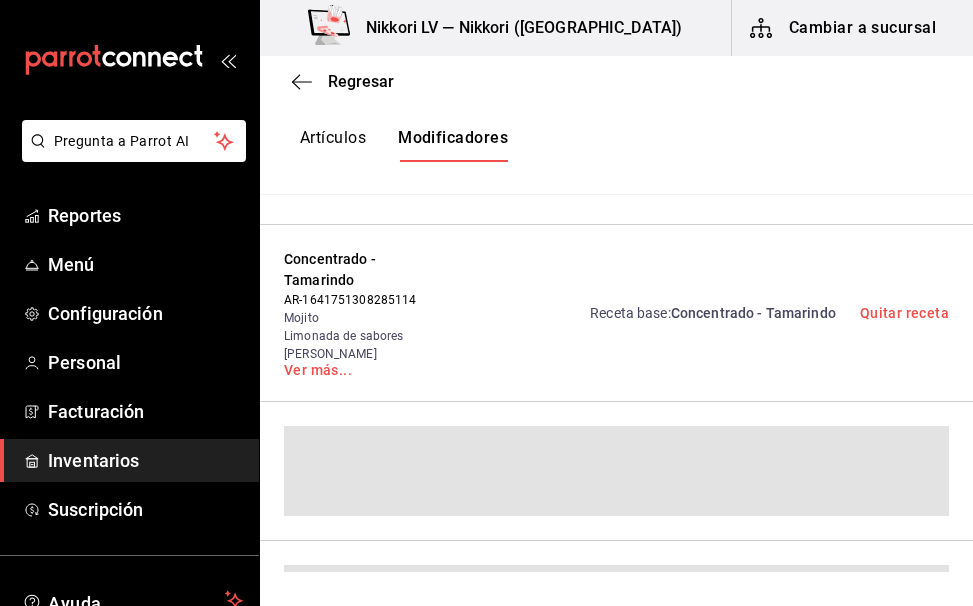 click at bounding box center [616, 471] 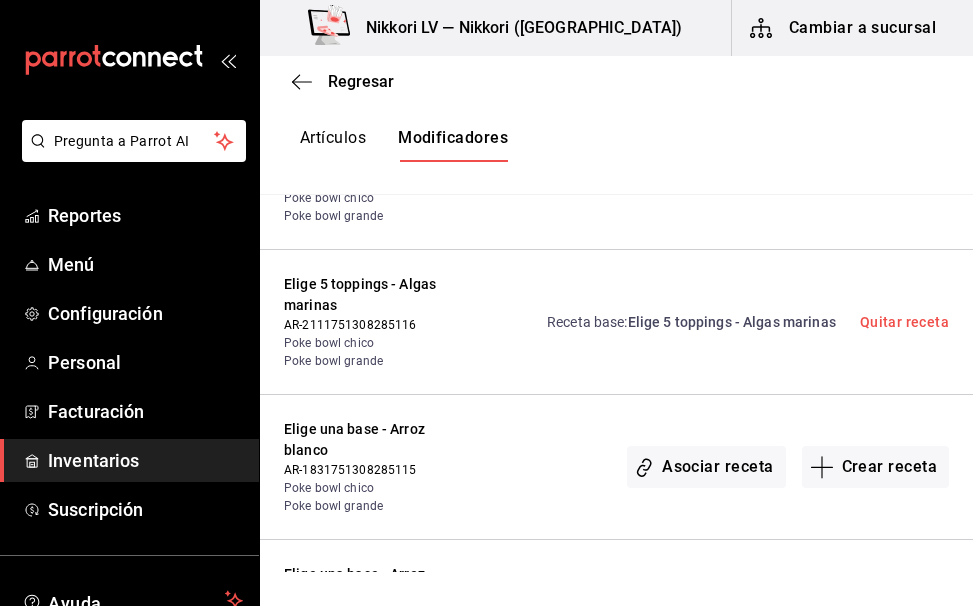 scroll, scrollTop: 6715, scrollLeft: 0, axis: vertical 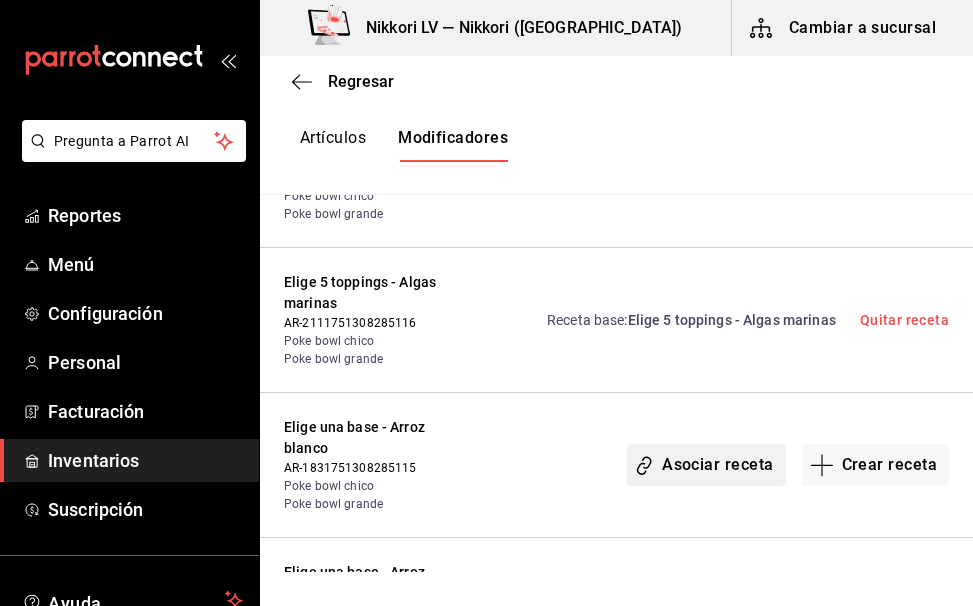 click on "Asociar receta" at bounding box center (706, 465) 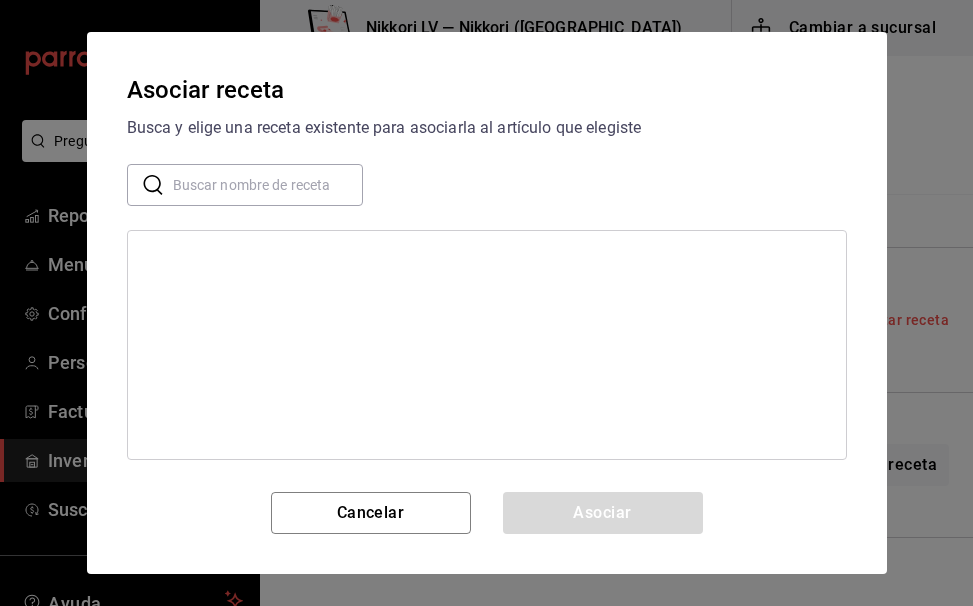 click at bounding box center [268, 185] 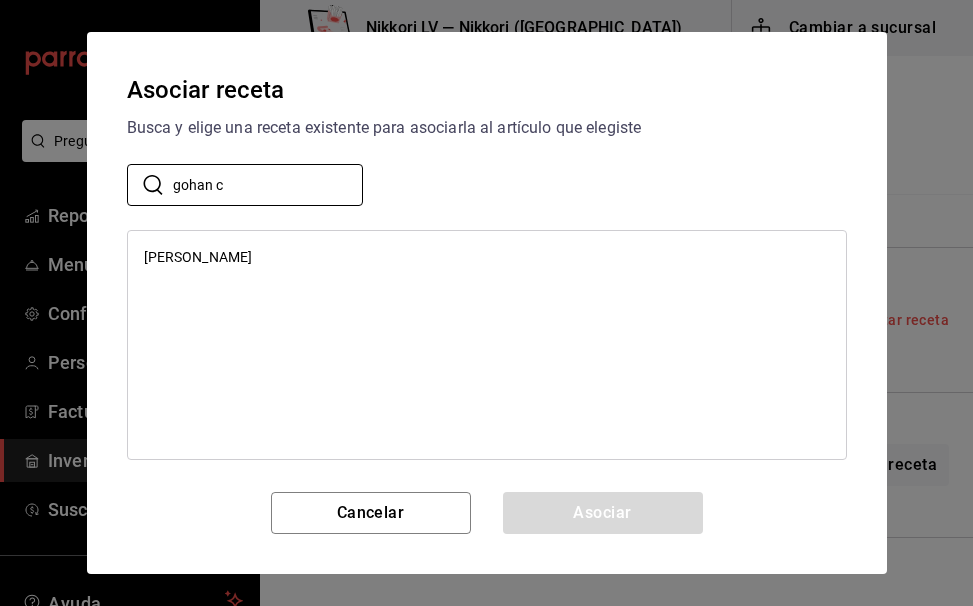 type on "gohan c" 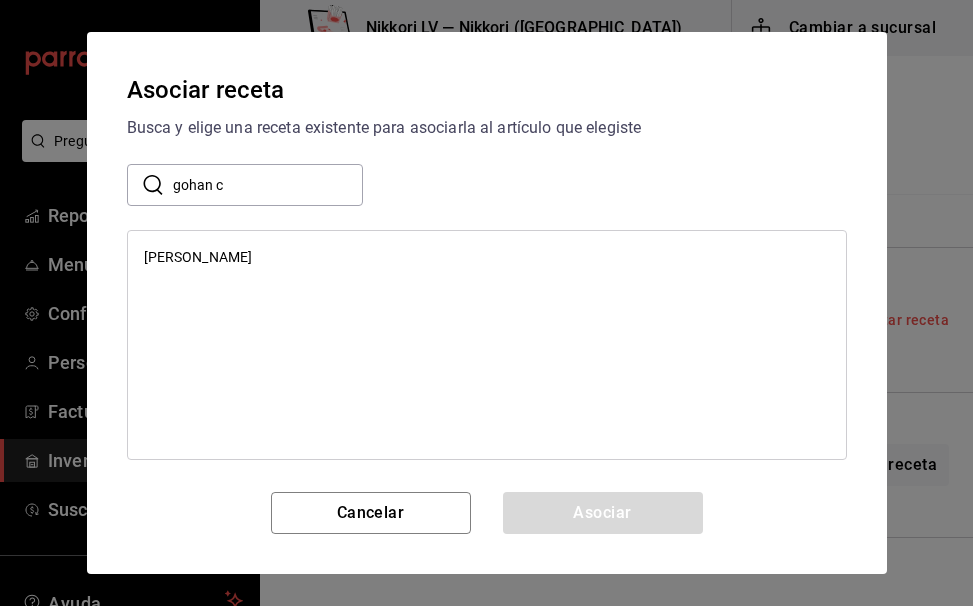click on "Gohan Ch" at bounding box center [487, 257] 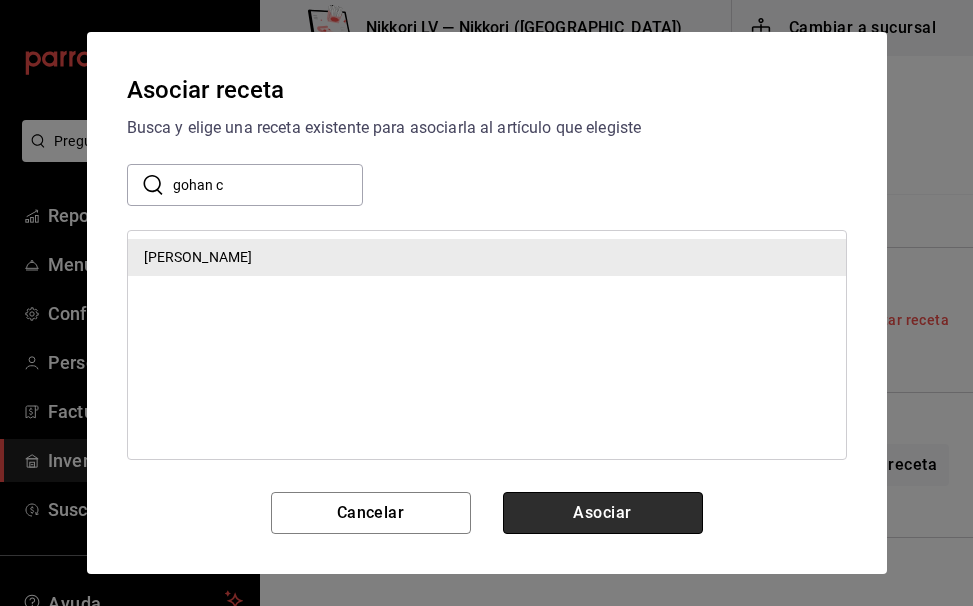 click on "Asociar" at bounding box center [603, 513] 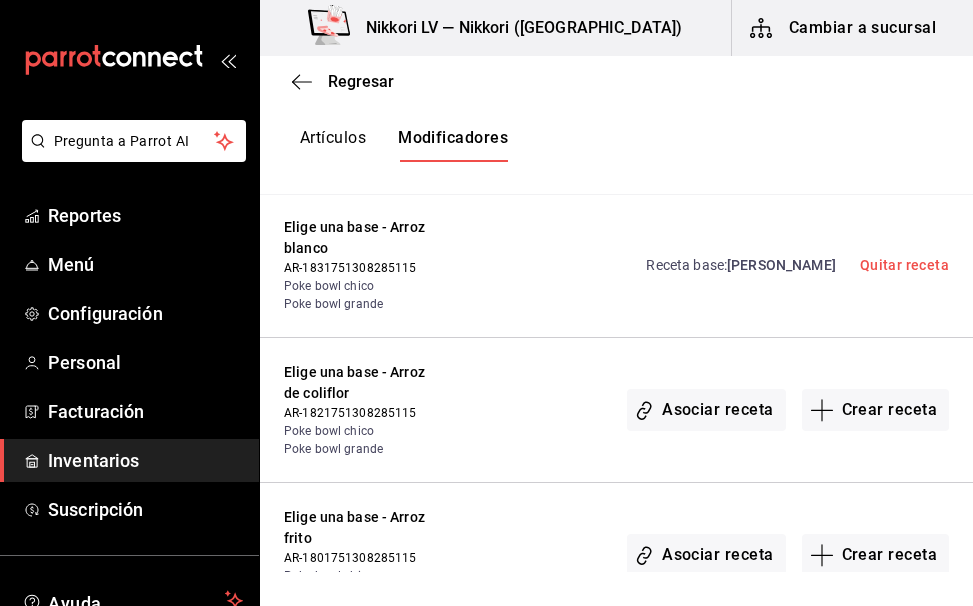 scroll, scrollTop: 6916, scrollLeft: 0, axis: vertical 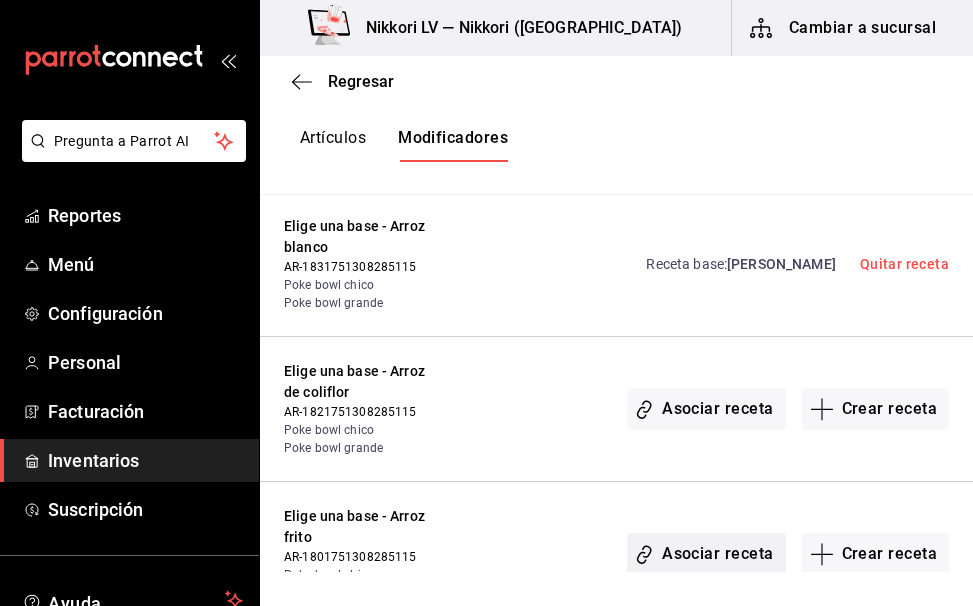 click on "Asociar receta" at bounding box center [706, 554] 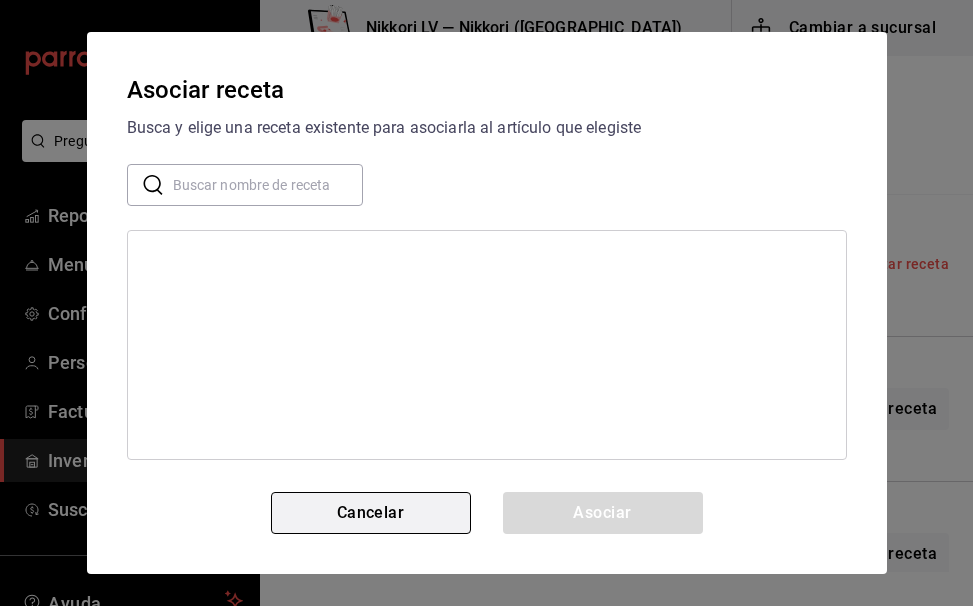click on "Cancelar" at bounding box center [371, 513] 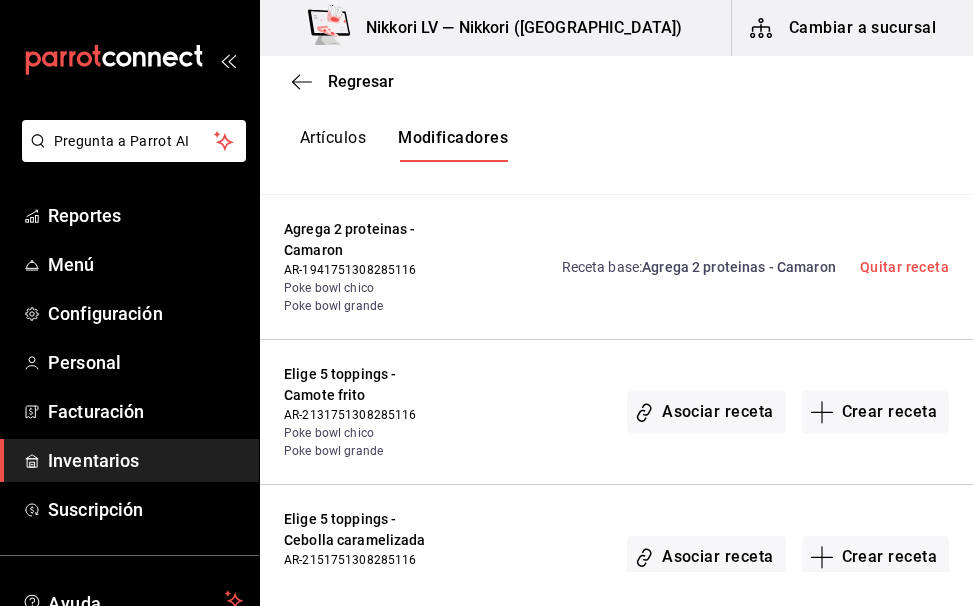 scroll, scrollTop: 7929, scrollLeft: 0, axis: vertical 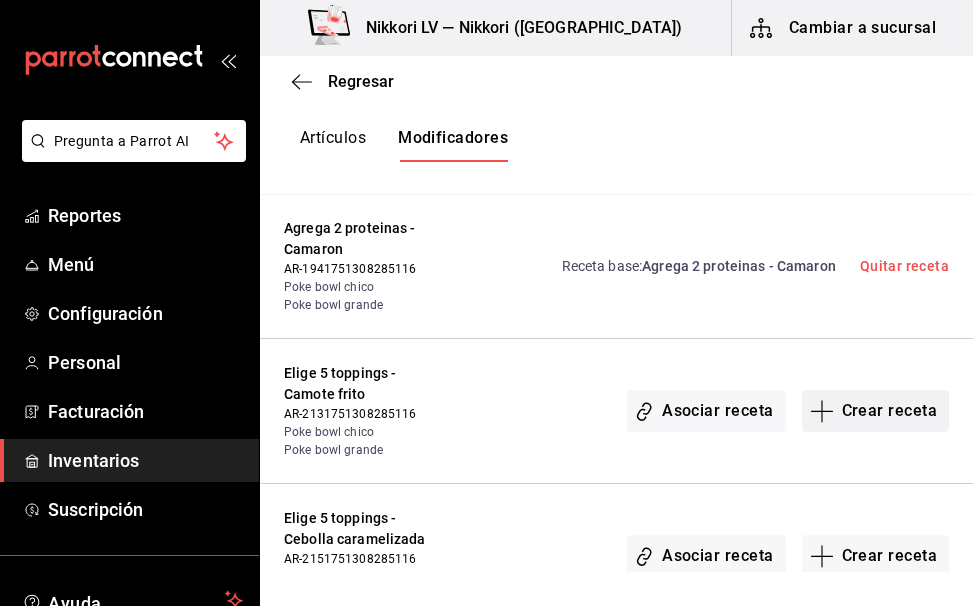 click on "Crear receta" at bounding box center (876, 411) 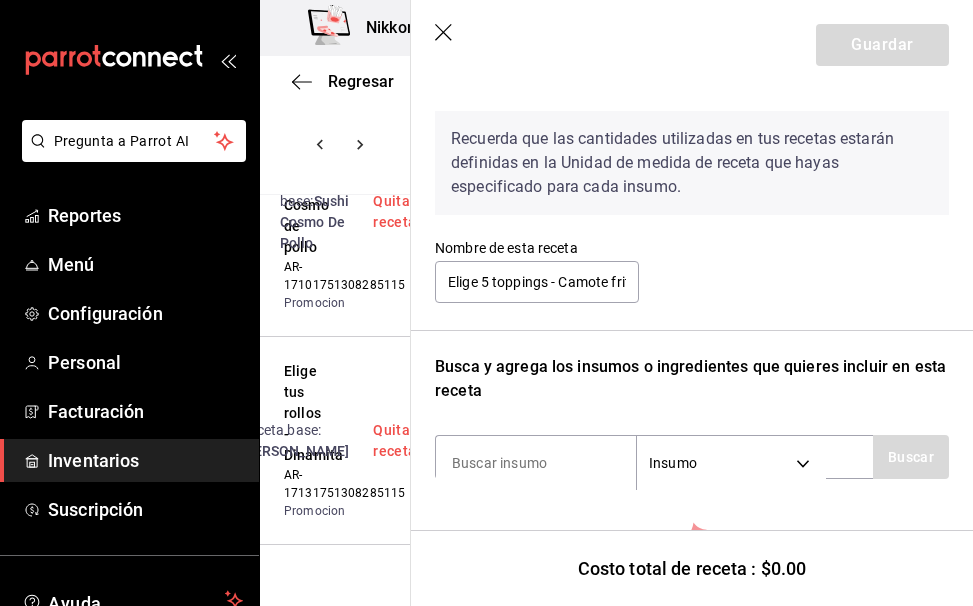 scroll, scrollTop: 74, scrollLeft: 0, axis: vertical 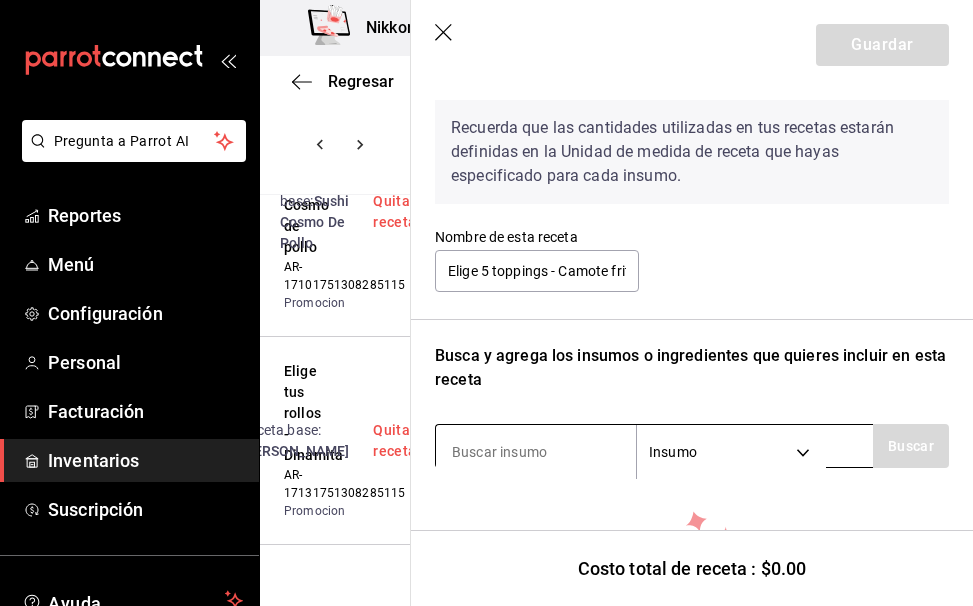 click at bounding box center (536, 452) 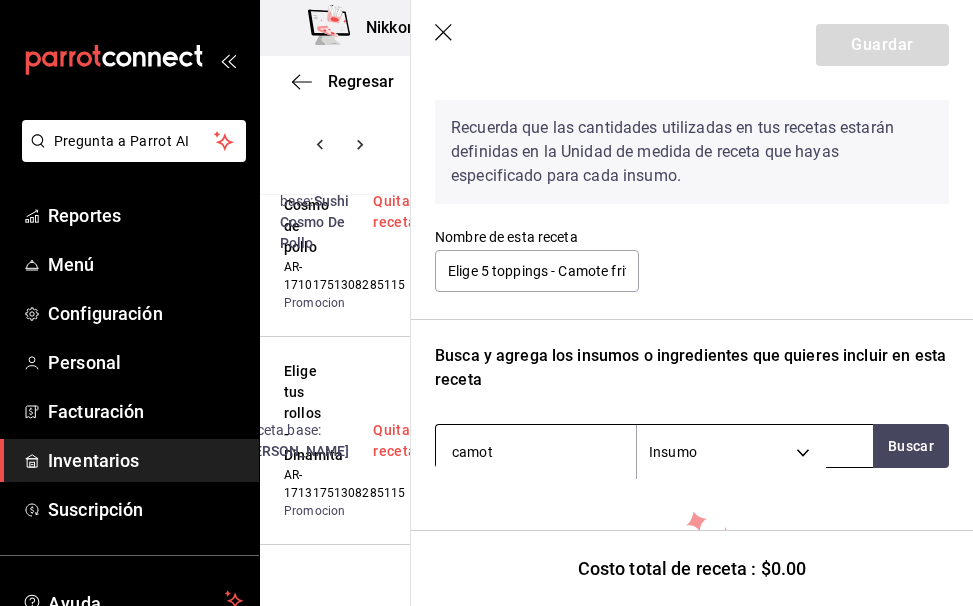 type on "camote" 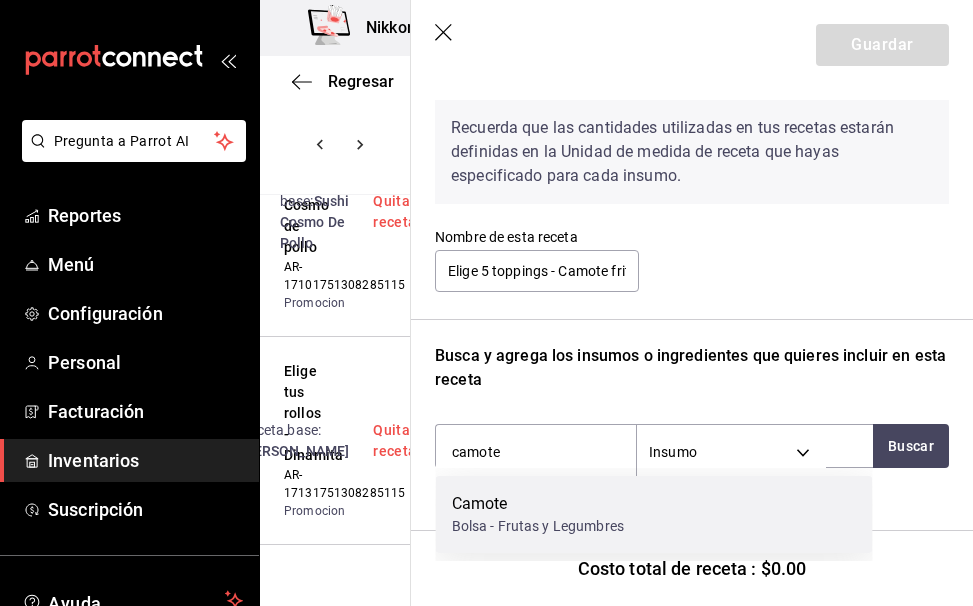 click on "Camote" at bounding box center (538, 504) 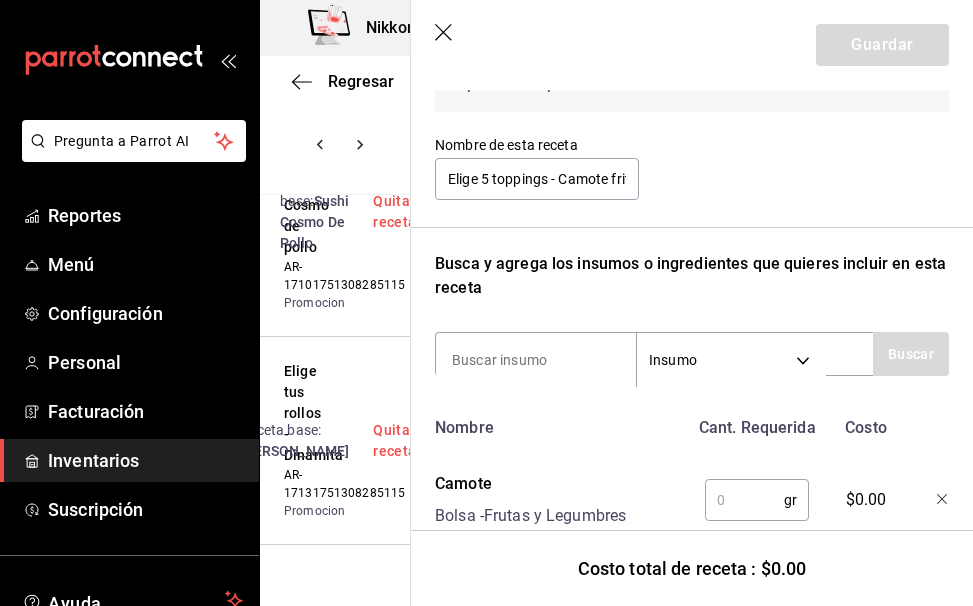 scroll, scrollTop: 180, scrollLeft: 0, axis: vertical 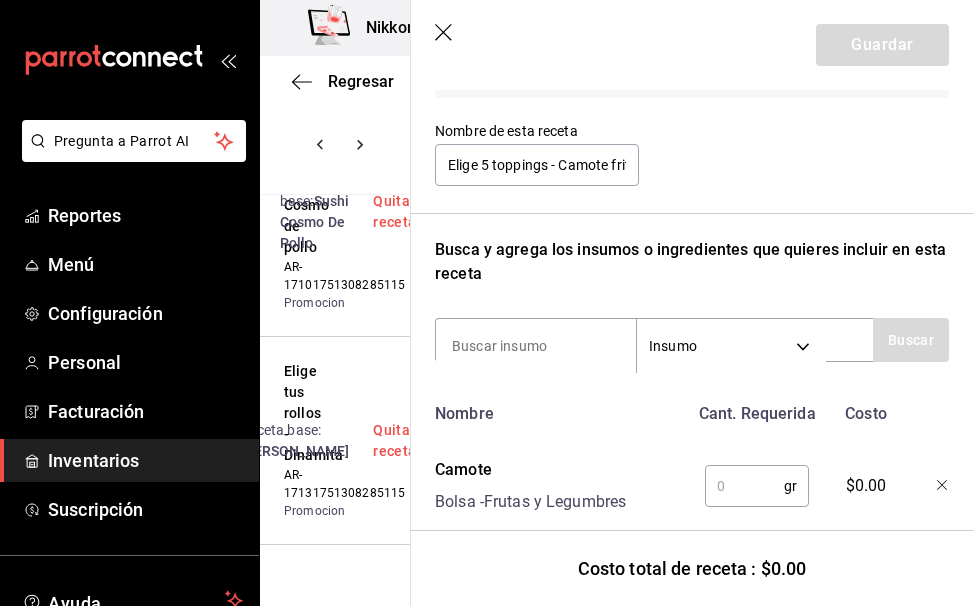 click at bounding box center [744, 486] 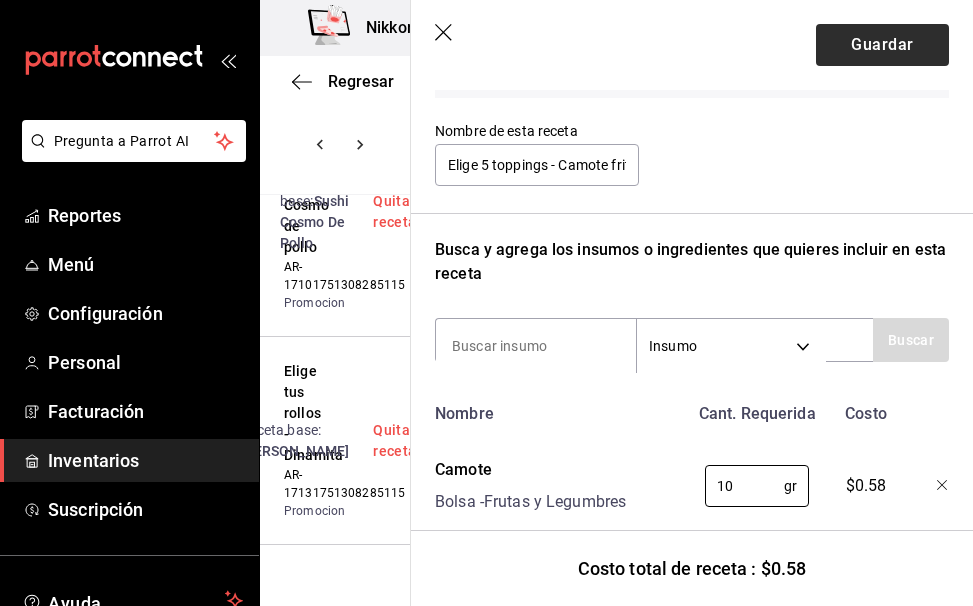 type on "10" 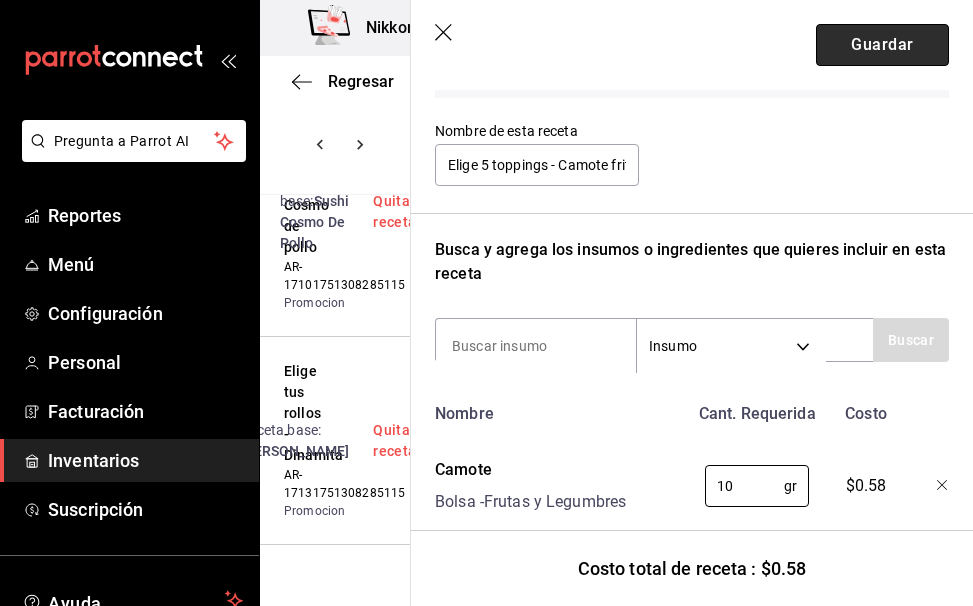 click on "Guardar" at bounding box center (882, 45) 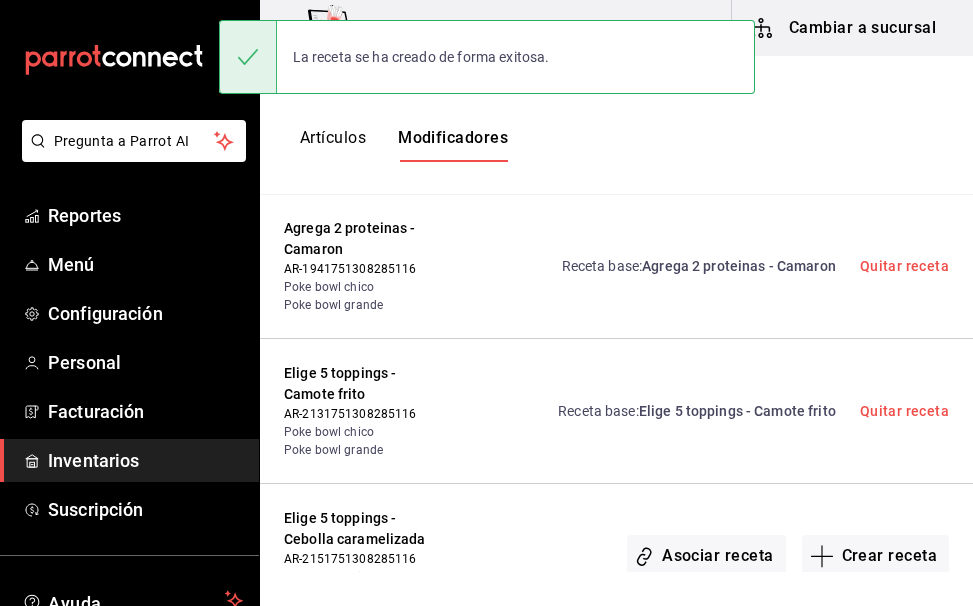 scroll, scrollTop: 0, scrollLeft: 0, axis: both 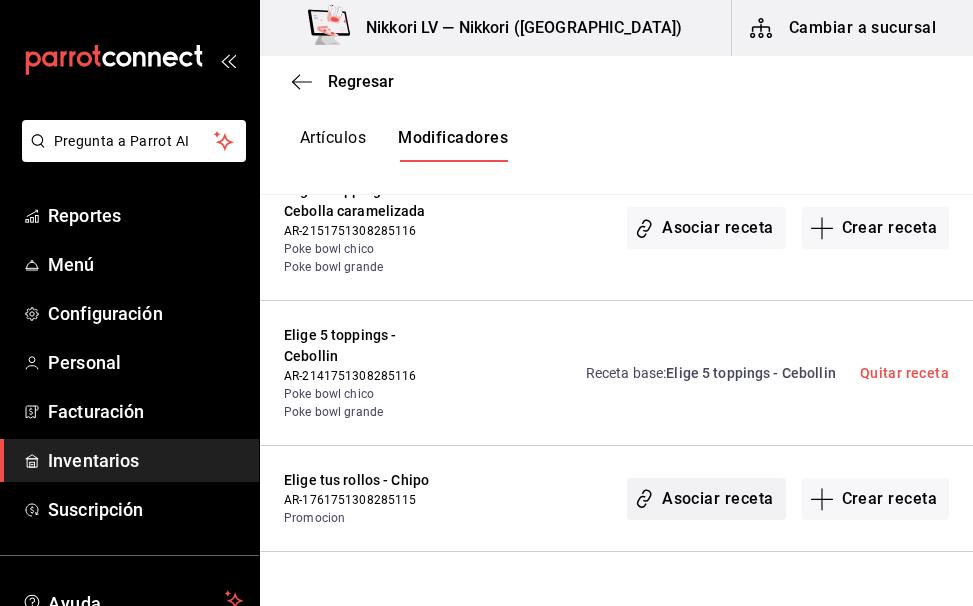 click on "Asociar receta" at bounding box center (706, 499) 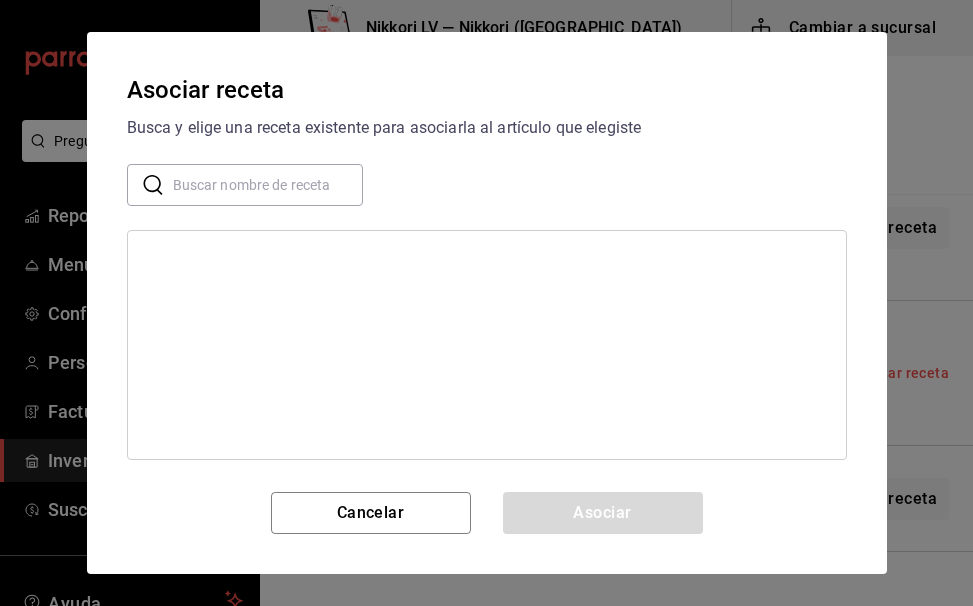 click at bounding box center (268, 185) 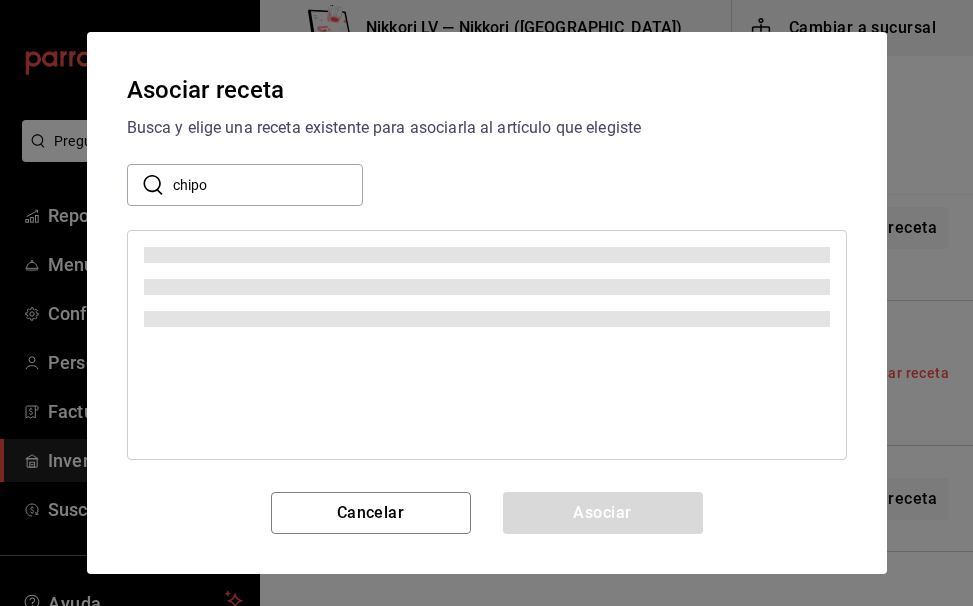type on "chipo" 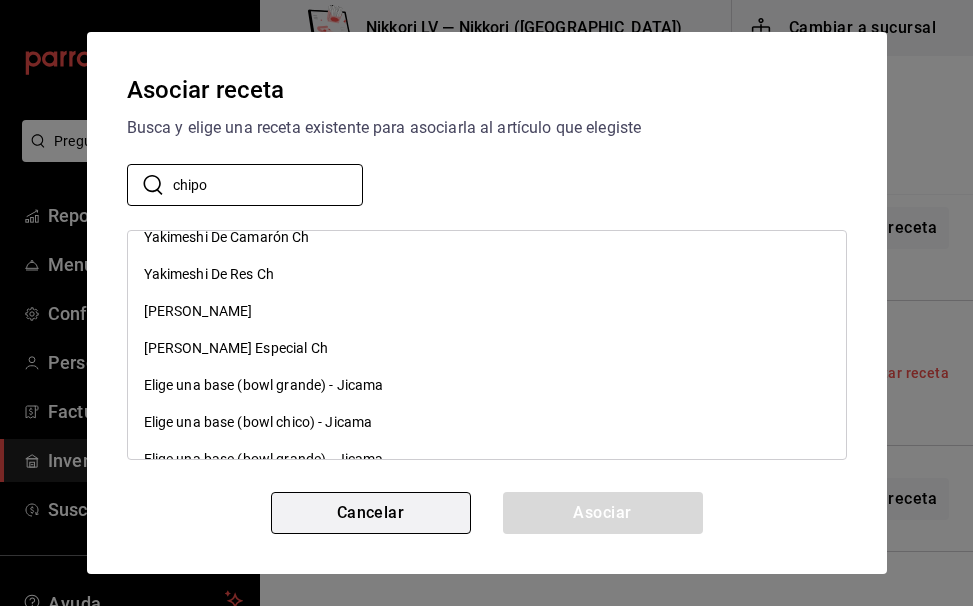 scroll, scrollTop: 2165, scrollLeft: 0, axis: vertical 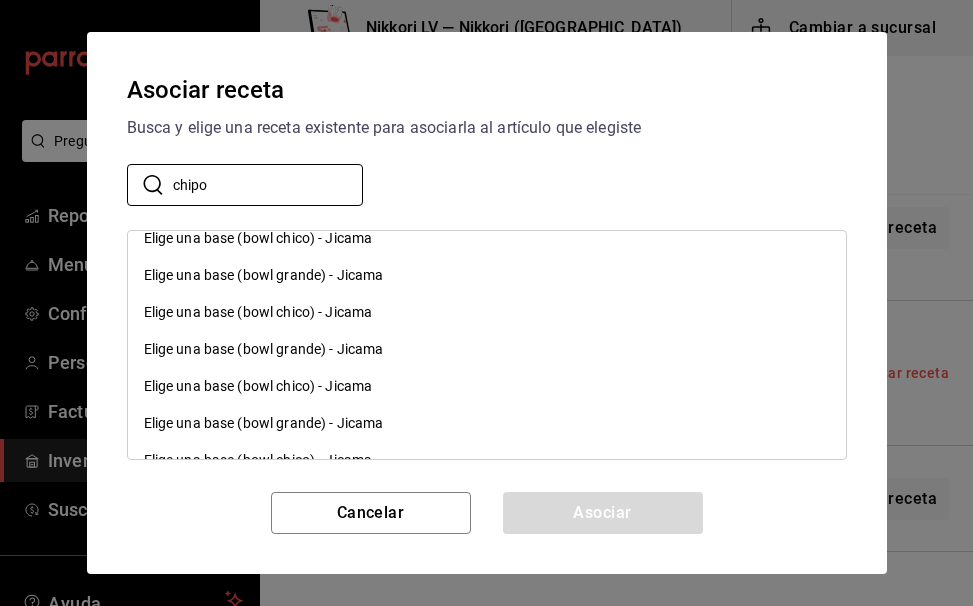 click on "Asociar receta Busca y elige una receta existente para asociarla al artículo que elegiste ​ chipo ​ Elige 5 toppings - Camote frito Elige una entrada - 2 kushiages de manchego Agrega 2 proteinas - Tampico Concentrado - Tamarindo Atun salmon o hamachi - Salmon Concentrado - Mango Concentrado - Jamaica Atun salmon o hamachi - Hamachi Concentrado - Frutos rojos Concentrado - Fresa Atun salmon o hamachi - Atun Chiles Brownie con nieve Nigiri ebi (camaron) Mezcal Japanese pan noodles camaron Japanese pan noodles mariscos Yakisoba camaron Ensalada sunomono especial Cafe descafeinado Cafe capuccino Cafe Bohemia clasica Bohemia cristal Bohemia oscura Carta blanca Tecate light Tecate original Elige 5 toppings - Cebollin Agrega 2 proteinas - Camaron Elige 5 toppings - Aguacate Cobertura - Chocolate Teppanyaki De Camarón Sushi Tricolor Nico Sushi Mexico Especial Sushi Marco Roll Sushi Cosmo De Pollo Sushi Salmon Crunch Sushi Spicy Tuna Roll Sushi Roca Roll Kani krunch Sushi California Roll Sushi Avocado Sushi Cane" at bounding box center (487, 303) 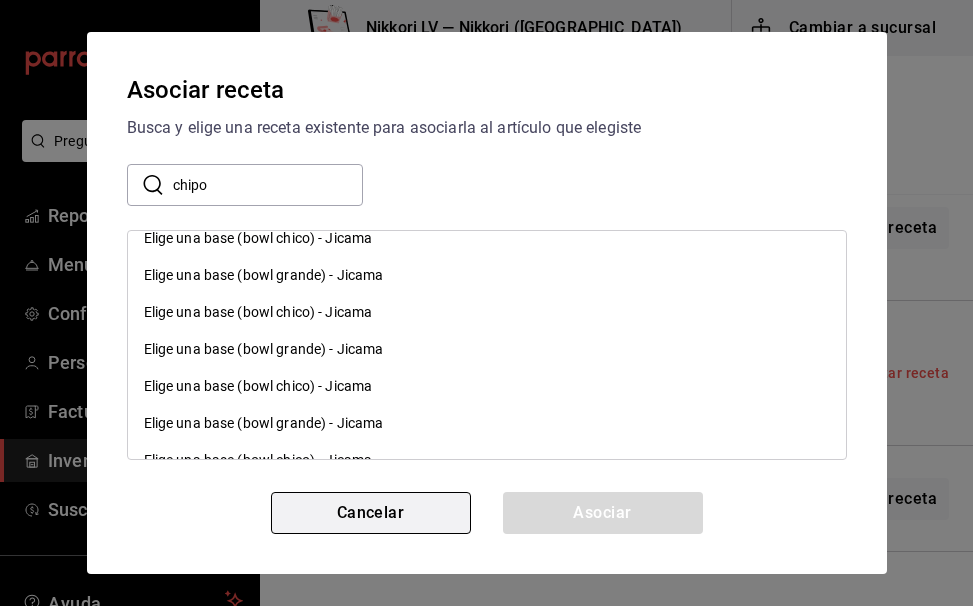 click on "Cancelar" at bounding box center [371, 513] 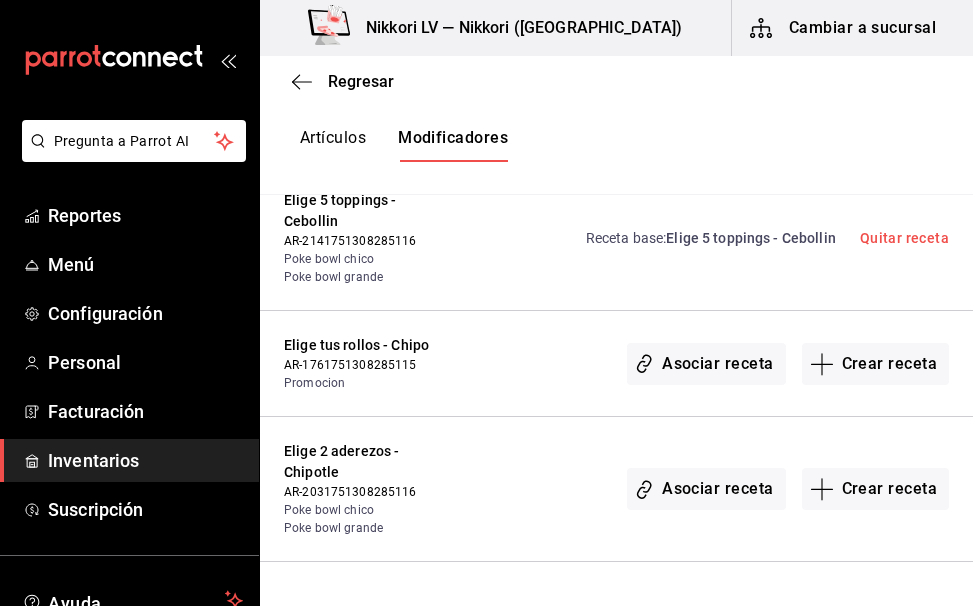 scroll, scrollTop: 8394, scrollLeft: 0, axis: vertical 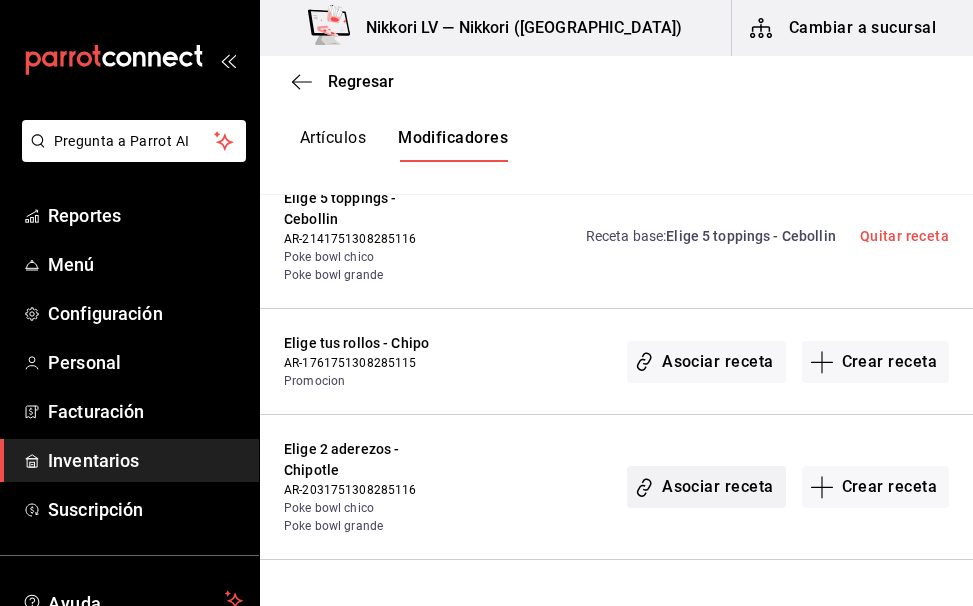 click on "Asociar receta" at bounding box center (706, 487) 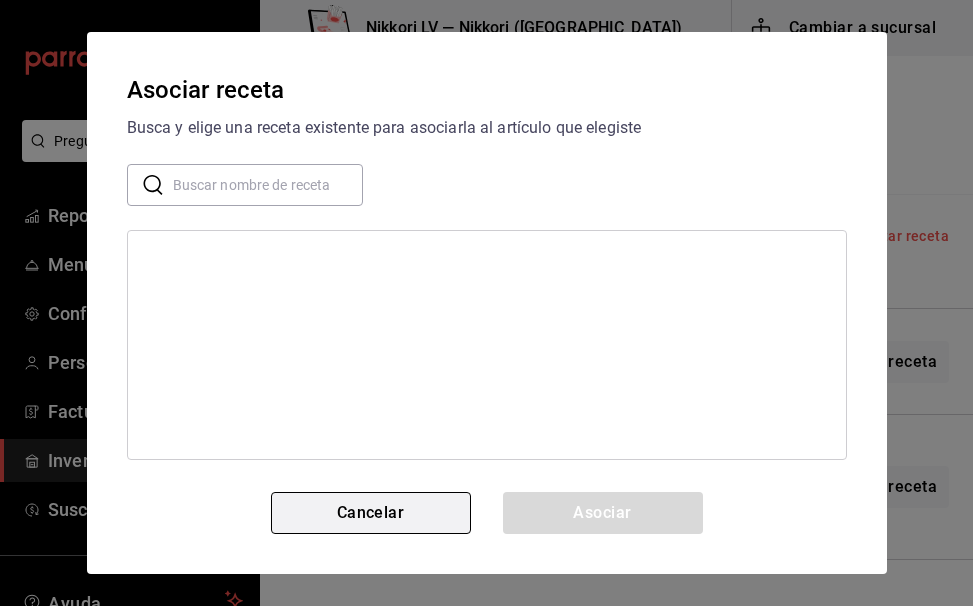 click on "Cancelar" at bounding box center (371, 513) 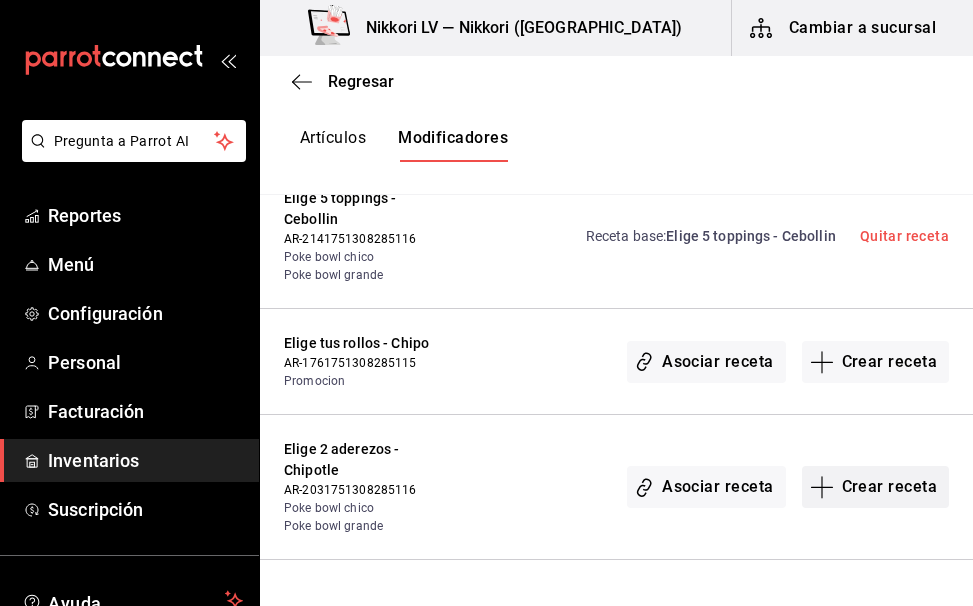 click on "Crear receta" at bounding box center (876, 487) 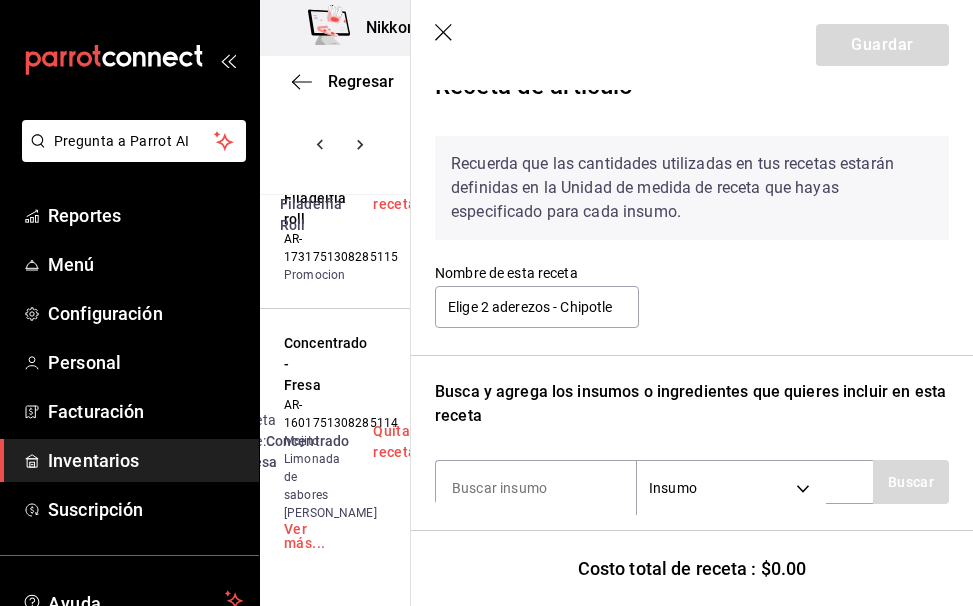 scroll, scrollTop: 41, scrollLeft: 0, axis: vertical 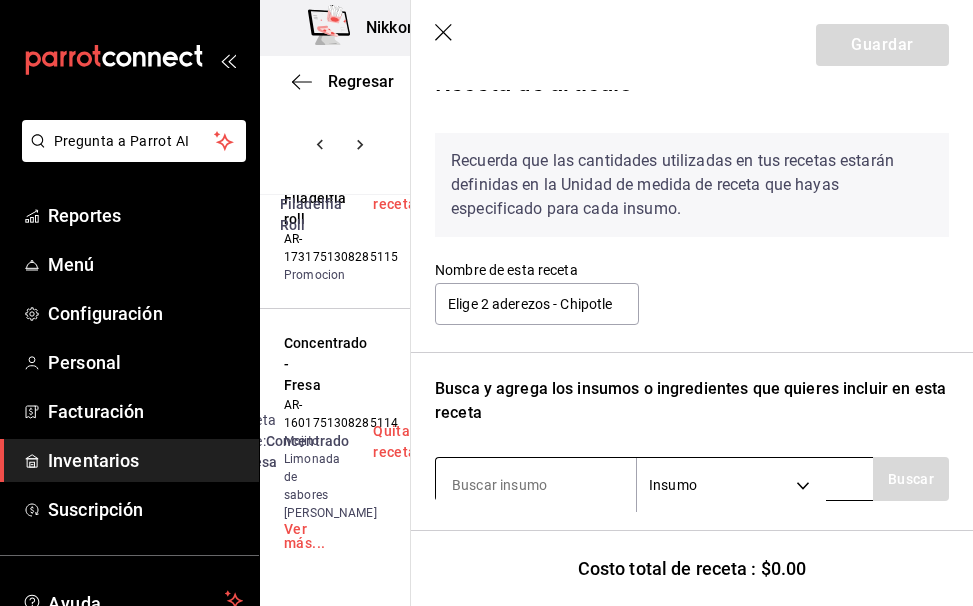 click at bounding box center (536, 485) 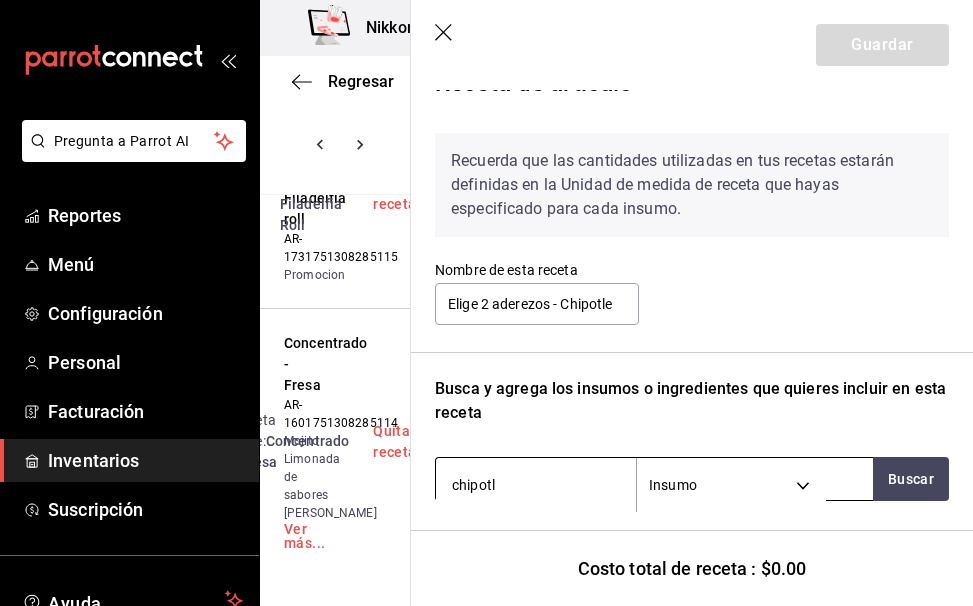type on "chipotle" 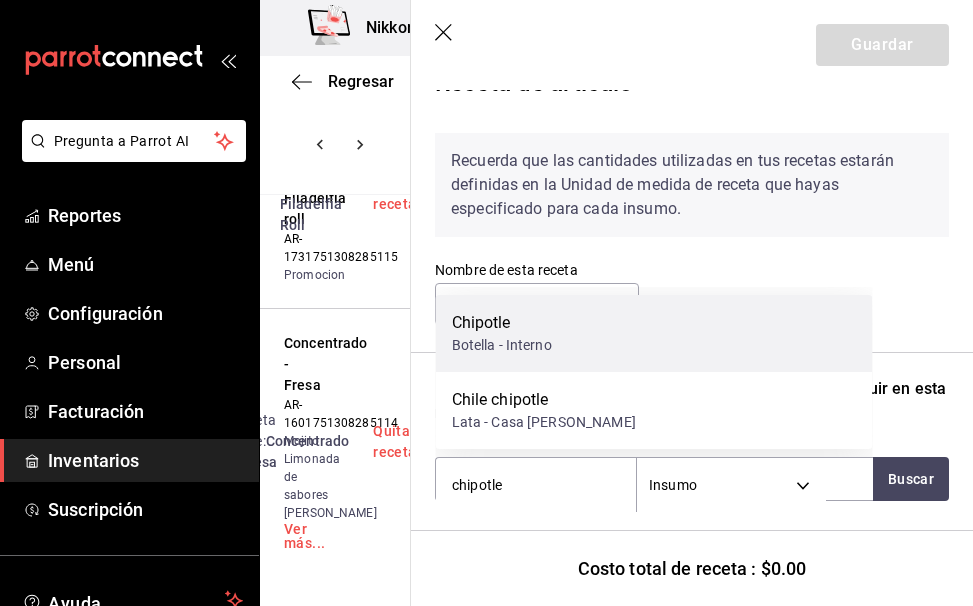 click on "Botella - Interno" at bounding box center (502, 345) 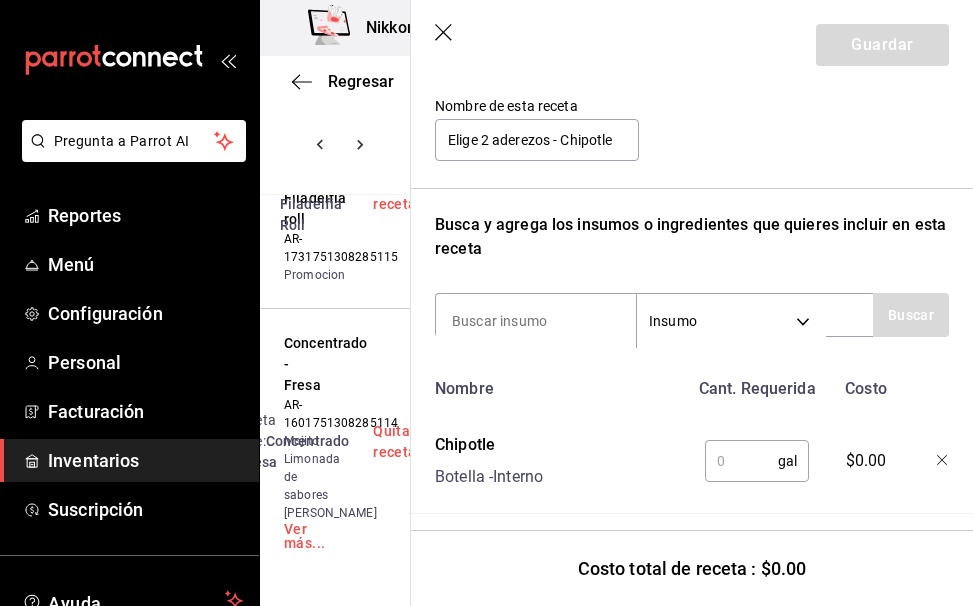 scroll, scrollTop: 210, scrollLeft: 0, axis: vertical 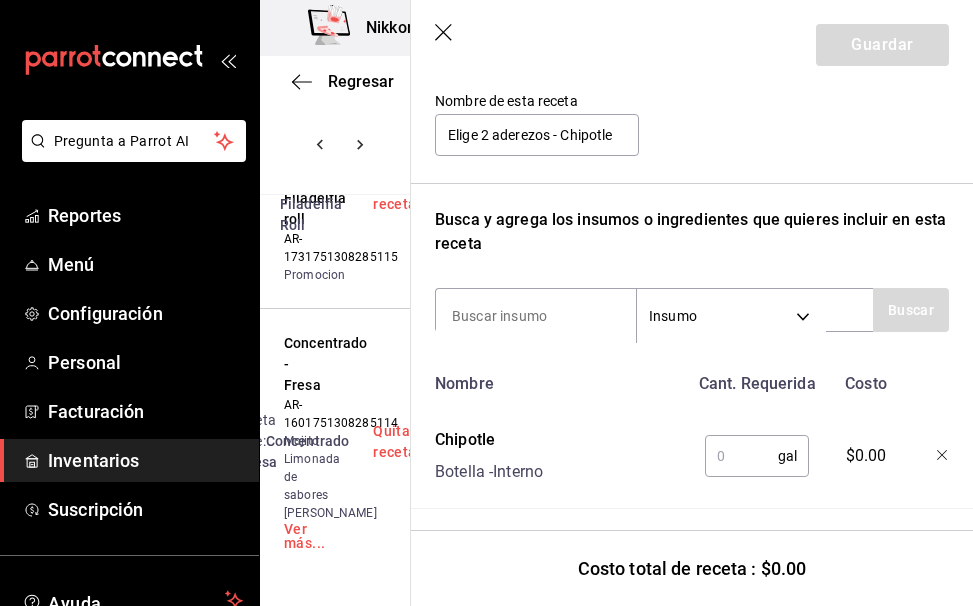 click at bounding box center (741, 456) 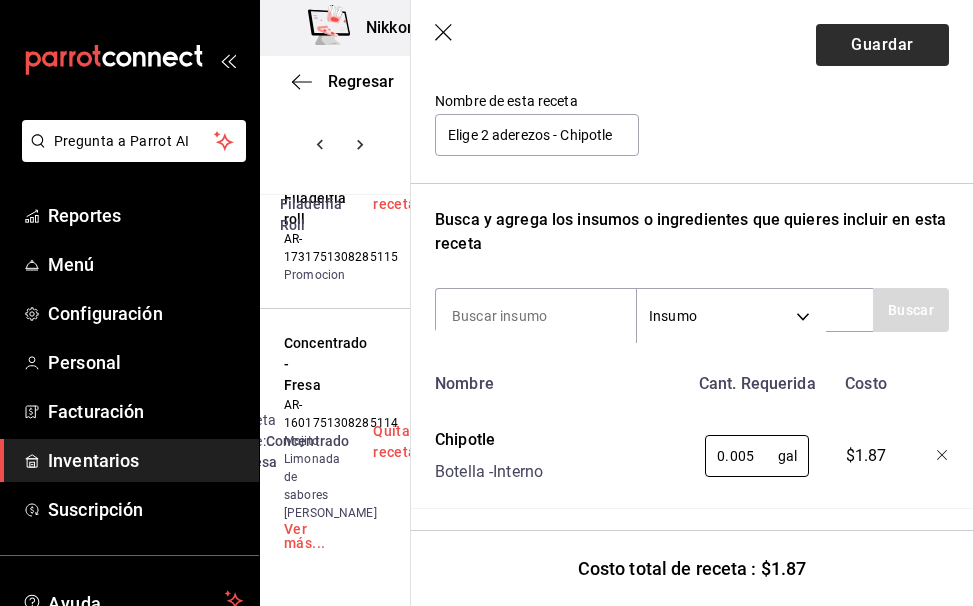 type on "0.005" 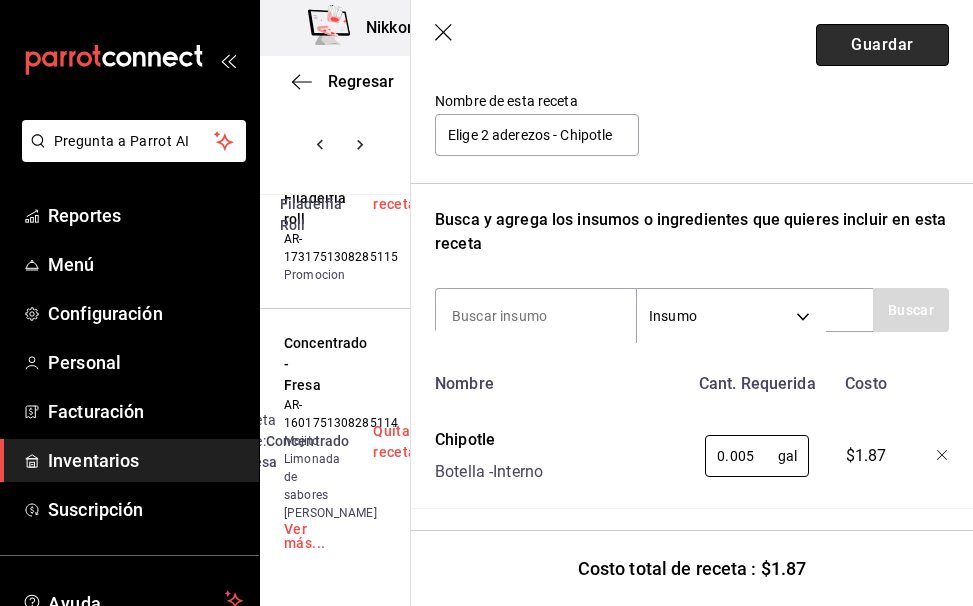 click on "Guardar" at bounding box center (882, 45) 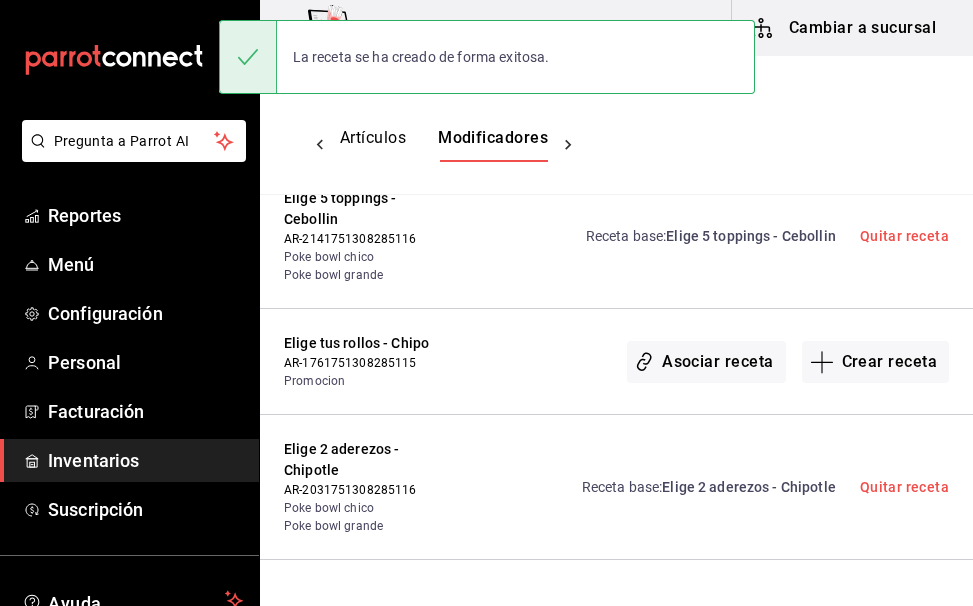 scroll, scrollTop: 0, scrollLeft: 0, axis: both 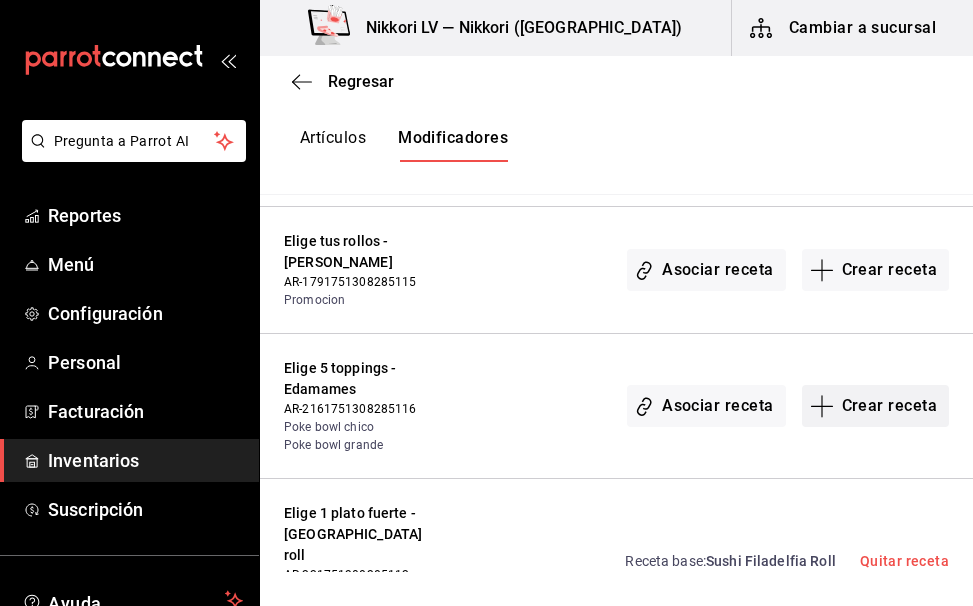 click on "Crear receta" at bounding box center [876, 406] 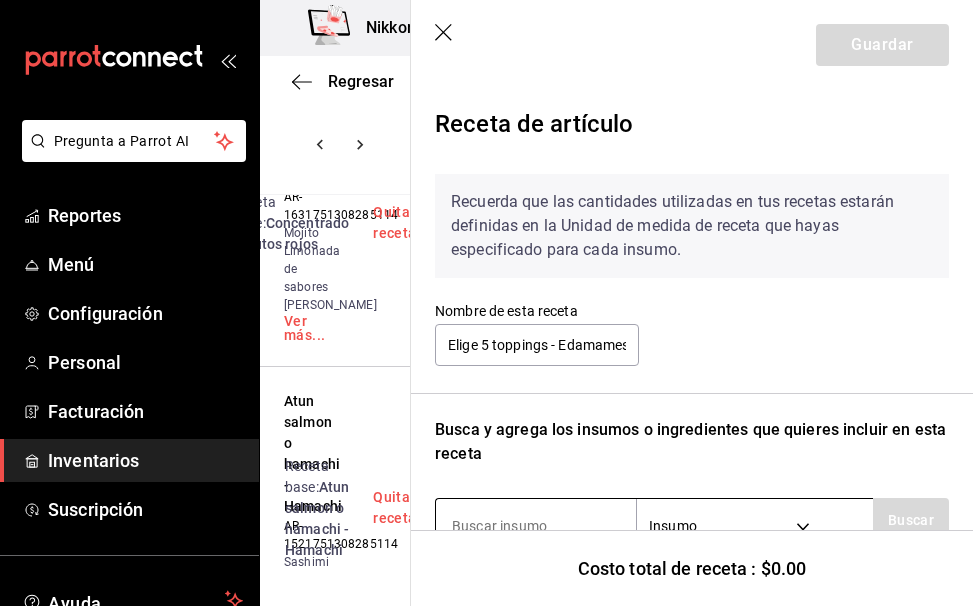 click at bounding box center [536, 526] 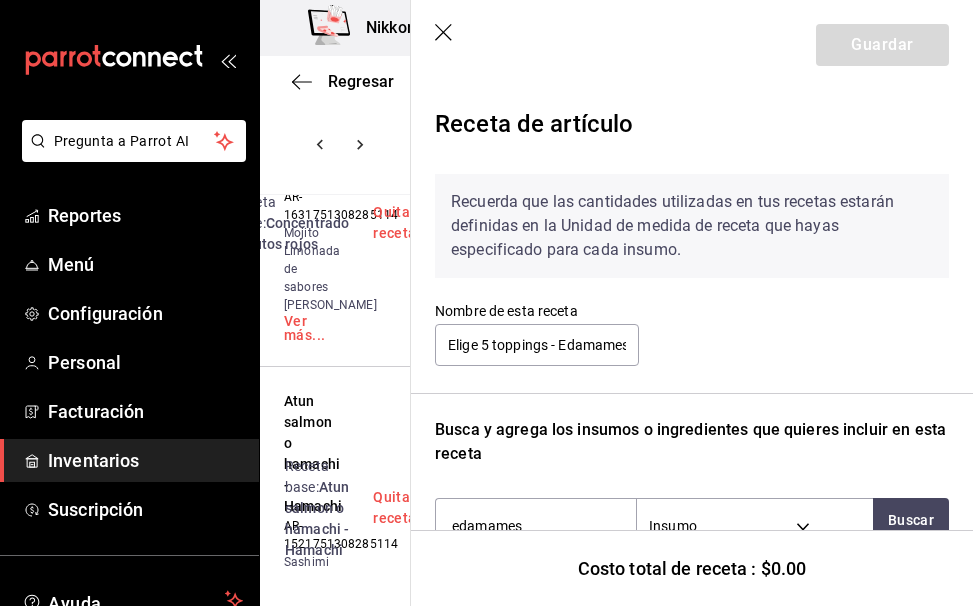scroll, scrollTop: 113, scrollLeft: 0, axis: vertical 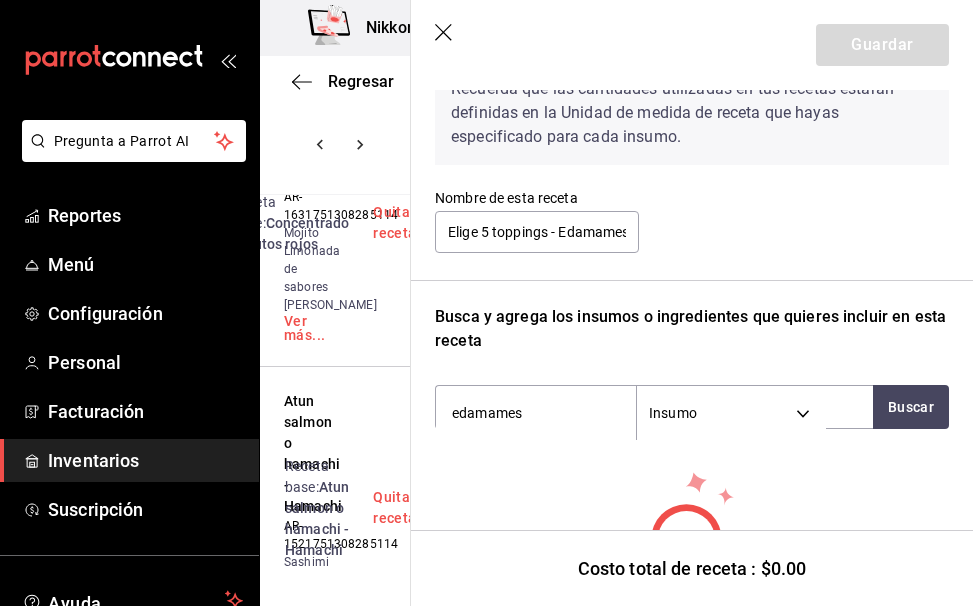 type on "edamame" 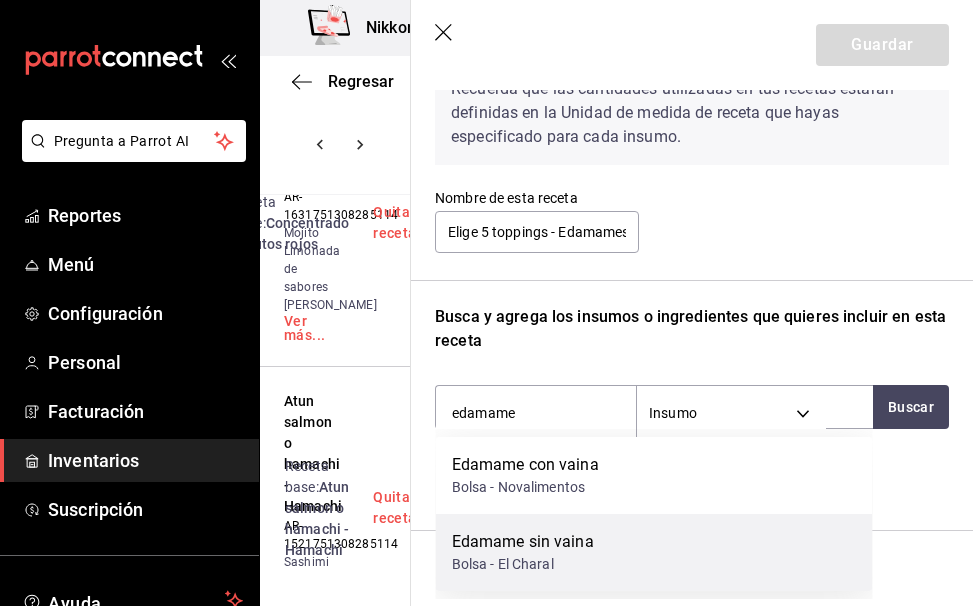 click on "Edamame sin vaina" at bounding box center [523, 542] 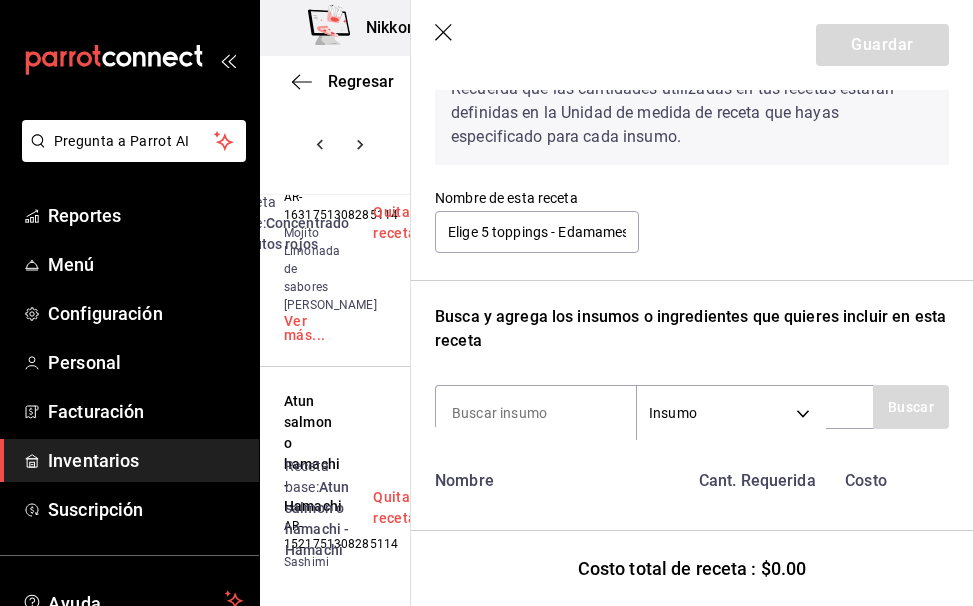 type on "1" 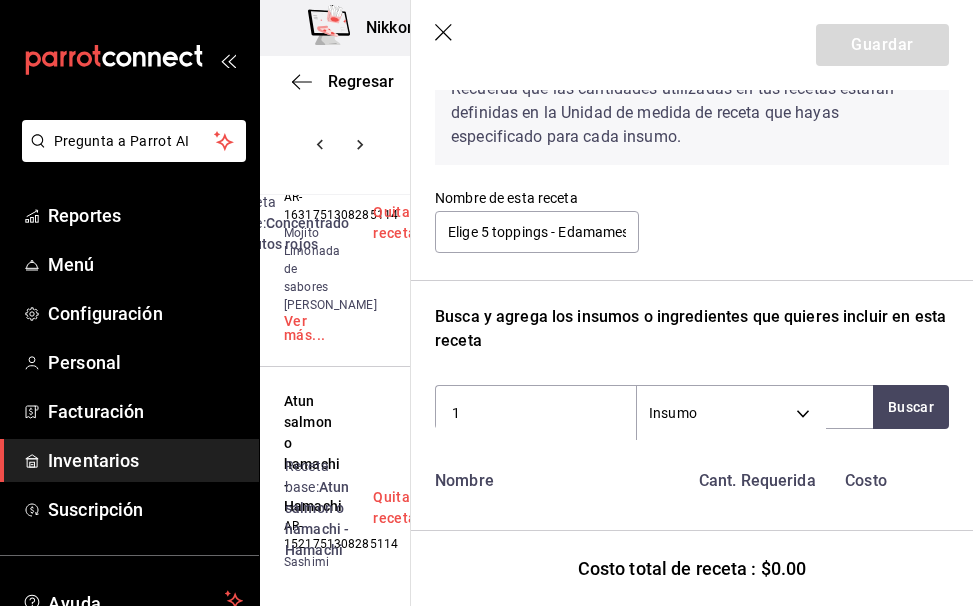 type 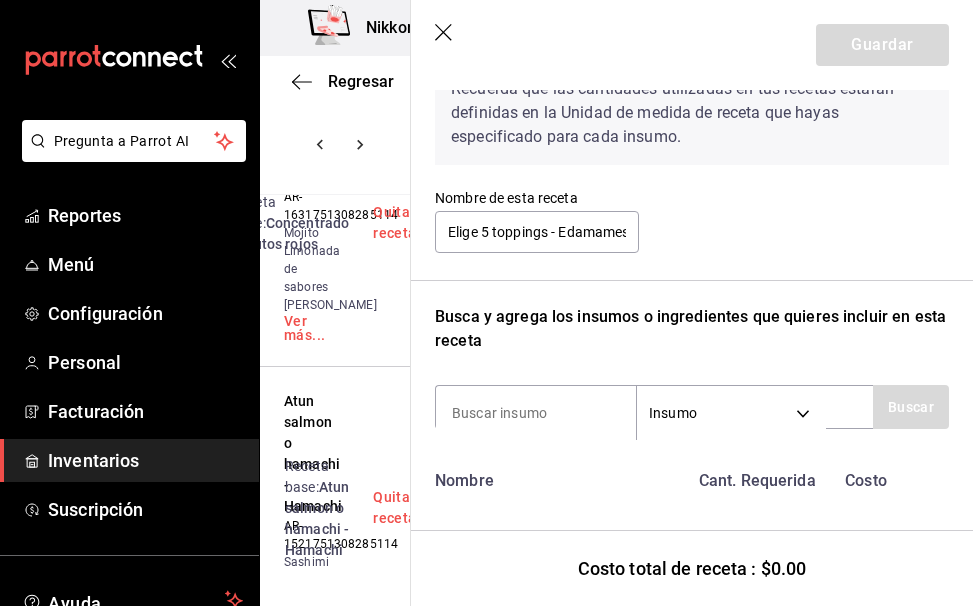 scroll, scrollTop: 217, scrollLeft: 0, axis: vertical 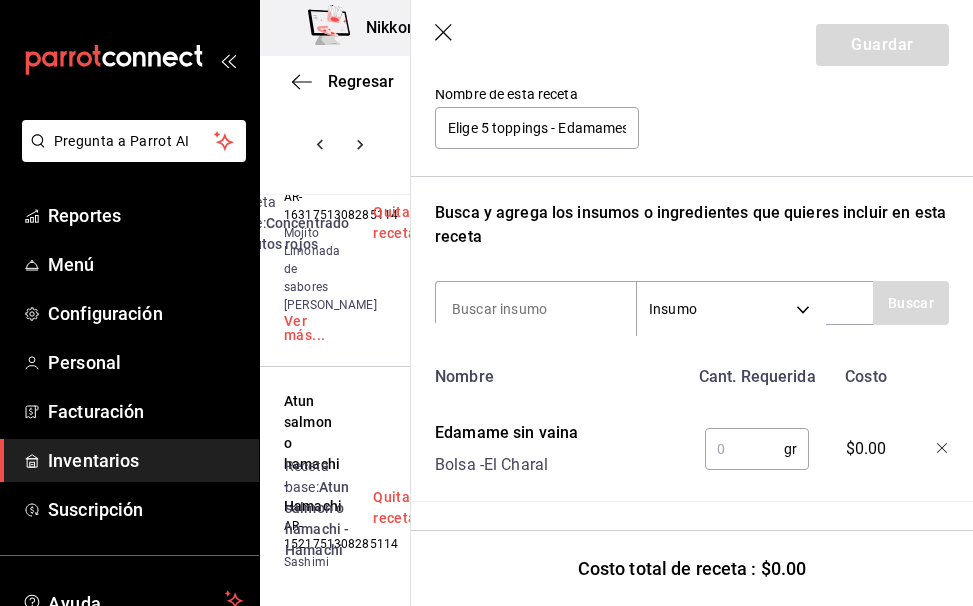 click at bounding box center (744, 449) 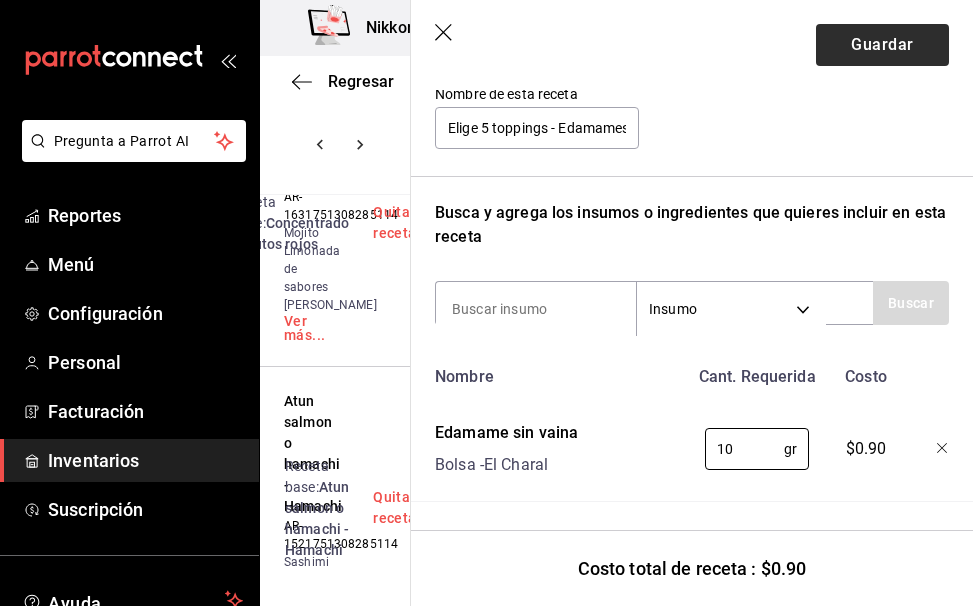 type on "10" 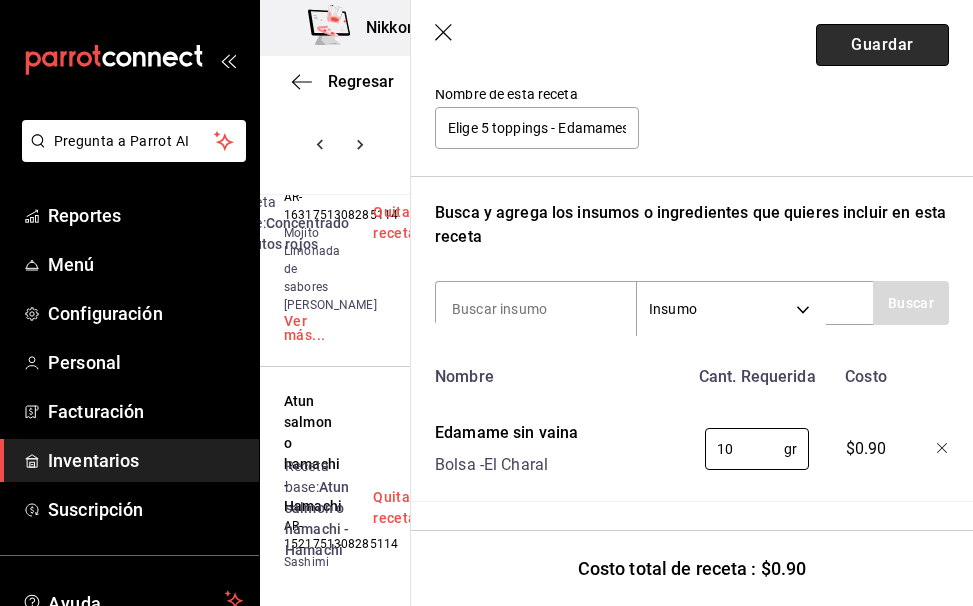 click on "Guardar" at bounding box center [882, 45] 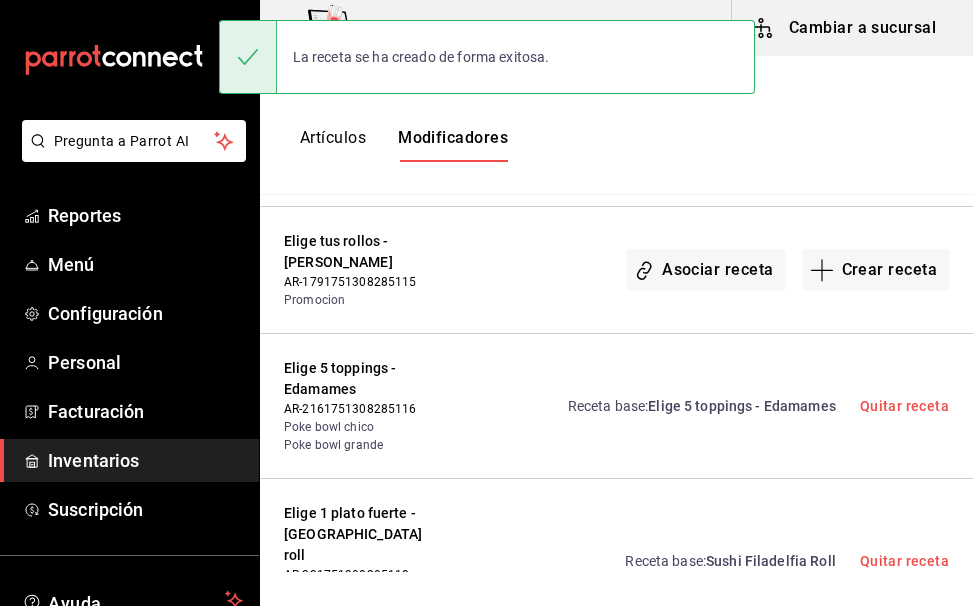 scroll, scrollTop: 0, scrollLeft: 0, axis: both 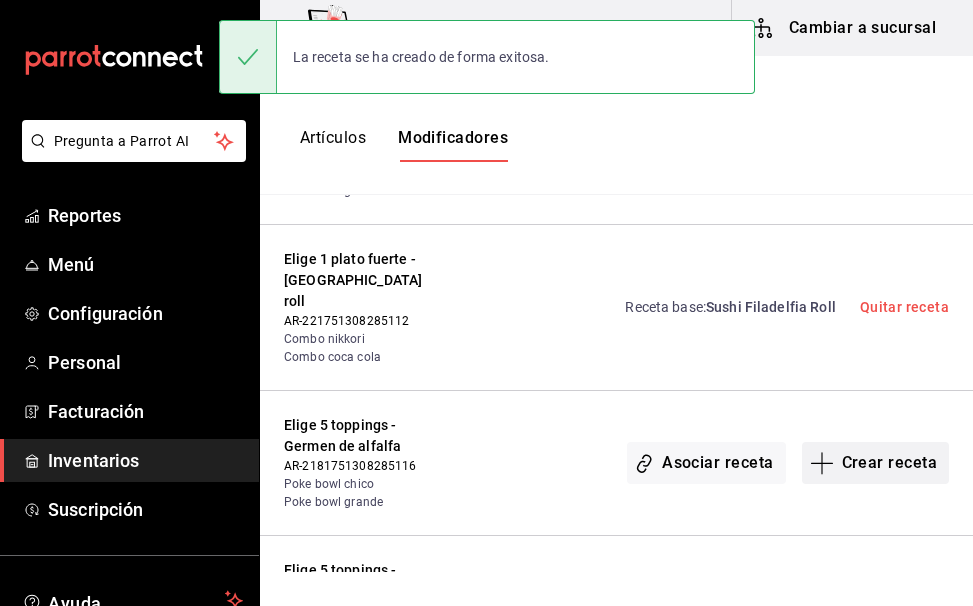 click on "Crear receta" at bounding box center [876, 463] 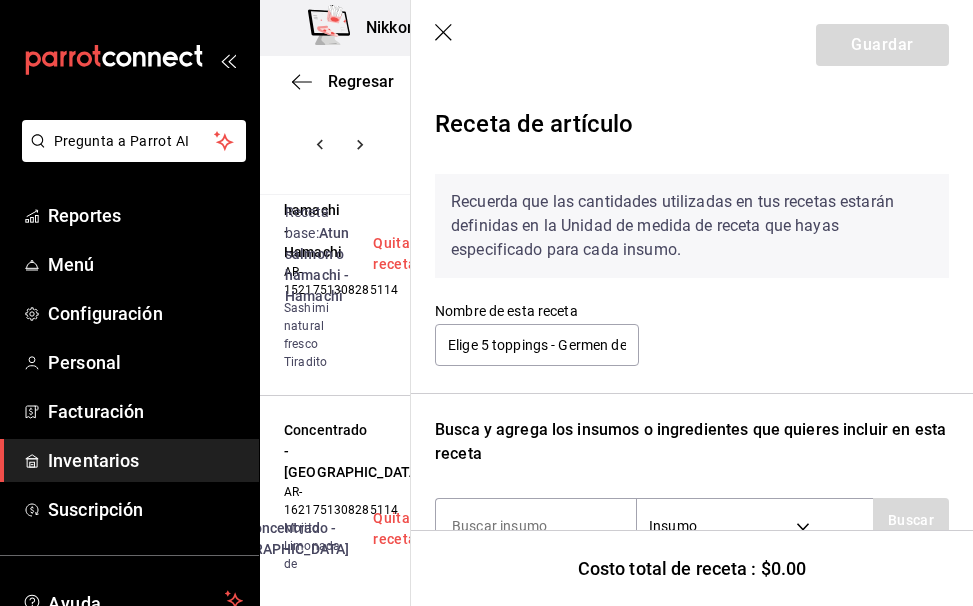 click 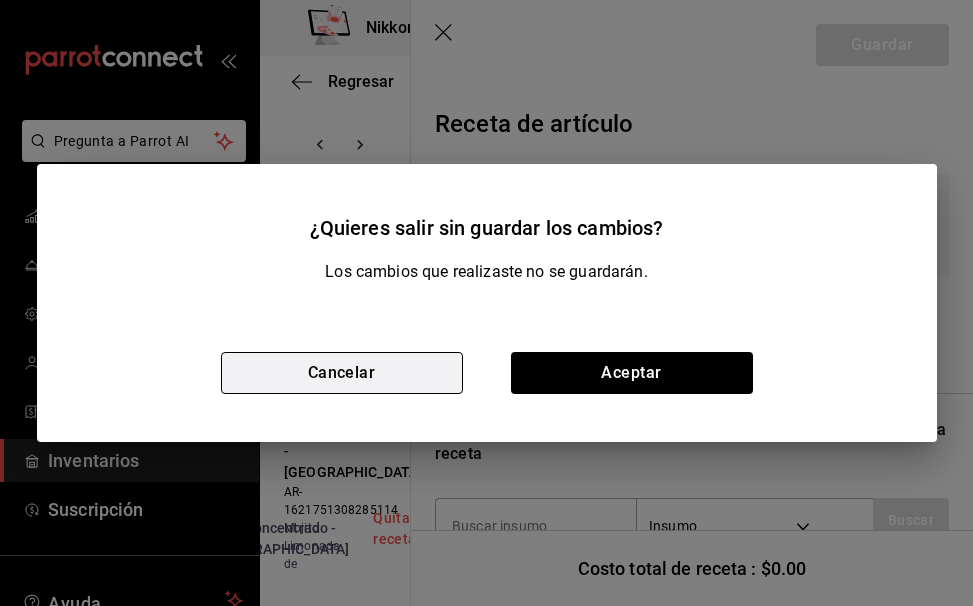 click on "Cancelar" at bounding box center (342, 373) 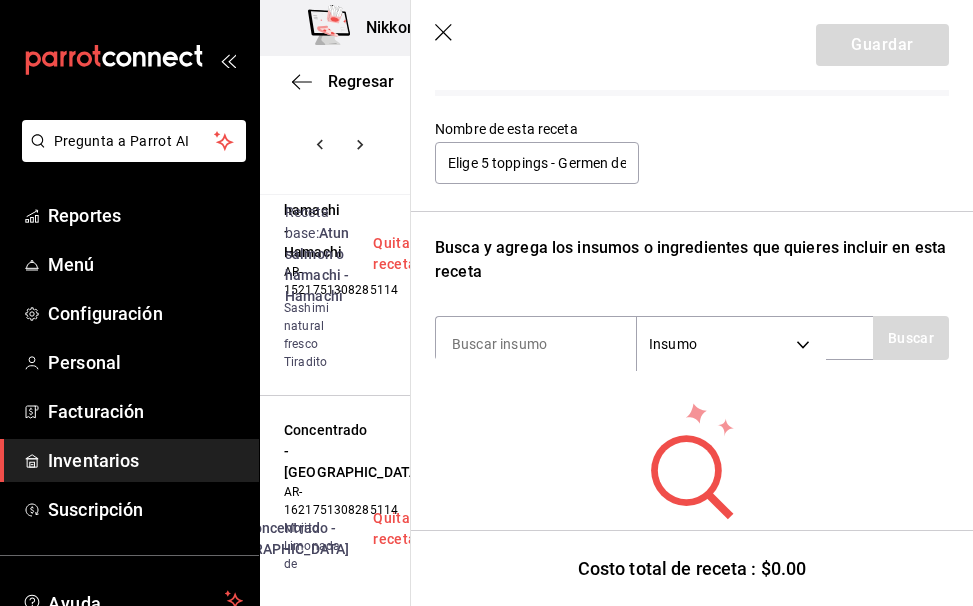 scroll, scrollTop: 180, scrollLeft: 0, axis: vertical 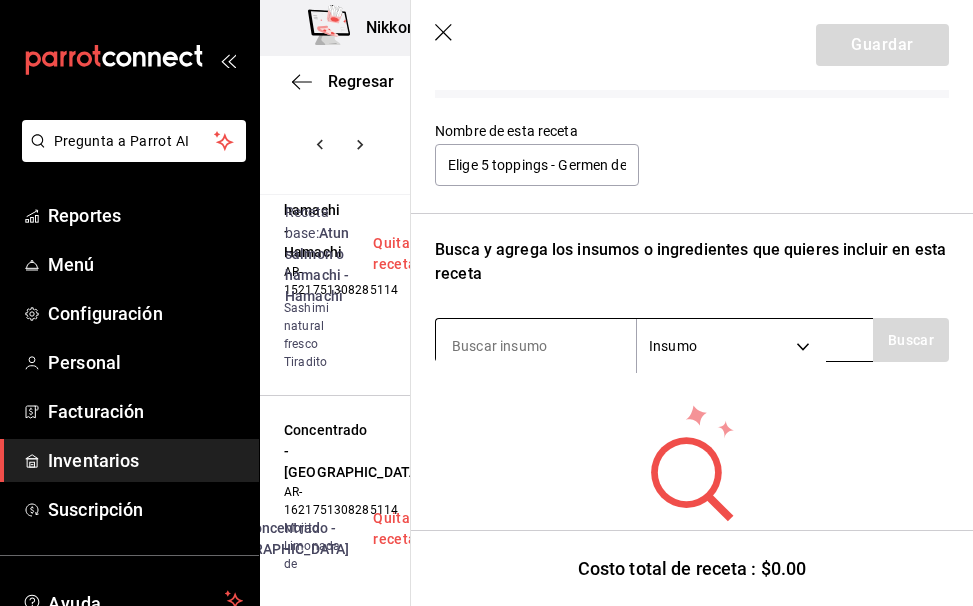 click at bounding box center [536, 346] 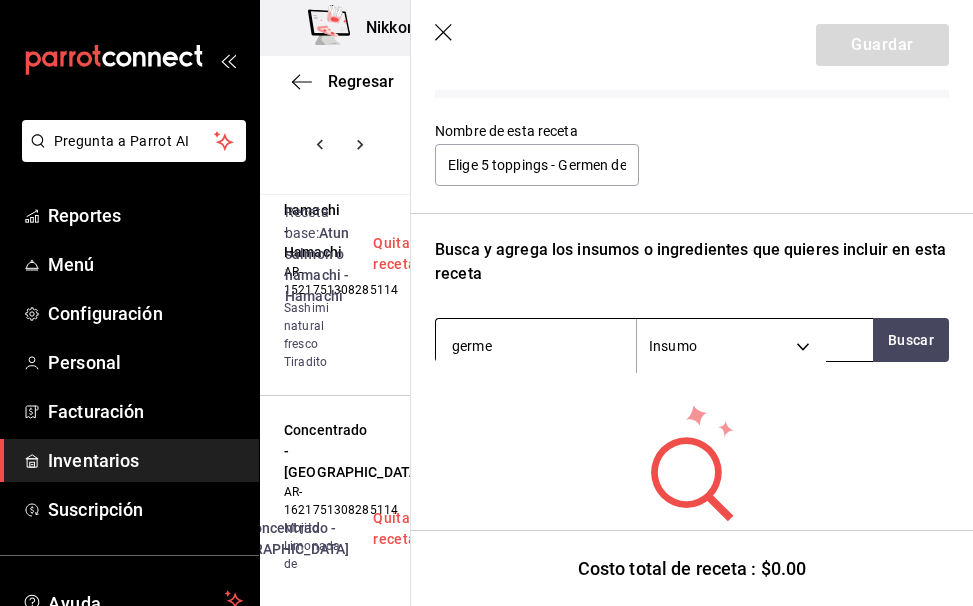 type on "germen" 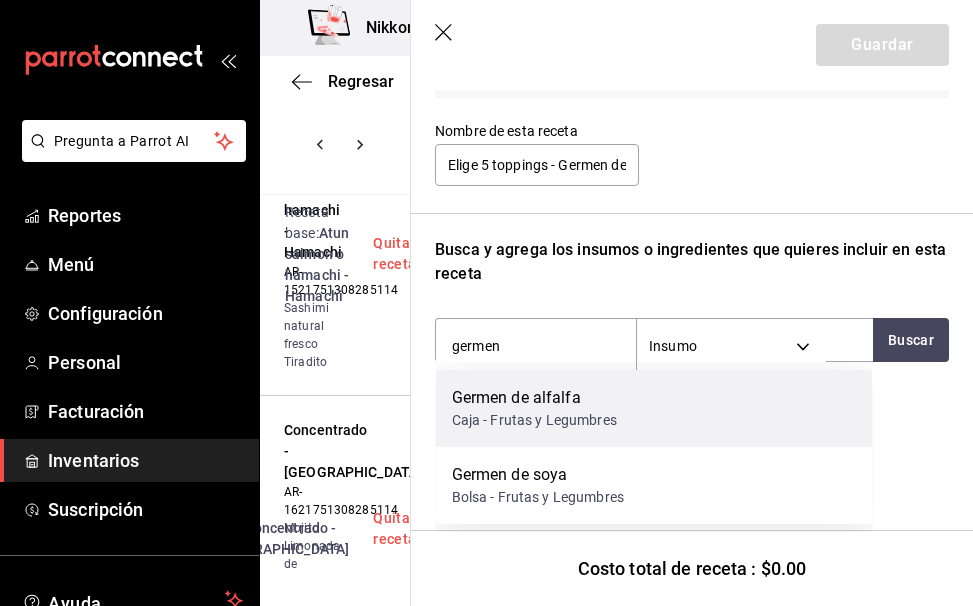 click on "Caja - Frutas y Legumbres" at bounding box center (534, 420) 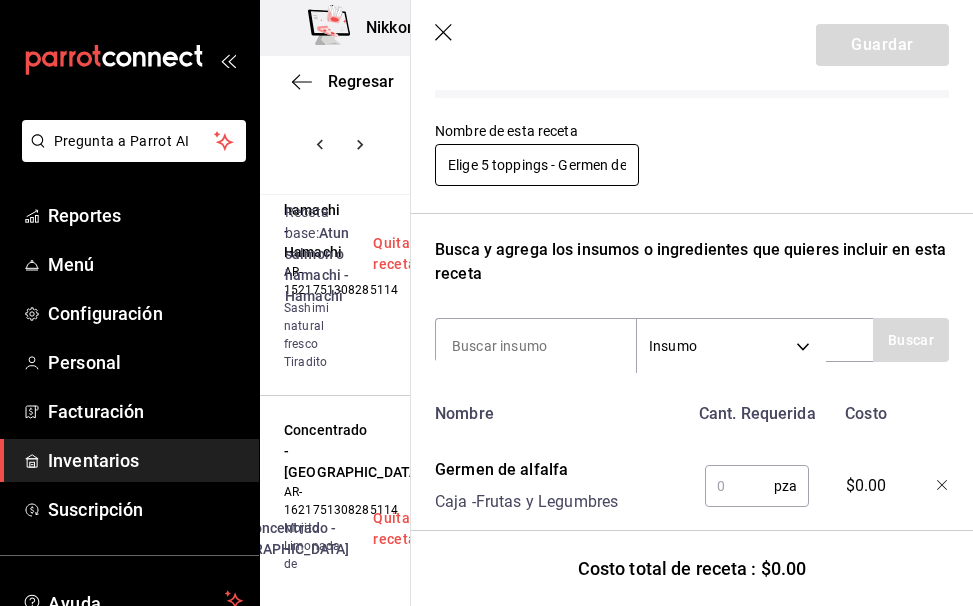 scroll, scrollTop: 0, scrollLeft: 79, axis: horizontal 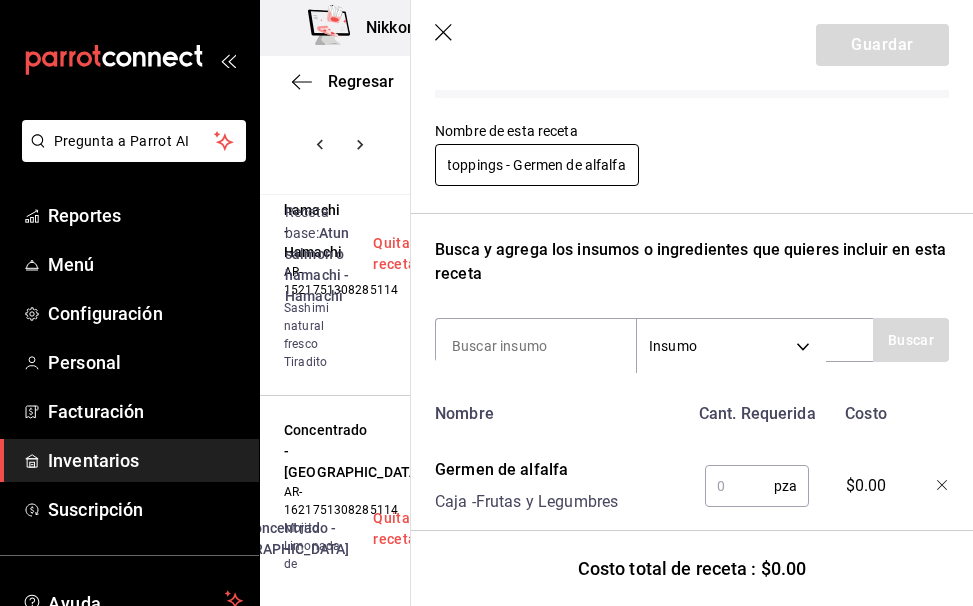 drag, startPoint x: 569, startPoint y: 158, endPoint x: 771, endPoint y: 175, distance: 202.71408 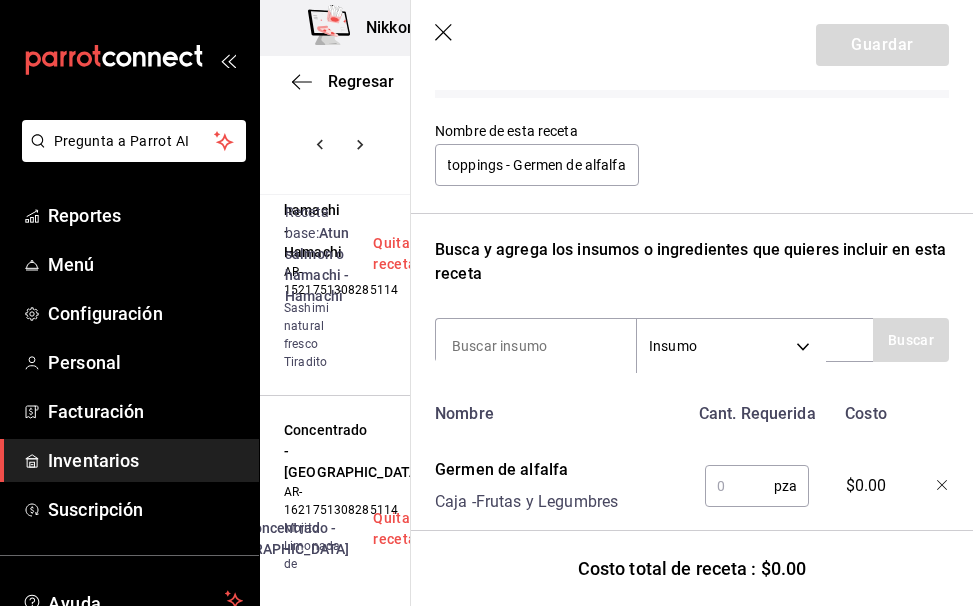 click at bounding box center [739, 486] 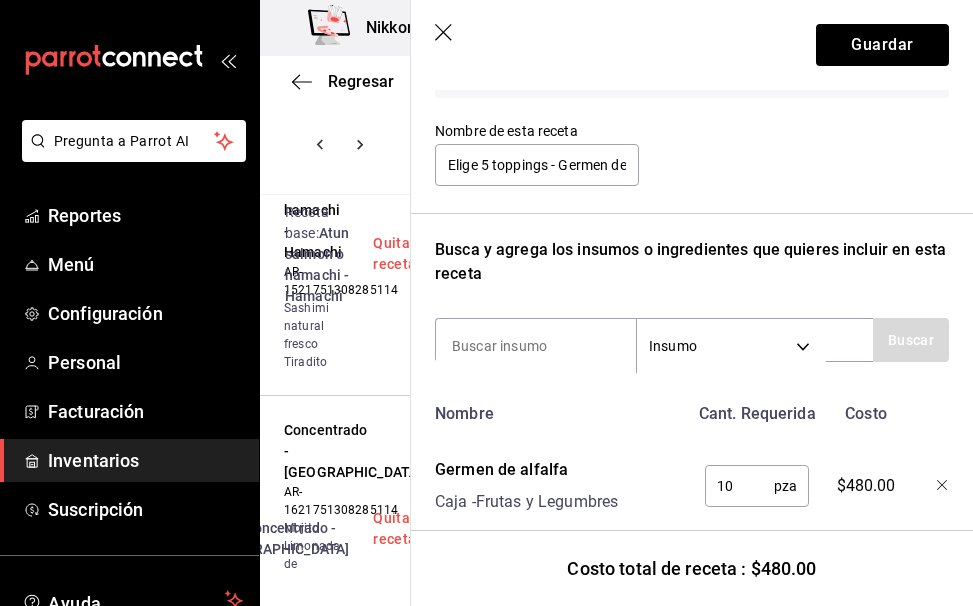 type on "1" 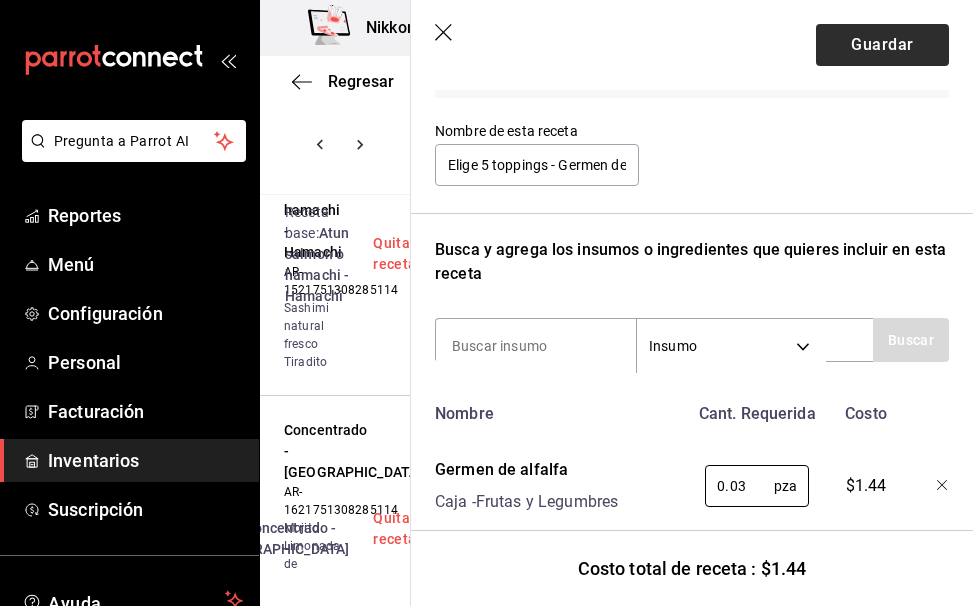 type on "0.03" 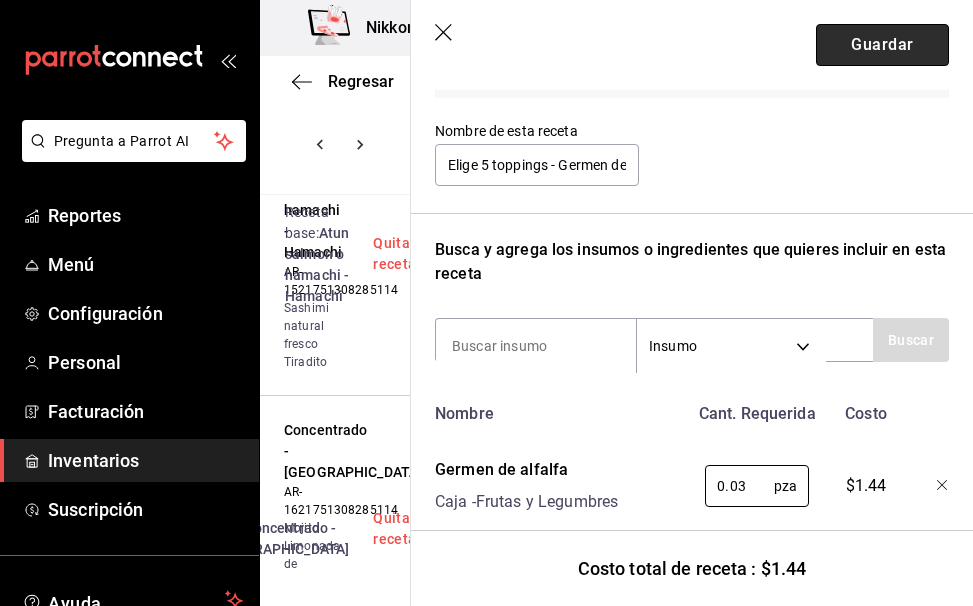 click on "Guardar" at bounding box center (882, 45) 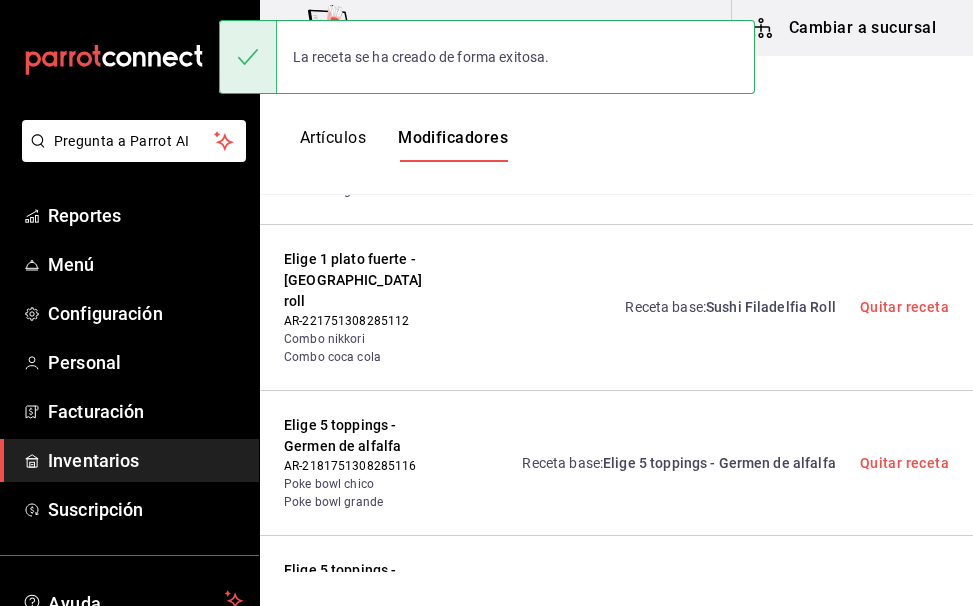 scroll, scrollTop: 0, scrollLeft: 0, axis: both 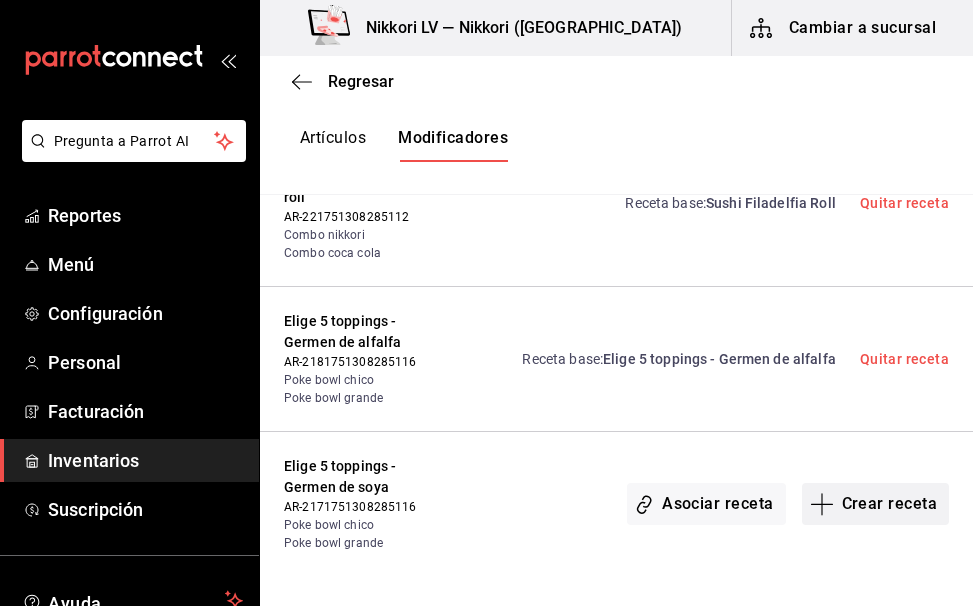 click on "Crear receta" at bounding box center (876, 504) 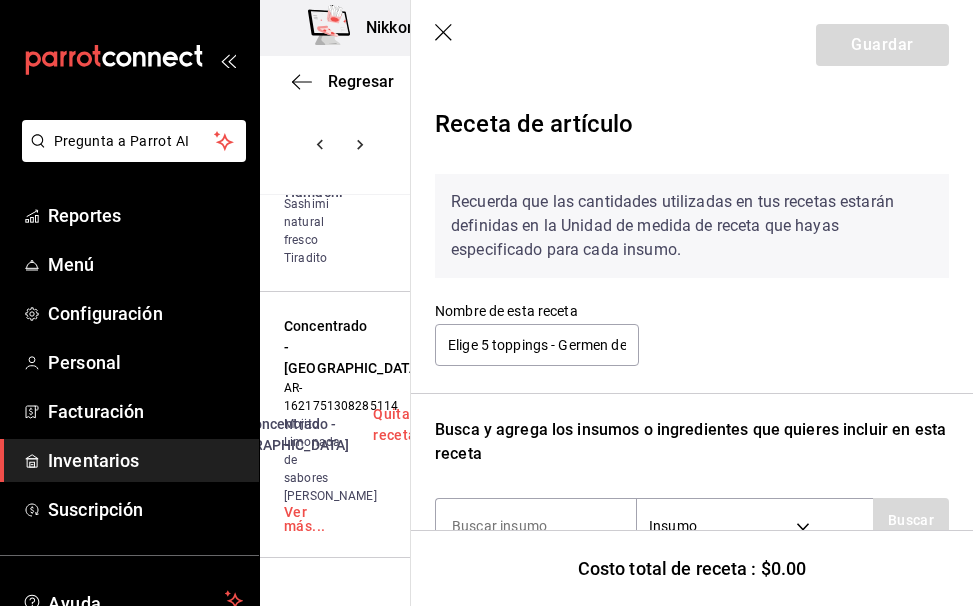 scroll, scrollTop: 45, scrollLeft: 0, axis: vertical 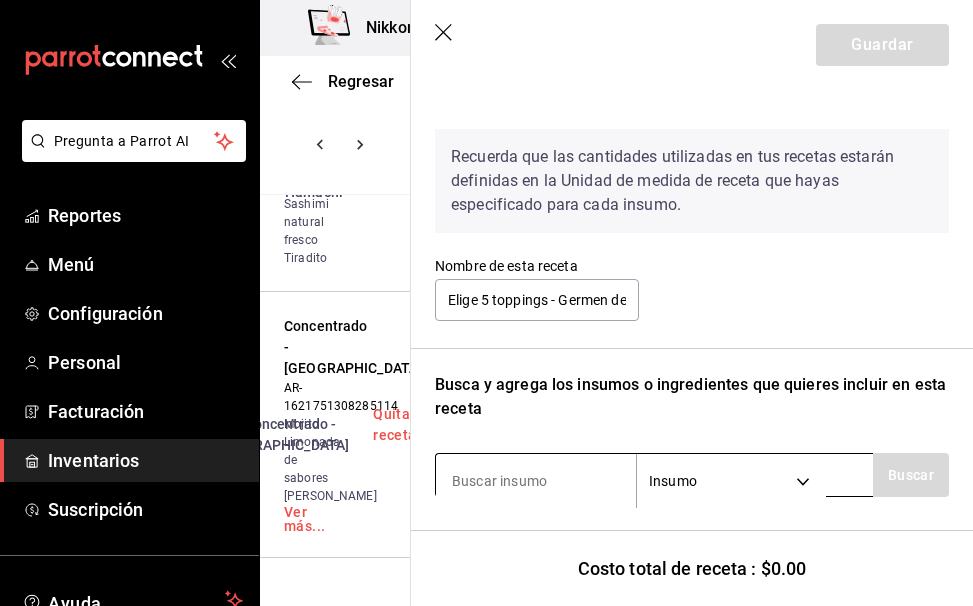 click at bounding box center (536, 481) 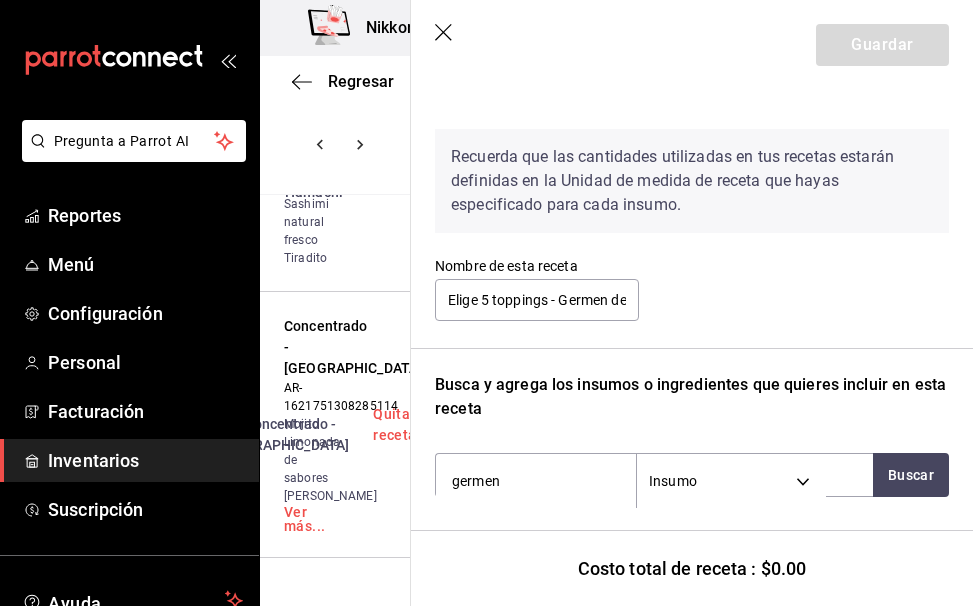 type on "germen" 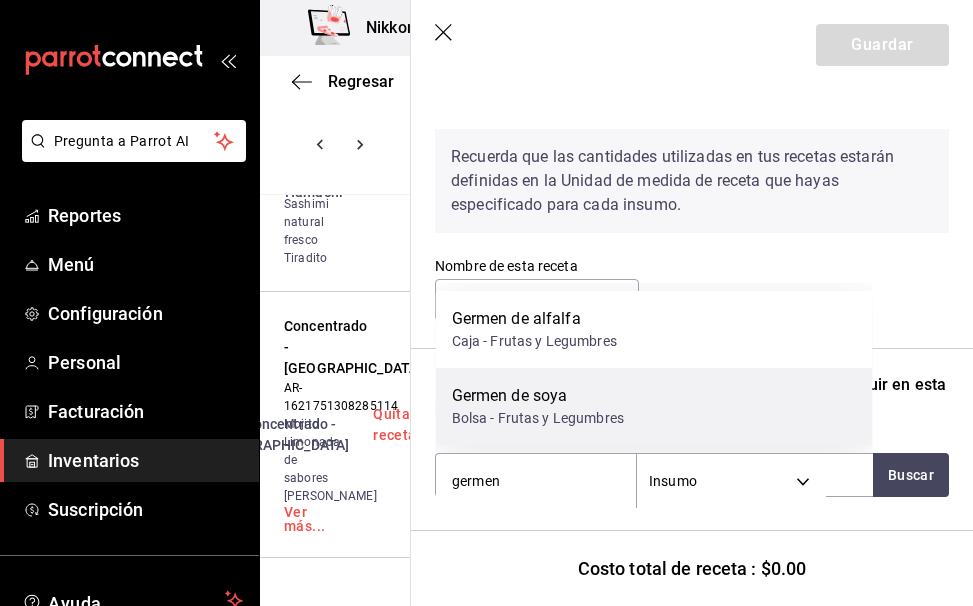 click on "Germen de soya" at bounding box center [538, 396] 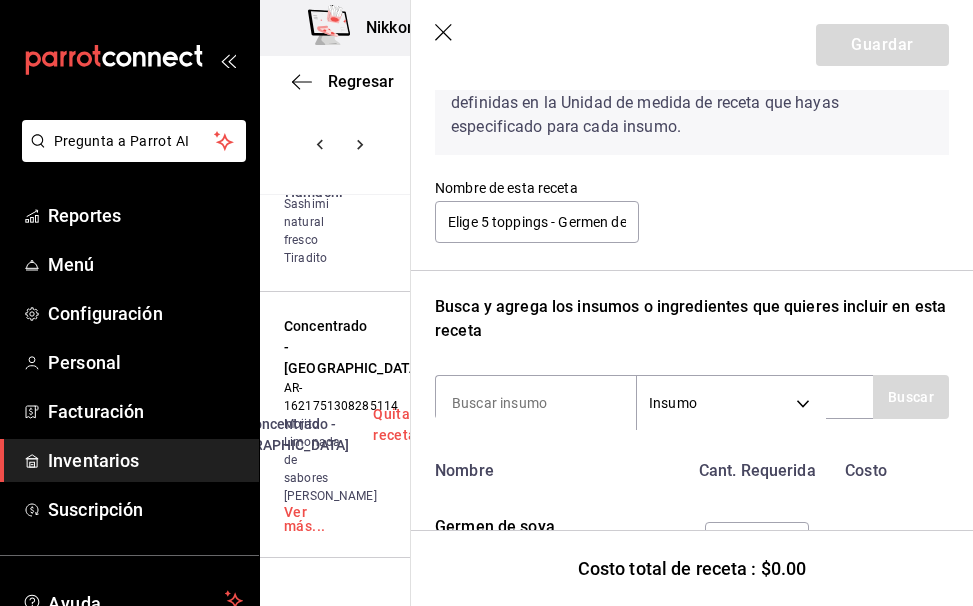 scroll, scrollTop: 174, scrollLeft: 0, axis: vertical 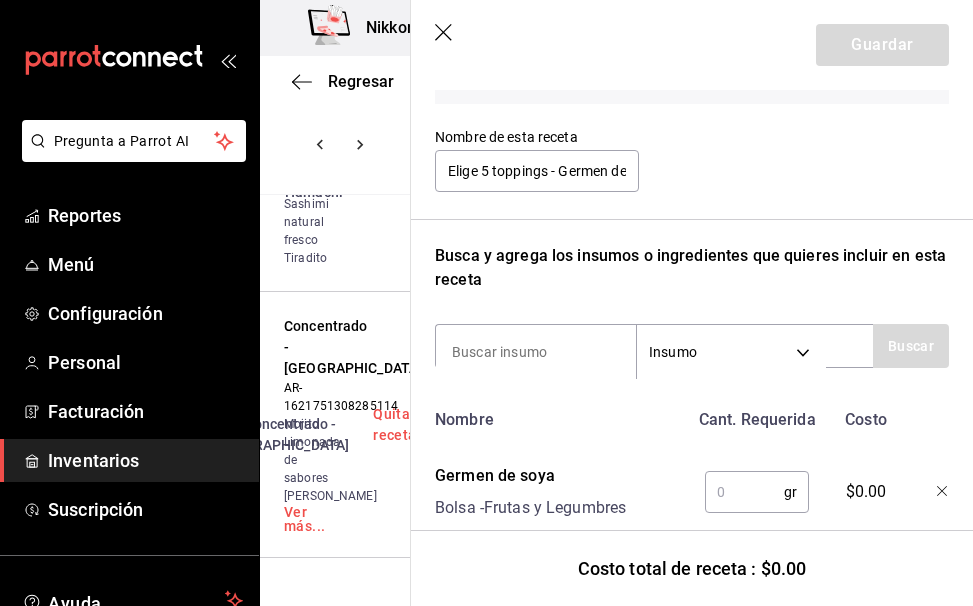 click at bounding box center [744, 492] 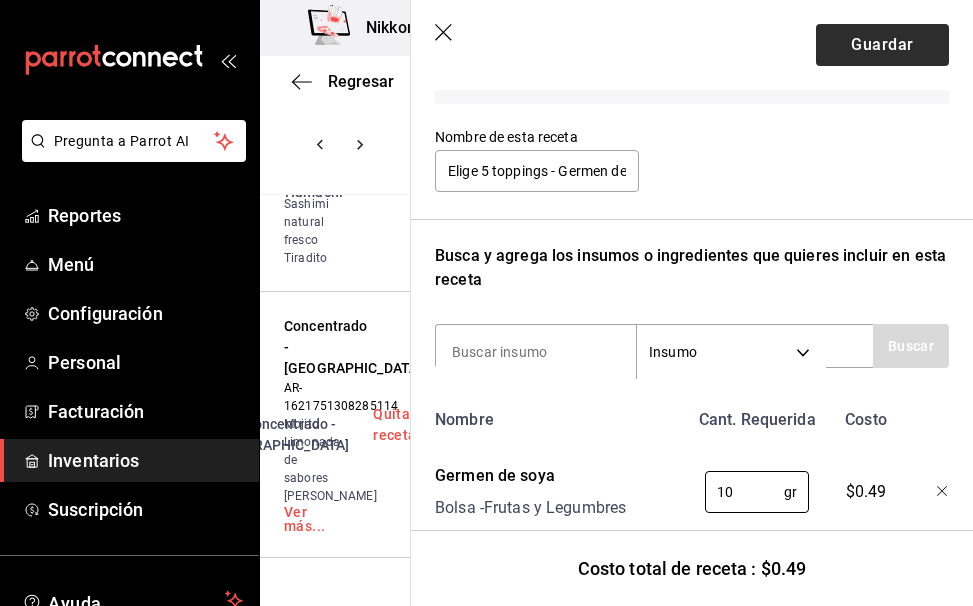 type on "10" 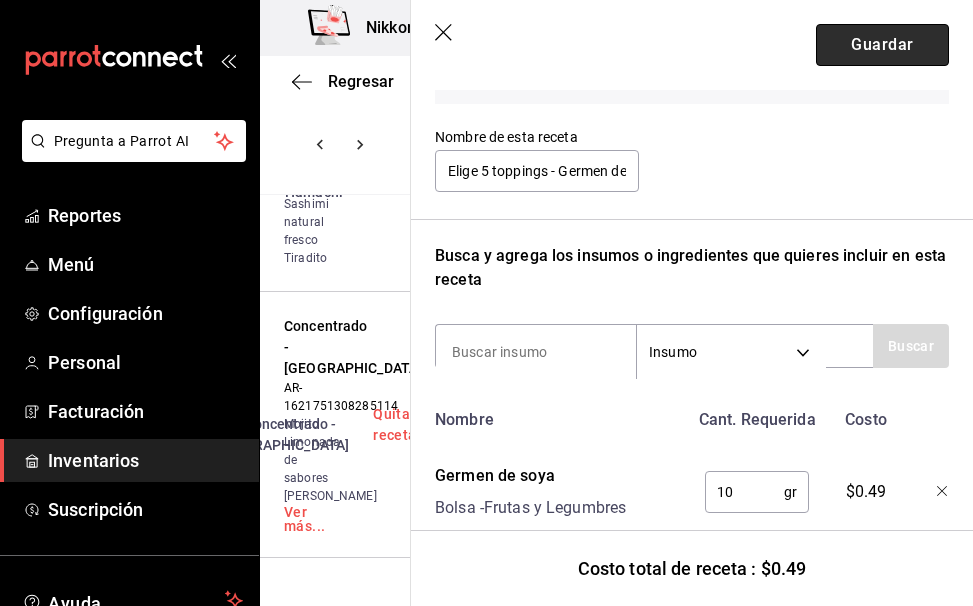 click on "Guardar" at bounding box center (882, 45) 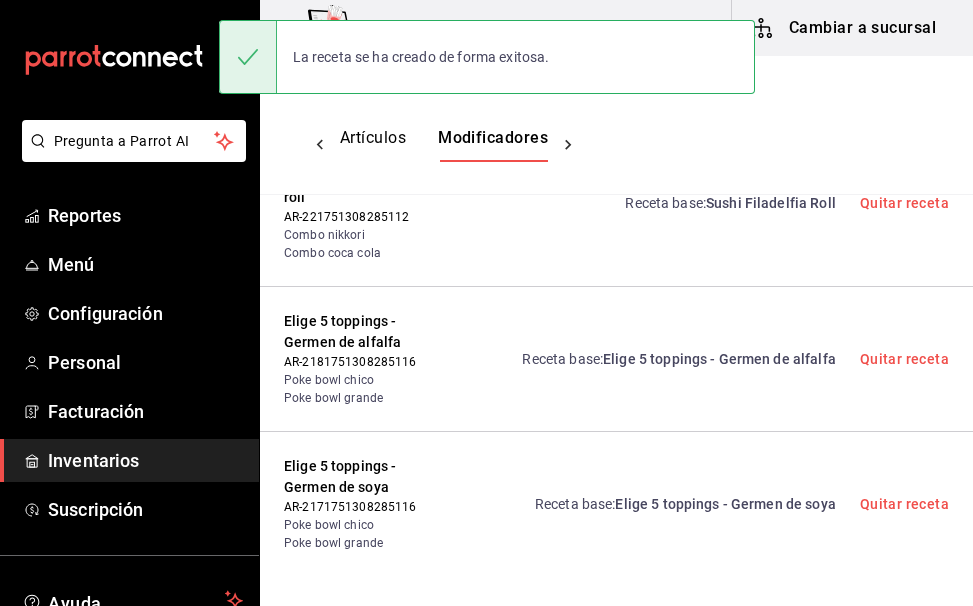 scroll, scrollTop: 0, scrollLeft: 0, axis: both 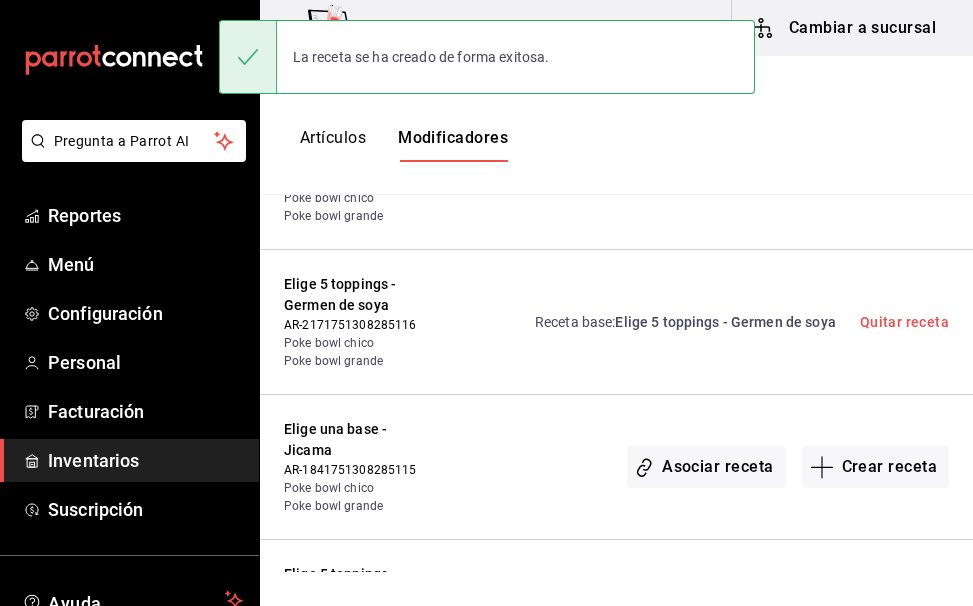 drag, startPoint x: 889, startPoint y: 358, endPoint x: 809, endPoint y: 364, distance: 80.224686 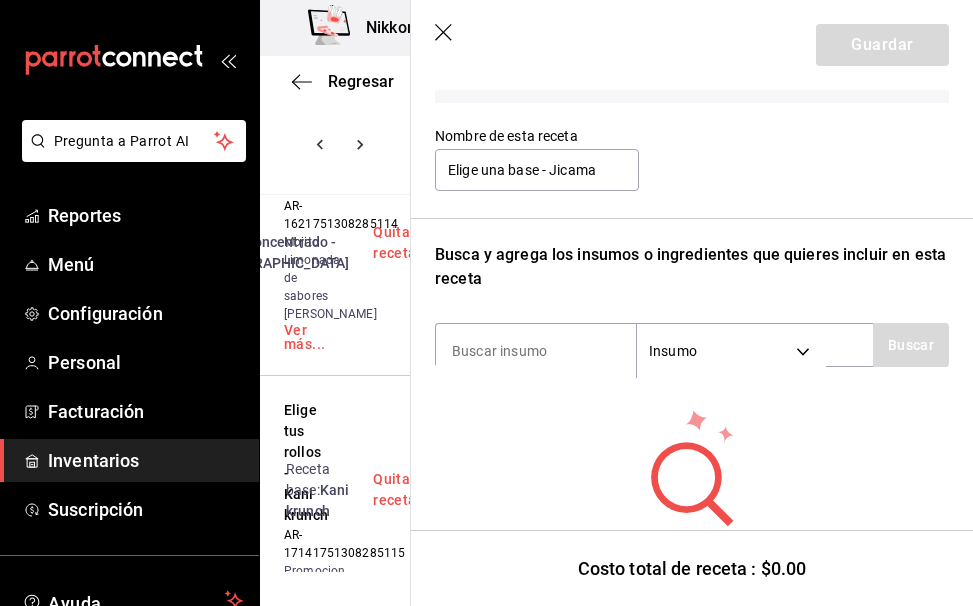 scroll, scrollTop: 195, scrollLeft: 0, axis: vertical 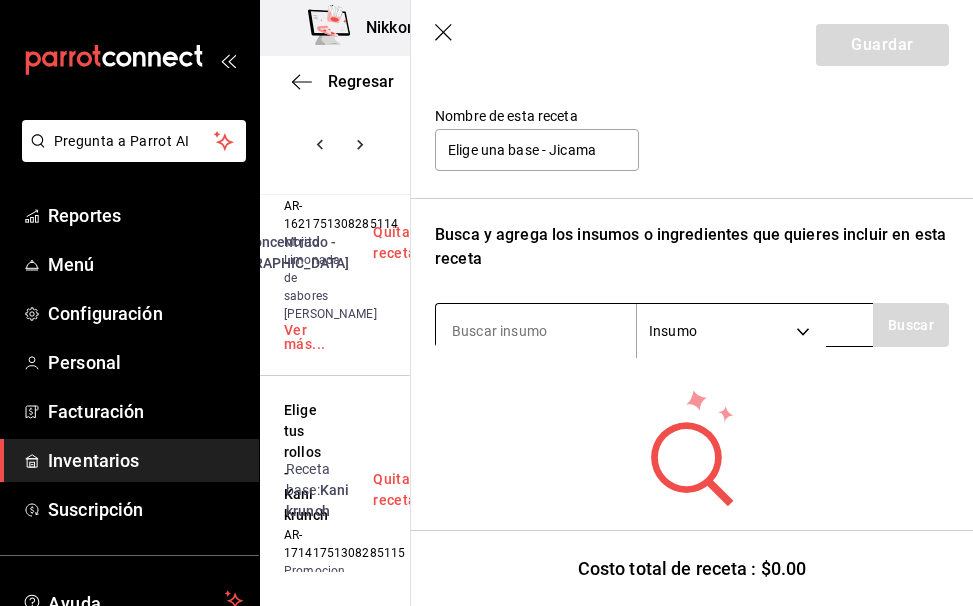 click at bounding box center [536, 331] 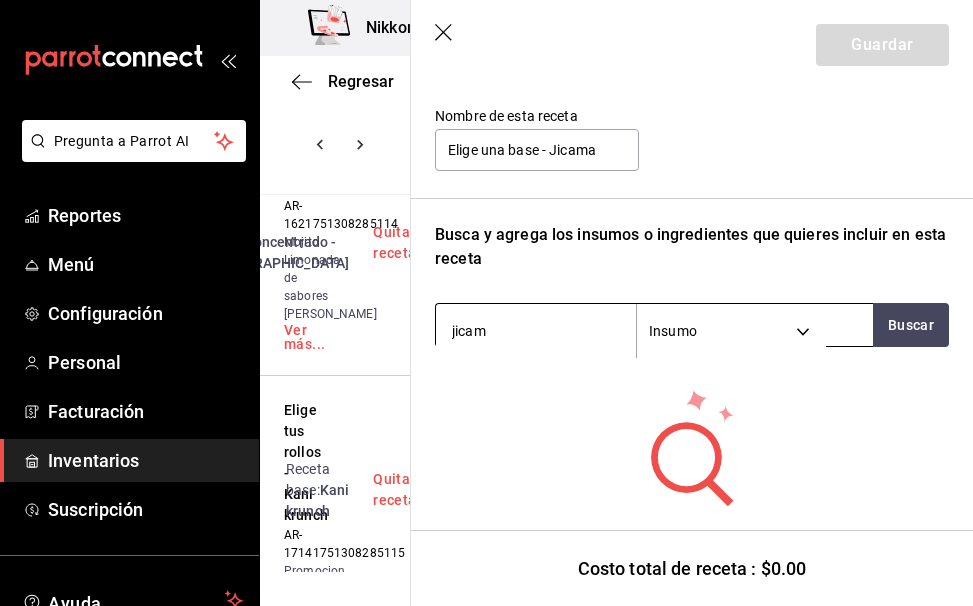type on "jicama" 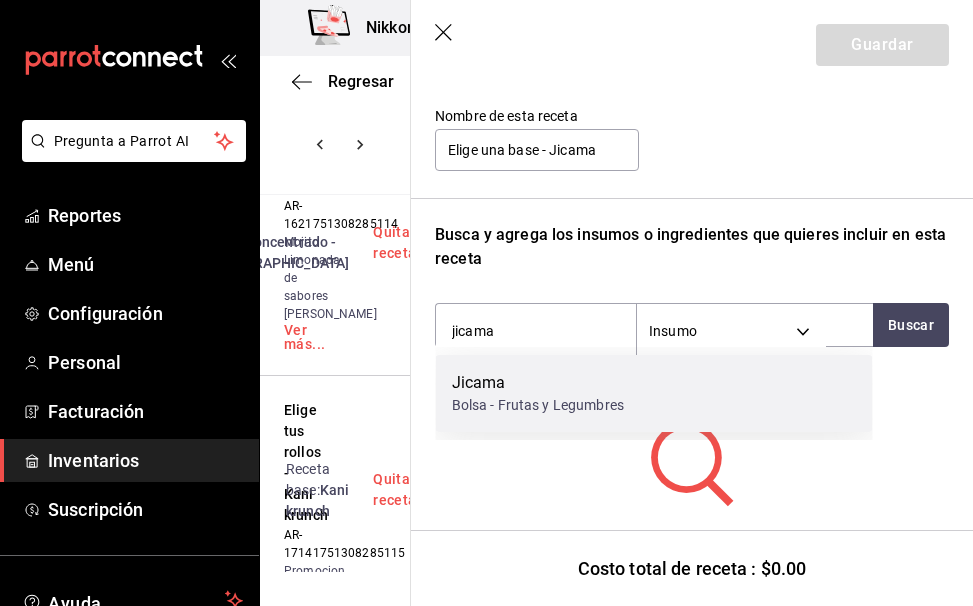 click on "Jicama" at bounding box center [538, 383] 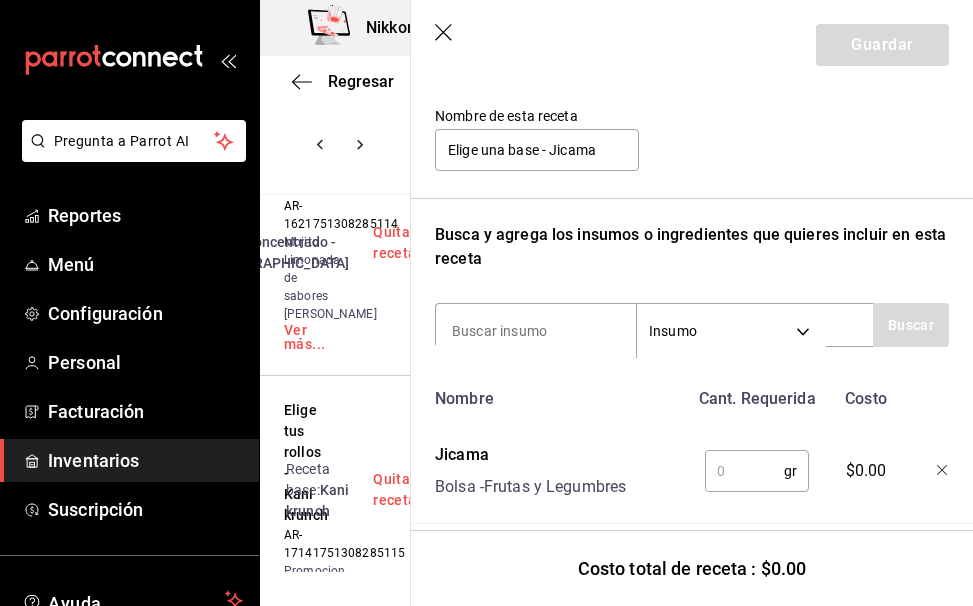 click at bounding box center [744, 471] 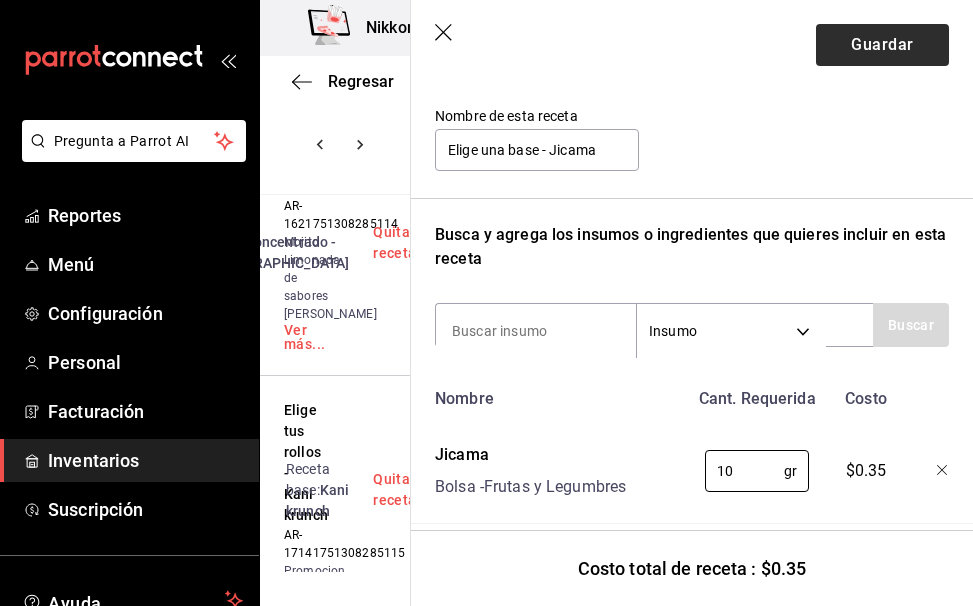 type on "10" 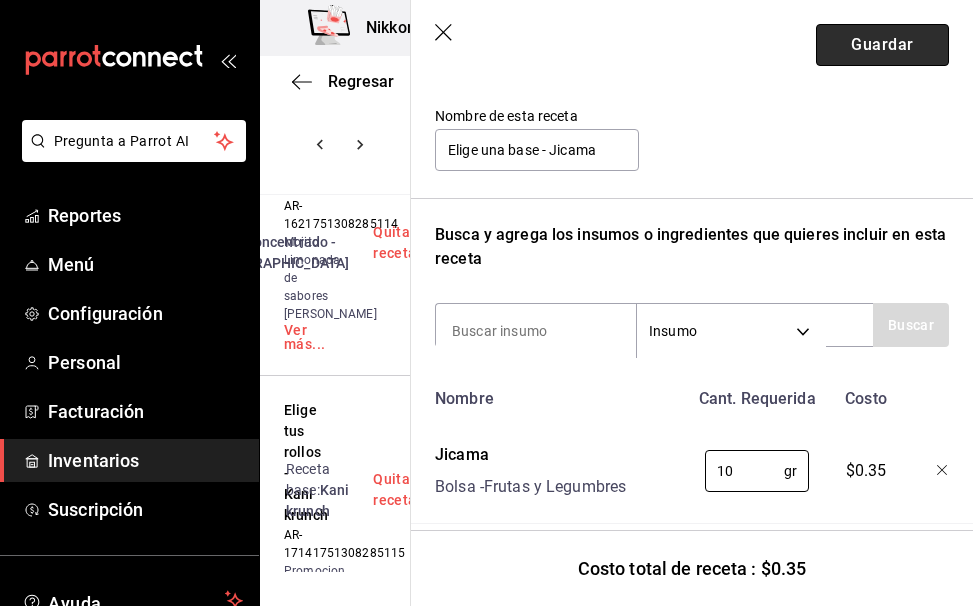 click on "Guardar" at bounding box center (882, 45) 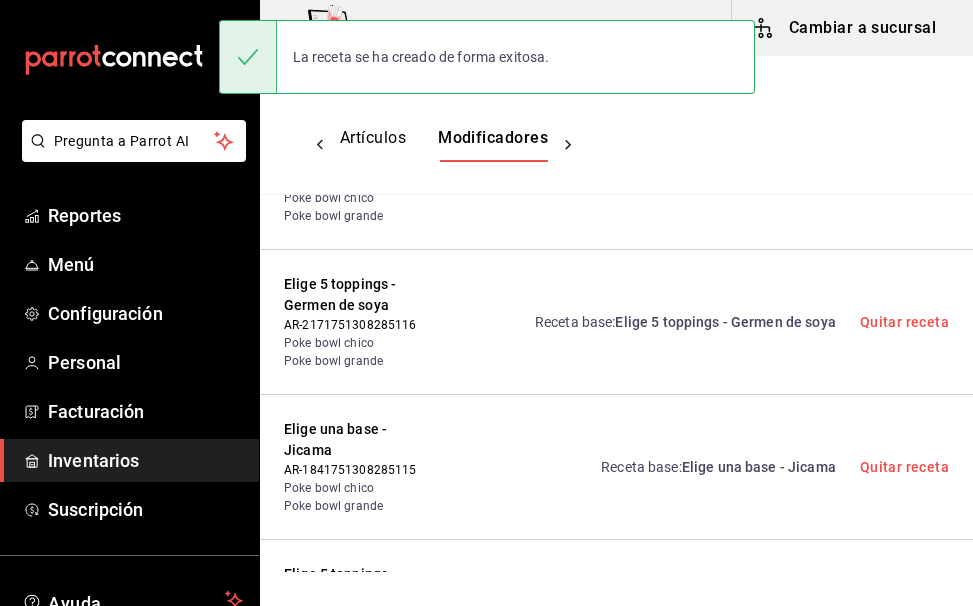 scroll, scrollTop: 0, scrollLeft: 0, axis: both 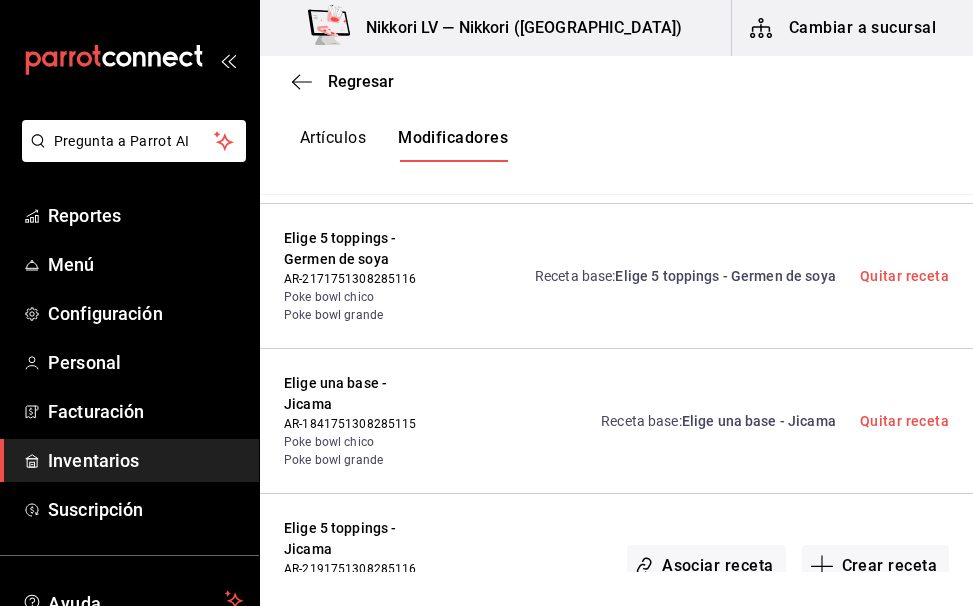 click on "Elige una base - Jicama" at bounding box center [759, 421] 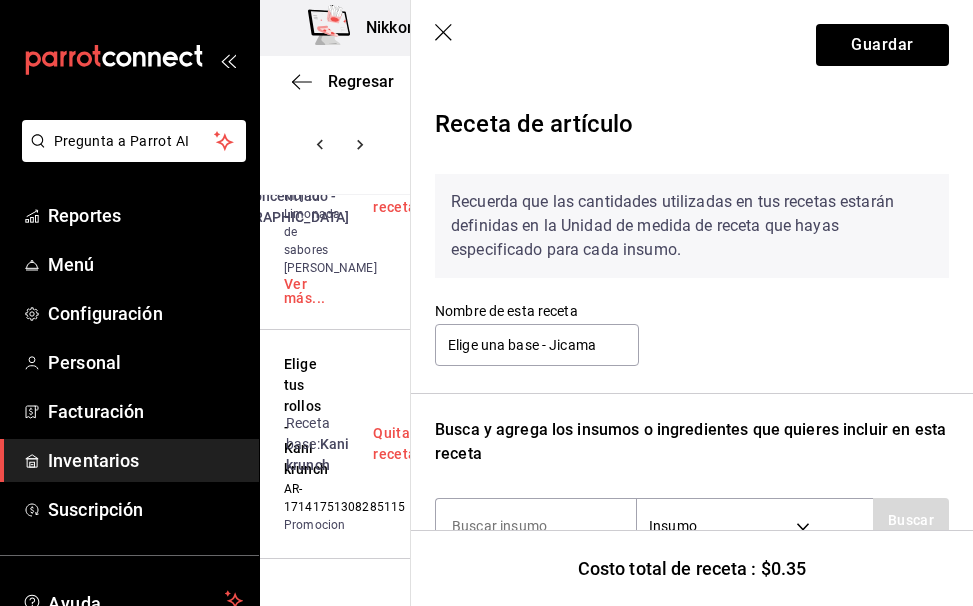 scroll, scrollTop: 192, scrollLeft: 0, axis: vertical 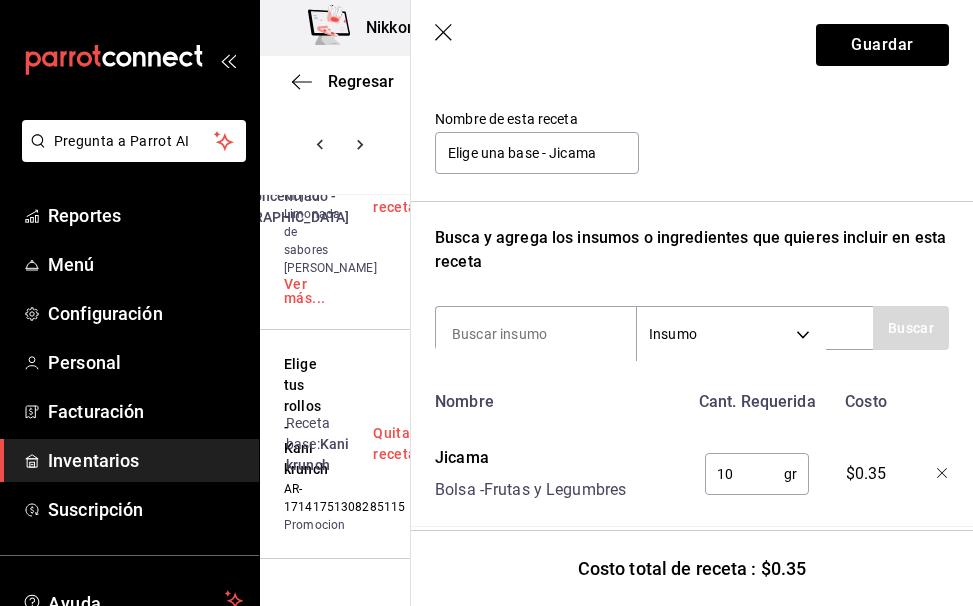 click on "10" at bounding box center (744, 474) 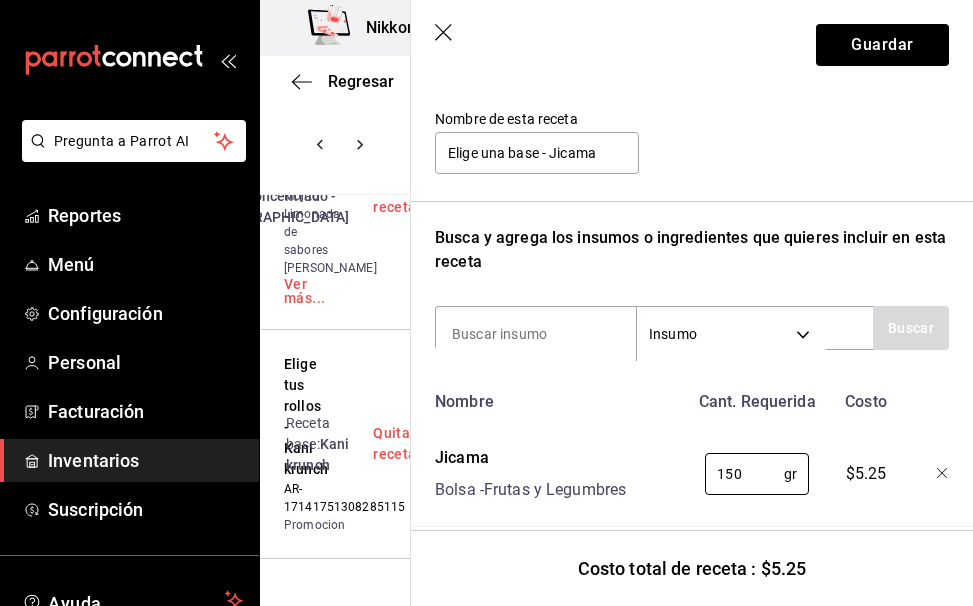 type on "150" 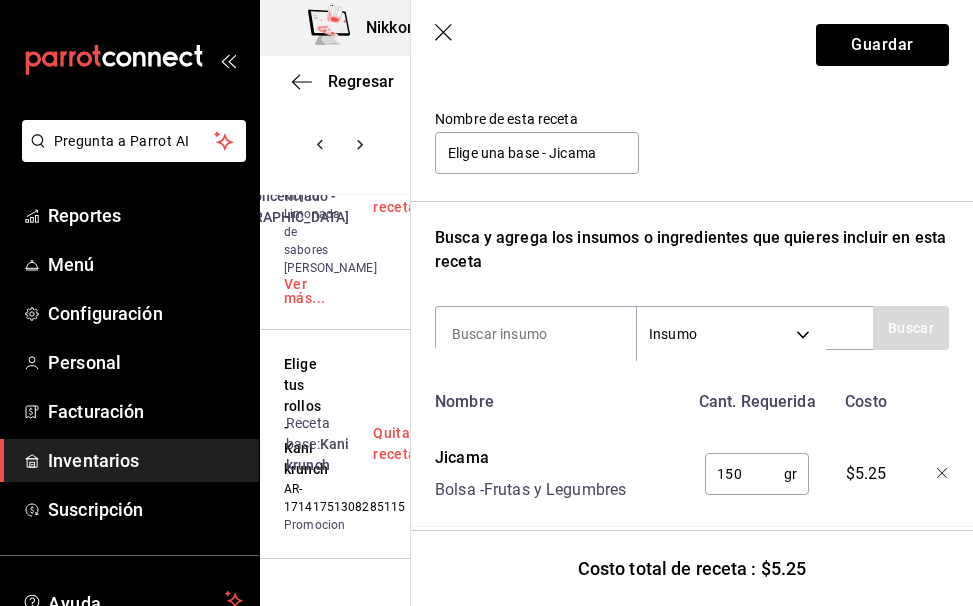 click on "Guardar" at bounding box center [692, 45] 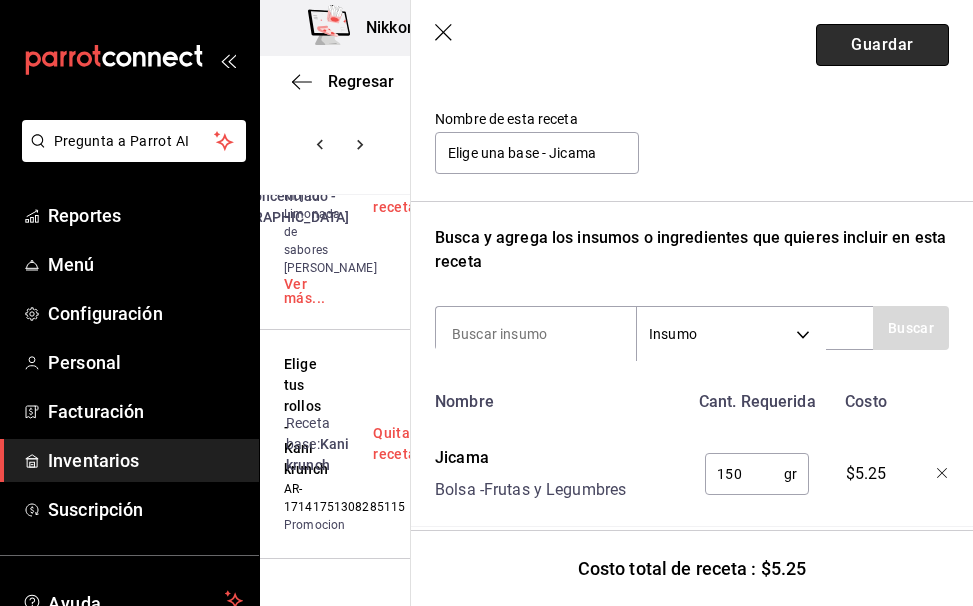 click on "Guardar" at bounding box center (882, 45) 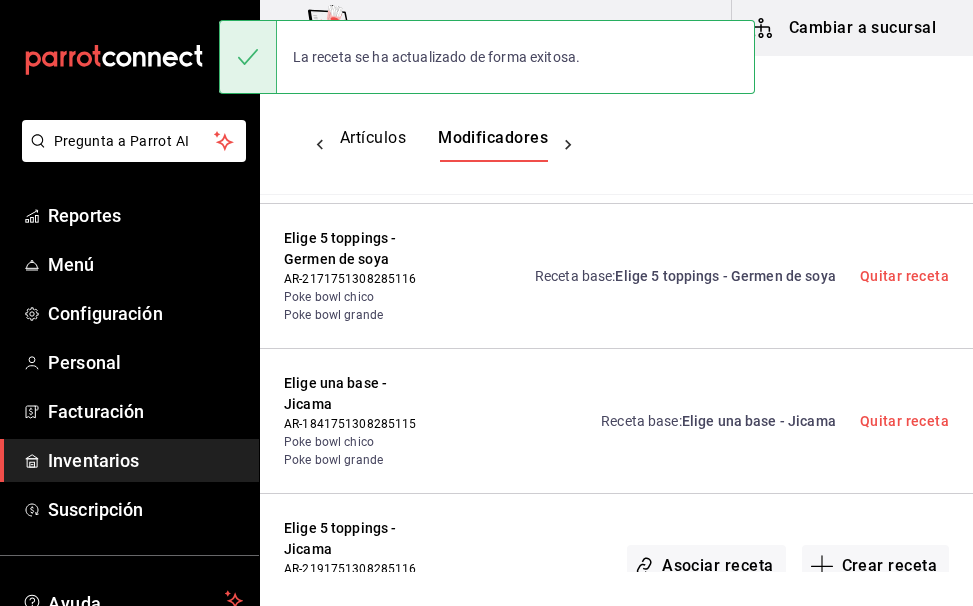 scroll, scrollTop: 0, scrollLeft: 0, axis: both 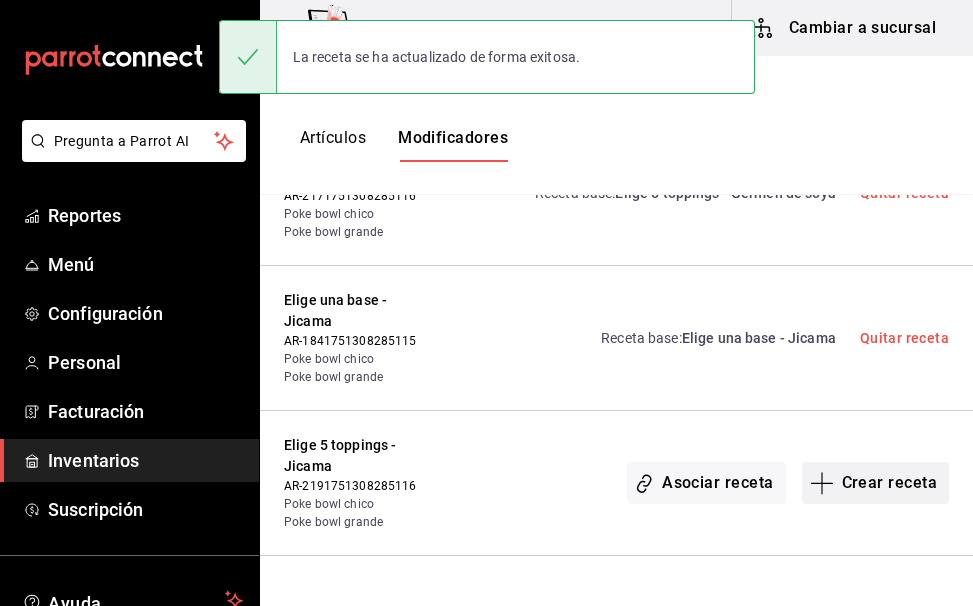 click on "Crear receta" at bounding box center (876, 483) 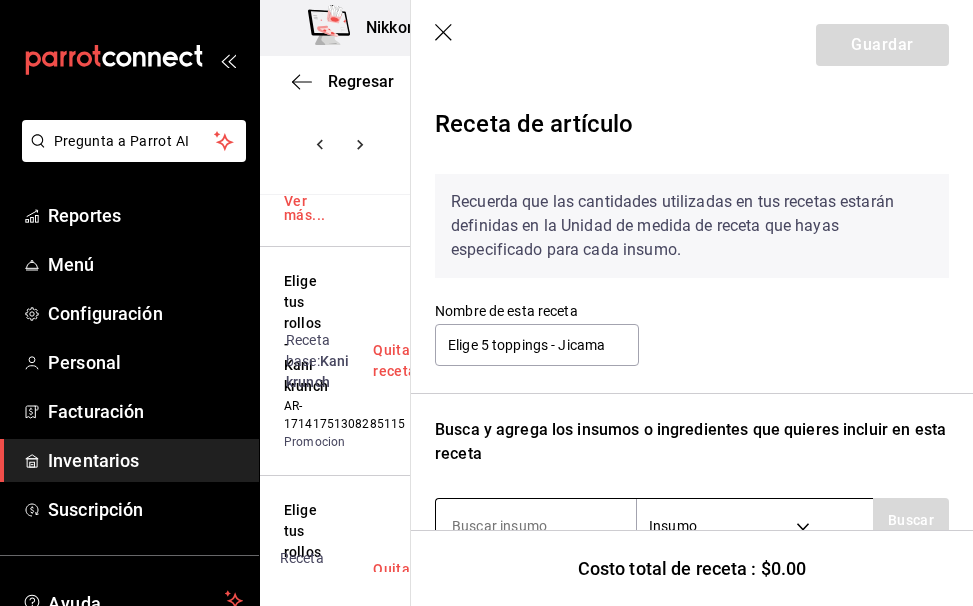 click at bounding box center [536, 526] 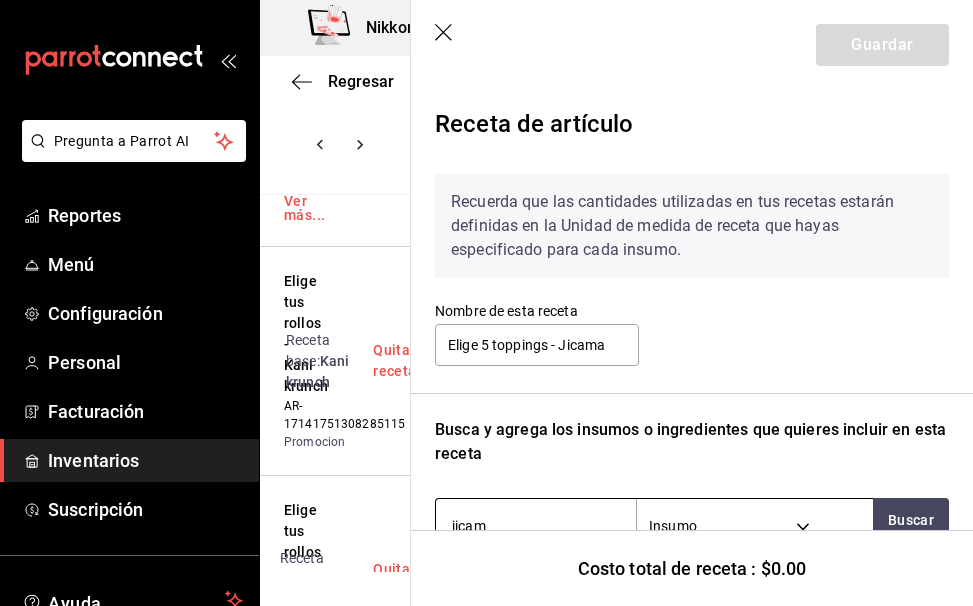 type on "jicama" 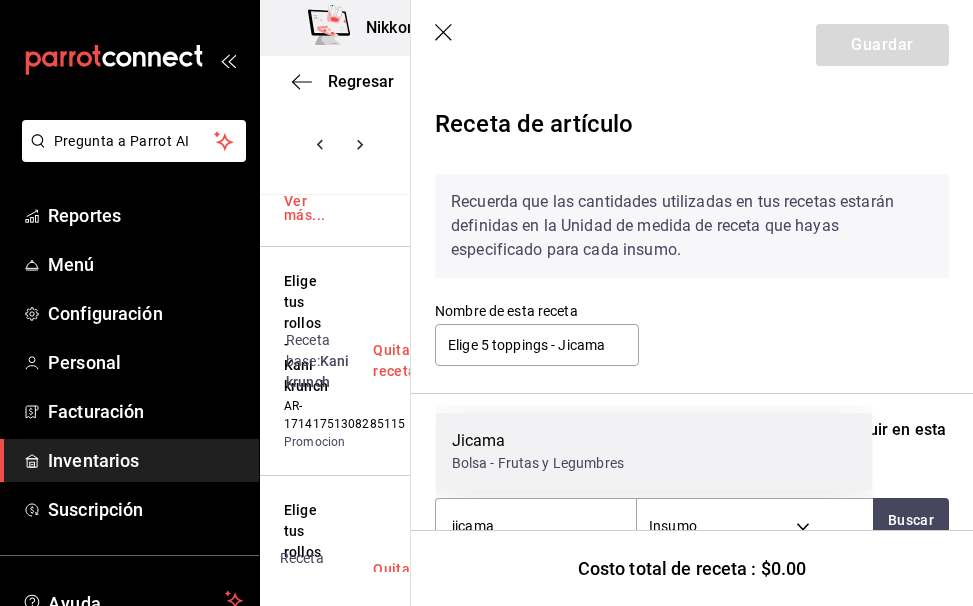 click on "Jicama" at bounding box center (538, 441) 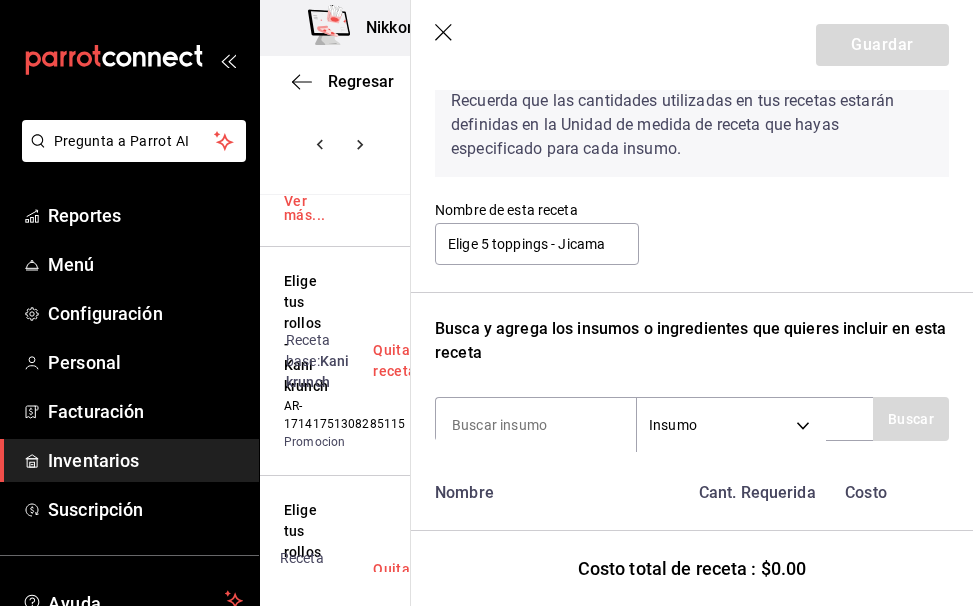scroll, scrollTop: 169, scrollLeft: 0, axis: vertical 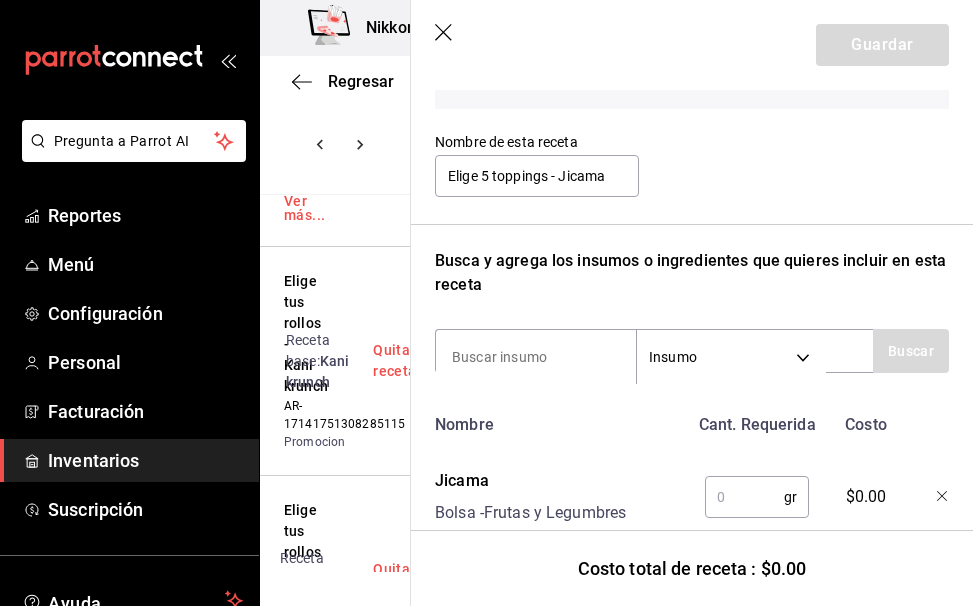 click at bounding box center (744, 497) 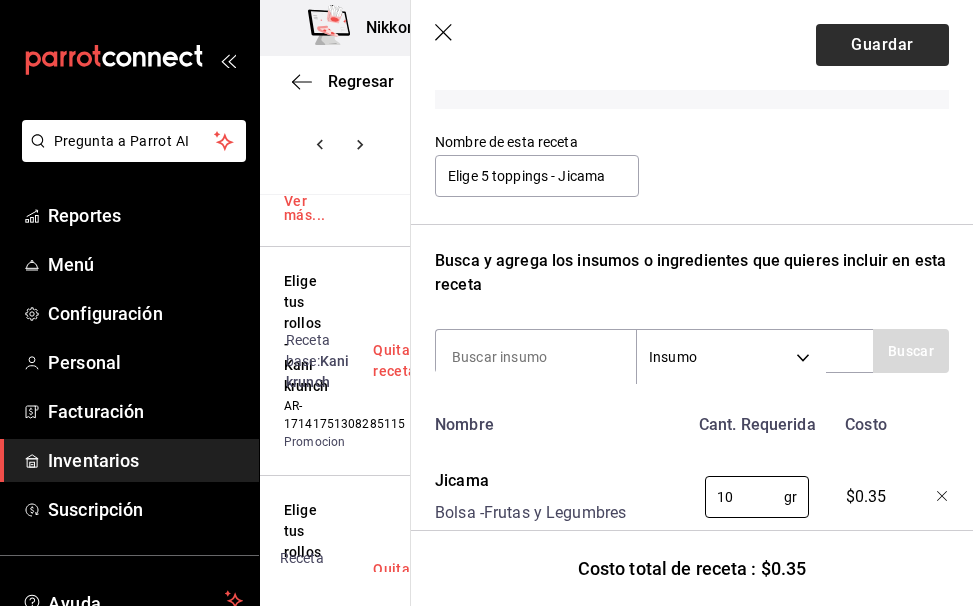 type on "10" 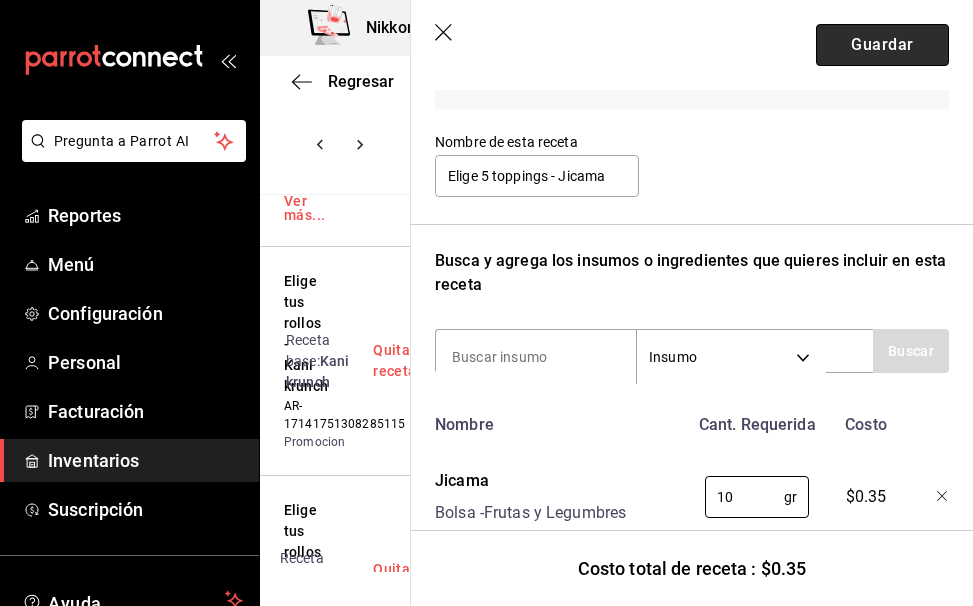 click on "Guardar" at bounding box center (882, 45) 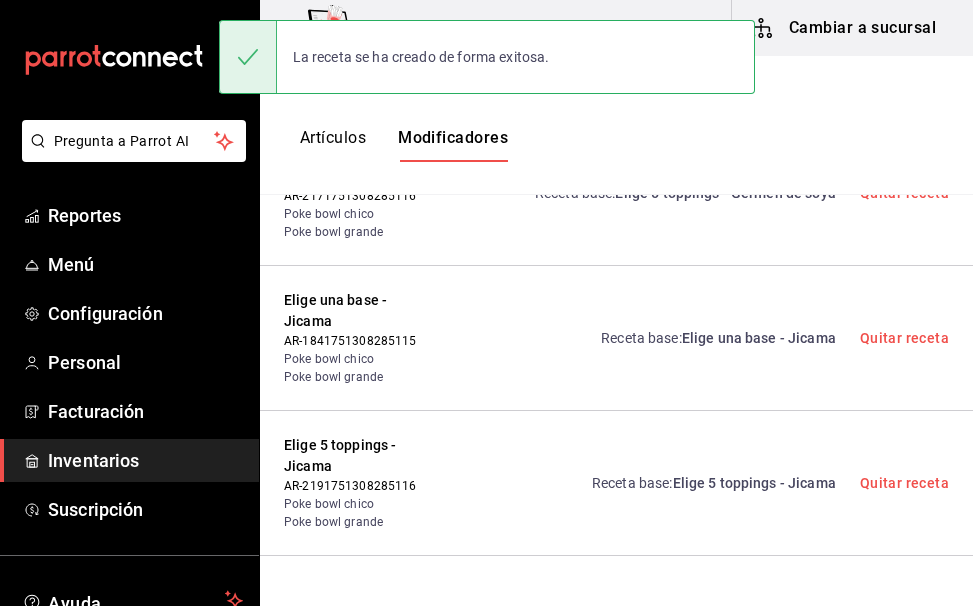 scroll, scrollTop: 0, scrollLeft: 0, axis: both 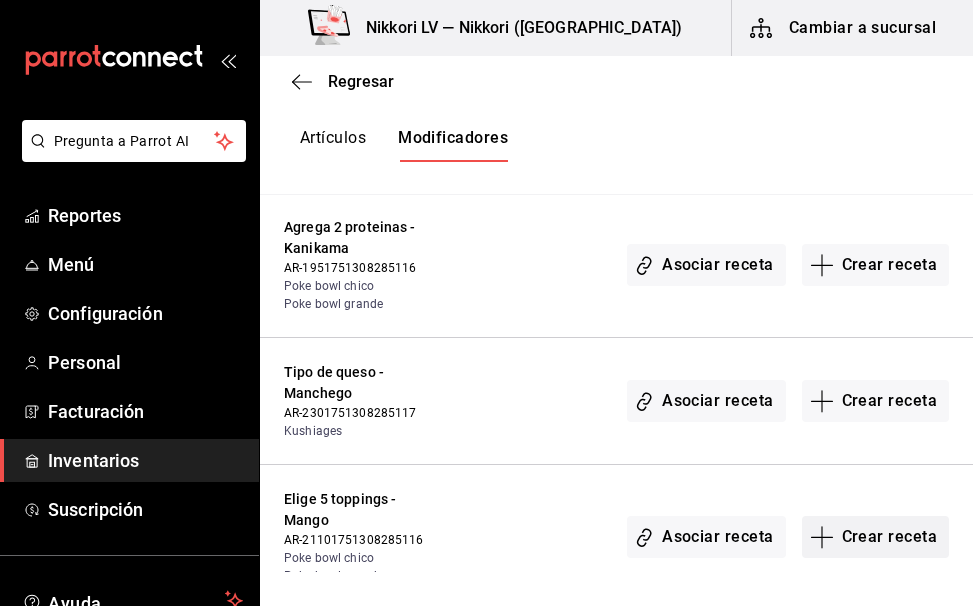 click on "Crear receta" at bounding box center [876, 537] 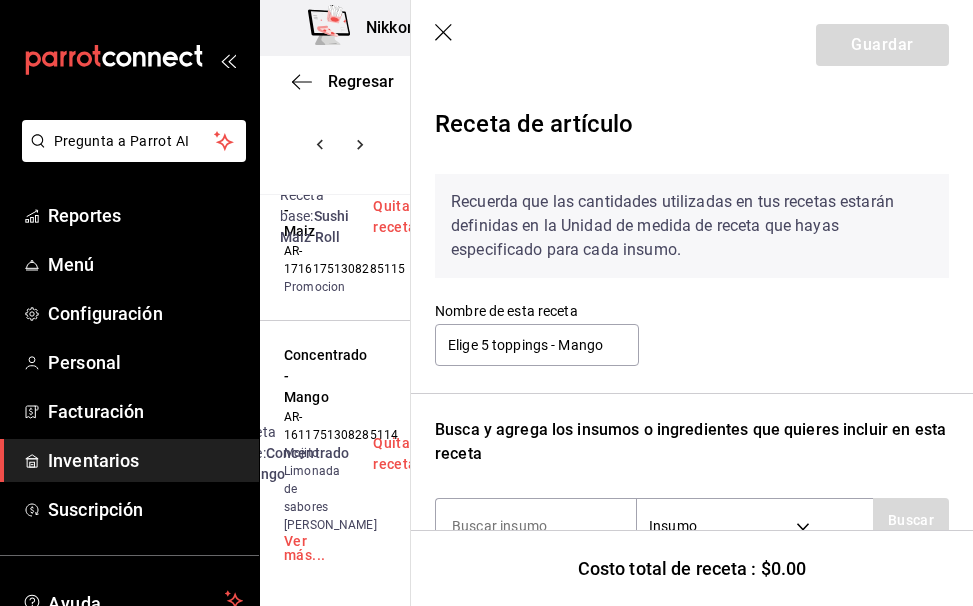 scroll, scrollTop: 66, scrollLeft: 0, axis: vertical 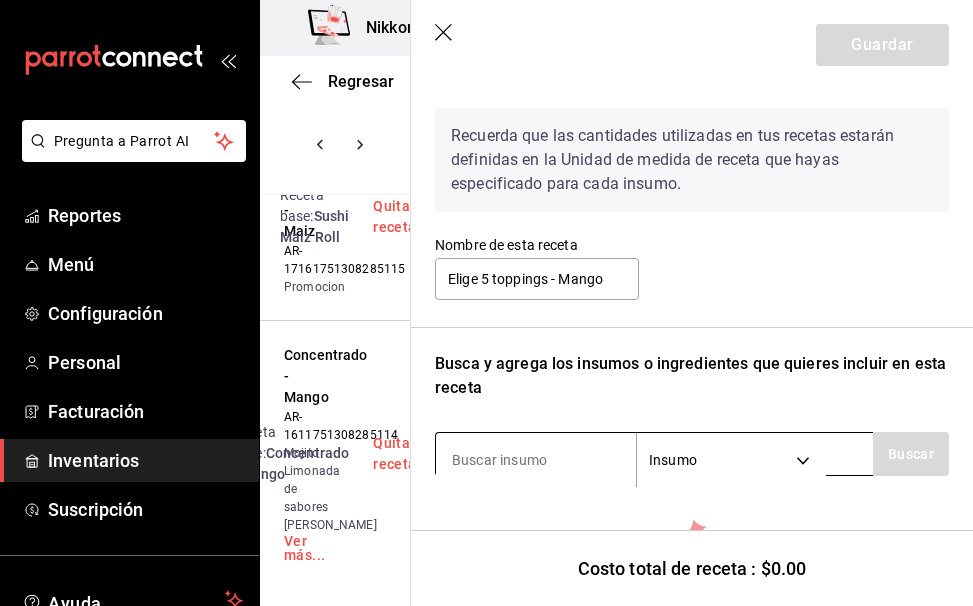 click at bounding box center (536, 460) 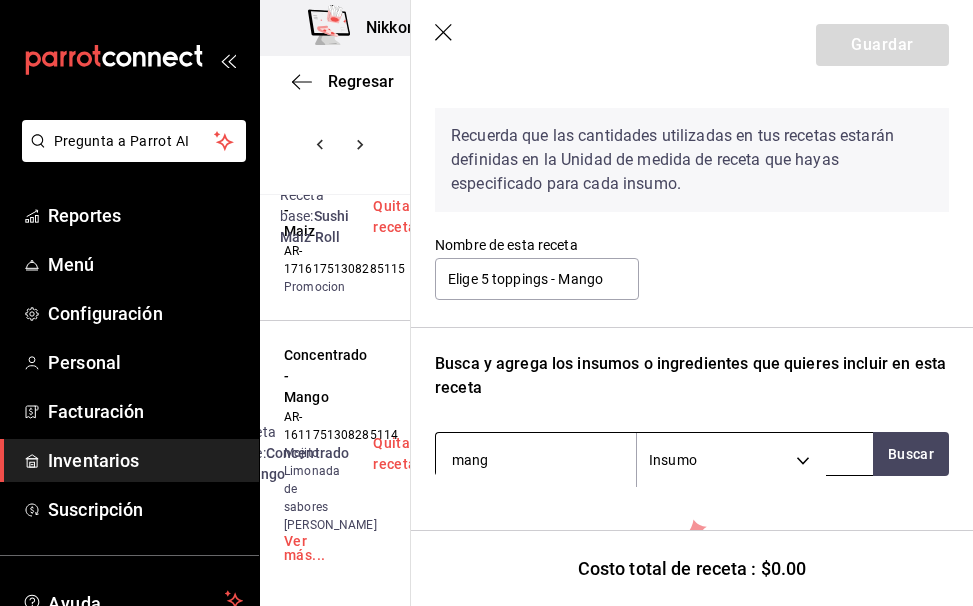type on "mango" 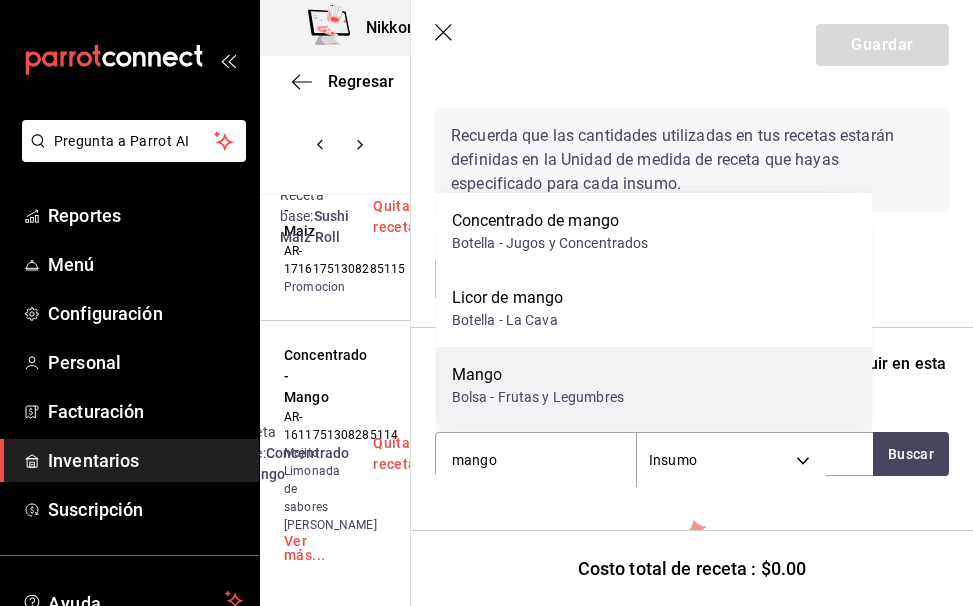 click on "Mango" at bounding box center [538, 375] 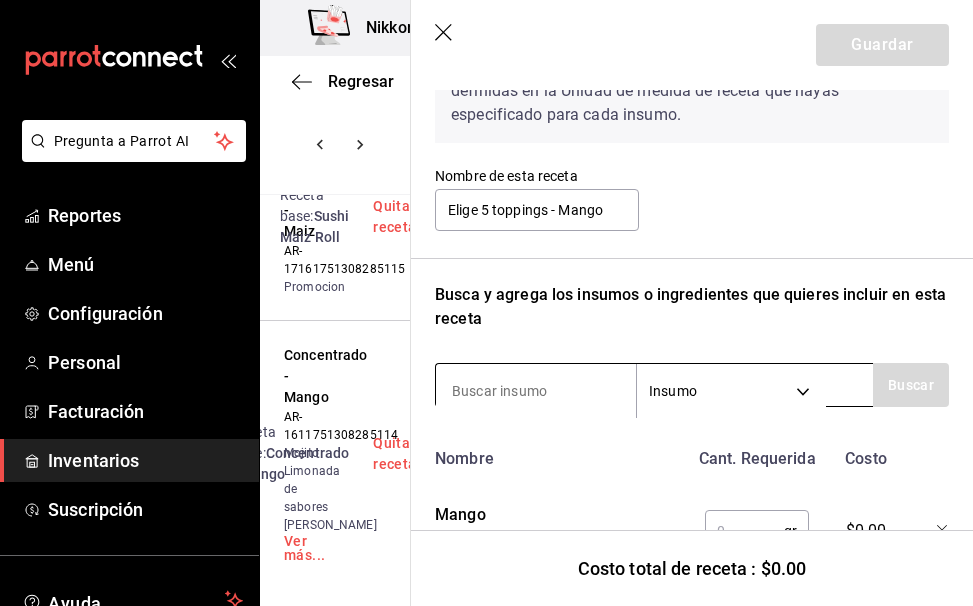 scroll, scrollTop: 144, scrollLeft: 0, axis: vertical 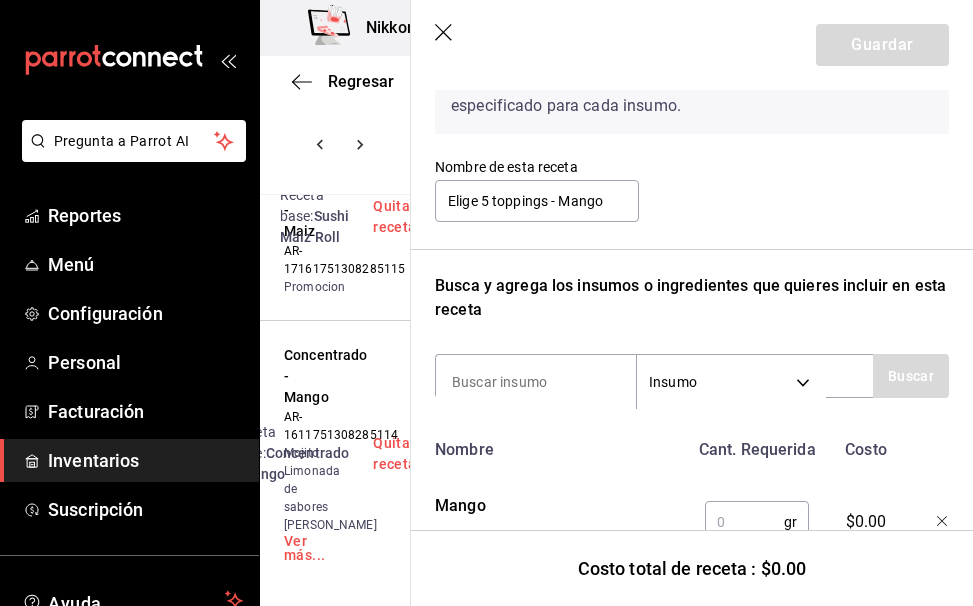 click on "Costo total de receta : $0.00" at bounding box center (692, 568) 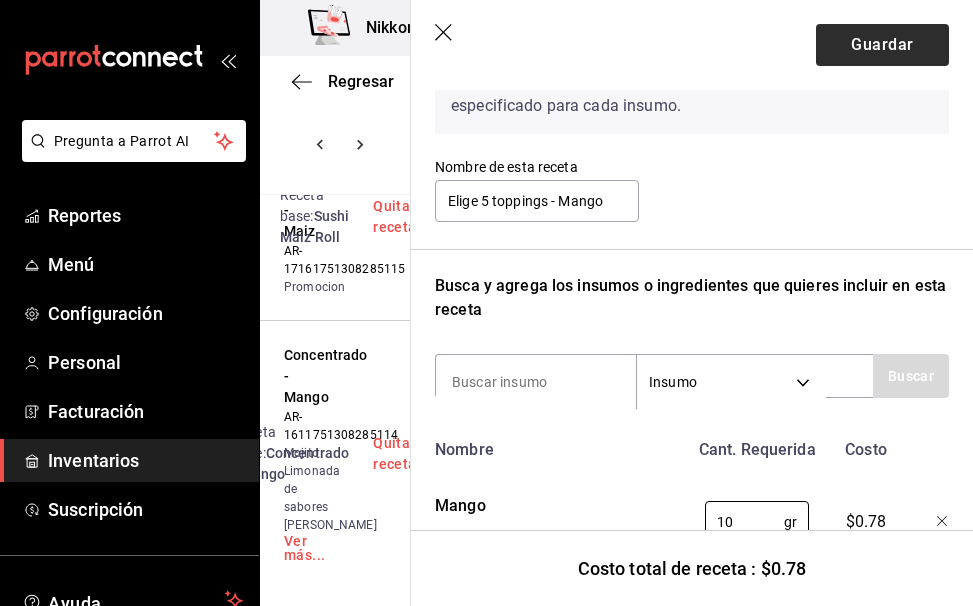 type on "10" 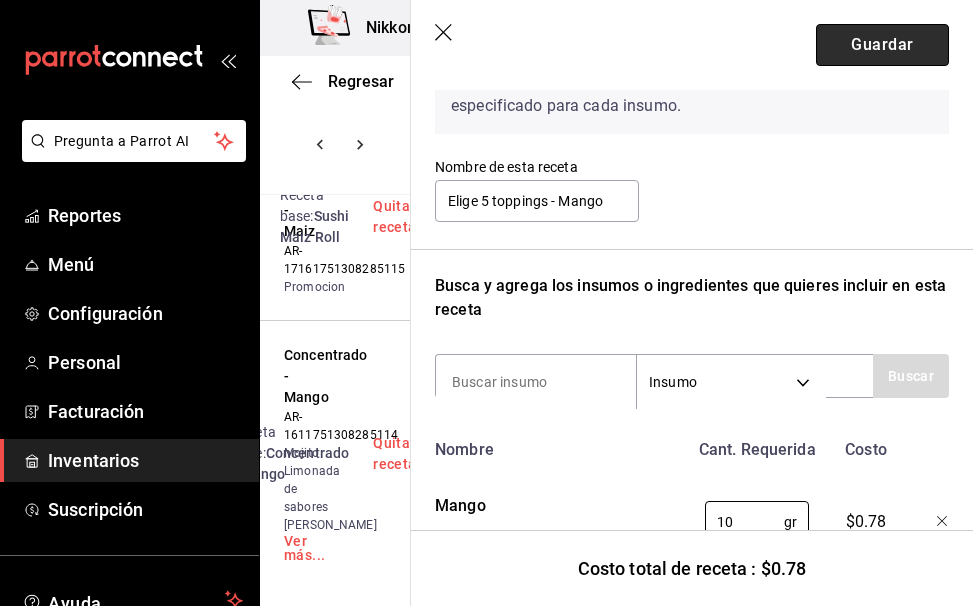 click on "Guardar" at bounding box center [882, 45] 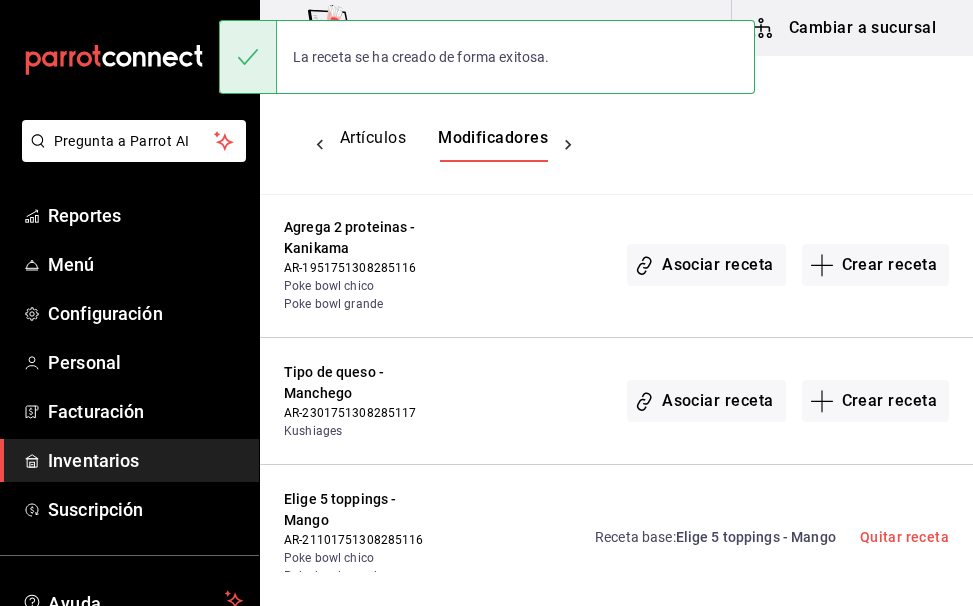 scroll, scrollTop: 0, scrollLeft: 0, axis: both 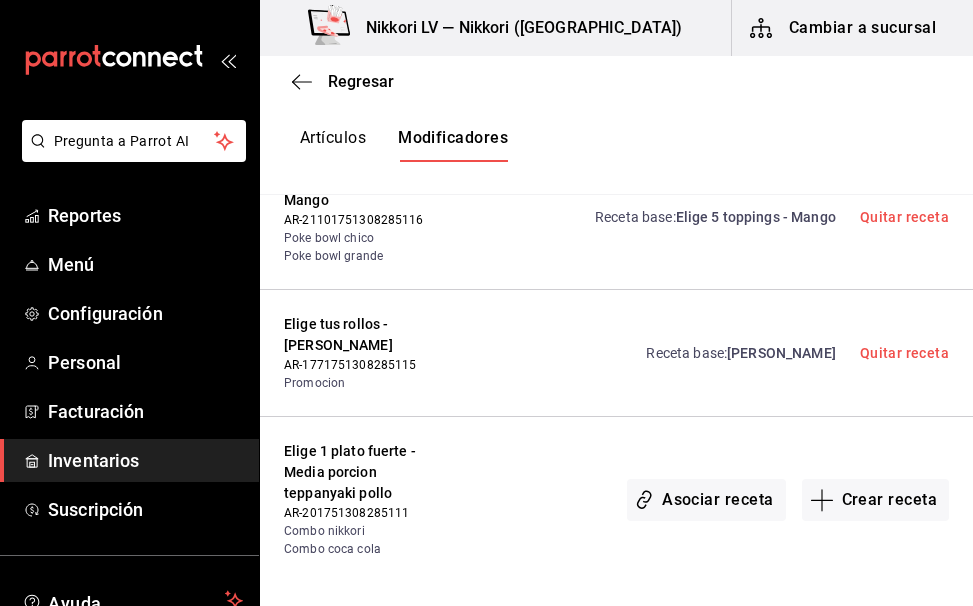 click on "Asociar receta Crear receta" at bounding box center [788, 499] 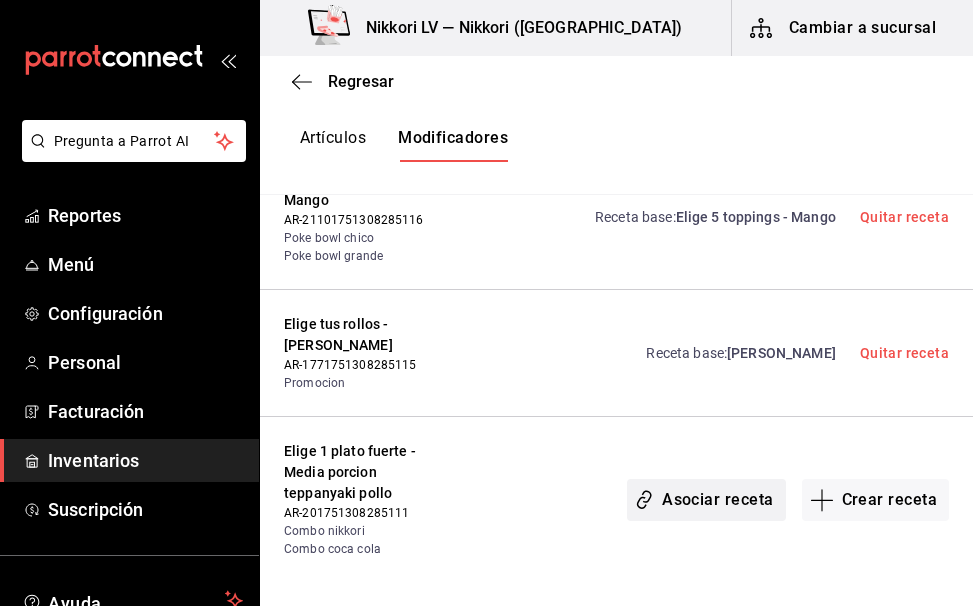 click on "Asociar receta" at bounding box center (706, 500) 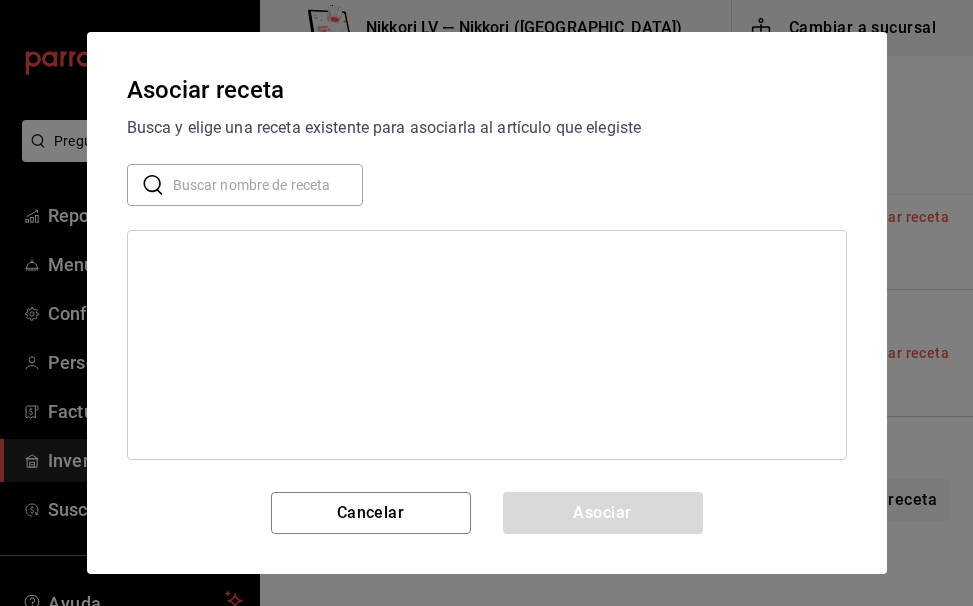 click at bounding box center [268, 185] 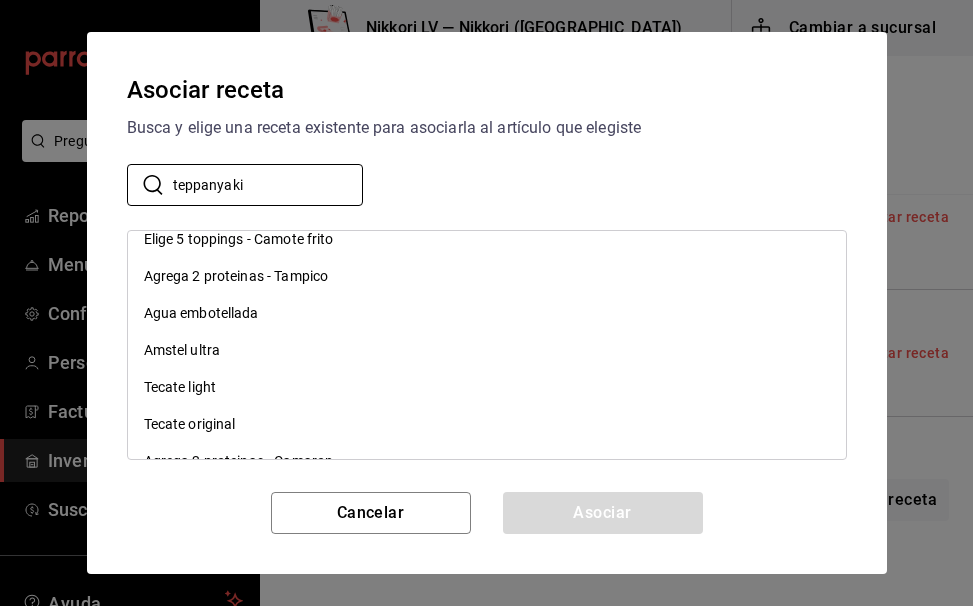 scroll, scrollTop: 0, scrollLeft: 0, axis: both 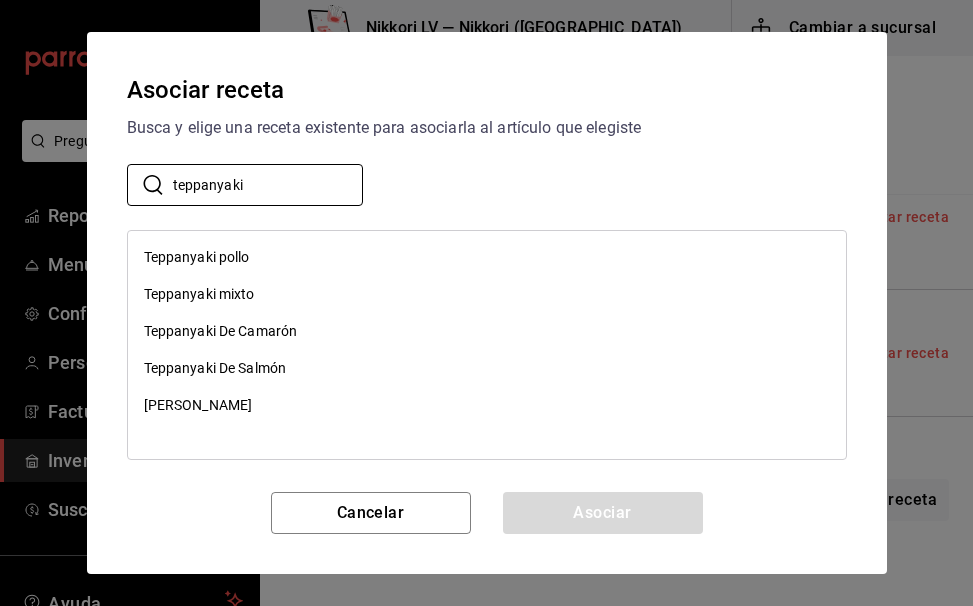 type on "teppanyaki" 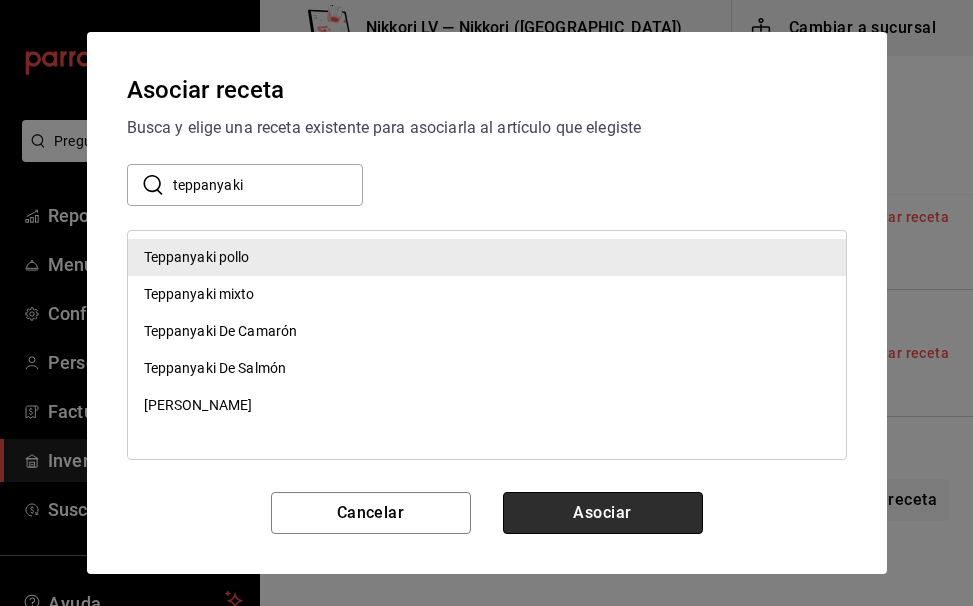 click on "Asociar" at bounding box center [603, 513] 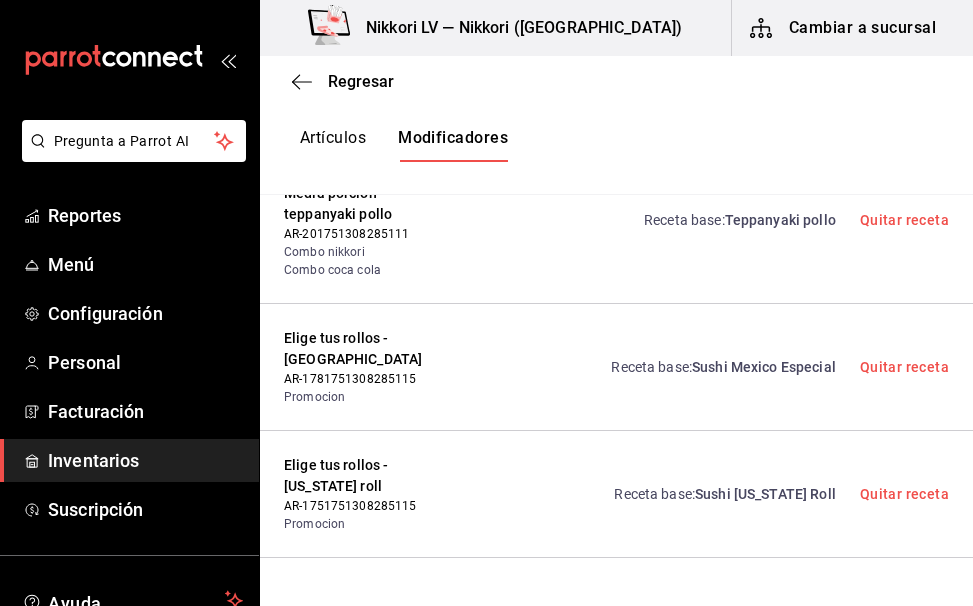scroll, scrollTop: 10522, scrollLeft: 0, axis: vertical 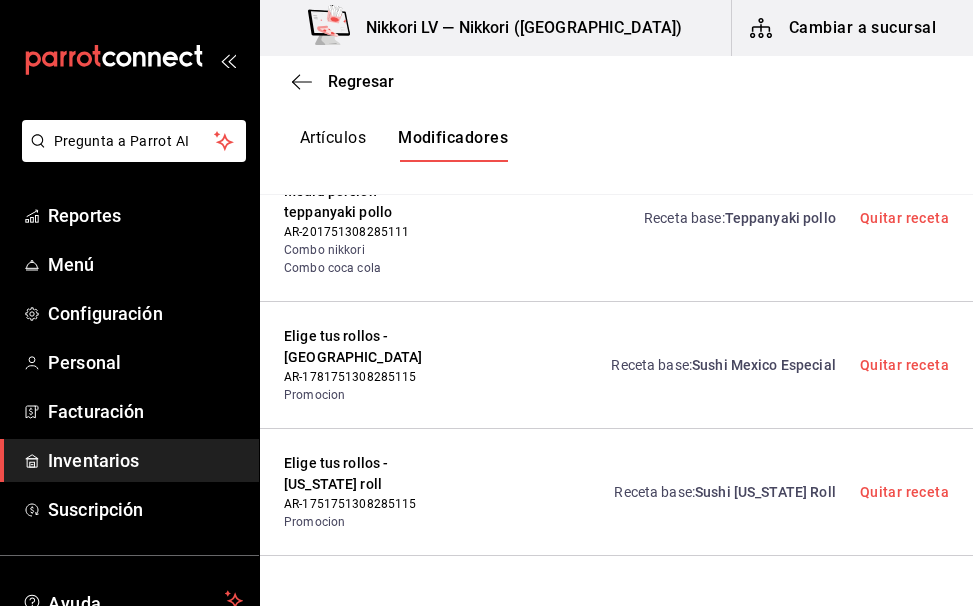 click on "Crear receta" at bounding box center [876, 618] 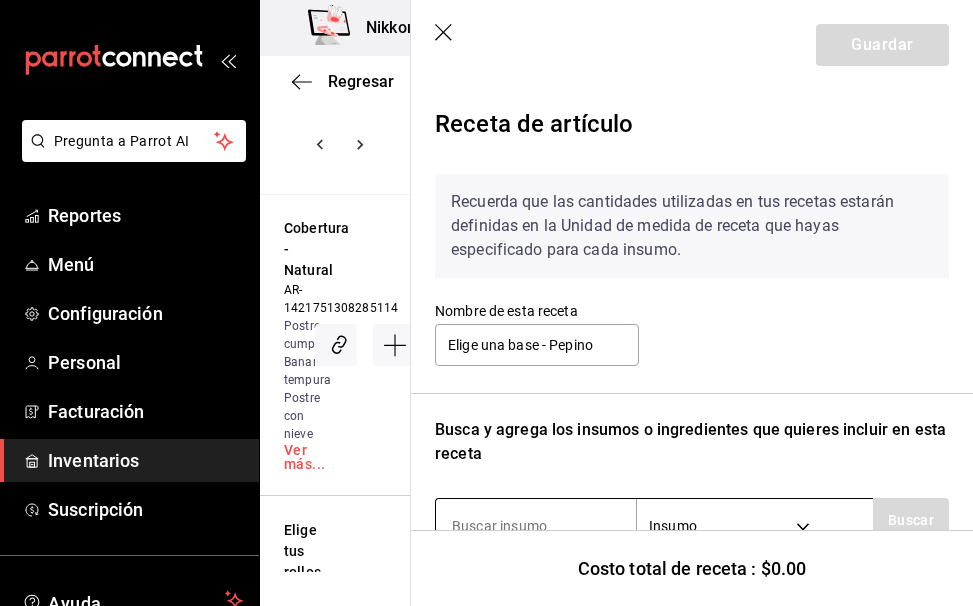 click at bounding box center [536, 526] 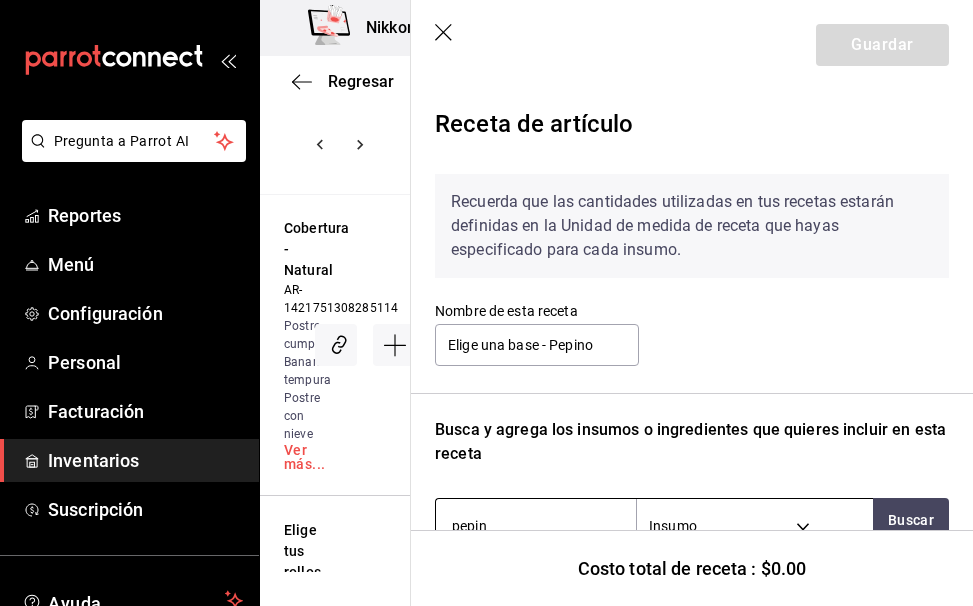 type on "pepino" 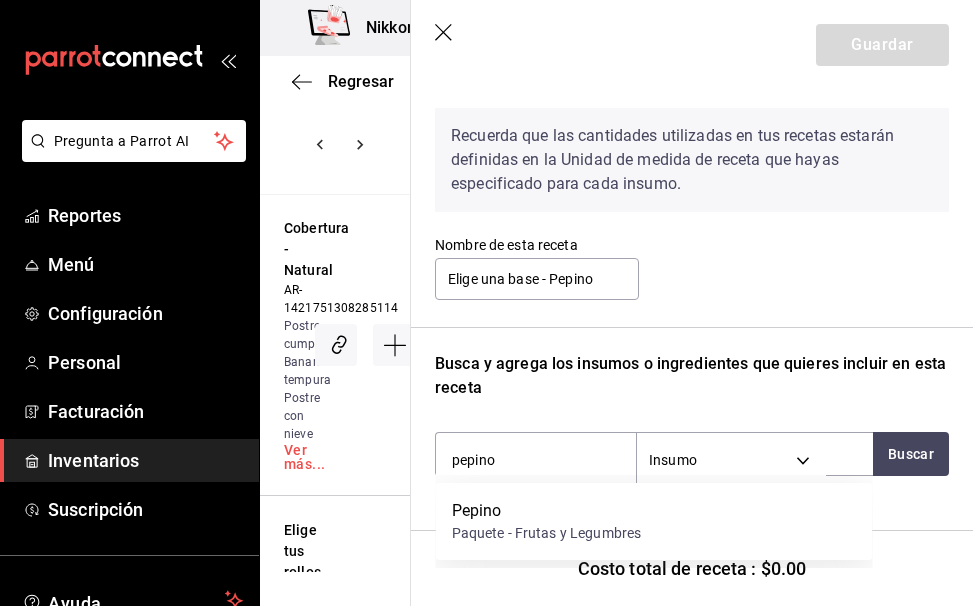 scroll, scrollTop: 67, scrollLeft: 0, axis: vertical 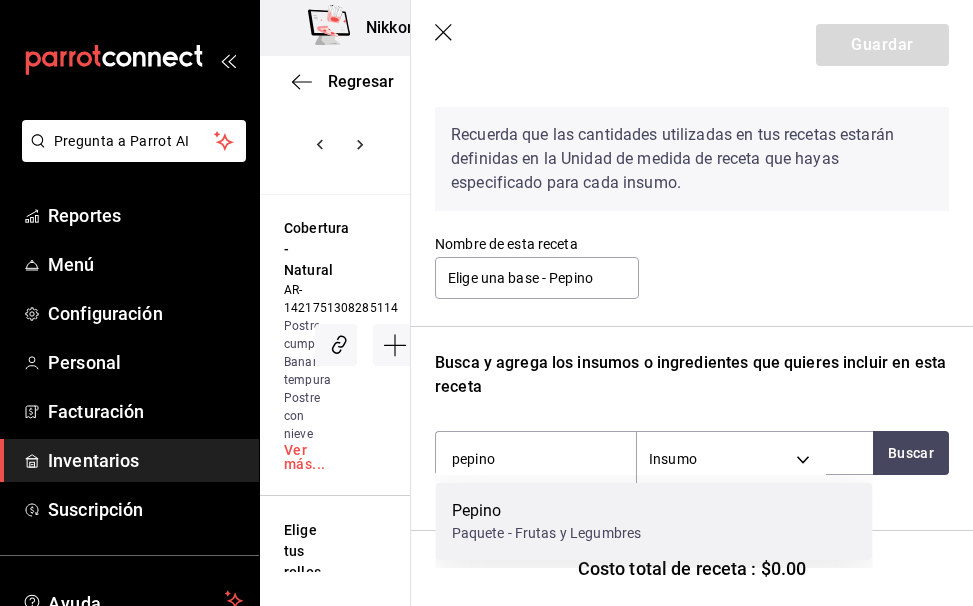 click on "Pepino" at bounding box center (547, 511) 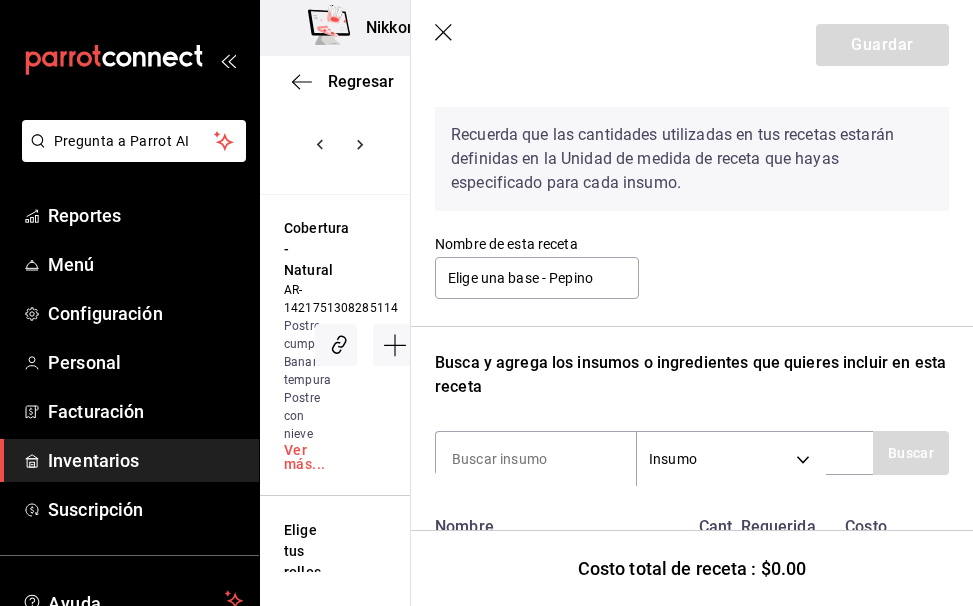 scroll, scrollTop: 180, scrollLeft: 0, axis: vertical 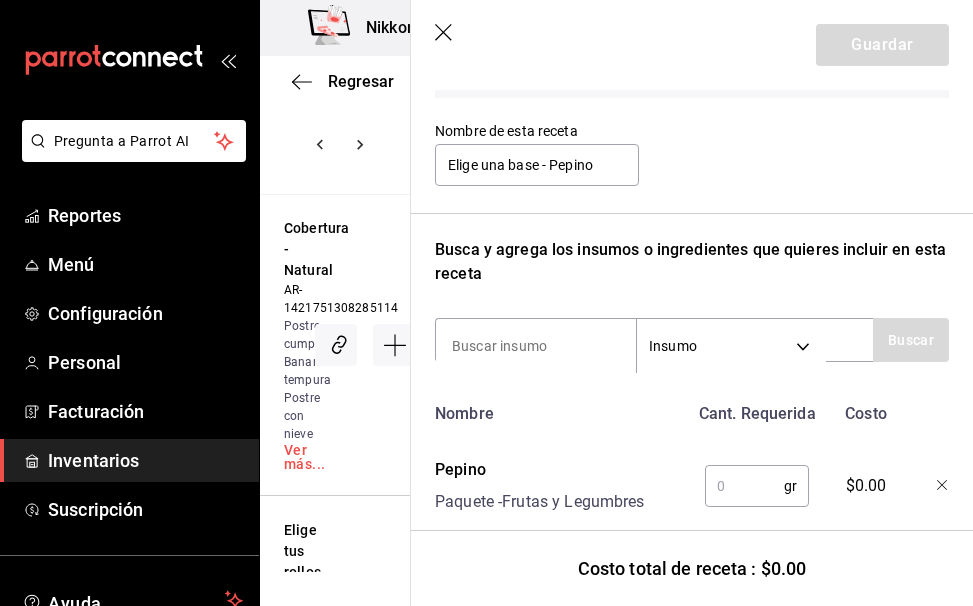 click at bounding box center (744, 486) 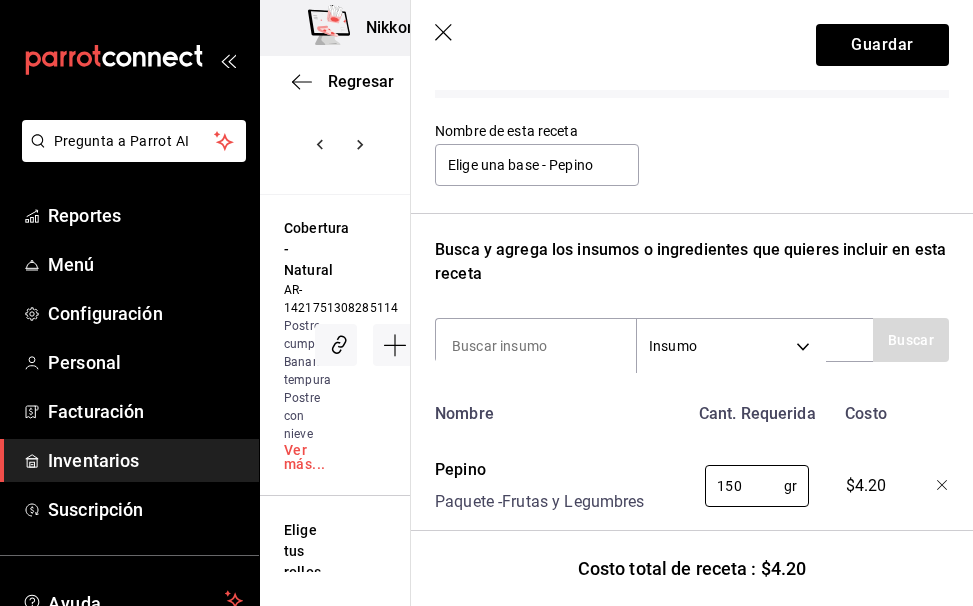 type on "150" 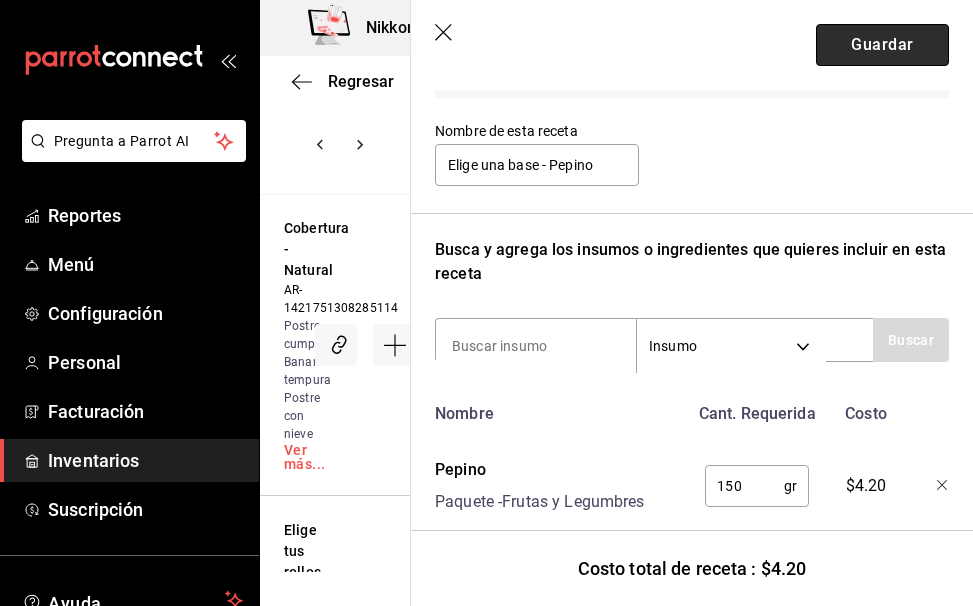 click on "Guardar" at bounding box center [882, 45] 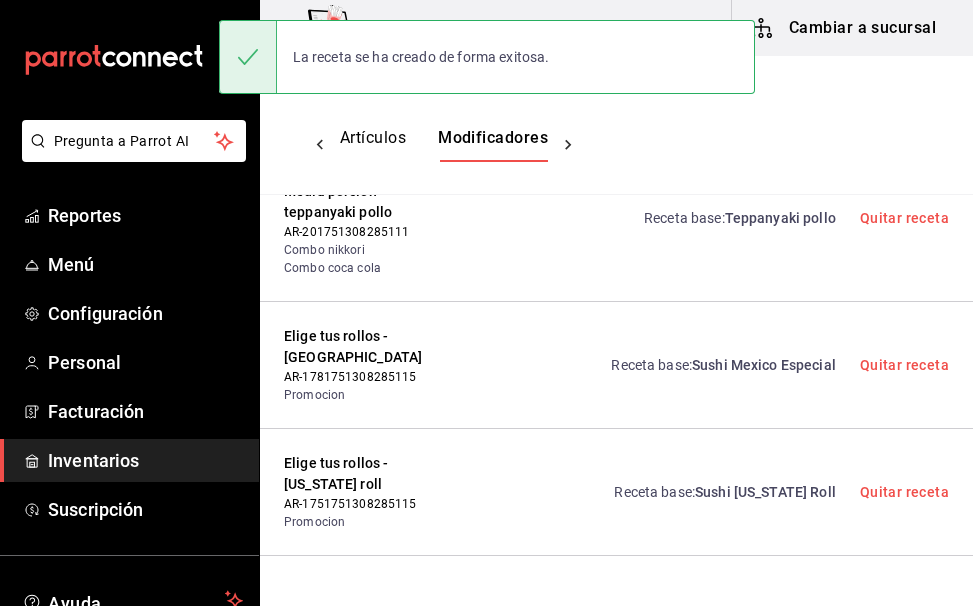 scroll, scrollTop: 0, scrollLeft: 0, axis: both 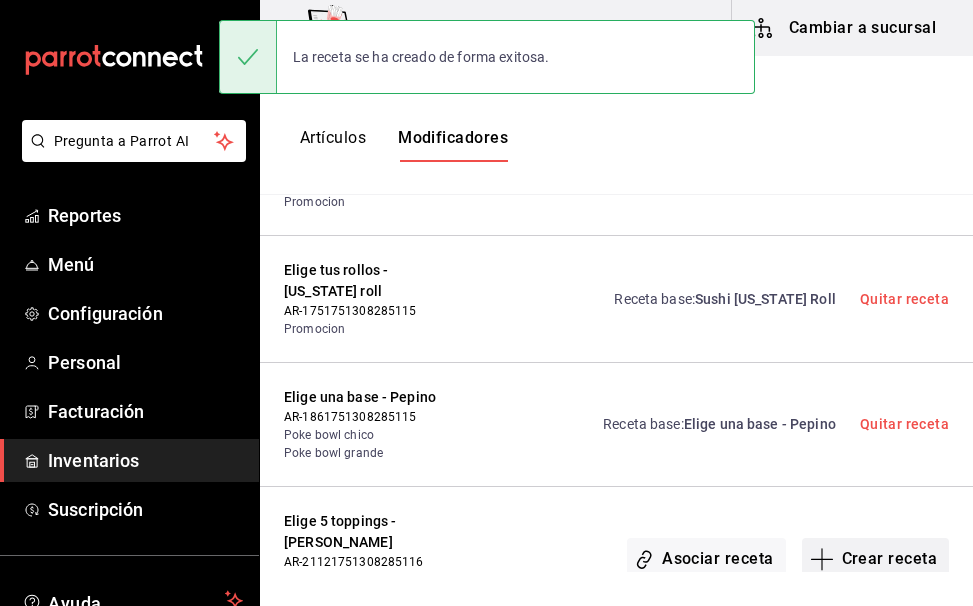 click on "Crear receta" at bounding box center [876, 559] 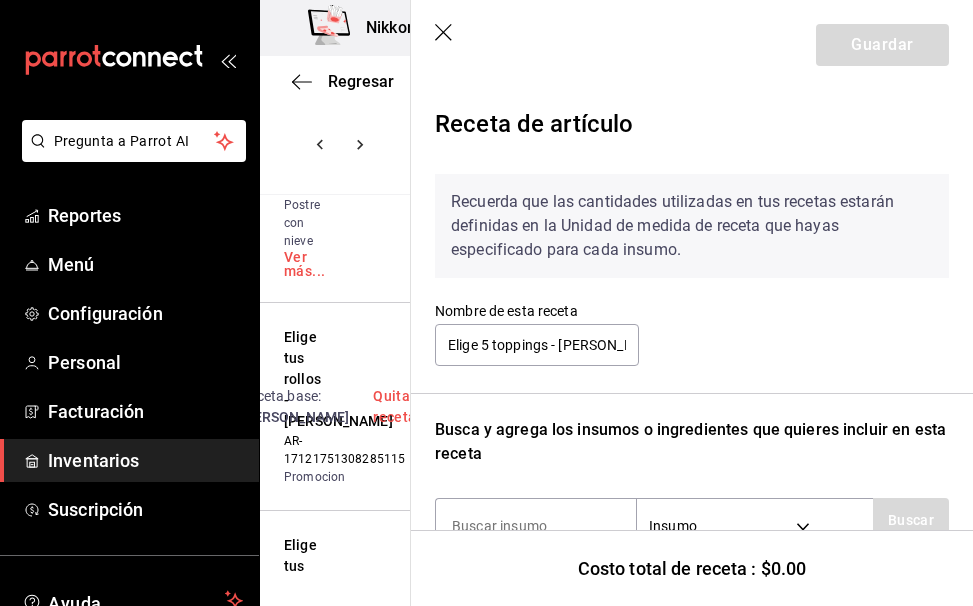 scroll, scrollTop: 85, scrollLeft: 0, axis: vertical 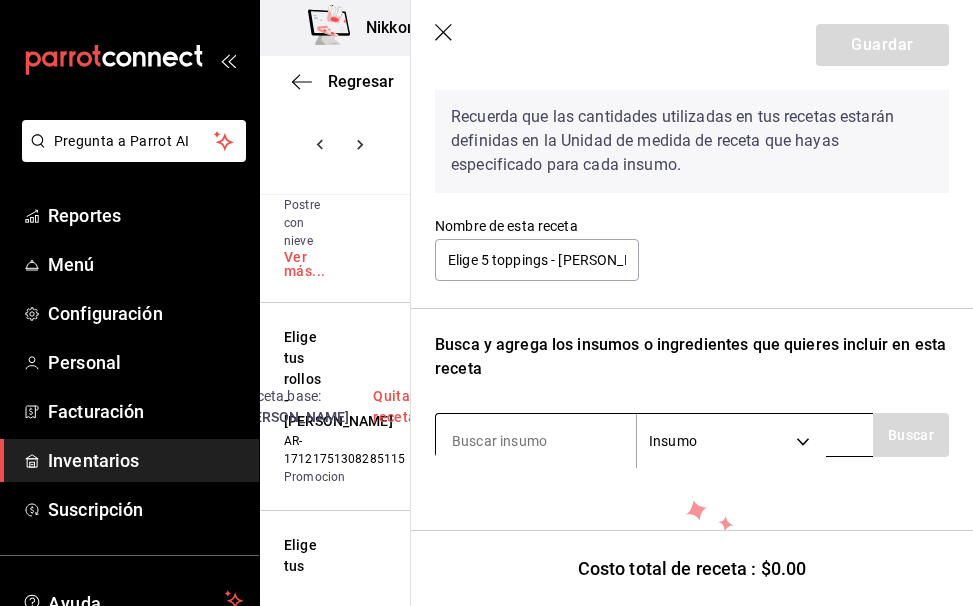 click at bounding box center [536, 441] 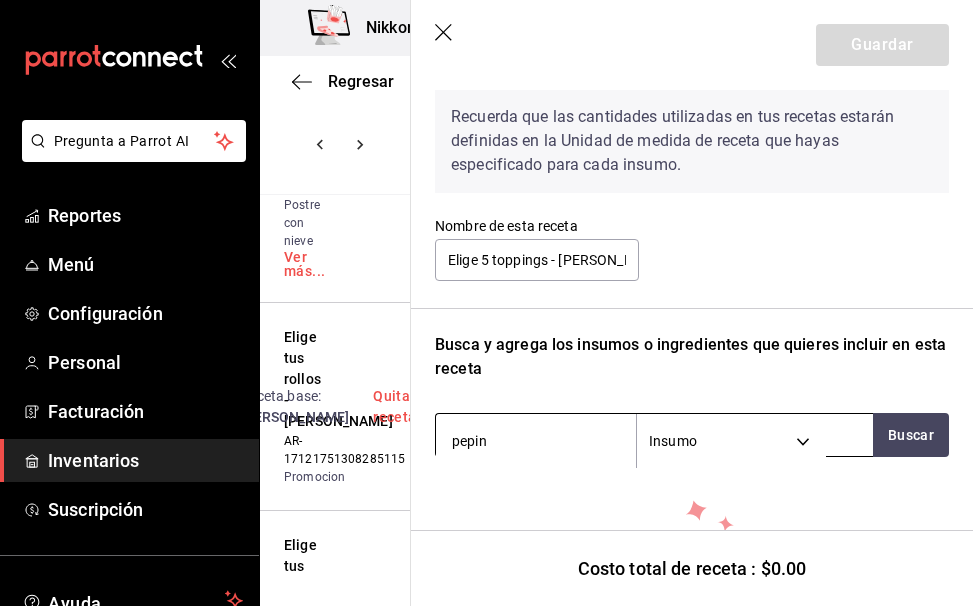 type on "pepino" 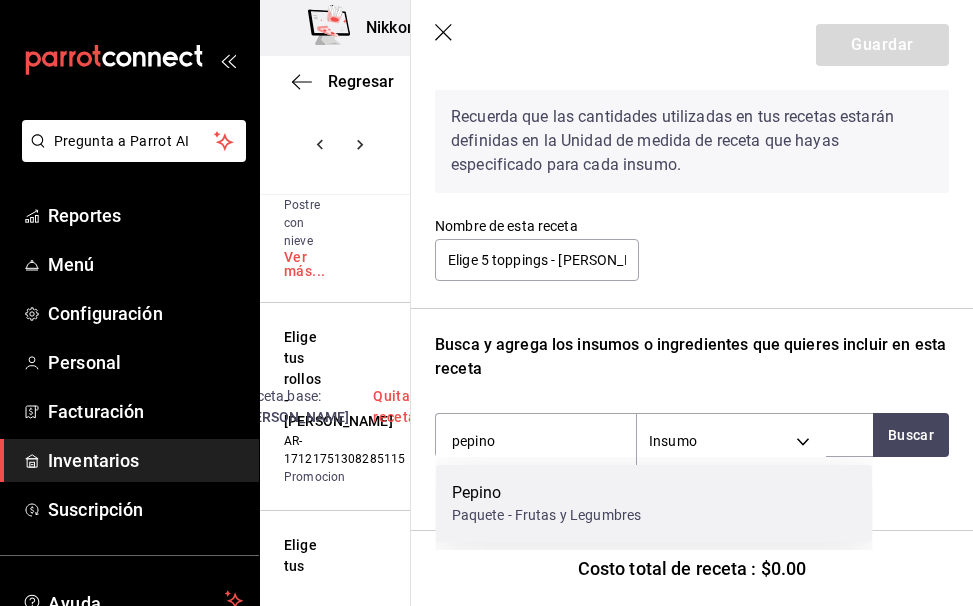 click on "Pepino" at bounding box center (547, 493) 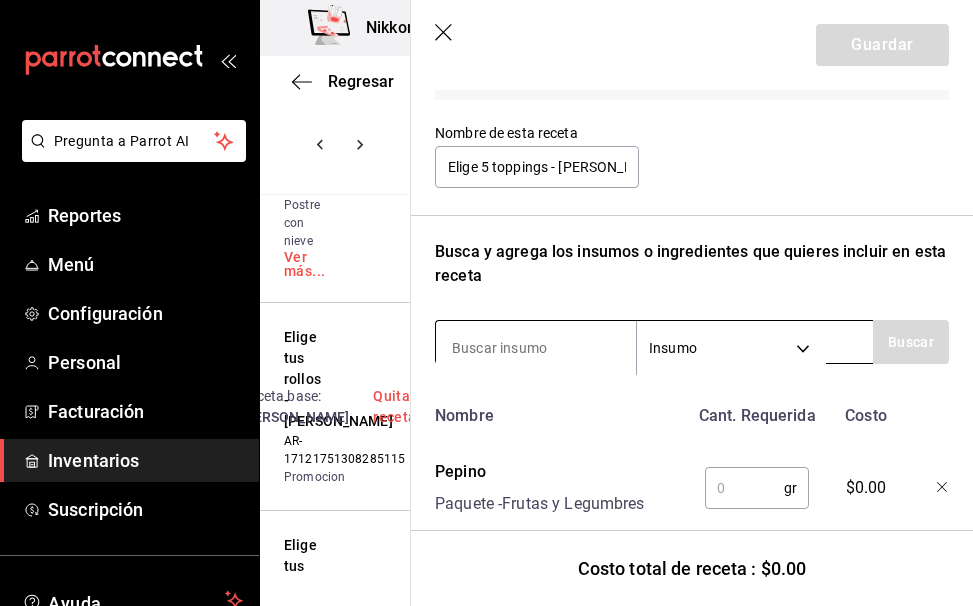 scroll, scrollTop: 197, scrollLeft: 0, axis: vertical 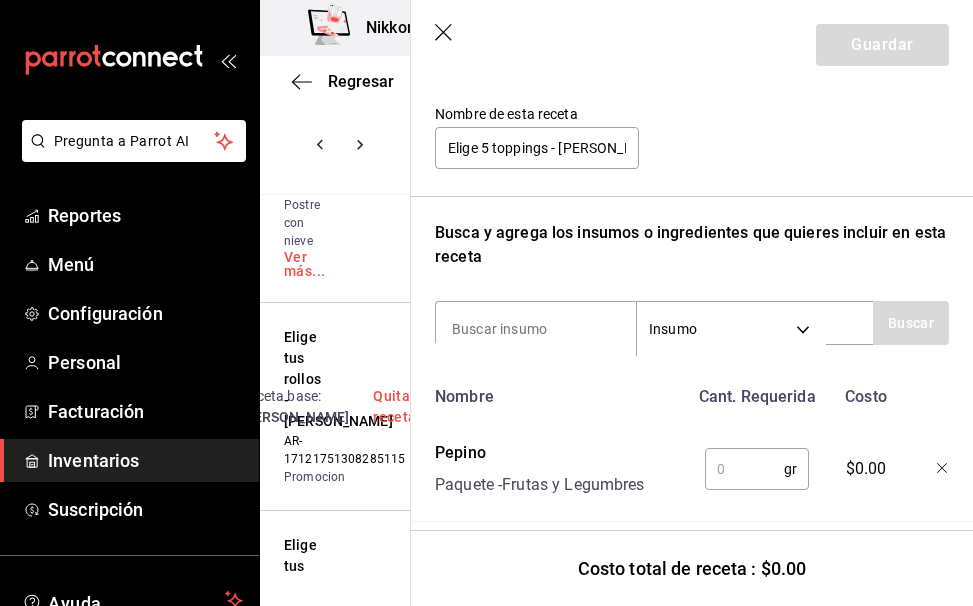 click at bounding box center [744, 469] 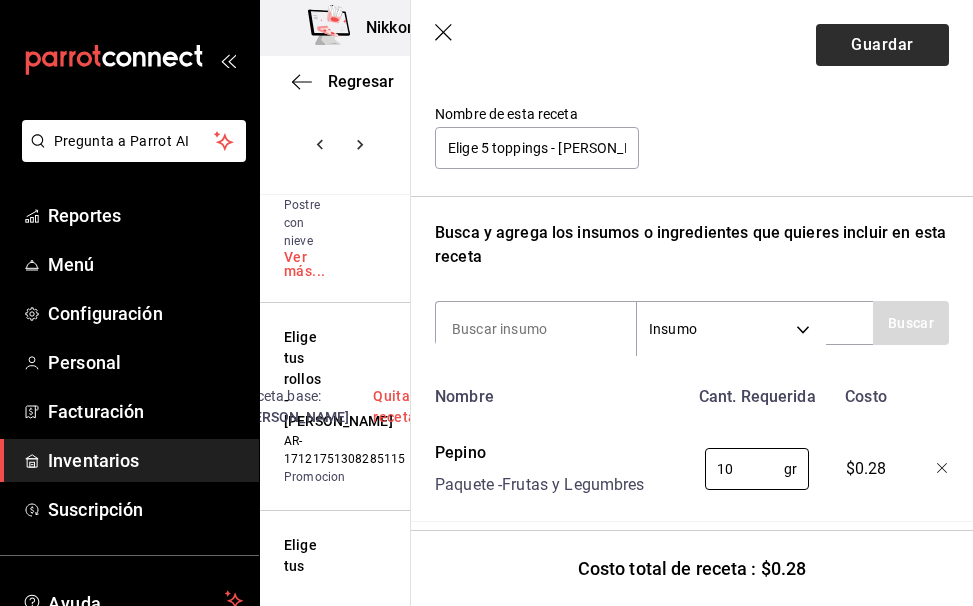 type on "10" 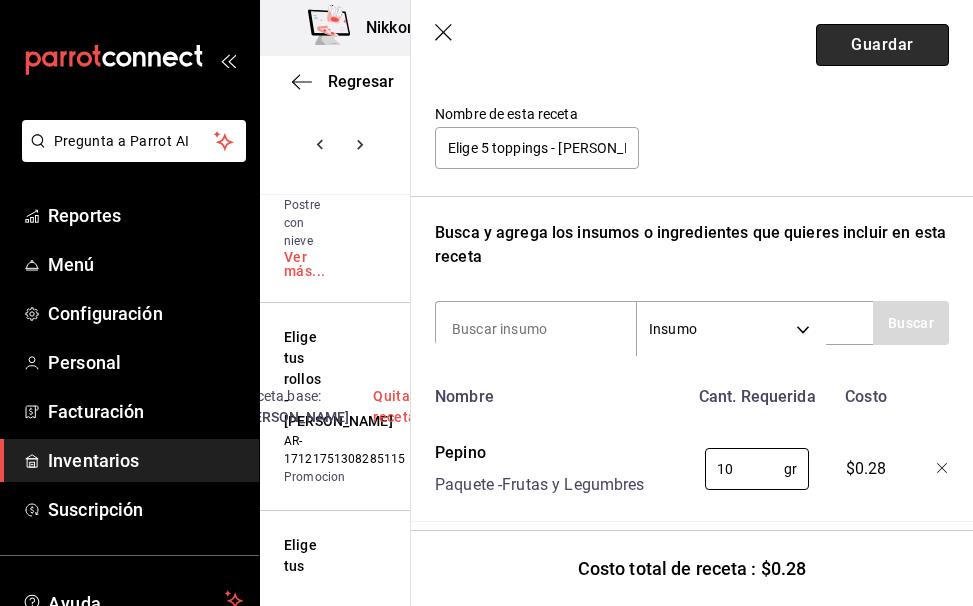 click on "Guardar" at bounding box center (882, 45) 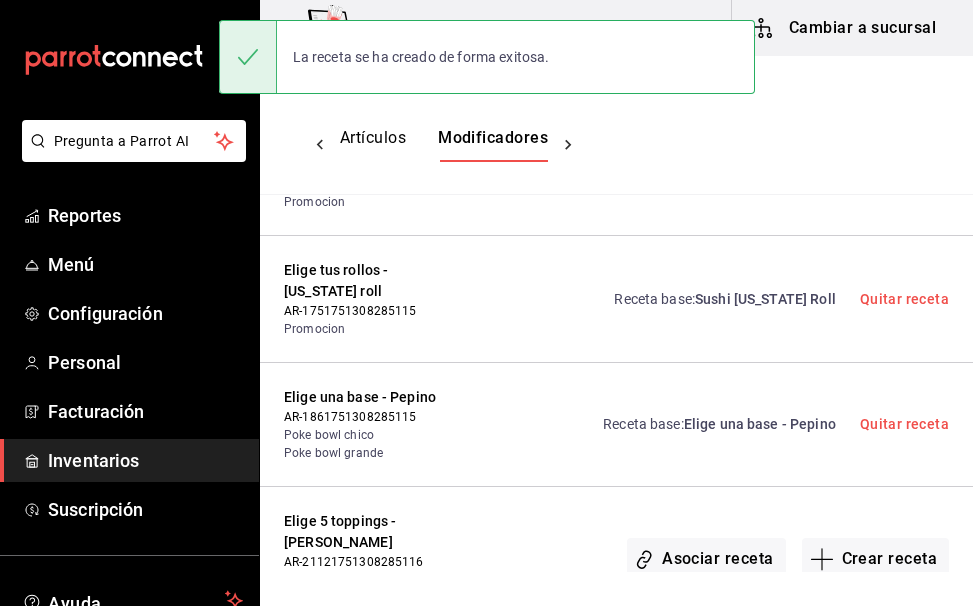 scroll, scrollTop: 0, scrollLeft: 0, axis: both 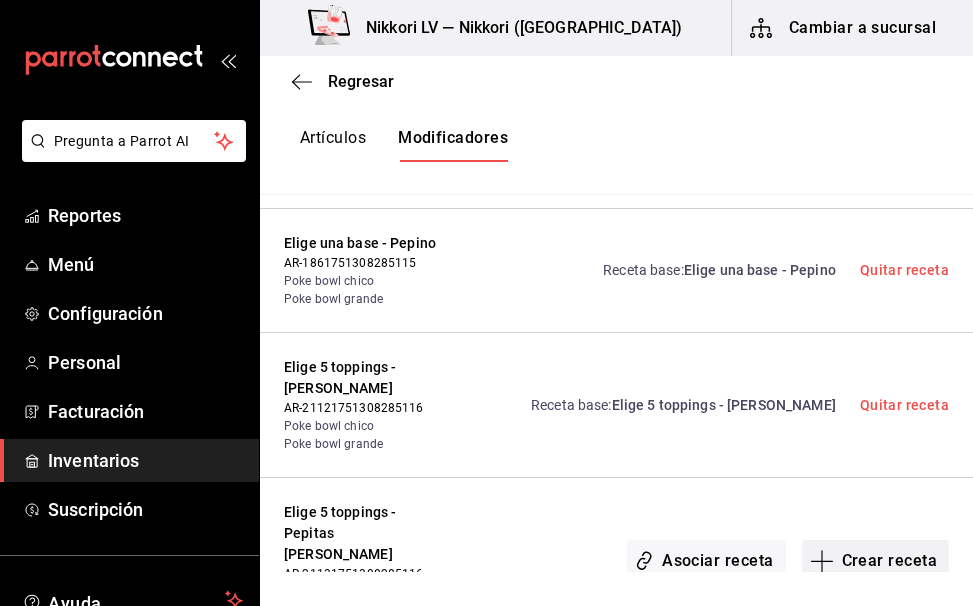 click on "Crear receta" at bounding box center (876, 561) 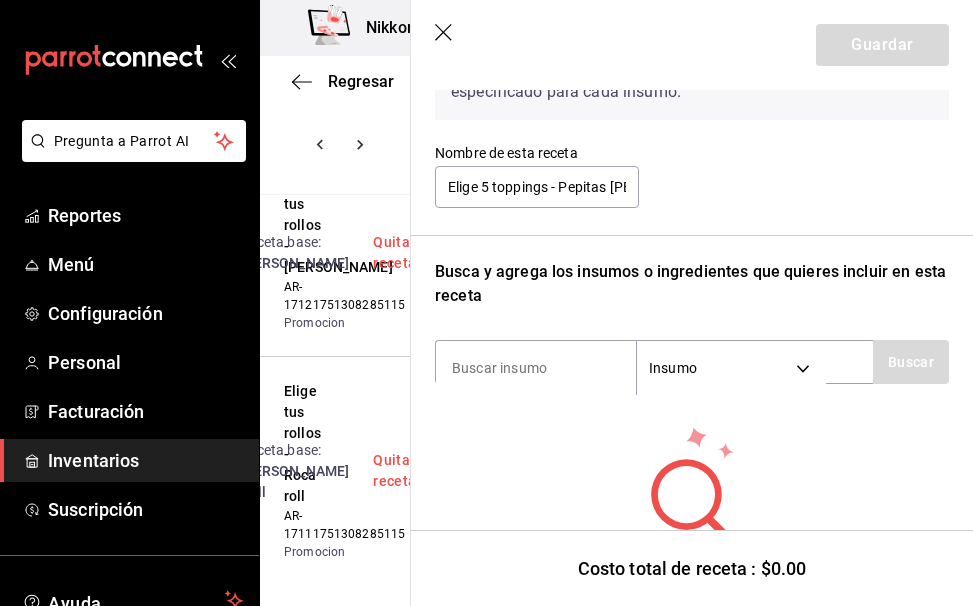 scroll, scrollTop: 168, scrollLeft: 0, axis: vertical 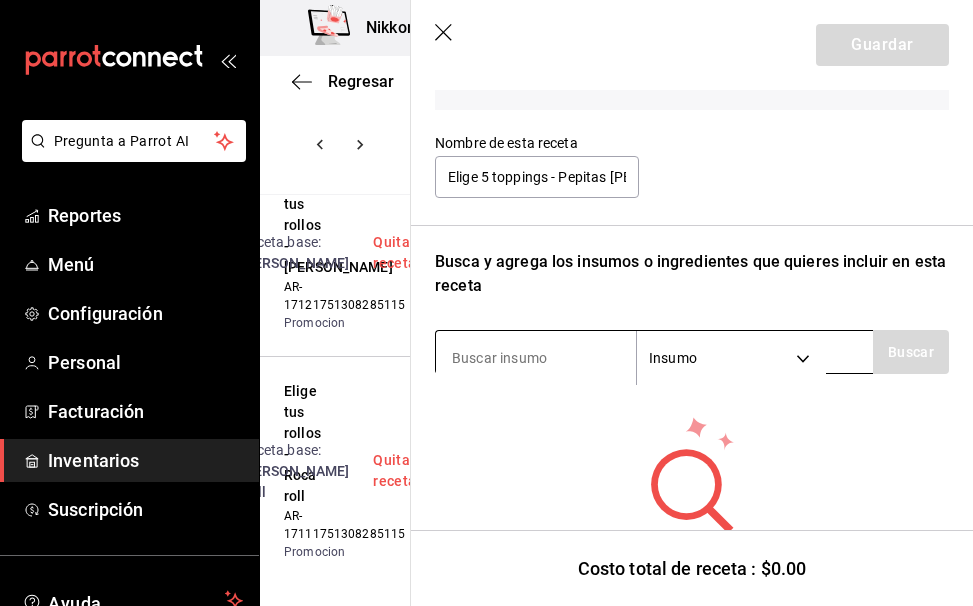click at bounding box center (536, 358) 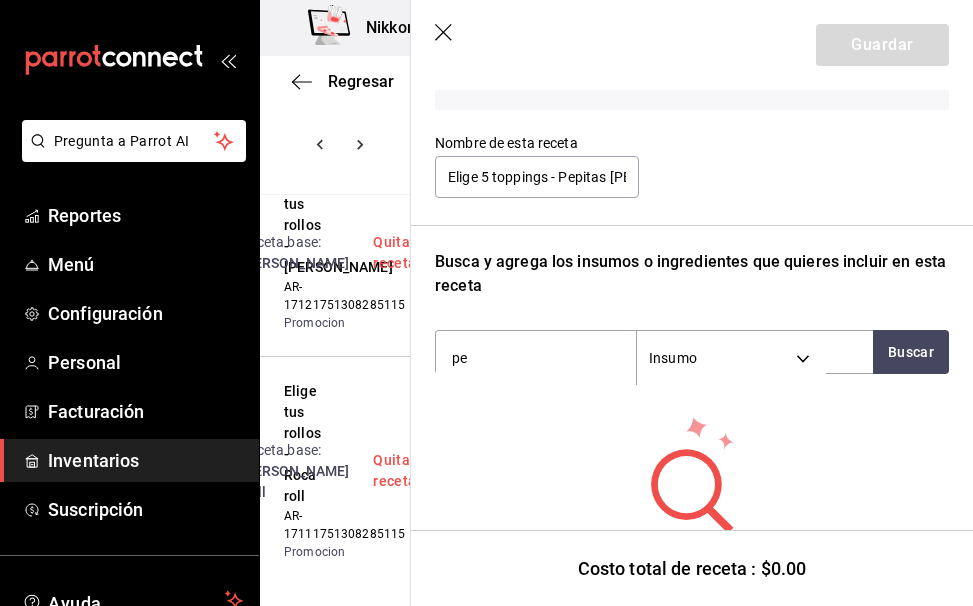 type on "p" 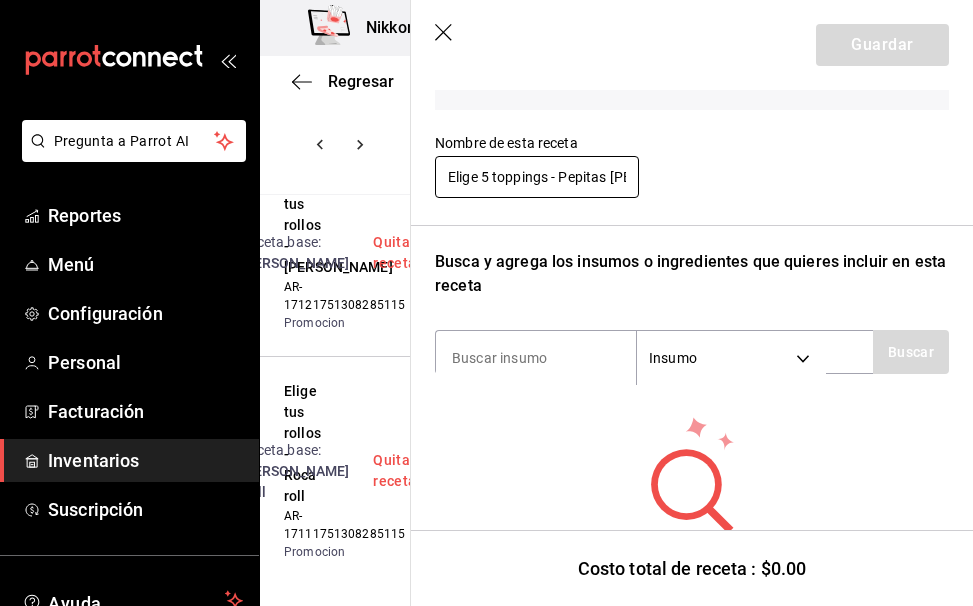 scroll, scrollTop: 0, scrollLeft: 94, axis: horizontal 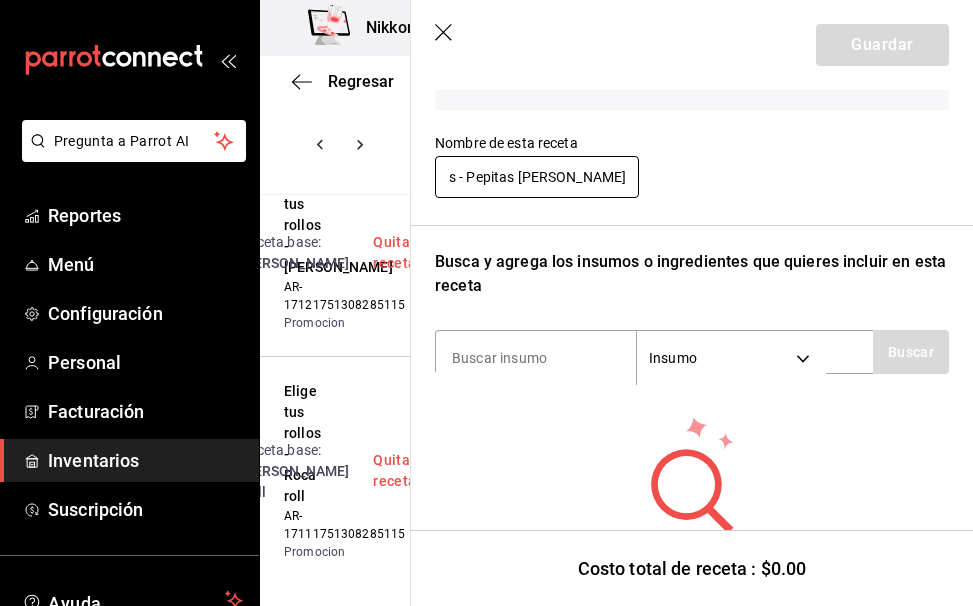 drag, startPoint x: 520, startPoint y: 174, endPoint x: 740, endPoint y: 177, distance: 220.02045 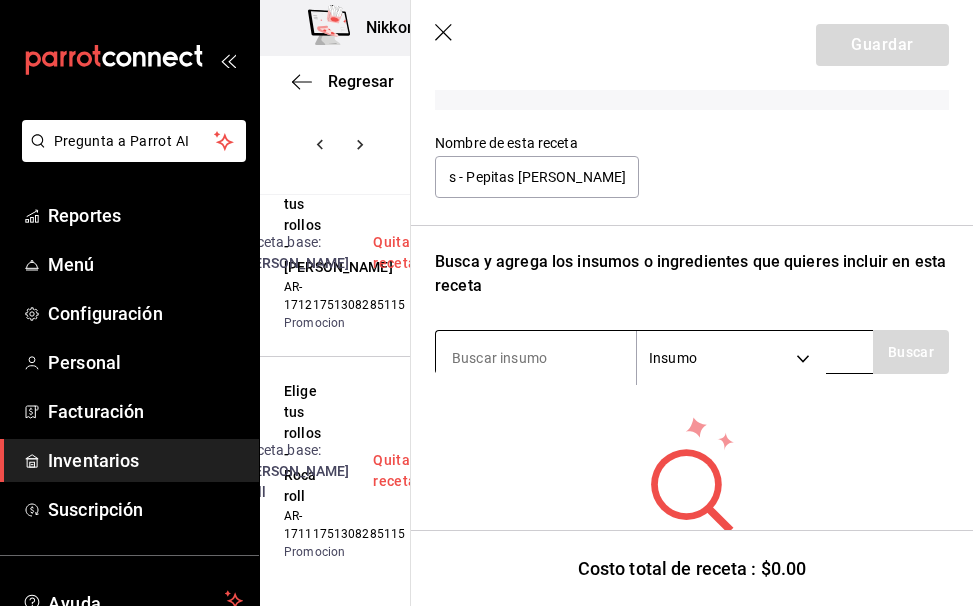 click at bounding box center [536, 358] 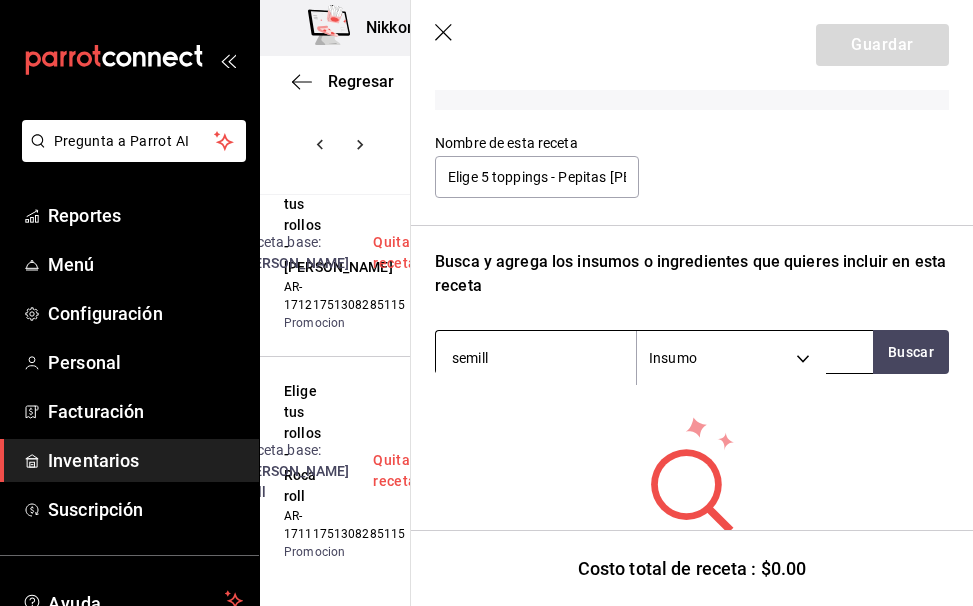 type on "semilla" 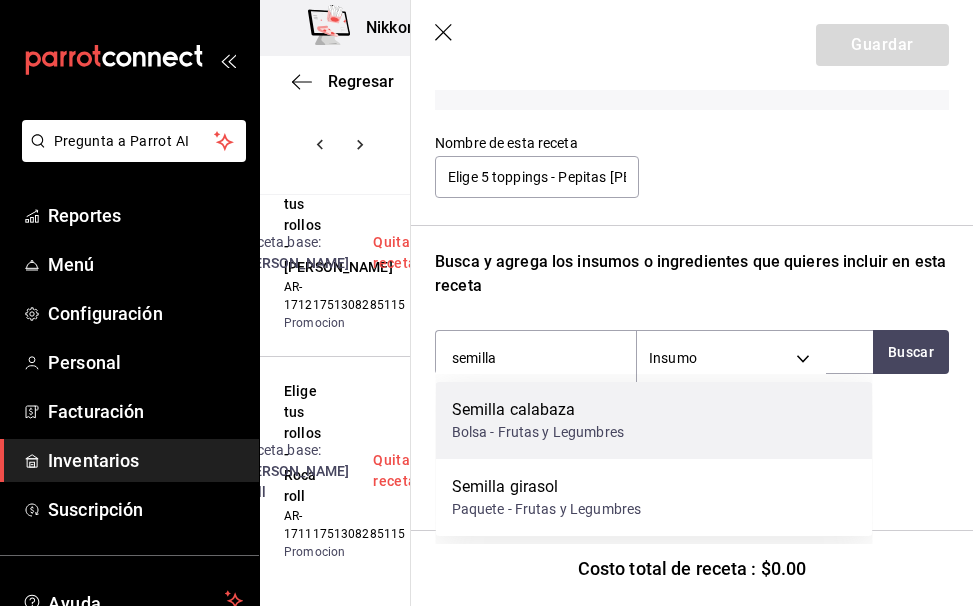 click on "Bolsa - Frutas y Legumbres" at bounding box center (538, 432) 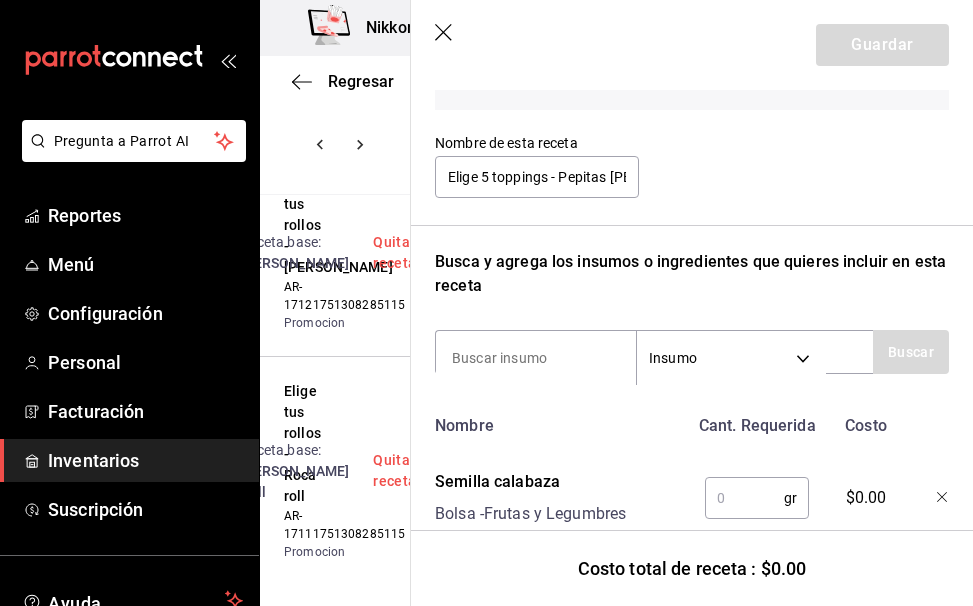 click at bounding box center [744, 498] 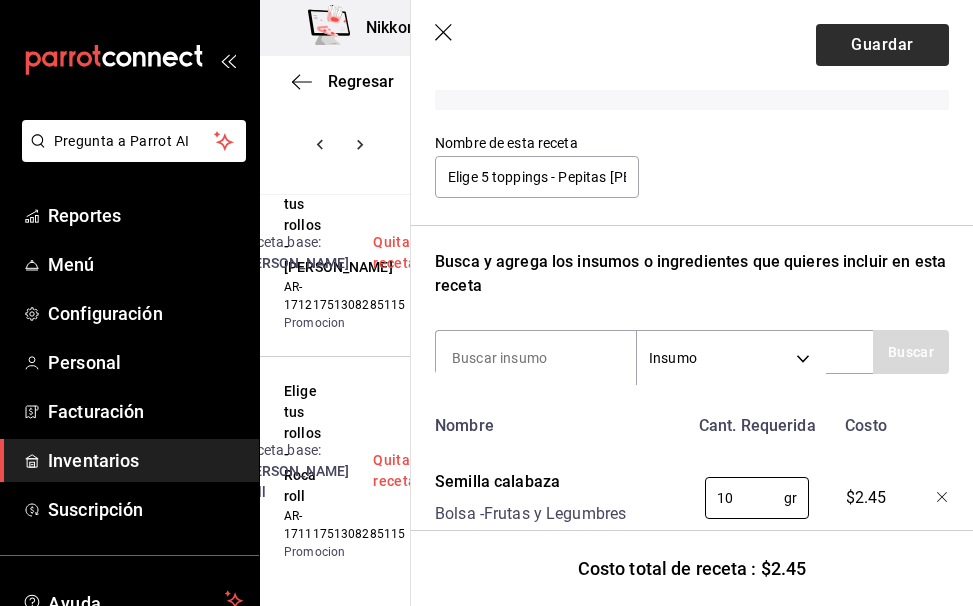 type on "10" 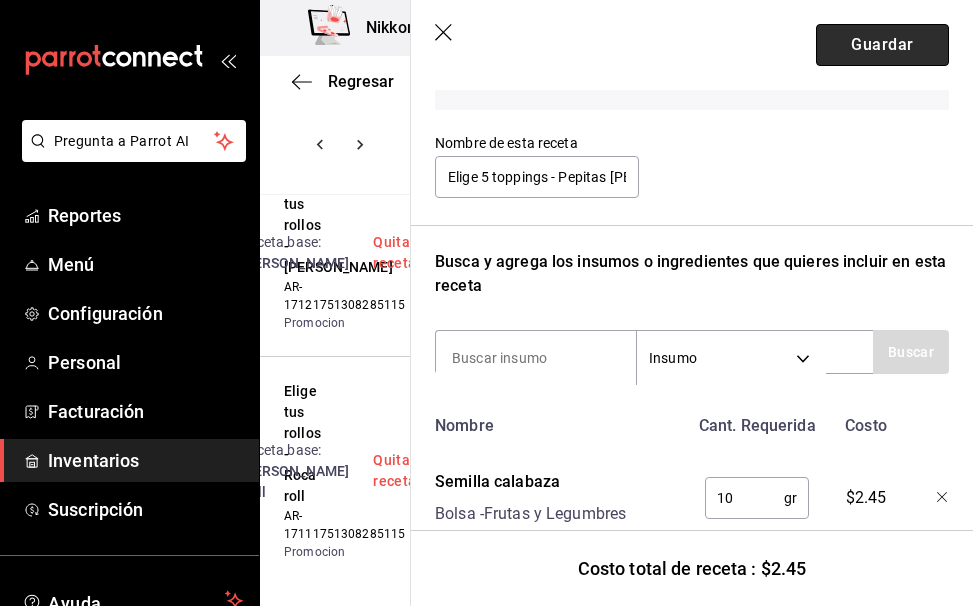 click on "Guardar" at bounding box center (882, 45) 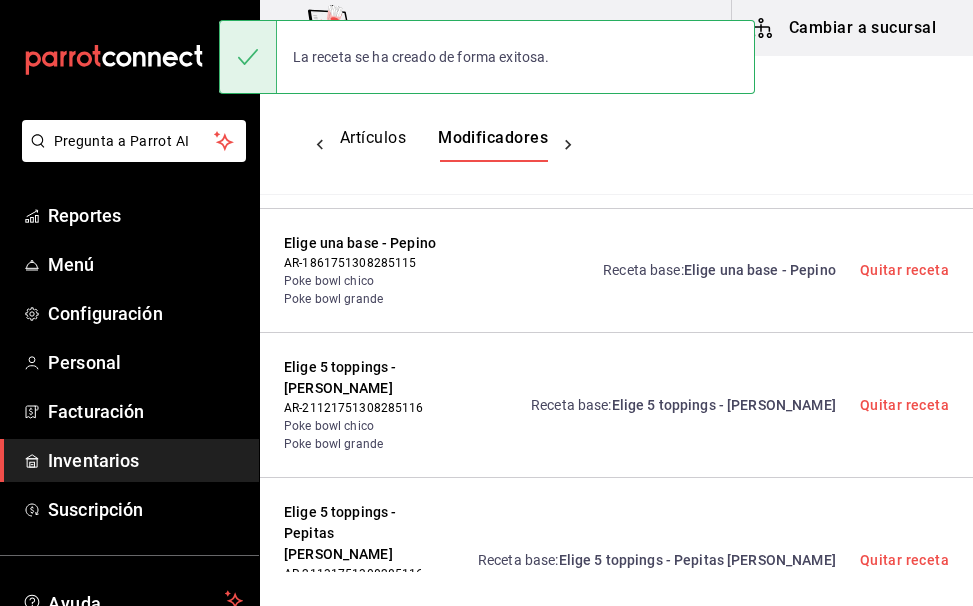 scroll, scrollTop: 0, scrollLeft: 0, axis: both 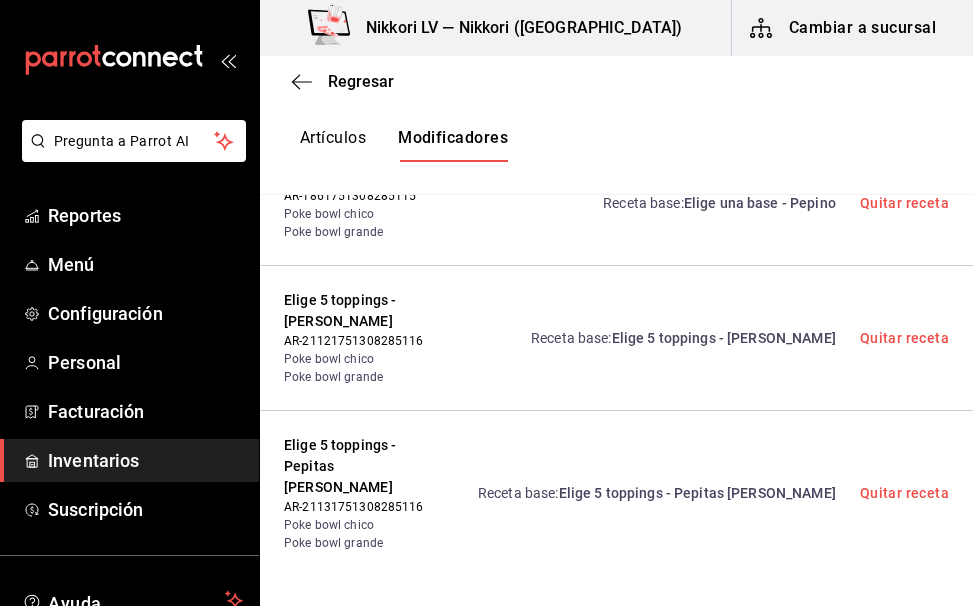 click on "Crear receta" at bounding box center [876, 639] 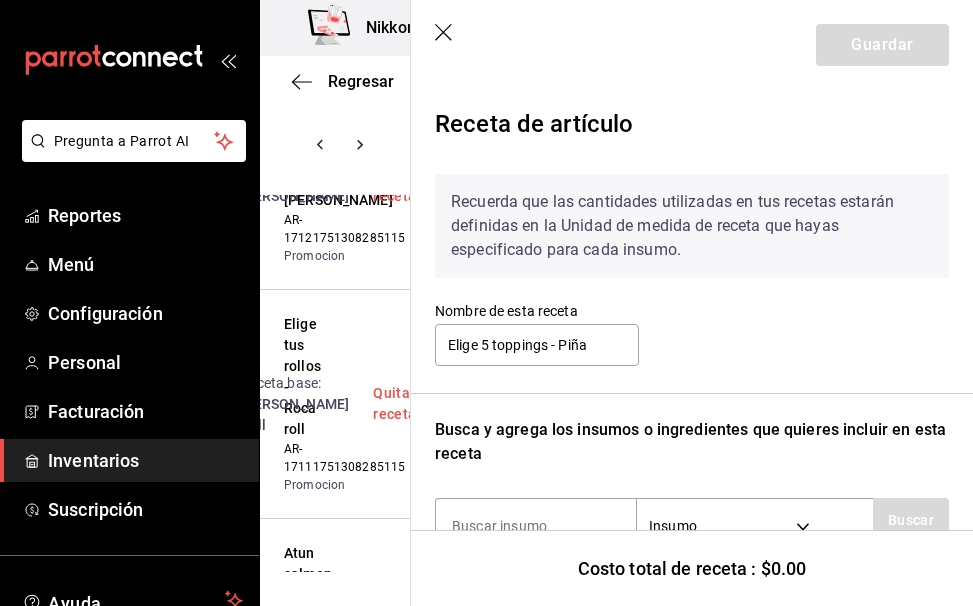 scroll, scrollTop: 14, scrollLeft: 0, axis: vertical 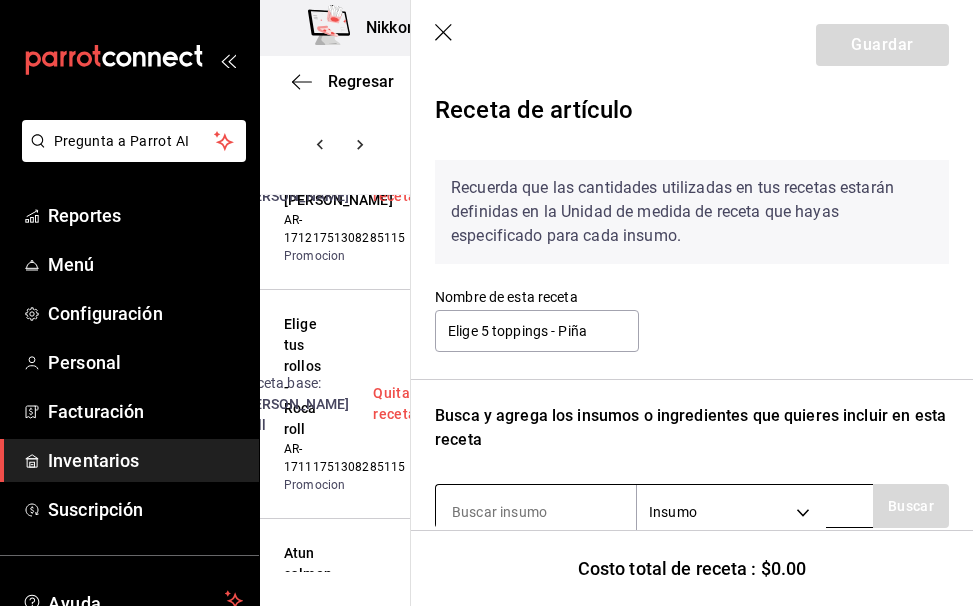 click at bounding box center [536, 512] 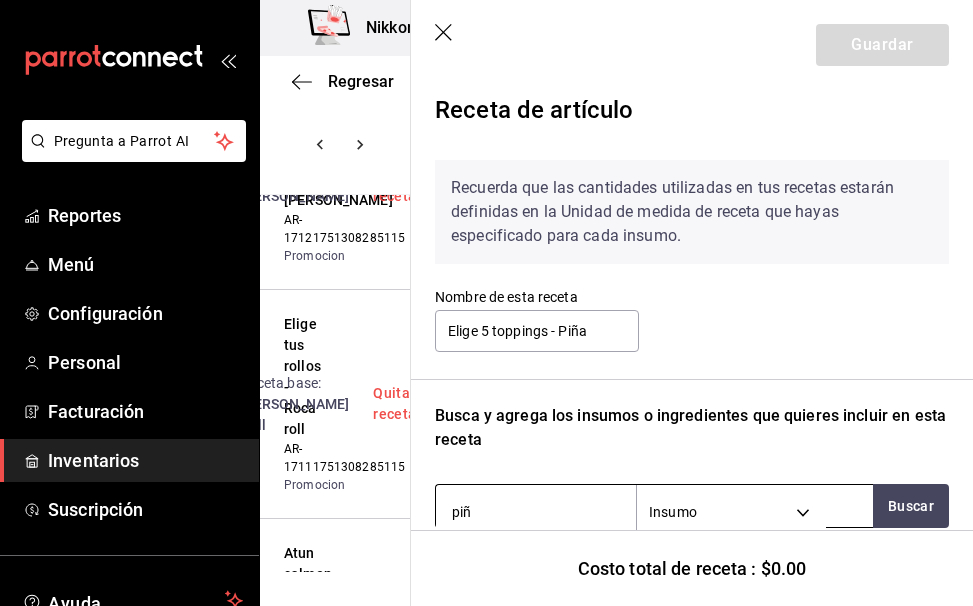 type on "piña" 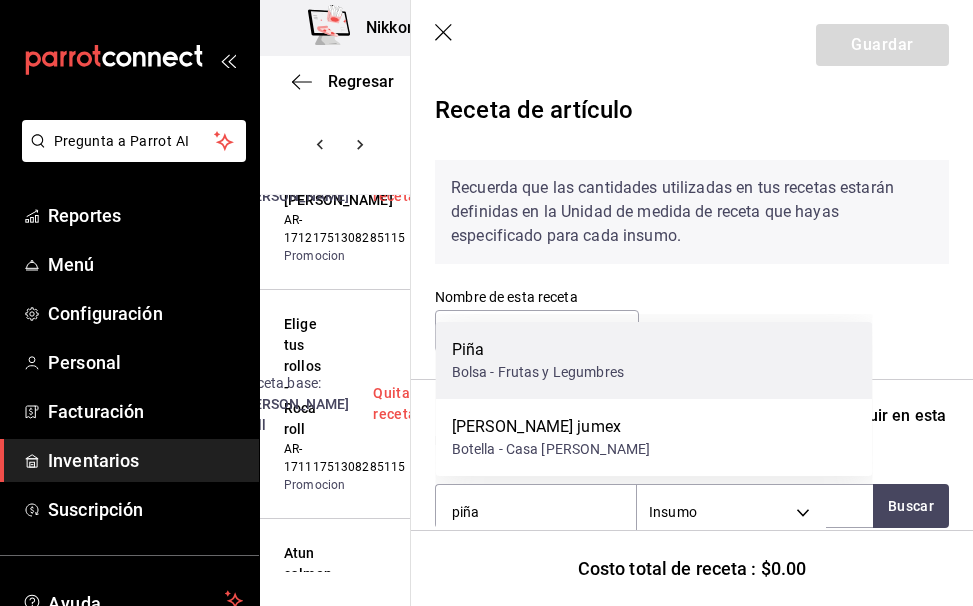 click on "Bolsa - Frutas y Legumbres" at bounding box center (538, 372) 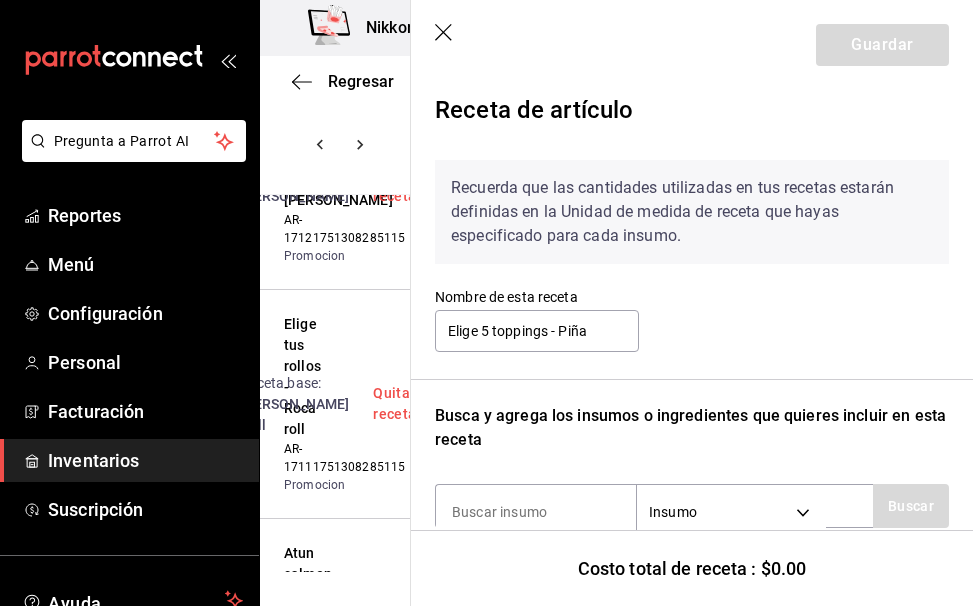 scroll, scrollTop: 161, scrollLeft: 0, axis: vertical 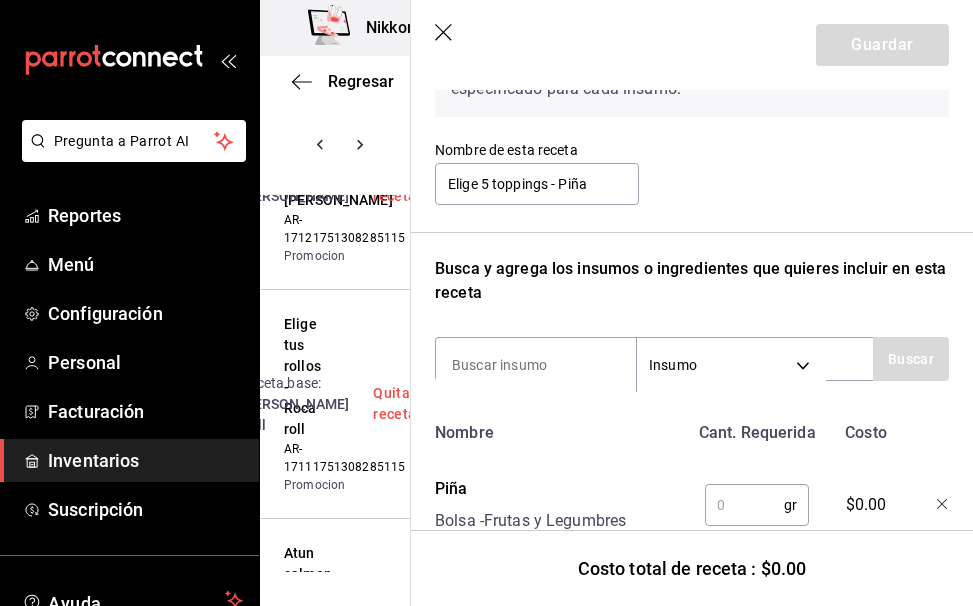 click at bounding box center (744, 505) 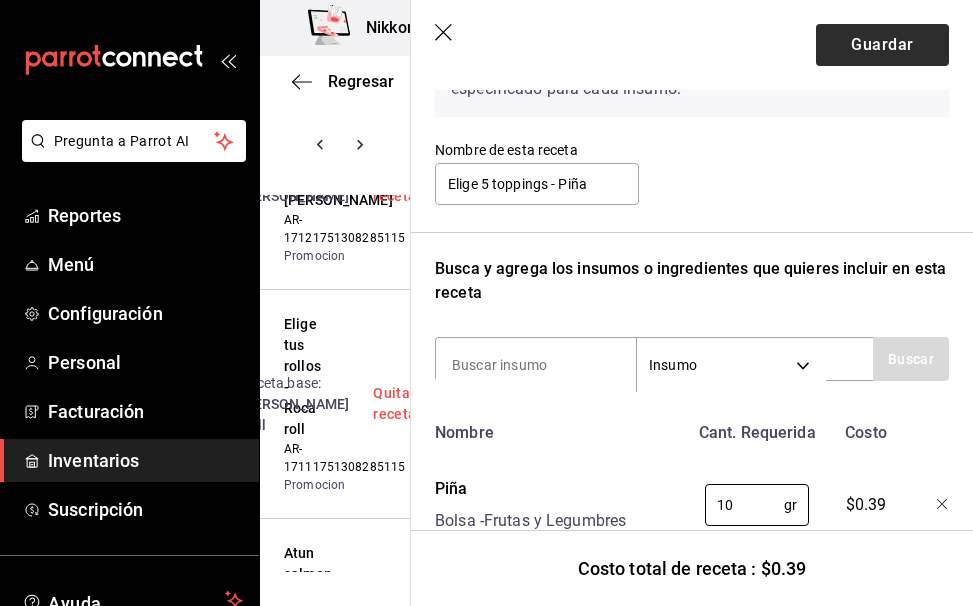 type on "10" 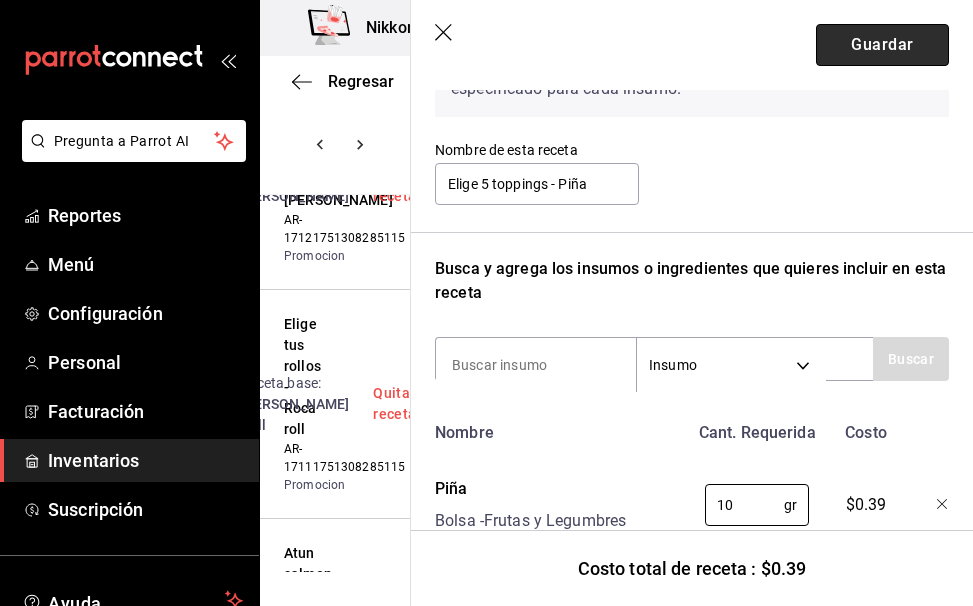 click on "Guardar" at bounding box center [882, 45] 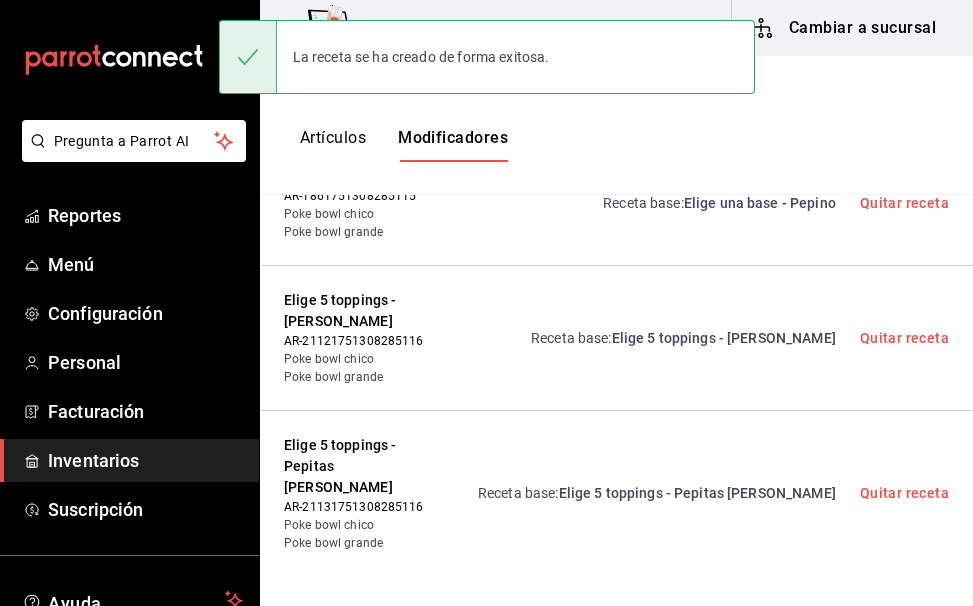 scroll, scrollTop: 0, scrollLeft: 0, axis: both 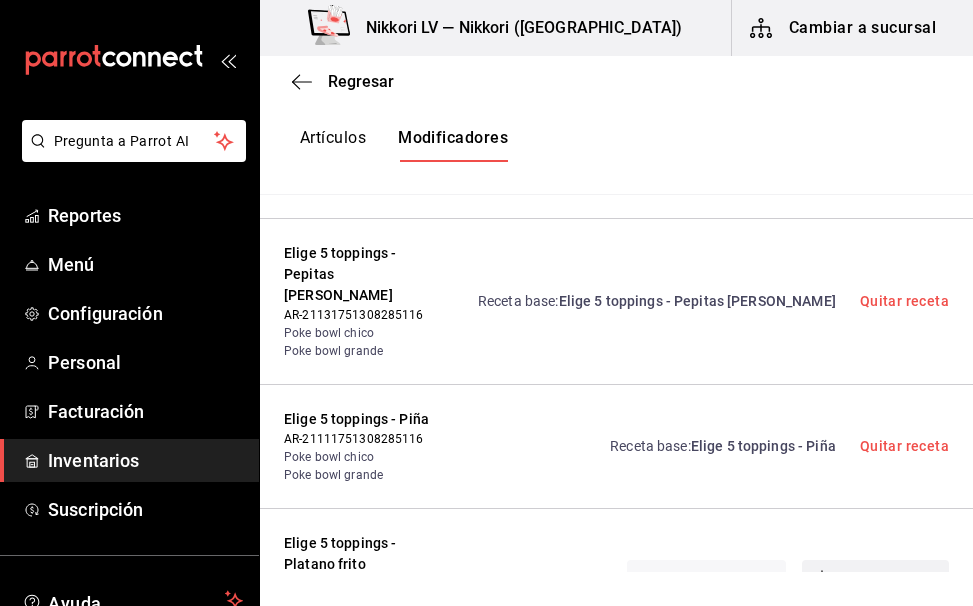 click on "Crear receta" at bounding box center (876, 581) 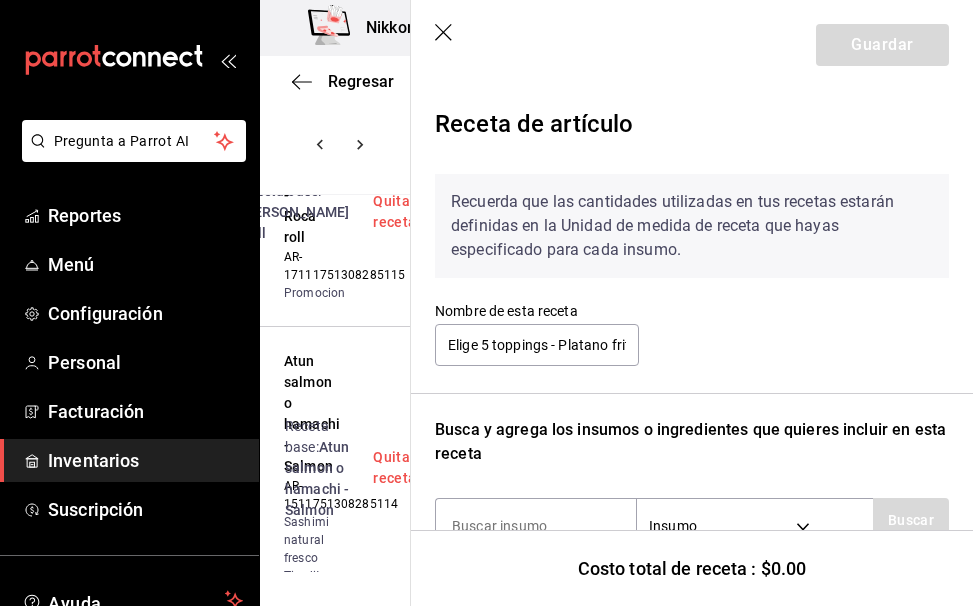 click on "Costo total de receta : $0.00" at bounding box center (692, 568) 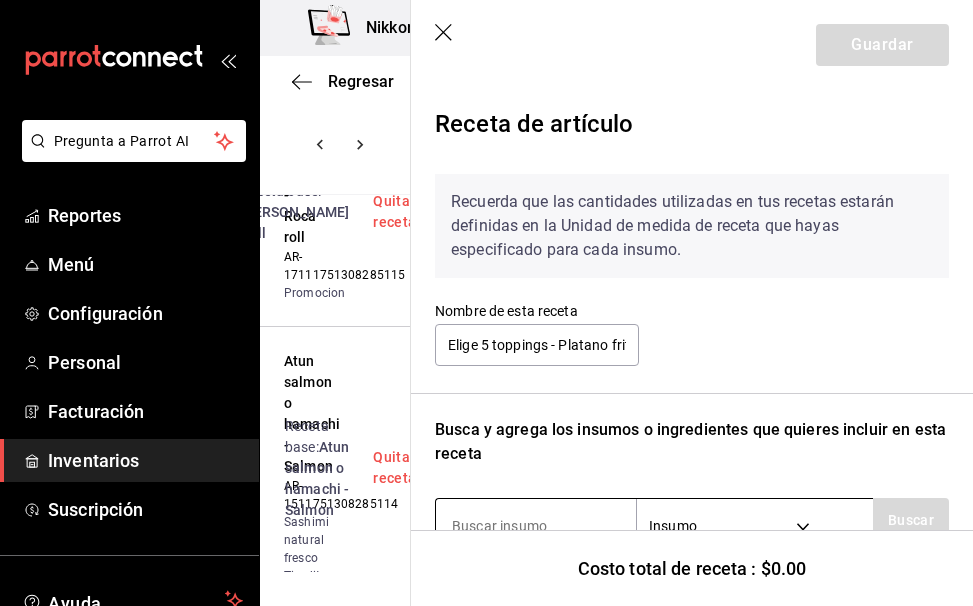 click at bounding box center [536, 526] 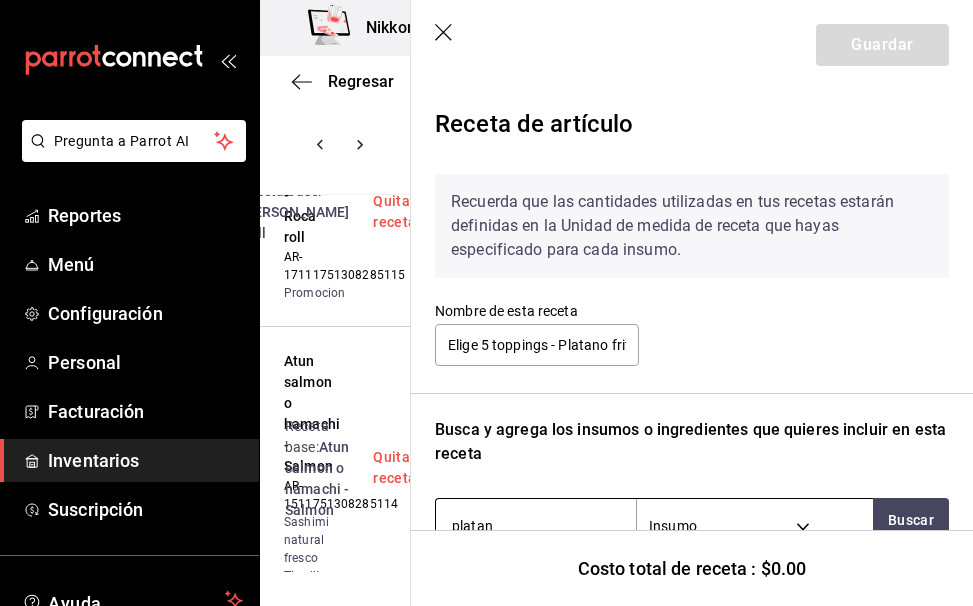 type on "platano" 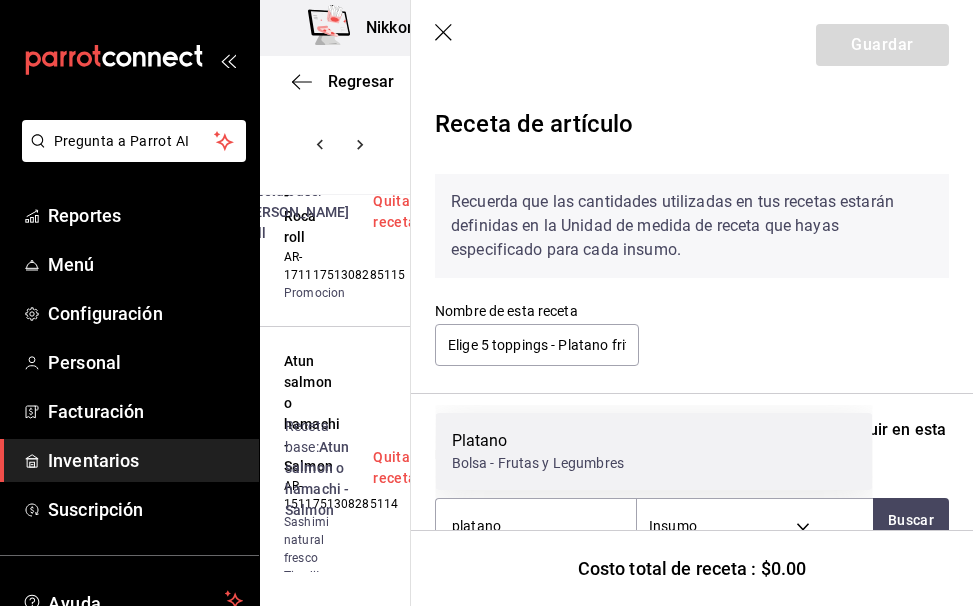 click on "Platano Bolsa - Frutas y Legumbres" at bounding box center (654, 451) 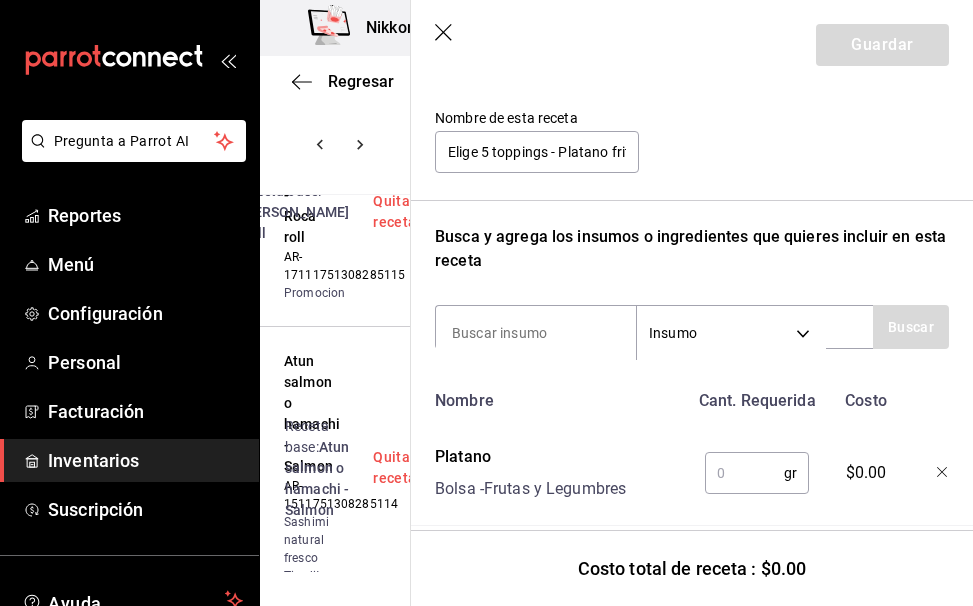 scroll, scrollTop: 213, scrollLeft: 0, axis: vertical 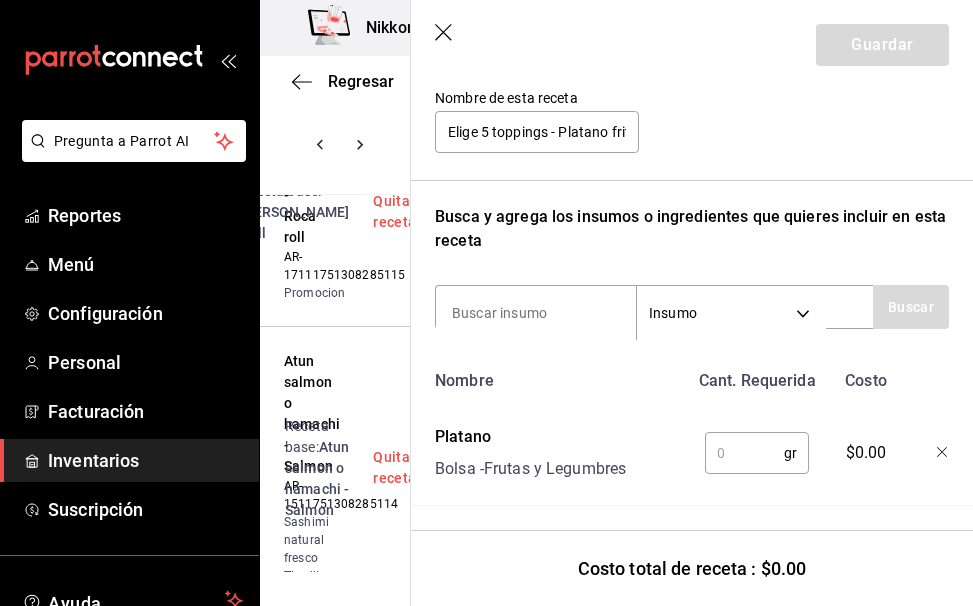click at bounding box center [744, 453] 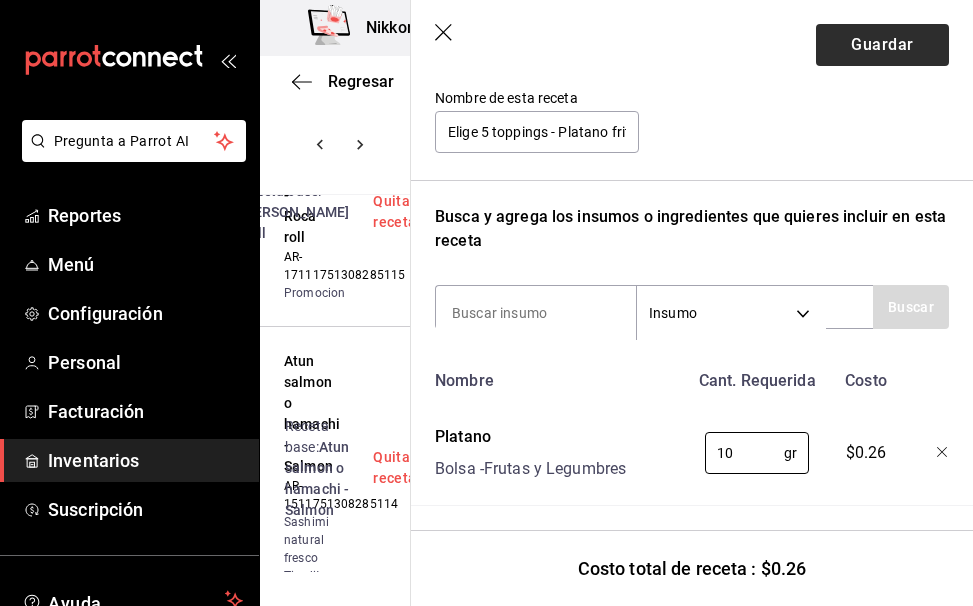 type on "10" 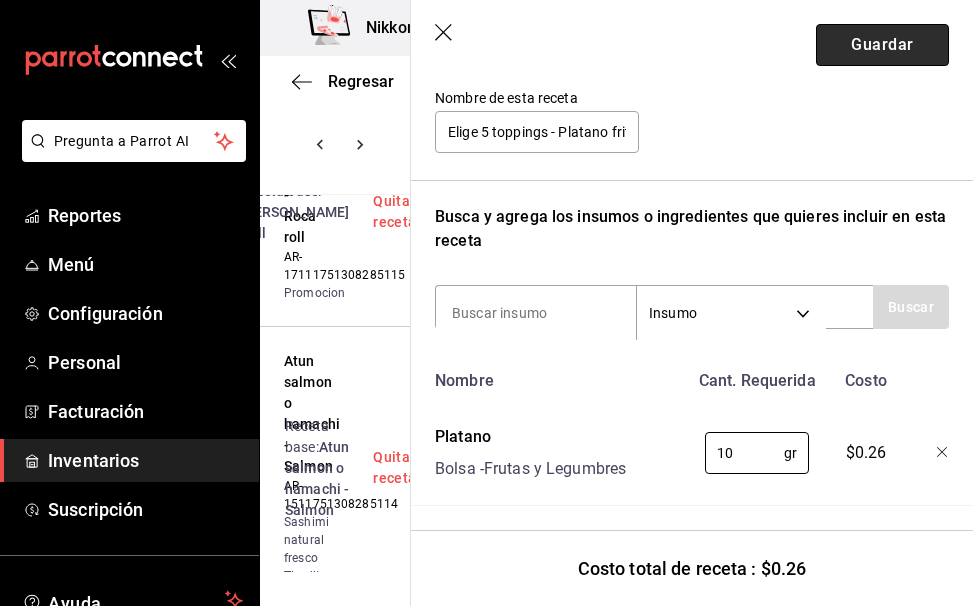 click on "Guardar" at bounding box center (882, 45) 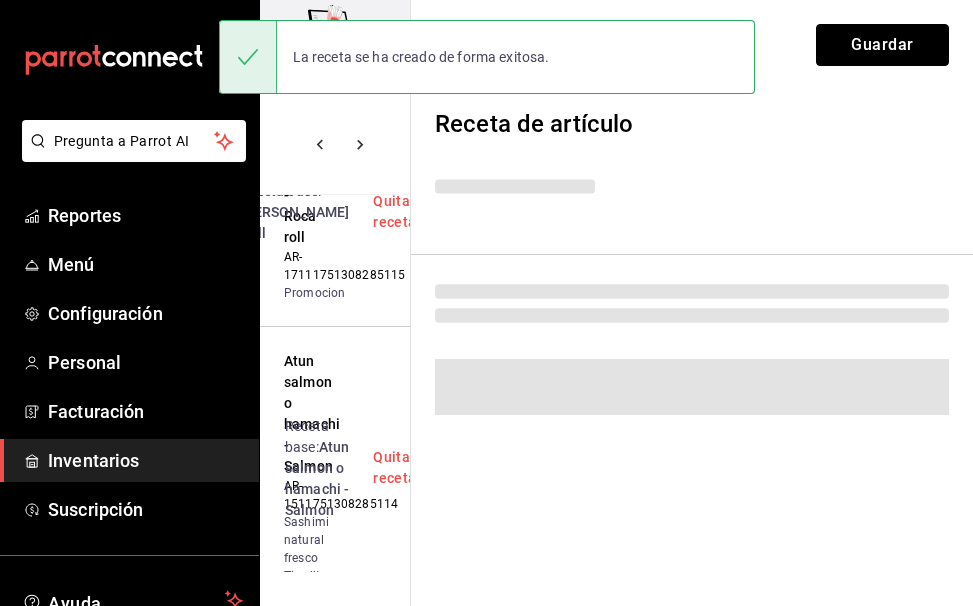 scroll, scrollTop: 0, scrollLeft: 0, axis: both 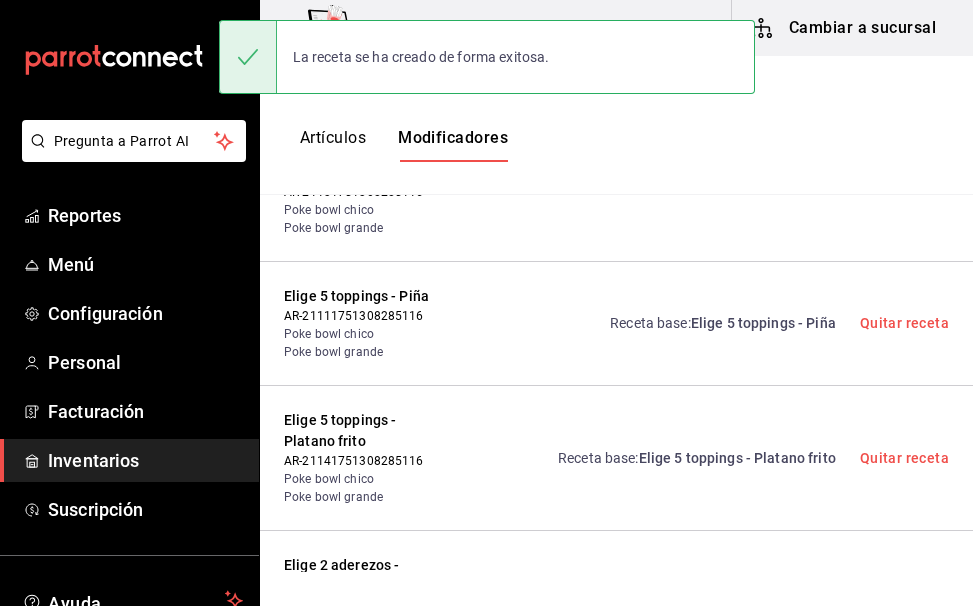 click on "Crear receta" at bounding box center (876, 603) 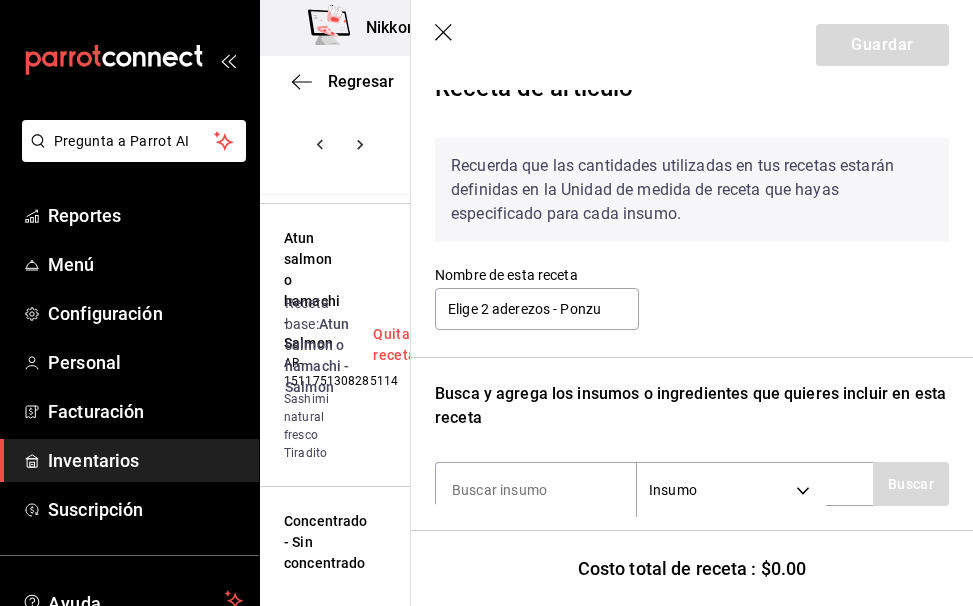 scroll, scrollTop: 37, scrollLeft: 0, axis: vertical 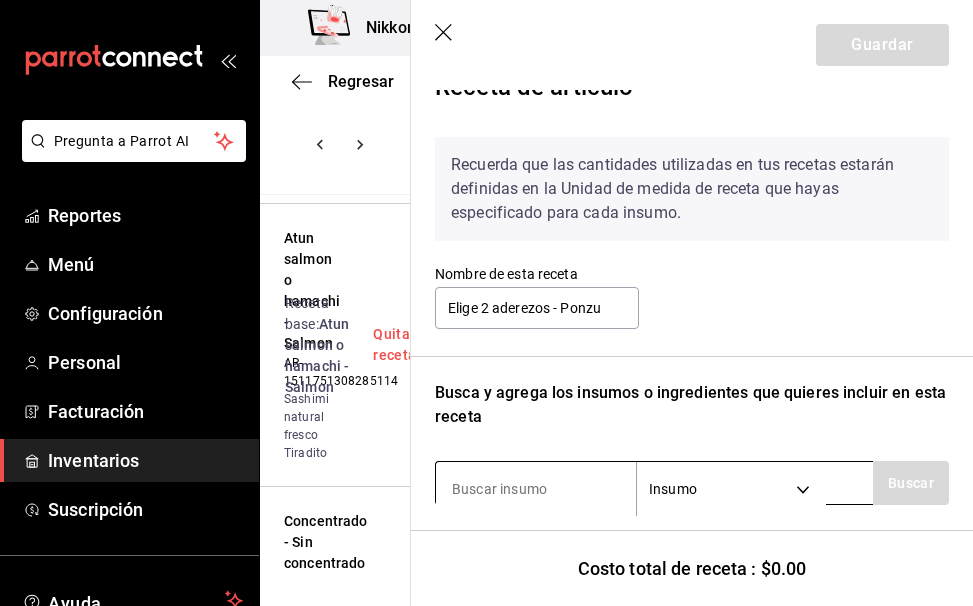 click at bounding box center (536, 489) 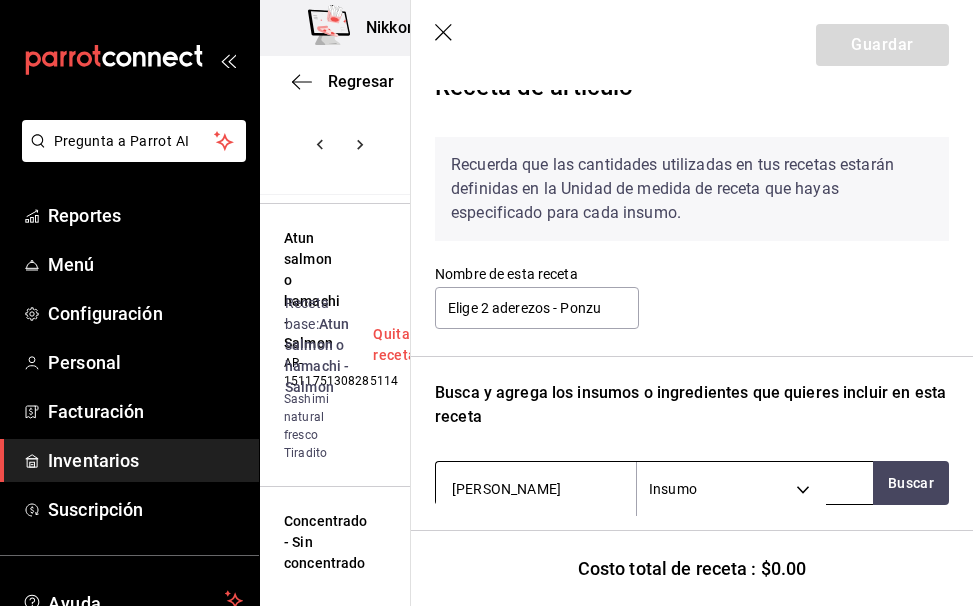 type on "ponzu" 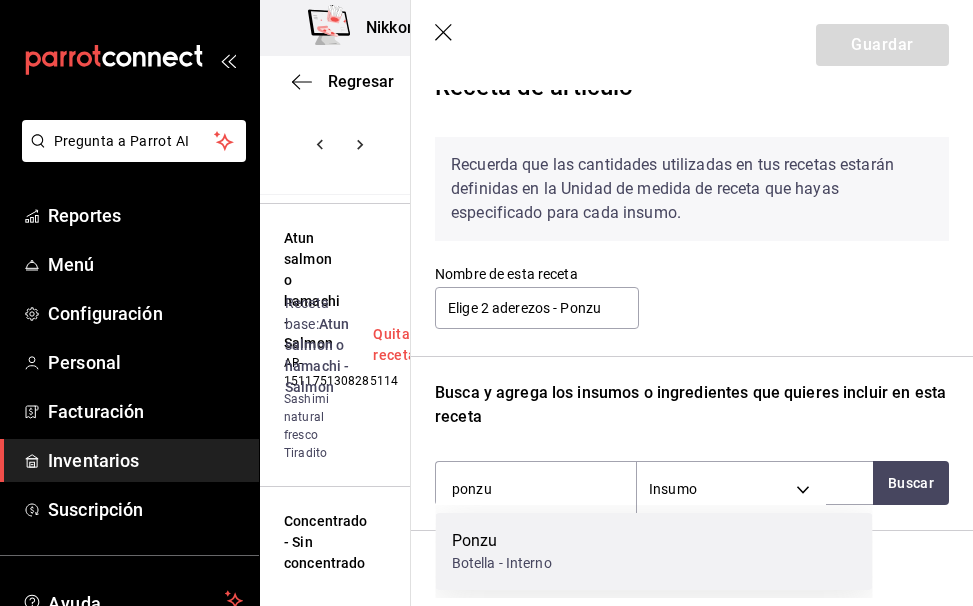 click on "Botella - Interno" at bounding box center (502, 563) 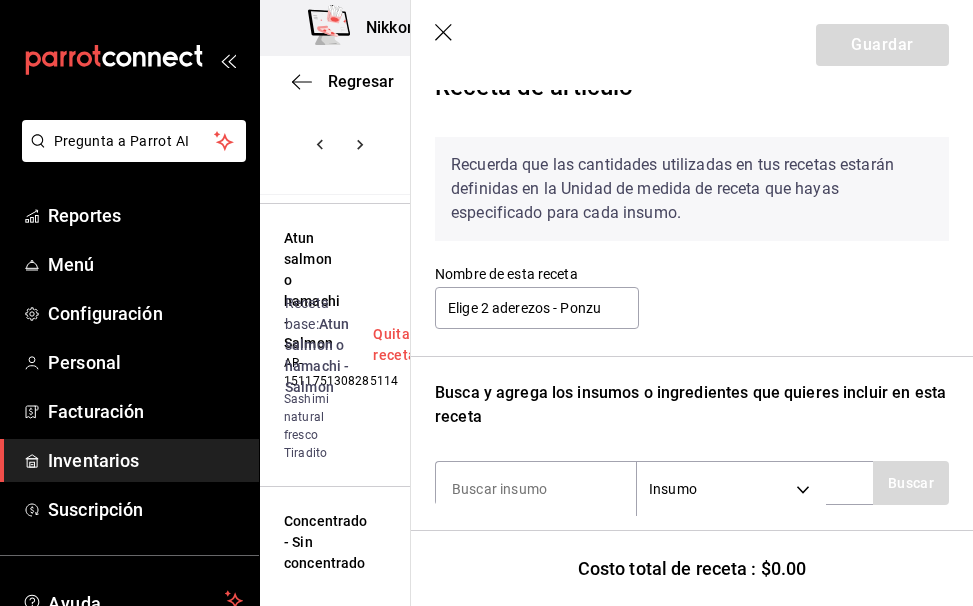 scroll, scrollTop: 217, scrollLeft: 0, axis: vertical 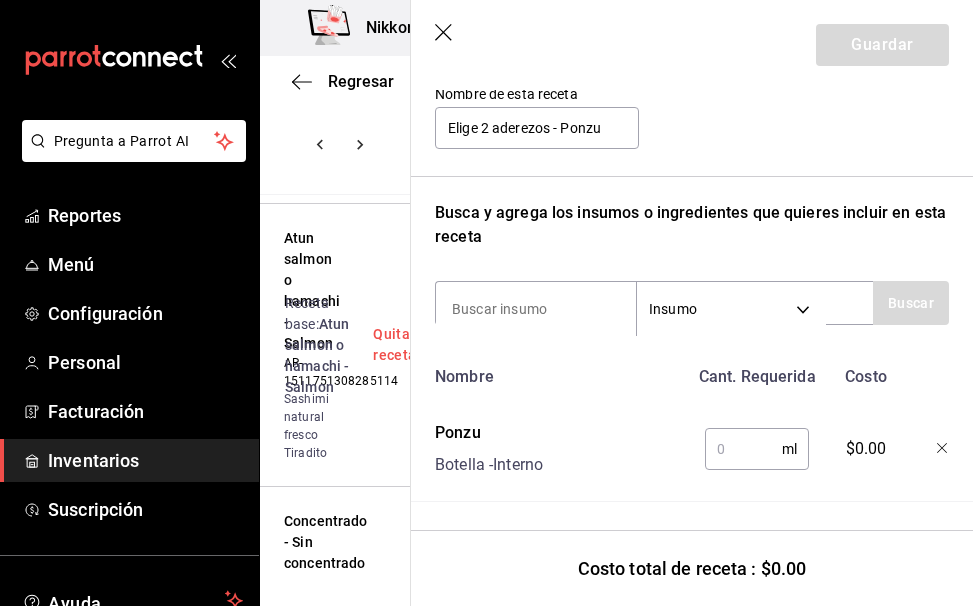 click at bounding box center [743, 449] 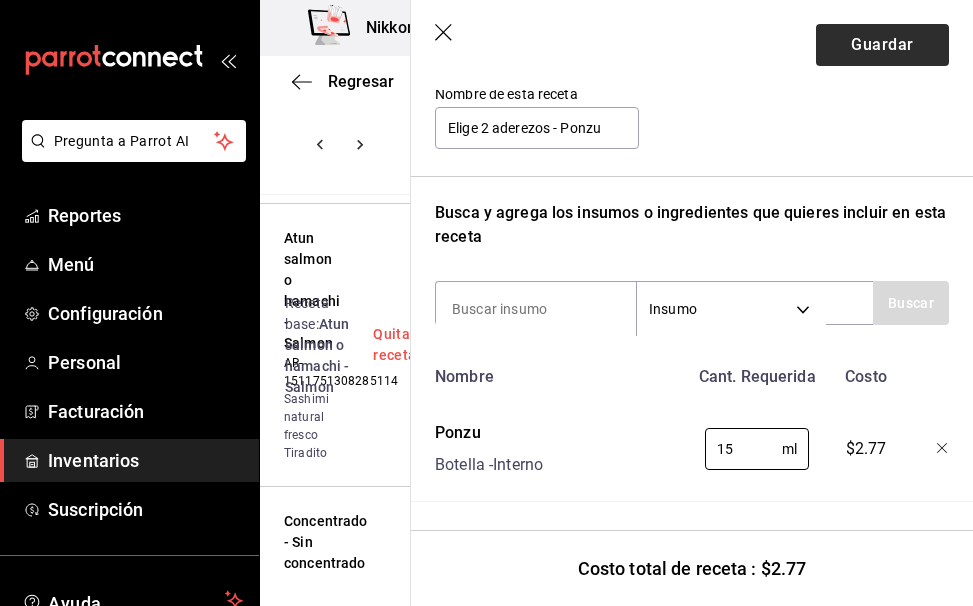 type on "15" 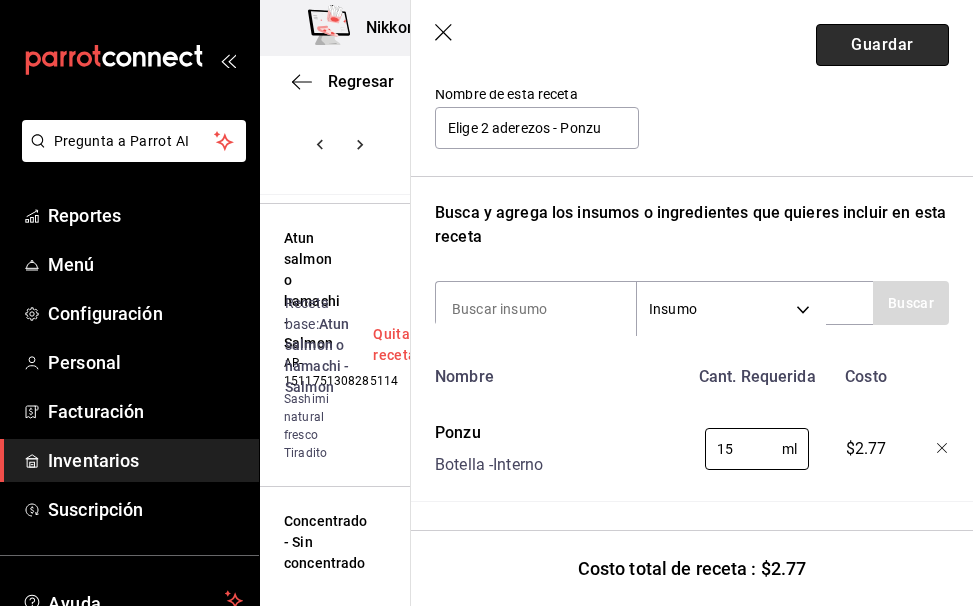 click on "Guardar" at bounding box center (882, 45) 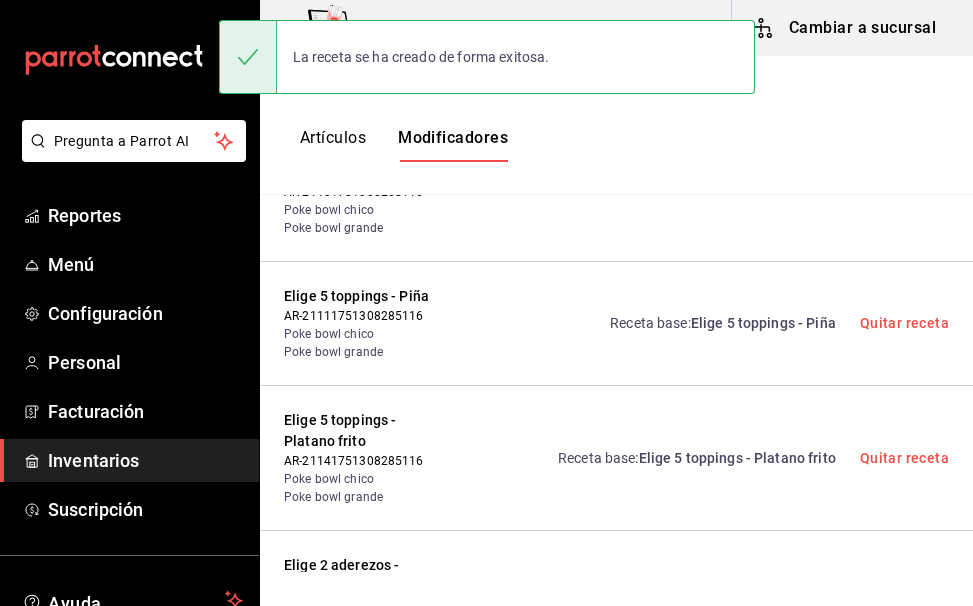 scroll, scrollTop: 0, scrollLeft: 0, axis: both 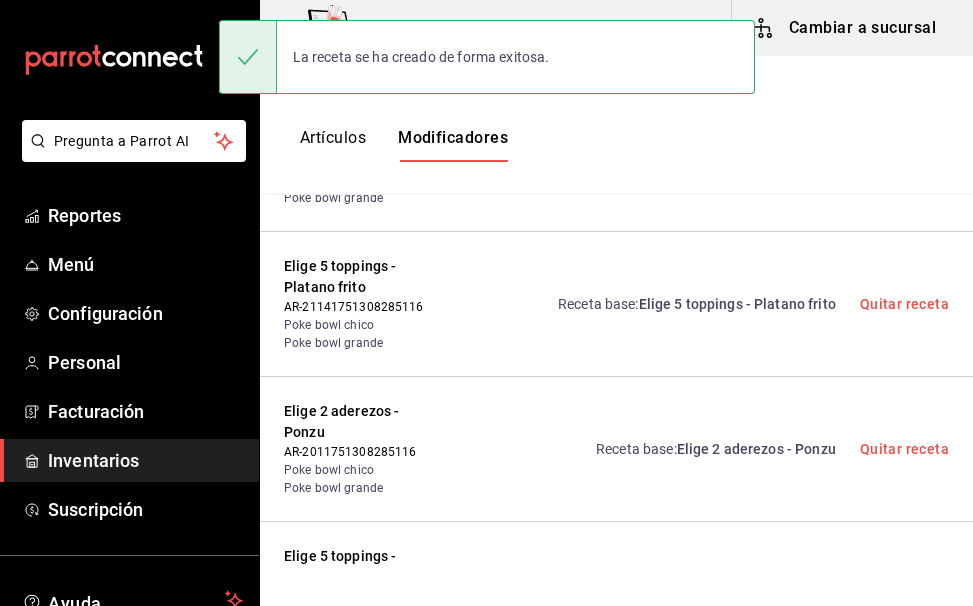 click on "Crear receta" at bounding box center [876, 594] 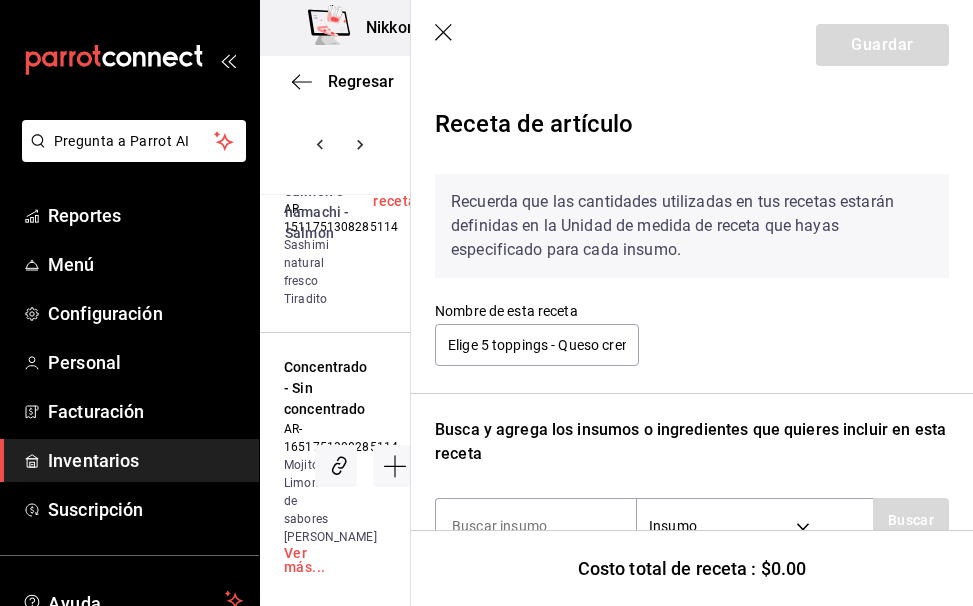 scroll, scrollTop: 75, scrollLeft: 0, axis: vertical 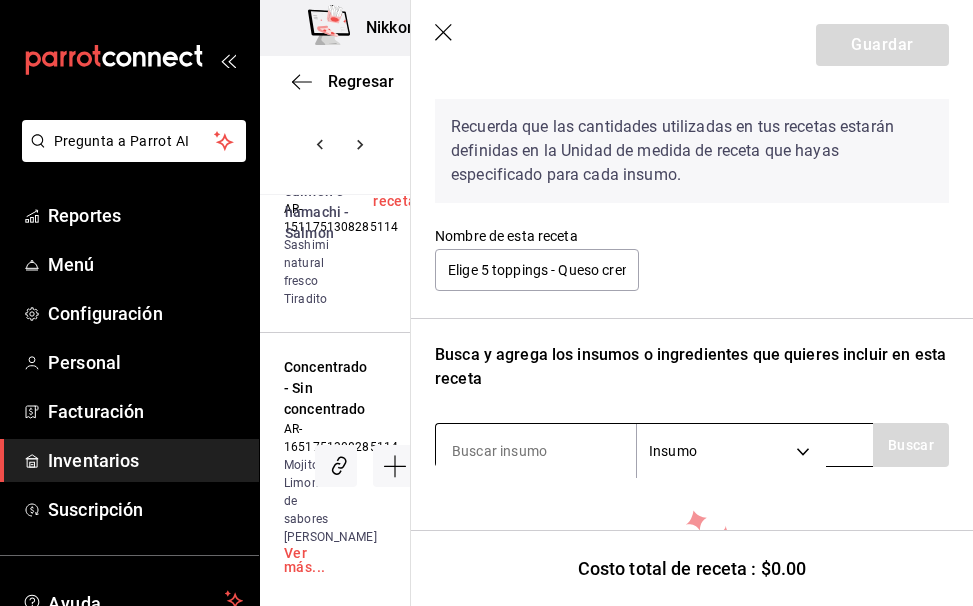 click at bounding box center (536, 451) 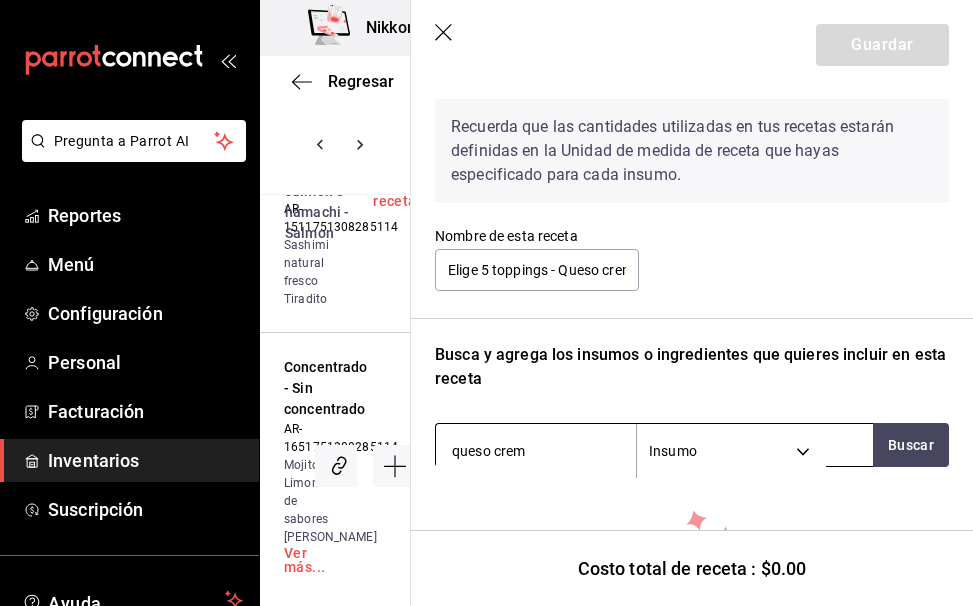 type on "queso crema" 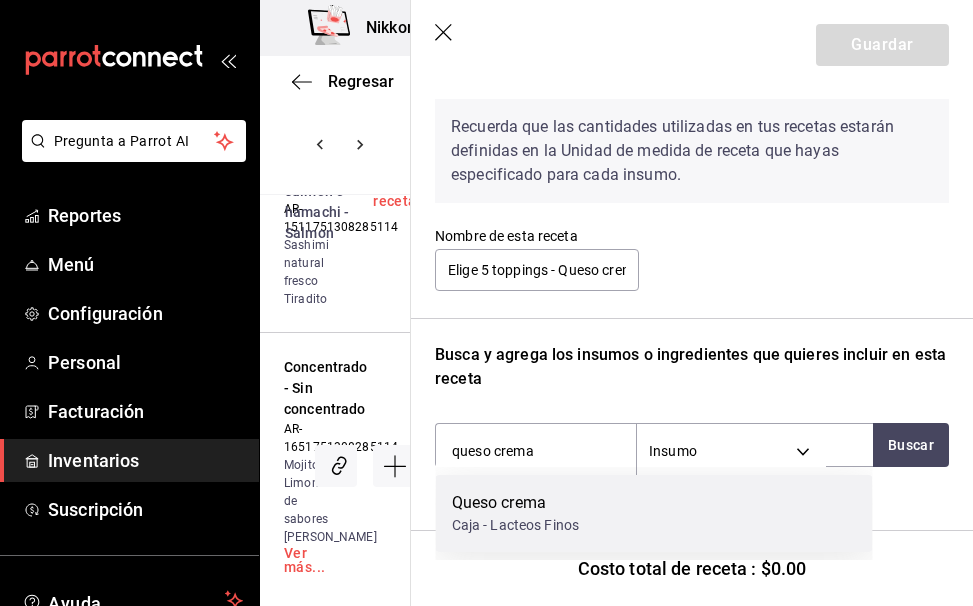 click on "Caja - Lacteos Finos" at bounding box center [516, 525] 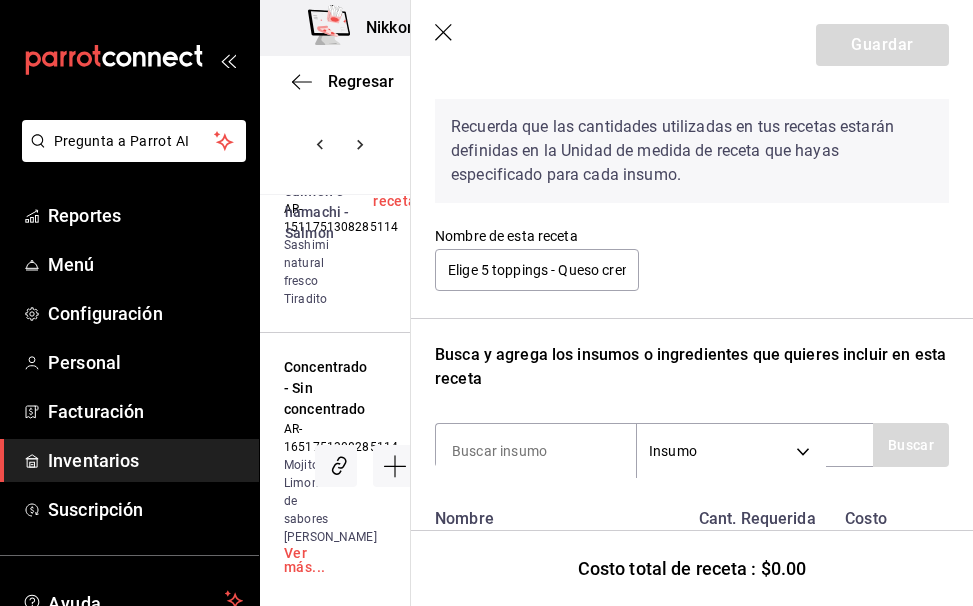 scroll, scrollTop: 217, scrollLeft: 0, axis: vertical 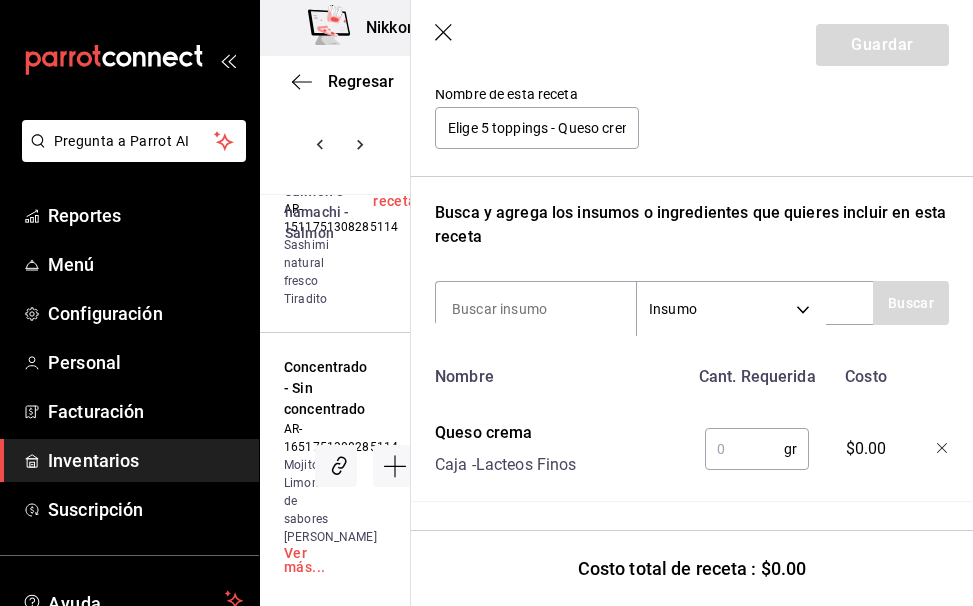 click at bounding box center (744, 449) 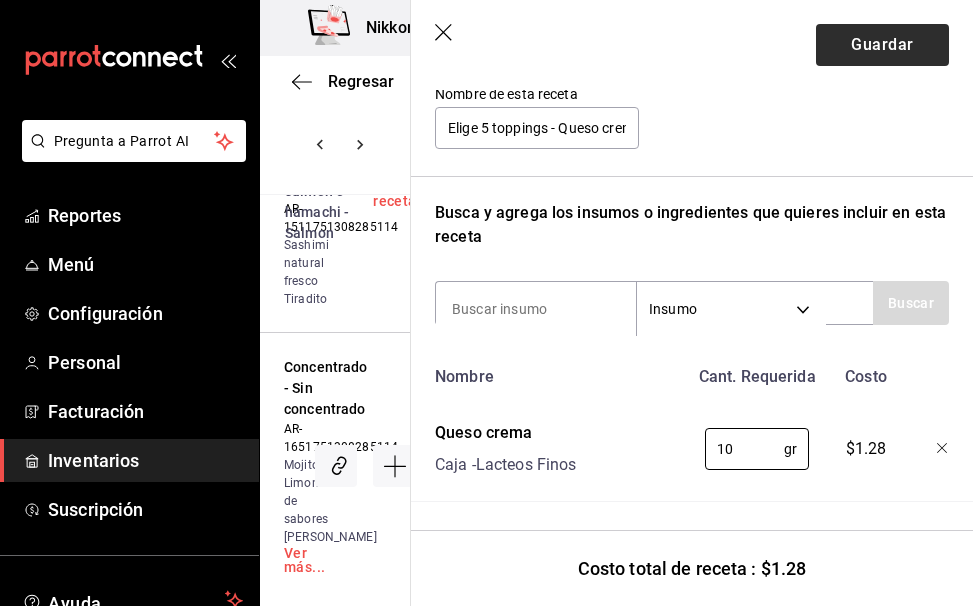 type on "10" 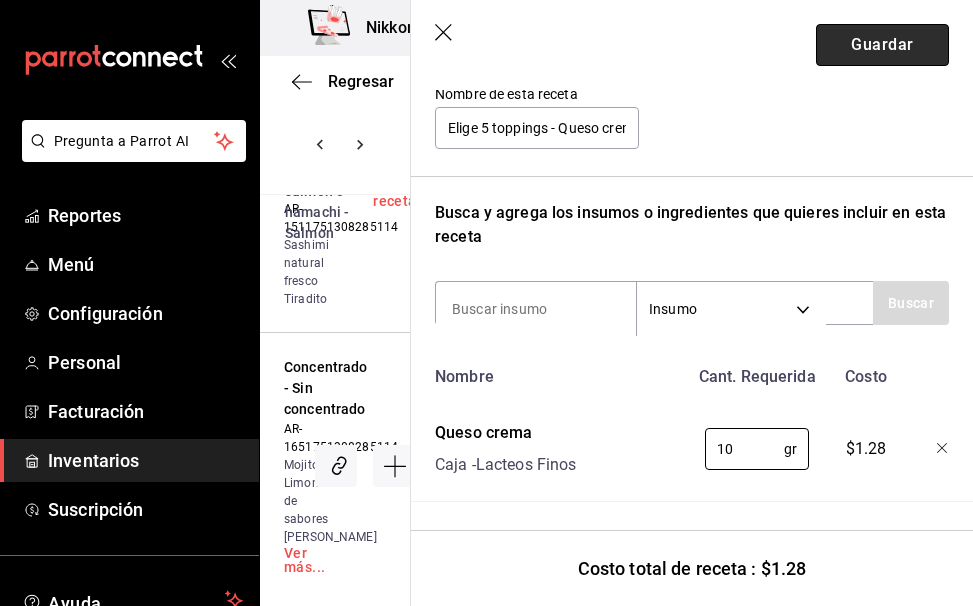 click on "Guardar" at bounding box center (882, 45) 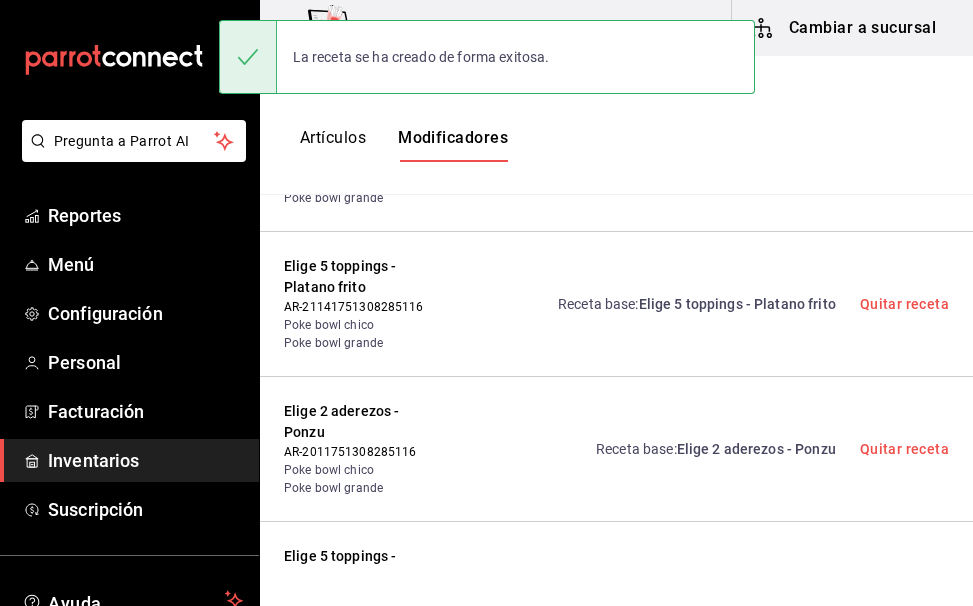 scroll, scrollTop: 0, scrollLeft: 0, axis: both 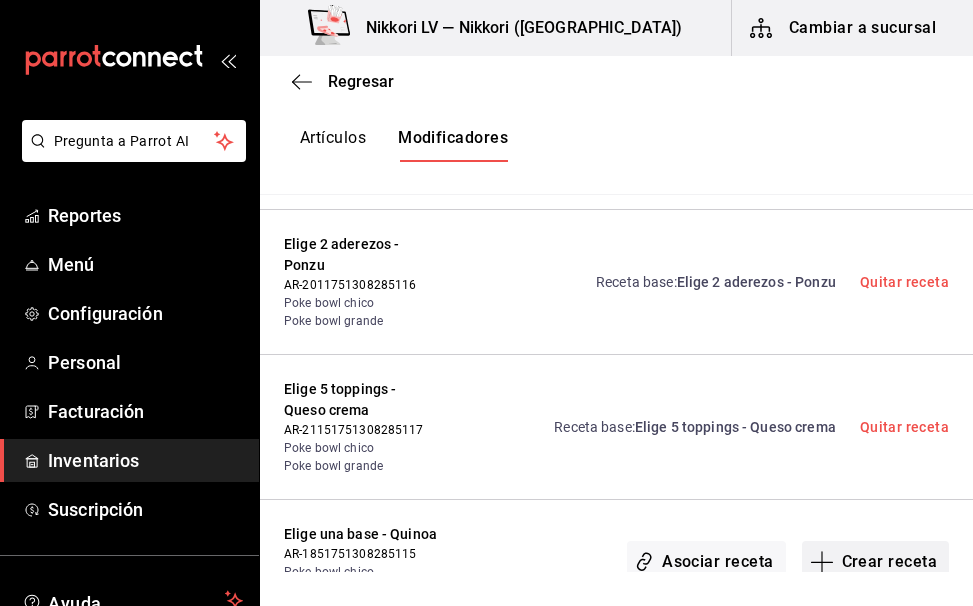 click on "Crear receta" at bounding box center [876, 562] 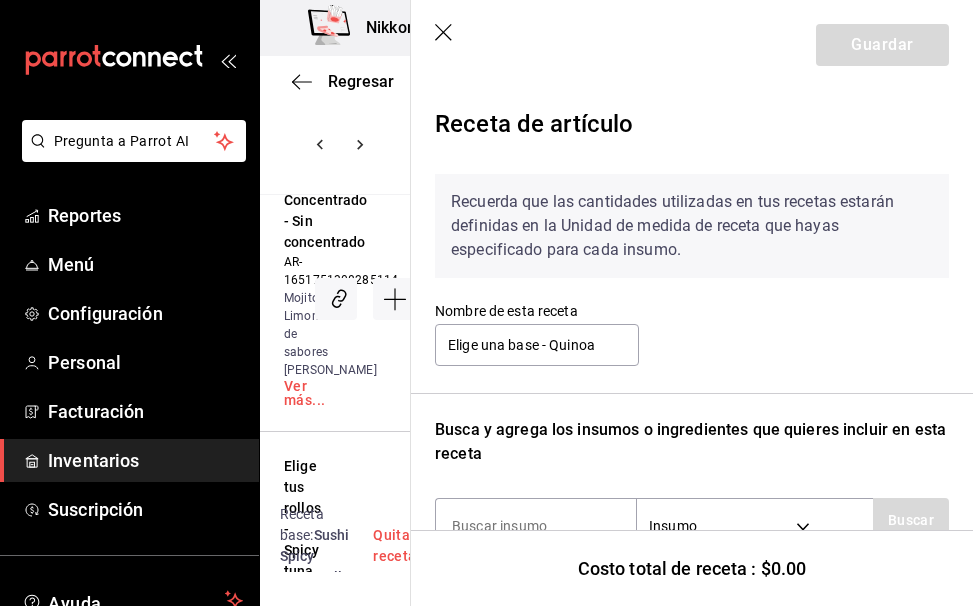 scroll, scrollTop: 118, scrollLeft: 0, axis: vertical 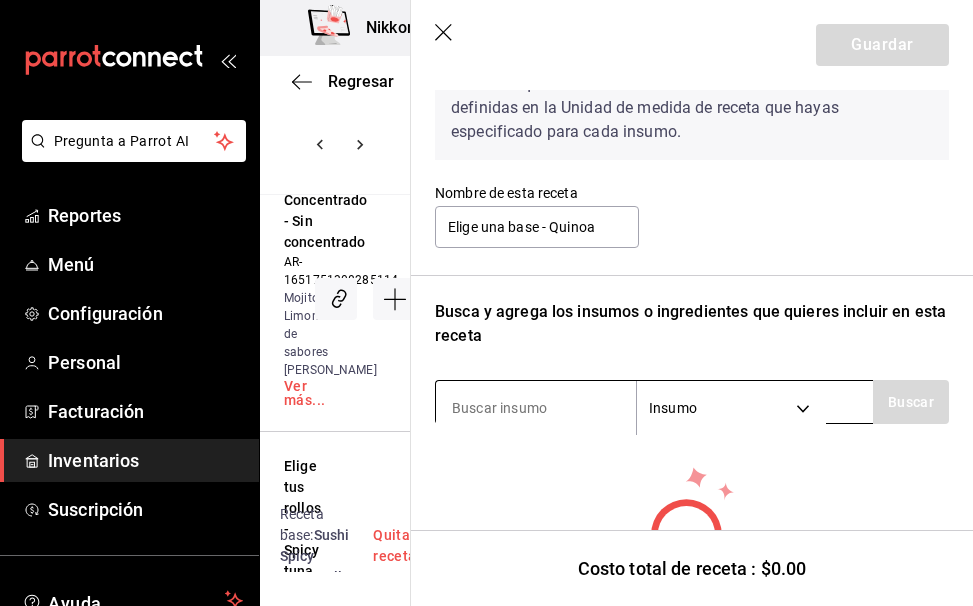click at bounding box center [536, 408] 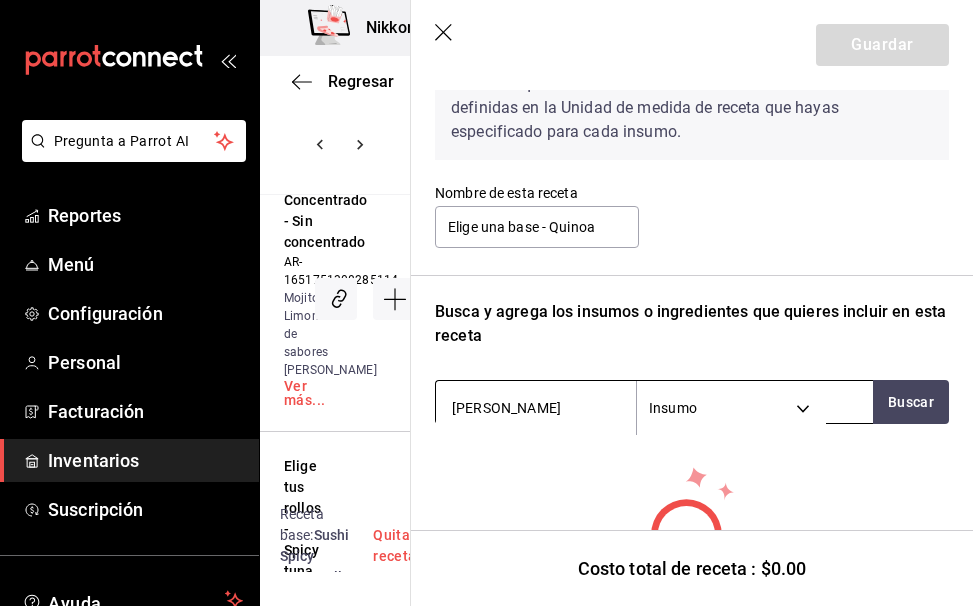type on "quinoa" 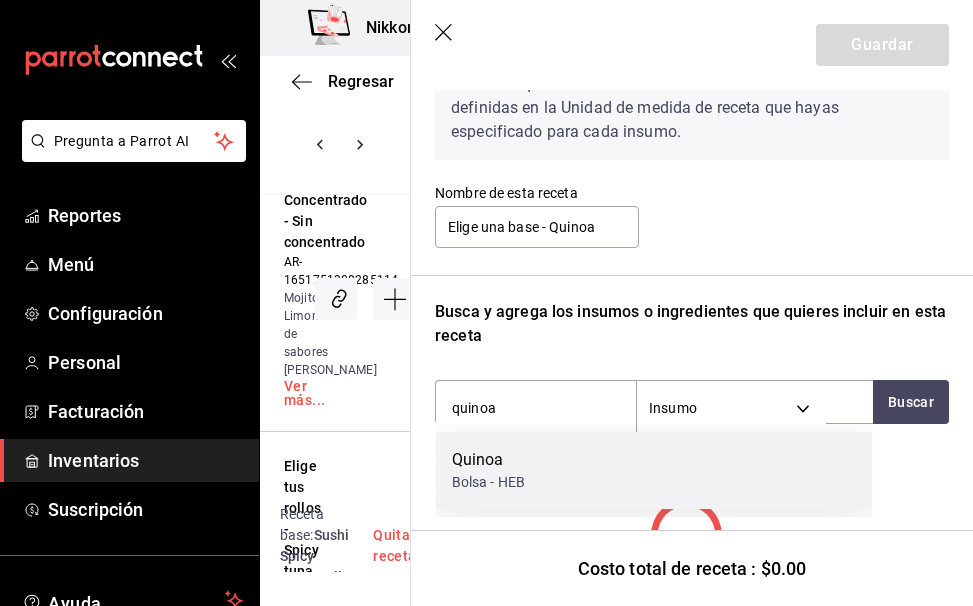 click on "Quinoa Bolsa - HEB" at bounding box center [654, 470] 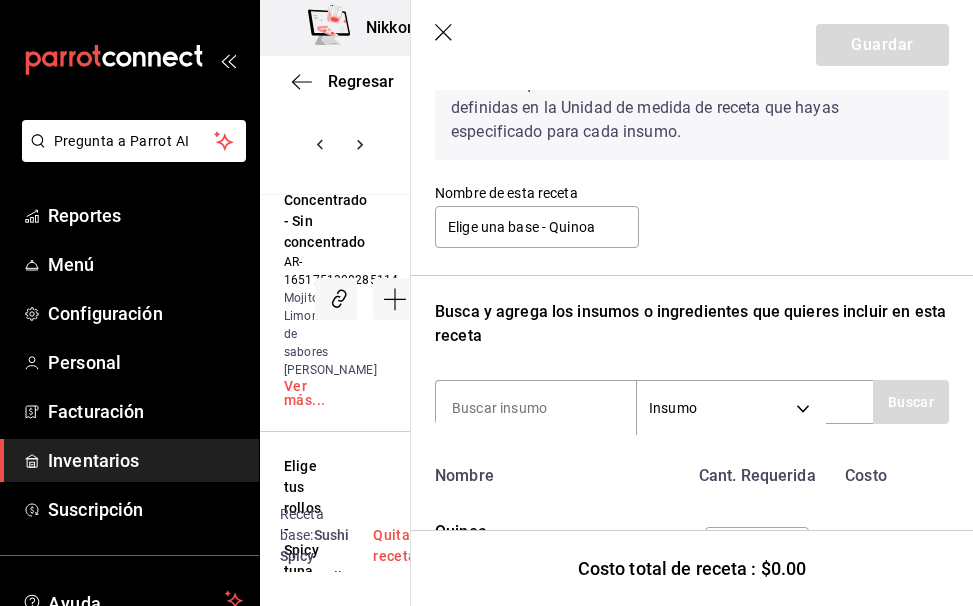 scroll, scrollTop: 217, scrollLeft: 0, axis: vertical 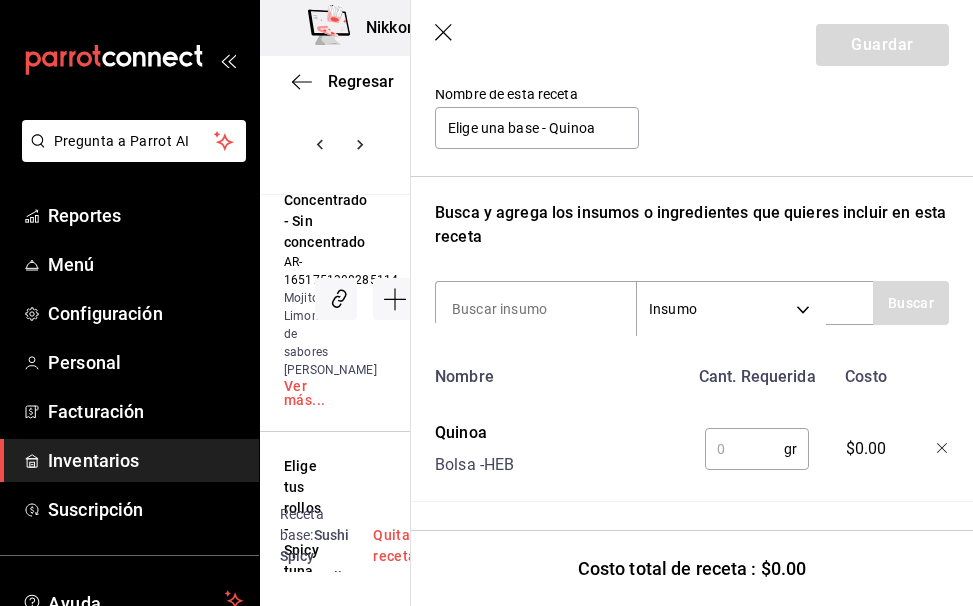 click at bounding box center [744, 449] 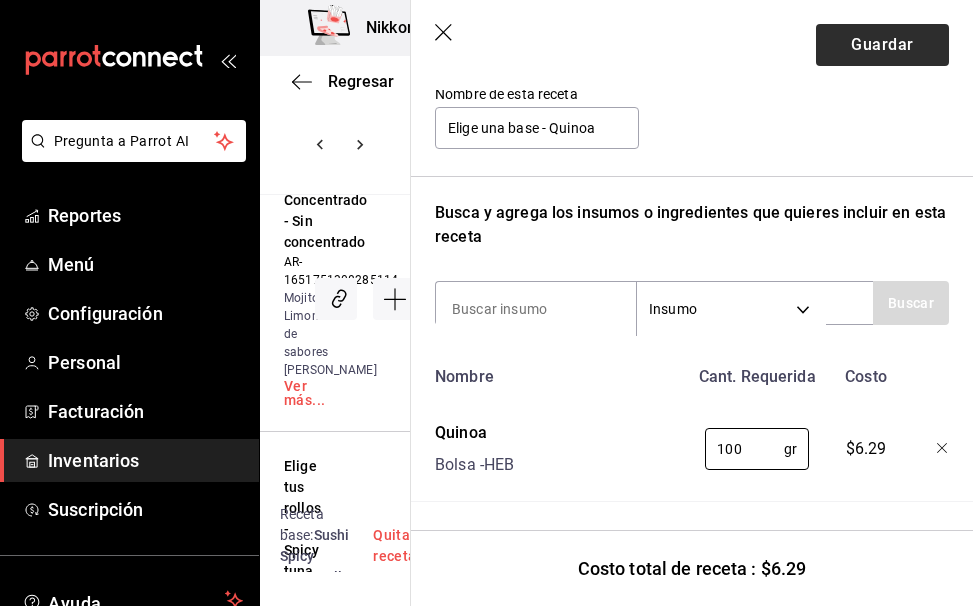 type on "100" 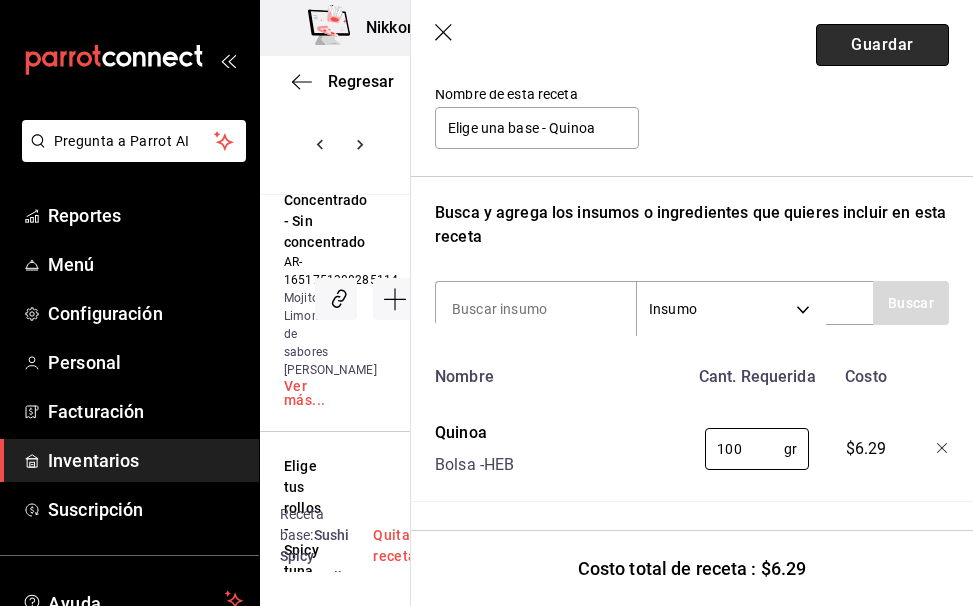 click on "Guardar" at bounding box center [882, 45] 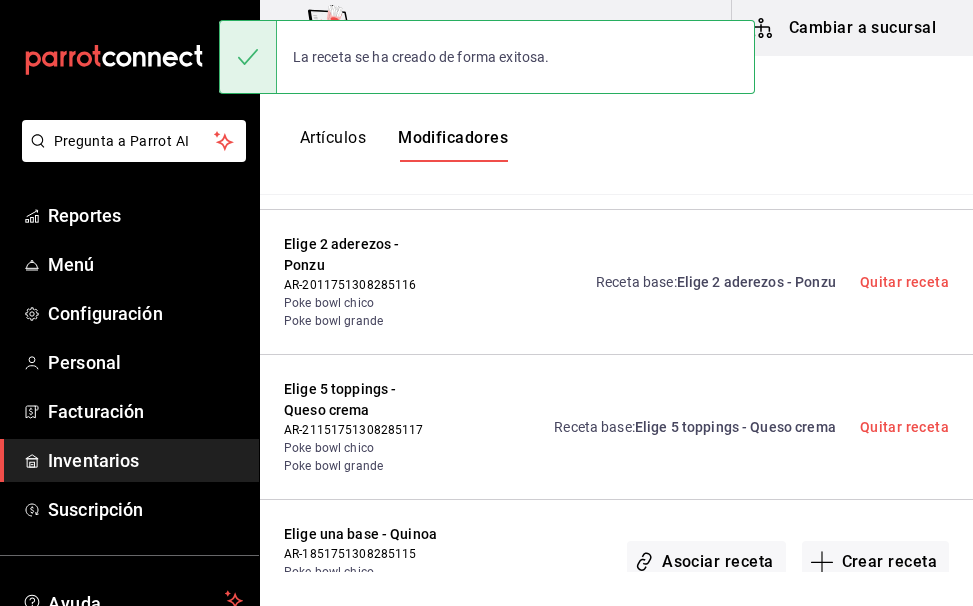 scroll, scrollTop: 0, scrollLeft: 0, axis: both 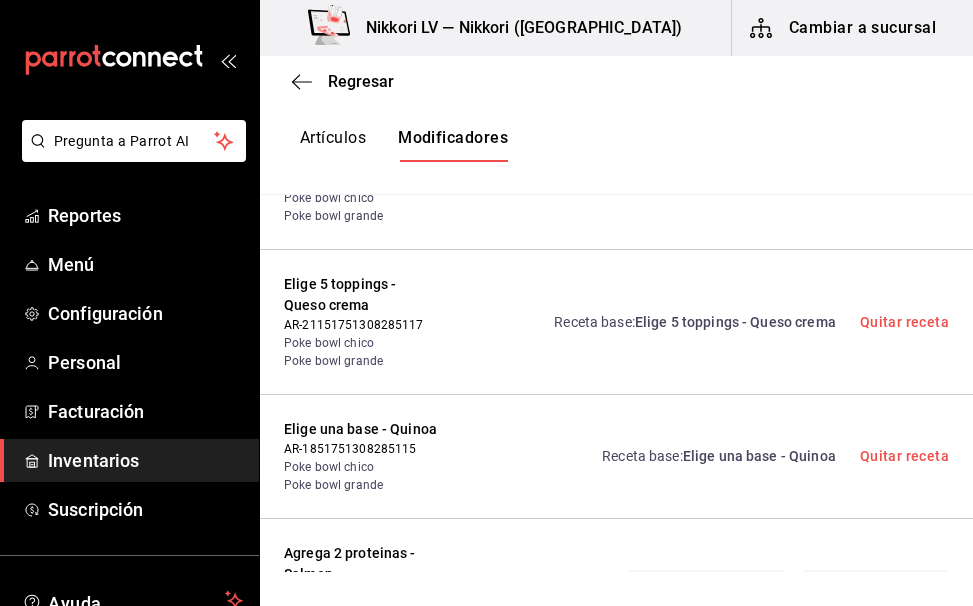 click on "Crear receta" at bounding box center [876, 591] 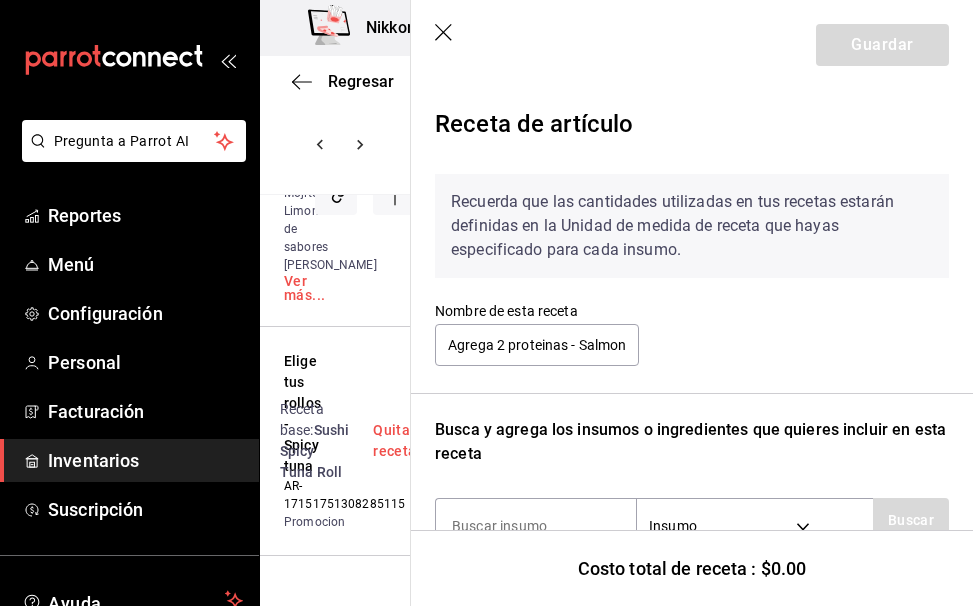 scroll, scrollTop: 101, scrollLeft: 0, axis: vertical 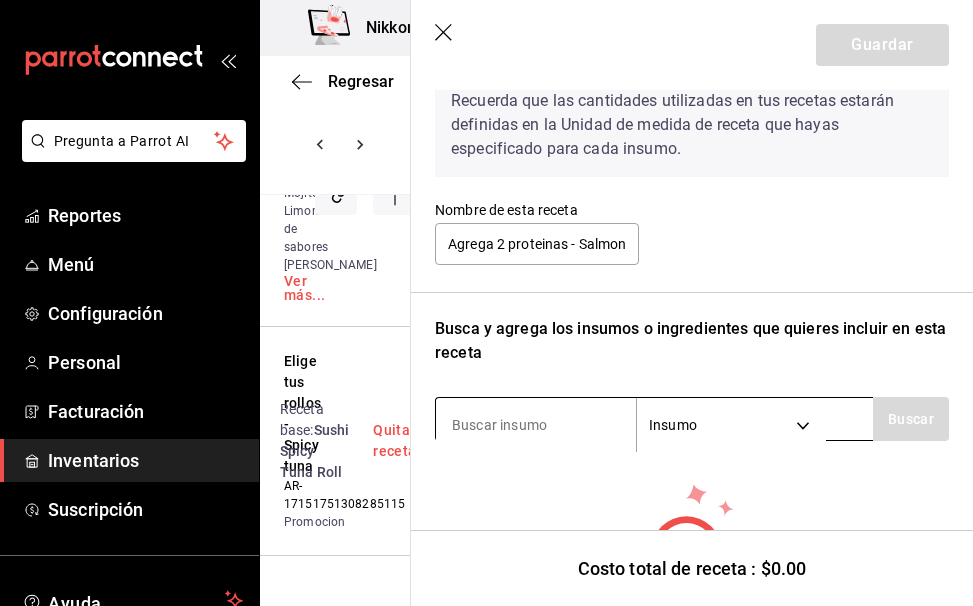 click at bounding box center [536, 425] 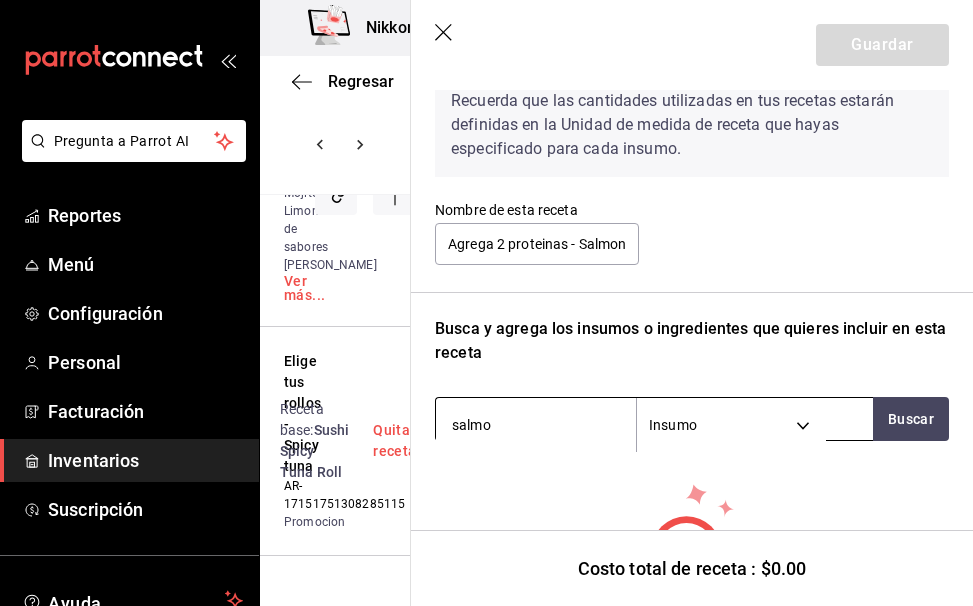 type on "salmon" 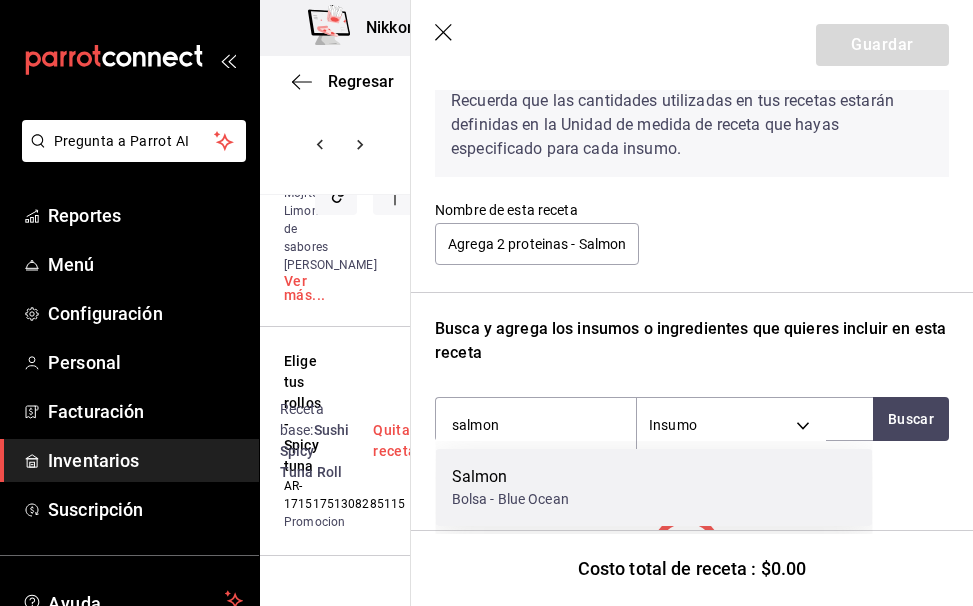 click on "Salmon" at bounding box center [510, 477] 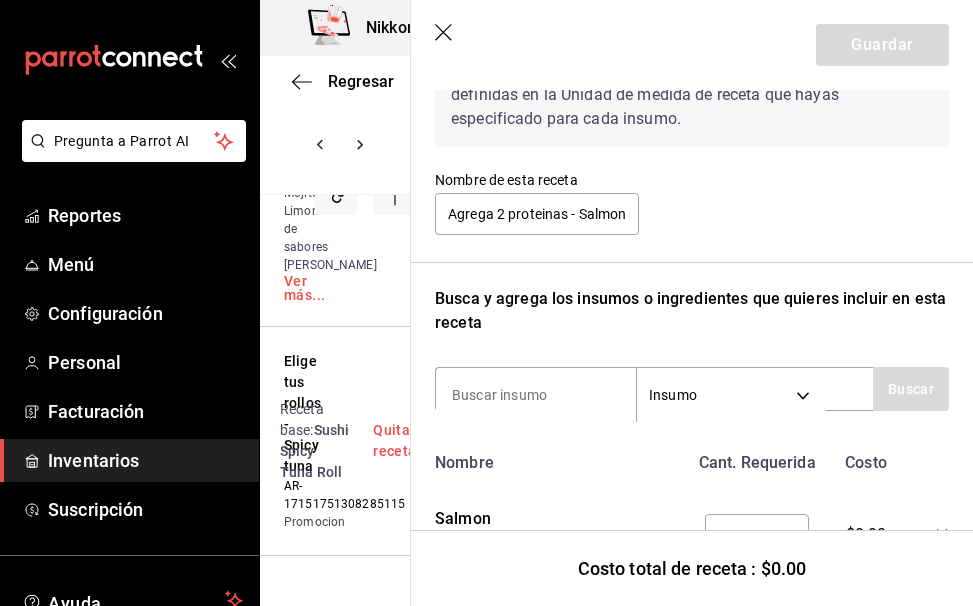 scroll, scrollTop: 195, scrollLeft: 0, axis: vertical 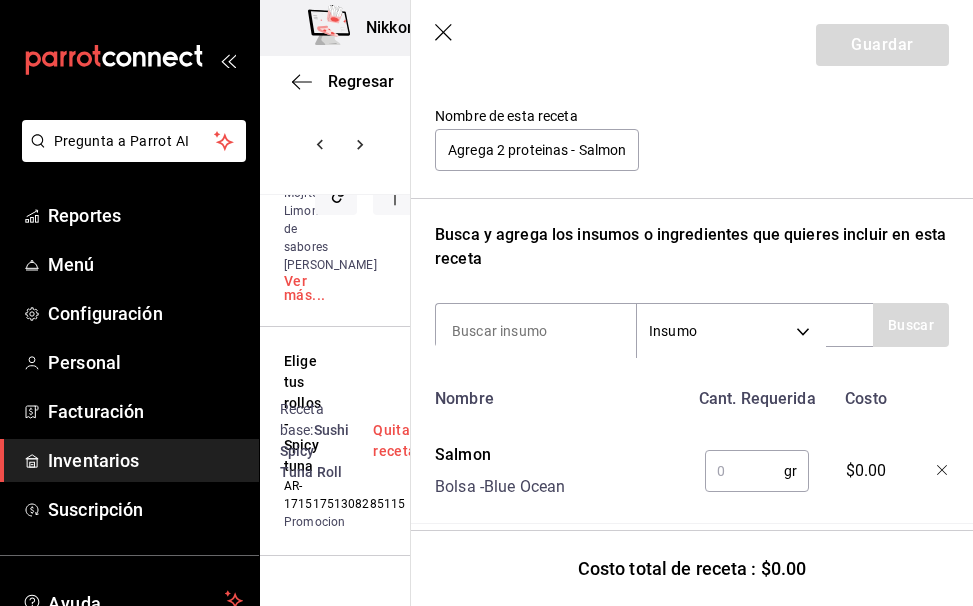 click at bounding box center [744, 471] 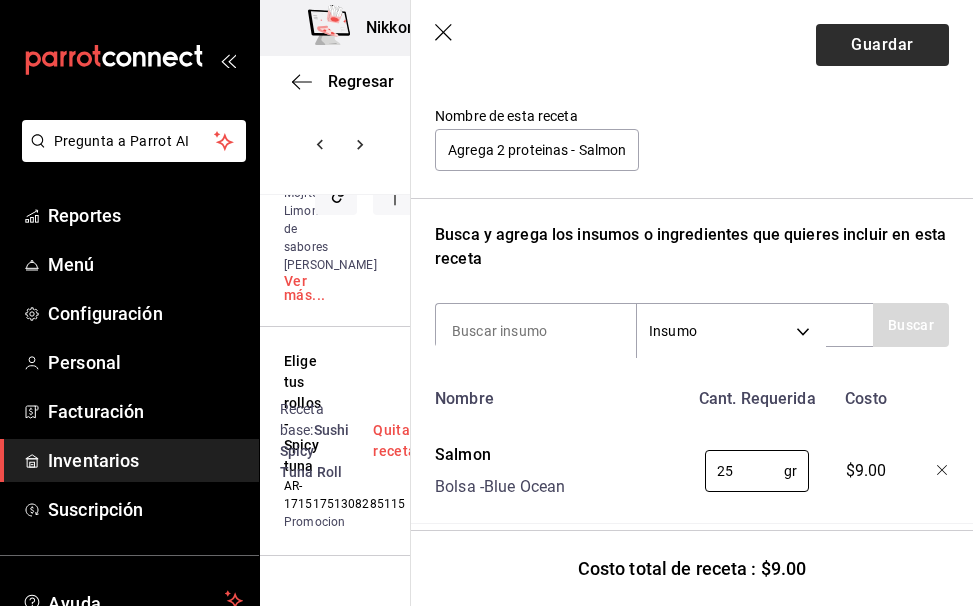 type on "25" 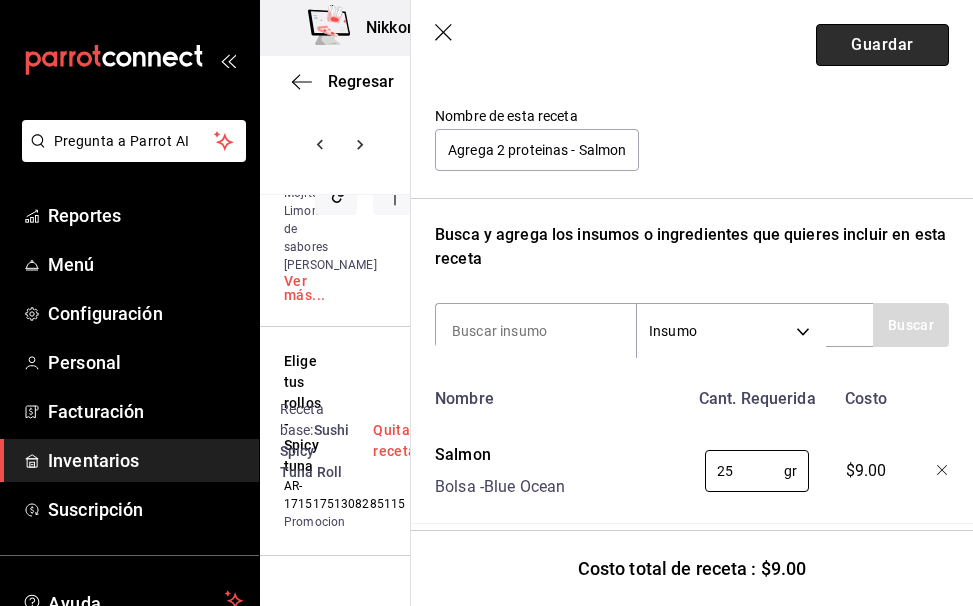 click on "Guardar" at bounding box center [882, 45] 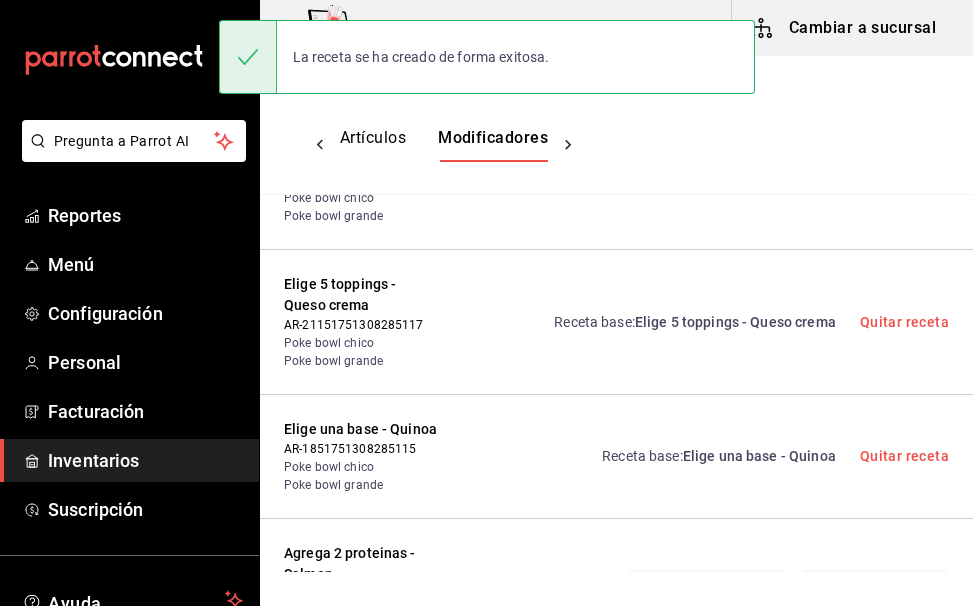 scroll, scrollTop: 0, scrollLeft: 0, axis: both 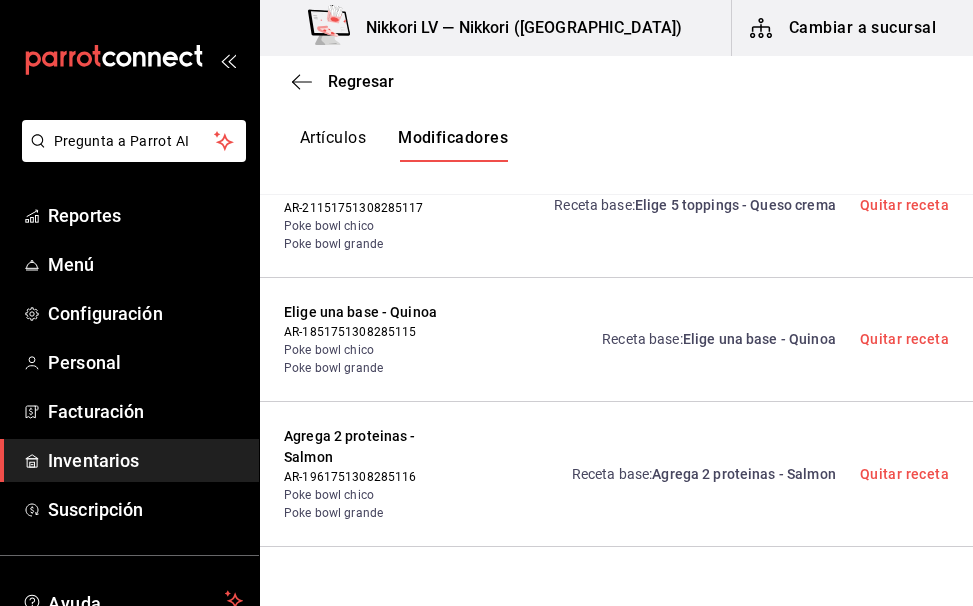click on "Crear receta" at bounding box center (876, 619) 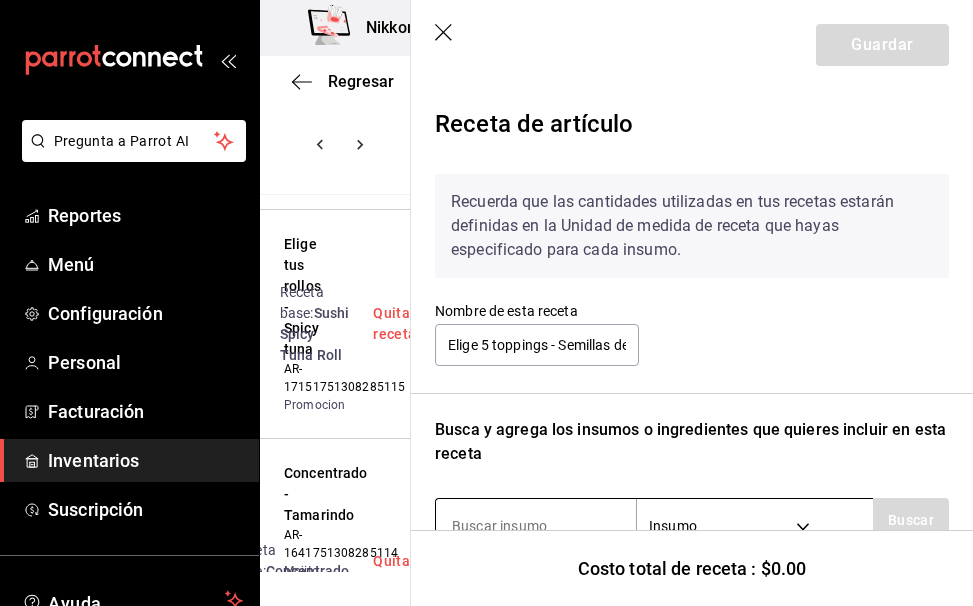 click at bounding box center [536, 526] 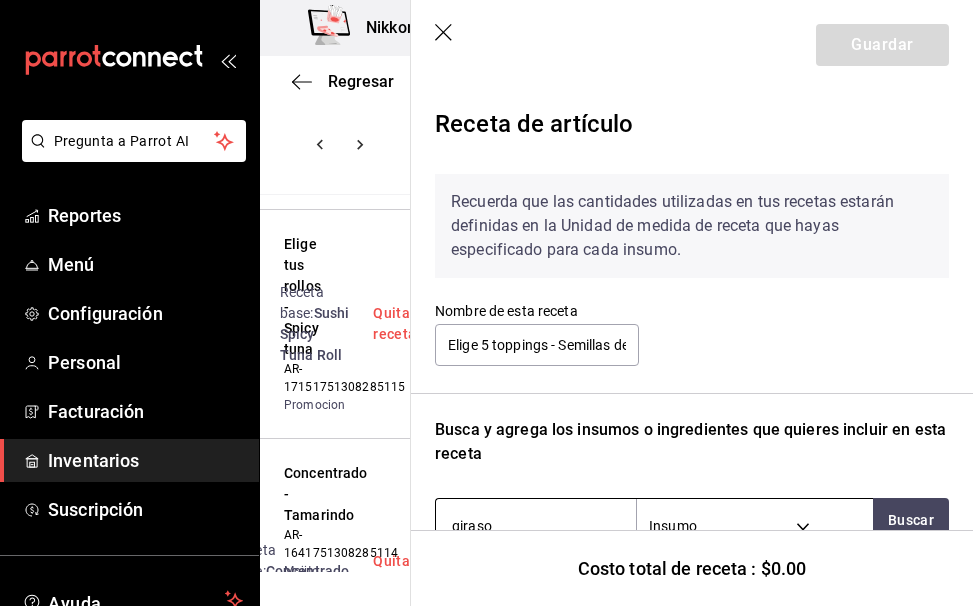 type on "girasol" 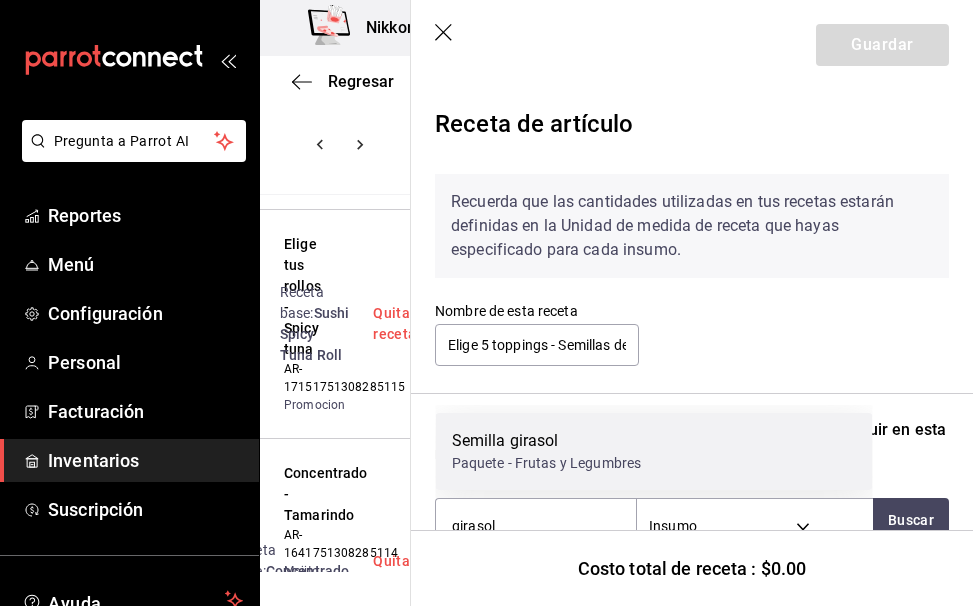 click on "Paquete - Frutas y Legumbres" at bounding box center (547, 463) 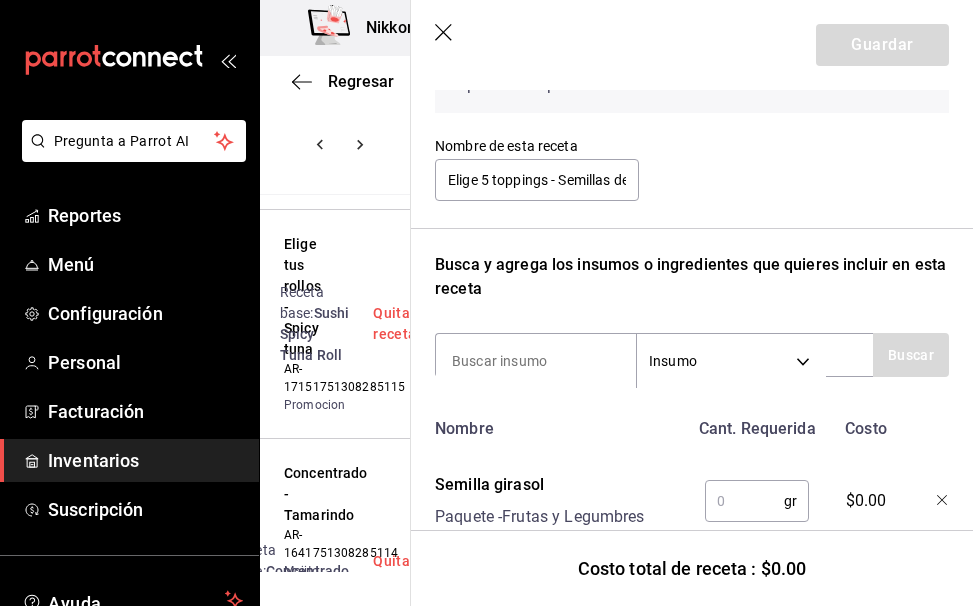 scroll, scrollTop: 169, scrollLeft: 0, axis: vertical 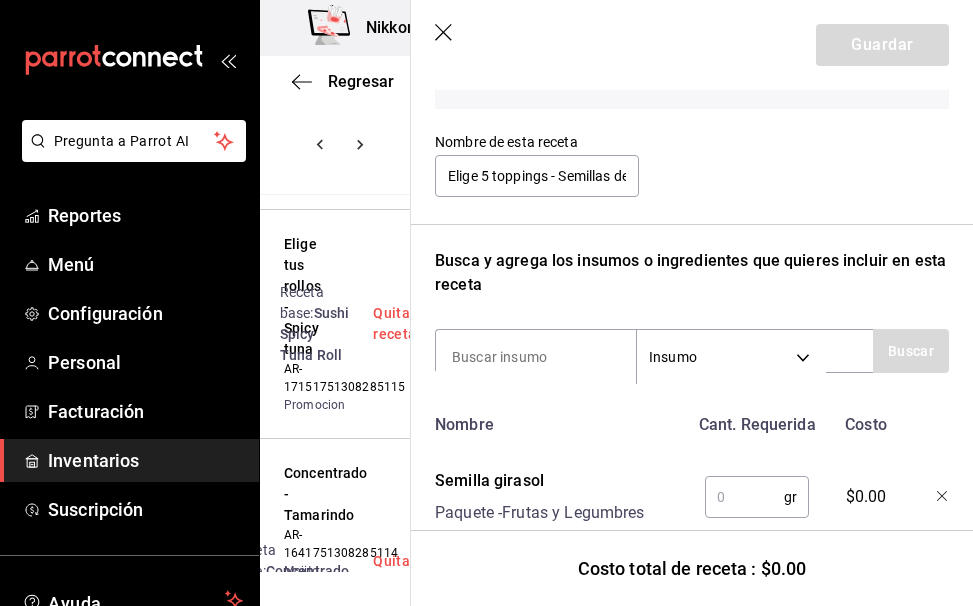 click at bounding box center [744, 497] 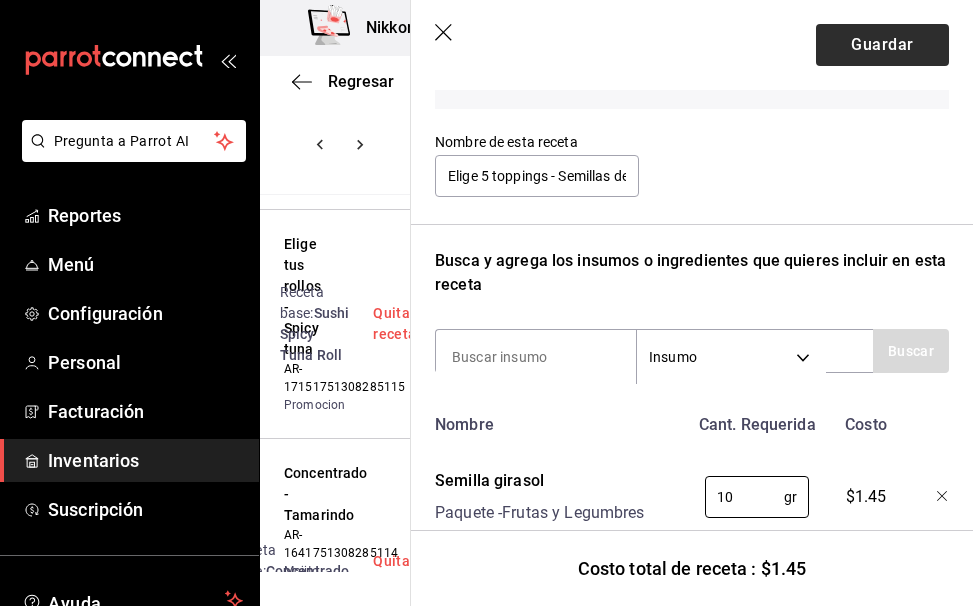 type on "10" 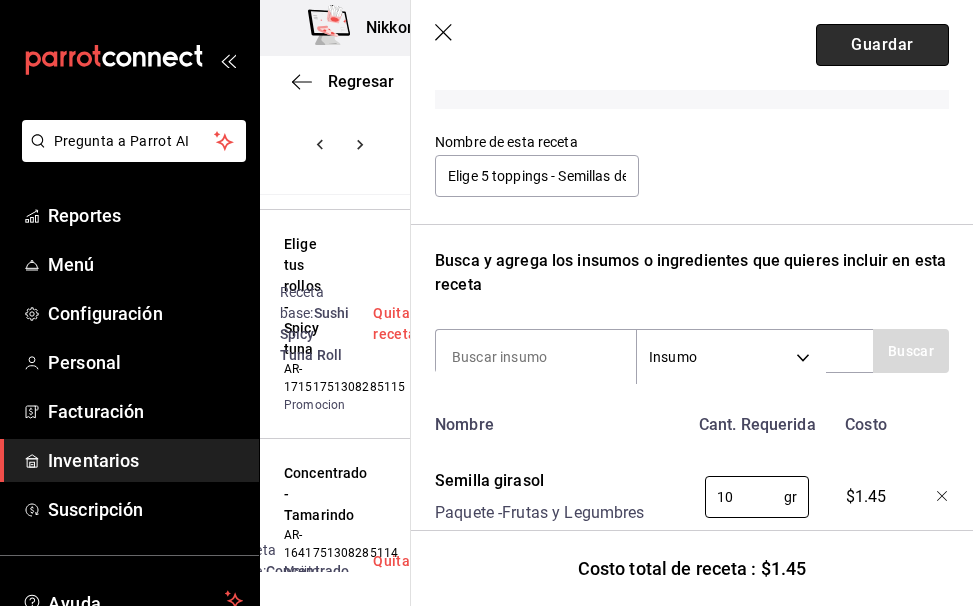 click on "Guardar" at bounding box center [882, 45] 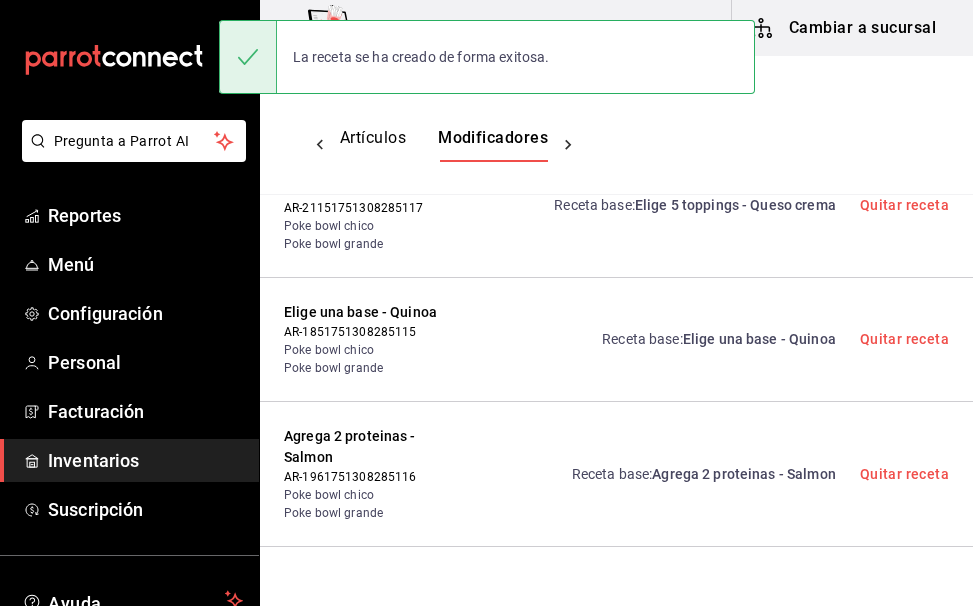 scroll, scrollTop: 0, scrollLeft: 0, axis: both 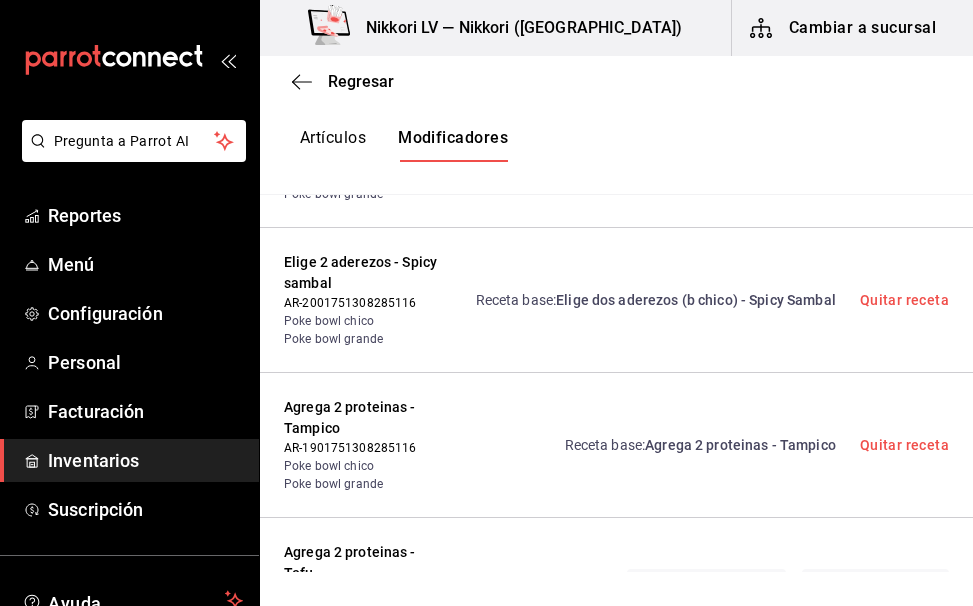 click on "Crear receta" at bounding box center [876, 590] 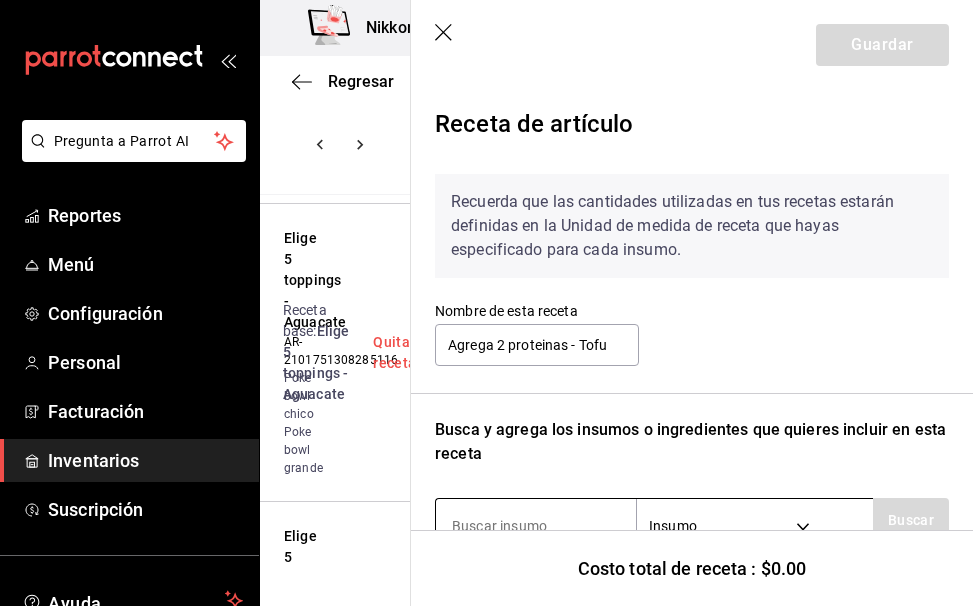 click at bounding box center [536, 526] 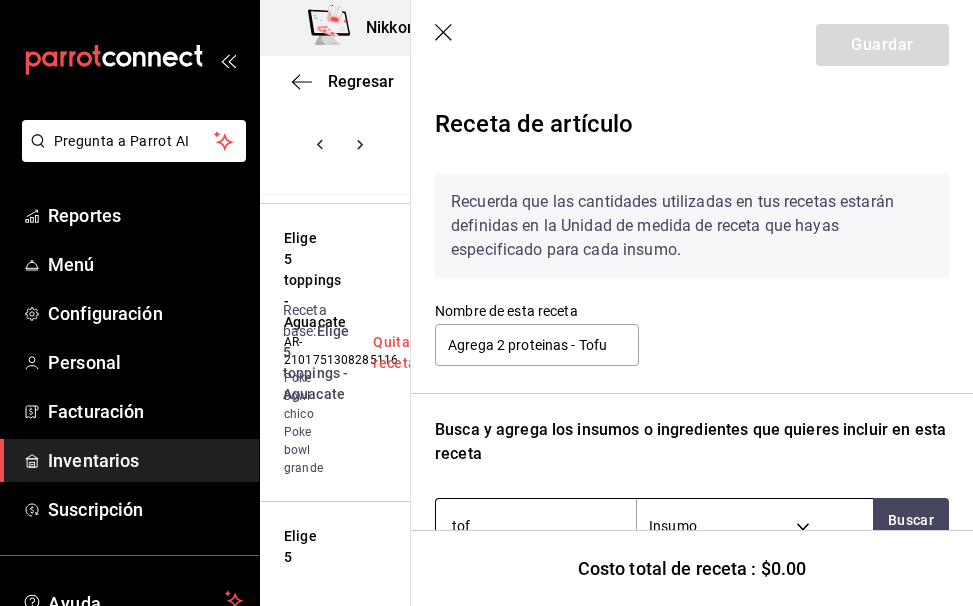 type on "tofu" 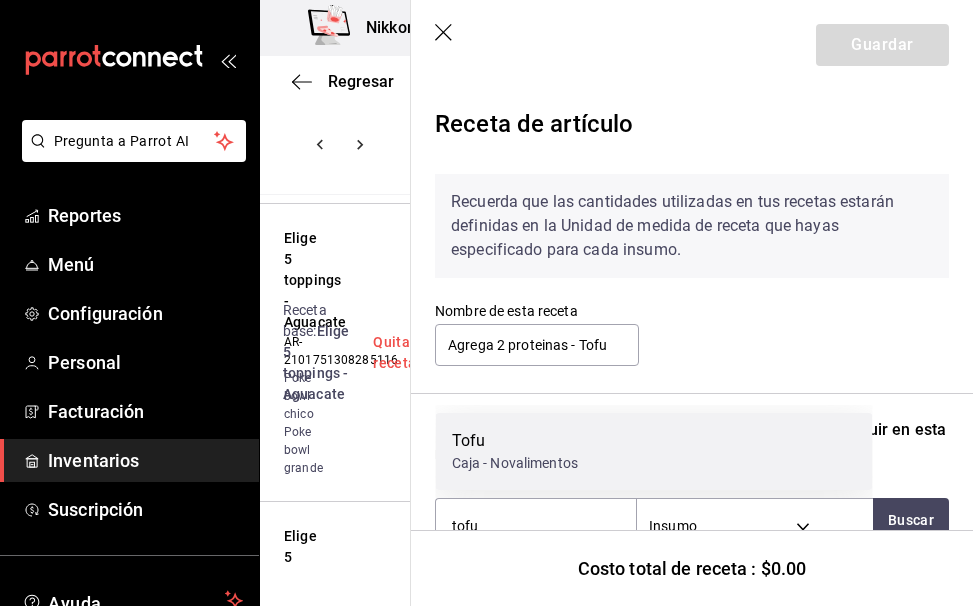 click on "Tofu" at bounding box center (515, 441) 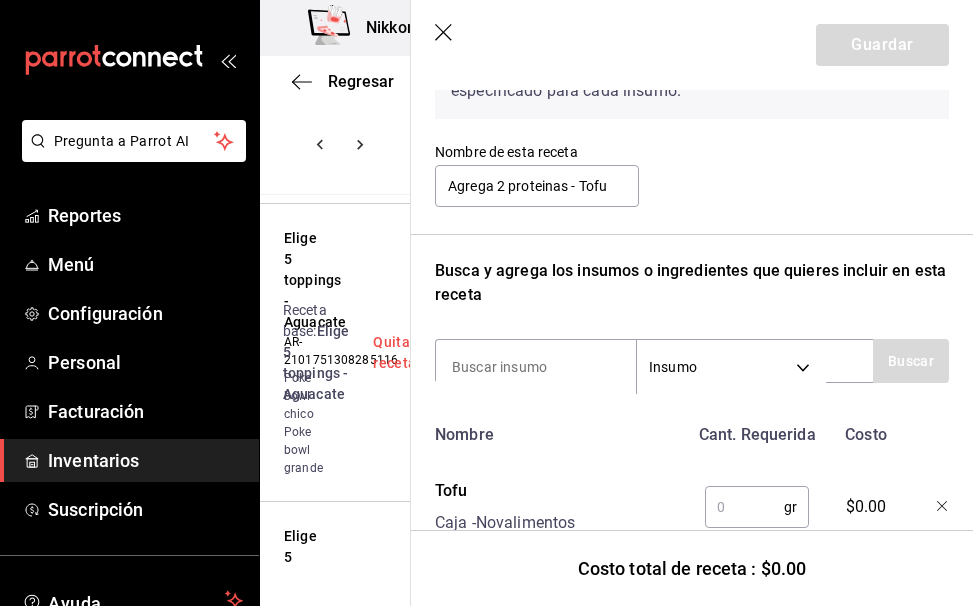 scroll, scrollTop: 160, scrollLeft: 0, axis: vertical 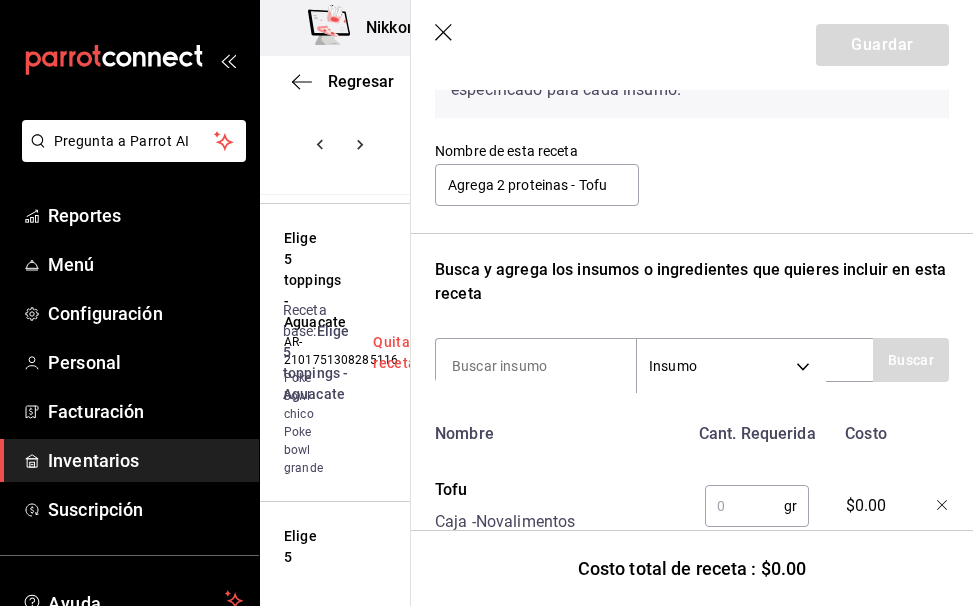 click at bounding box center [744, 506] 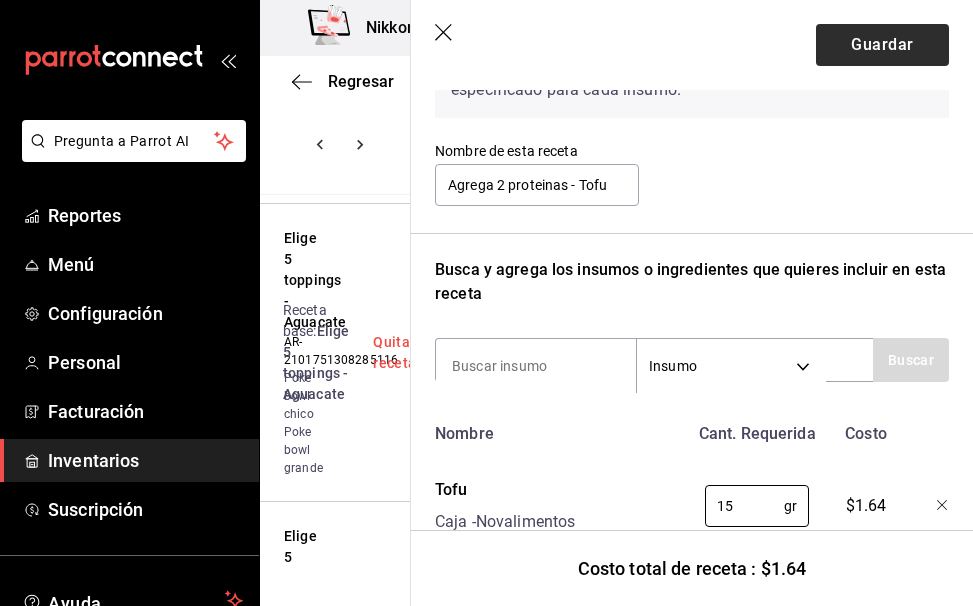 type on "15" 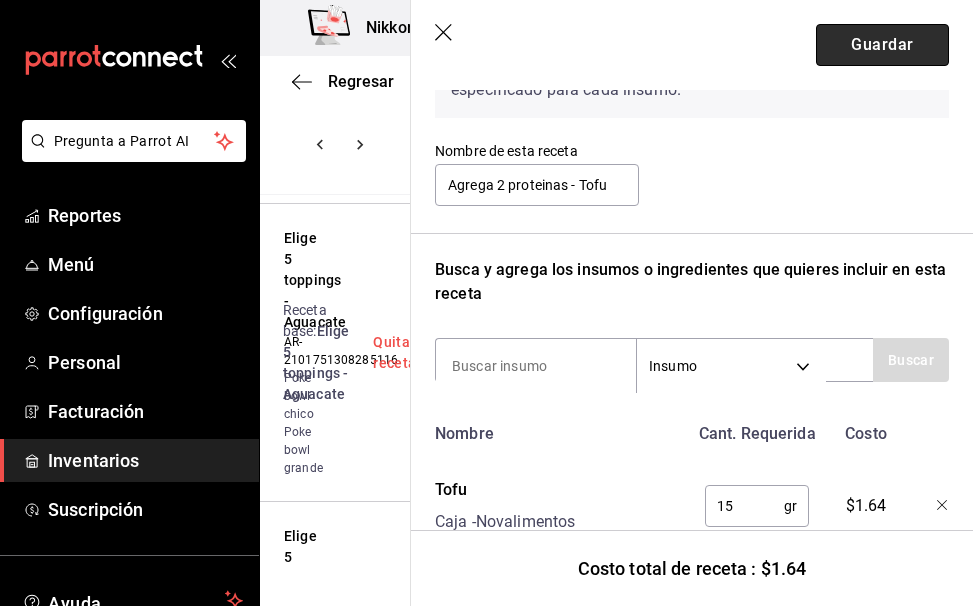 click on "Guardar" at bounding box center [882, 45] 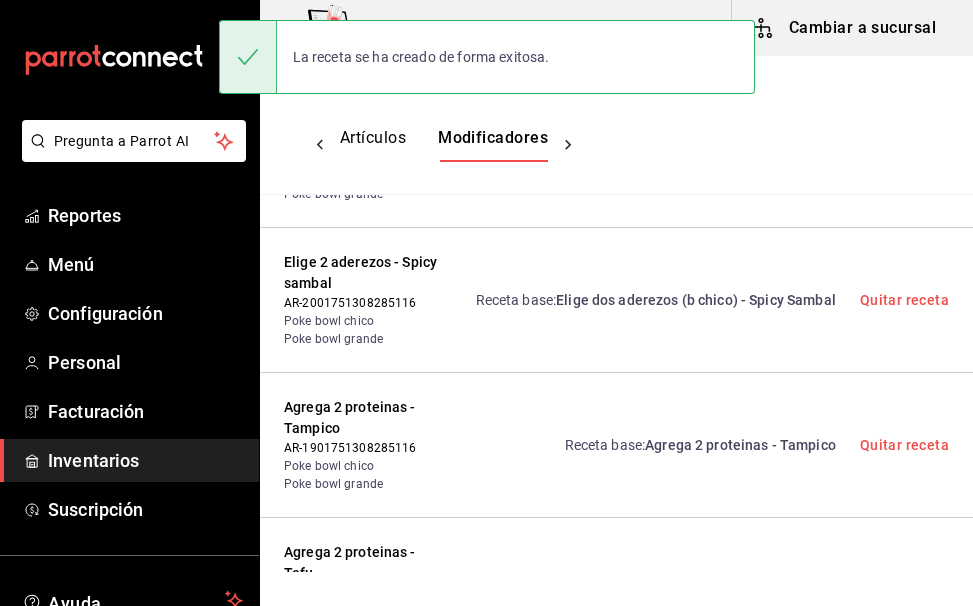 scroll, scrollTop: 0, scrollLeft: 0, axis: both 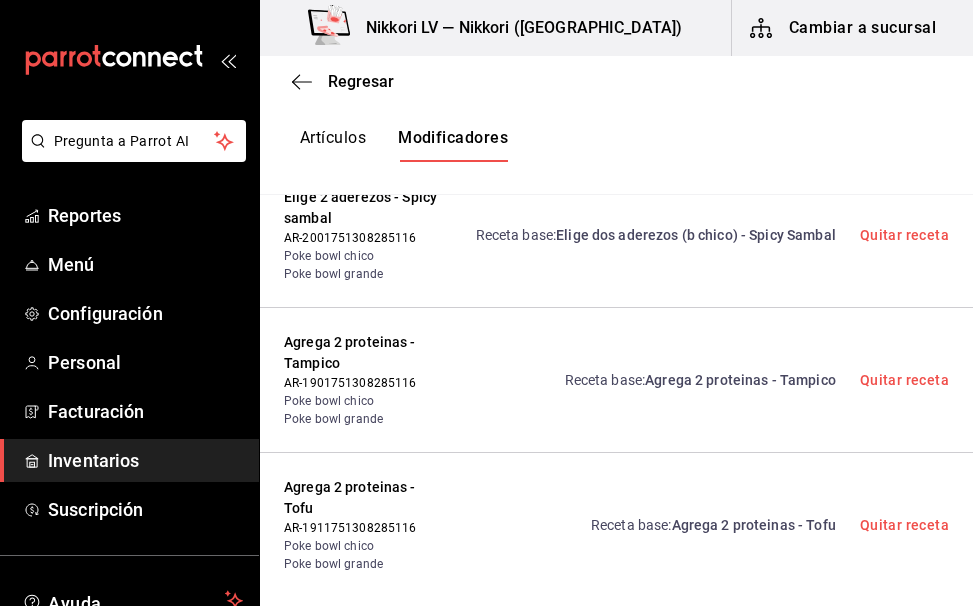 click 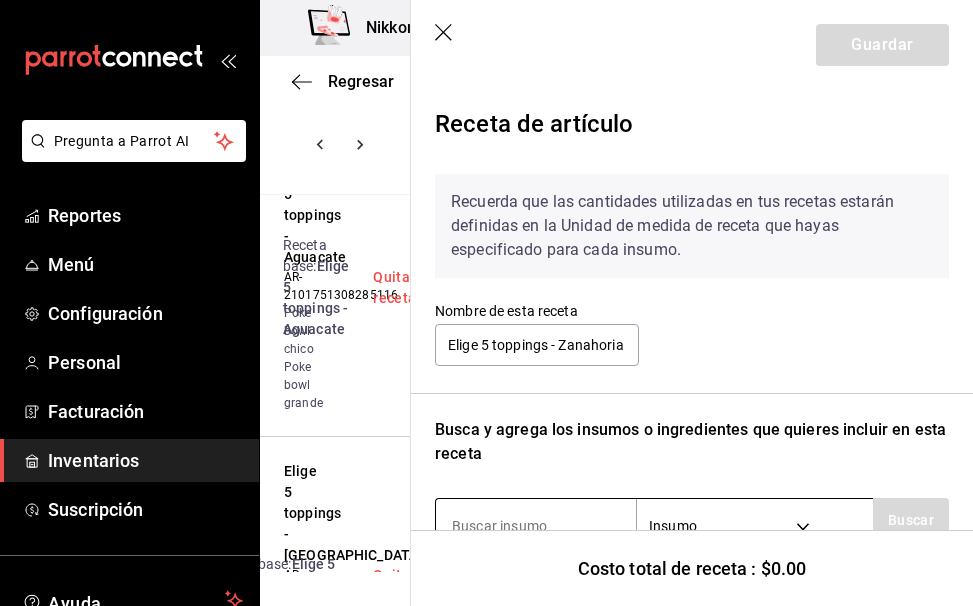 click at bounding box center (536, 526) 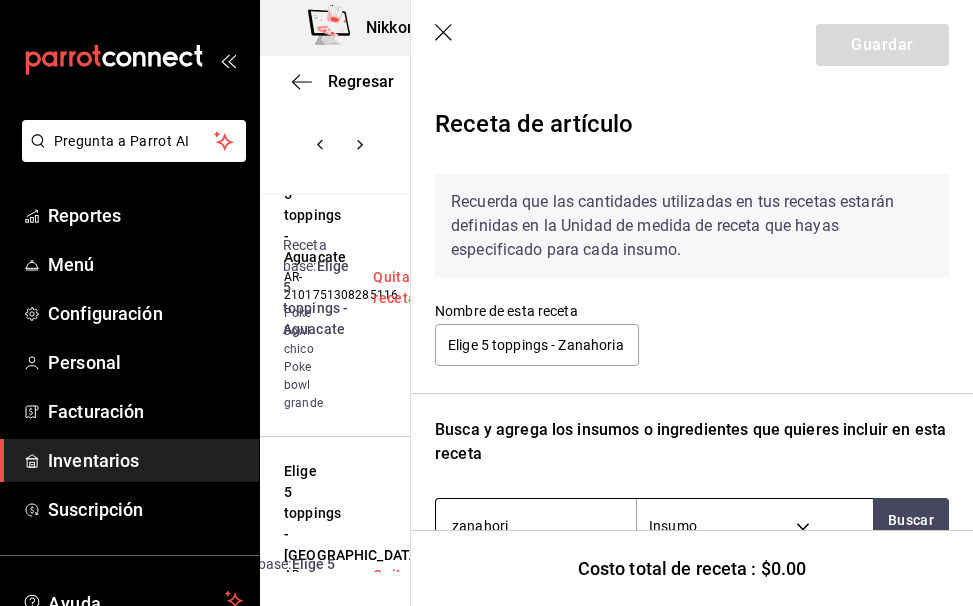 type on "zanahoria" 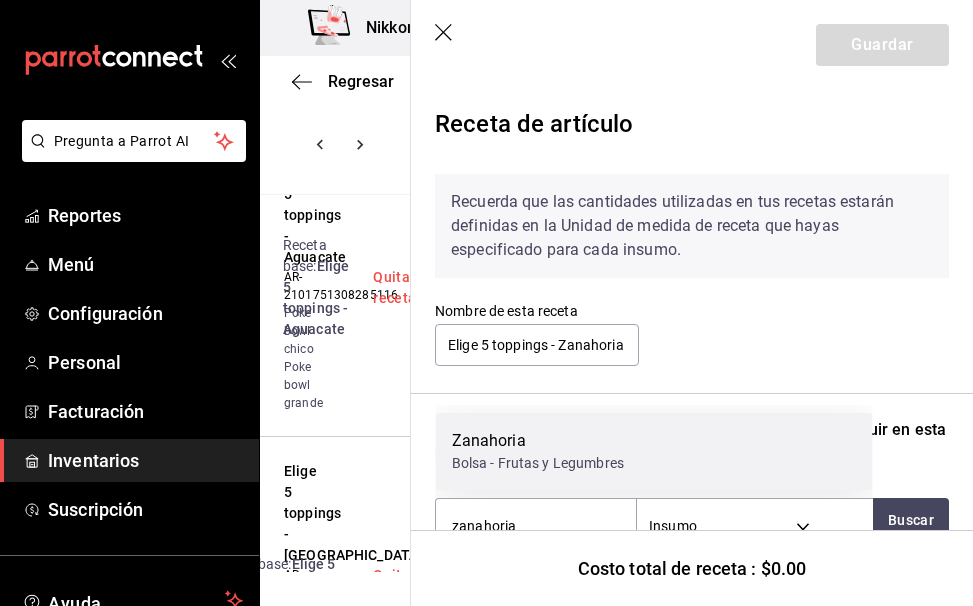 click on "Zanahoria" at bounding box center (538, 441) 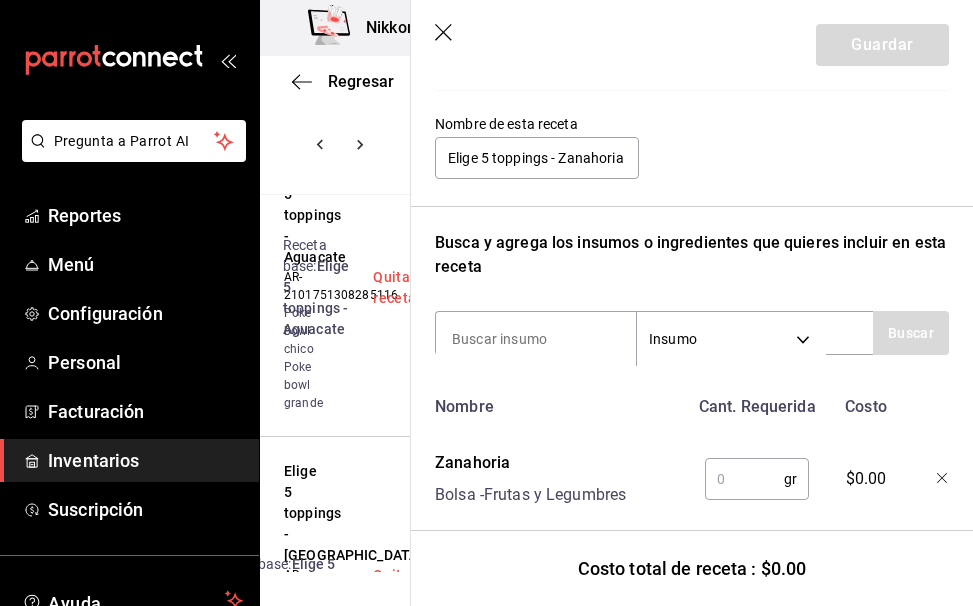 scroll, scrollTop: 192, scrollLeft: 0, axis: vertical 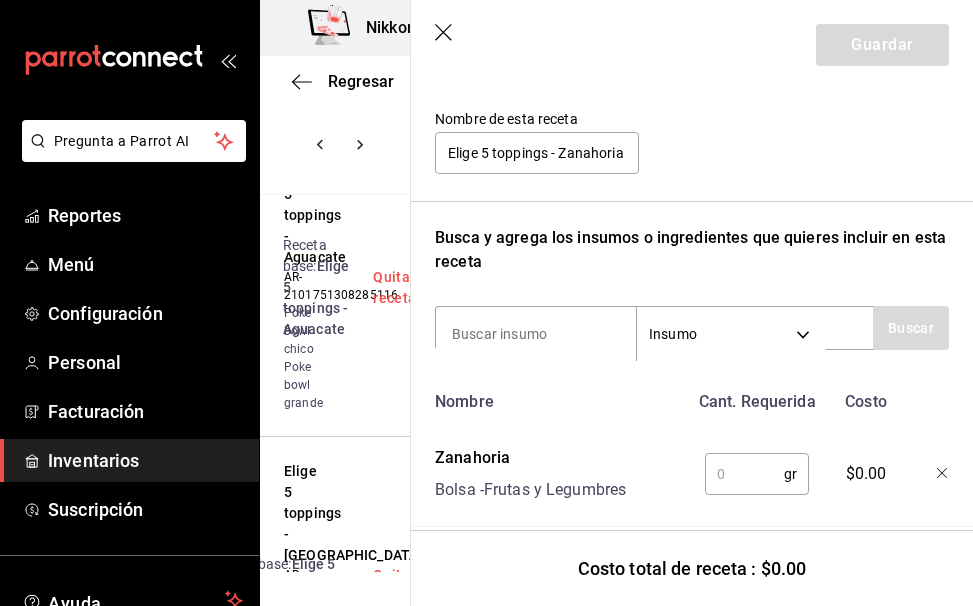 click at bounding box center (744, 474) 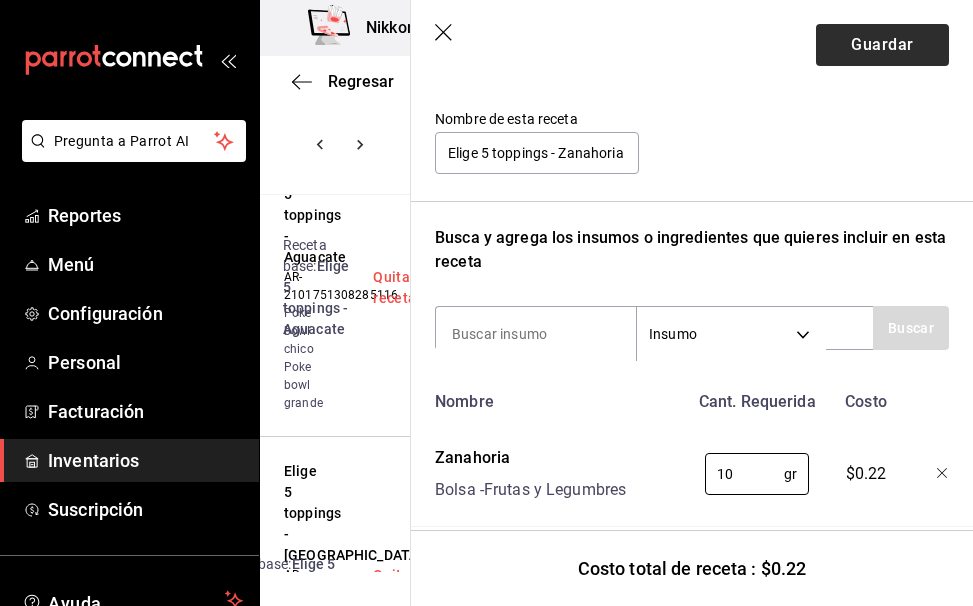type on "10" 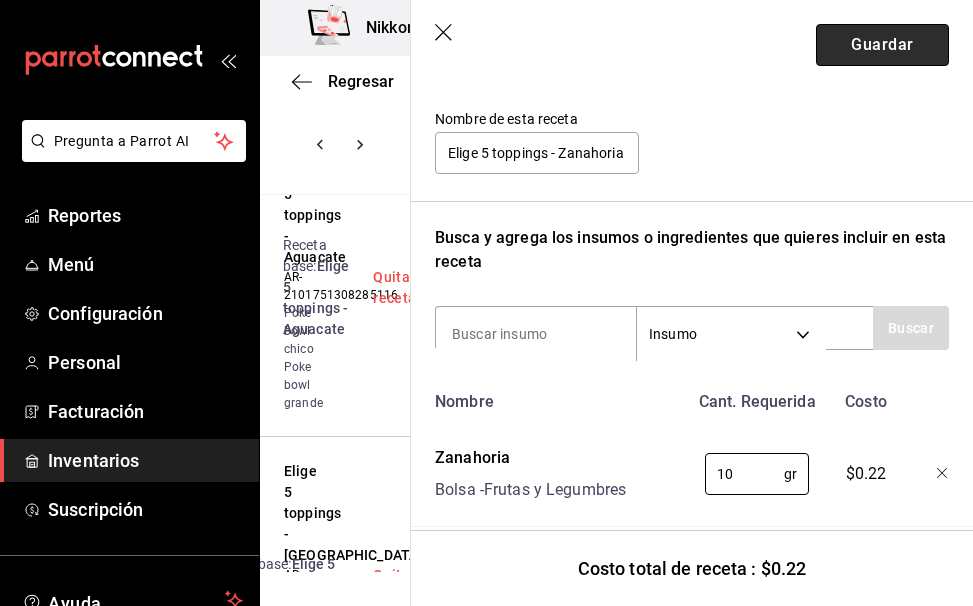 click on "Guardar" at bounding box center [882, 45] 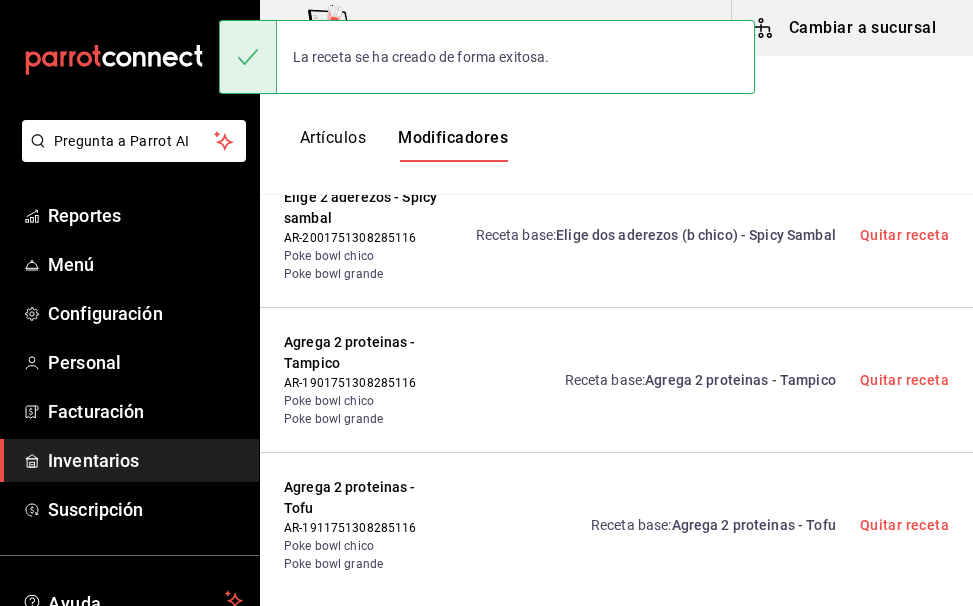scroll, scrollTop: 0, scrollLeft: 0, axis: both 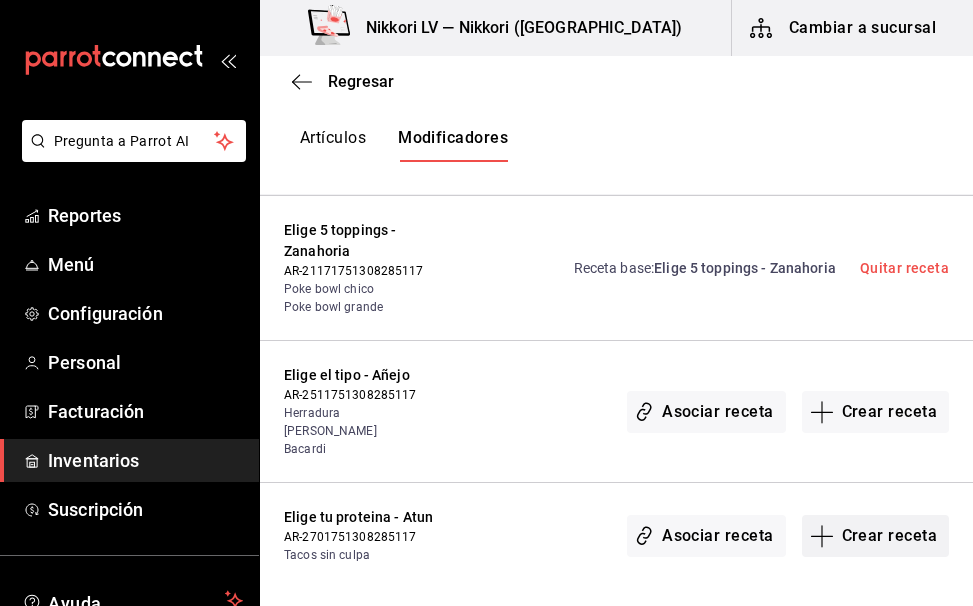 click on "Crear receta" at bounding box center (876, 536) 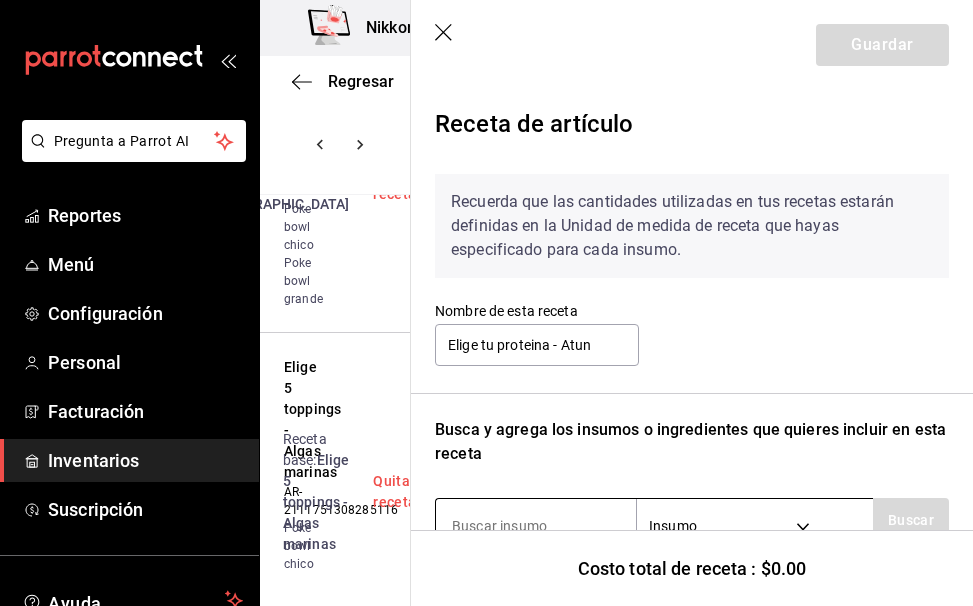 click at bounding box center [536, 526] 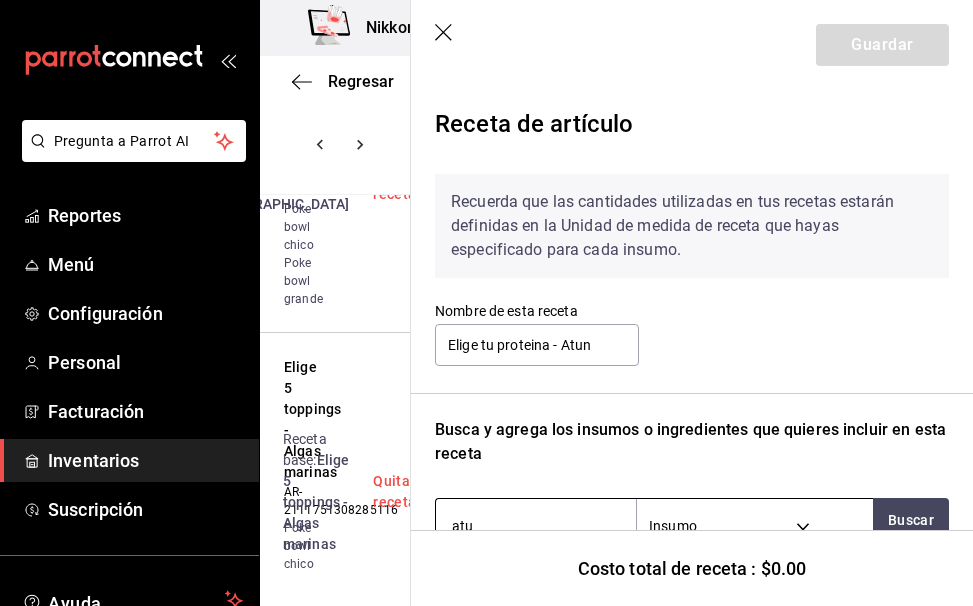 type on "atun" 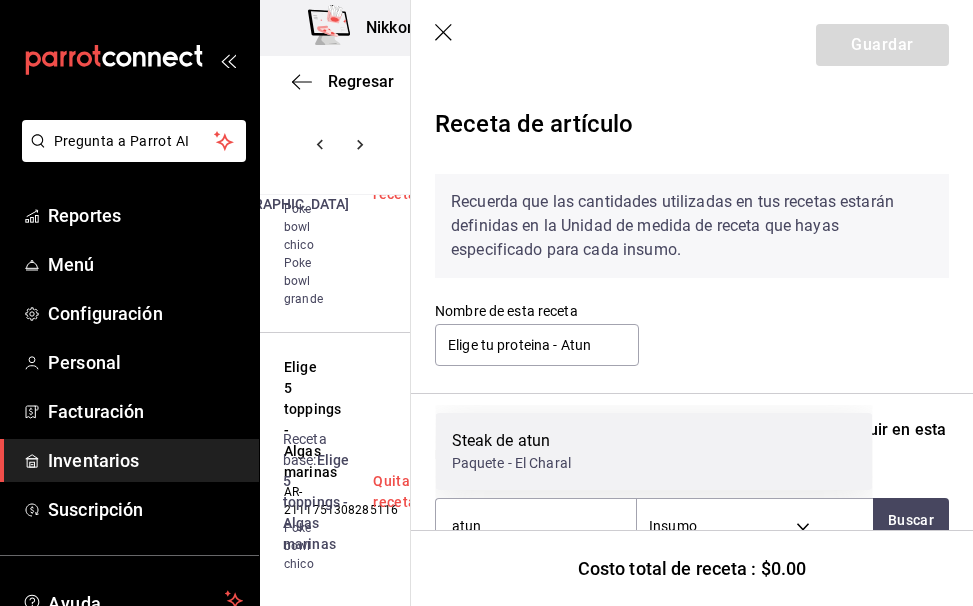 click on "Steak de atun" at bounding box center (512, 441) 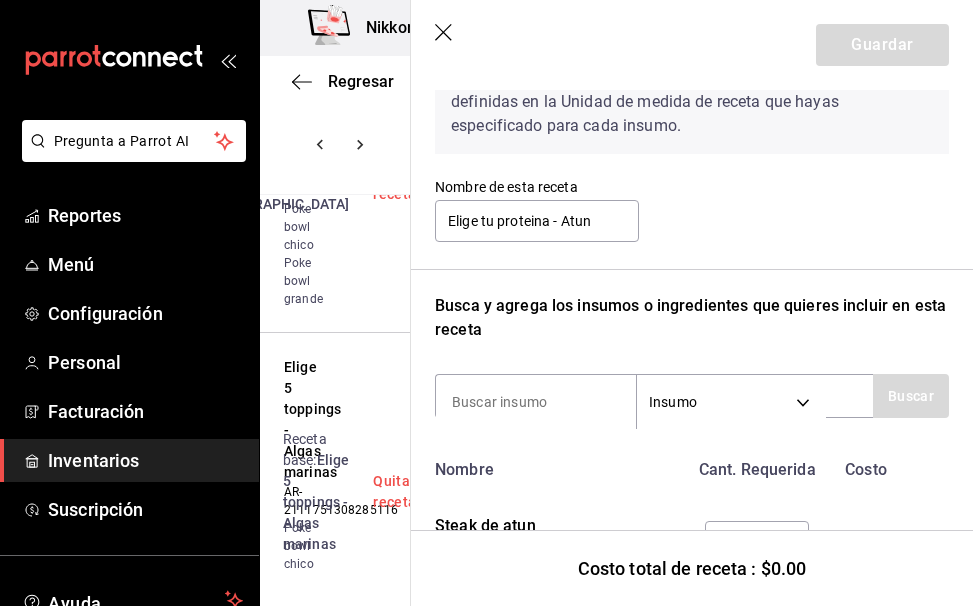 scroll, scrollTop: 144, scrollLeft: 0, axis: vertical 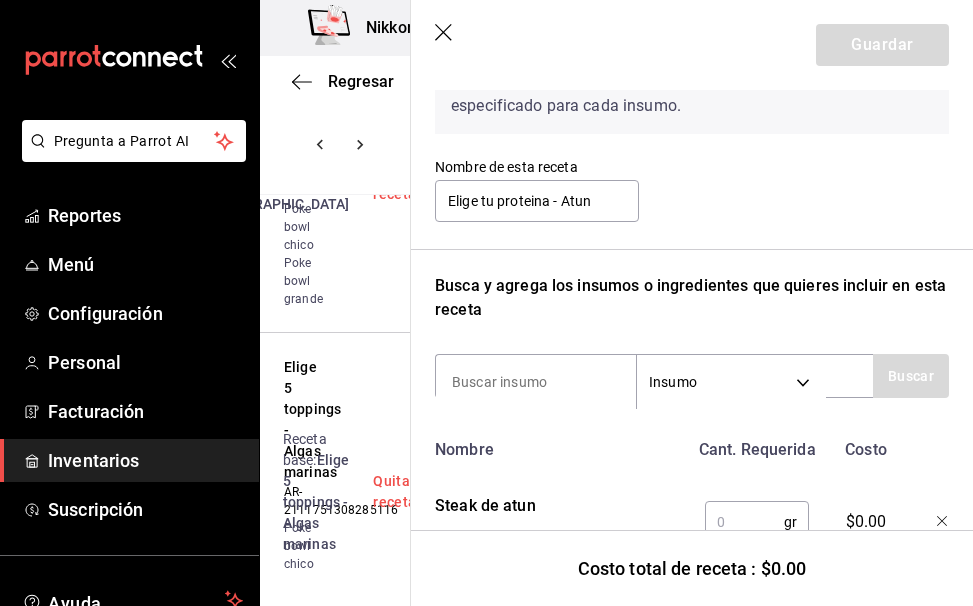 click at bounding box center [744, 522] 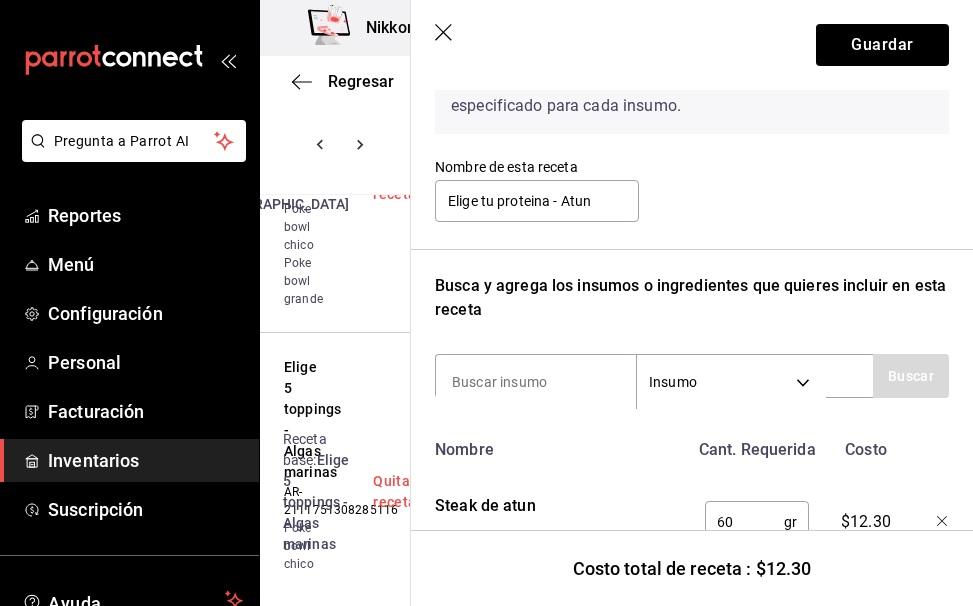 scroll, scrollTop: 217, scrollLeft: 0, axis: vertical 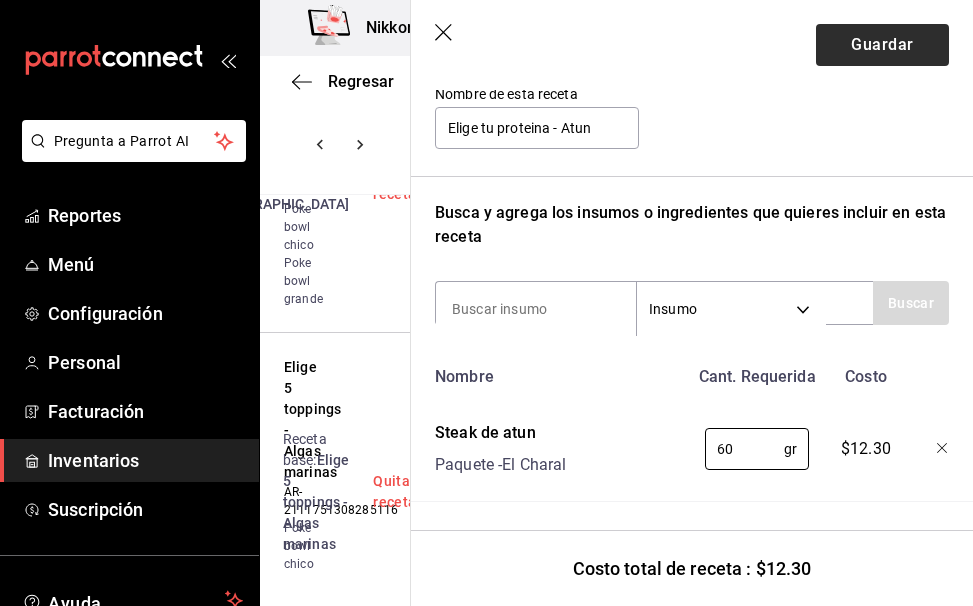 type on "60" 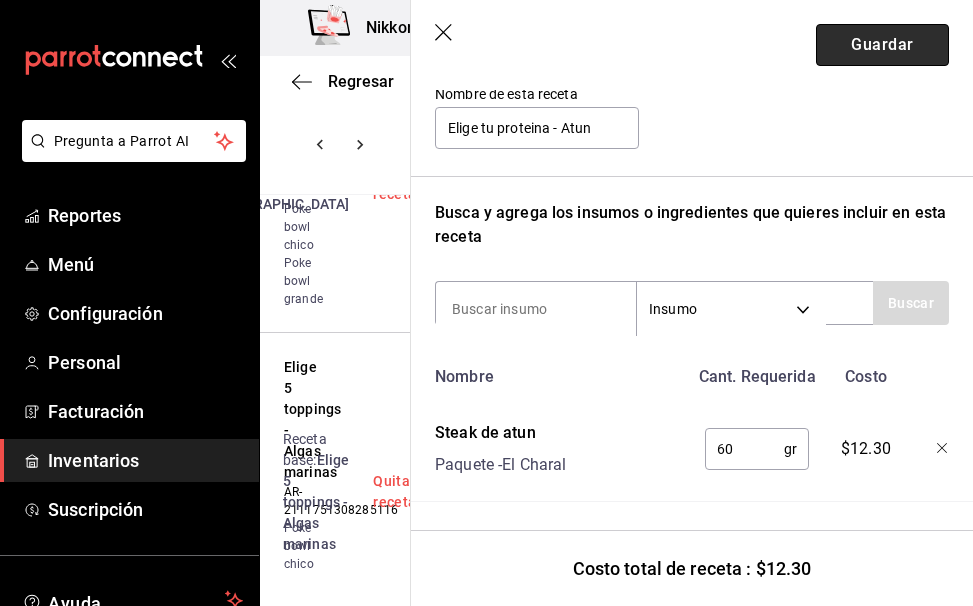 click on "Guardar" at bounding box center [882, 45] 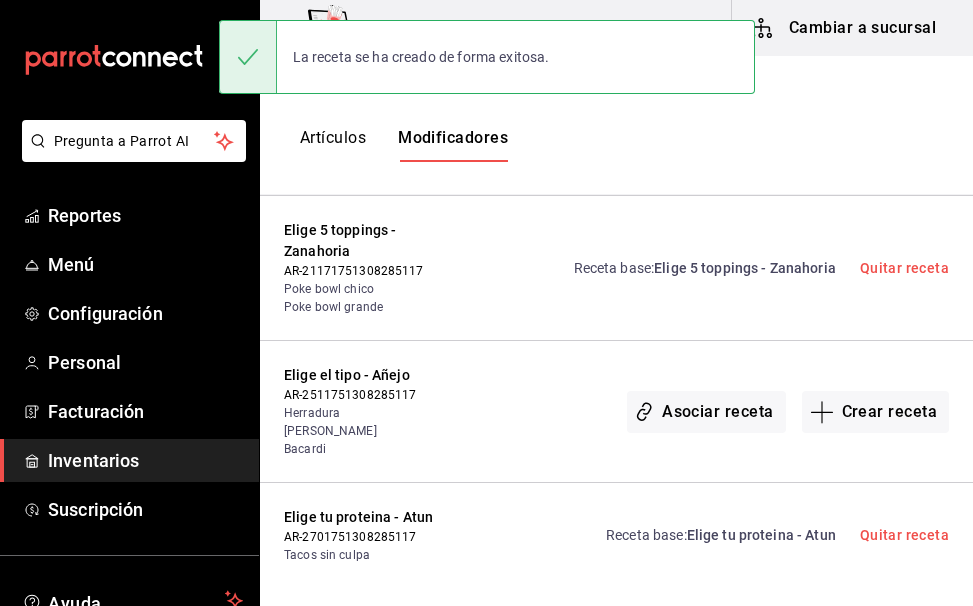 scroll, scrollTop: 0, scrollLeft: 0, axis: both 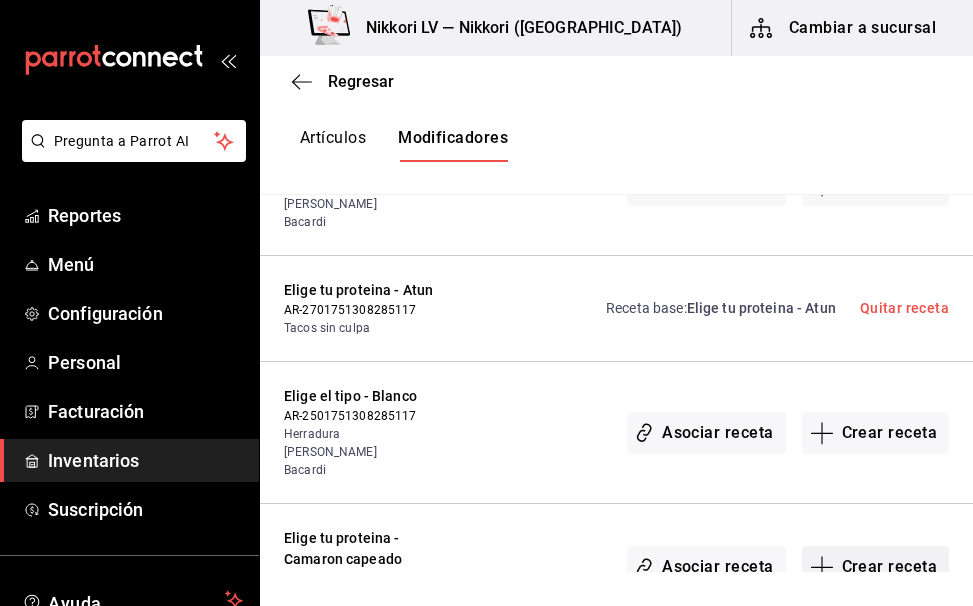 click on "Crear receta" at bounding box center (876, 567) 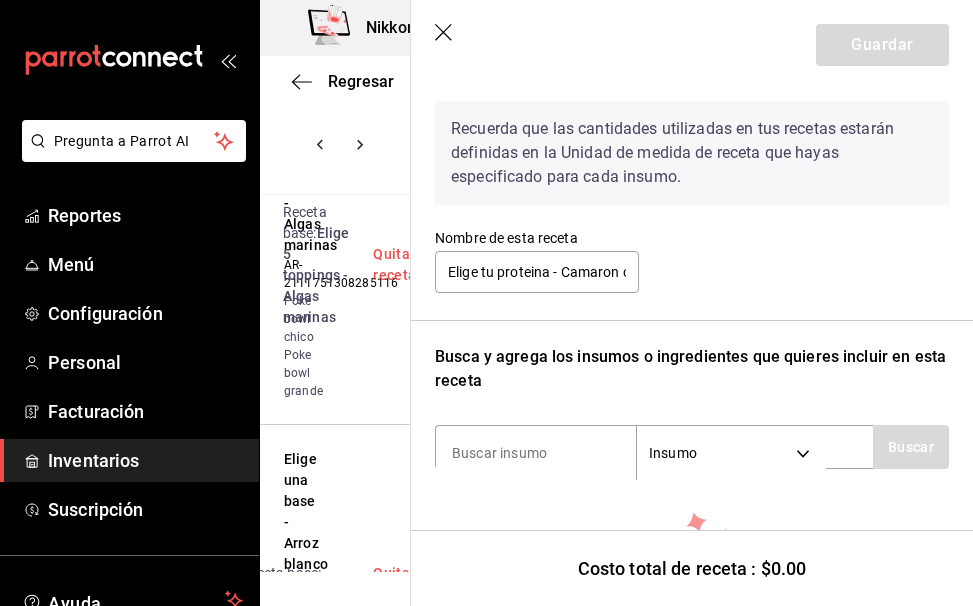 scroll, scrollTop: 84, scrollLeft: 0, axis: vertical 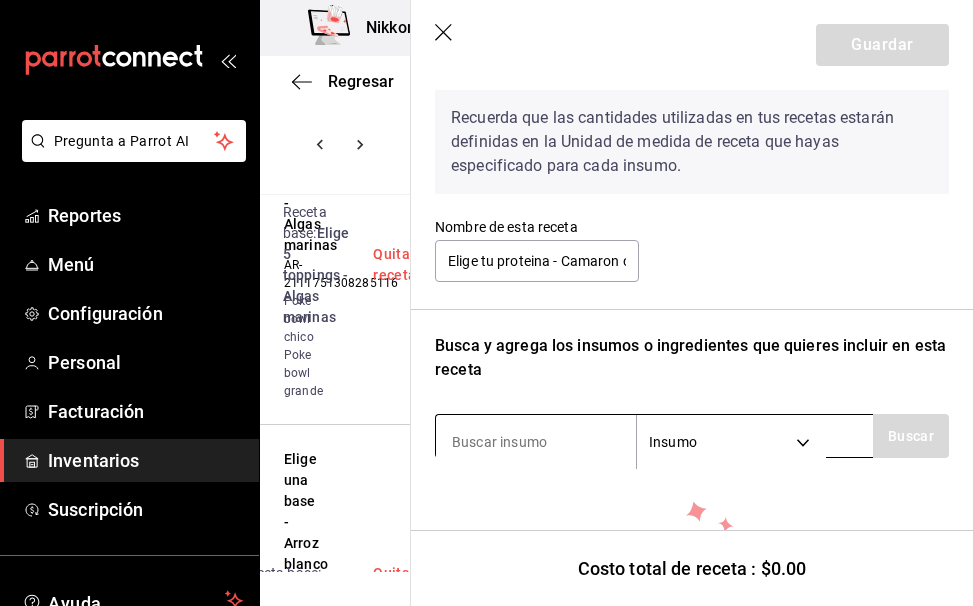 click at bounding box center (536, 442) 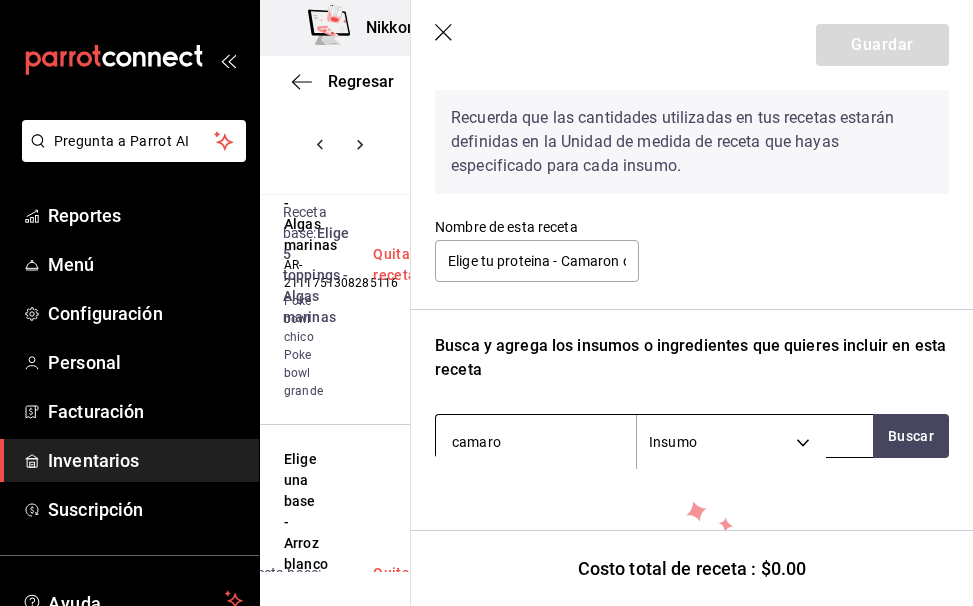 type on "camaron" 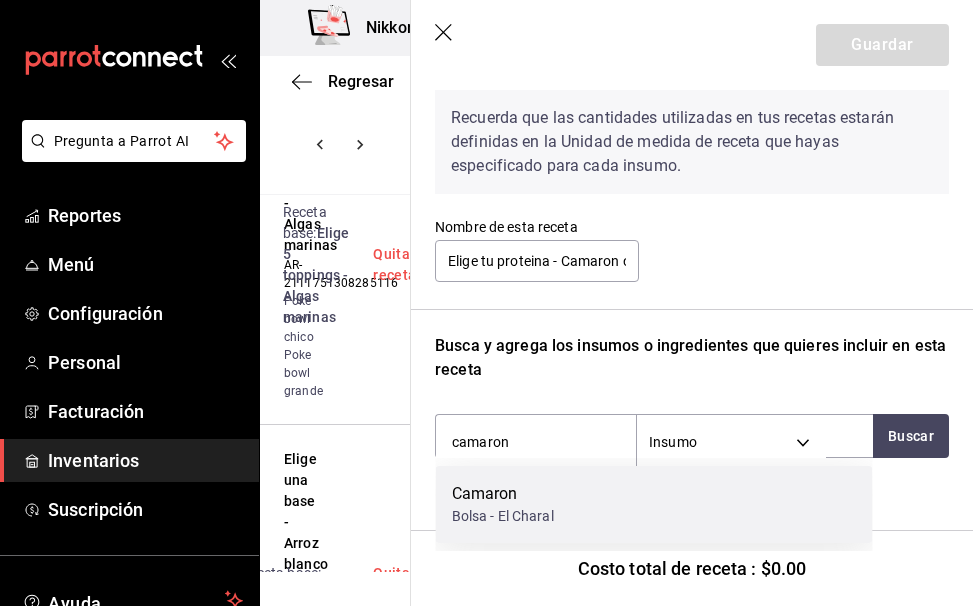 click on "Camaron" at bounding box center (503, 494) 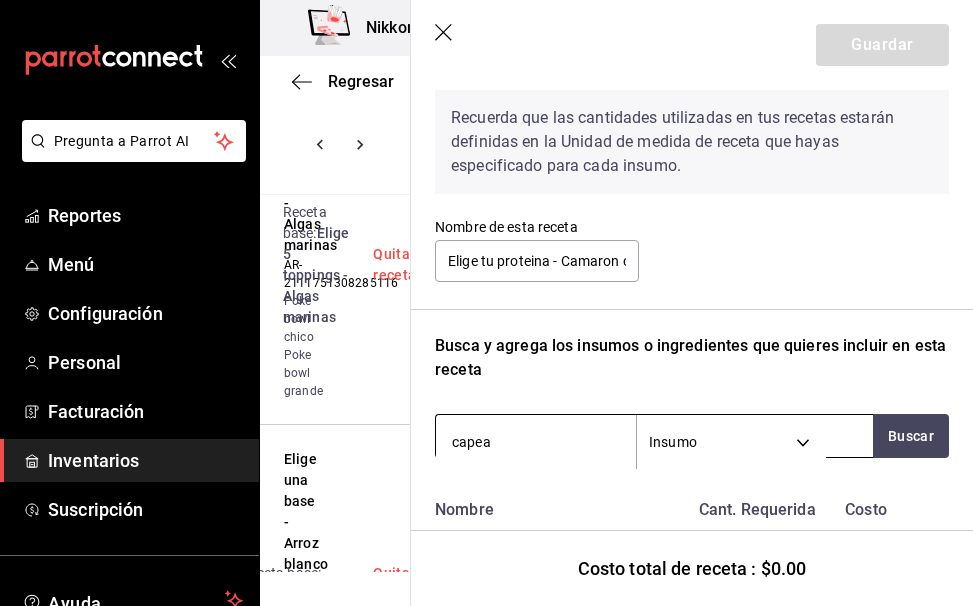 type on "capear" 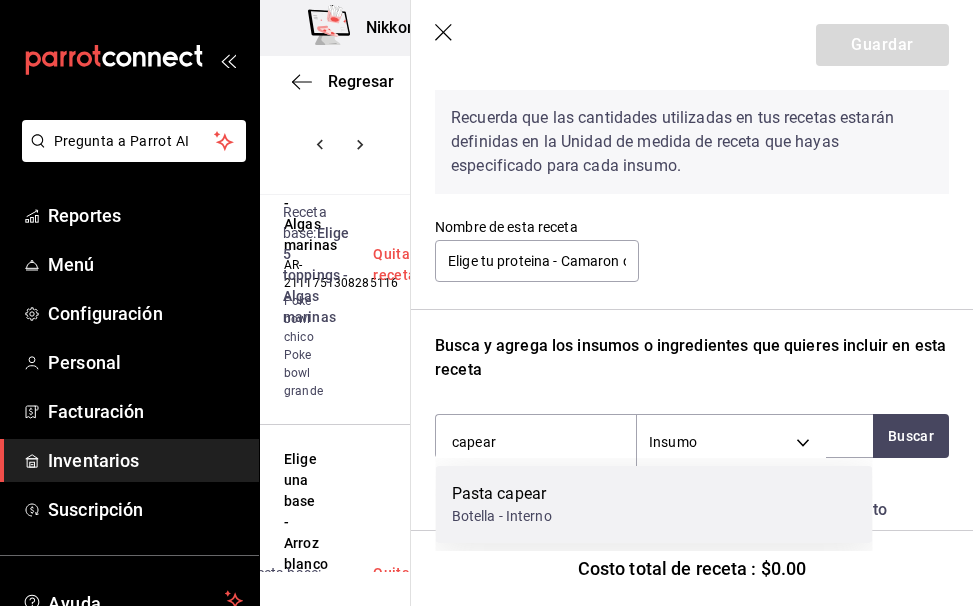 click on "Pasta capear Botella - Interno" at bounding box center (654, 504) 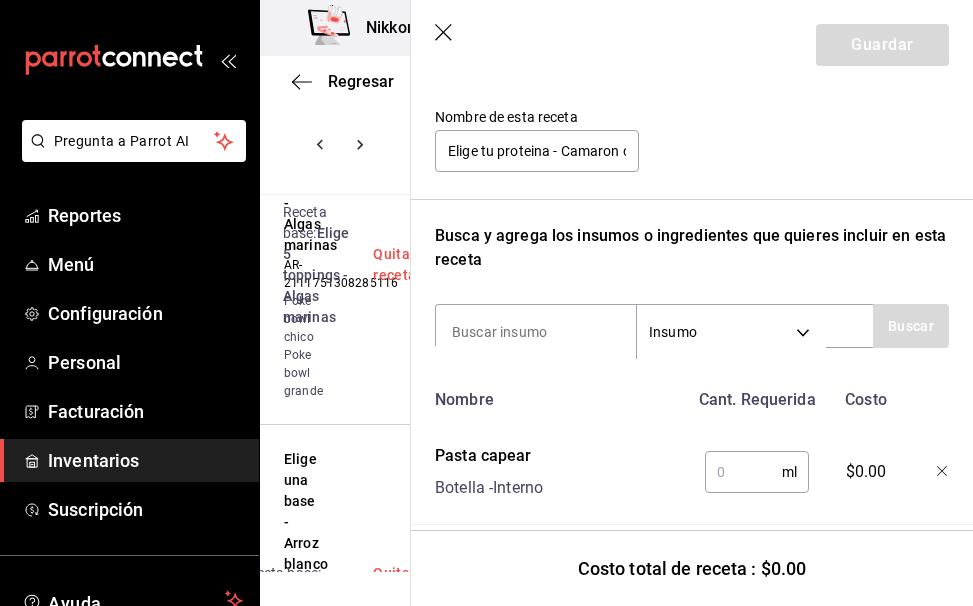 scroll, scrollTop: 237, scrollLeft: 0, axis: vertical 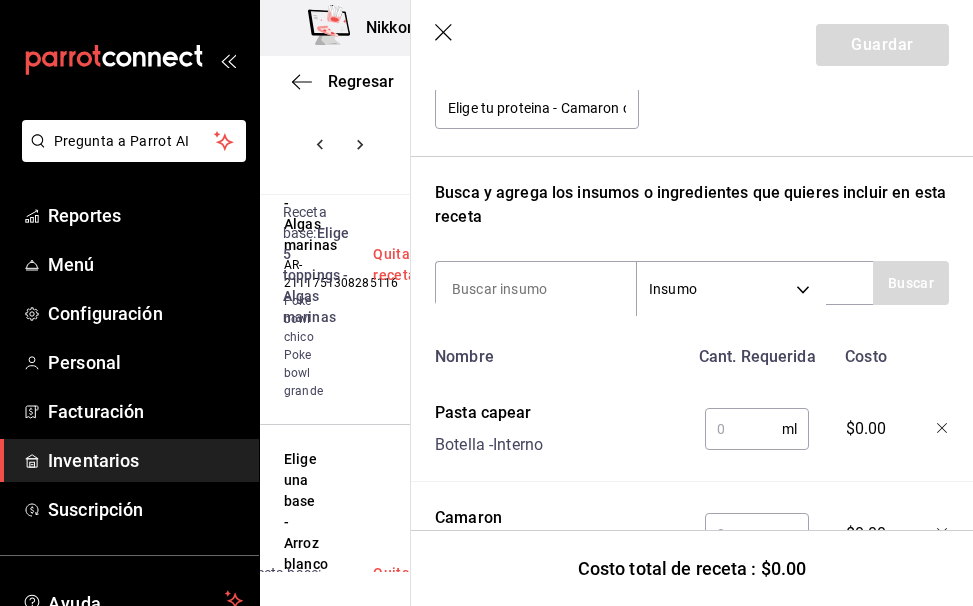 click at bounding box center (743, 429) 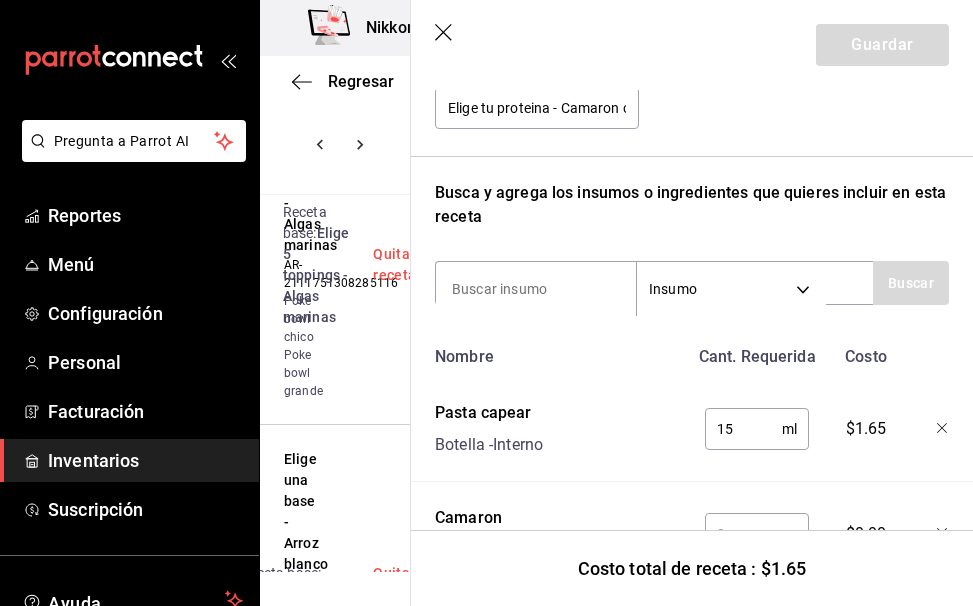 scroll, scrollTop: 322, scrollLeft: 0, axis: vertical 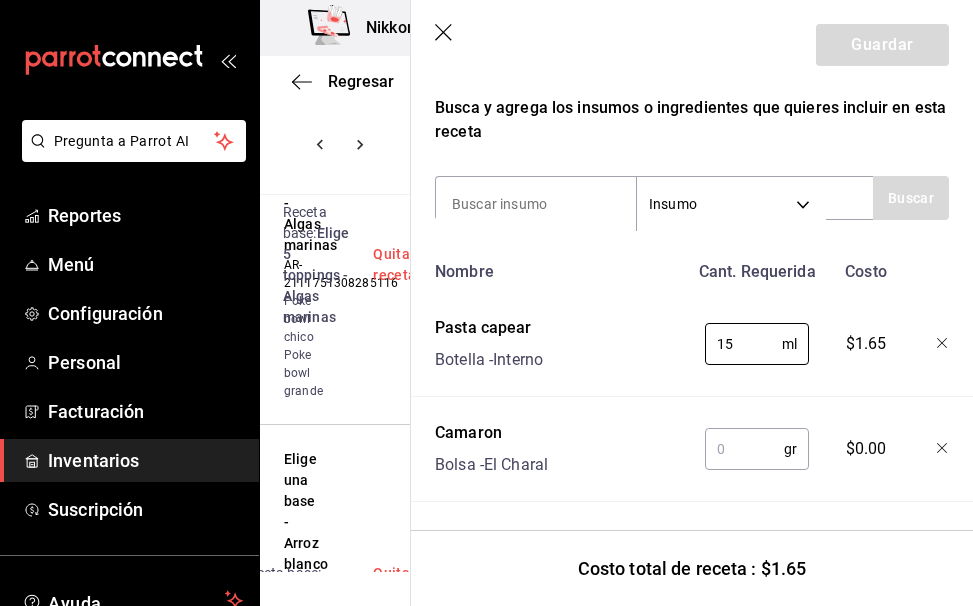 type on "15" 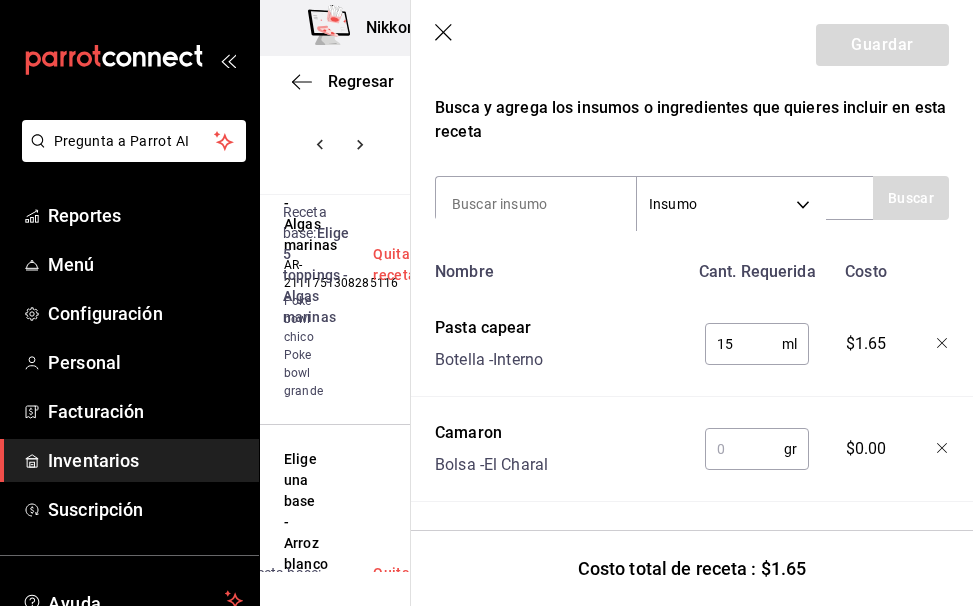click at bounding box center [744, 449] 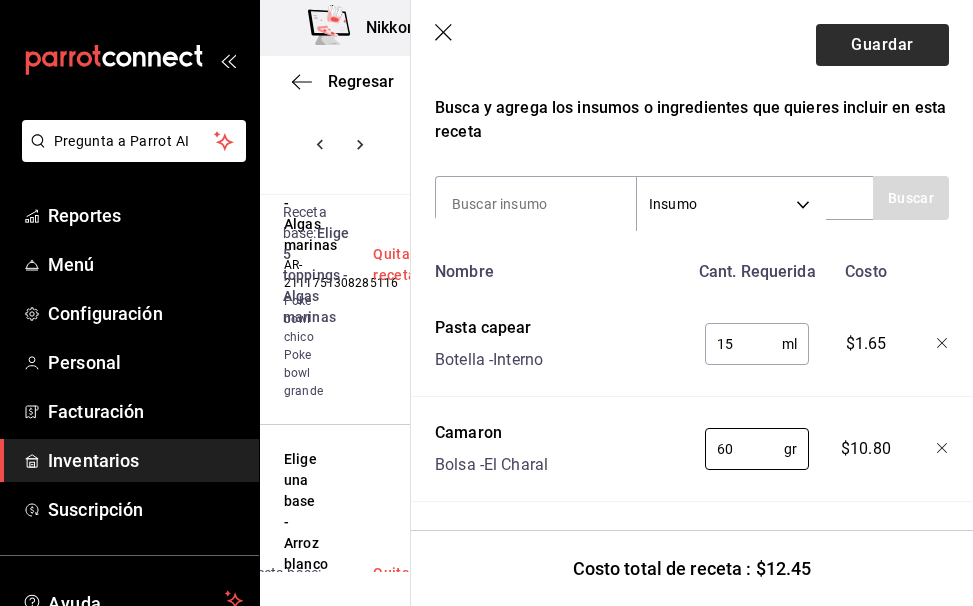 type on "60" 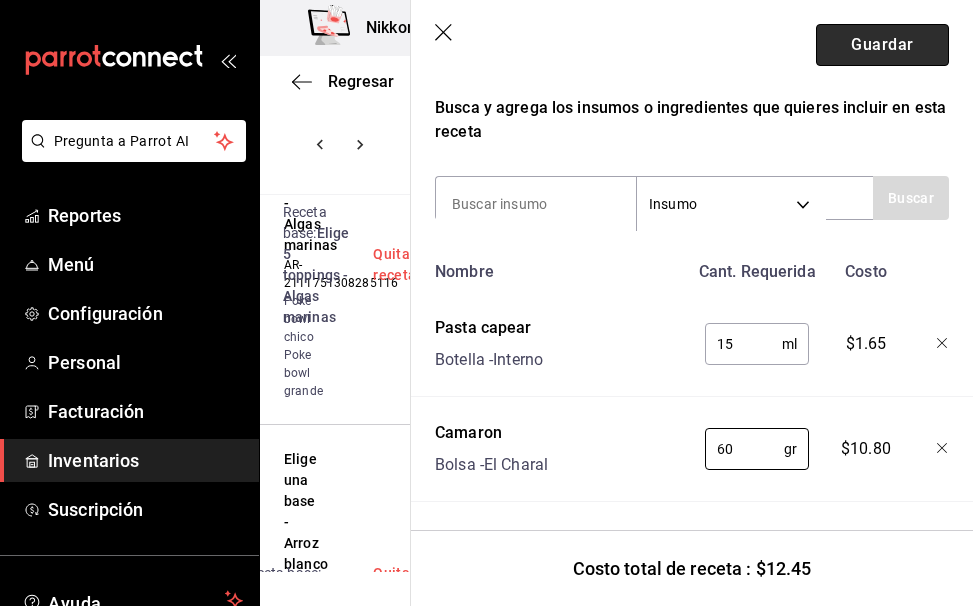 click on "Guardar" at bounding box center (882, 45) 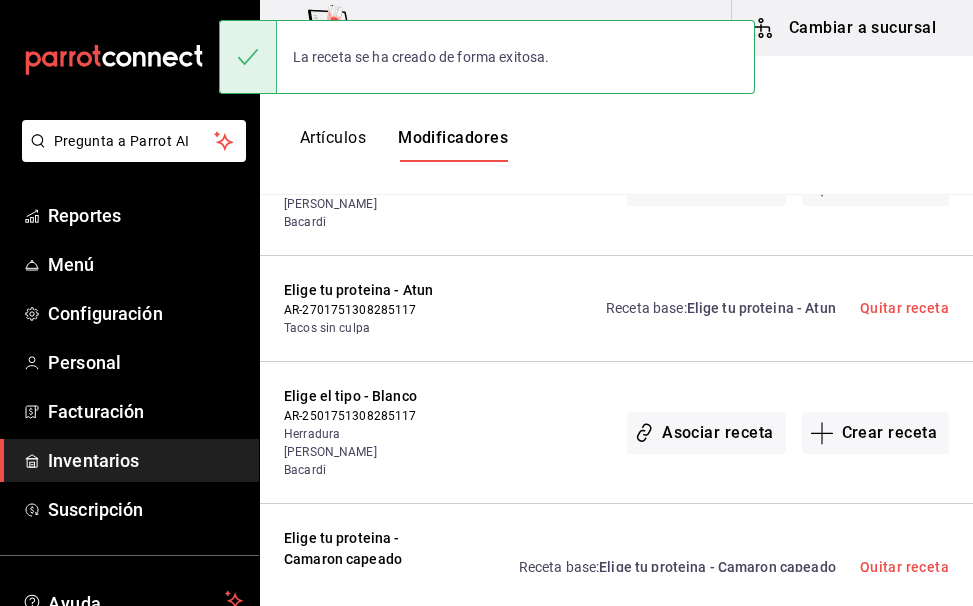 scroll, scrollTop: 0, scrollLeft: 0, axis: both 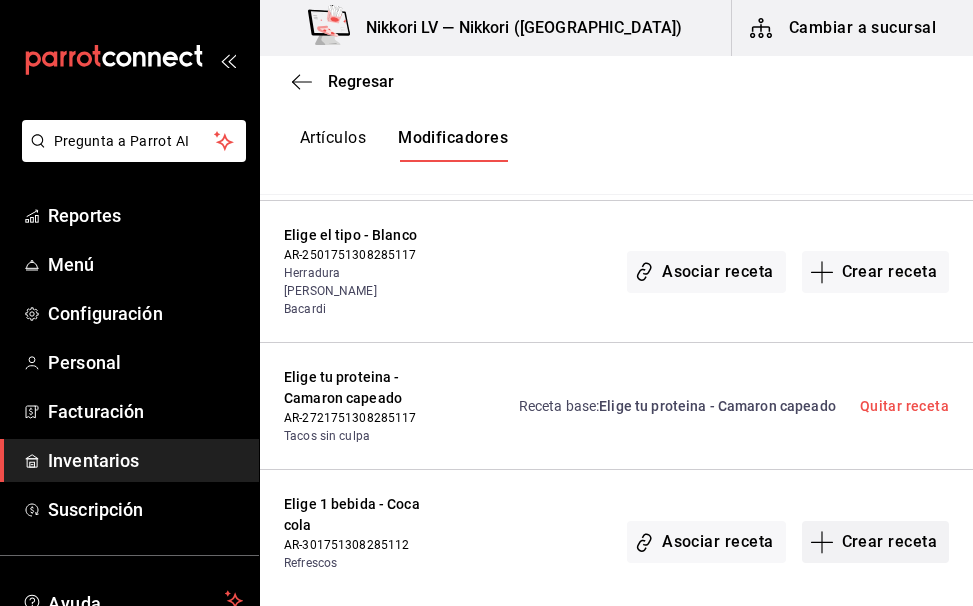 click on "Crear receta" at bounding box center [876, 542] 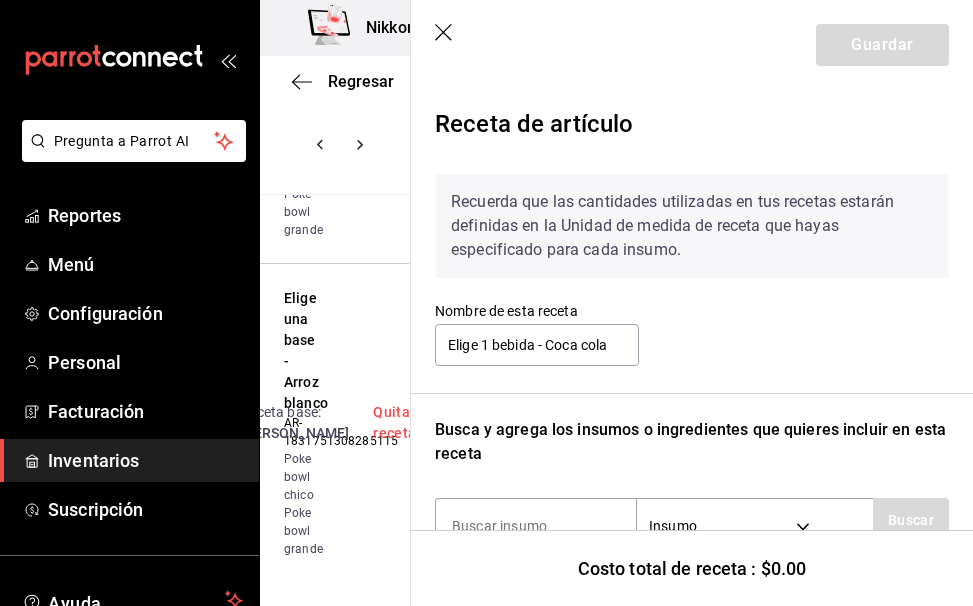 scroll, scrollTop: 1, scrollLeft: 0, axis: vertical 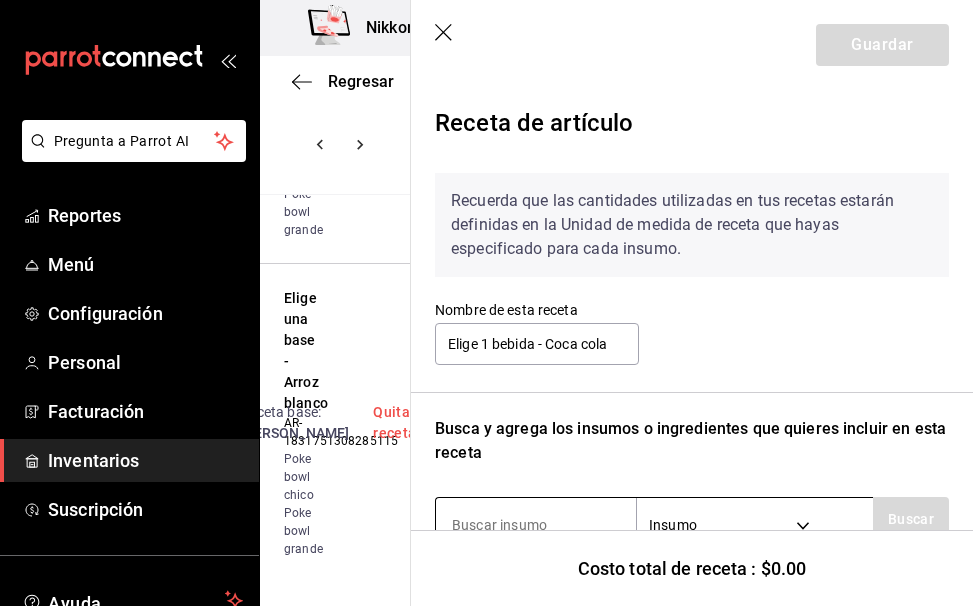 click at bounding box center (536, 525) 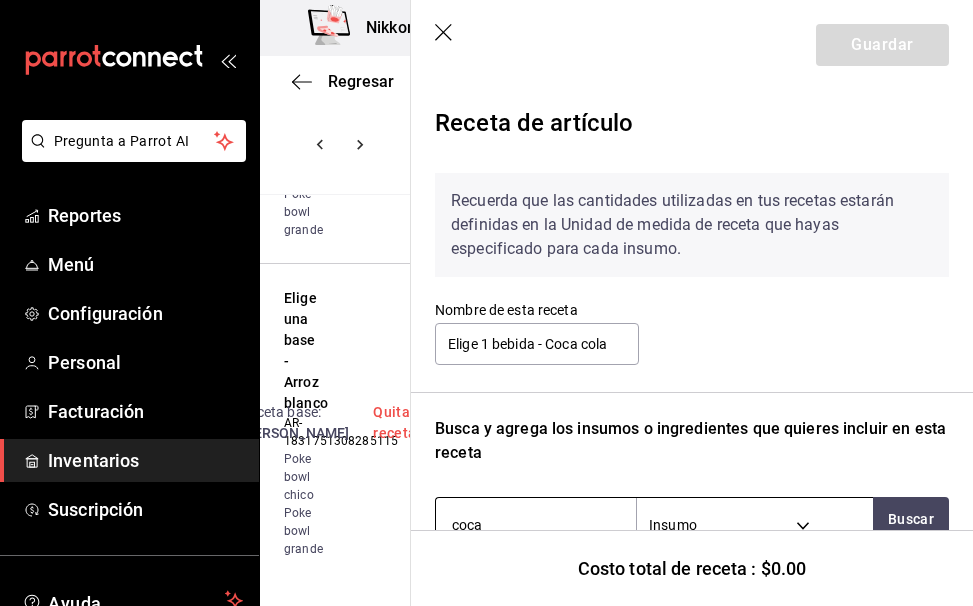 type on "coca" 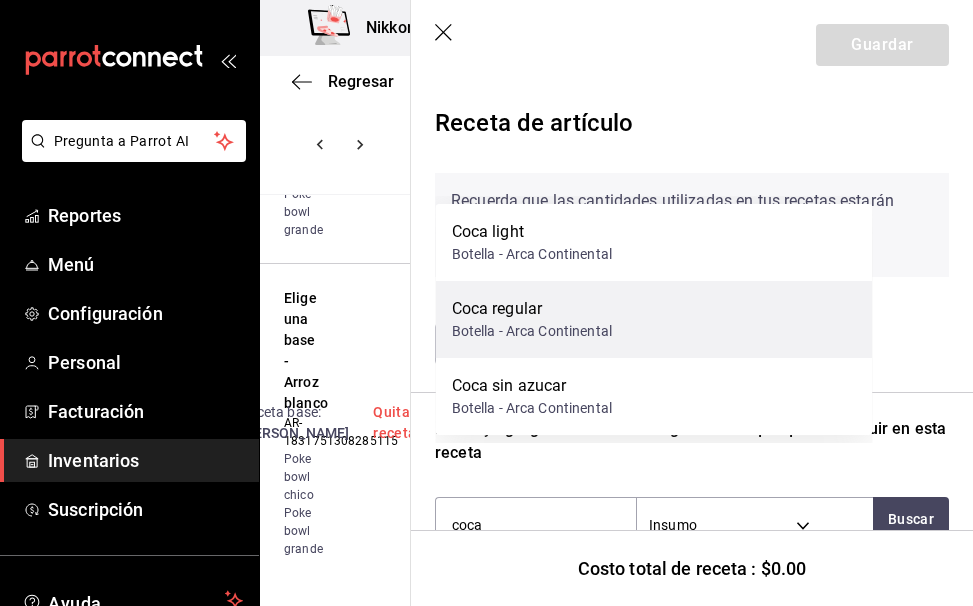 scroll, scrollTop: 102, scrollLeft: 0, axis: vertical 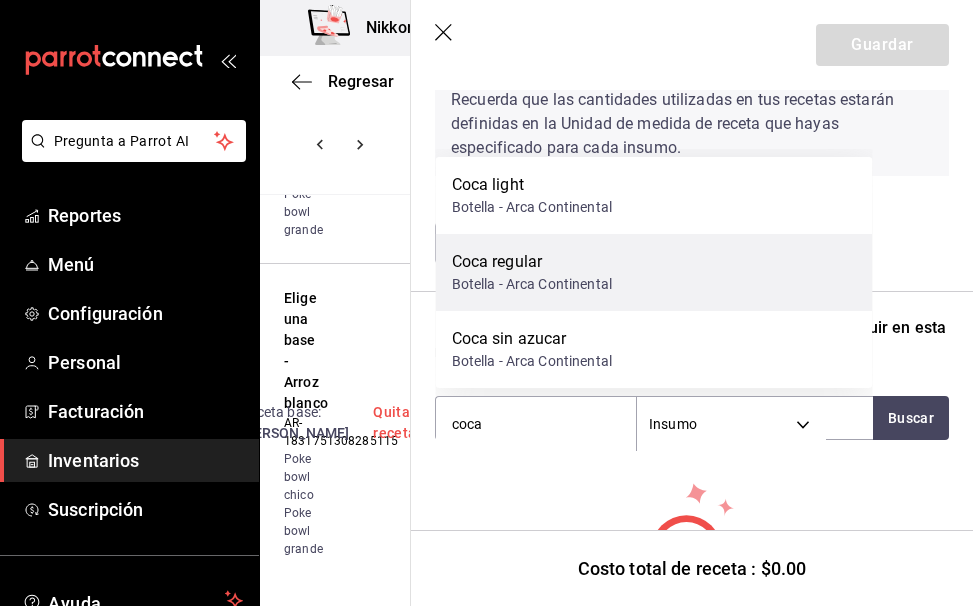 click on "Botella - Arca Continental" at bounding box center [532, 284] 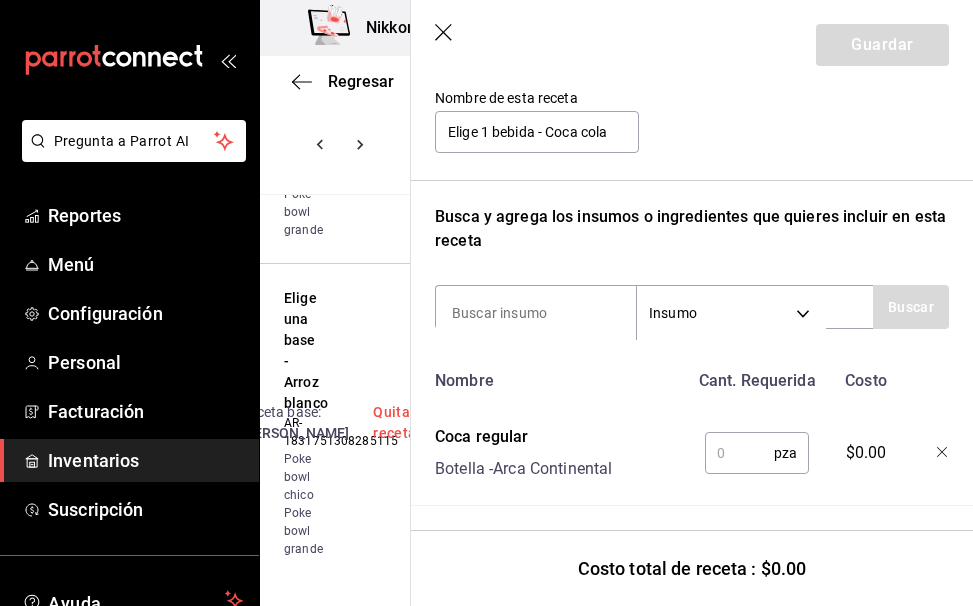 scroll, scrollTop: 215, scrollLeft: 0, axis: vertical 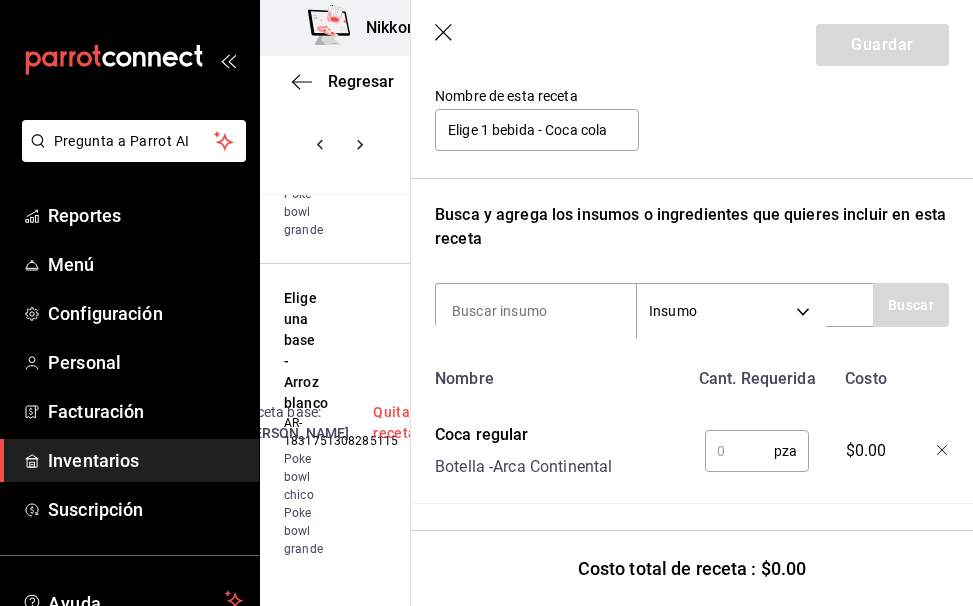 click at bounding box center [739, 451] 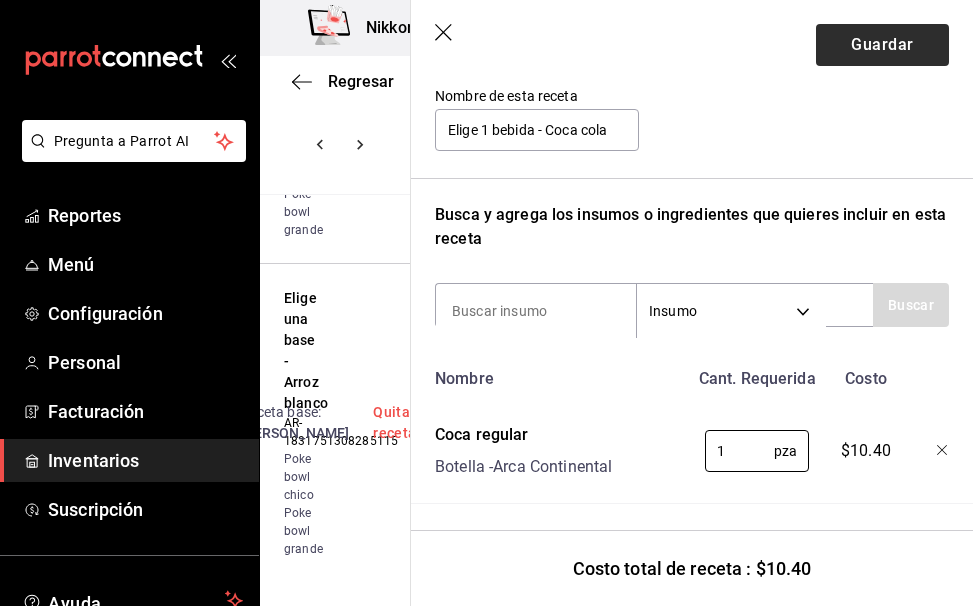 type on "1" 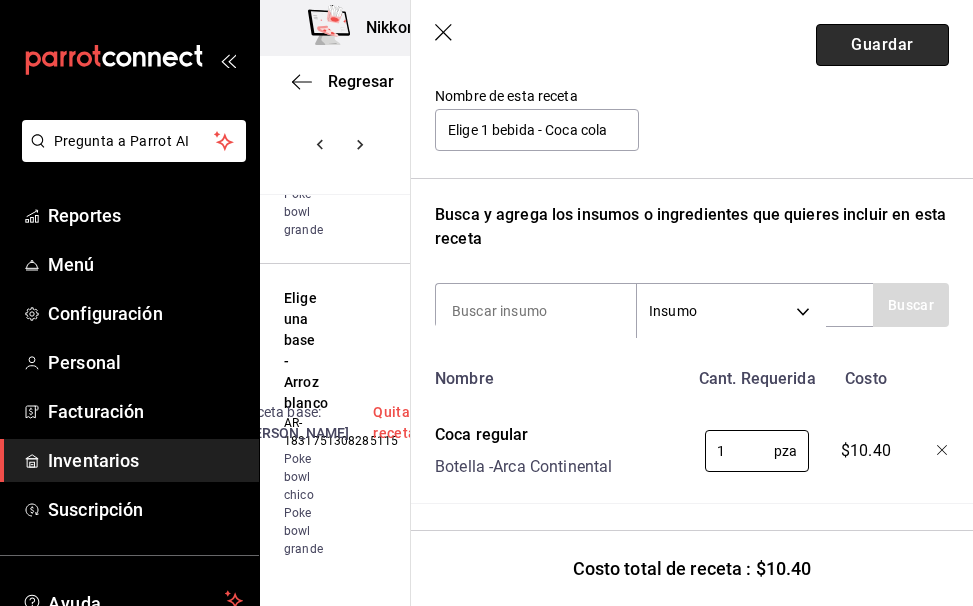 click on "Guardar" at bounding box center [882, 45] 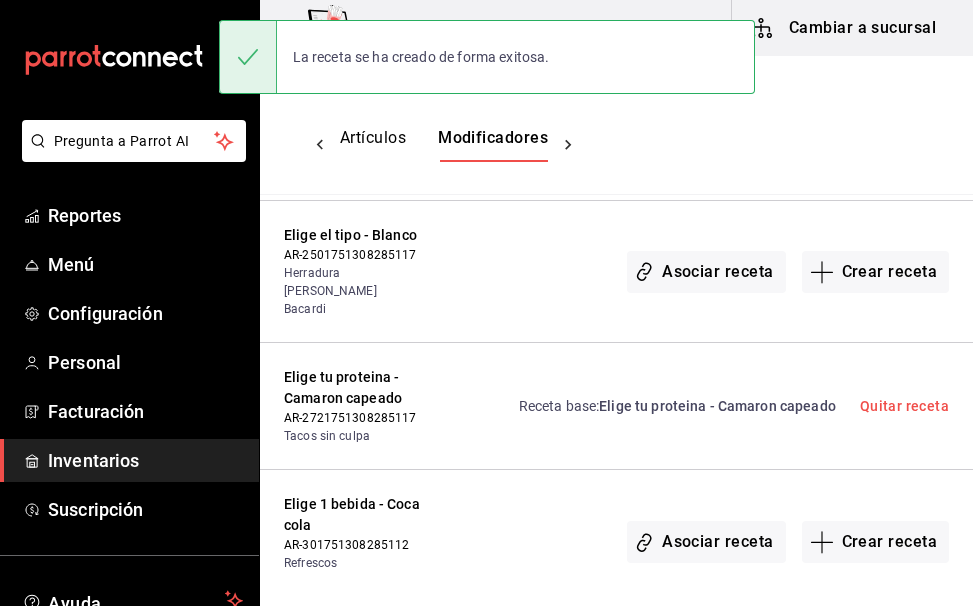 scroll, scrollTop: 0, scrollLeft: 0, axis: both 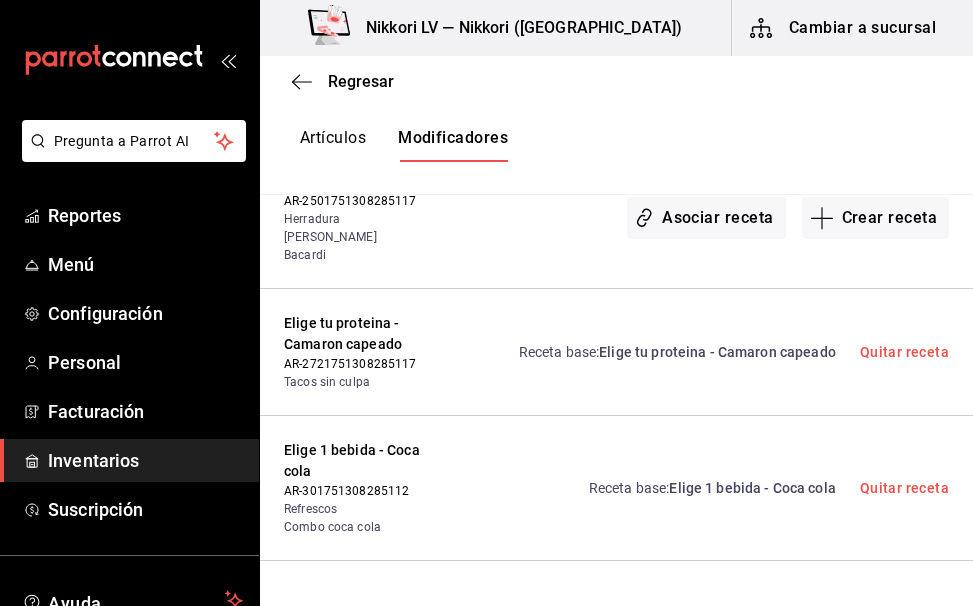 click on "Crear receta" at bounding box center (876, 633) 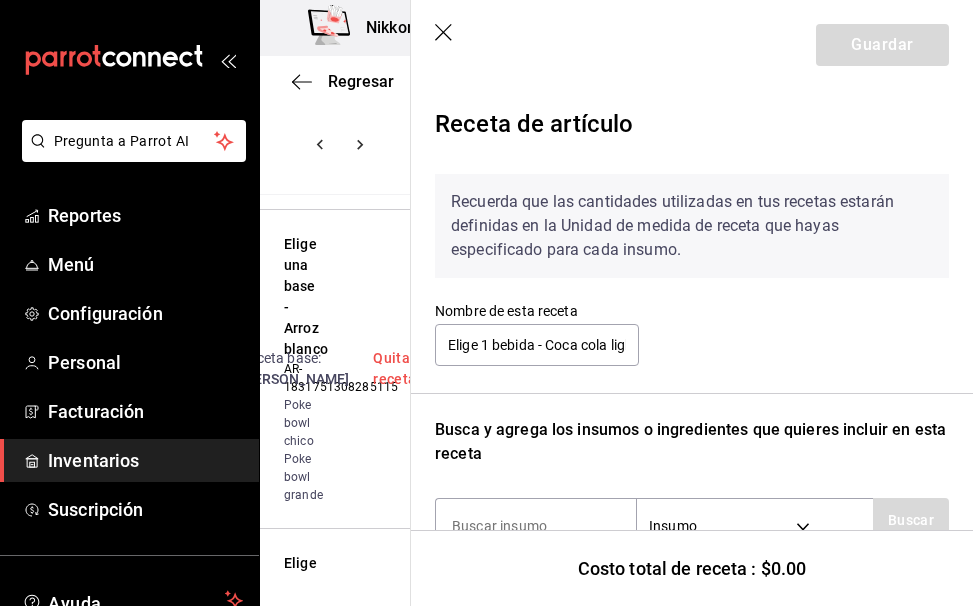 click on "Costo total de receta : $0.00" at bounding box center [692, 568] 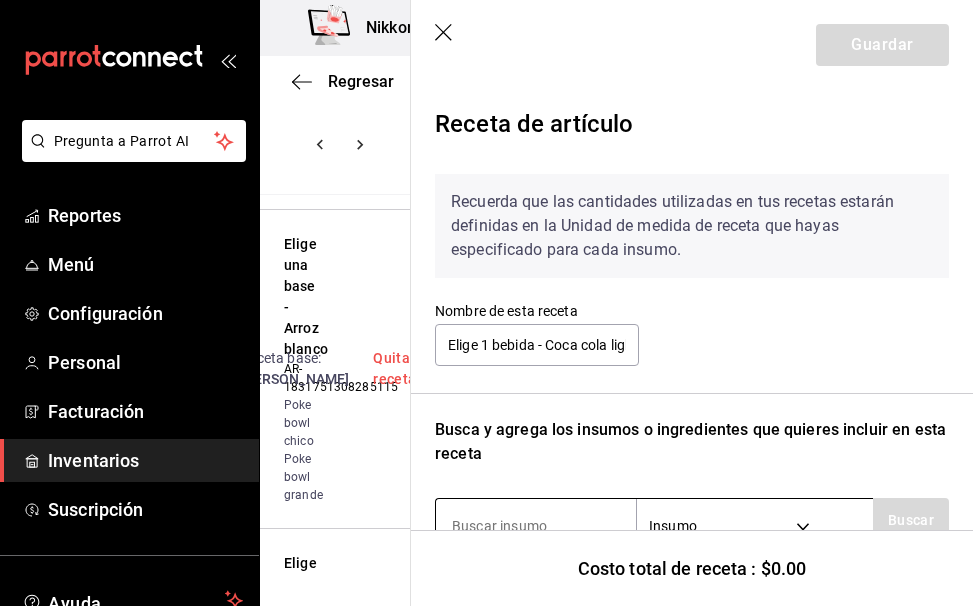 click at bounding box center [536, 526] 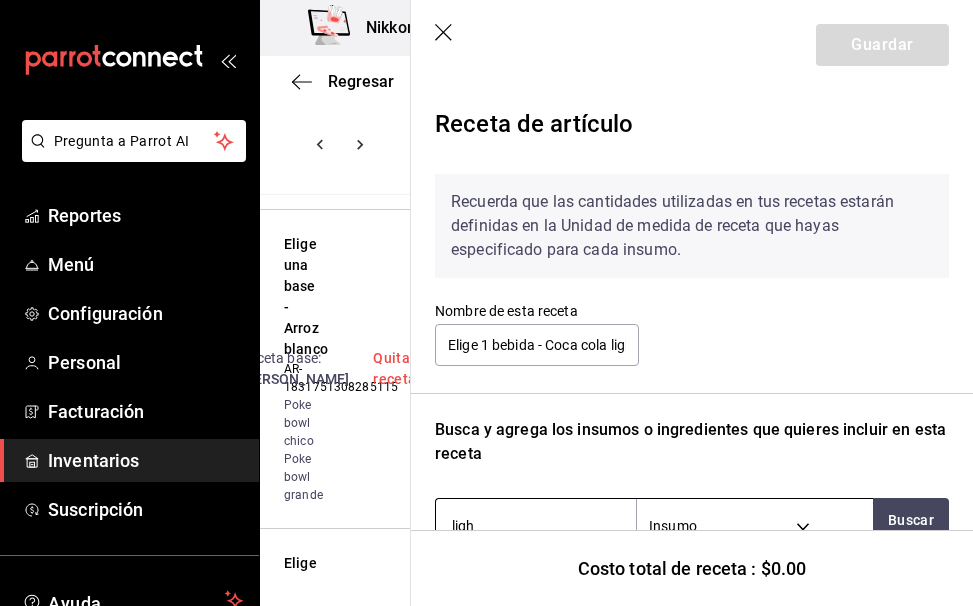 type on "light" 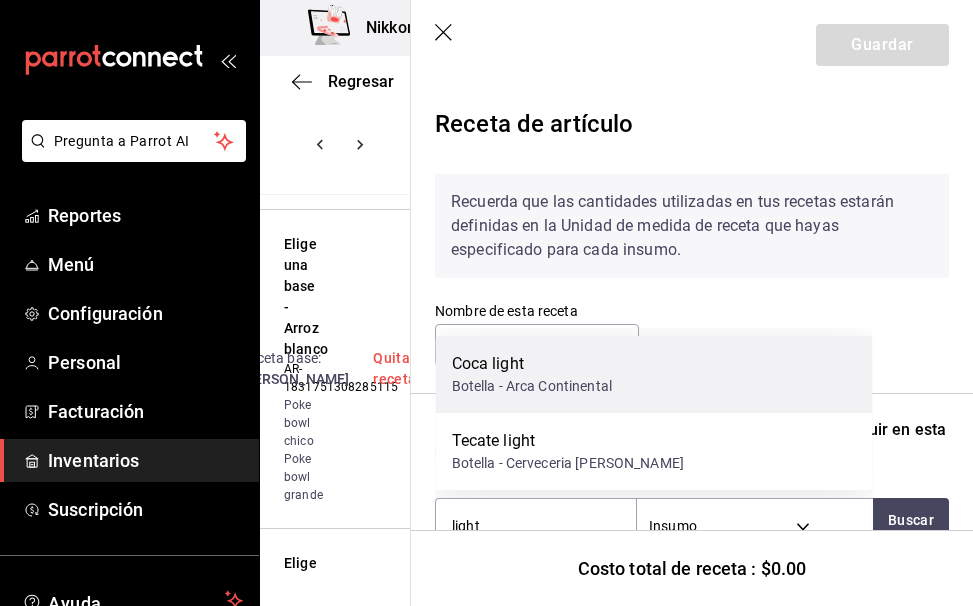 click on "Coca light" at bounding box center (532, 364) 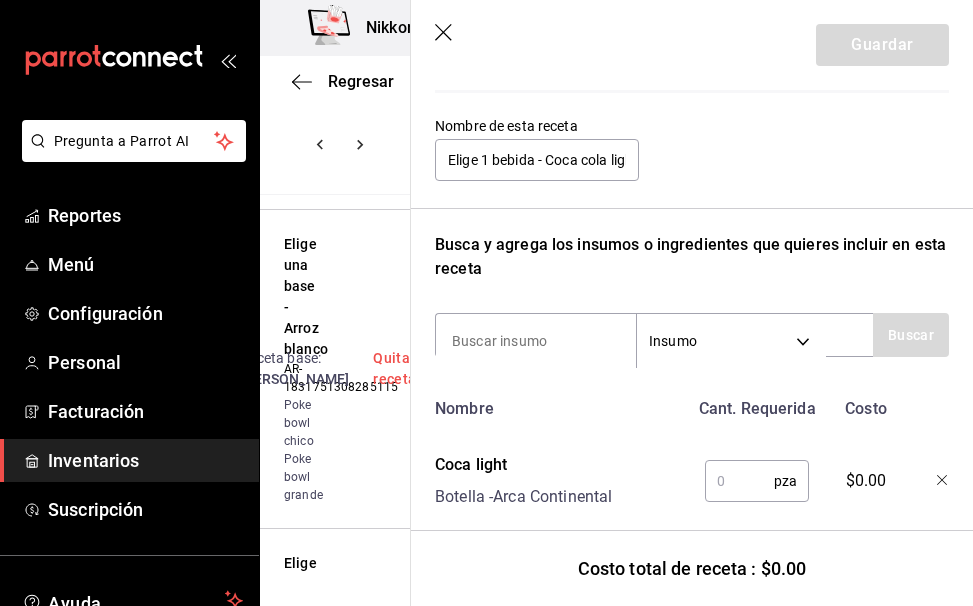 scroll, scrollTop: 197, scrollLeft: 0, axis: vertical 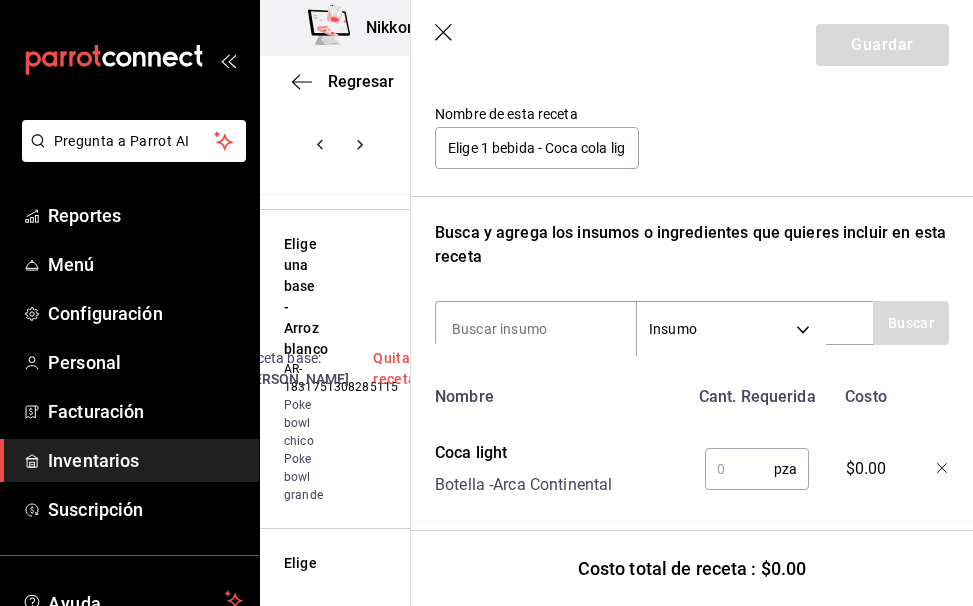 click at bounding box center (739, 469) 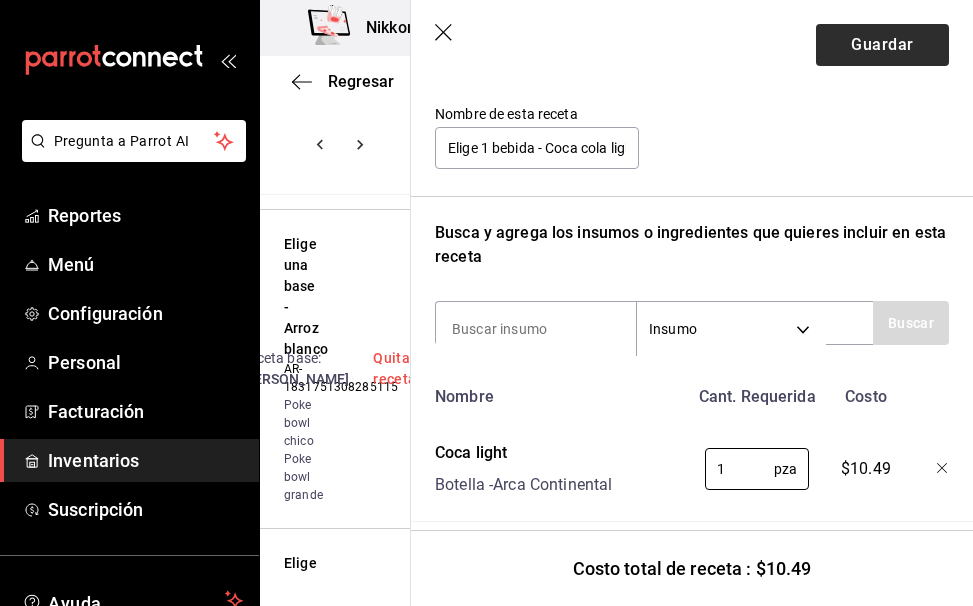 type on "1" 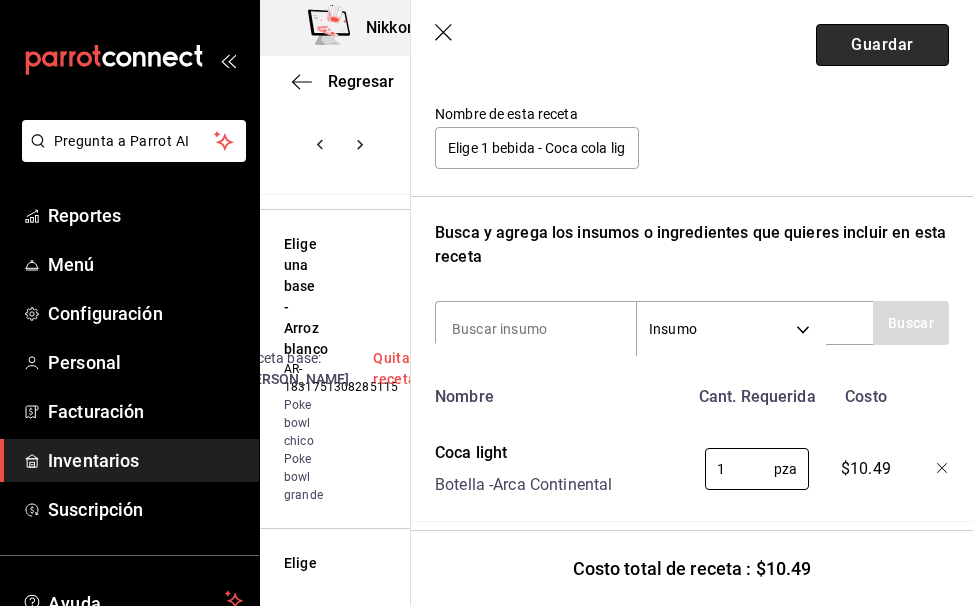 click on "Guardar" at bounding box center (882, 45) 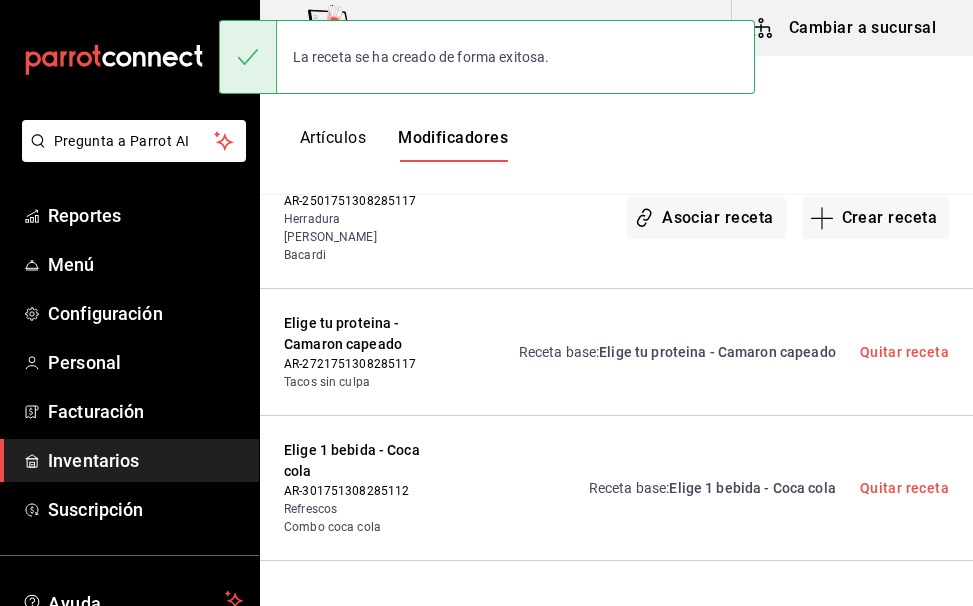 scroll, scrollTop: 0, scrollLeft: 0, axis: both 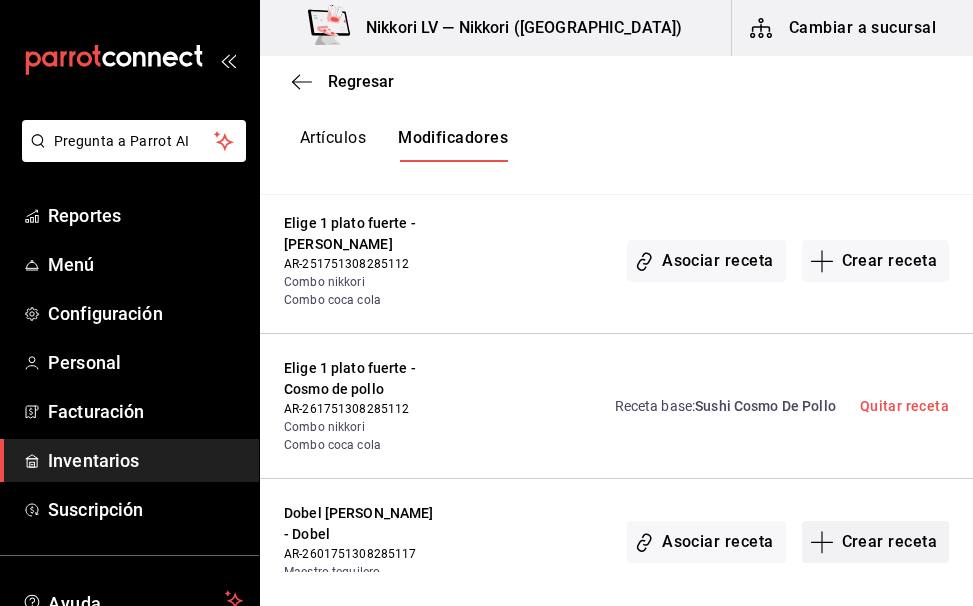 click on "Crear receta" at bounding box center (876, 542) 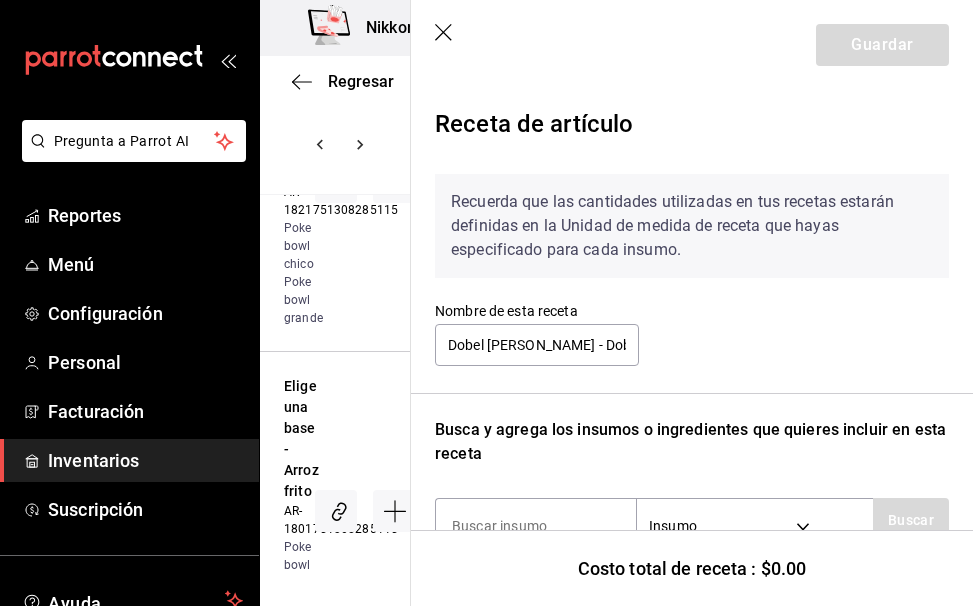 click at bounding box center (536, 526) 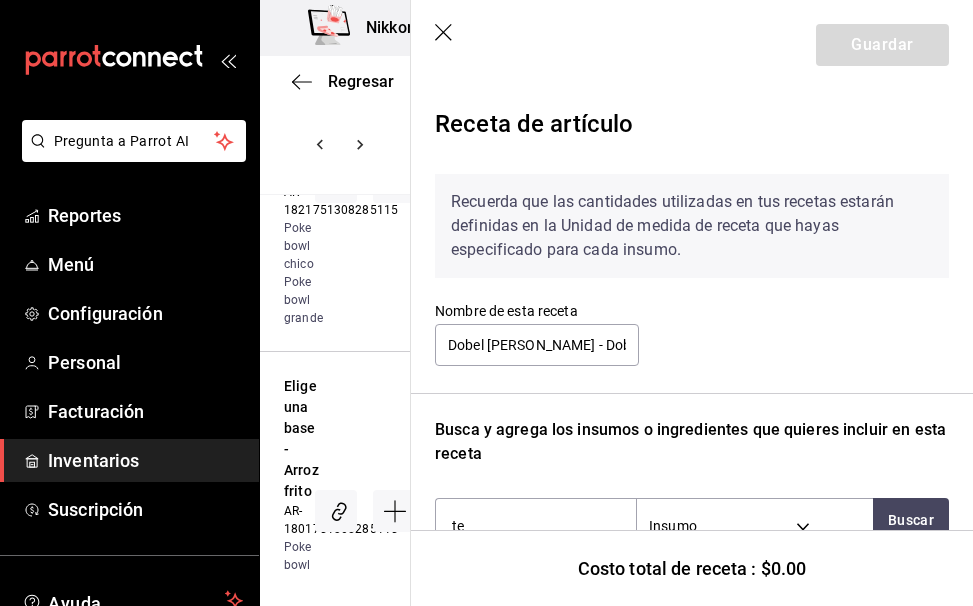 type on "t" 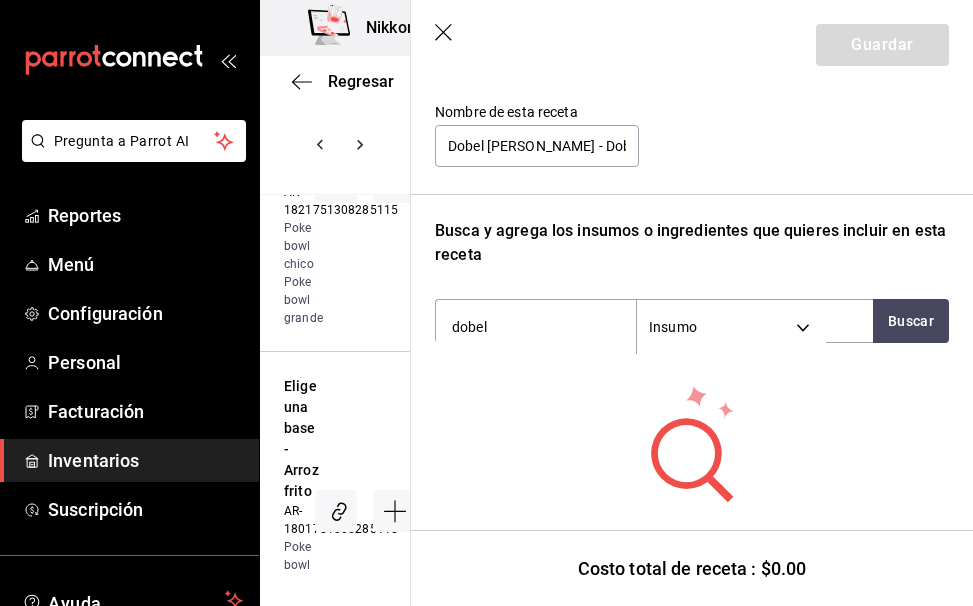 scroll, scrollTop: 200, scrollLeft: 0, axis: vertical 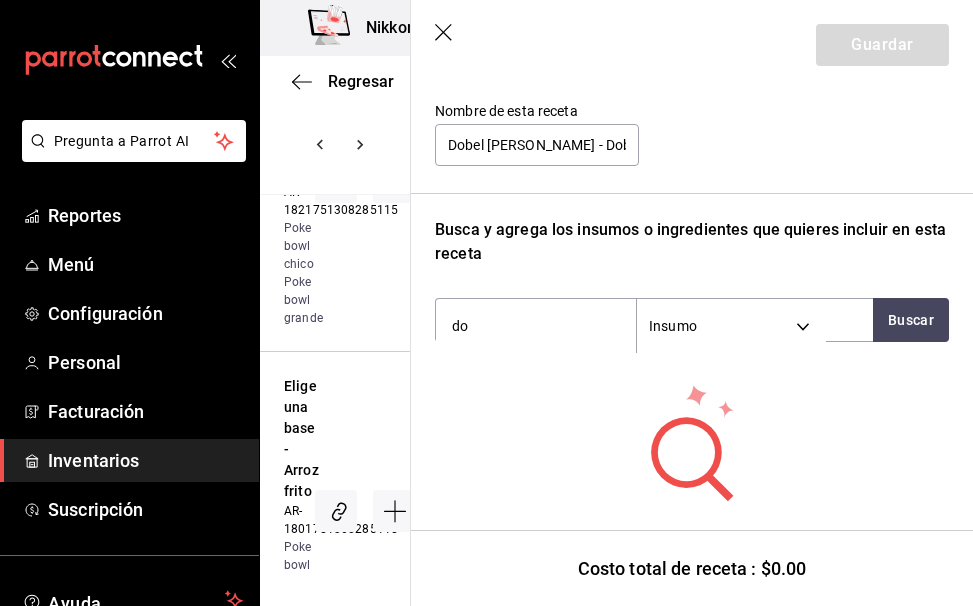 type on "d" 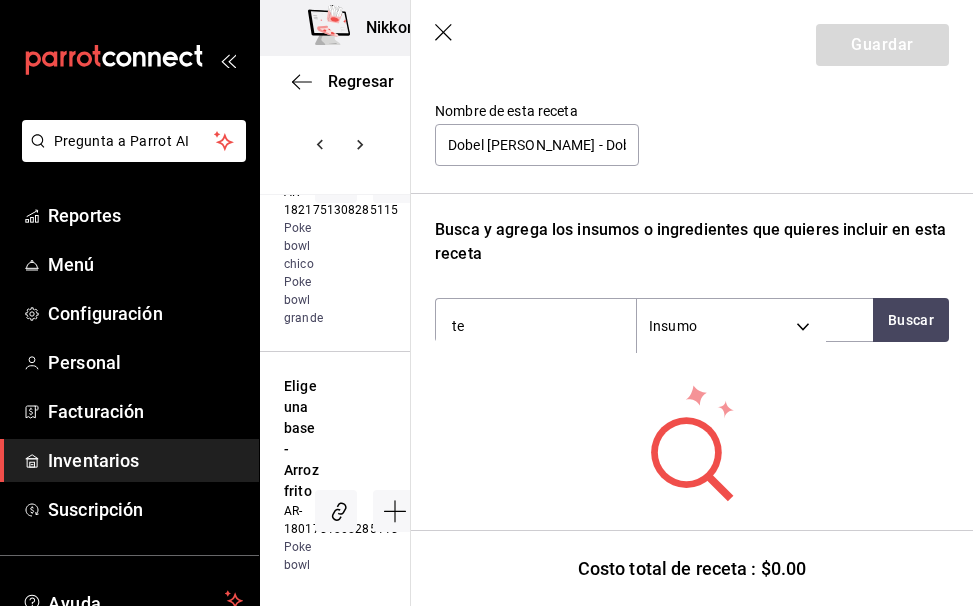 type on "t" 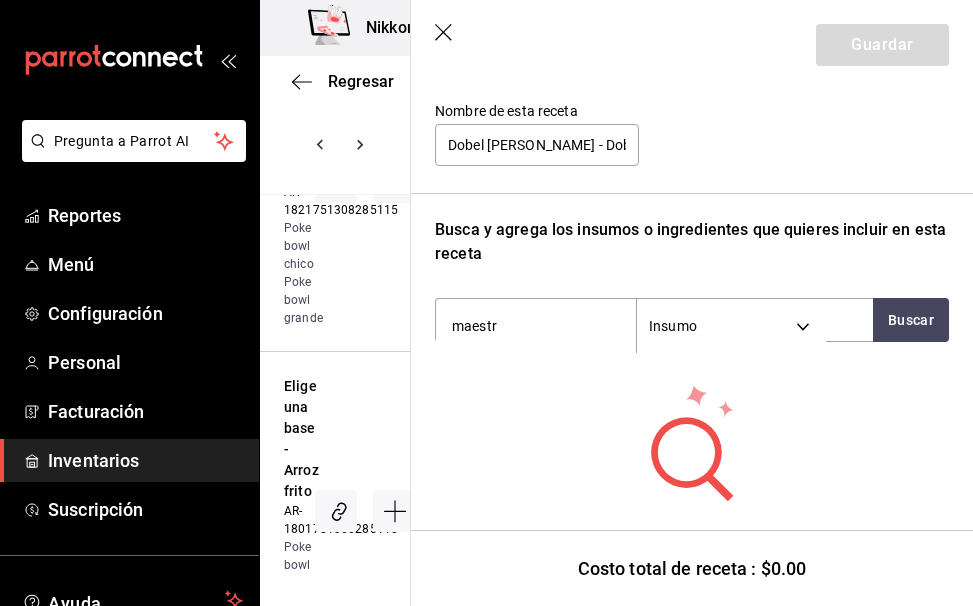 type on "maestro" 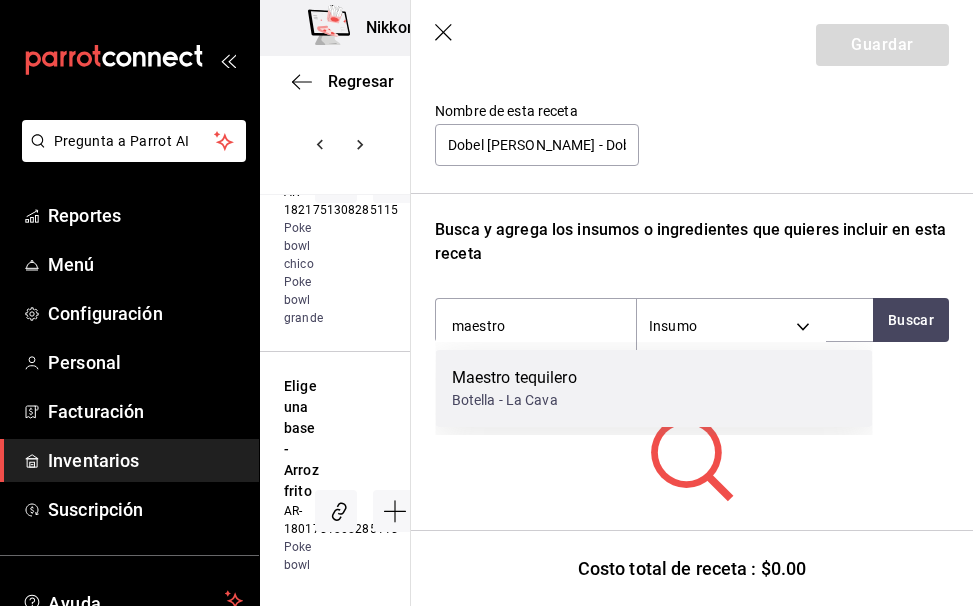 click on "Maestro tequilero" at bounding box center [514, 378] 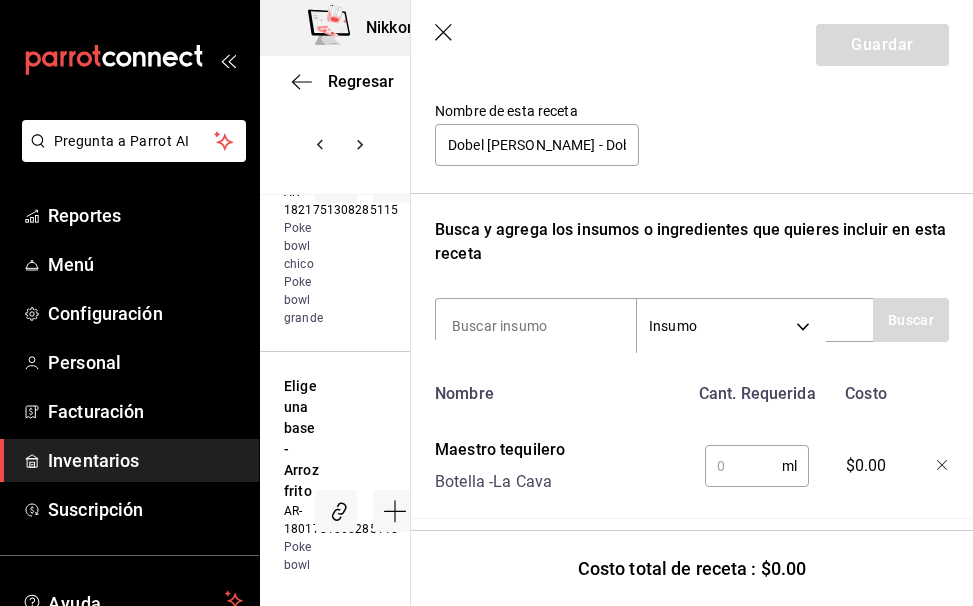 click at bounding box center [743, 466] 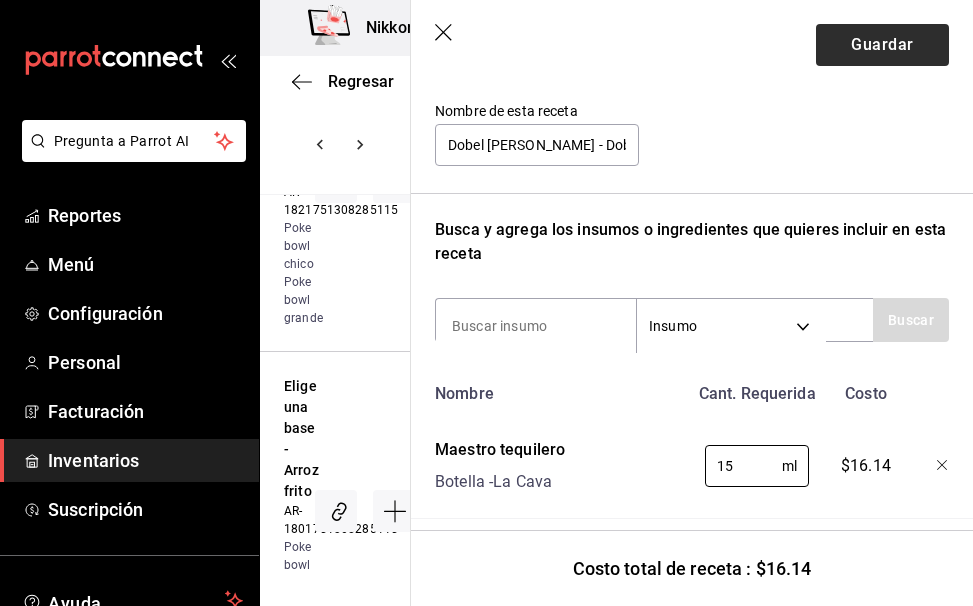 type on "15" 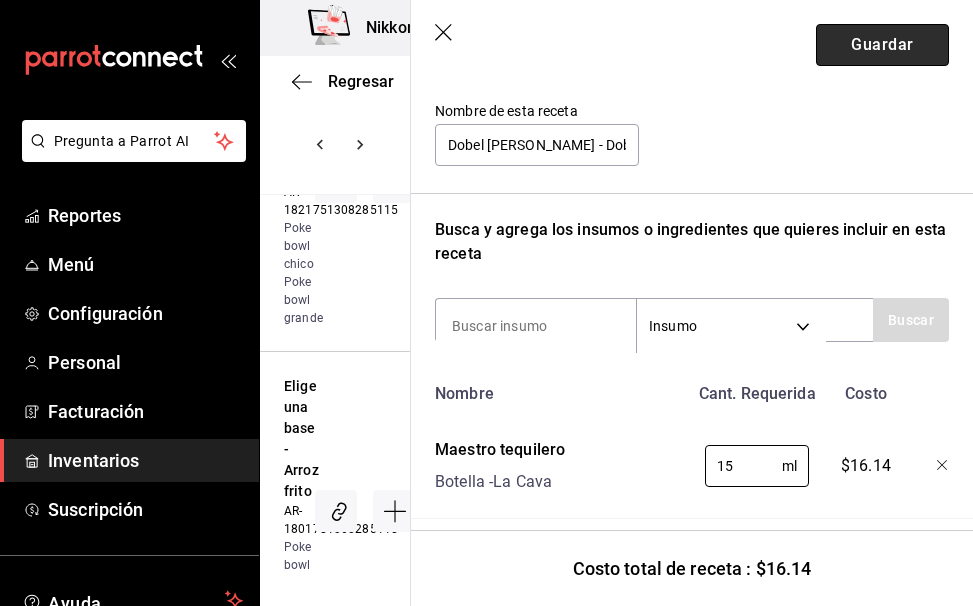 click on "Guardar" at bounding box center (882, 45) 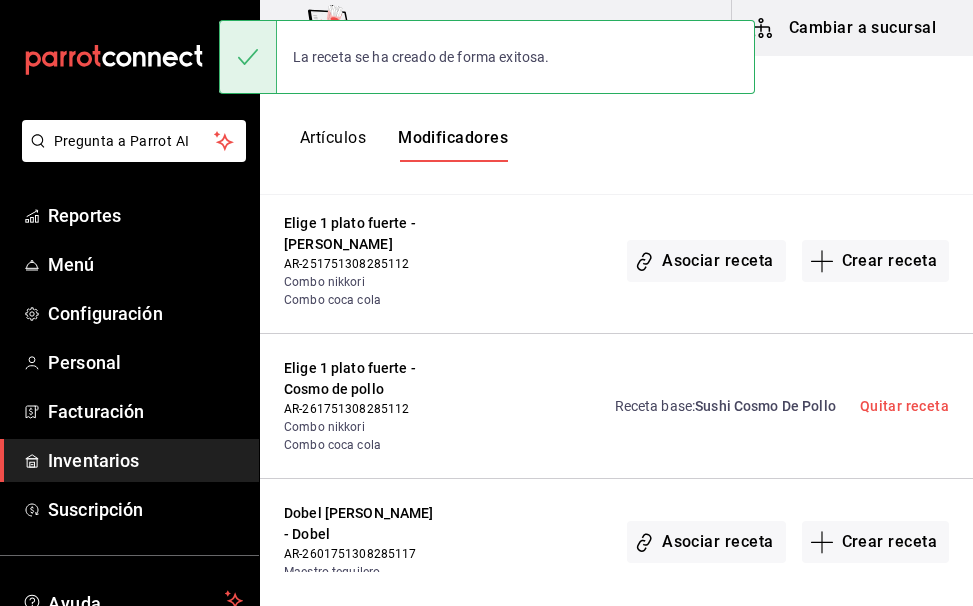 scroll, scrollTop: 0, scrollLeft: 0, axis: both 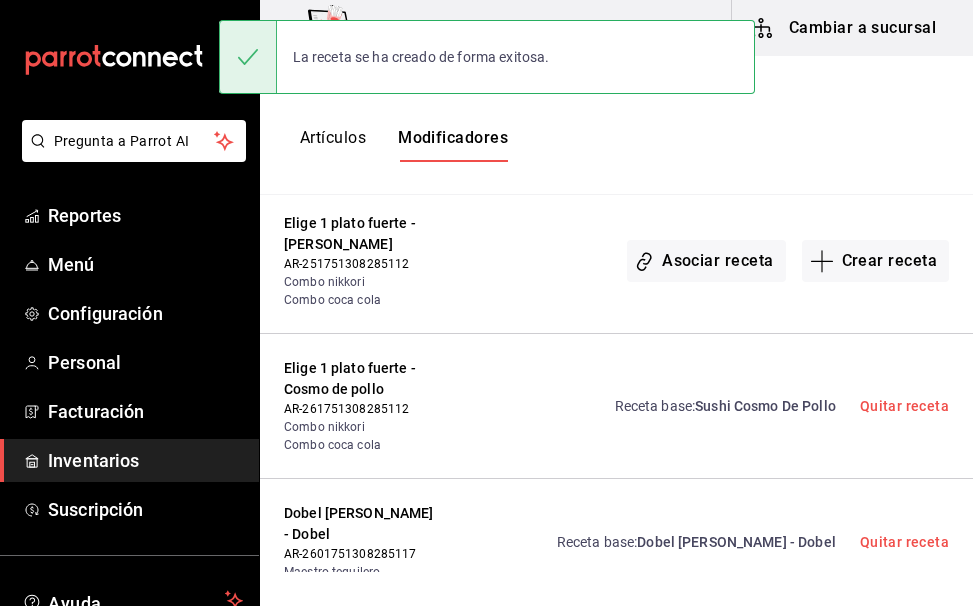 click on "Dobel o dobel diamante - Dobel" at bounding box center (736, 542) 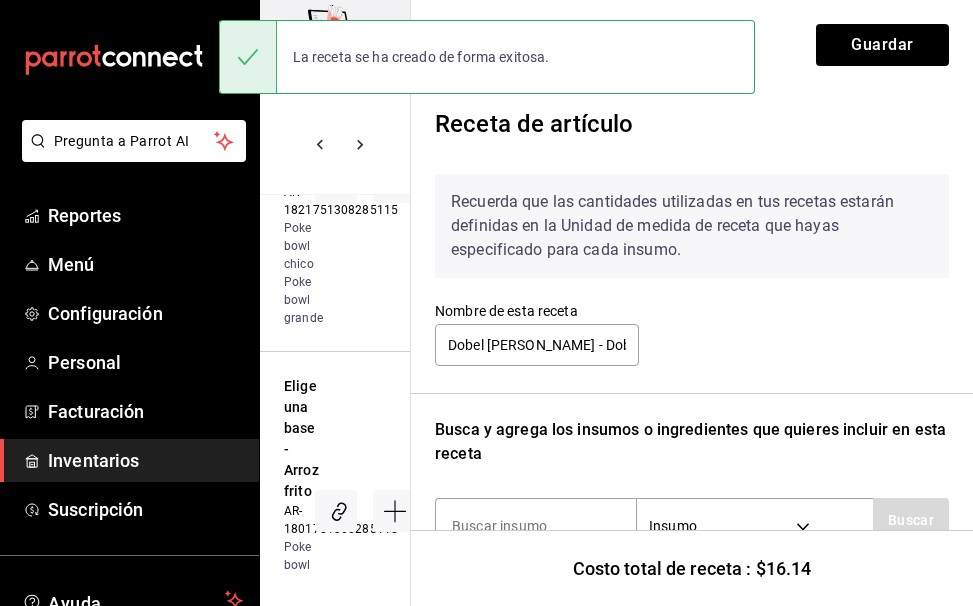 scroll, scrollTop: 206, scrollLeft: 0, axis: vertical 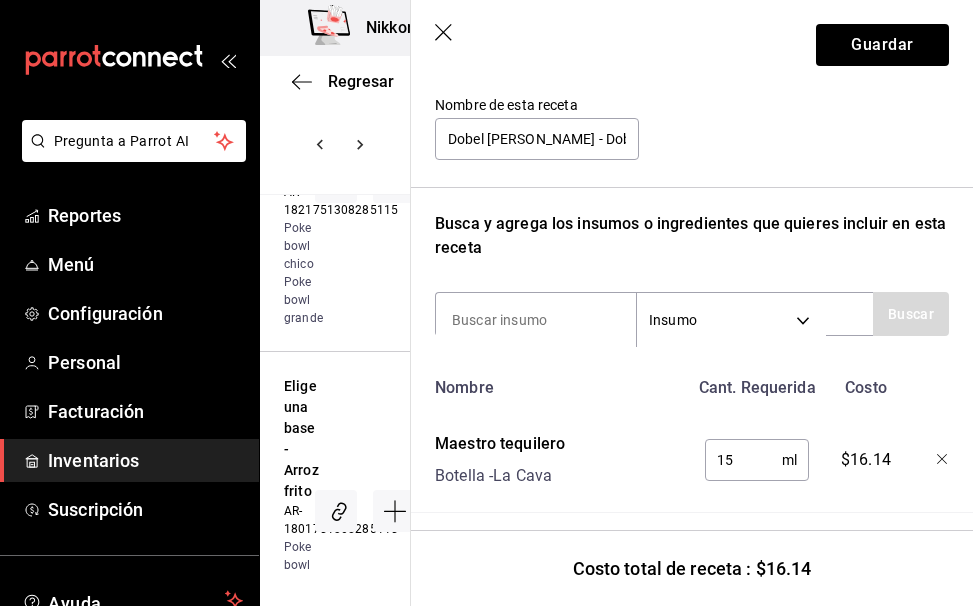 click on "15" at bounding box center [743, 460] 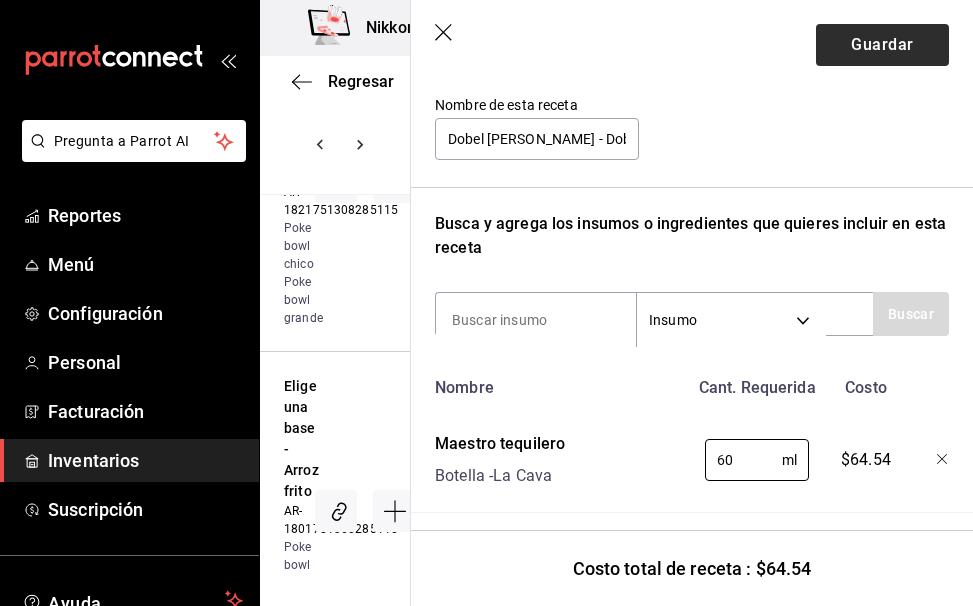type on "60" 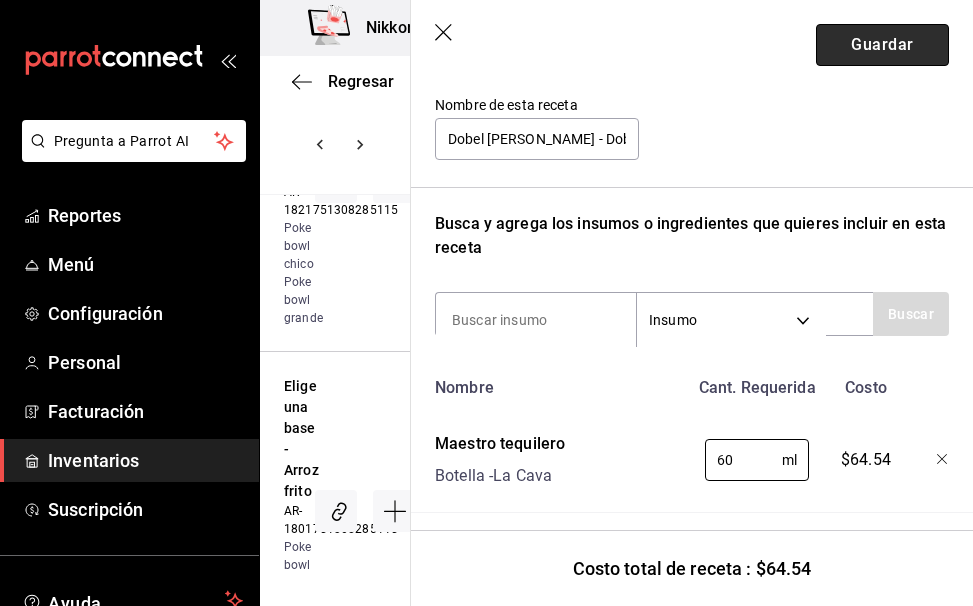 click on "Guardar" at bounding box center (882, 45) 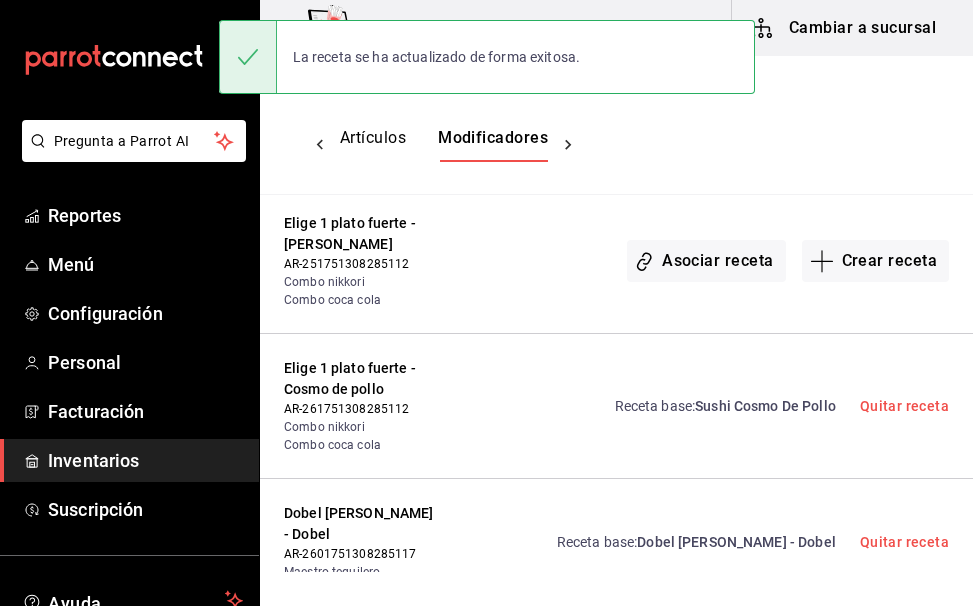 scroll, scrollTop: 0, scrollLeft: 0, axis: both 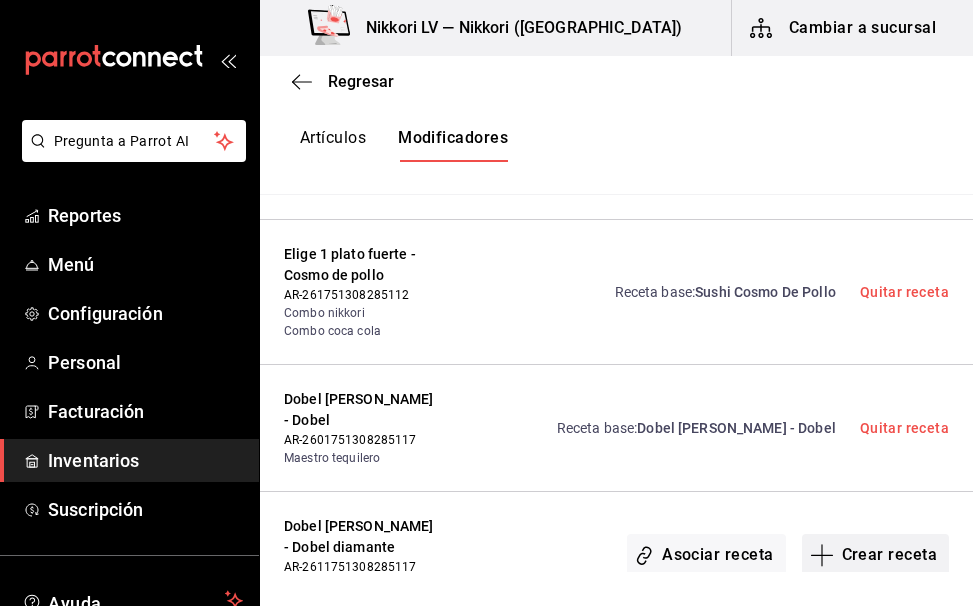 click on "Crear receta" at bounding box center (876, 555) 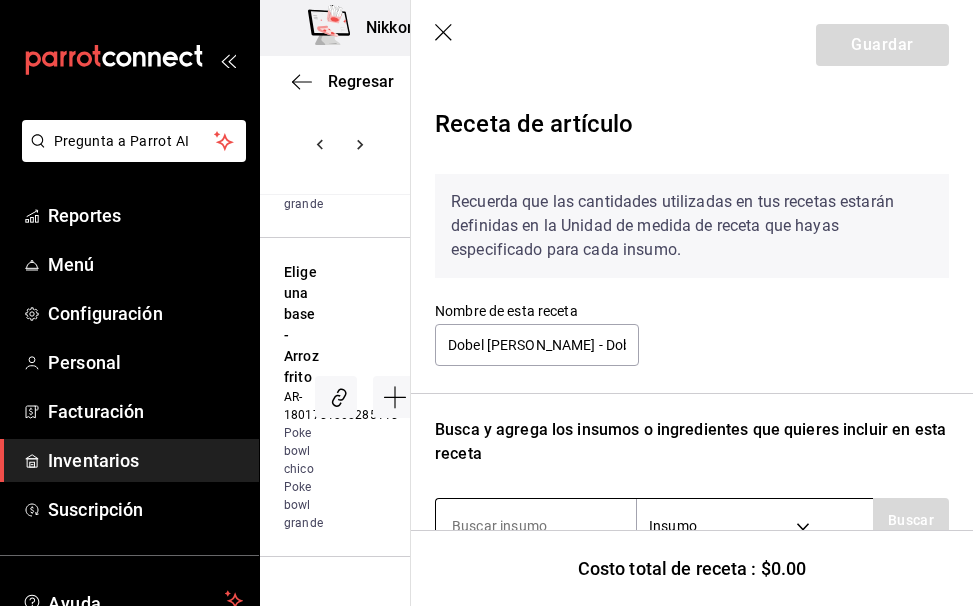 click at bounding box center [536, 526] 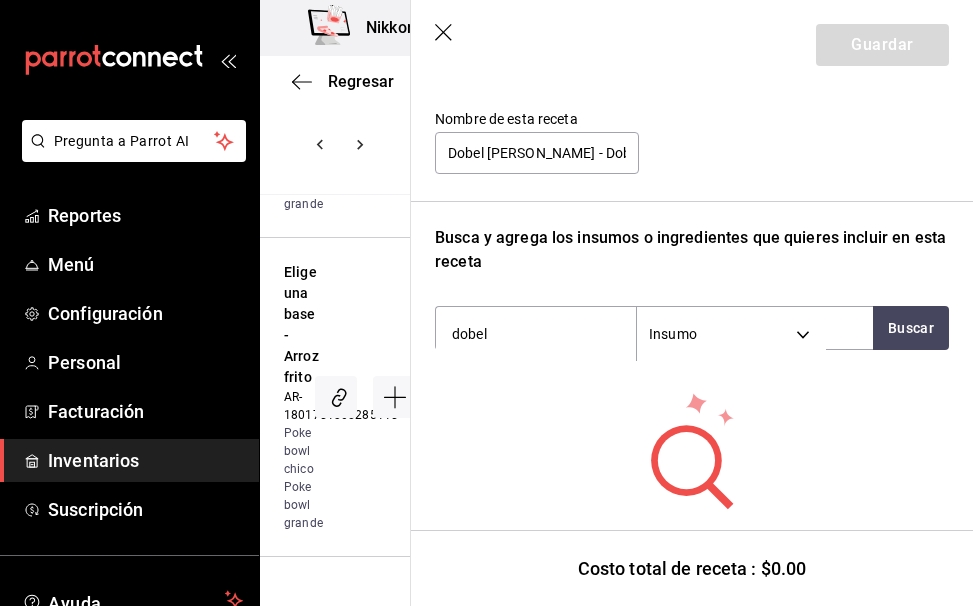 scroll, scrollTop: 200, scrollLeft: 0, axis: vertical 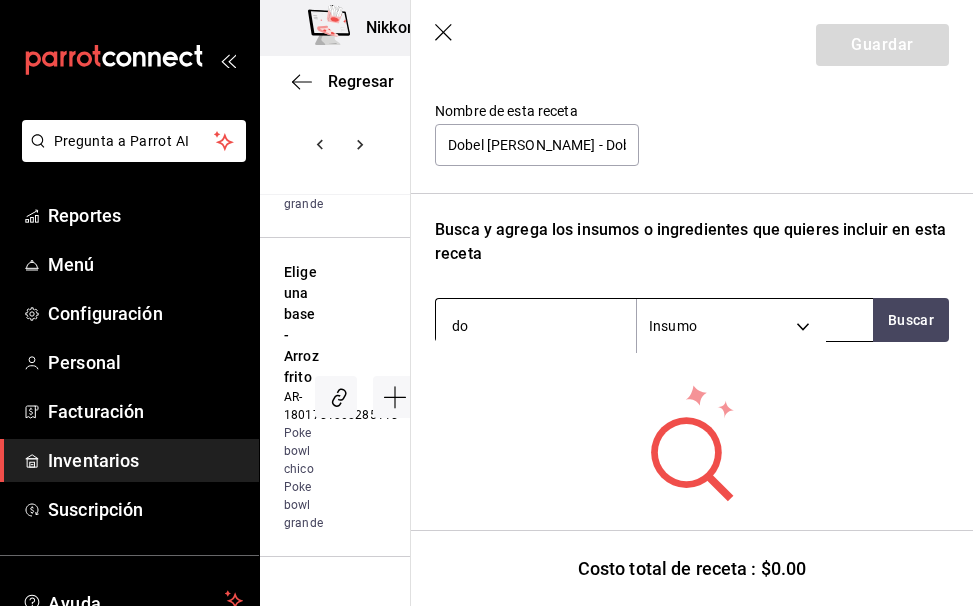 type on "d" 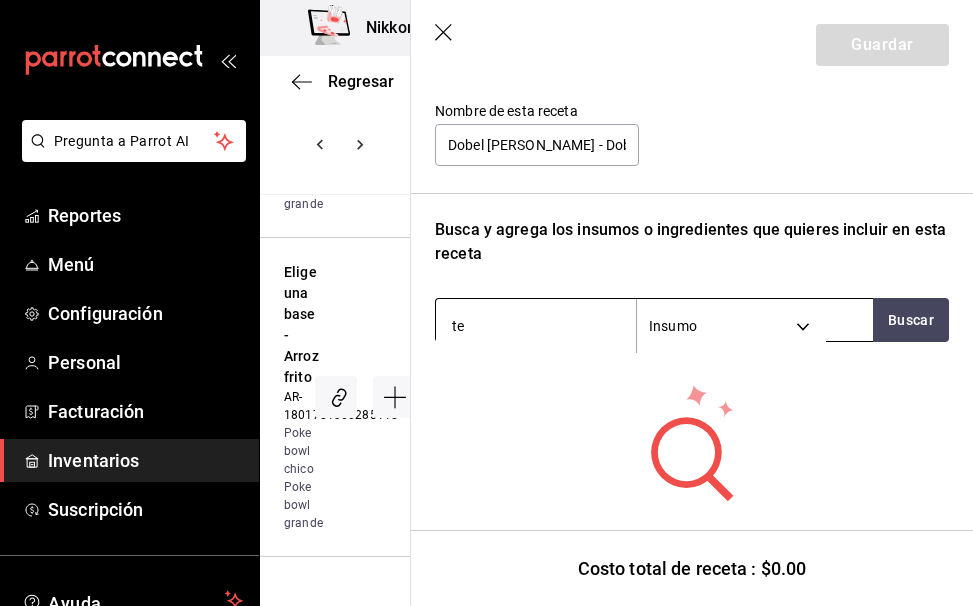 type on "t" 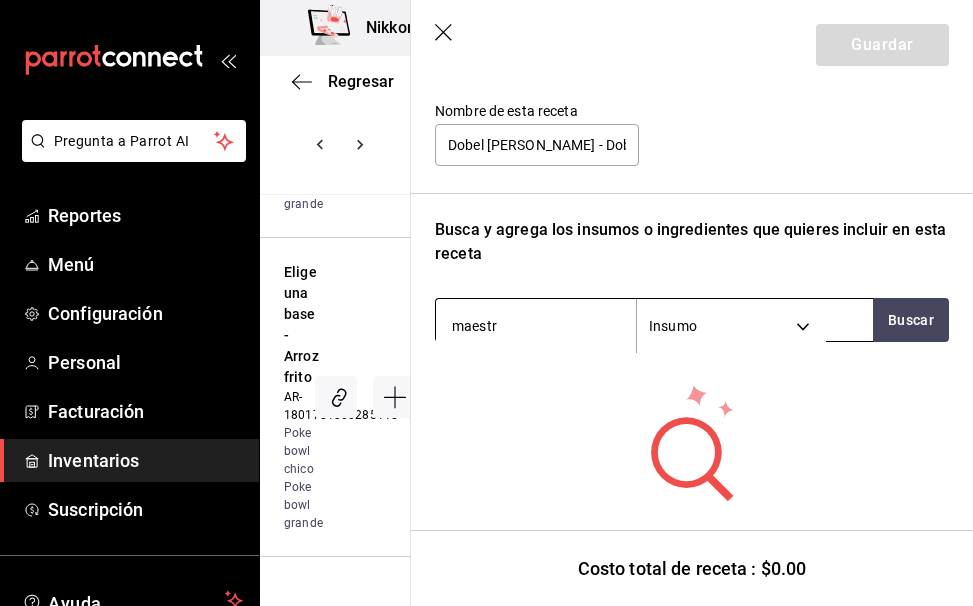type on "maestro" 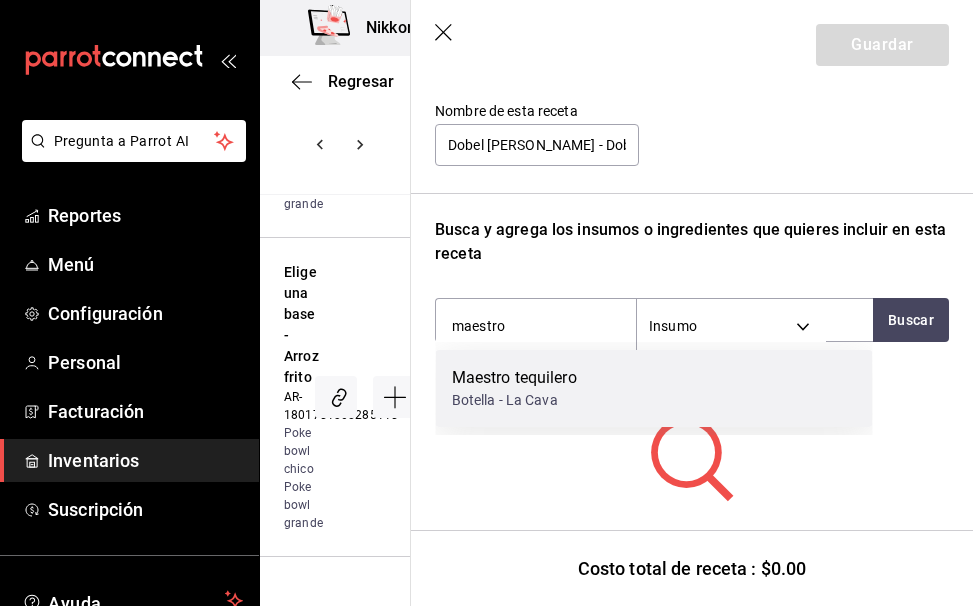 click on "Maestro tequilero Botella - La Cava" at bounding box center (654, 388) 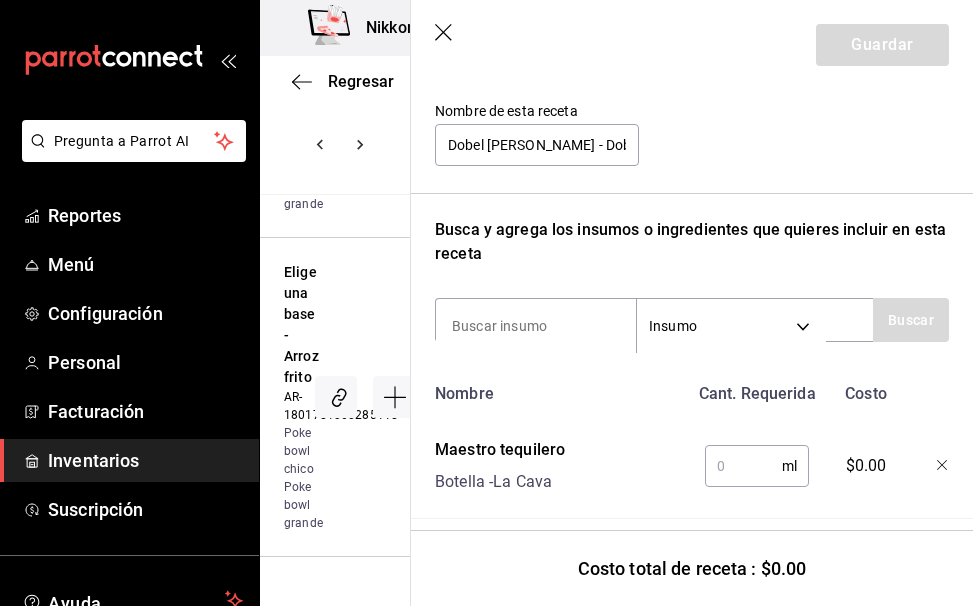 click at bounding box center (743, 466) 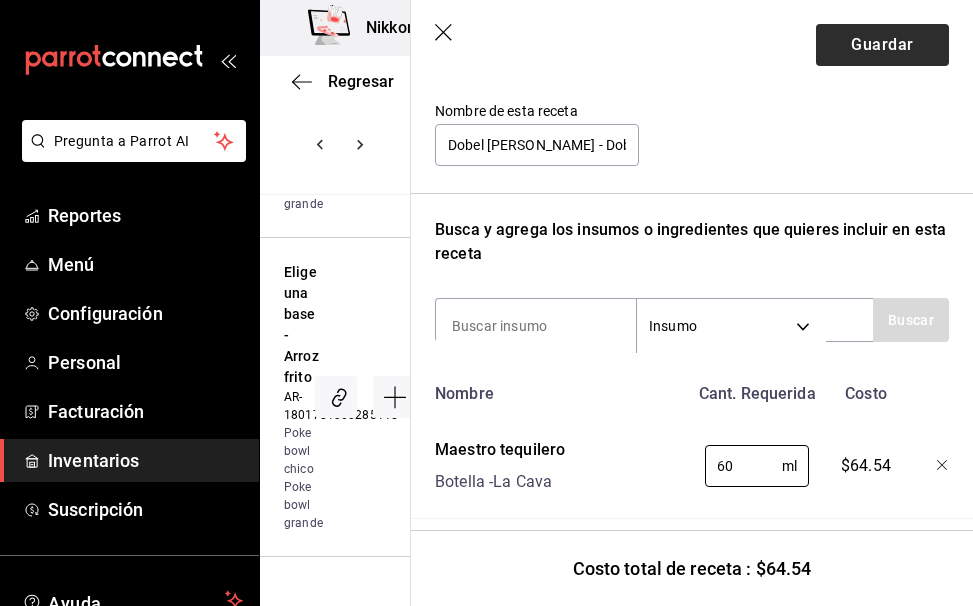 type on "60" 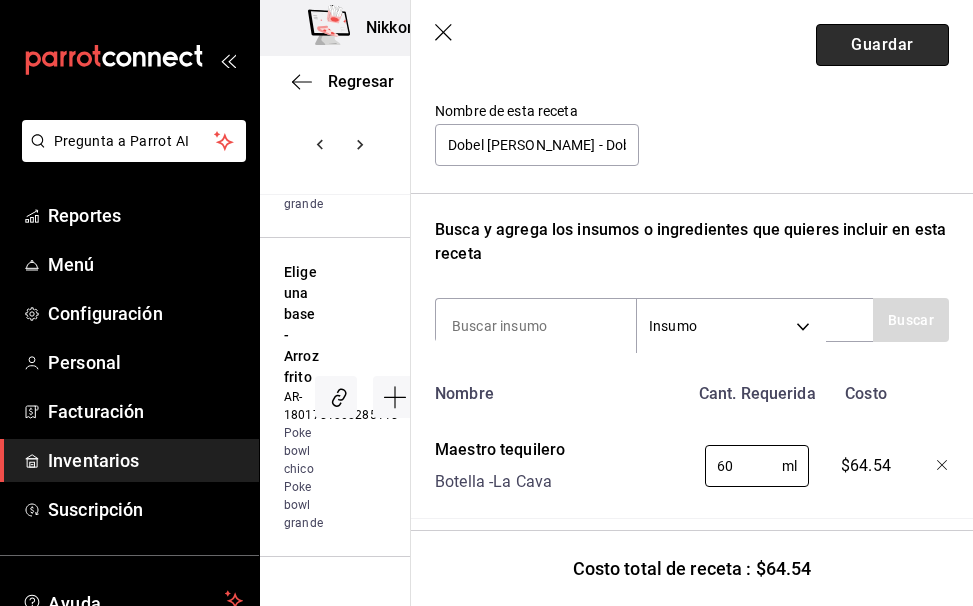 click on "Guardar" at bounding box center (882, 45) 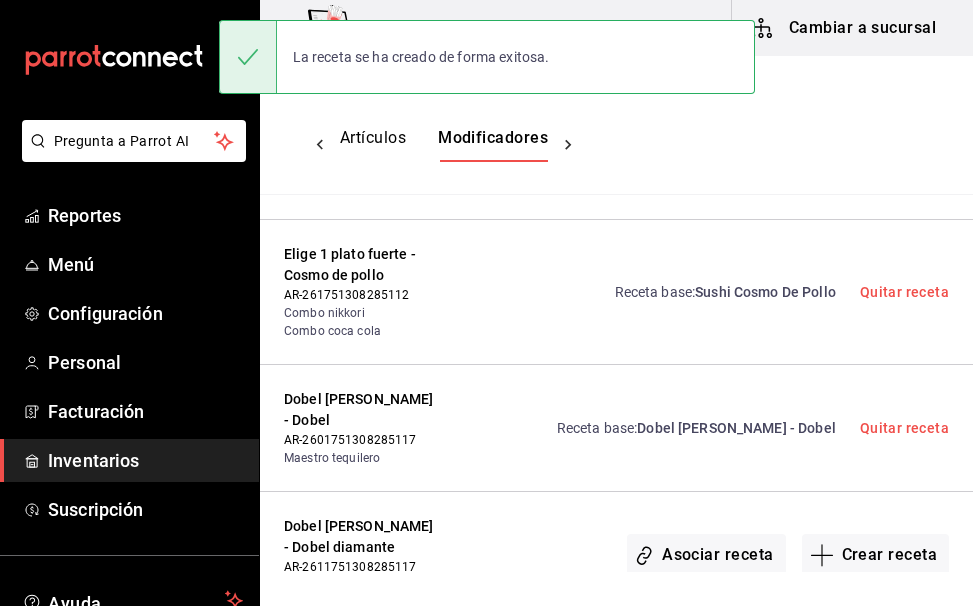 scroll, scrollTop: 0, scrollLeft: 0, axis: both 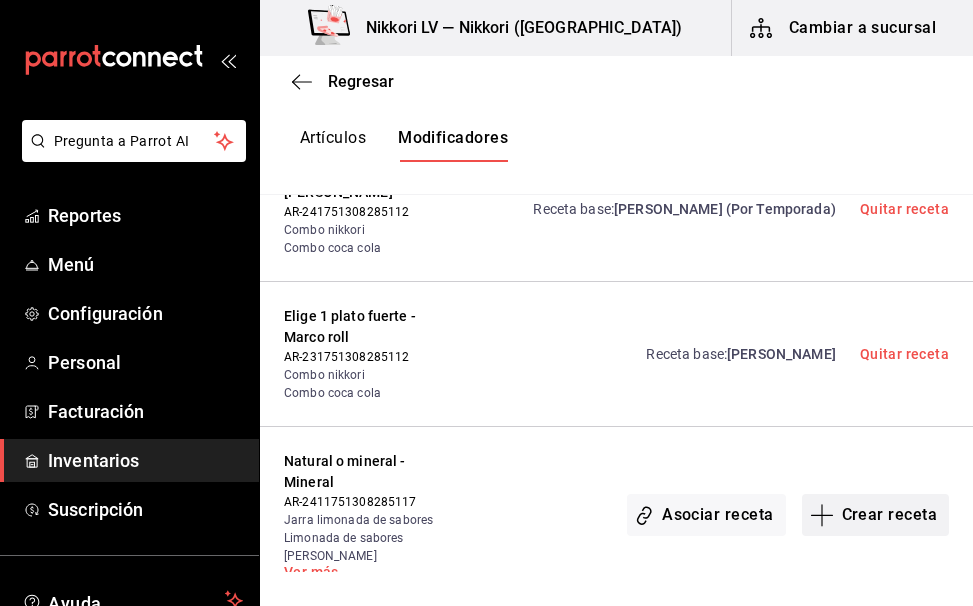 click on "Crear receta" at bounding box center [876, 515] 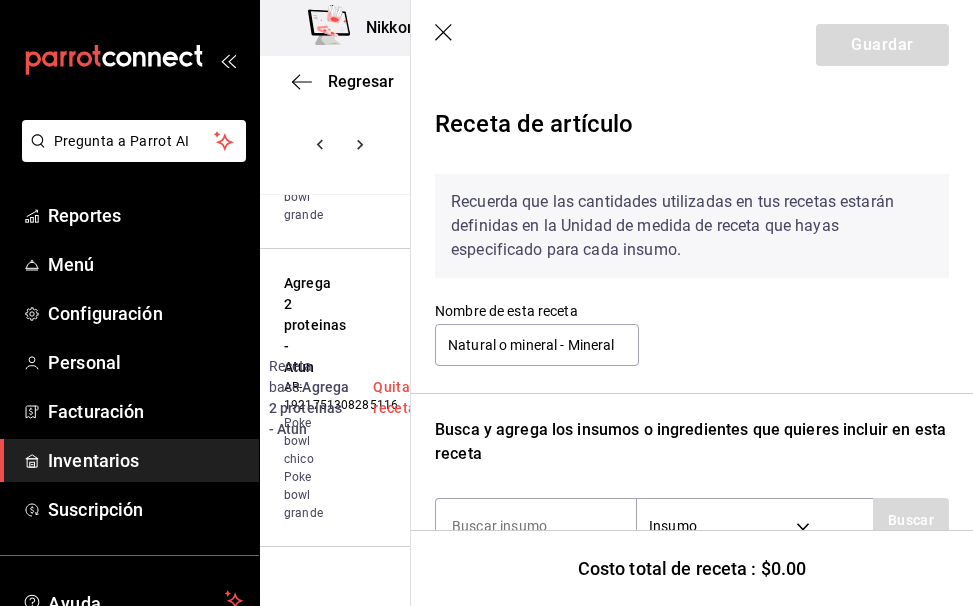 scroll, scrollTop: 102, scrollLeft: 0, axis: vertical 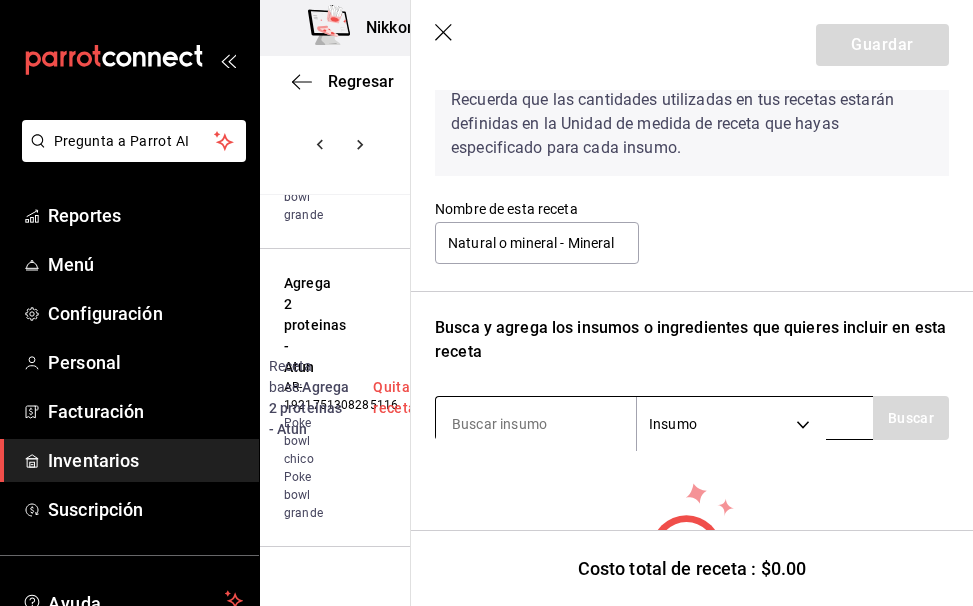 click at bounding box center [536, 424] 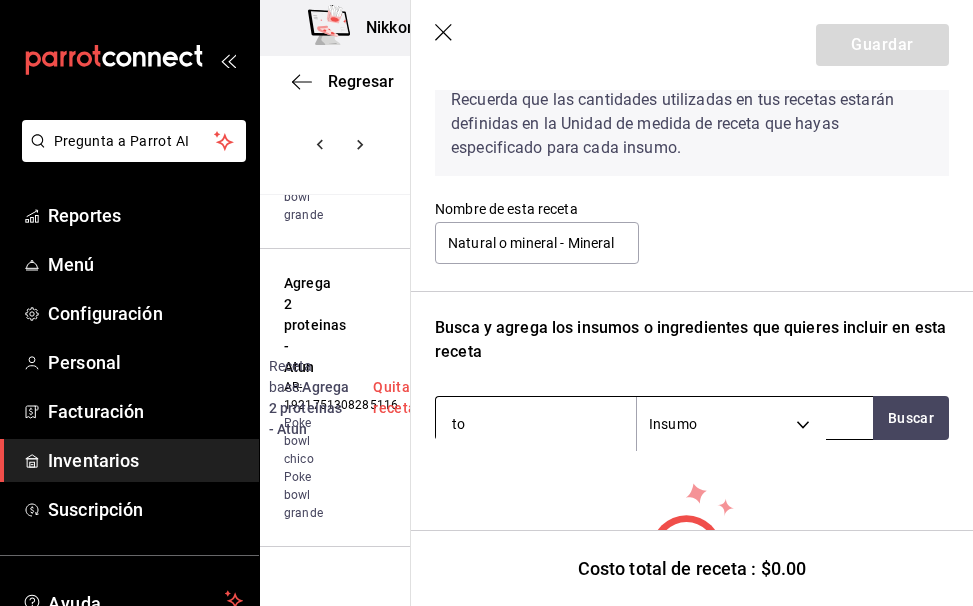 type on "t" 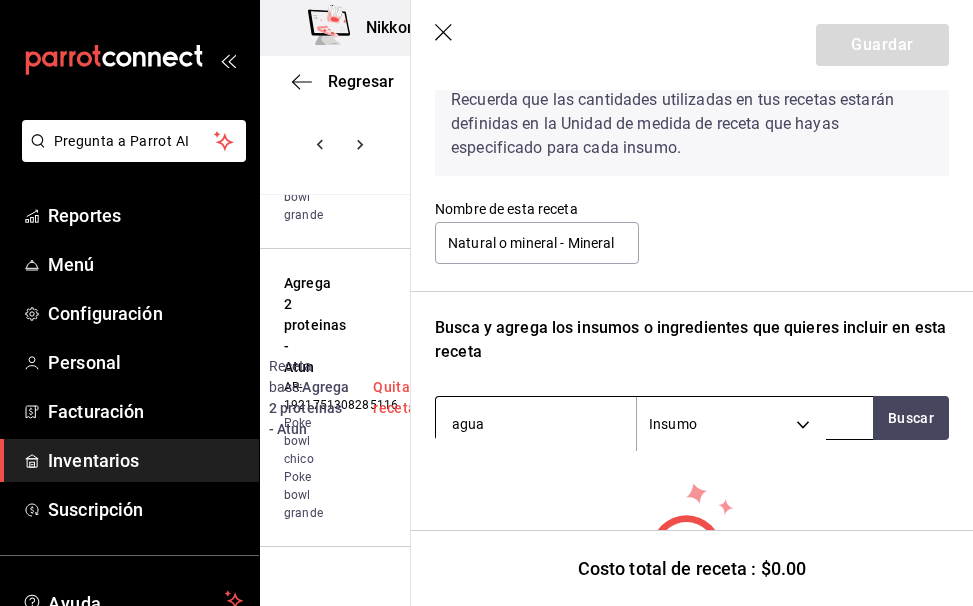 type on "agua" 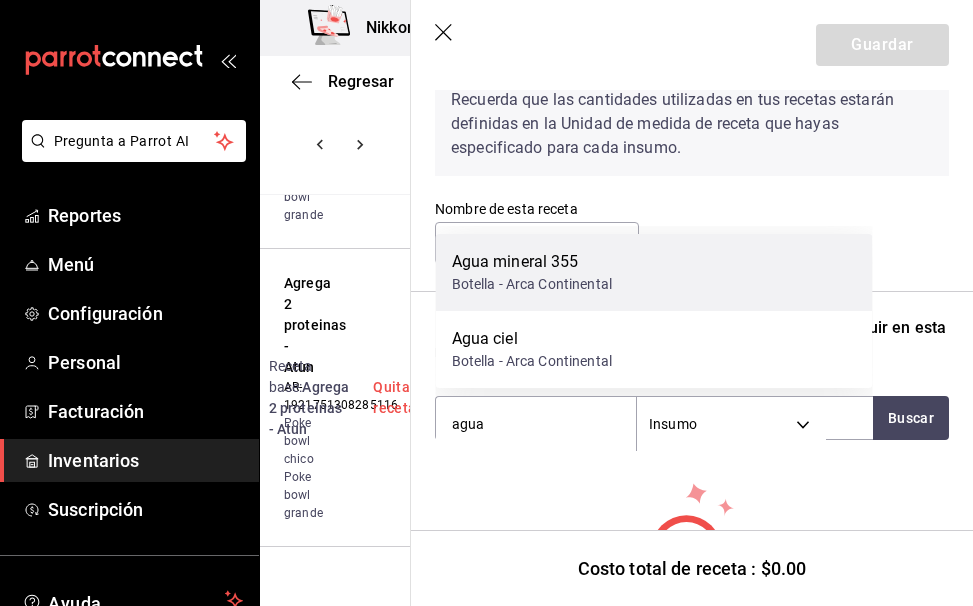 click on "Agua mineral 355" at bounding box center (532, 262) 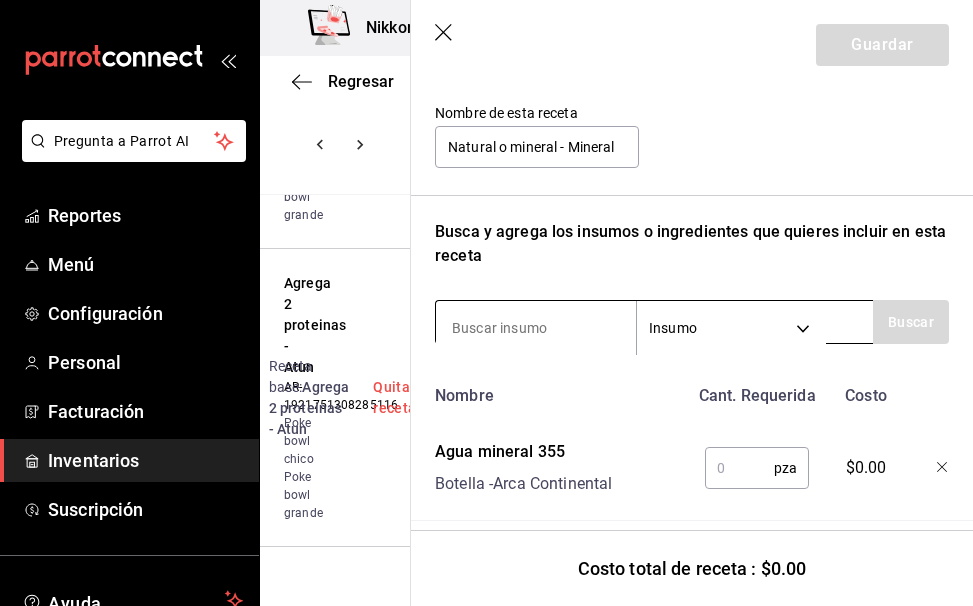scroll, scrollTop: 217, scrollLeft: 0, axis: vertical 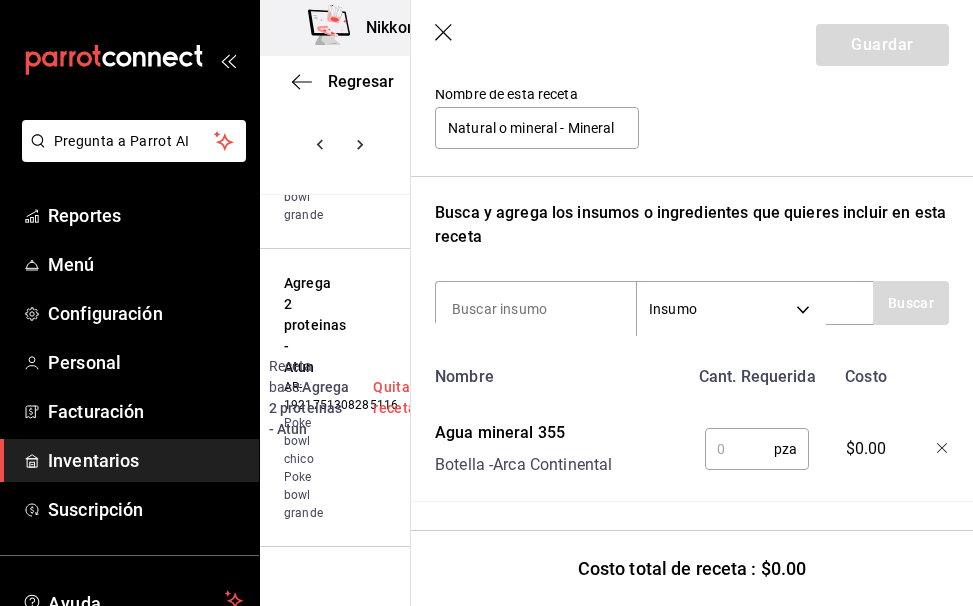 click at bounding box center (739, 449) 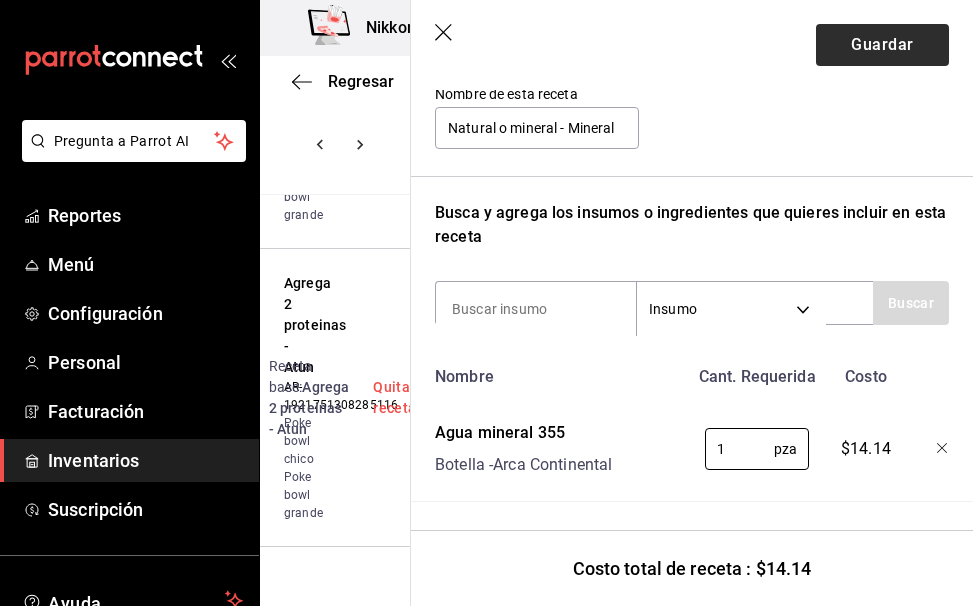 type on "1" 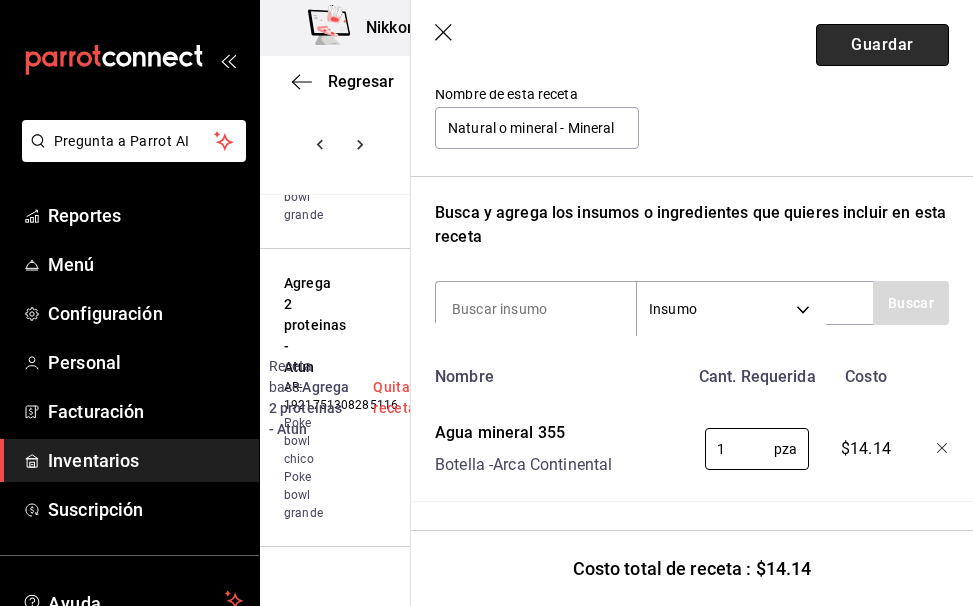 click on "Guardar" at bounding box center [882, 45] 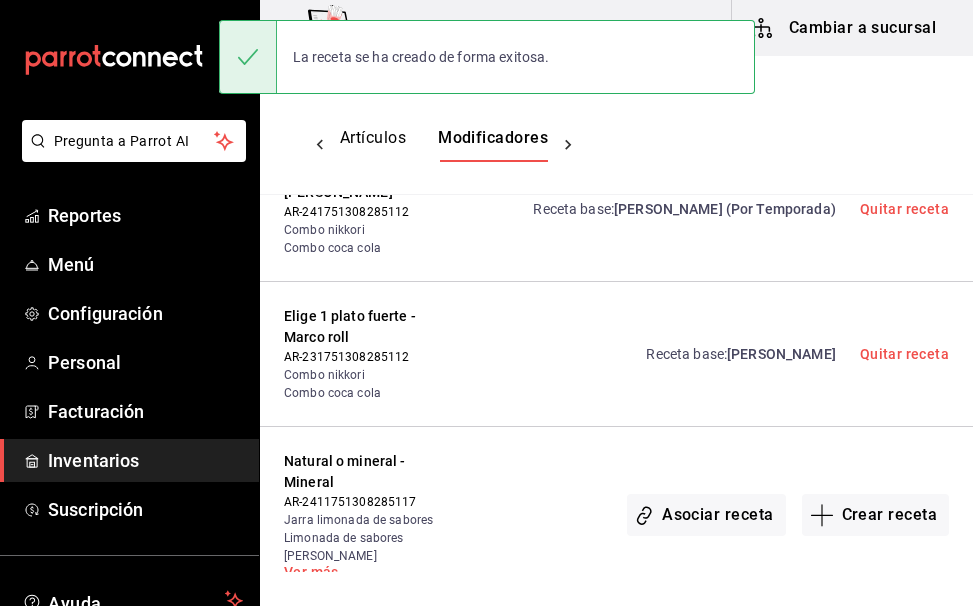 scroll, scrollTop: 0, scrollLeft: 0, axis: both 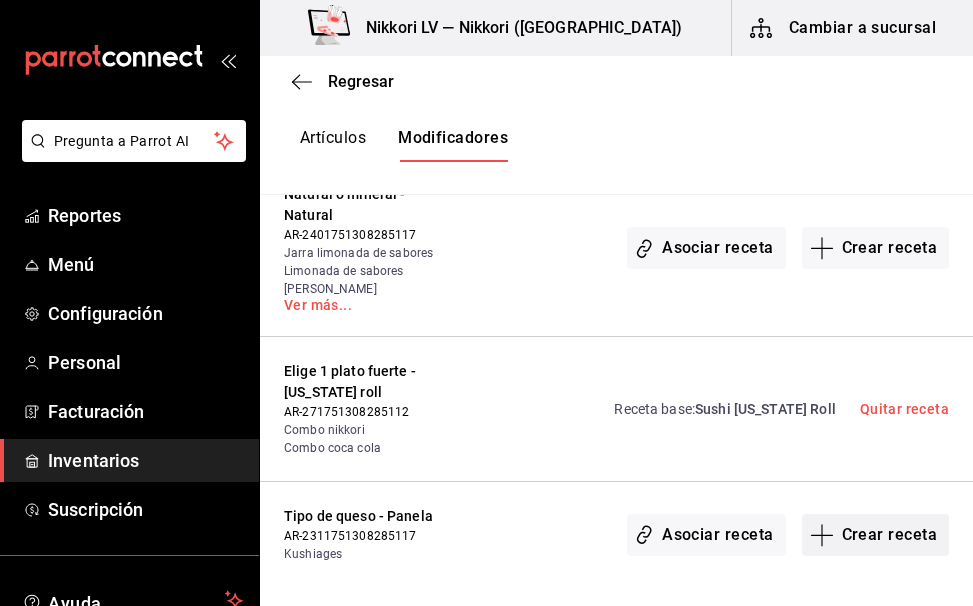 click on "Crear receta" at bounding box center (876, 535) 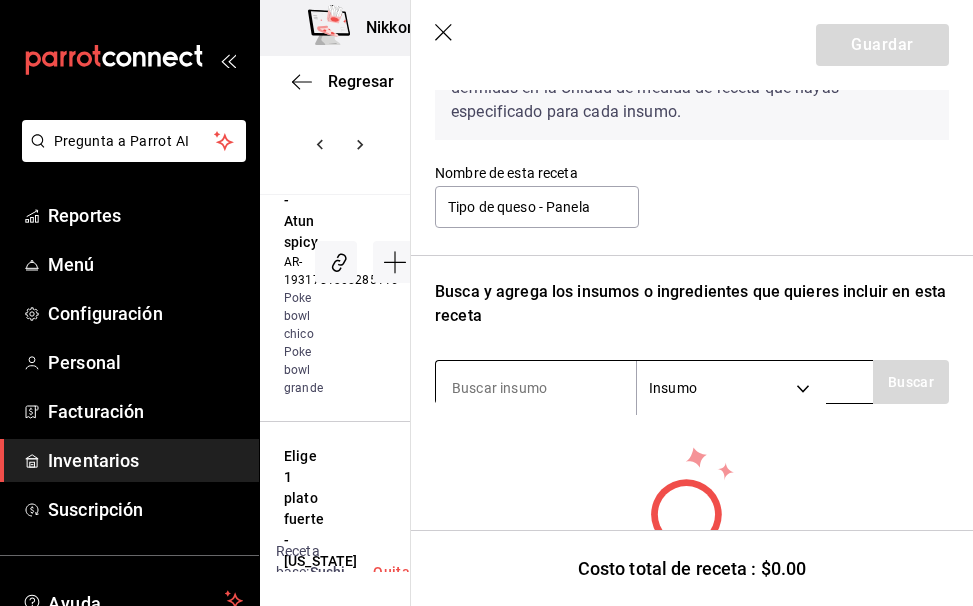 scroll, scrollTop: 153, scrollLeft: 0, axis: vertical 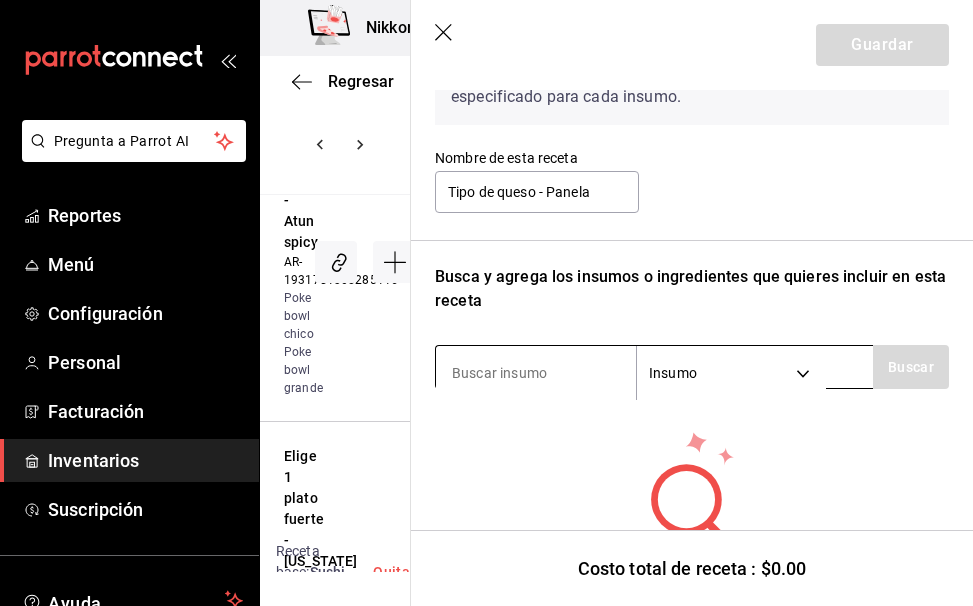 click at bounding box center [536, 373] 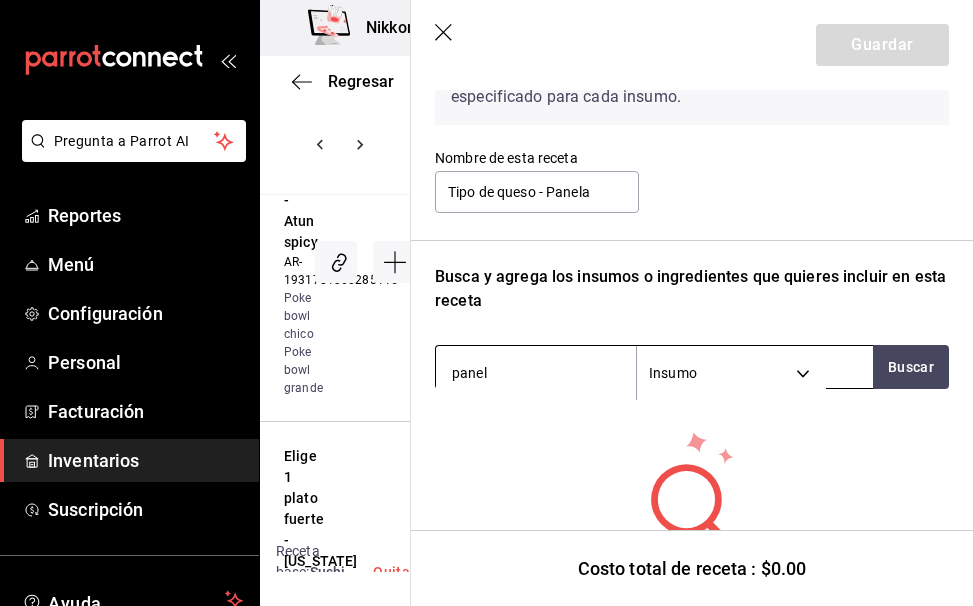 type on "panela" 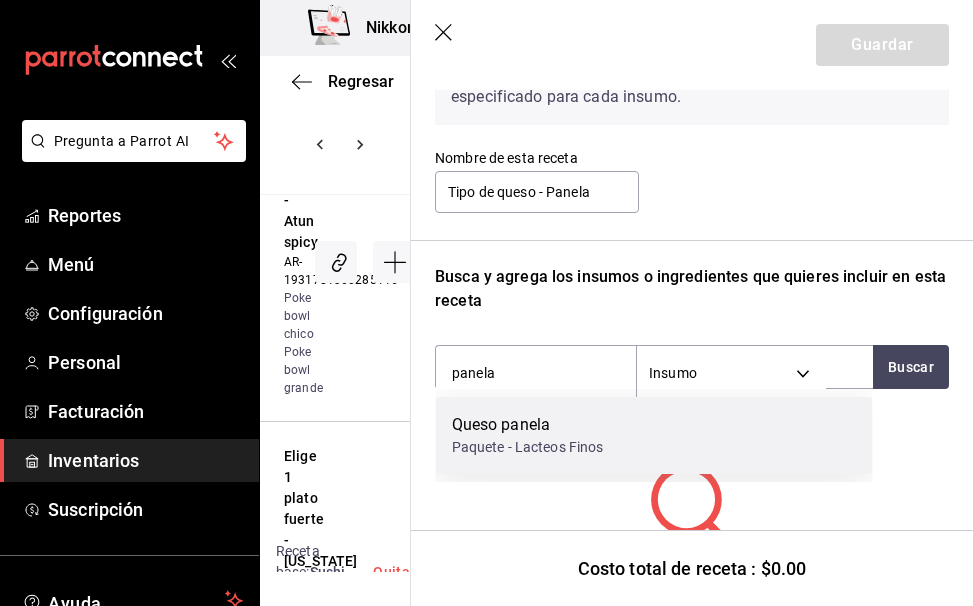 click on "Queso panela" at bounding box center (528, 425) 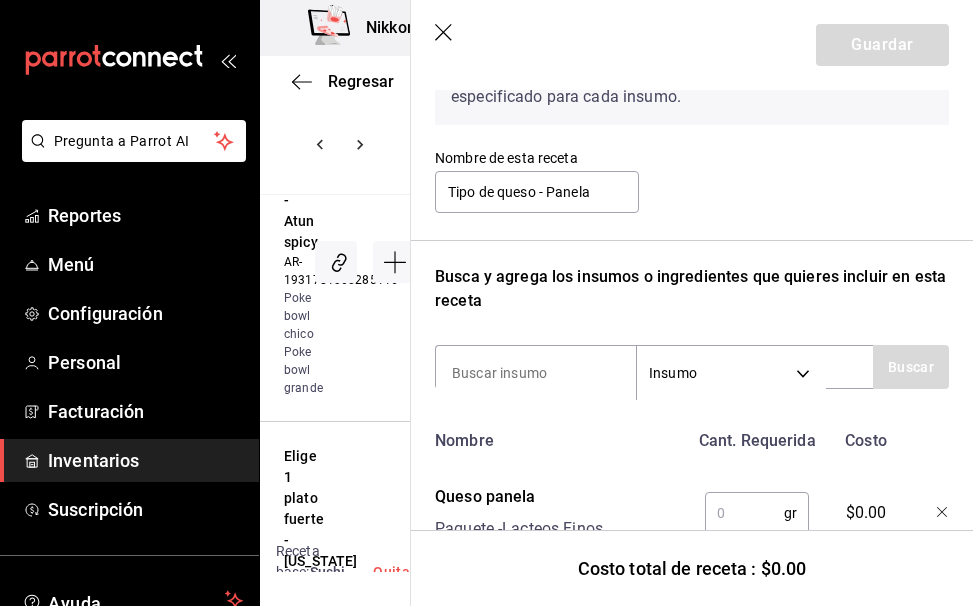 click at bounding box center (744, 513) 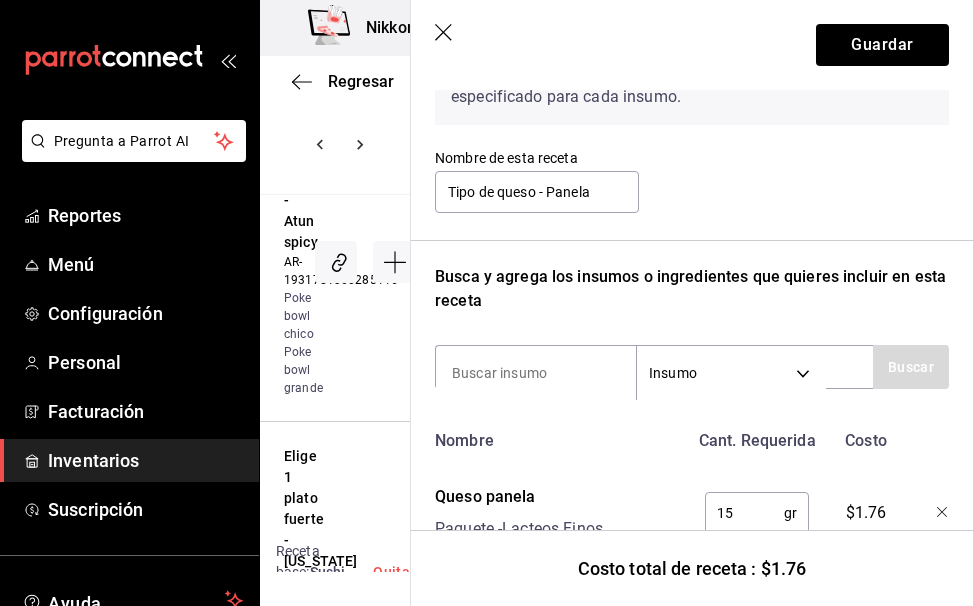 type on "1" 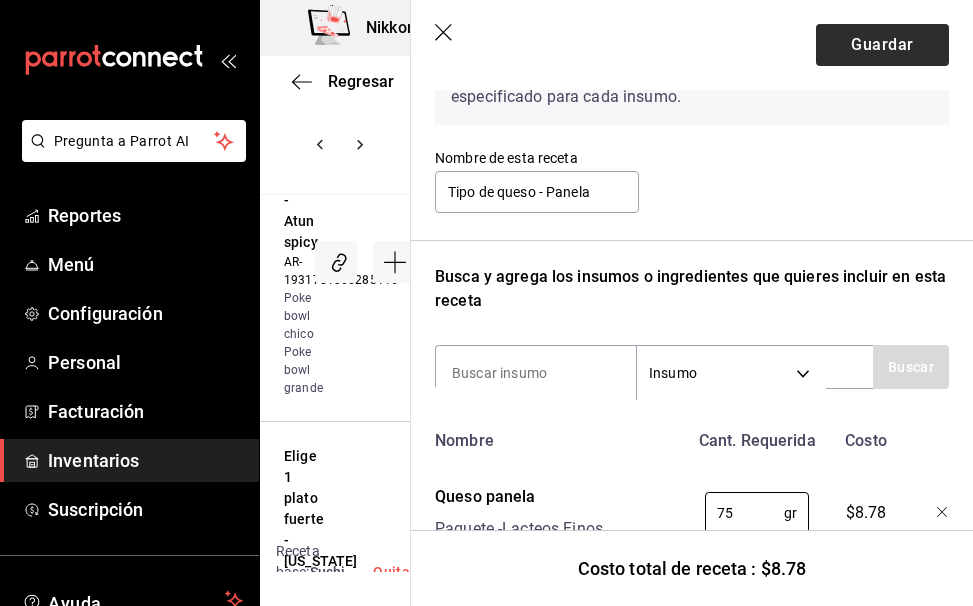 type on "75" 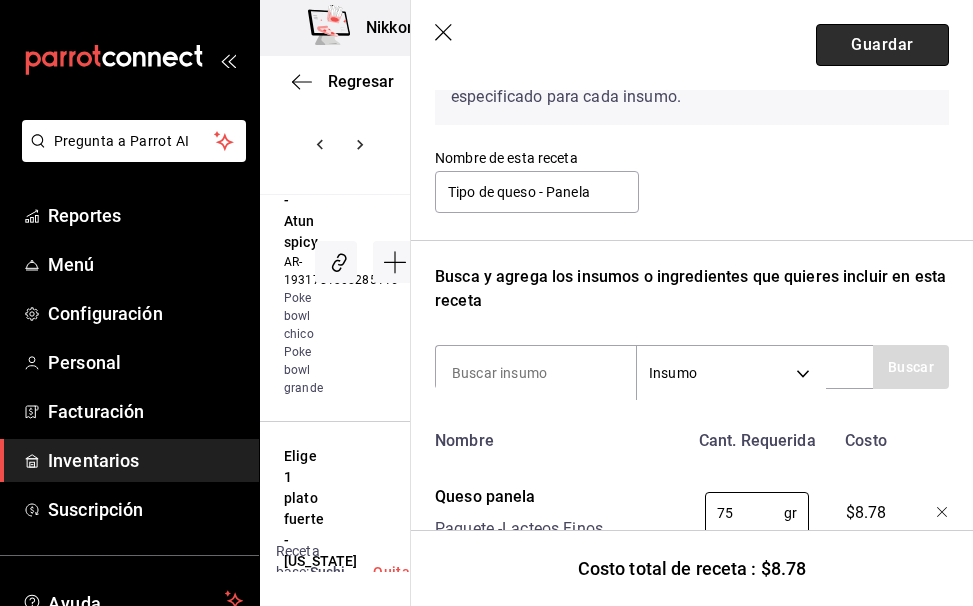 drag, startPoint x: 892, startPoint y: 26, endPoint x: 892, endPoint y: 53, distance: 27 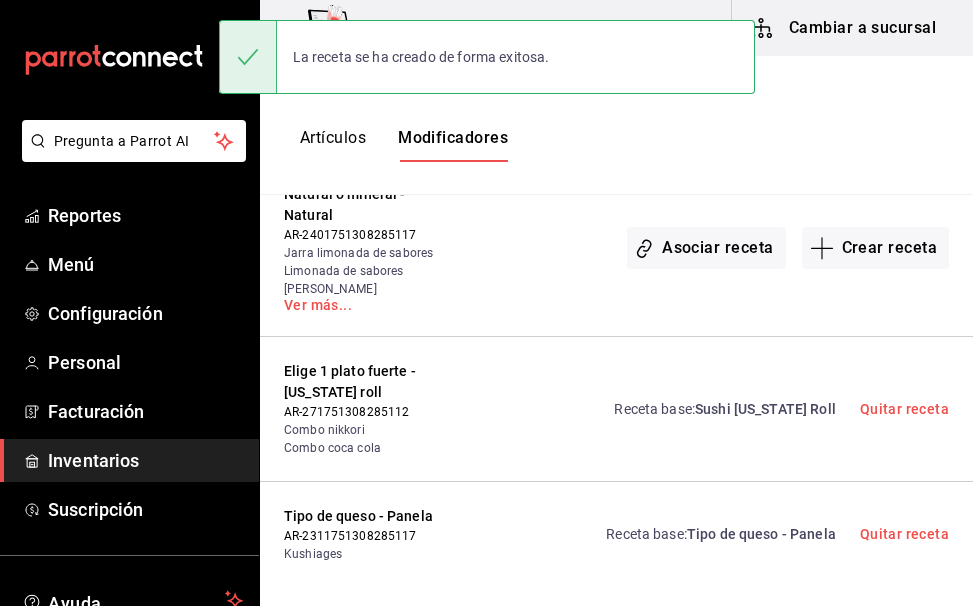 scroll, scrollTop: 0, scrollLeft: 0, axis: both 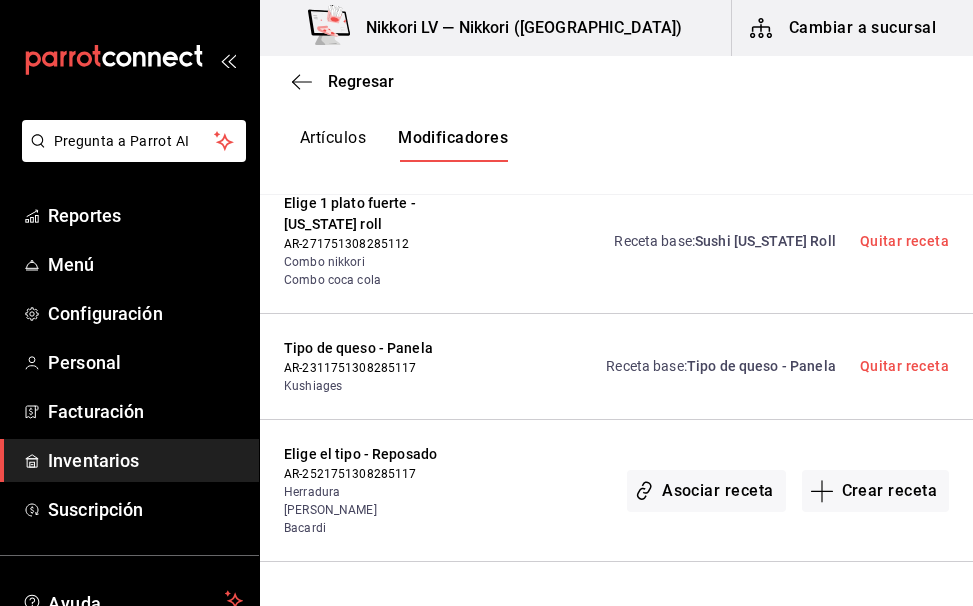 click on "Crear receta" at bounding box center (876, 625) 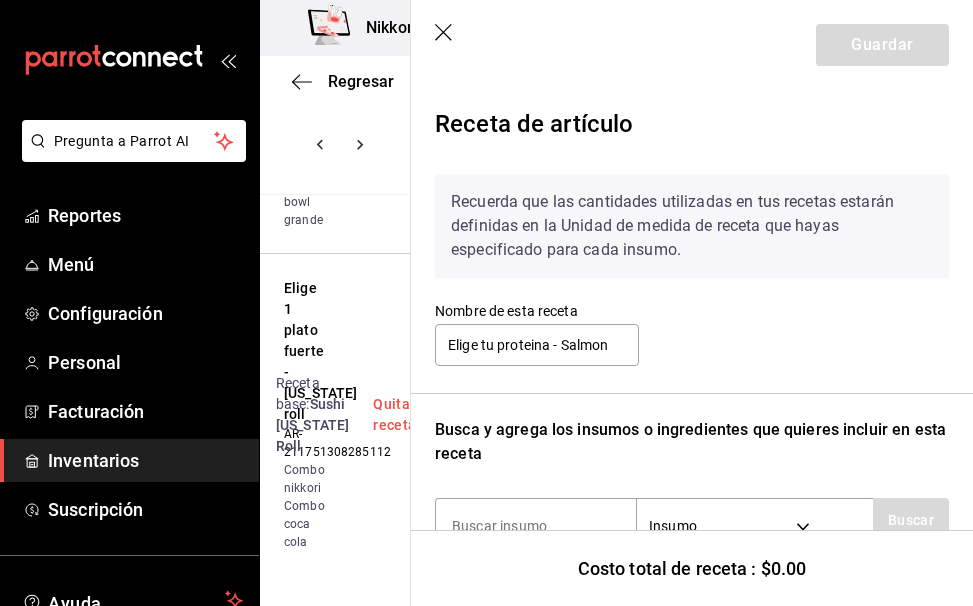 scroll, scrollTop: 79, scrollLeft: 0, axis: vertical 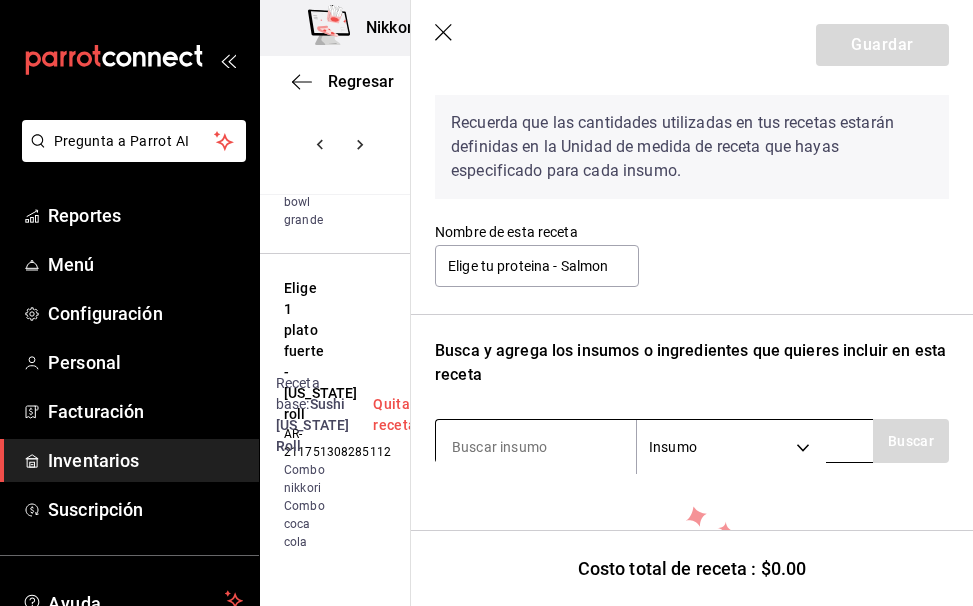 click at bounding box center (536, 447) 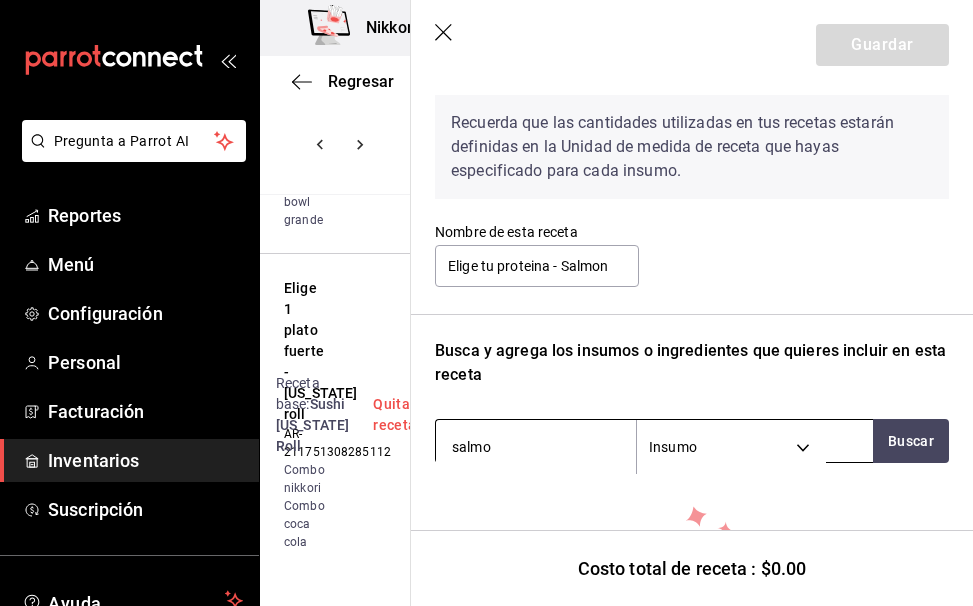 type on "salmon" 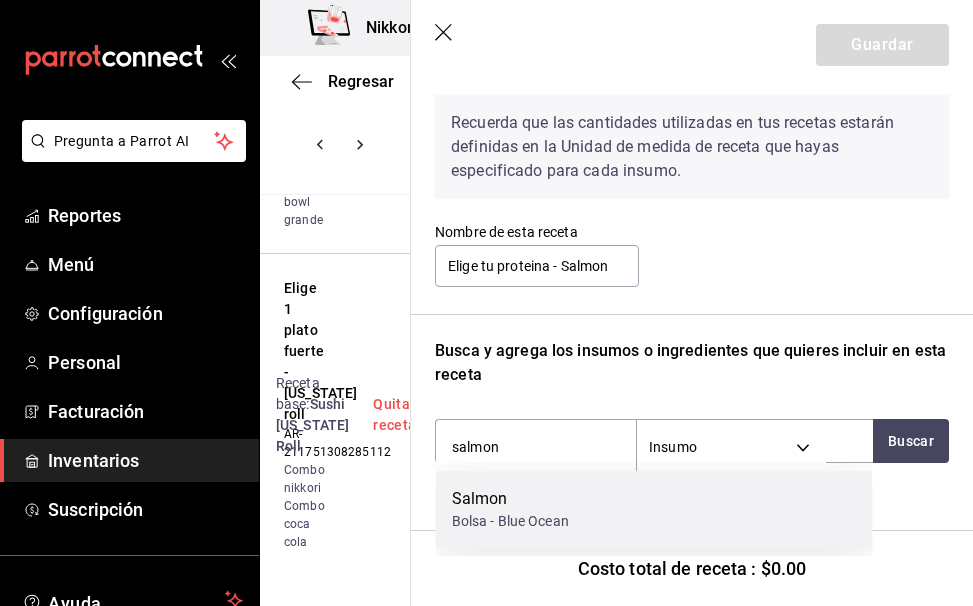 click on "Salmon Bolsa - Blue Ocean" at bounding box center [654, 509] 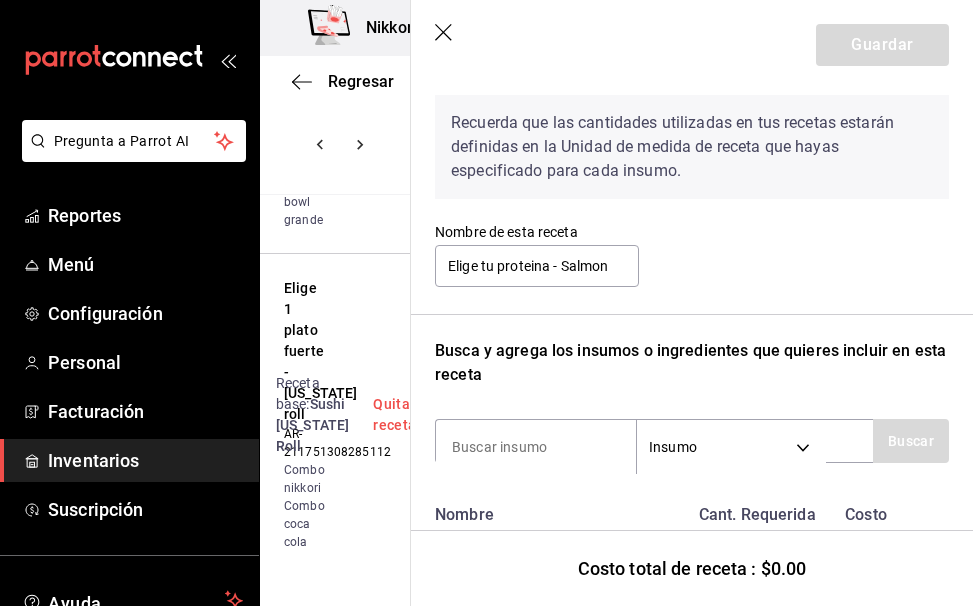 scroll, scrollTop: 217, scrollLeft: 0, axis: vertical 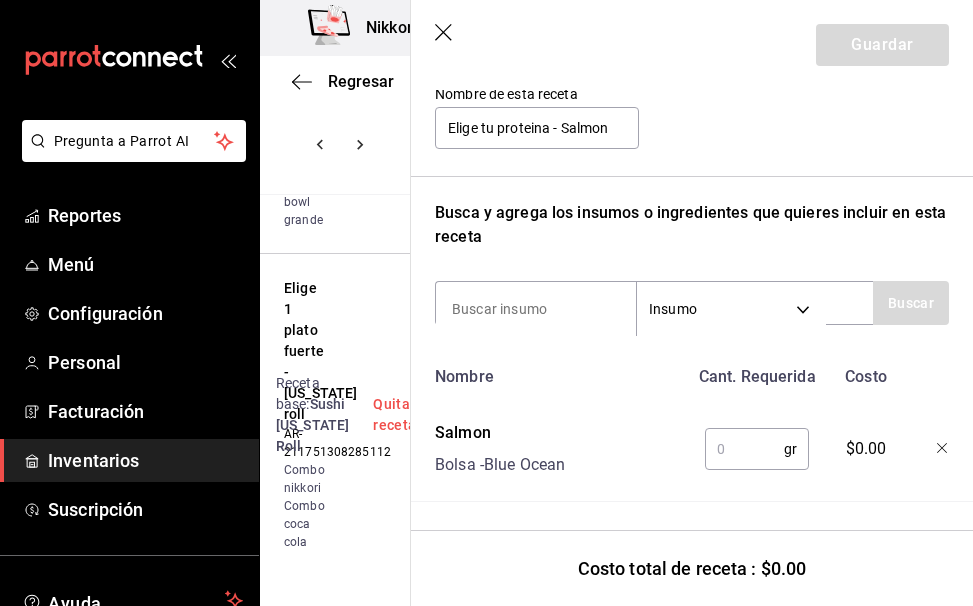 click at bounding box center [744, 449] 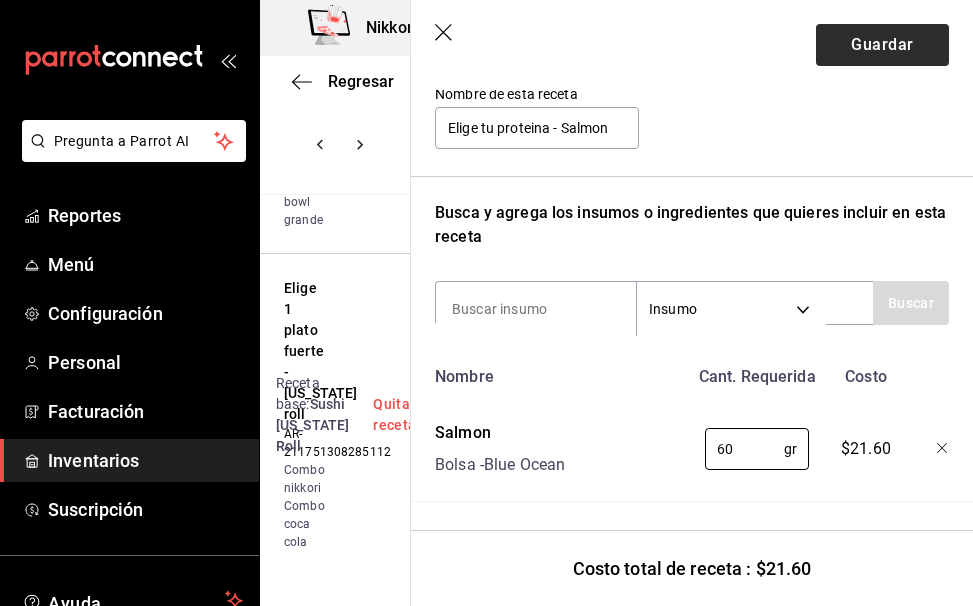 type on "6" 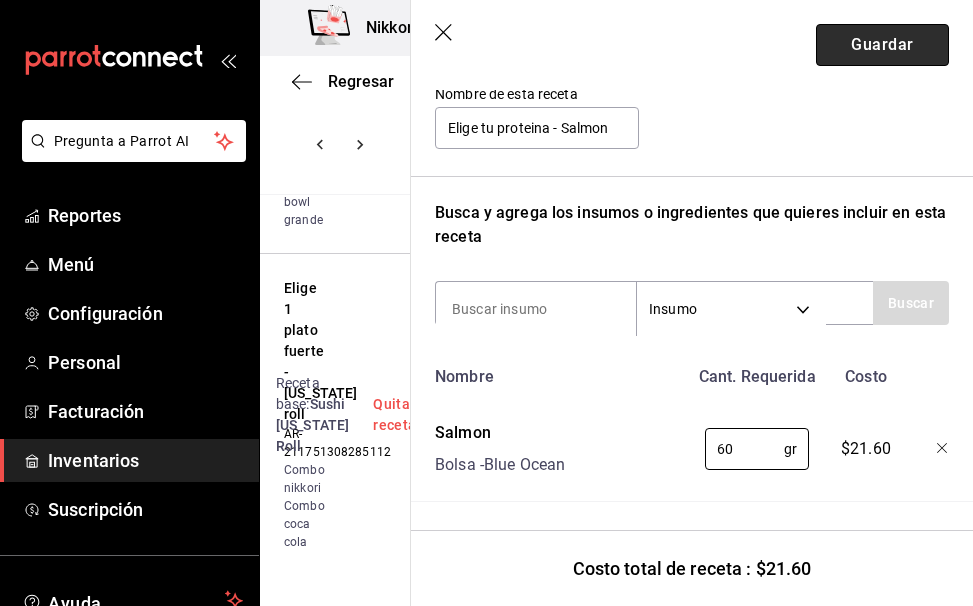 click on "Guardar" at bounding box center (882, 45) 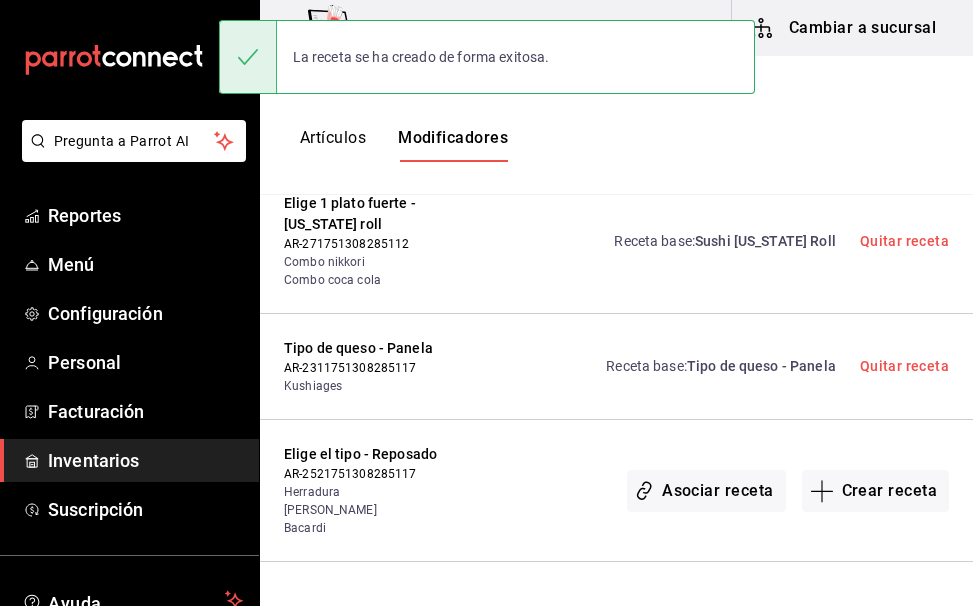 scroll, scrollTop: 0, scrollLeft: 0, axis: both 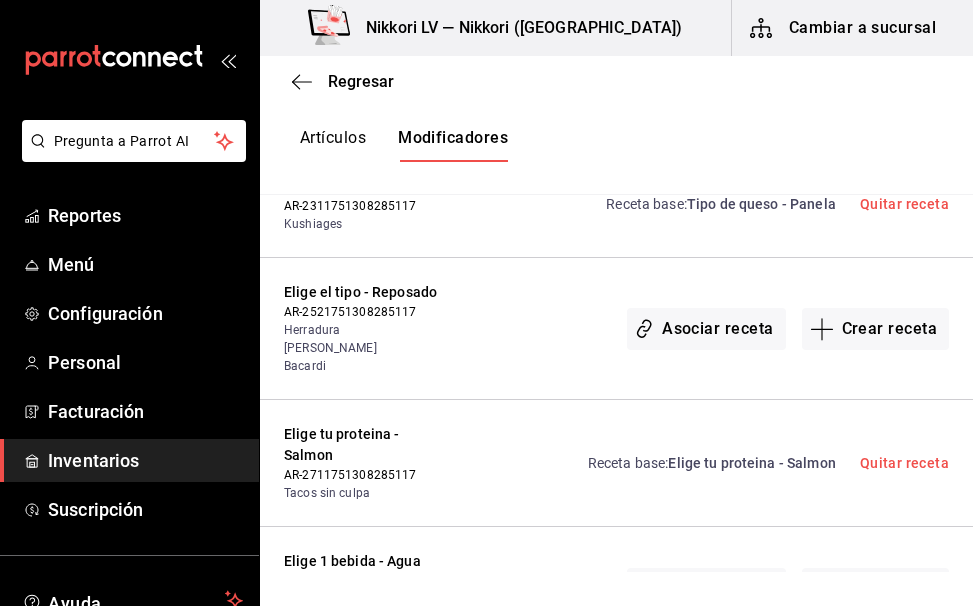 drag, startPoint x: 882, startPoint y: 405, endPoint x: 860, endPoint y: 405, distance: 22 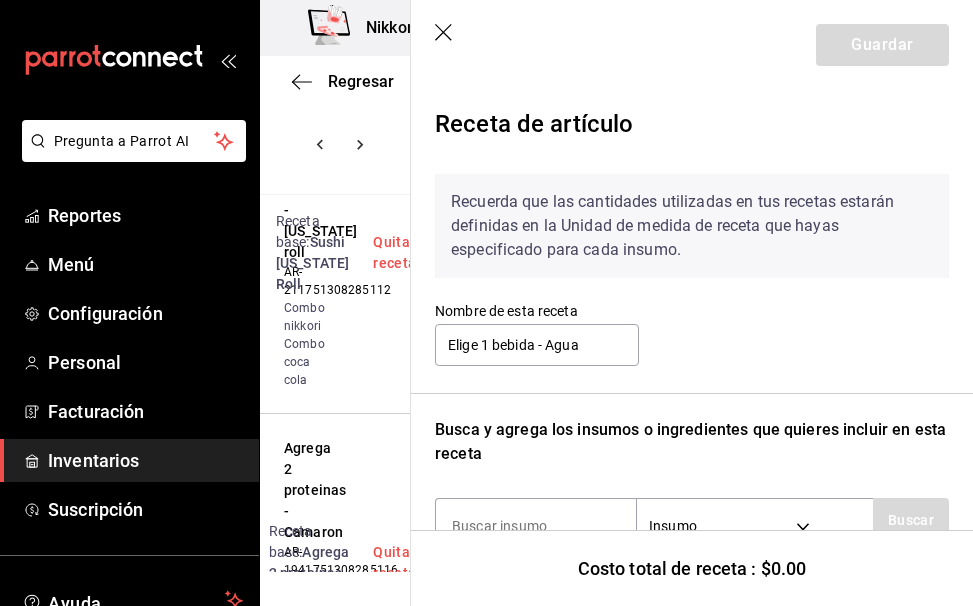 scroll, scrollTop: 113, scrollLeft: 0, axis: vertical 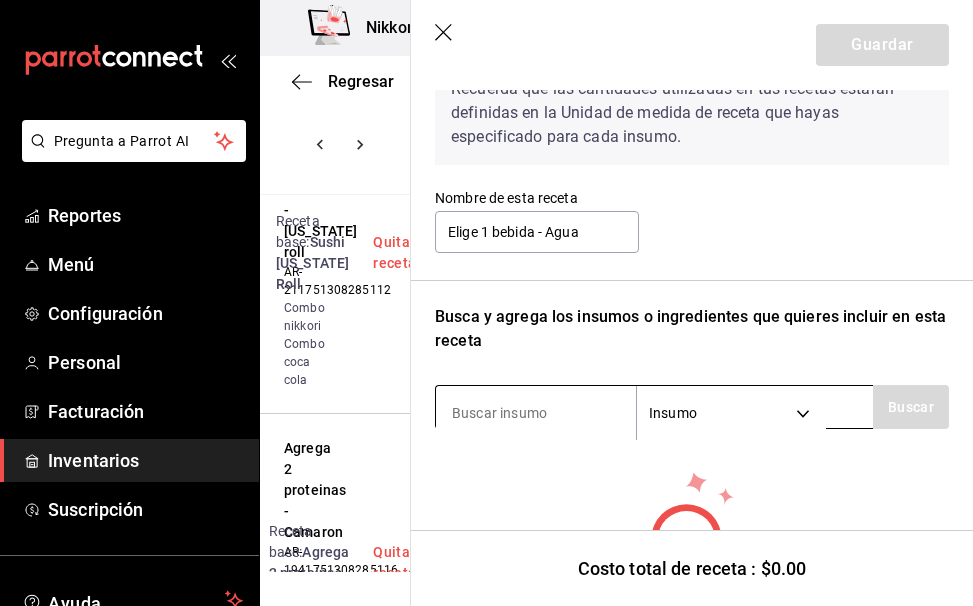 click at bounding box center [536, 413] 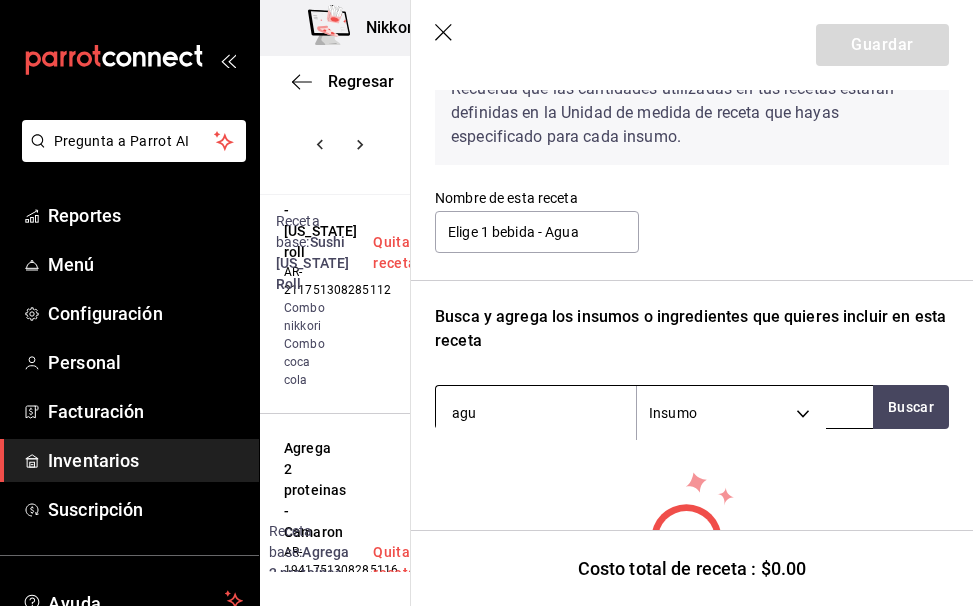 type on "agua" 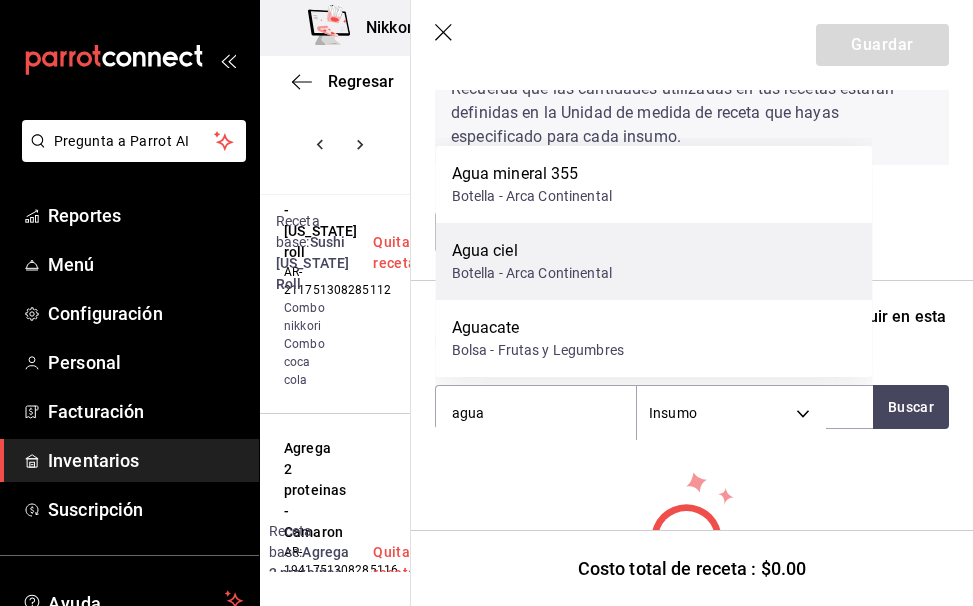 click on "Agua ciel" at bounding box center (532, 251) 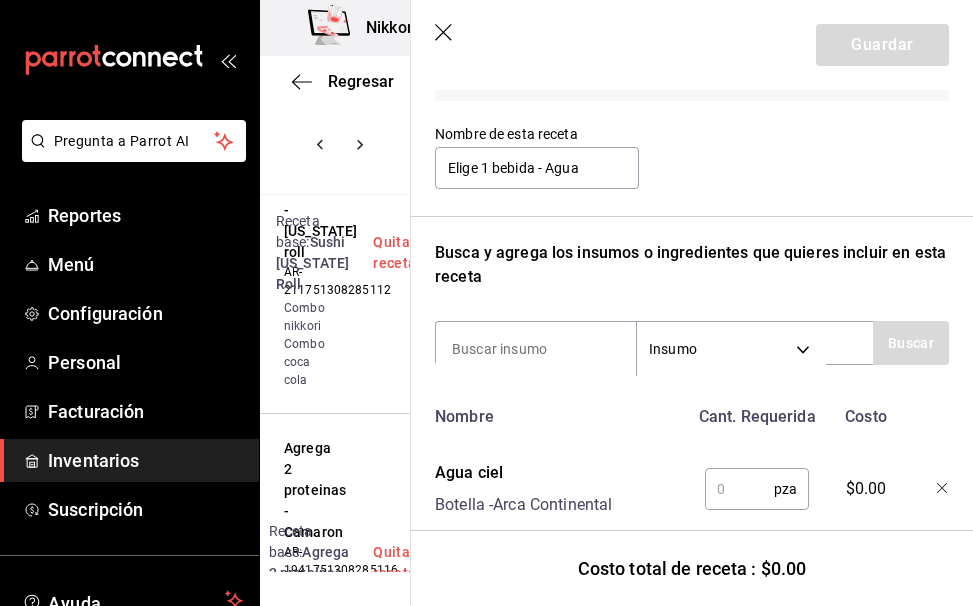 scroll, scrollTop: 217, scrollLeft: 0, axis: vertical 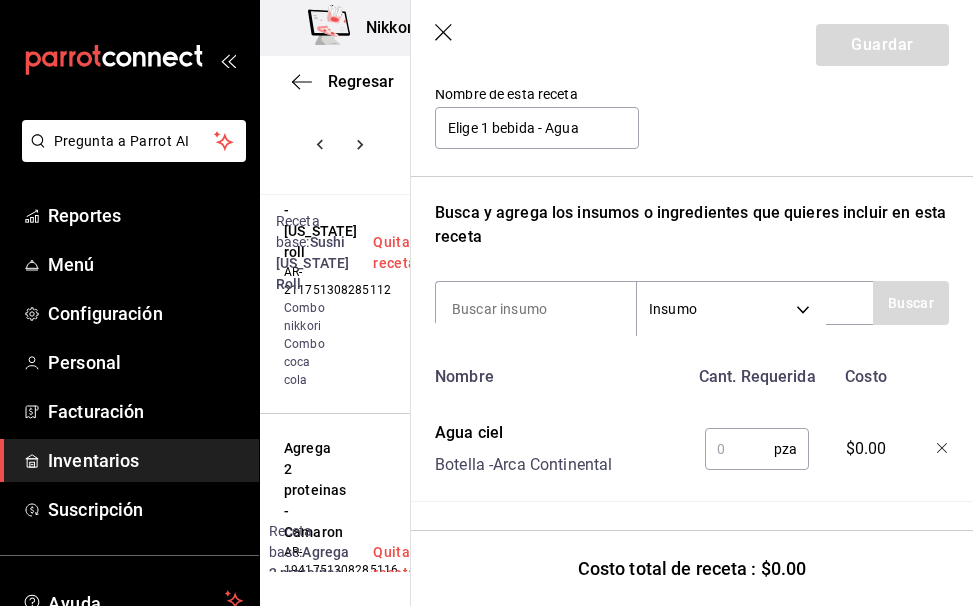 click at bounding box center [739, 449] 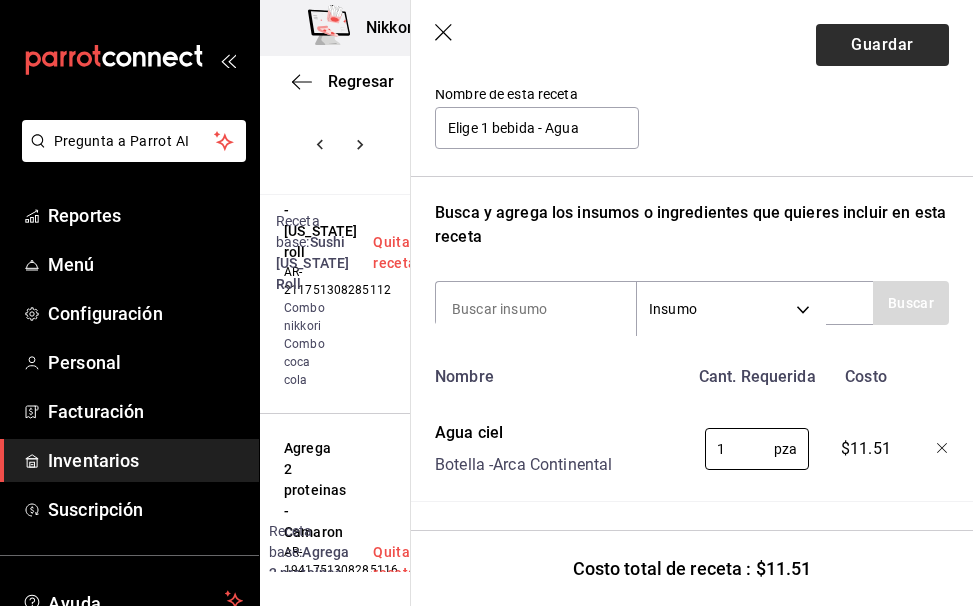 type on "1" 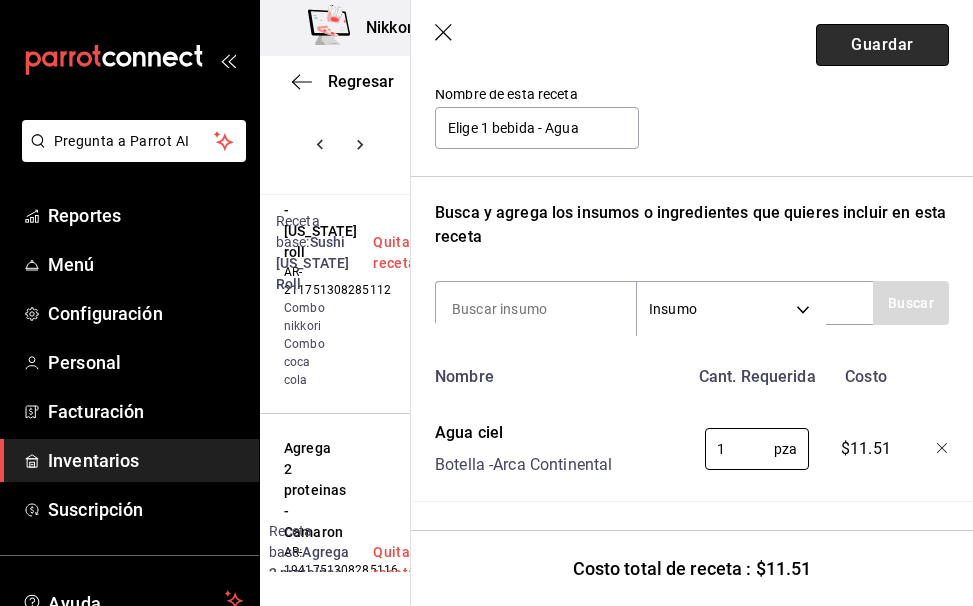 click on "Guardar" at bounding box center [882, 45] 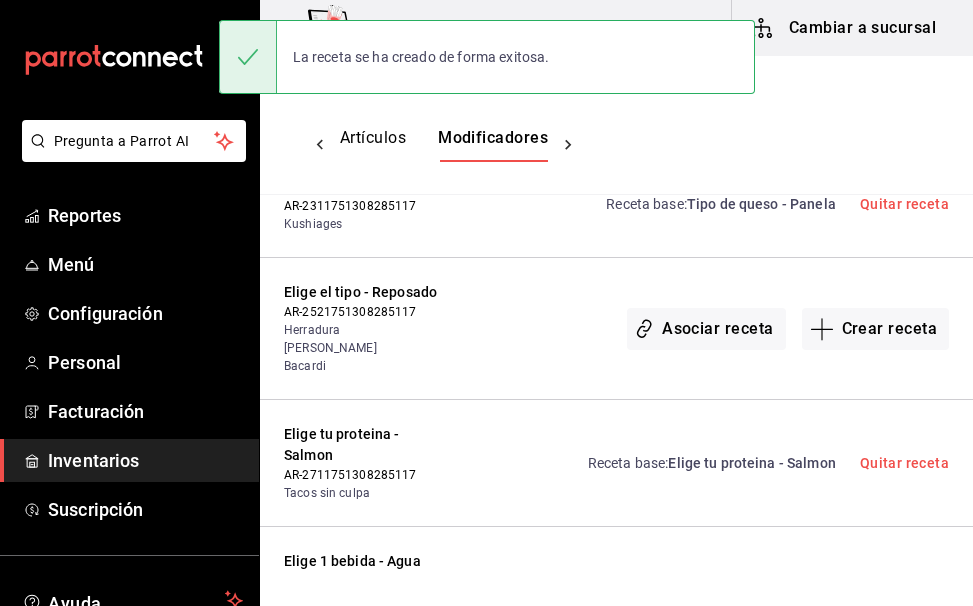 scroll, scrollTop: 0, scrollLeft: 0, axis: both 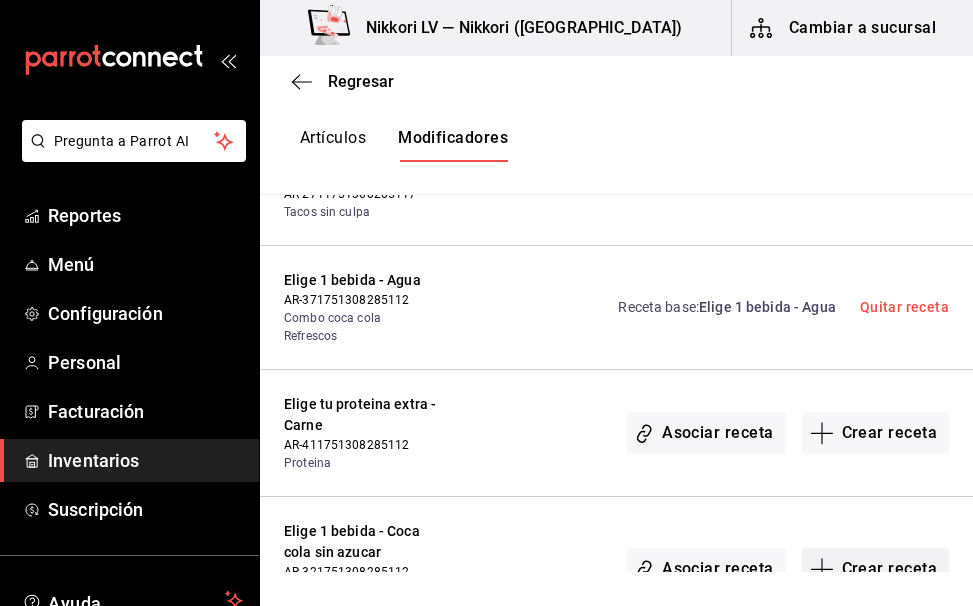 click on "Crear receta" at bounding box center [876, 569] 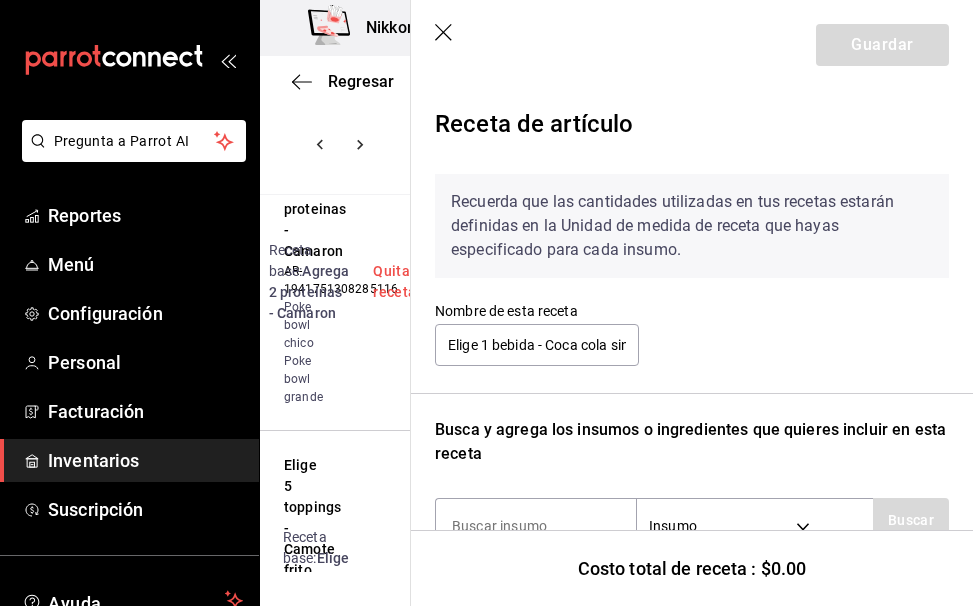 scroll, scrollTop: 116, scrollLeft: 0, axis: vertical 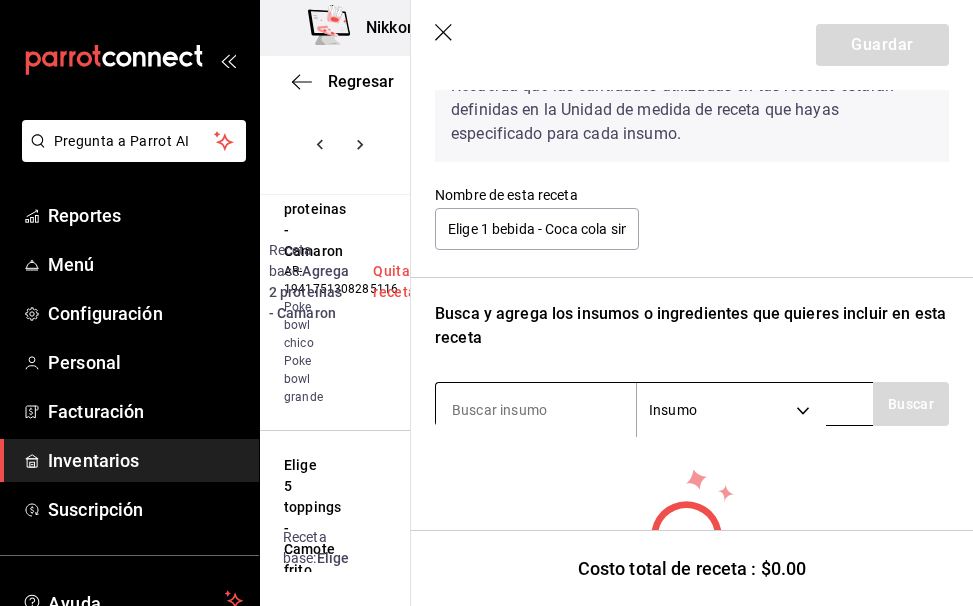 click at bounding box center [536, 410] 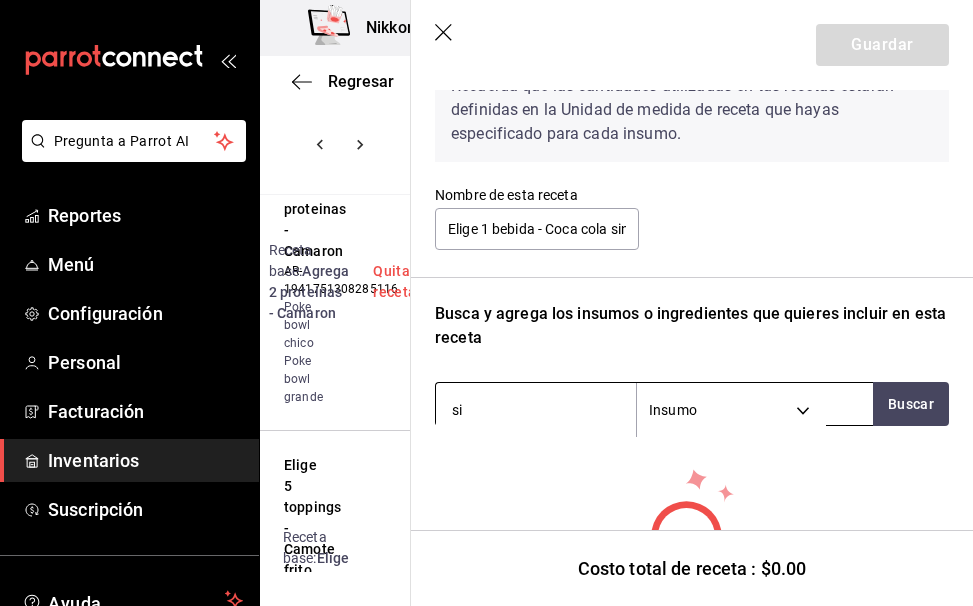 type on "sin" 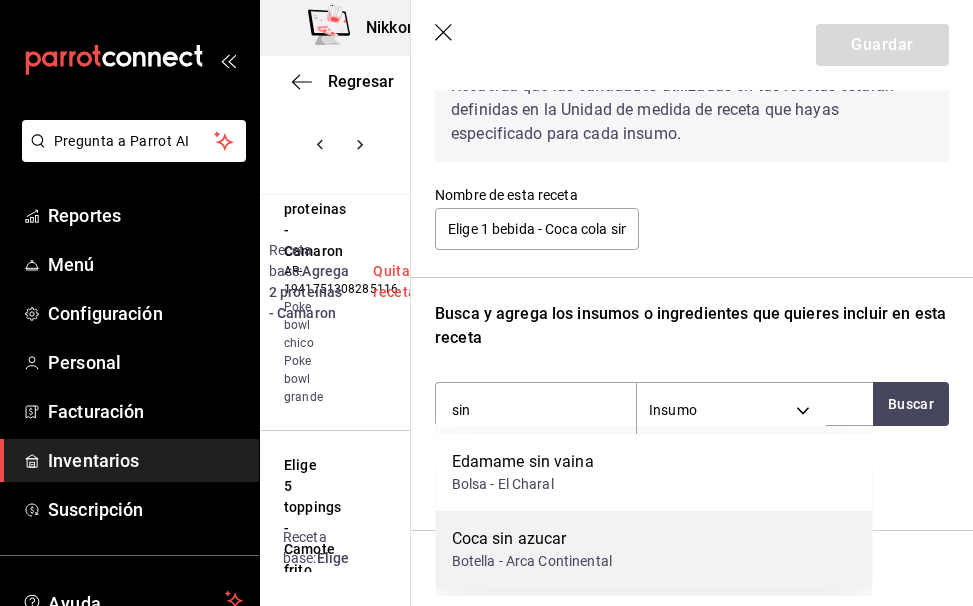 click on "Coca sin azucar" at bounding box center (532, 539) 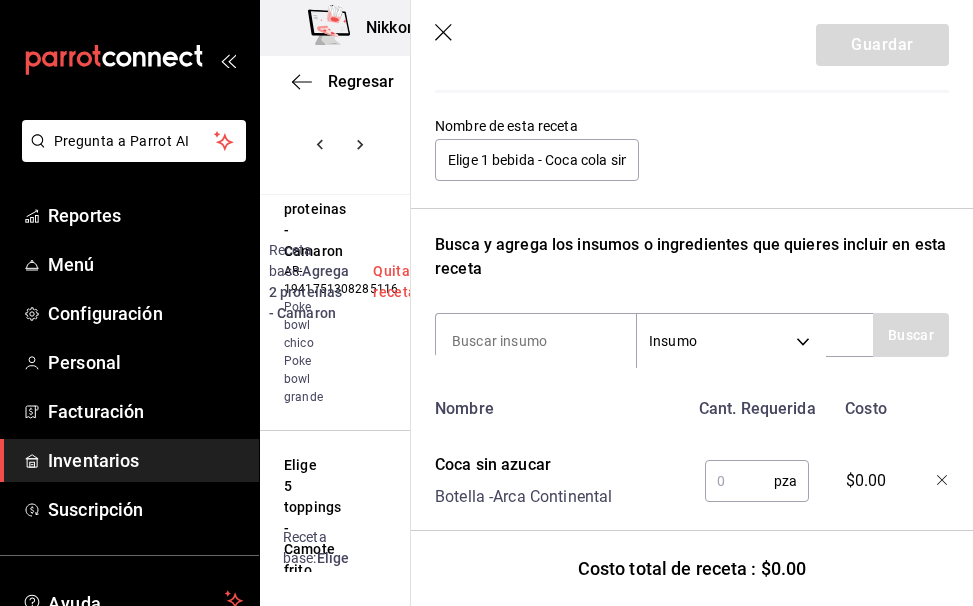 scroll, scrollTop: 217, scrollLeft: 0, axis: vertical 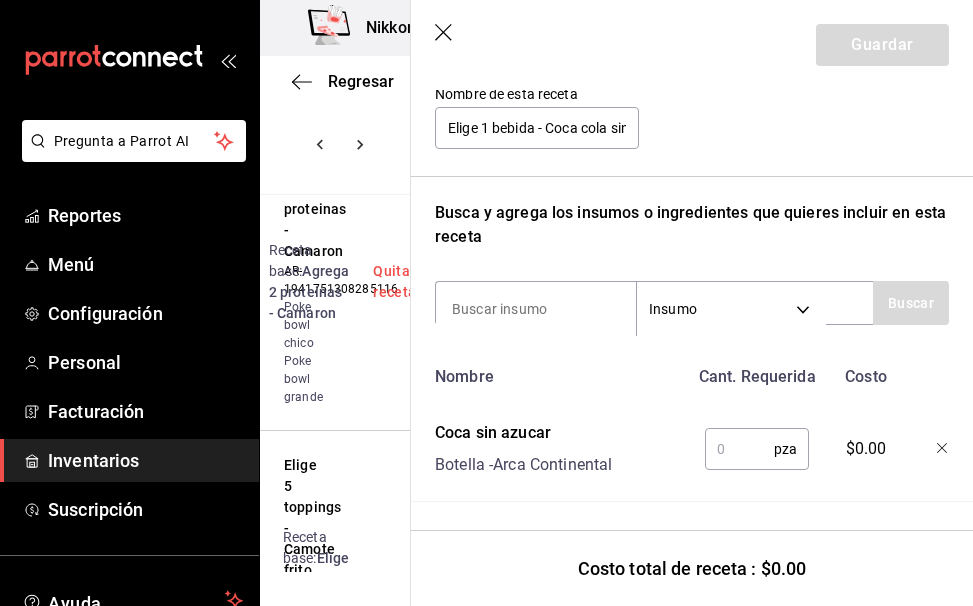 click at bounding box center [739, 449] 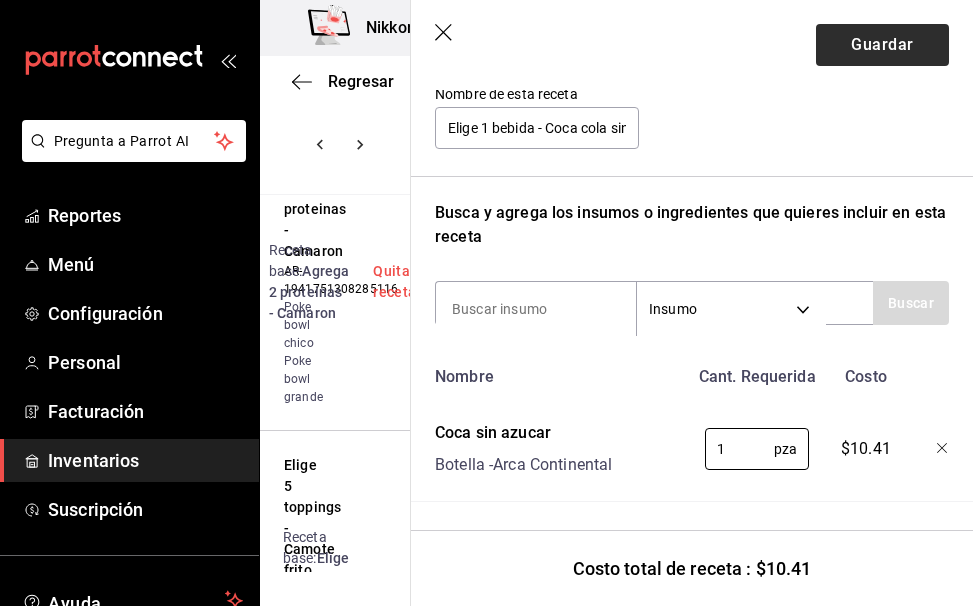 type on "1" 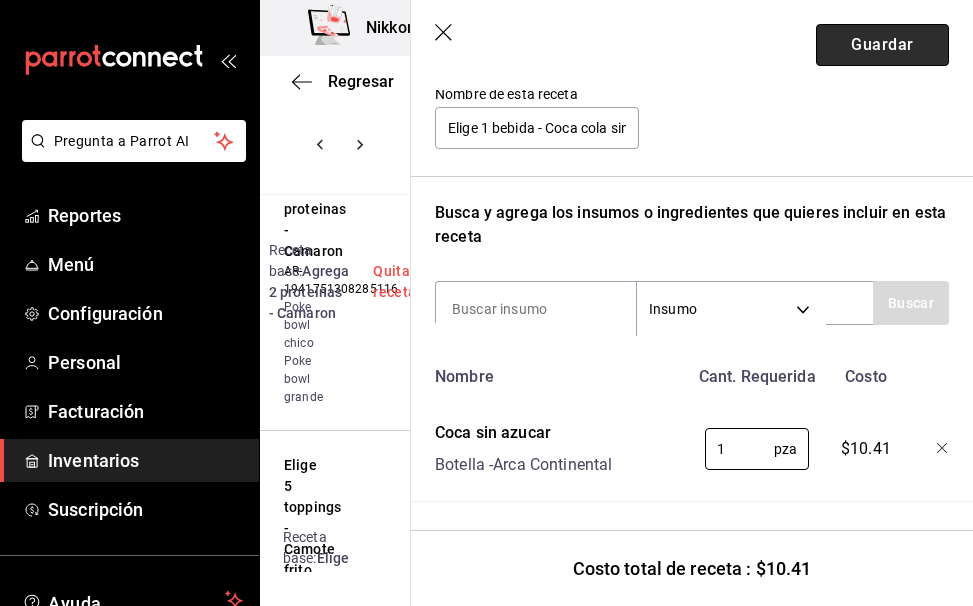 click on "Guardar" at bounding box center [882, 45] 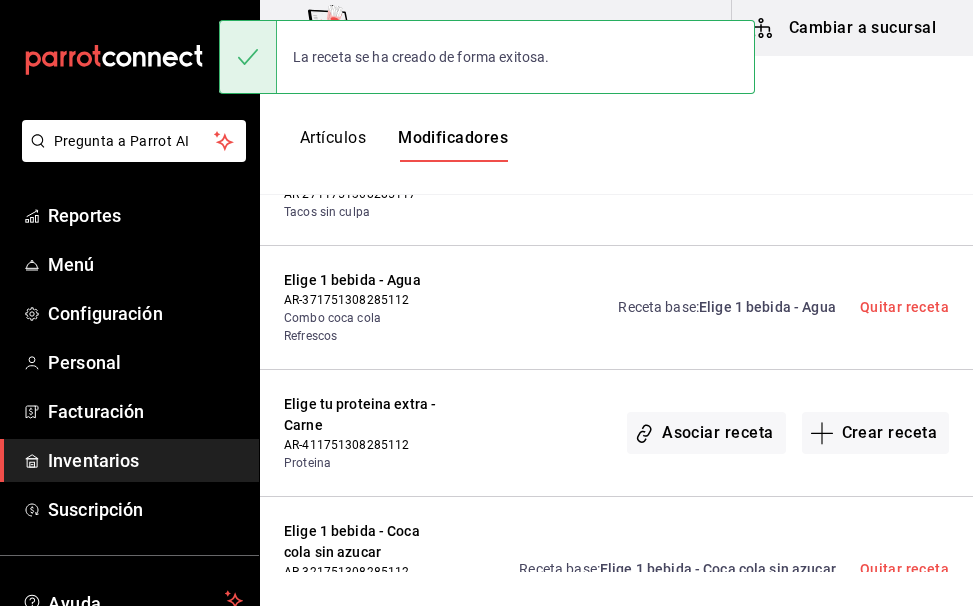 scroll, scrollTop: 0, scrollLeft: 0, axis: both 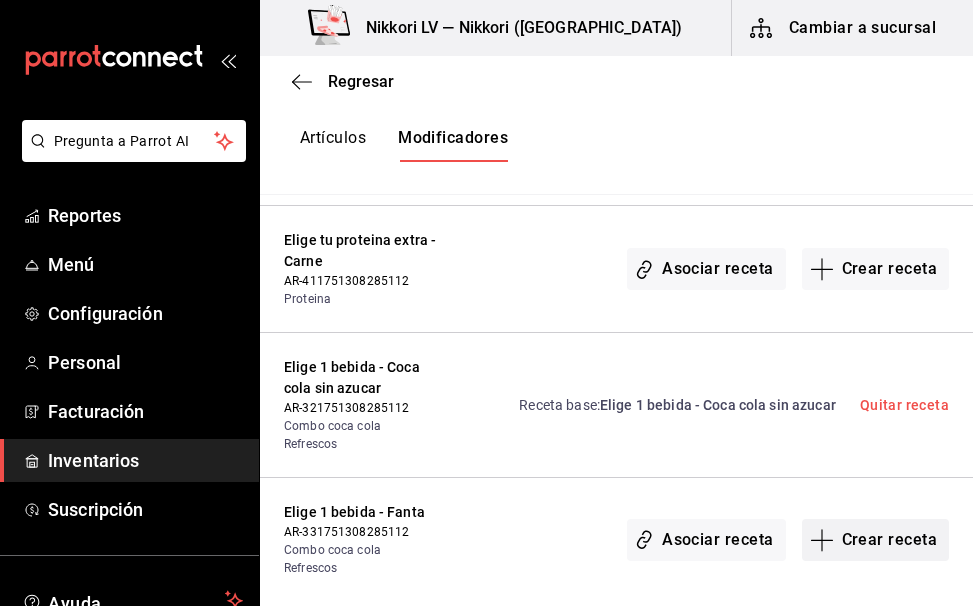 click on "Crear receta" at bounding box center [876, 540] 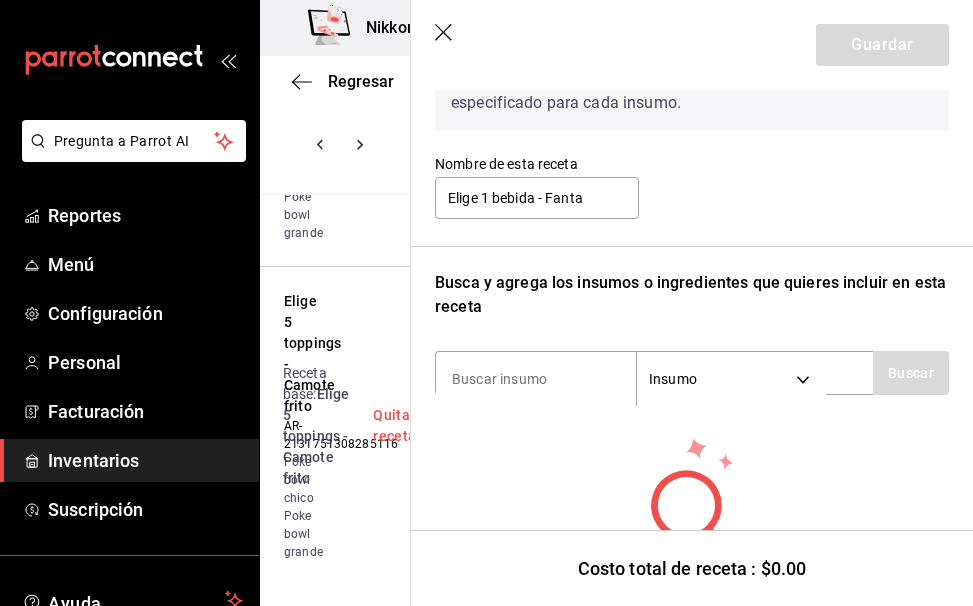 scroll, scrollTop: 151, scrollLeft: 0, axis: vertical 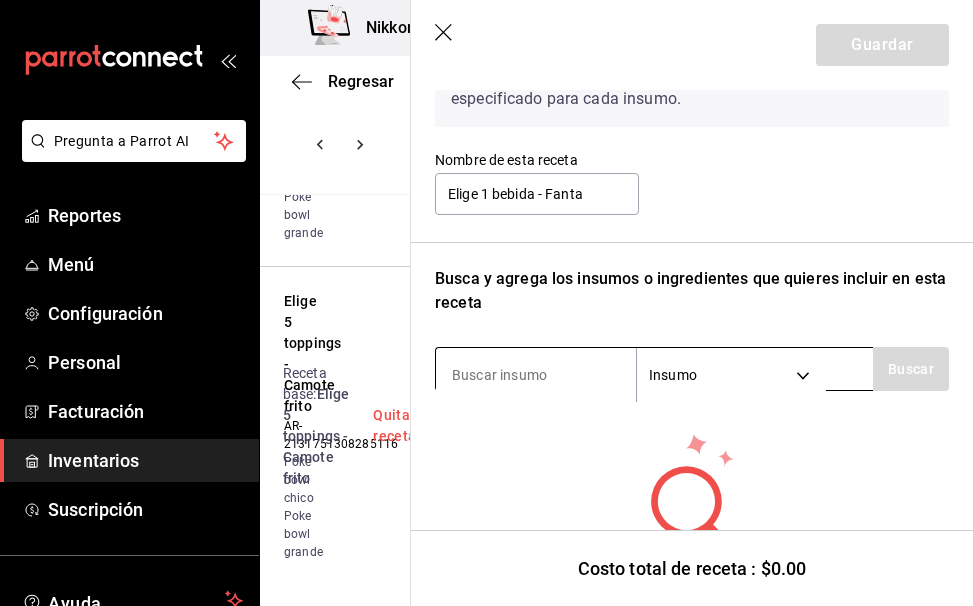 click at bounding box center [536, 375] 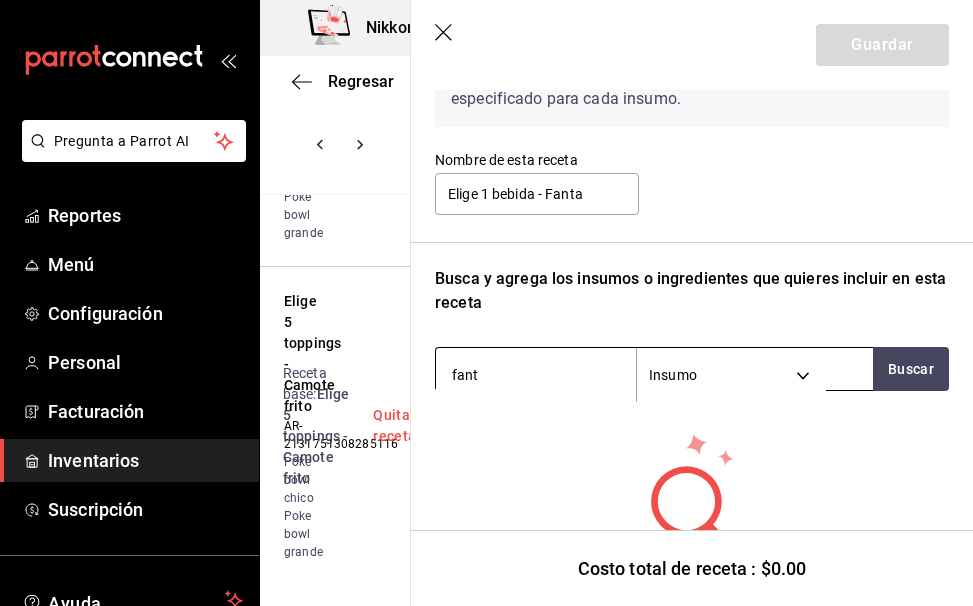 type on "fanta" 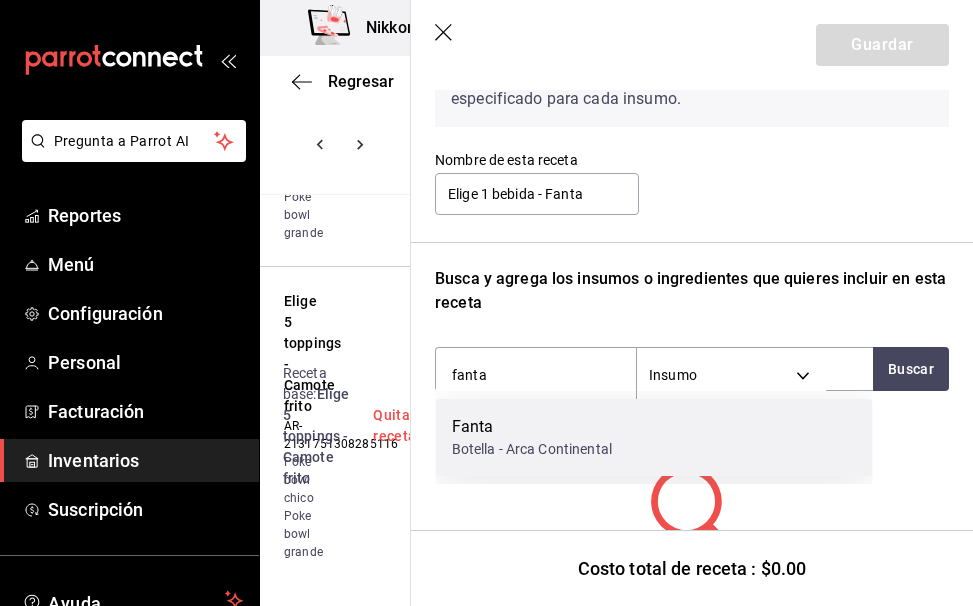 click on "Fanta" at bounding box center [532, 427] 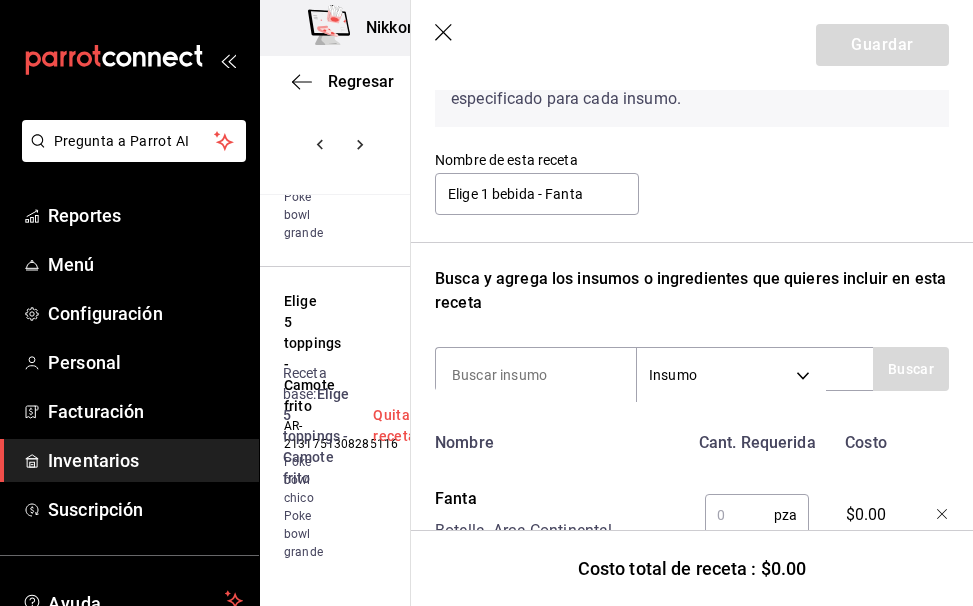 click at bounding box center (739, 515) 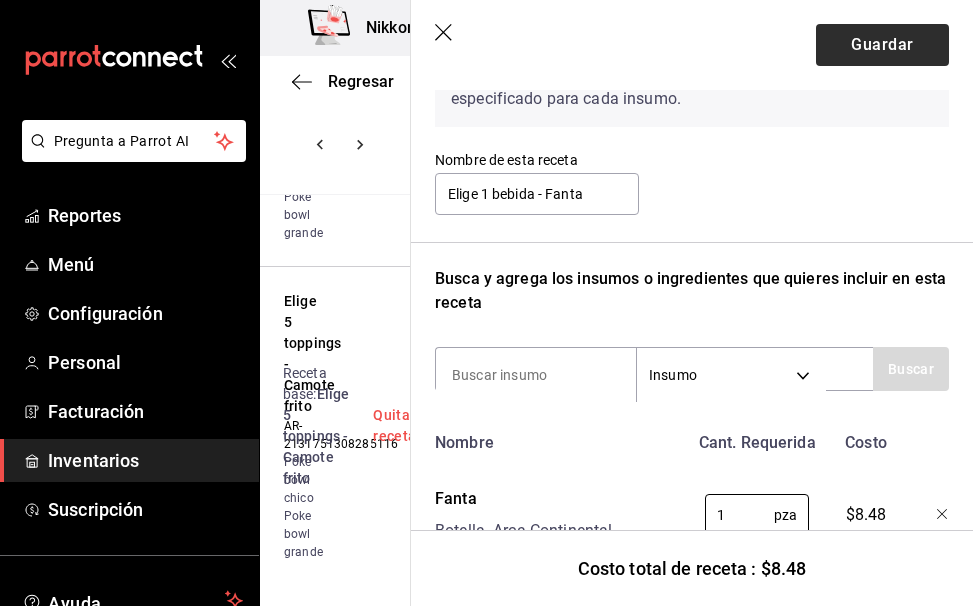 type on "1" 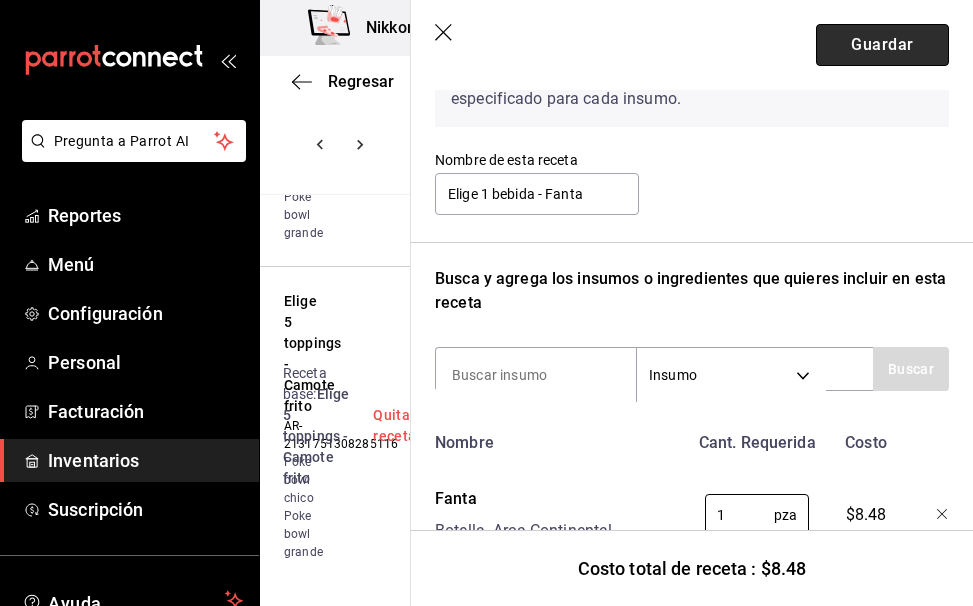 click on "Guardar" at bounding box center (882, 45) 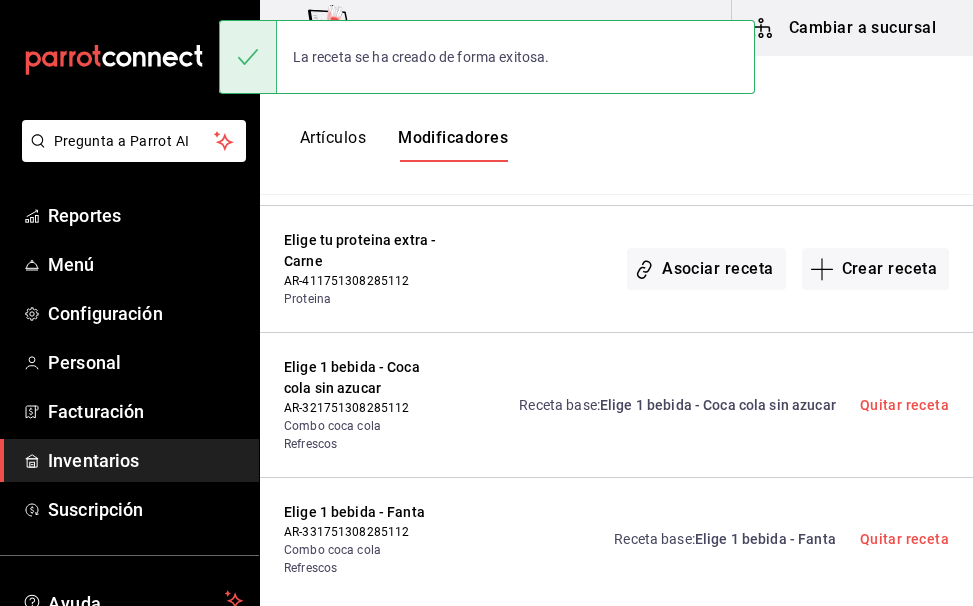 scroll, scrollTop: 0, scrollLeft: 0, axis: both 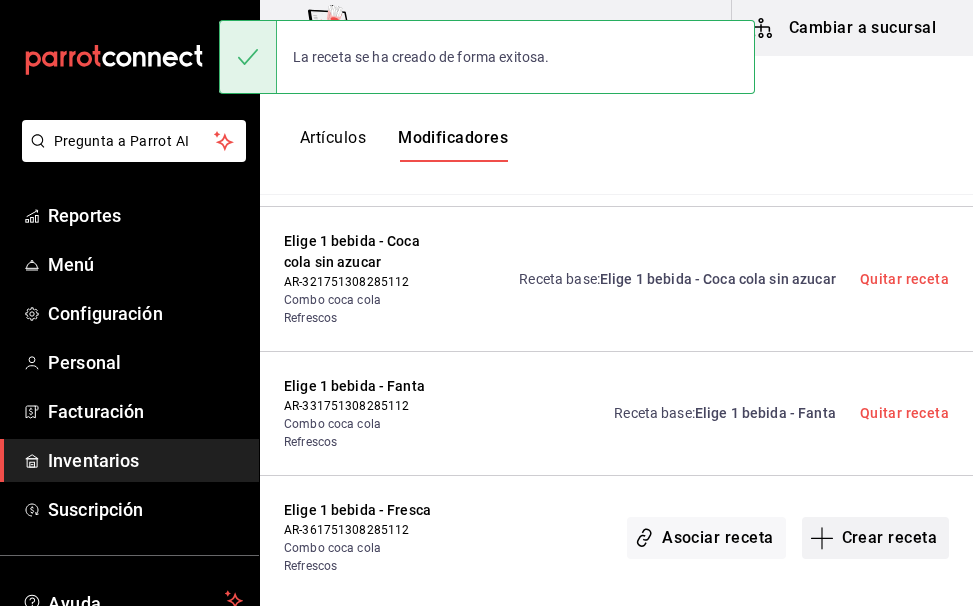 click on "Crear receta" at bounding box center (876, 538) 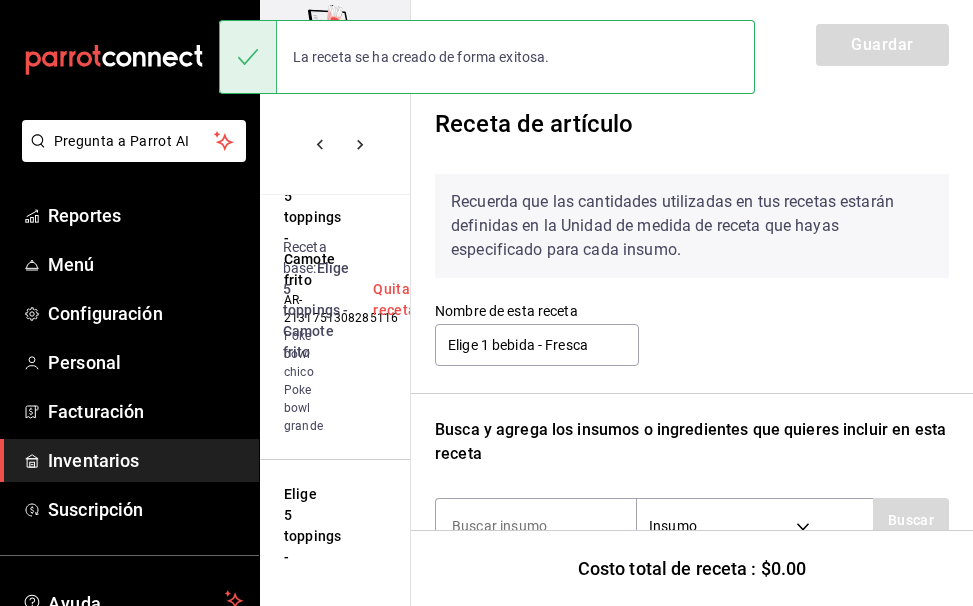 scroll, scrollTop: 148, scrollLeft: 0, axis: vertical 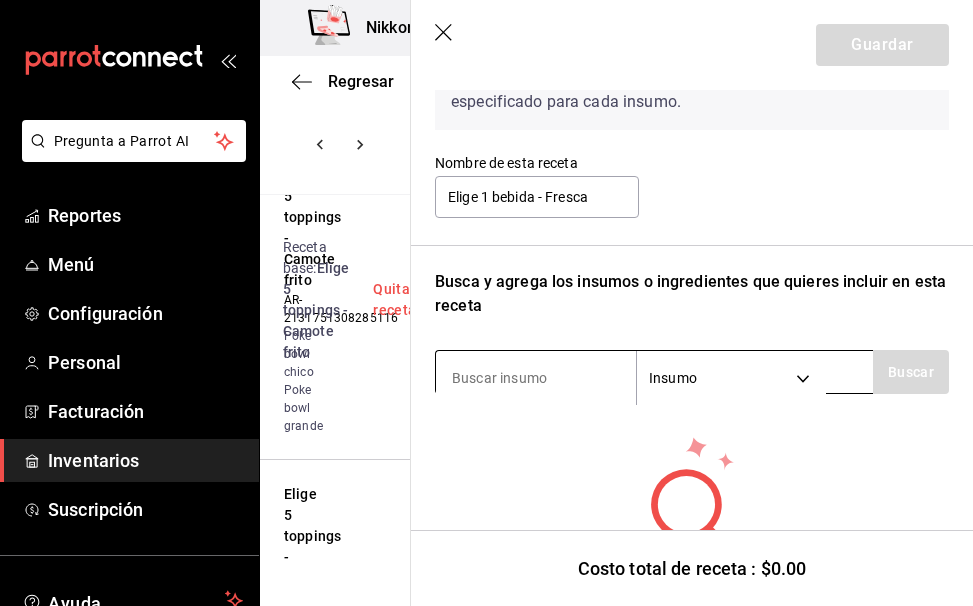 click at bounding box center [536, 378] 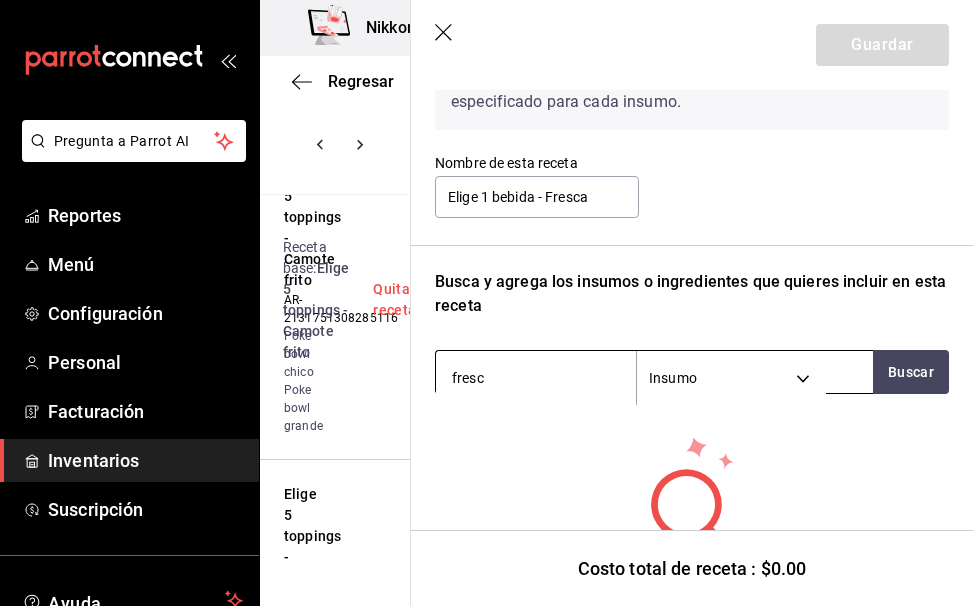 type on "fresca" 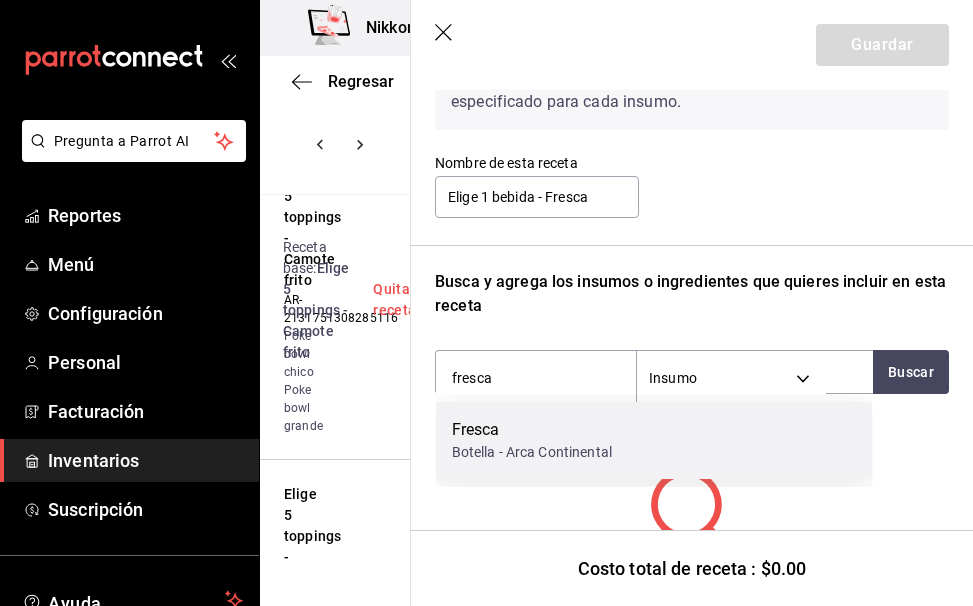 click on "Fresca" at bounding box center [532, 430] 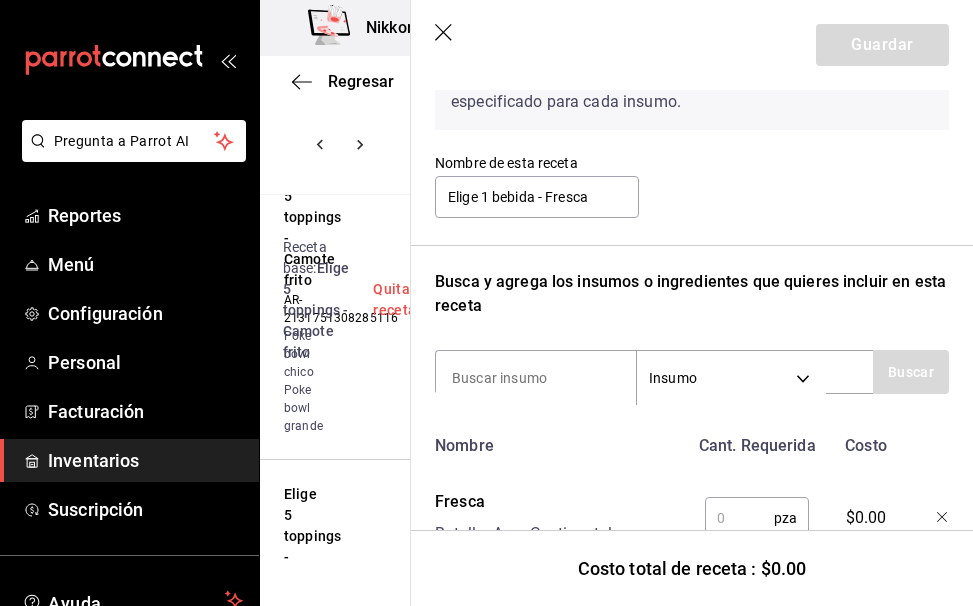 click at bounding box center (739, 518) 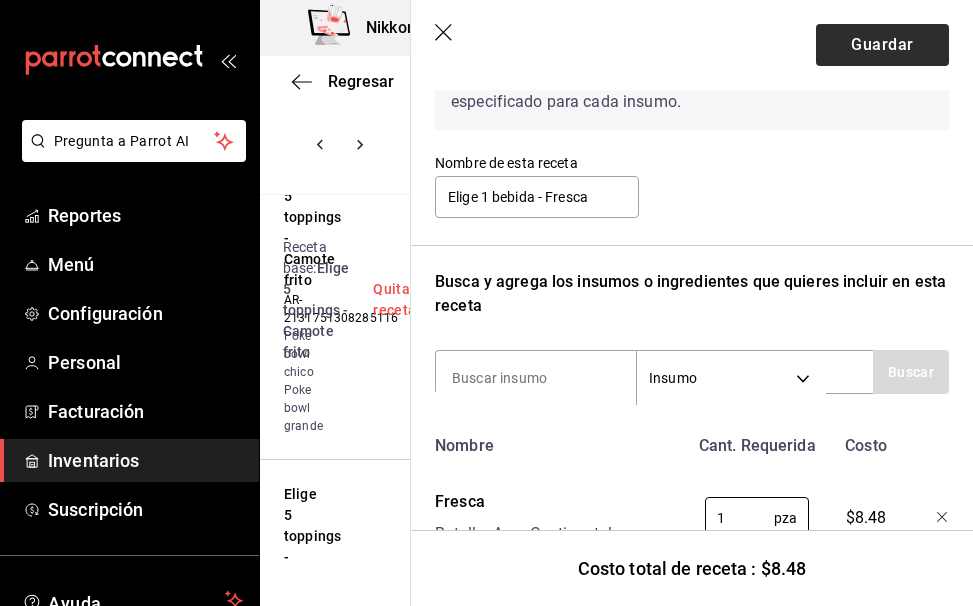 type on "1" 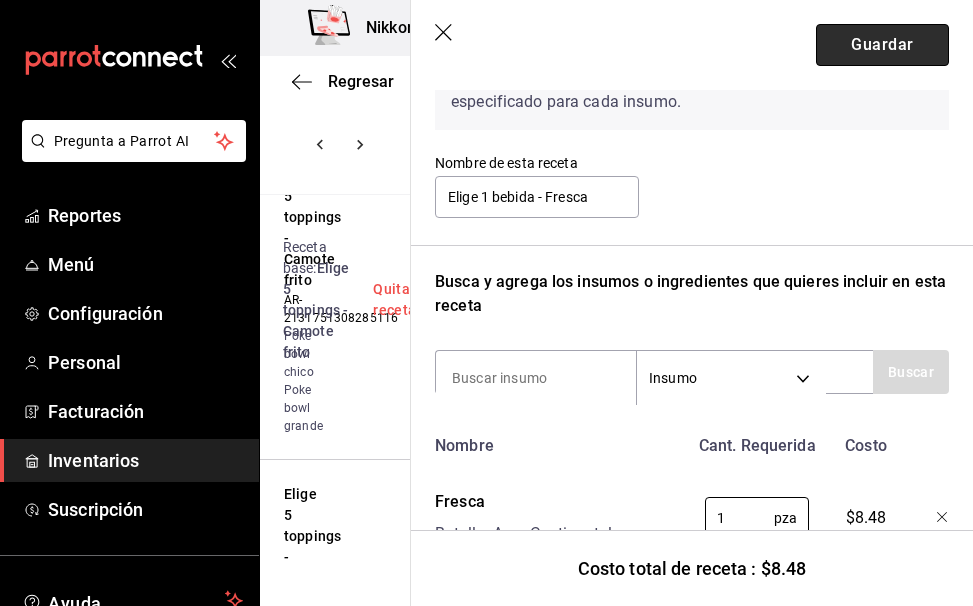 click on "Guardar" at bounding box center (882, 45) 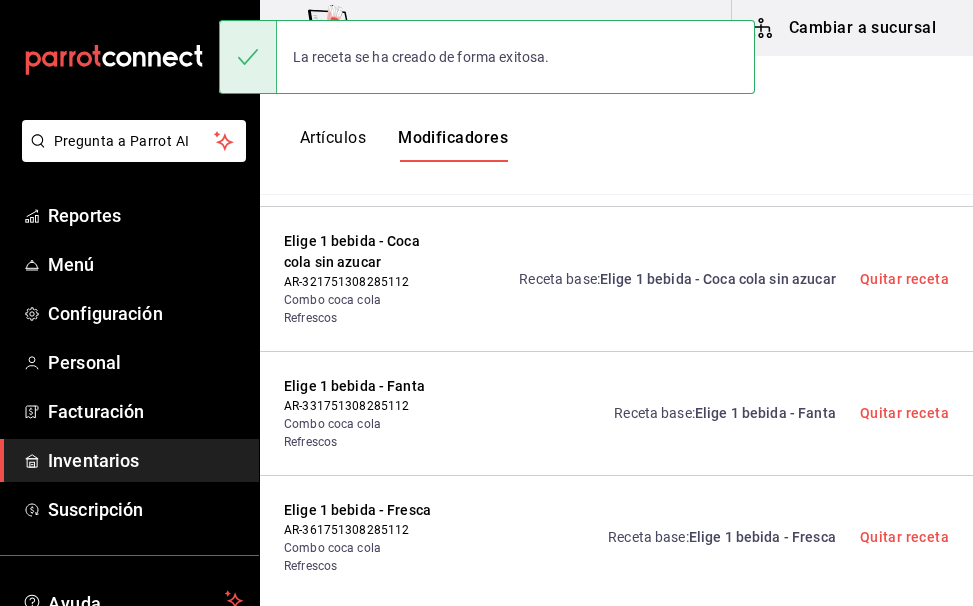 scroll, scrollTop: 0, scrollLeft: 0, axis: both 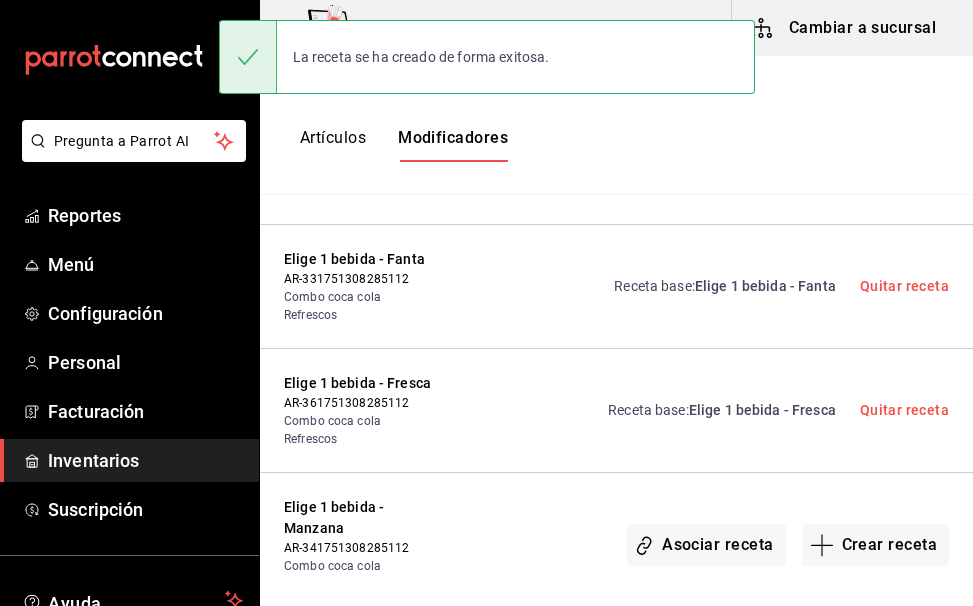 click on "Crear receta" at bounding box center [876, 545] 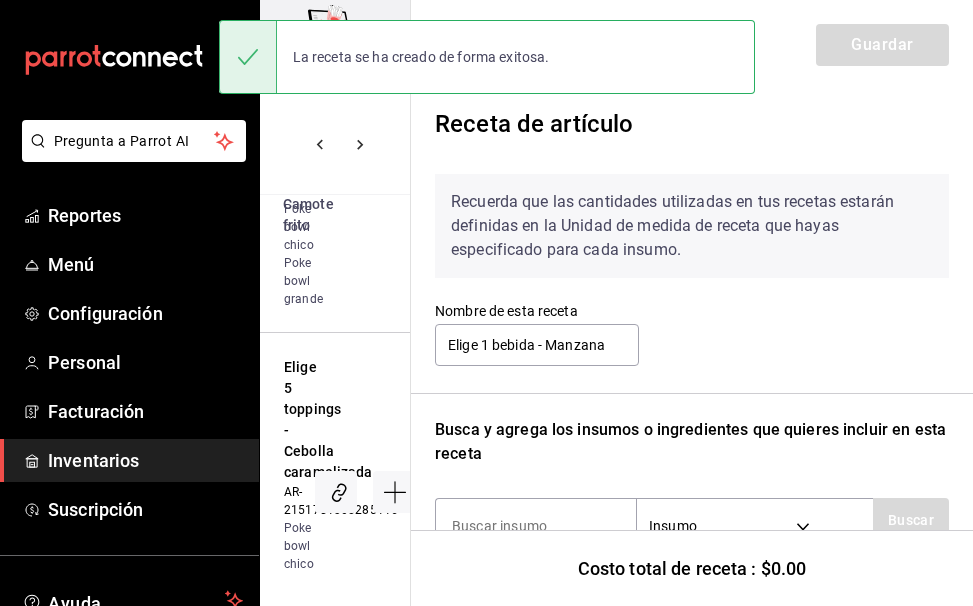 scroll, scrollTop: 132, scrollLeft: 0, axis: vertical 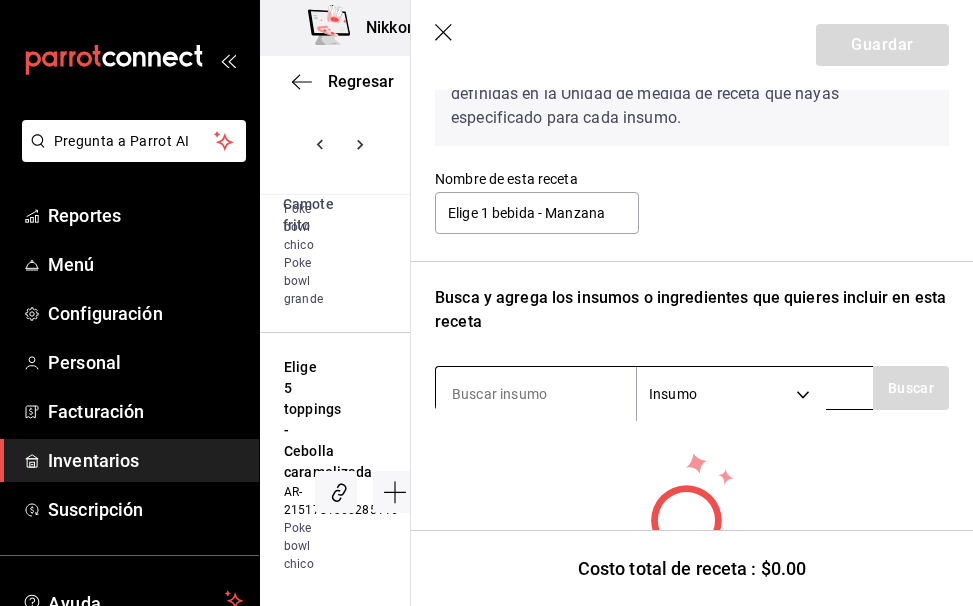 click at bounding box center (536, 394) 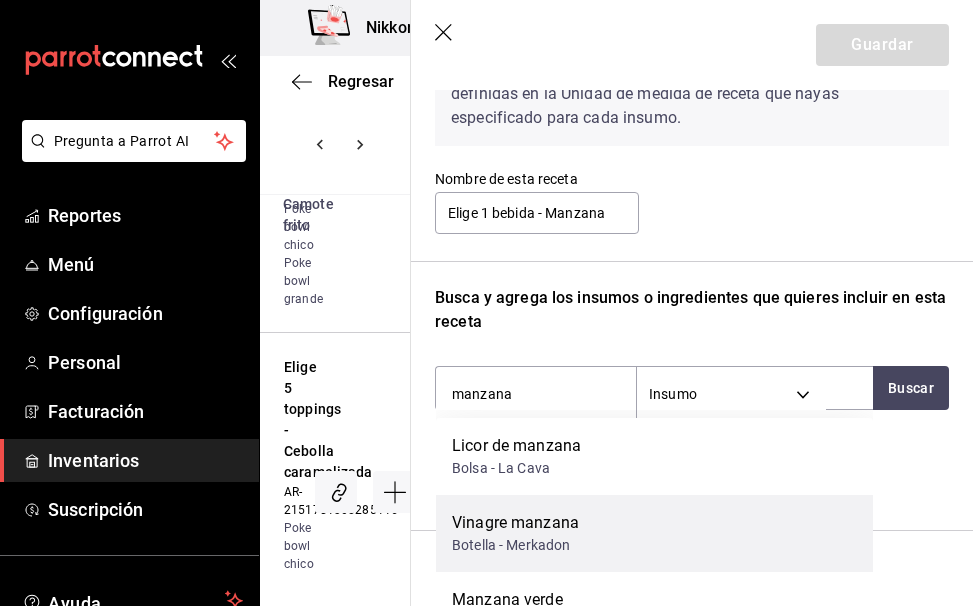 scroll, scrollTop: 28, scrollLeft: 0, axis: vertical 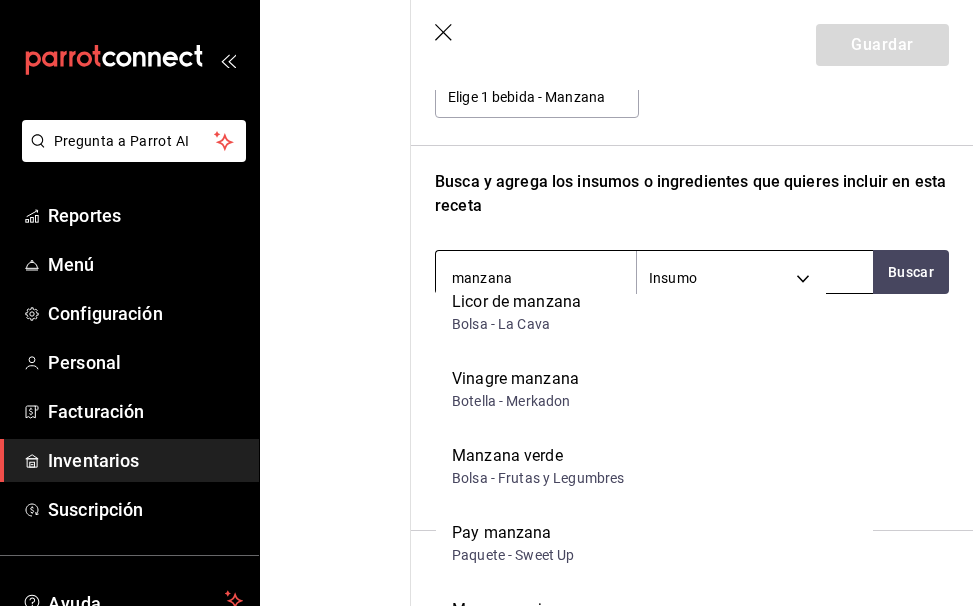 click on "manzana" at bounding box center (536, 278) 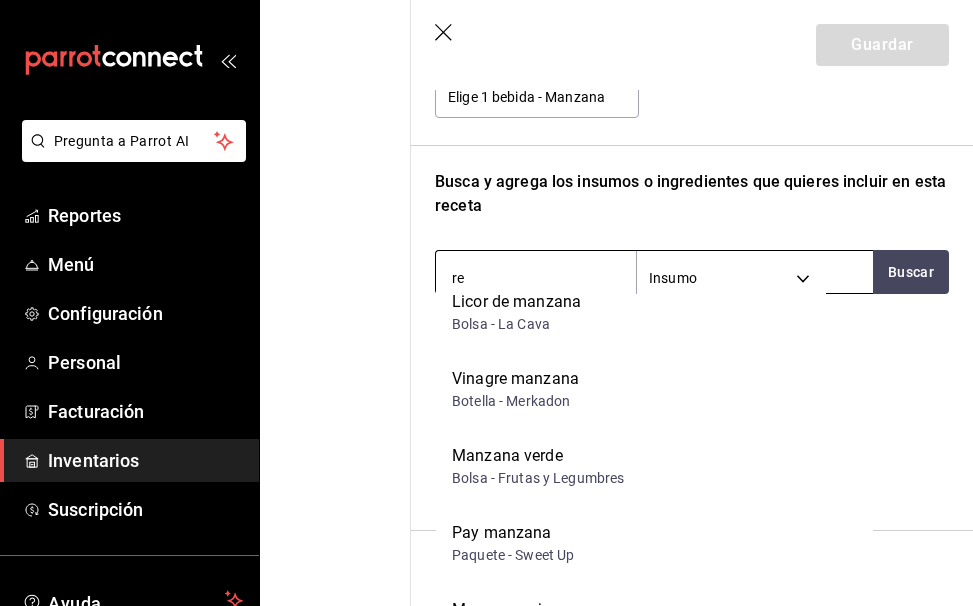 scroll, scrollTop: 0, scrollLeft: 0, axis: both 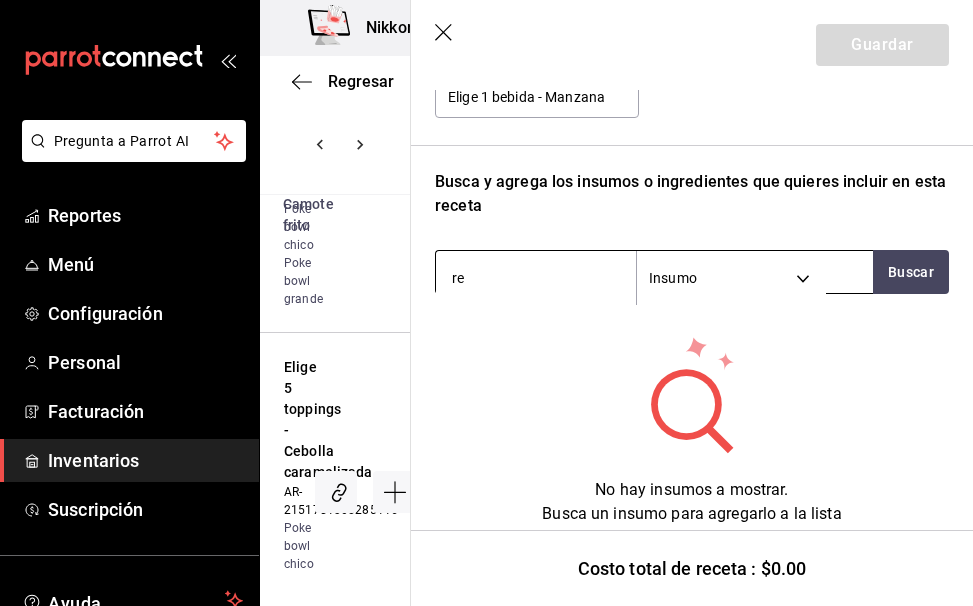 type on "r" 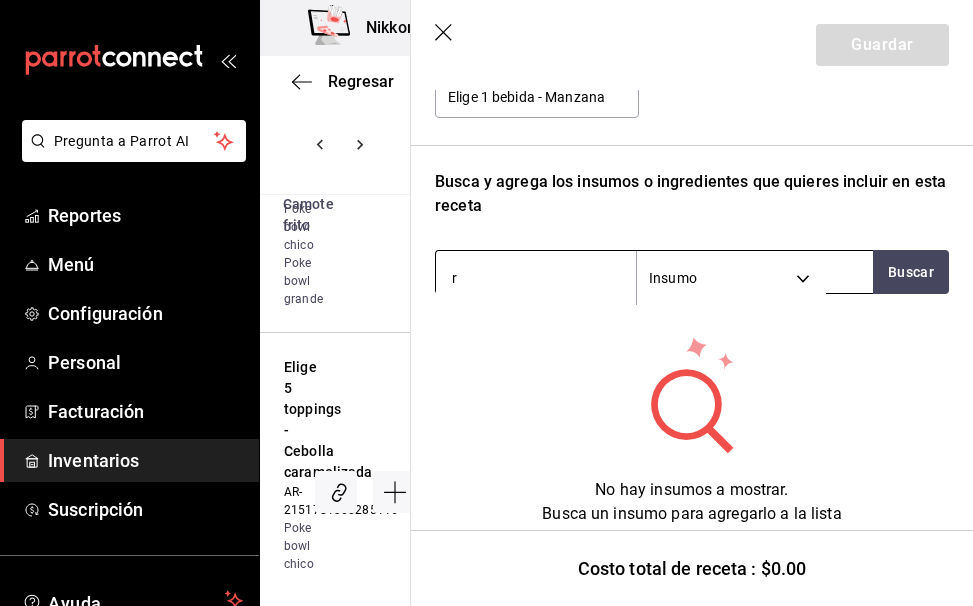 type 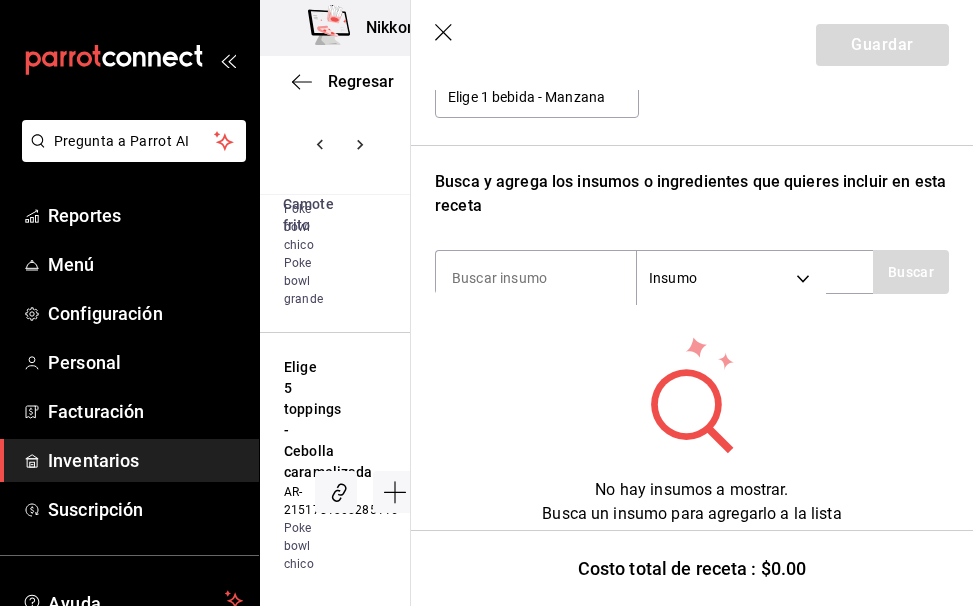click 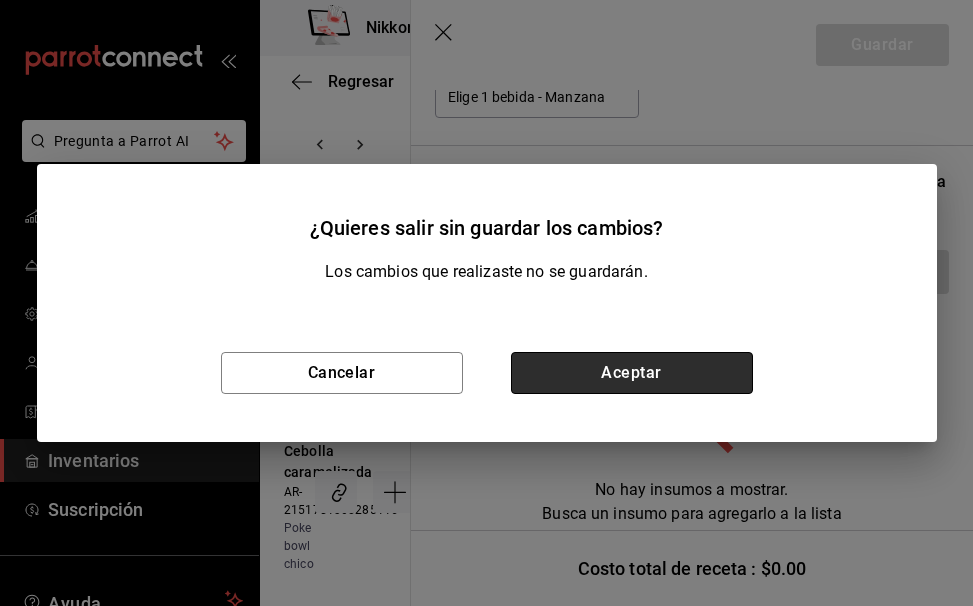 click on "Aceptar" at bounding box center [632, 373] 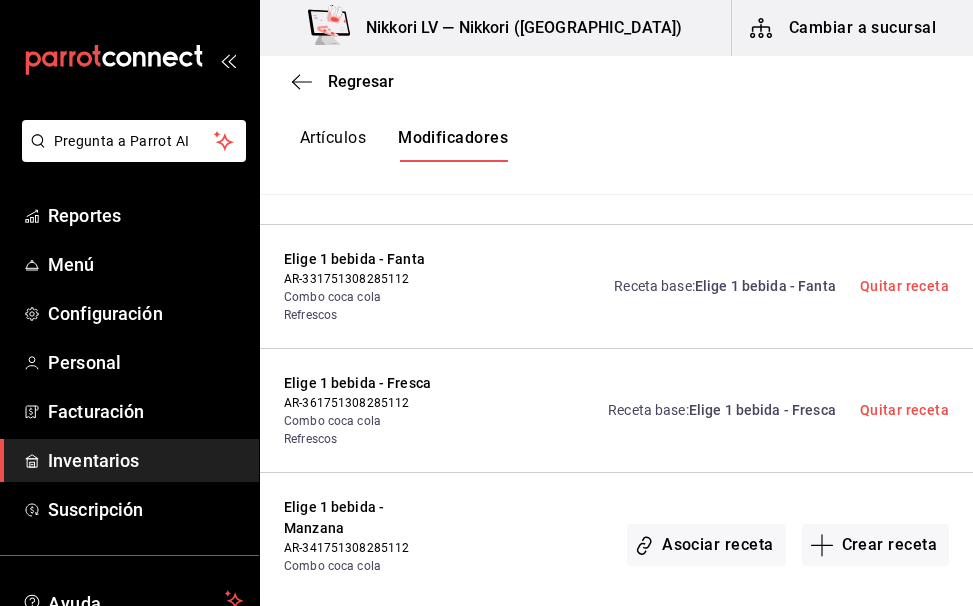 scroll, scrollTop: 0, scrollLeft: 0, axis: both 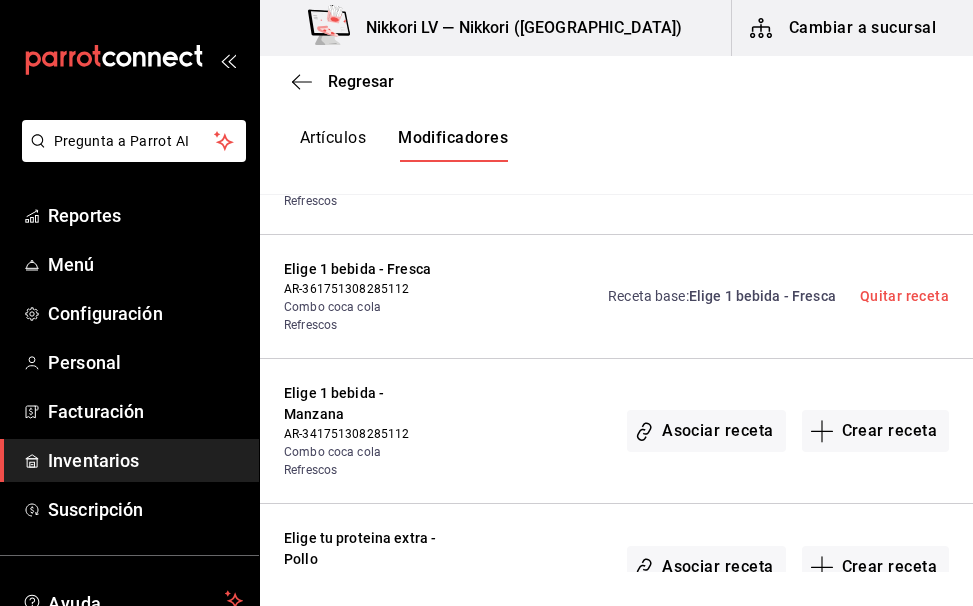 click 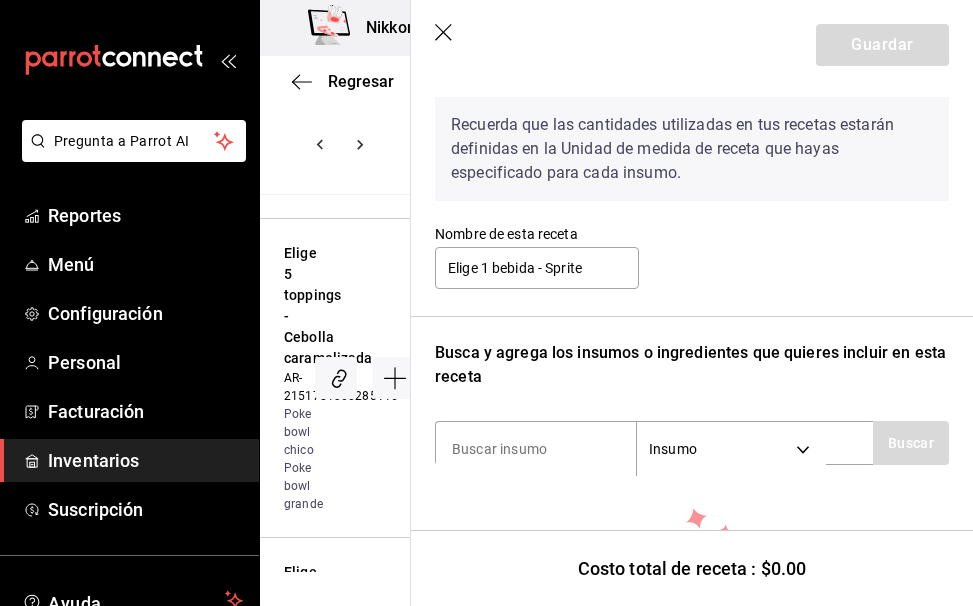 scroll, scrollTop: 79, scrollLeft: 0, axis: vertical 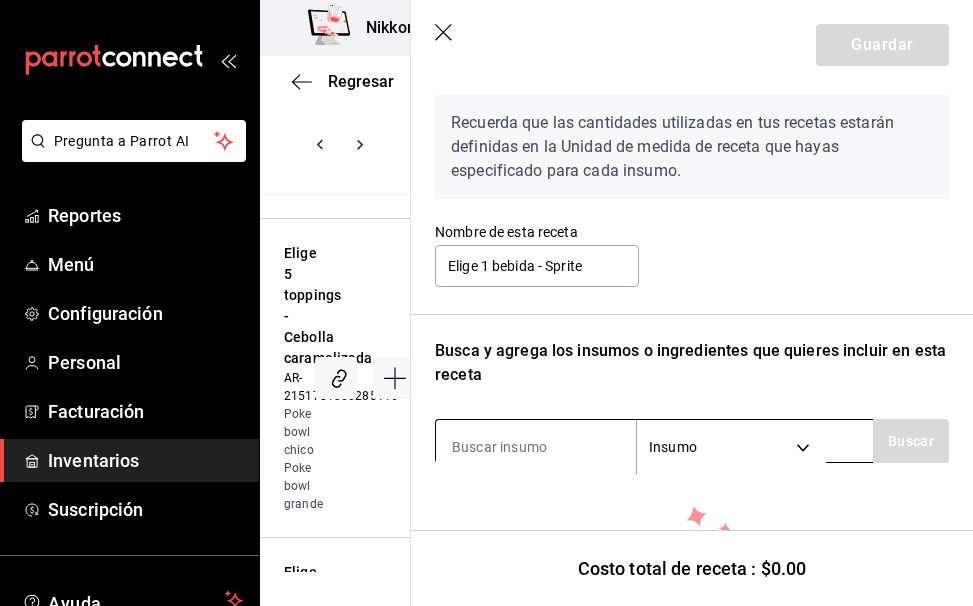 click at bounding box center (536, 447) 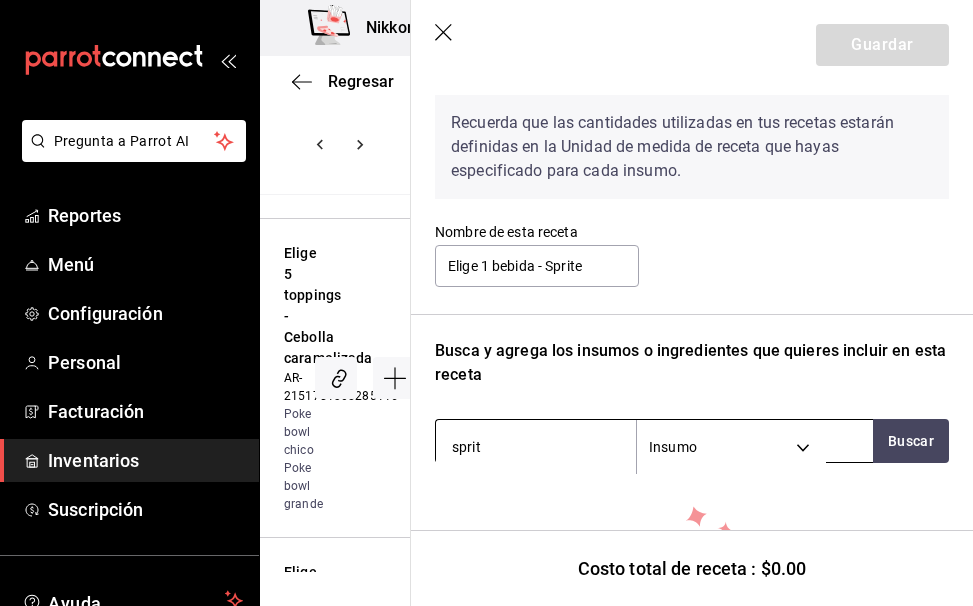 type on "sprite" 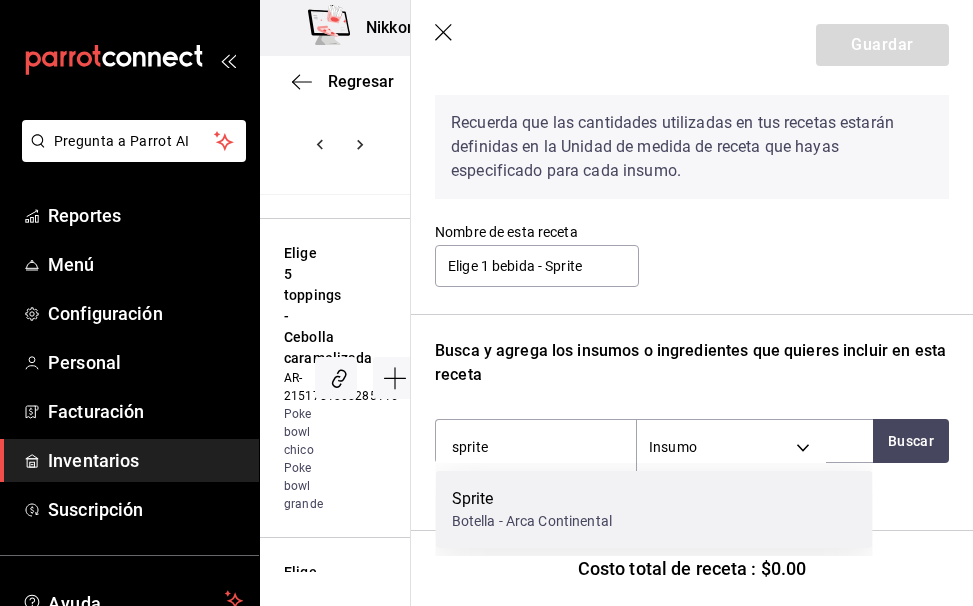 click on "Sprite" at bounding box center [532, 499] 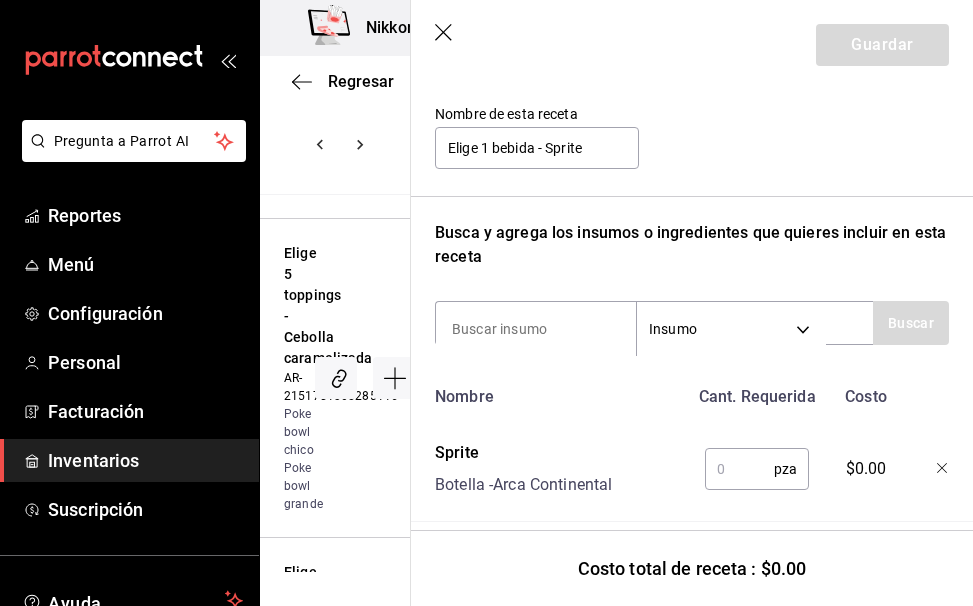 scroll, scrollTop: 212, scrollLeft: 0, axis: vertical 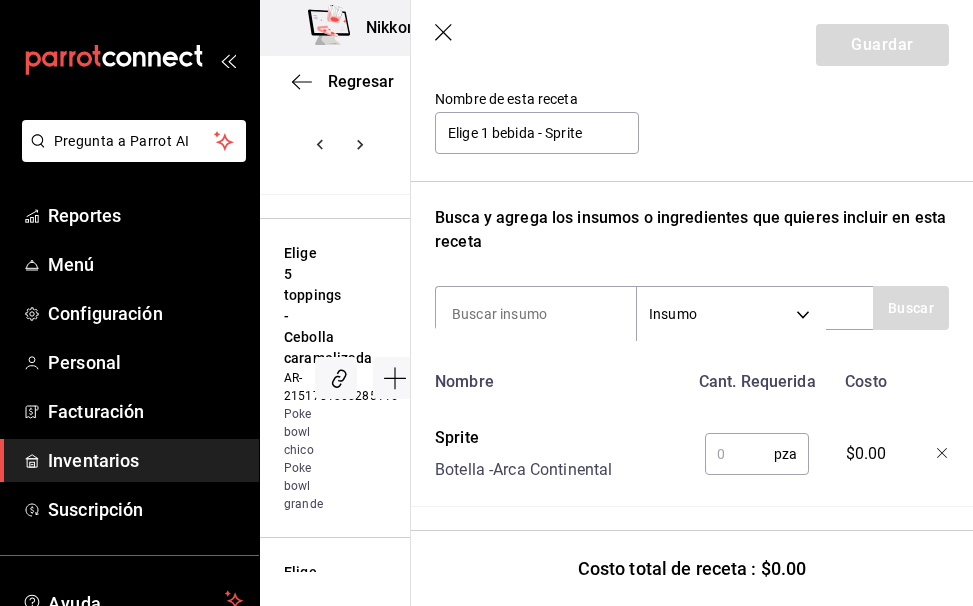 click at bounding box center (739, 454) 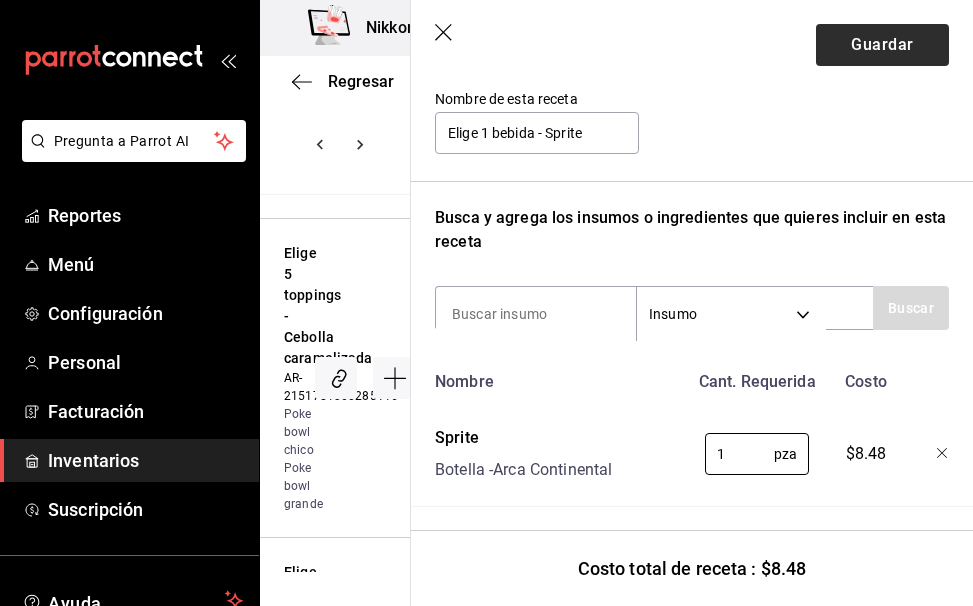 type on "1" 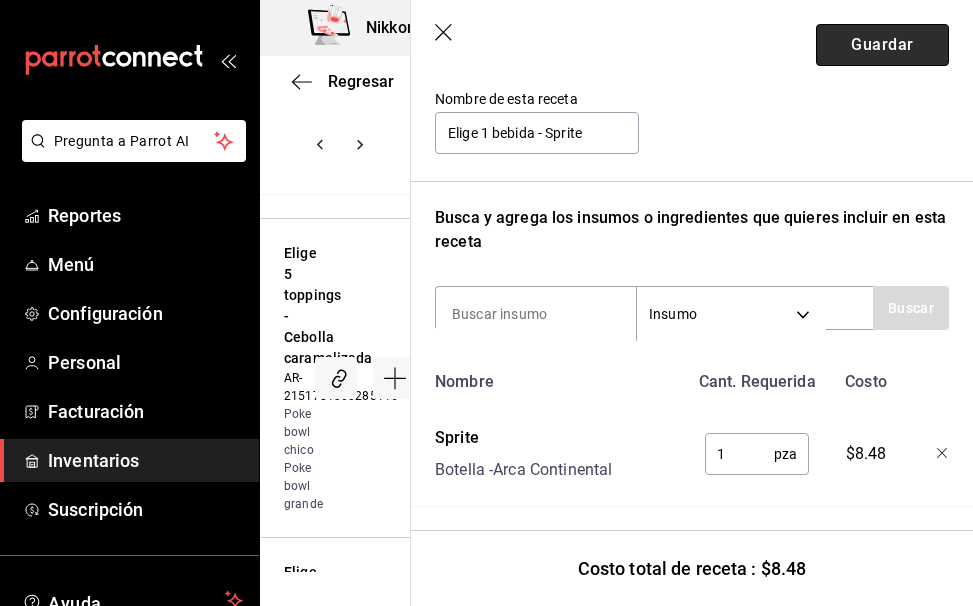 click on "Guardar" at bounding box center (882, 45) 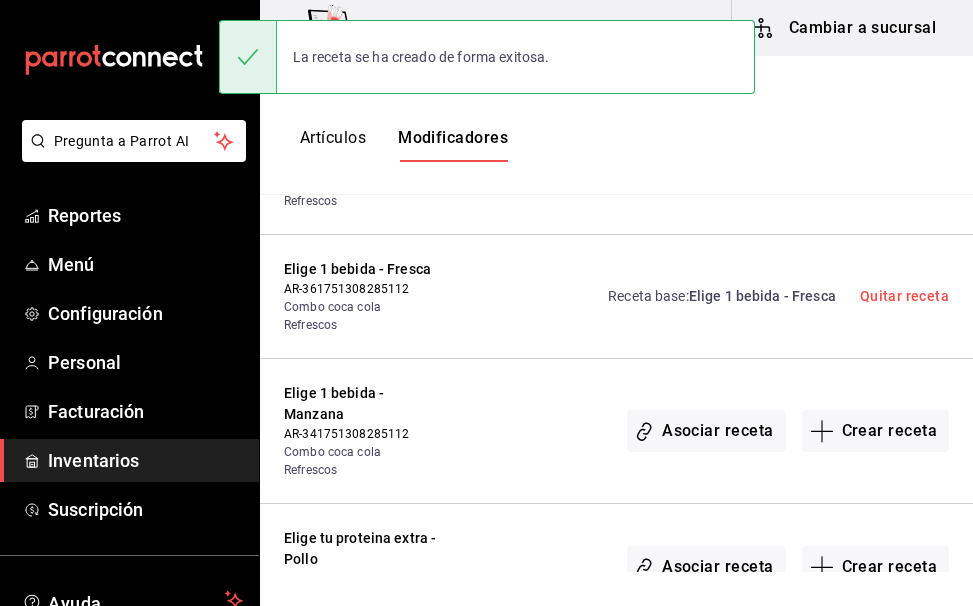 scroll, scrollTop: 0, scrollLeft: 0, axis: both 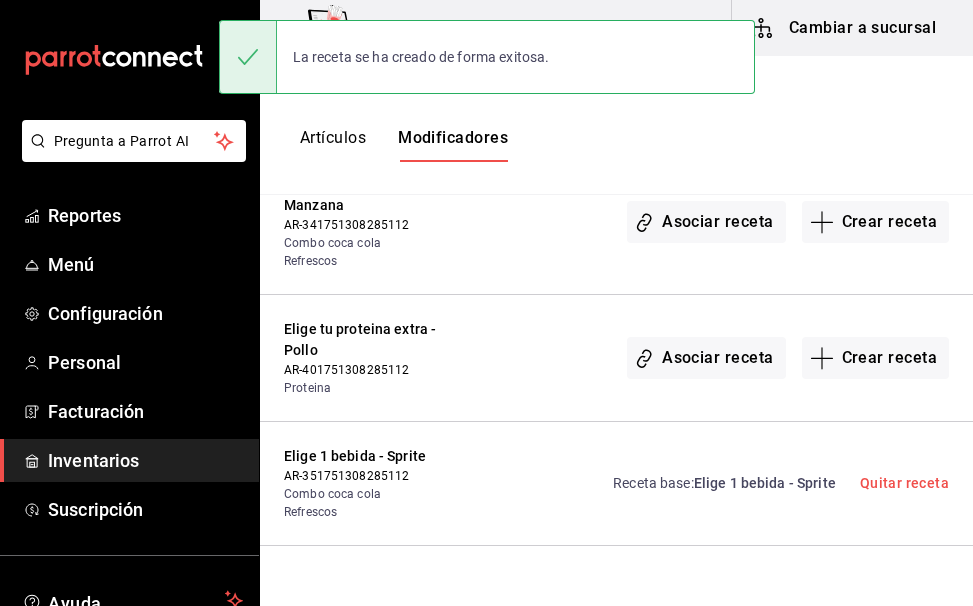 click on "Crear receta" at bounding box center [876, 609] 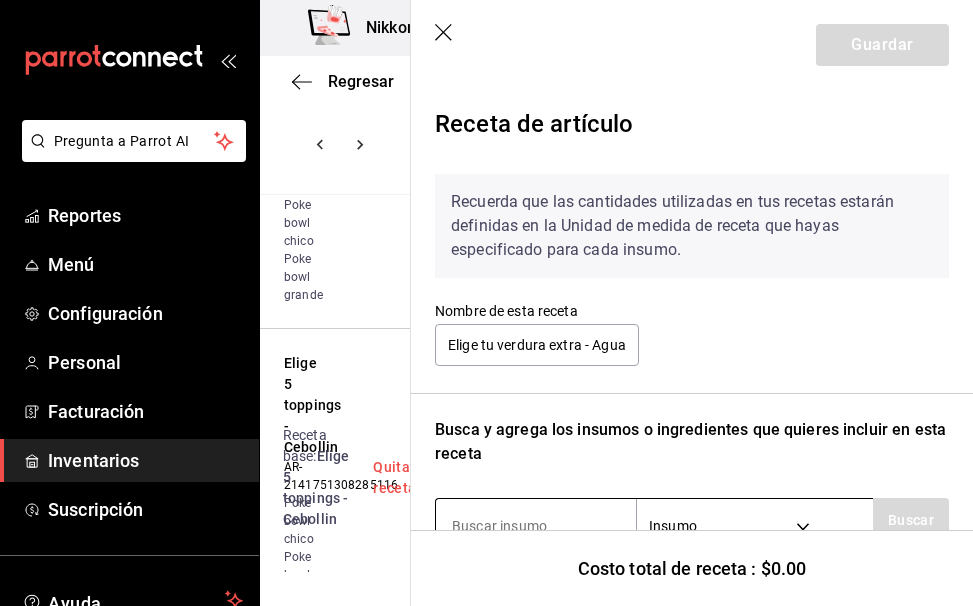 click at bounding box center [536, 526] 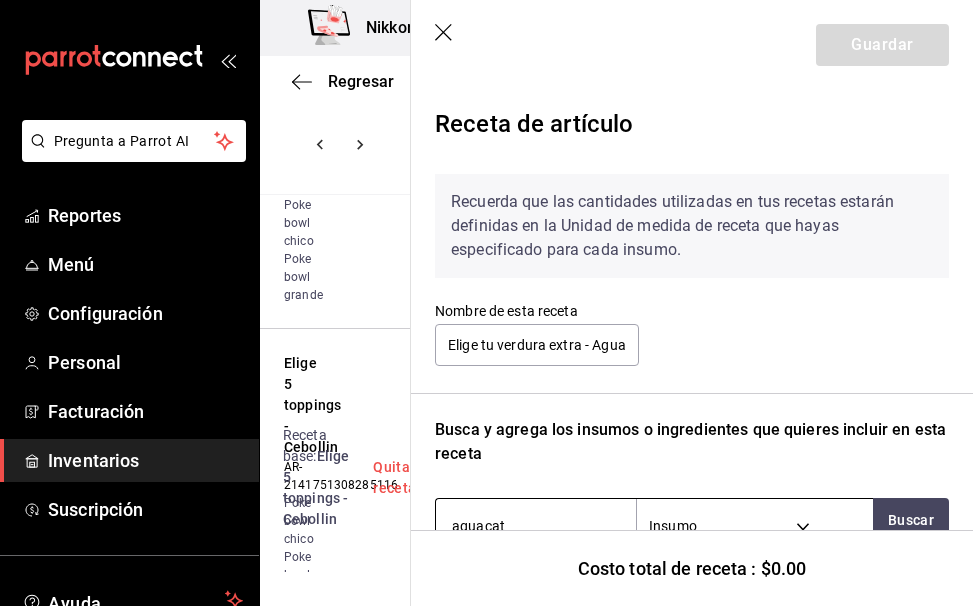 type on "aguacate" 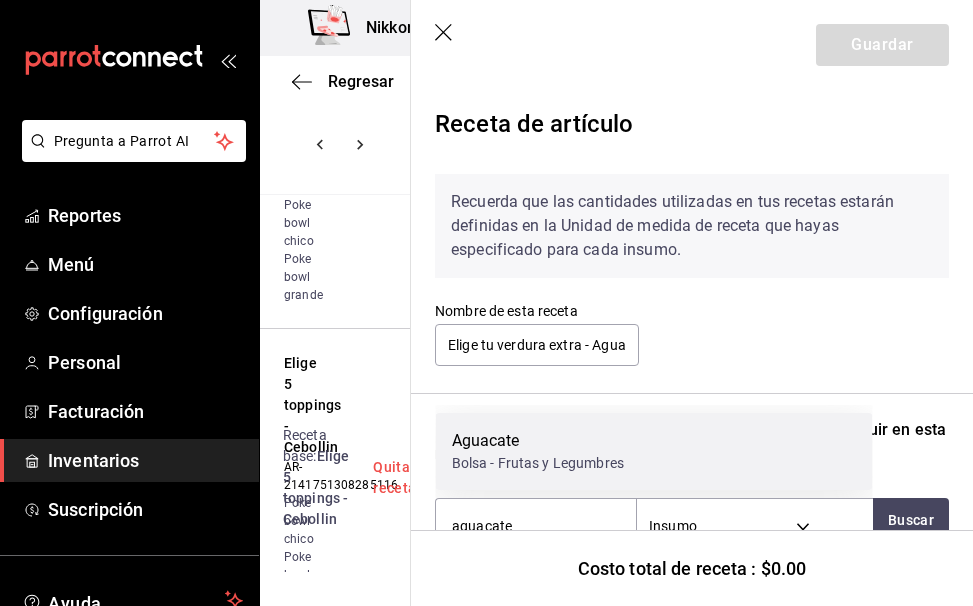 click on "Bolsa - Frutas y Legumbres" at bounding box center [538, 463] 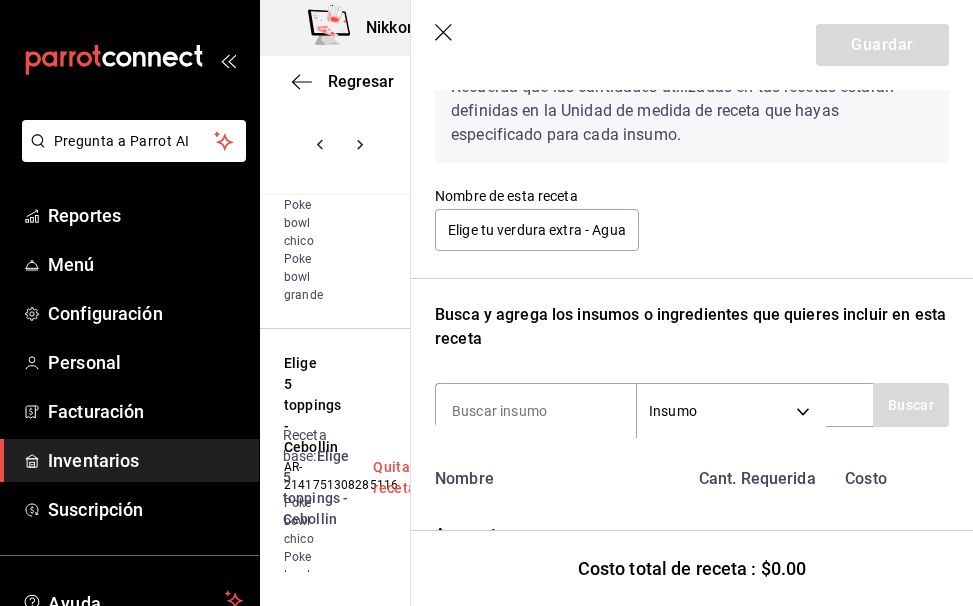 scroll, scrollTop: 217, scrollLeft: 0, axis: vertical 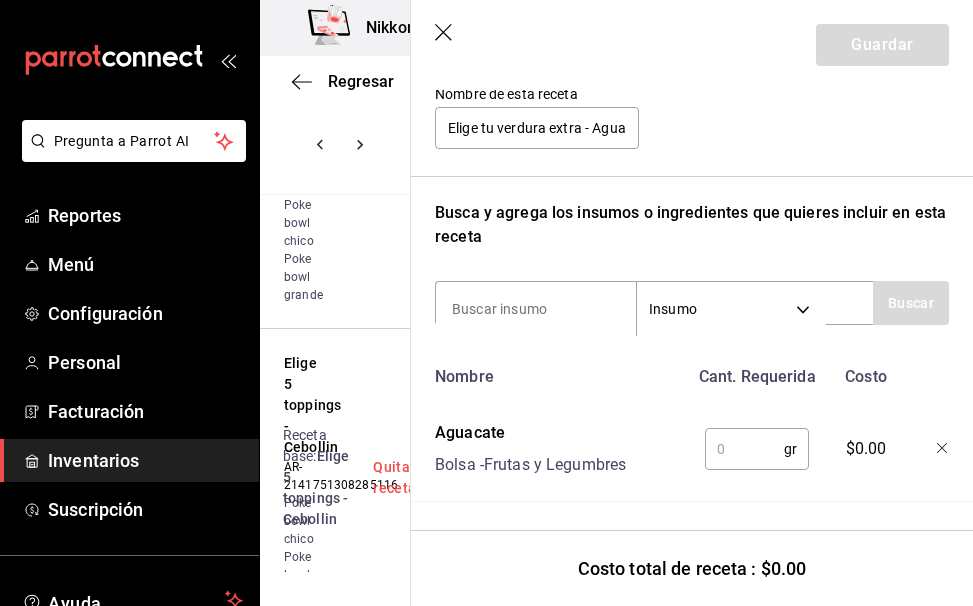 click at bounding box center [744, 449] 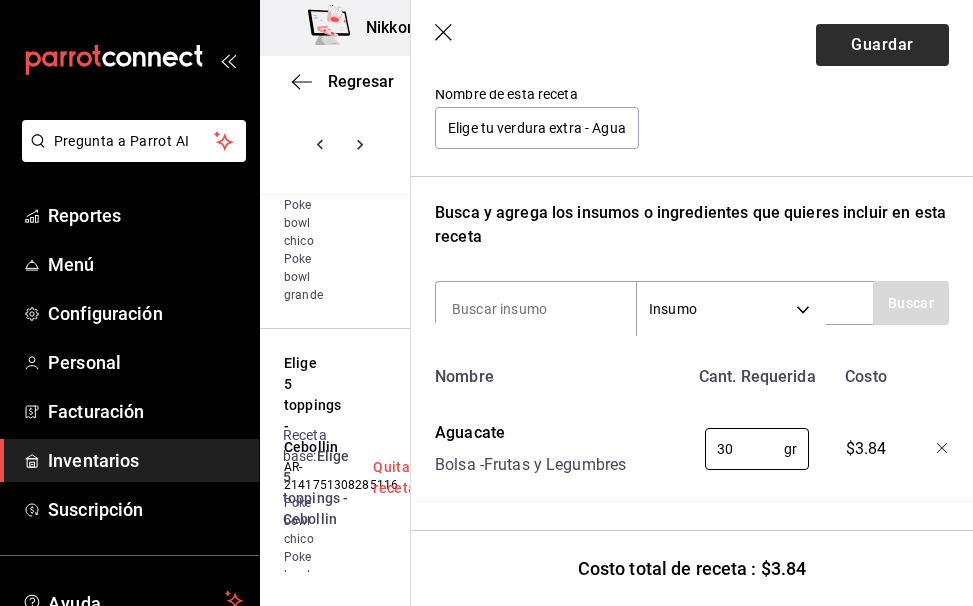 type on "30" 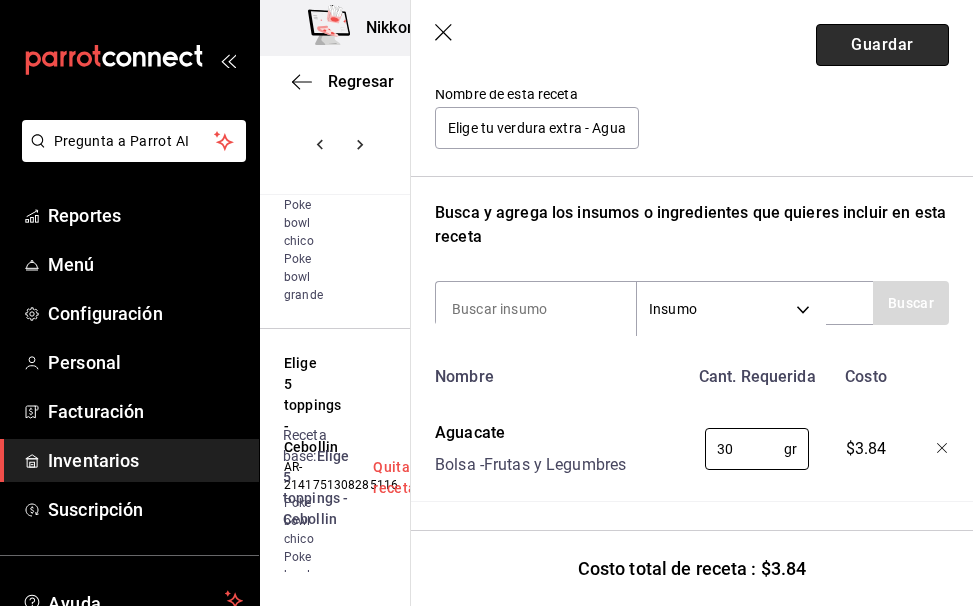 click on "Guardar" at bounding box center [882, 45] 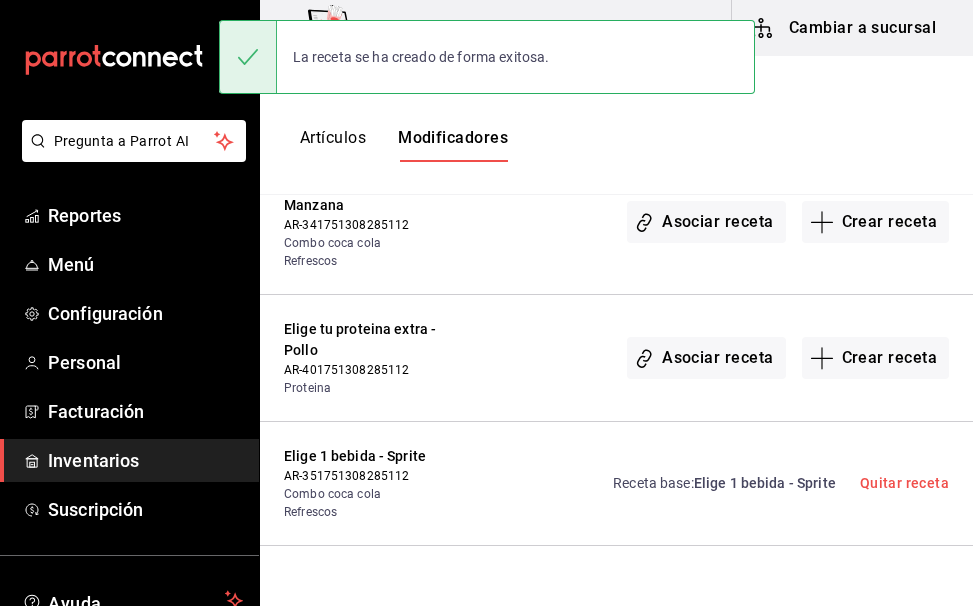 scroll, scrollTop: 0, scrollLeft: 0, axis: both 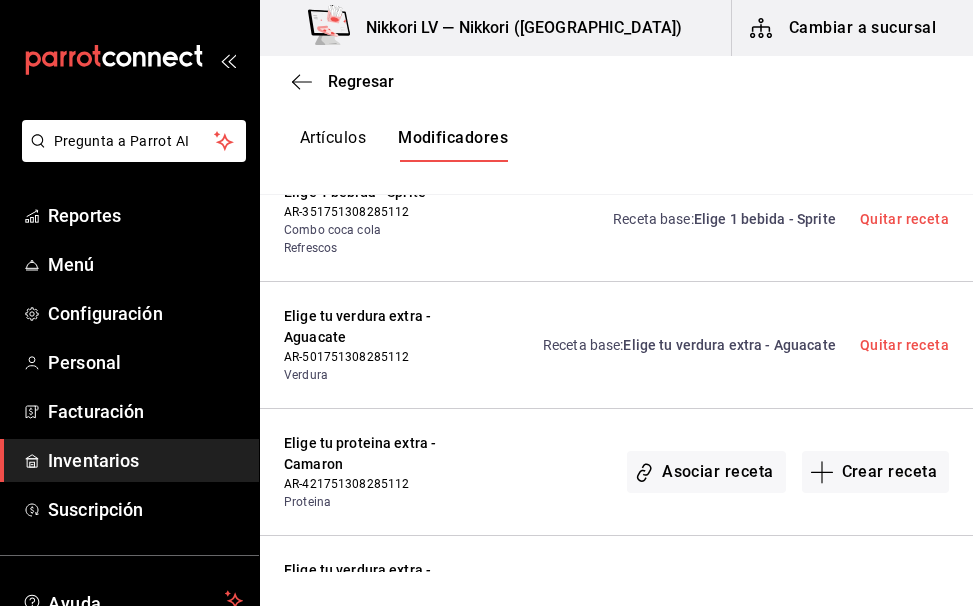 click on "Crear receta" at bounding box center (876, 599) 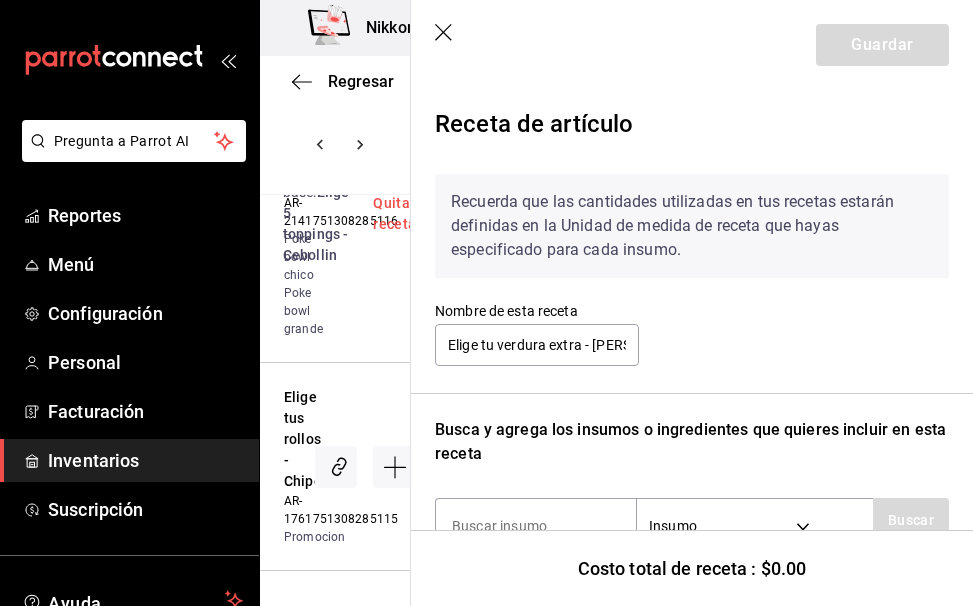 scroll, scrollTop: 233, scrollLeft: 0, axis: vertical 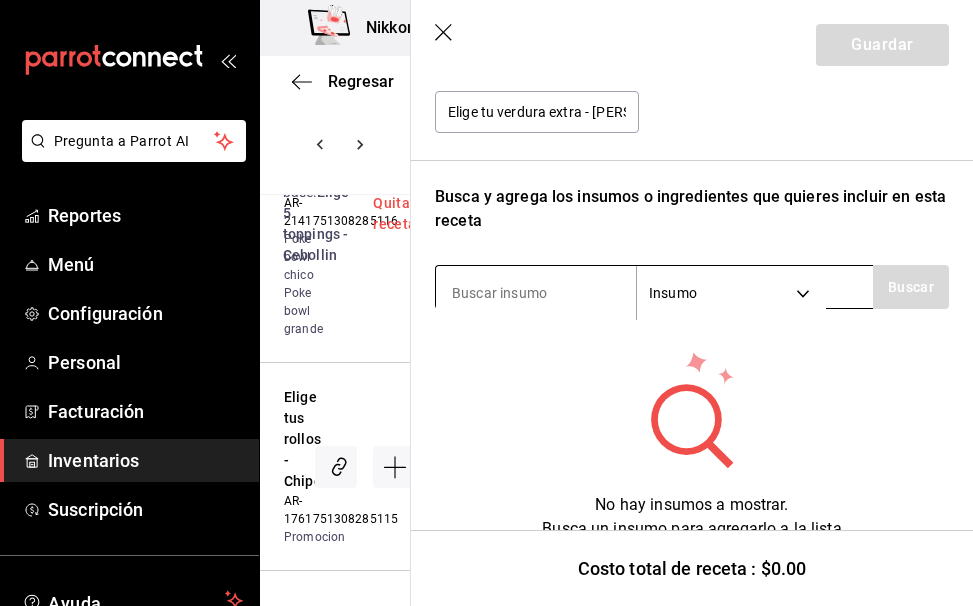click on "Insumo SUPPLY" at bounding box center [654, 287] 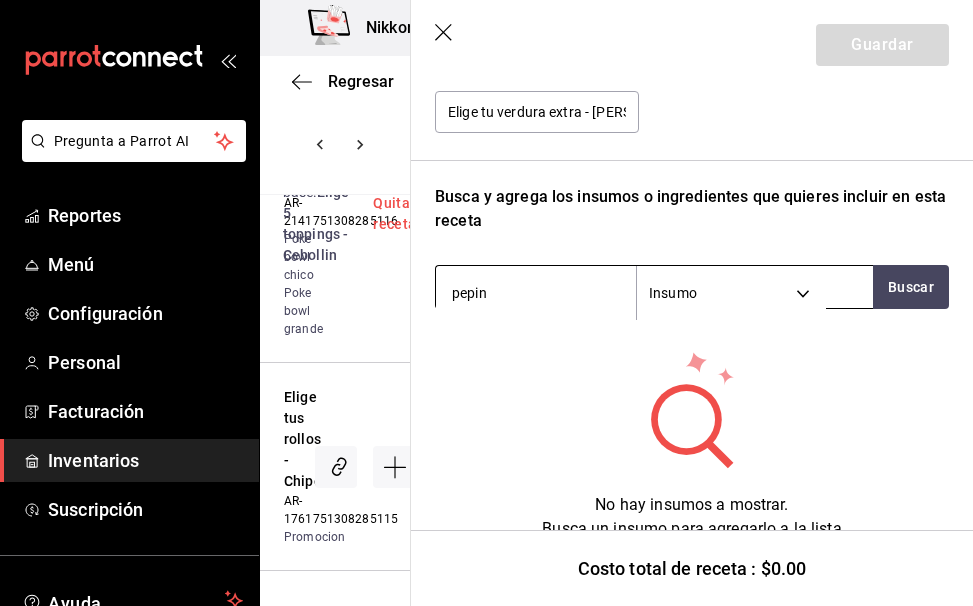 type on "pepino" 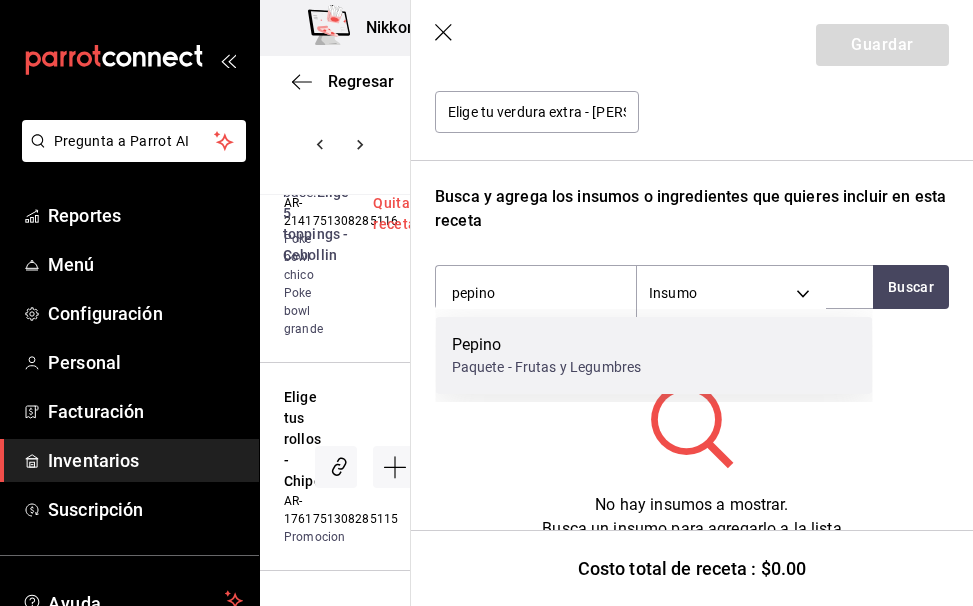 click on "Paquete - Frutas y Legumbres" at bounding box center (547, 367) 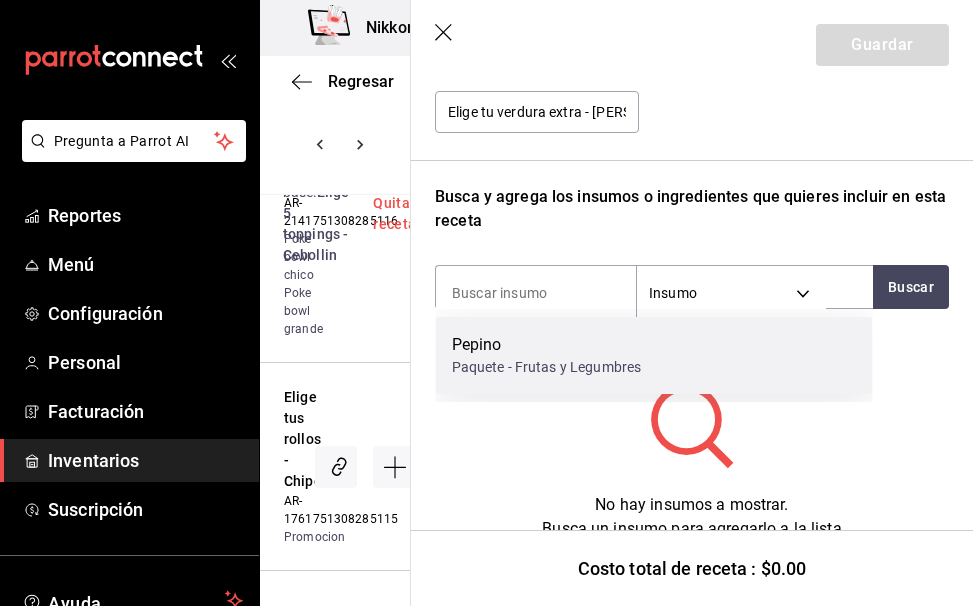 scroll, scrollTop: 217, scrollLeft: 0, axis: vertical 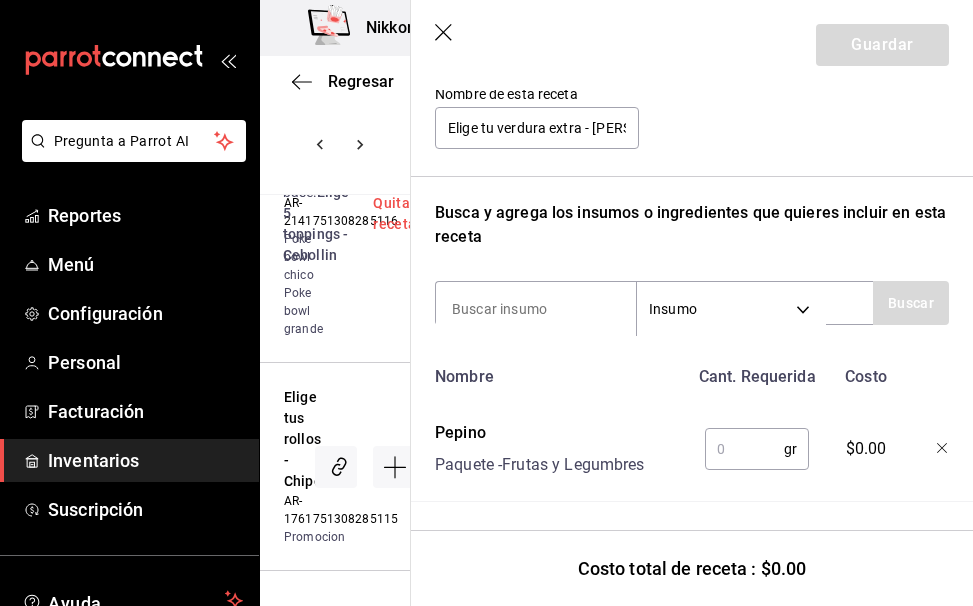 click at bounding box center (744, 449) 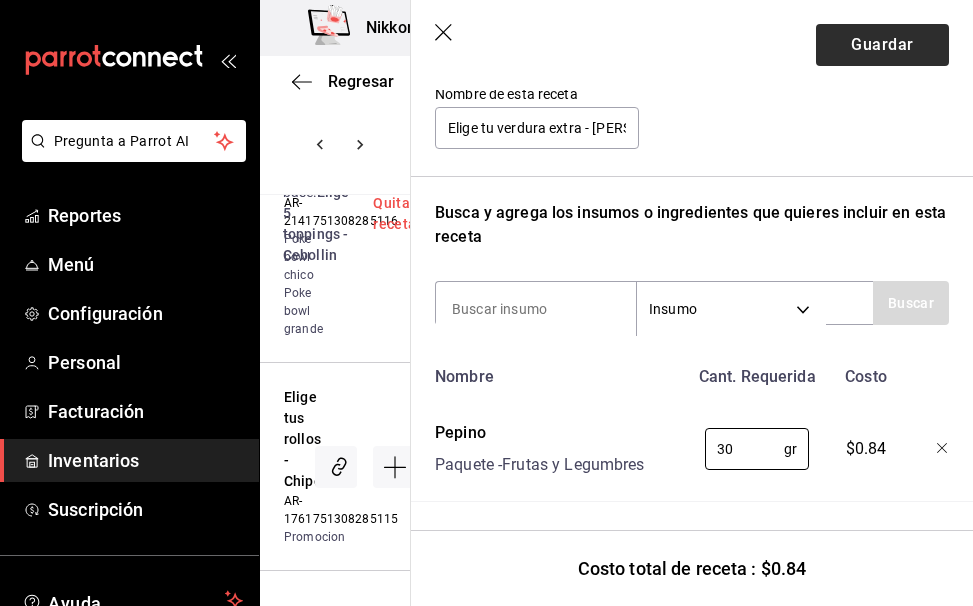type on "30" 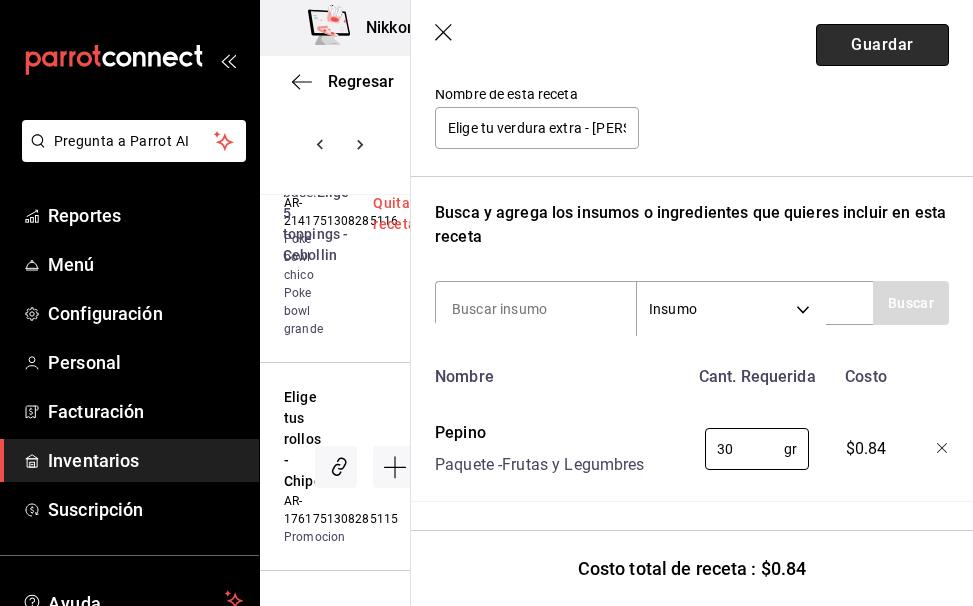 click on "Guardar" at bounding box center (882, 45) 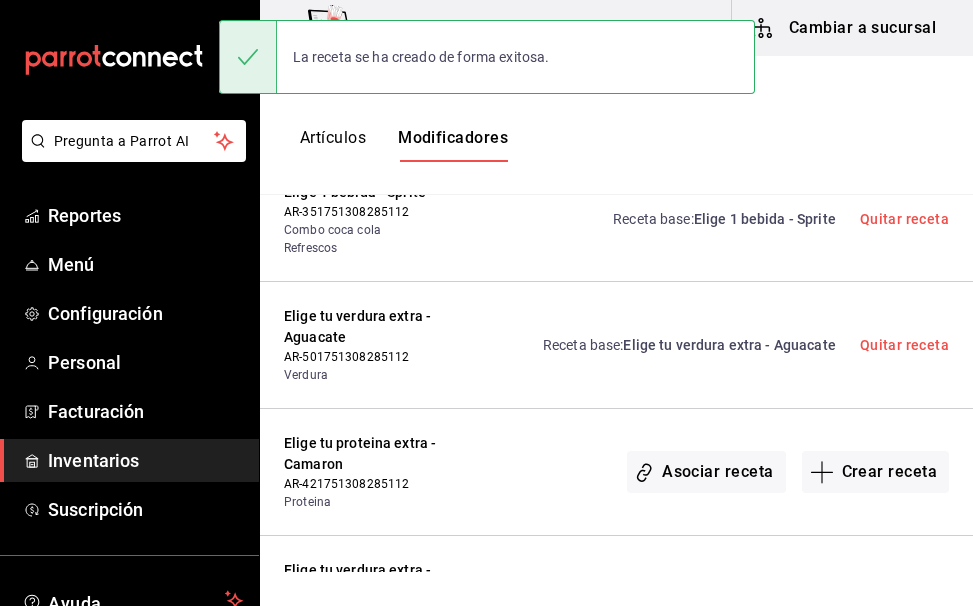 scroll, scrollTop: 0, scrollLeft: 0, axis: both 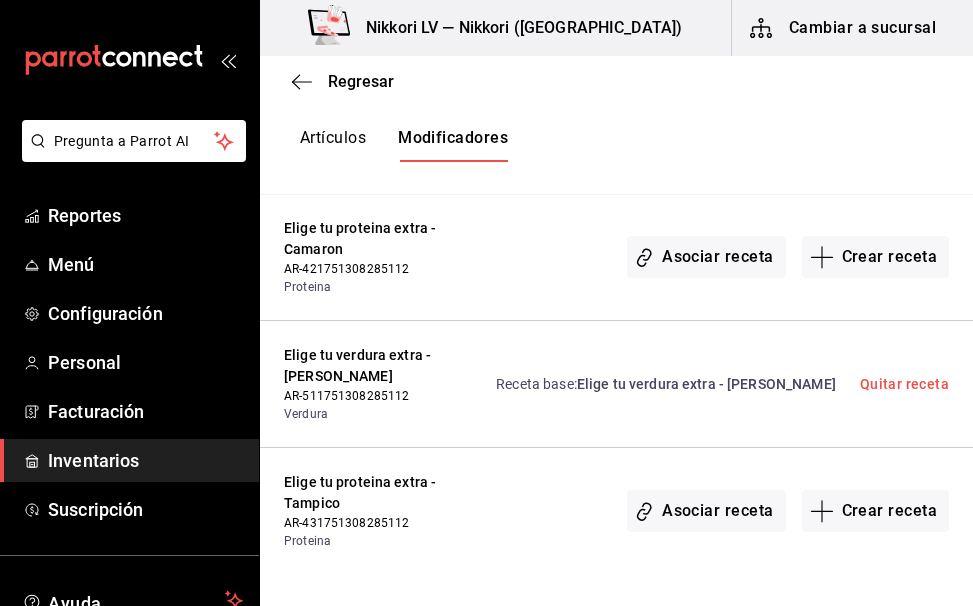 drag, startPoint x: 856, startPoint y: 466, endPoint x: 720, endPoint y: 439, distance: 138.65425 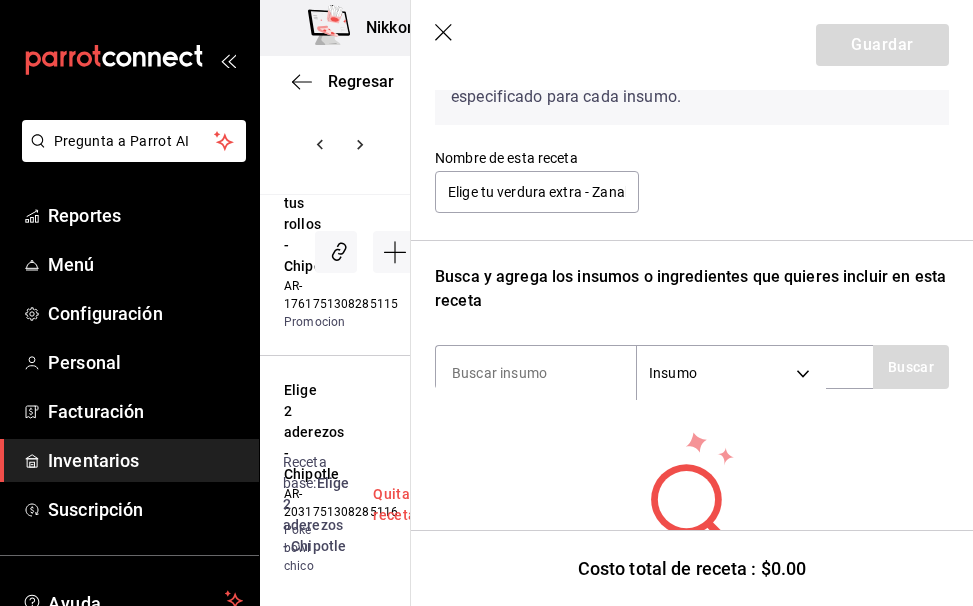 scroll, scrollTop: 204, scrollLeft: 0, axis: vertical 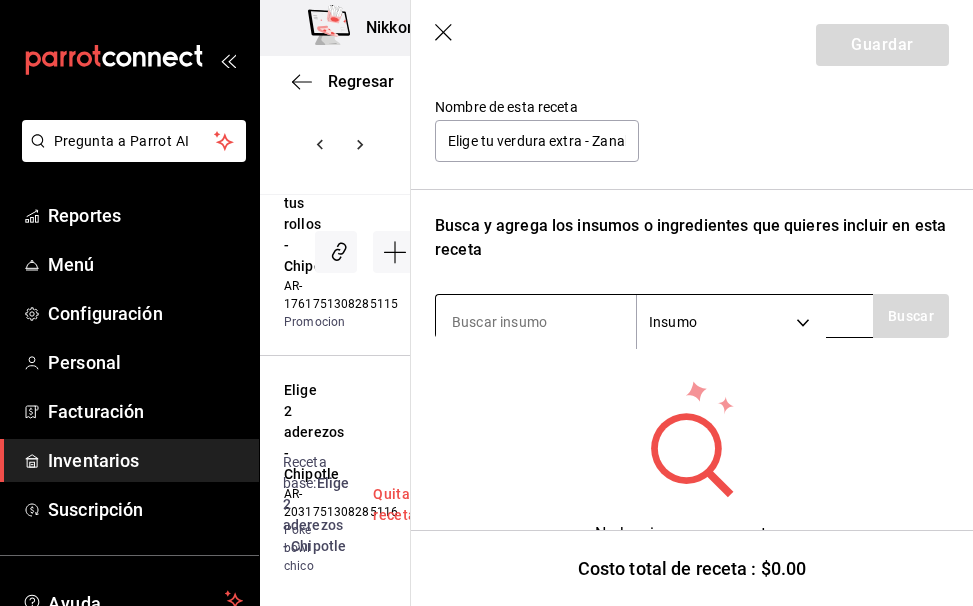 click at bounding box center [536, 322] 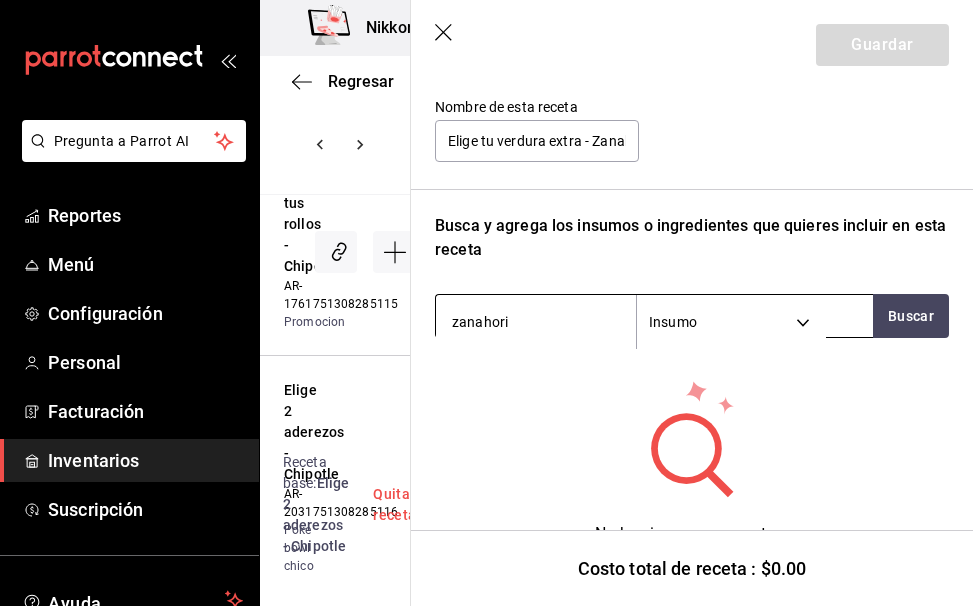 type on "zanahoria" 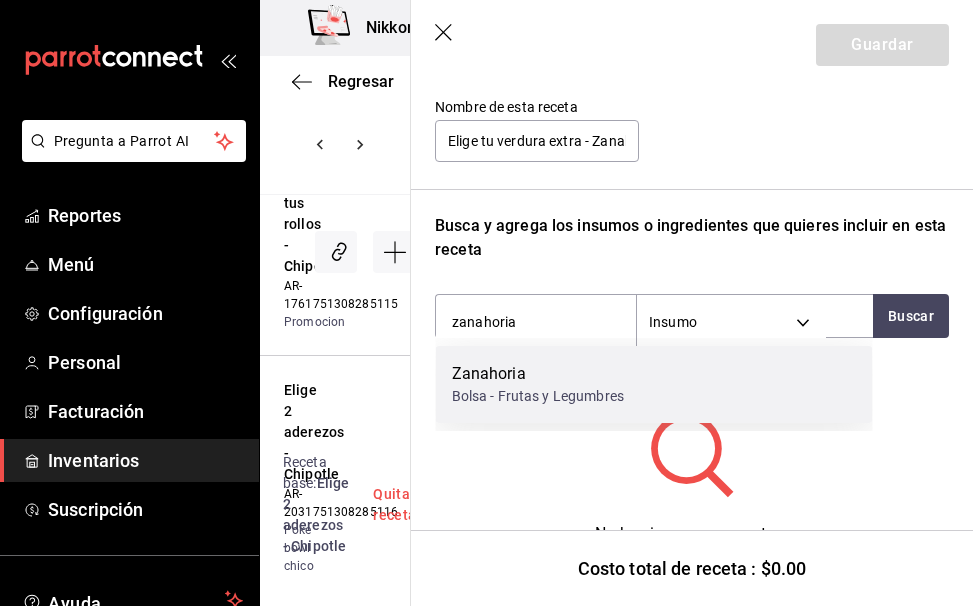 click on "Bolsa - Frutas y Legumbres" at bounding box center (538, 396) 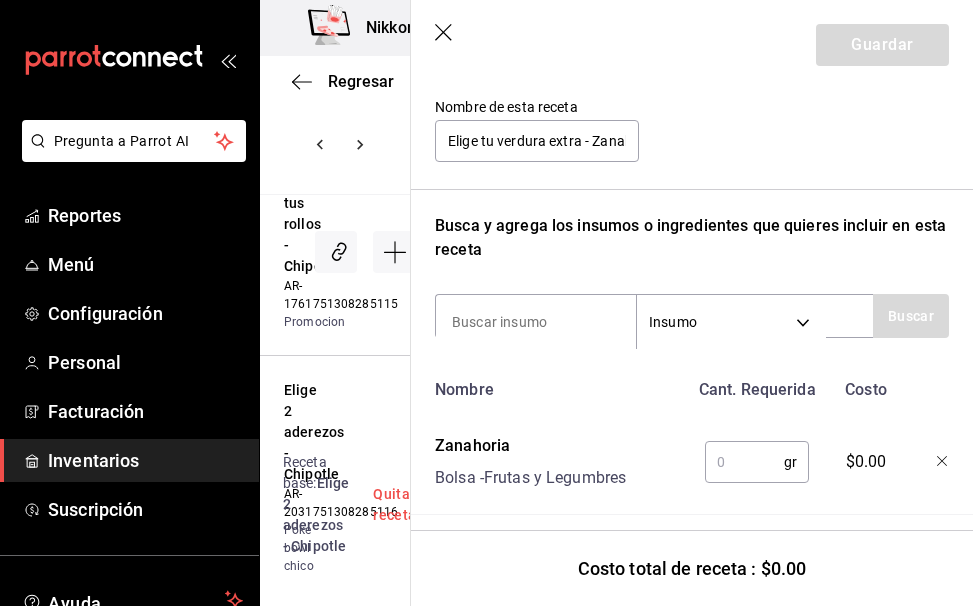 click at bounding box center (744, 462) 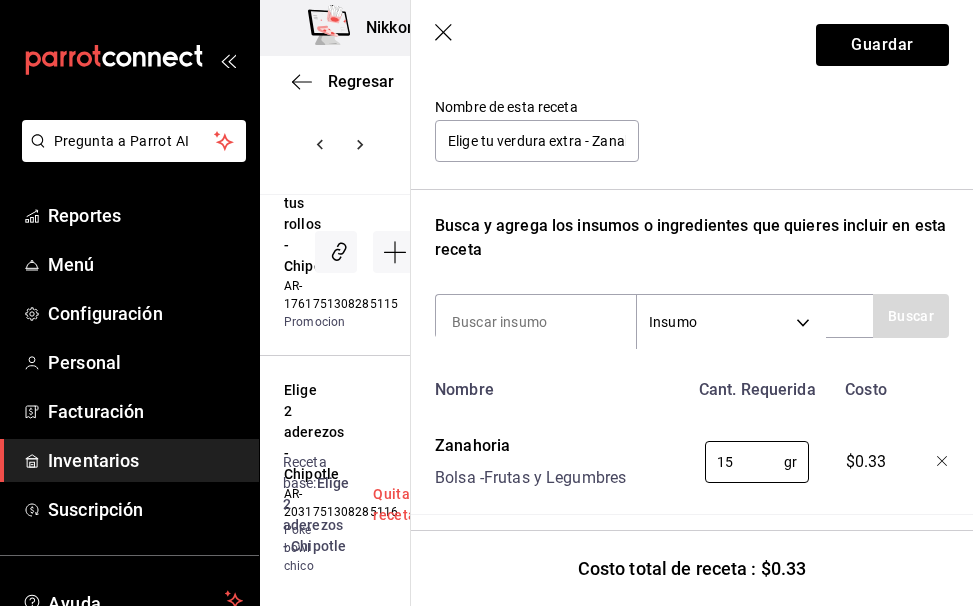 type on "1" 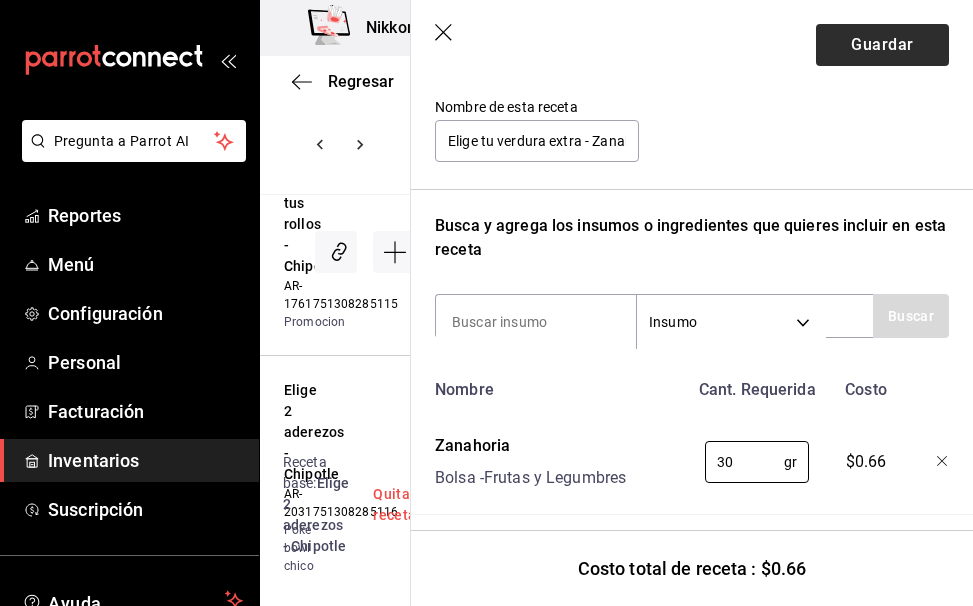 type on "30" 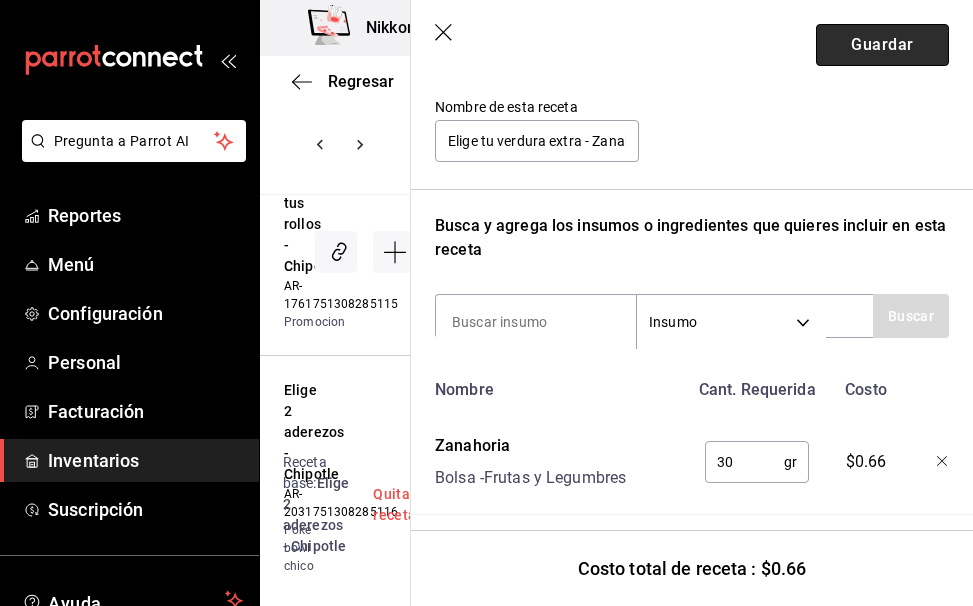 click on "Guardar" at bounding box center (882, 45) 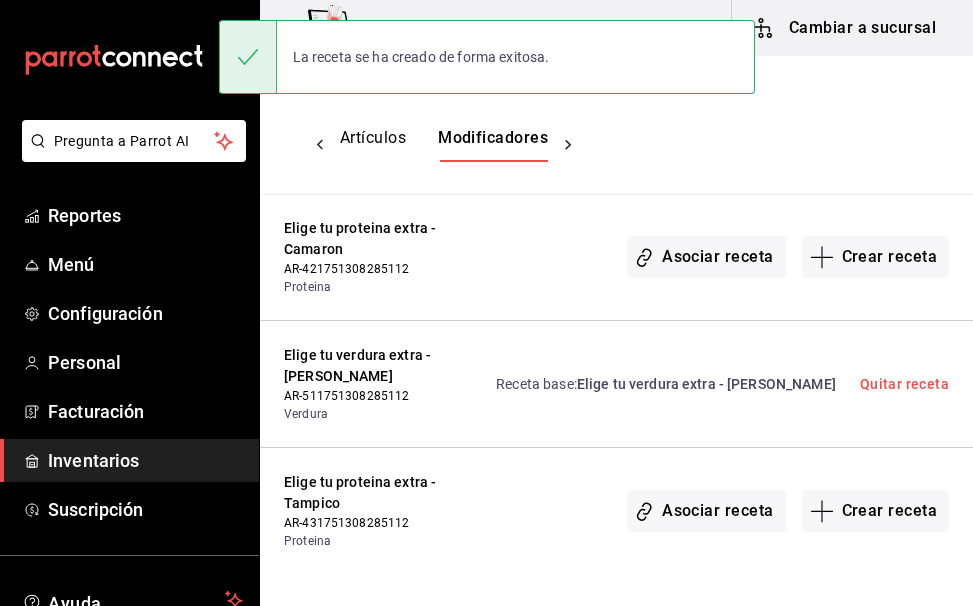 scroll, scrollTop: 0, scrollLeft: 0, axis: both 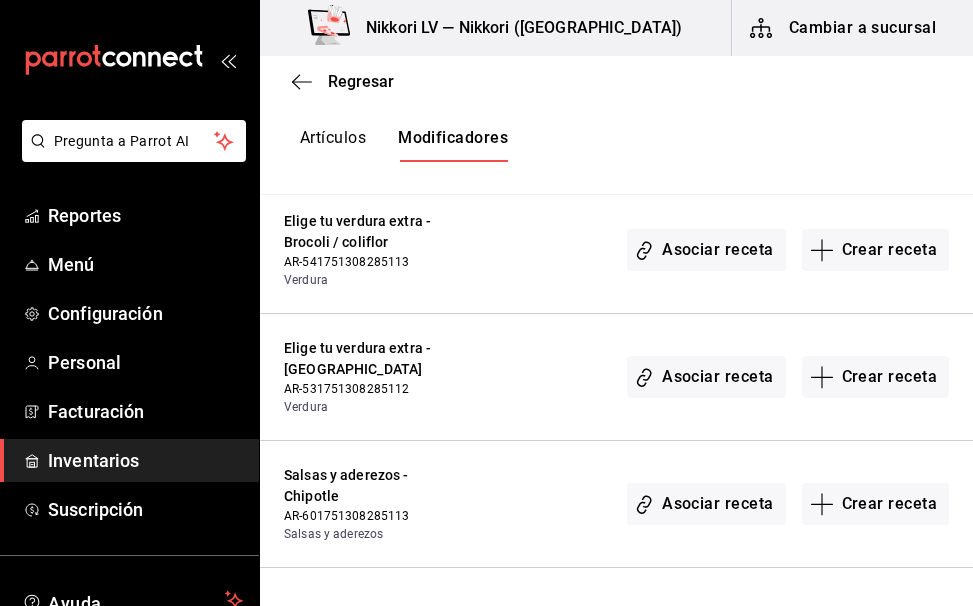 click on "Crear receta" at bounding box center (876, 504) 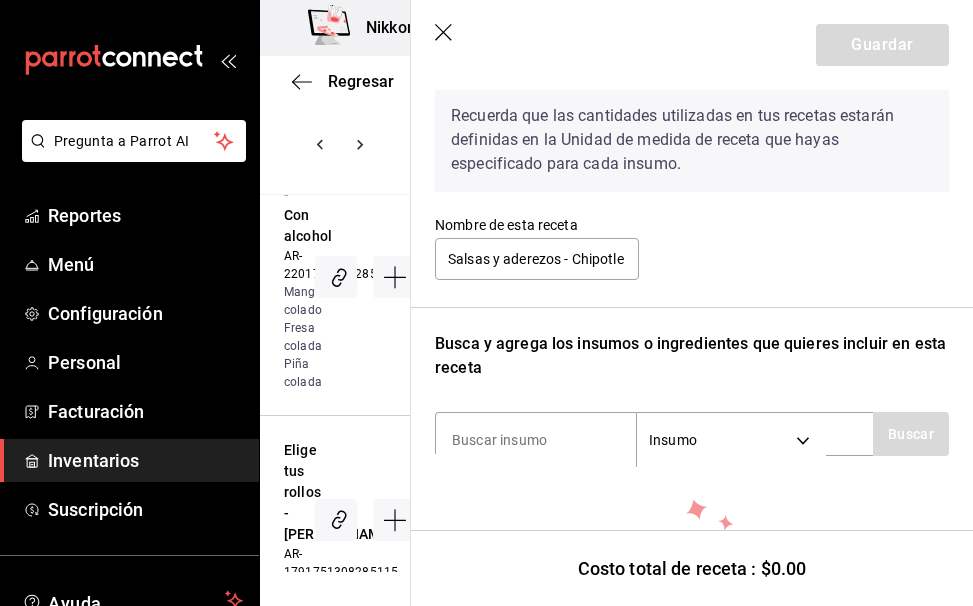scroll, scrollTop: 114, scrollLeft: 0, axis: vertical 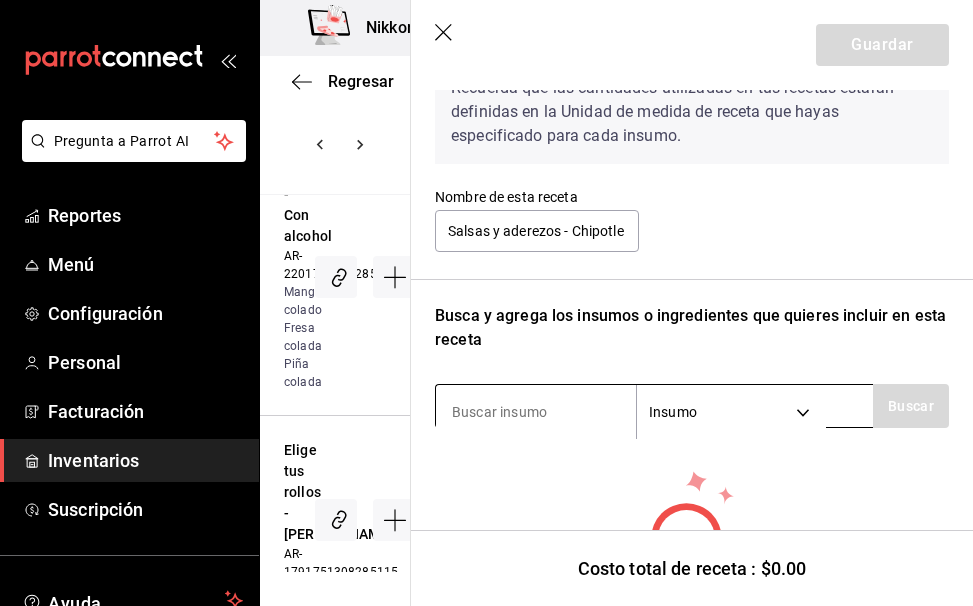 click at bounding box center (536, 412) 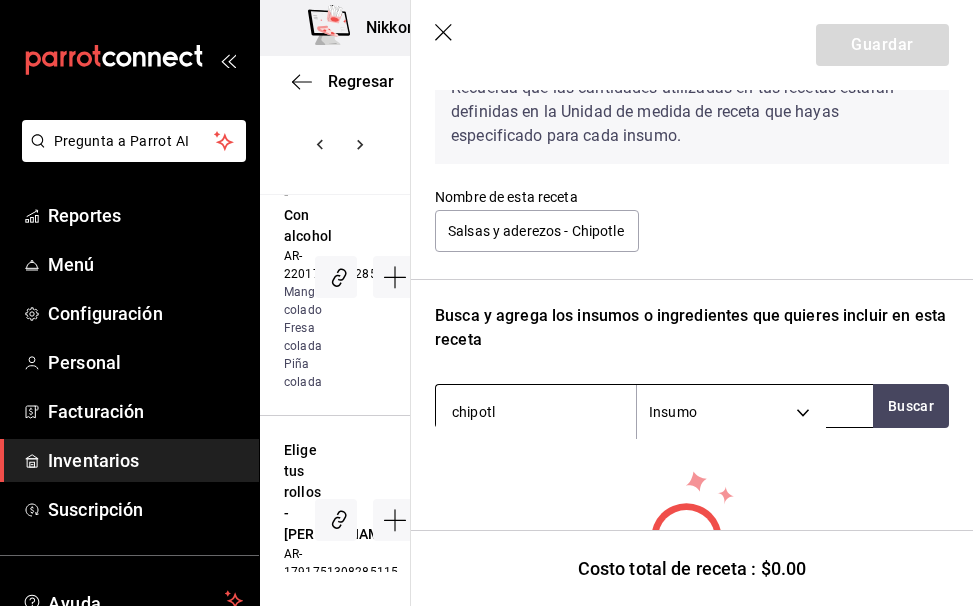 type on "chipotle" 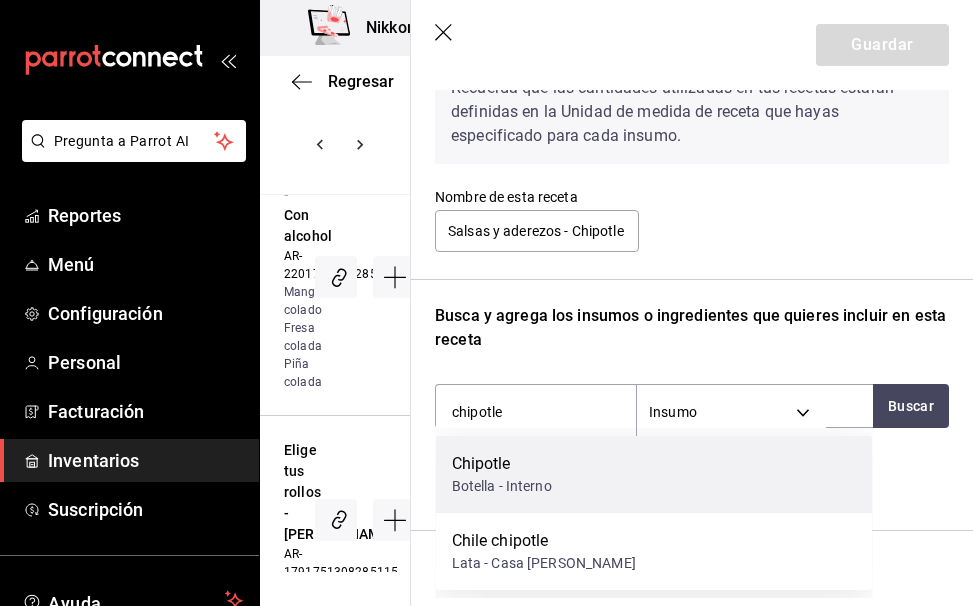 click on "Chipotle Botella - Interno" at bounding box center [654, 474] 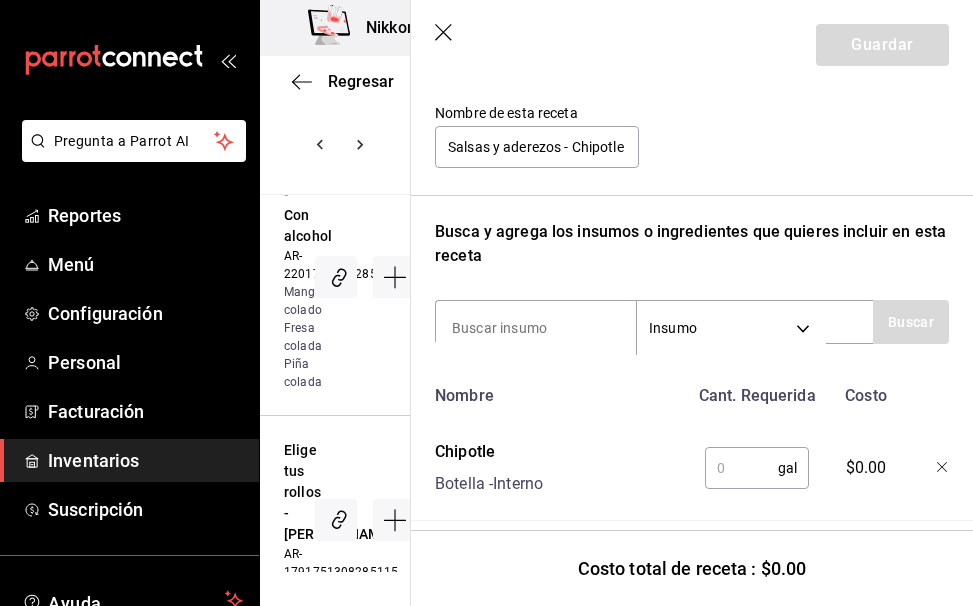 scroll, scrollTop: 217, scrollLeft: 0, axis: vertical 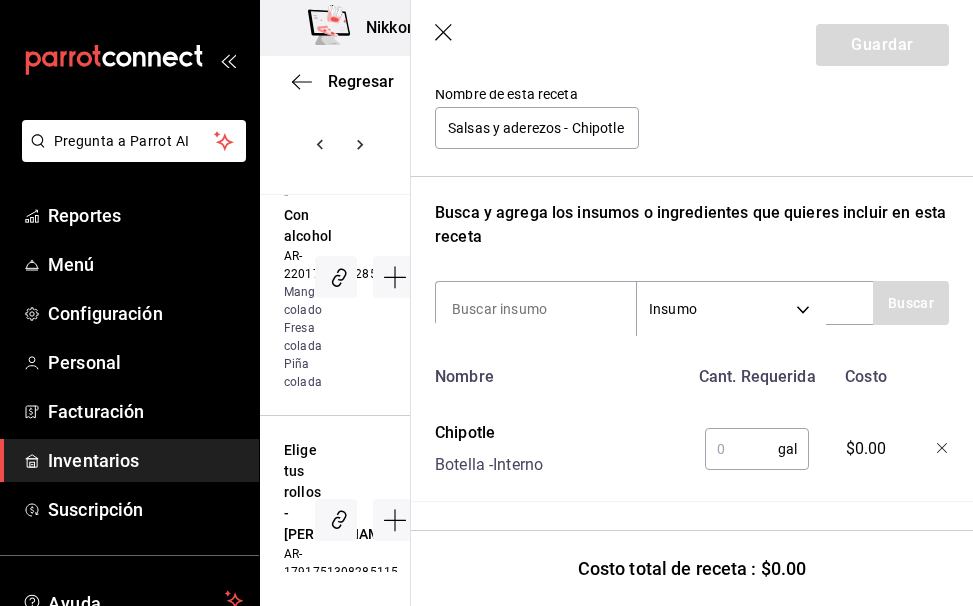 click on "gal ​" at bounding box center (753, 445) 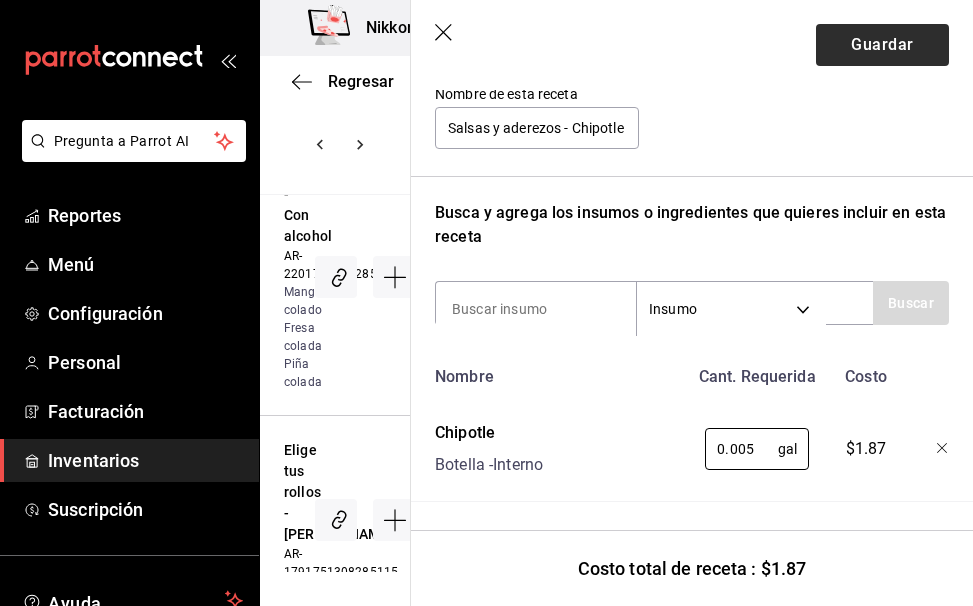 type on "0.005" 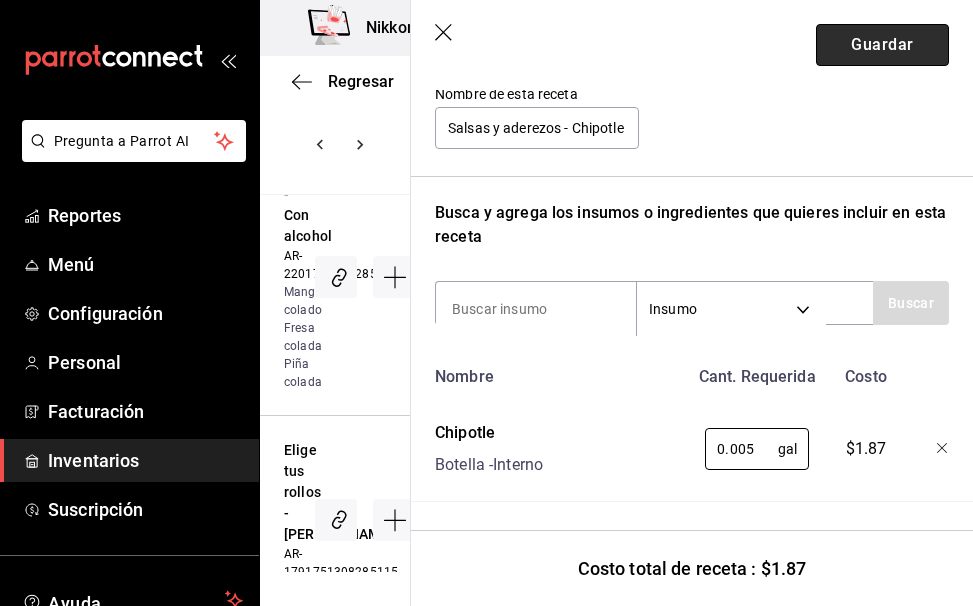 click on "Guardar" at bounding box center (882, 45) 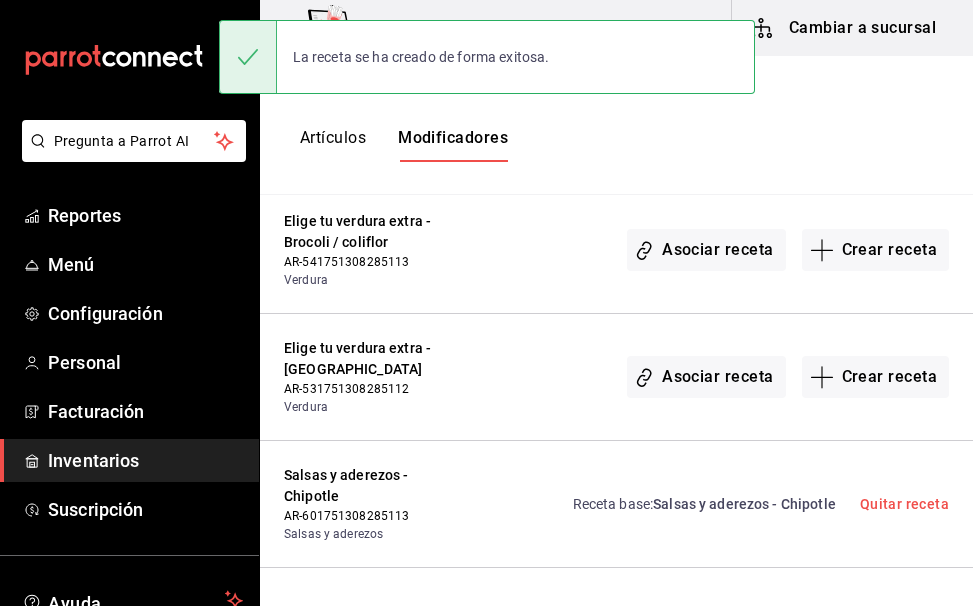 scroll, scrollTop: 0, scrollLeft: 0, axis: both 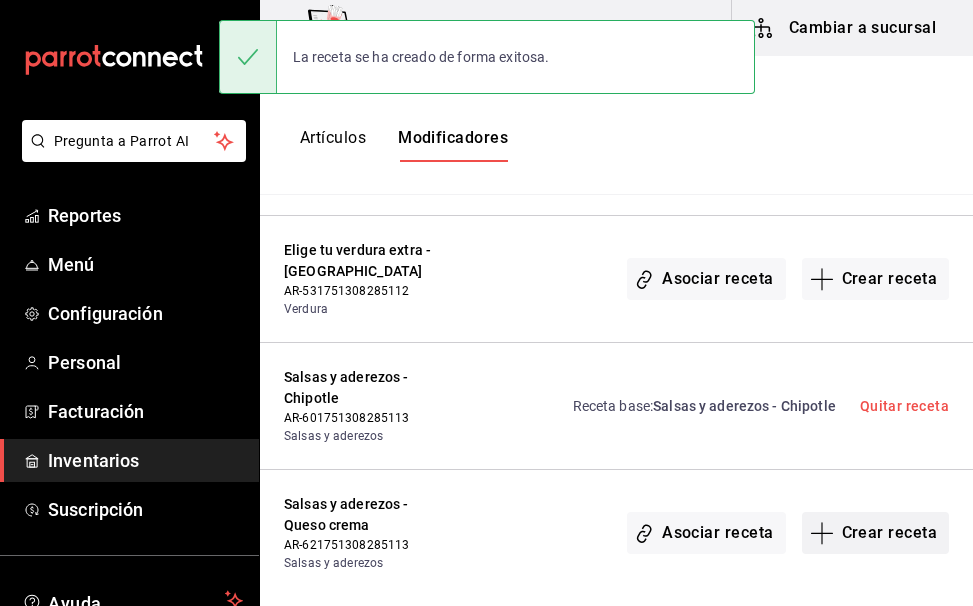 click on "Crear receta" at bounding box center [876, 533] 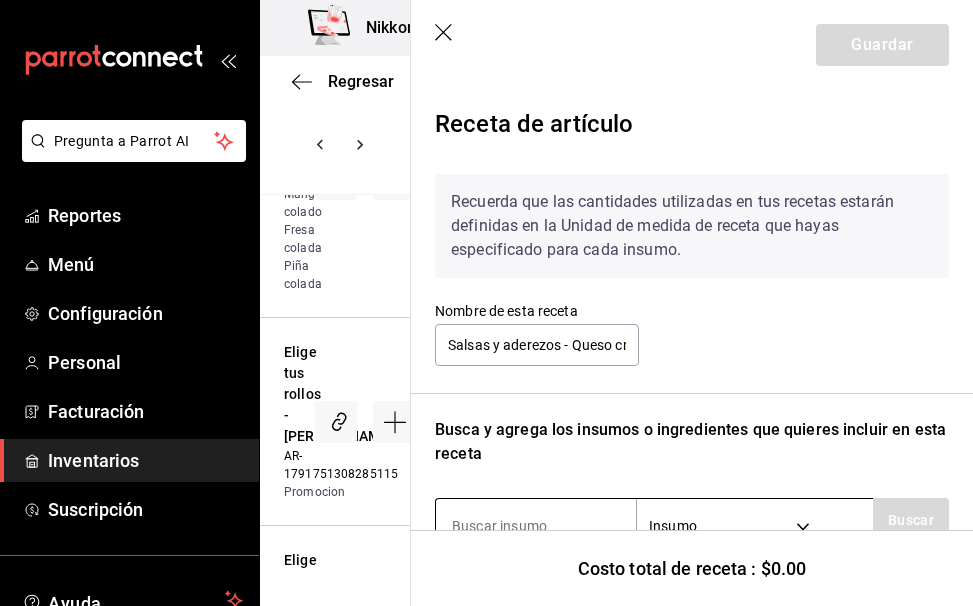 scroll, scrollTop: 21, scrollLeft: 0, axis: vertical 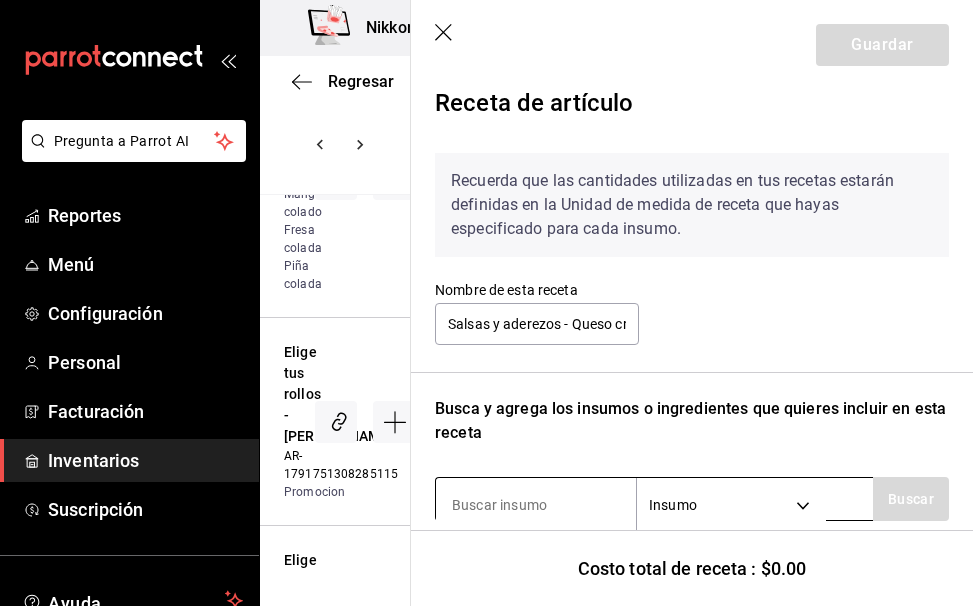 click at bounding box center [536, 505] 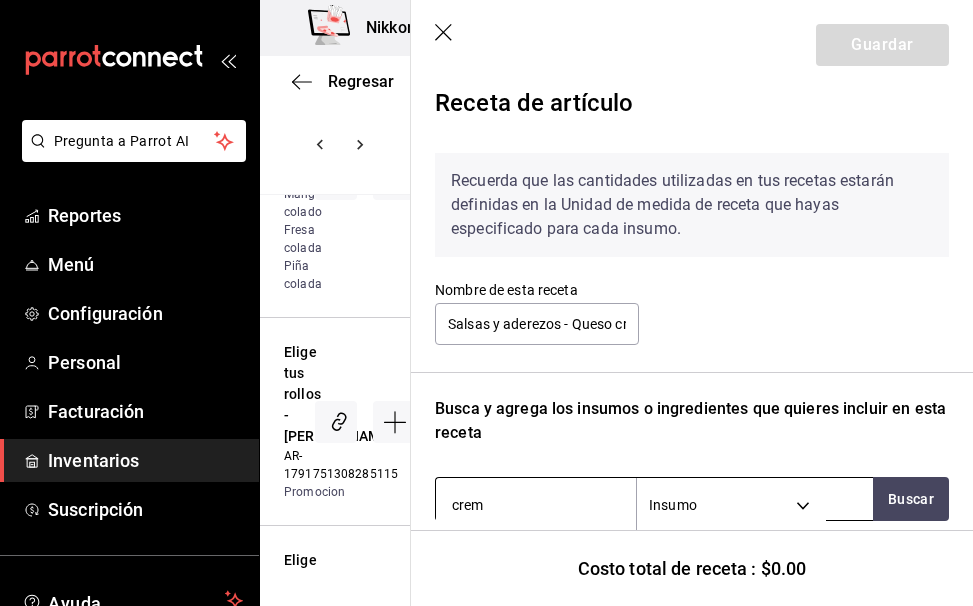 type on "crema" 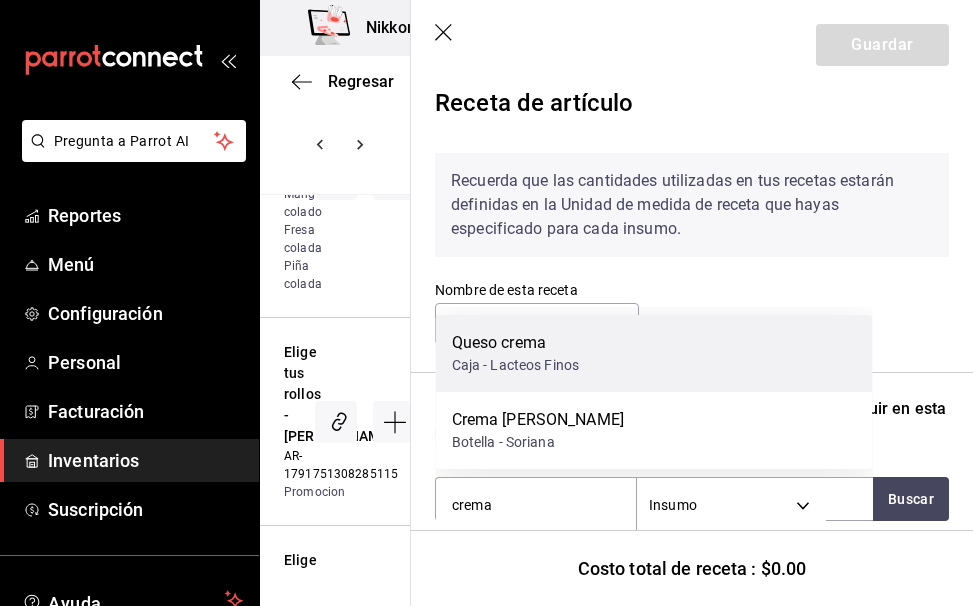 click on "Caja - Lacteos Finos" at bounding box center (516, 365) 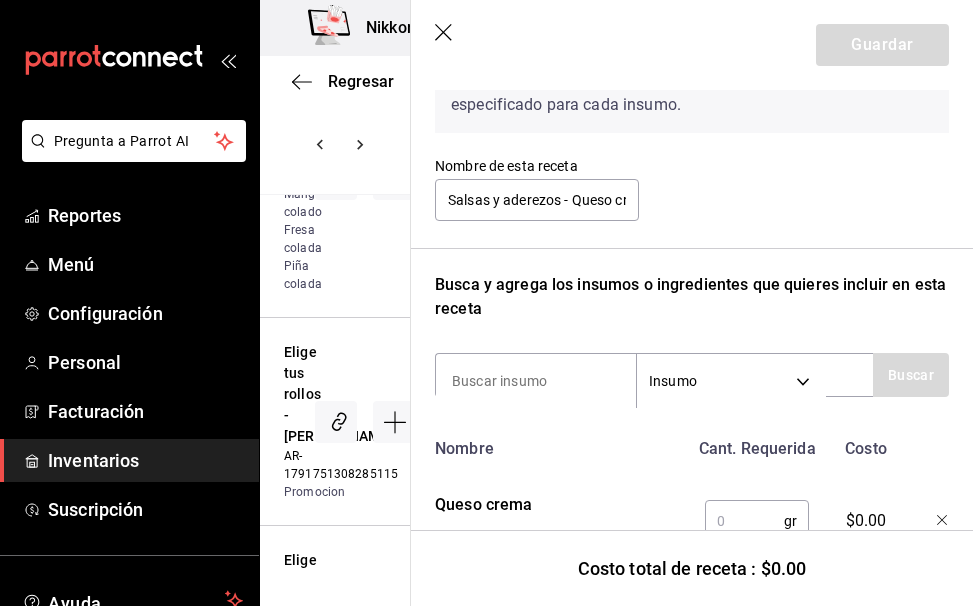 scroll, scrollTop: 158, scrollLeft: 0, axis: vertical 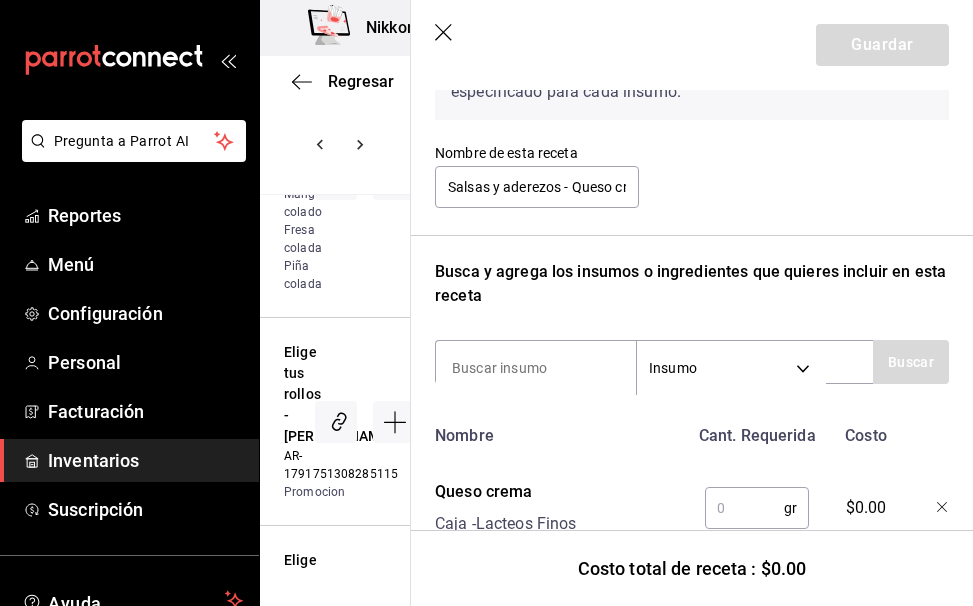 click at bounding box center [744, 508] 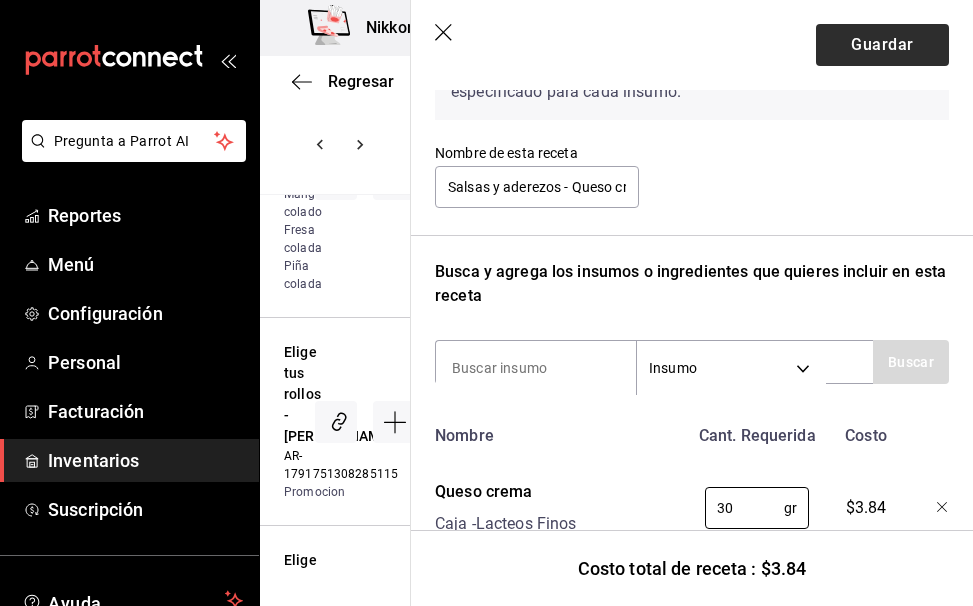 type on "30" 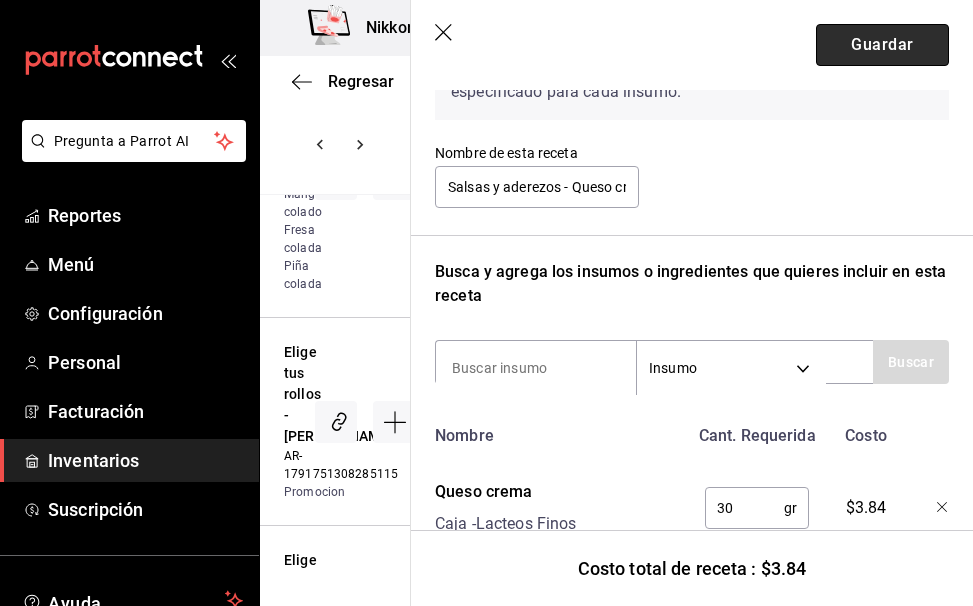 click on "Guardar" at bounding box center [882, 45] 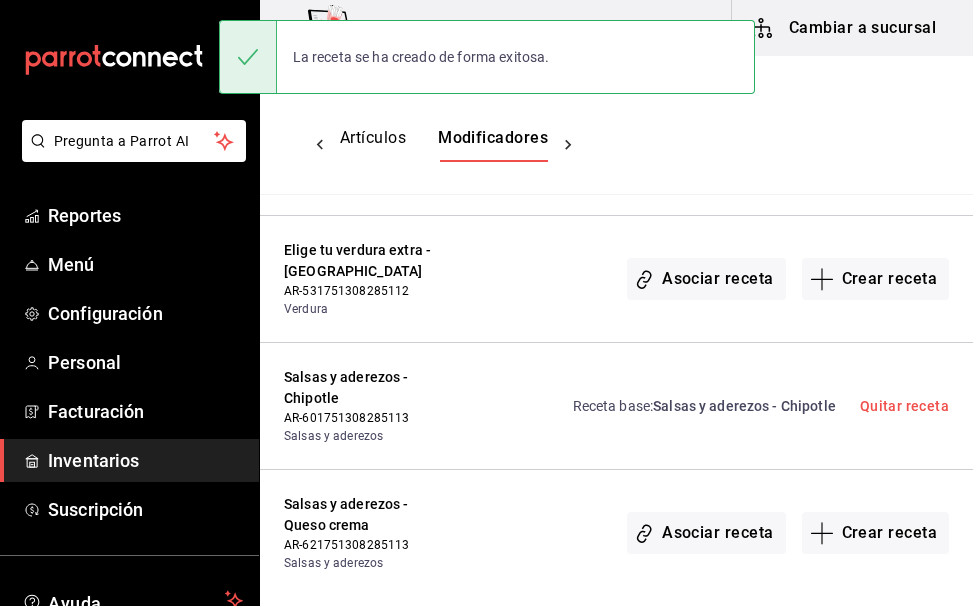 scroll, scrollTop: 0, scrollLeft: 0, axis: both 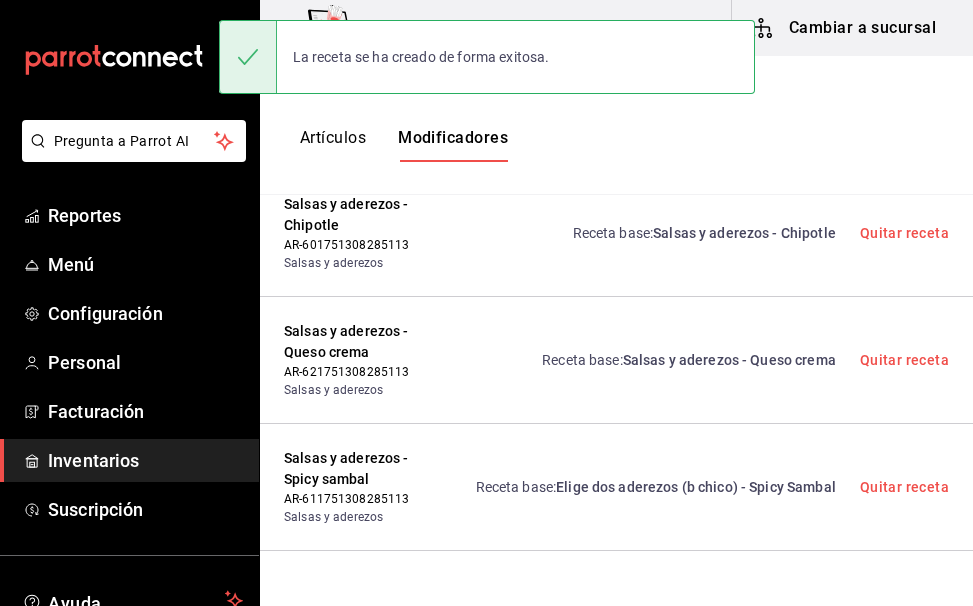 click on "Crear receta" at bounding box center [876, 614] 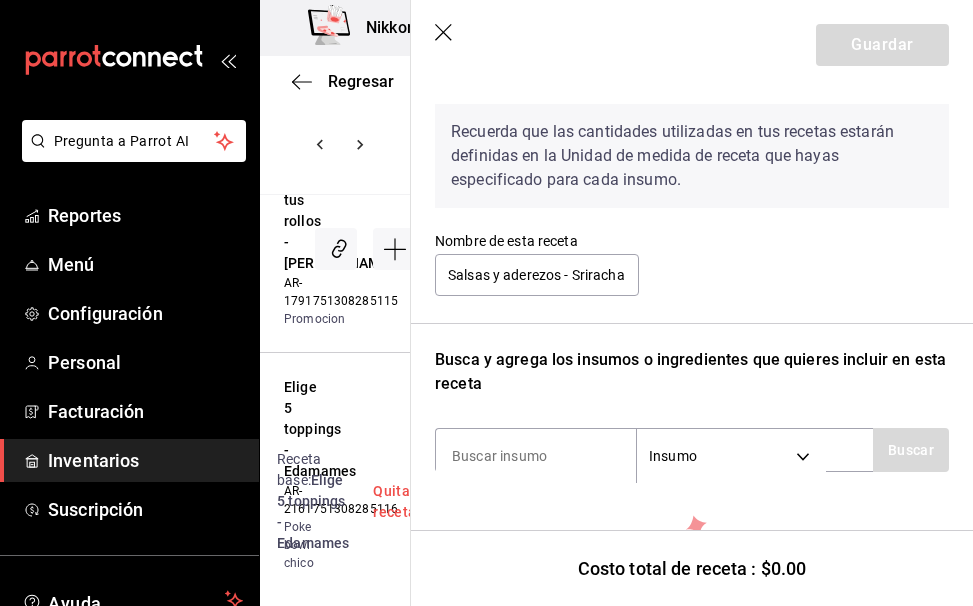 scroll, scrollTop: 102, scrollLeft: 0, axis: vertical 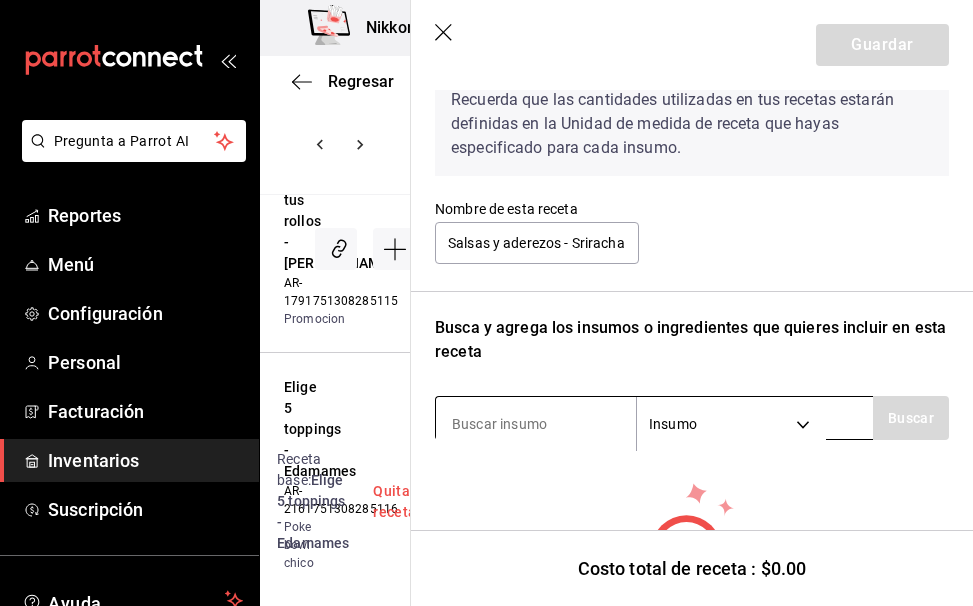 click at bounding box center [536, 424] 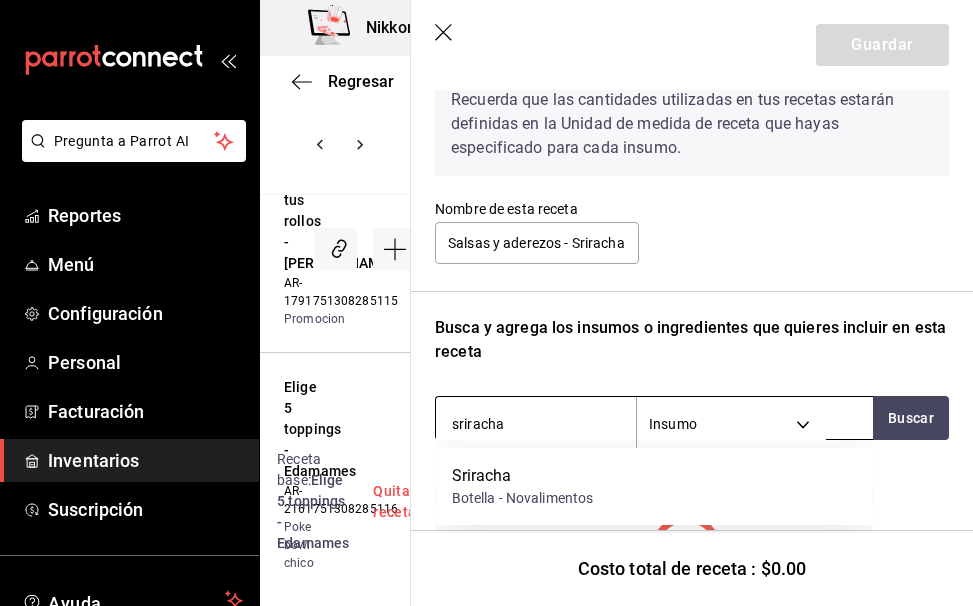 type on "sriracha" 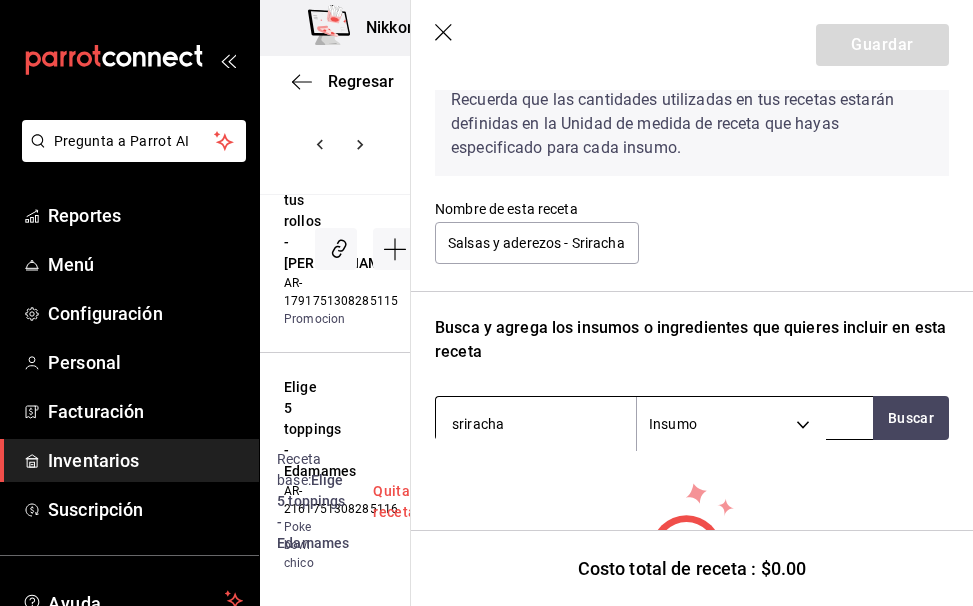 click on "sriracha" at bounding box center (536, 424) 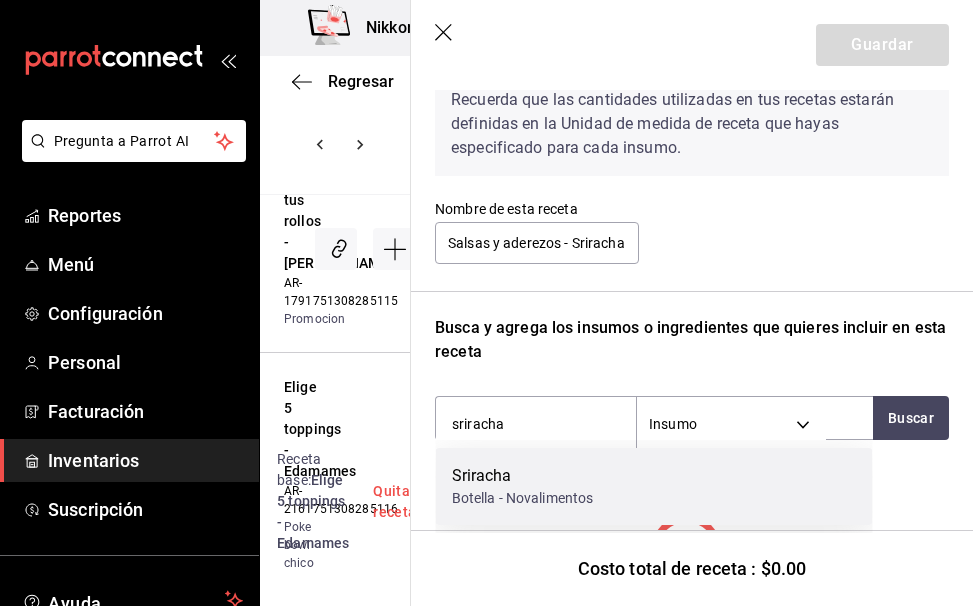 click on "Sriracha" at bounding box center [523, 476] 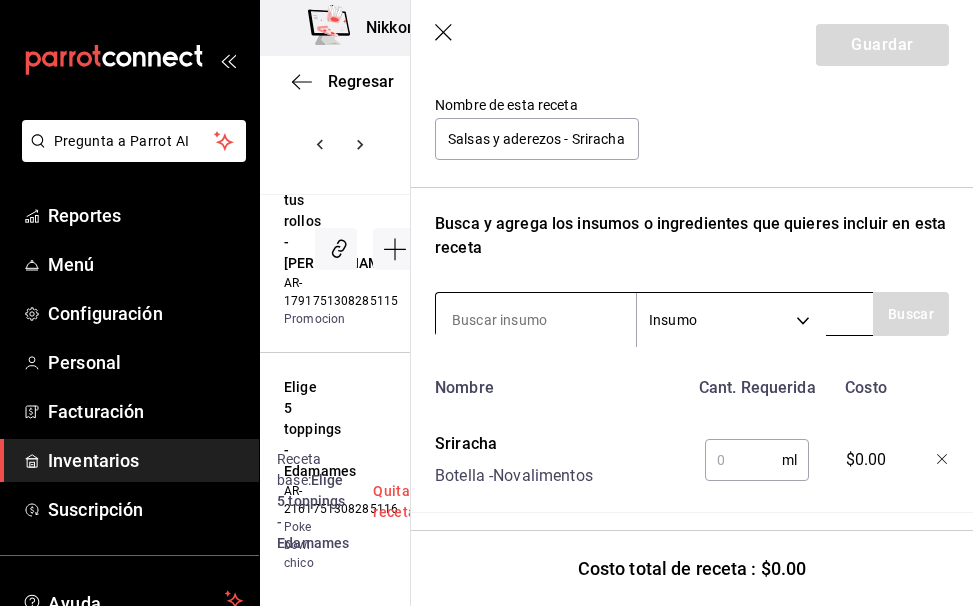 scroll, scrollTop: 217, scrollLeft: 0, axis: vertical 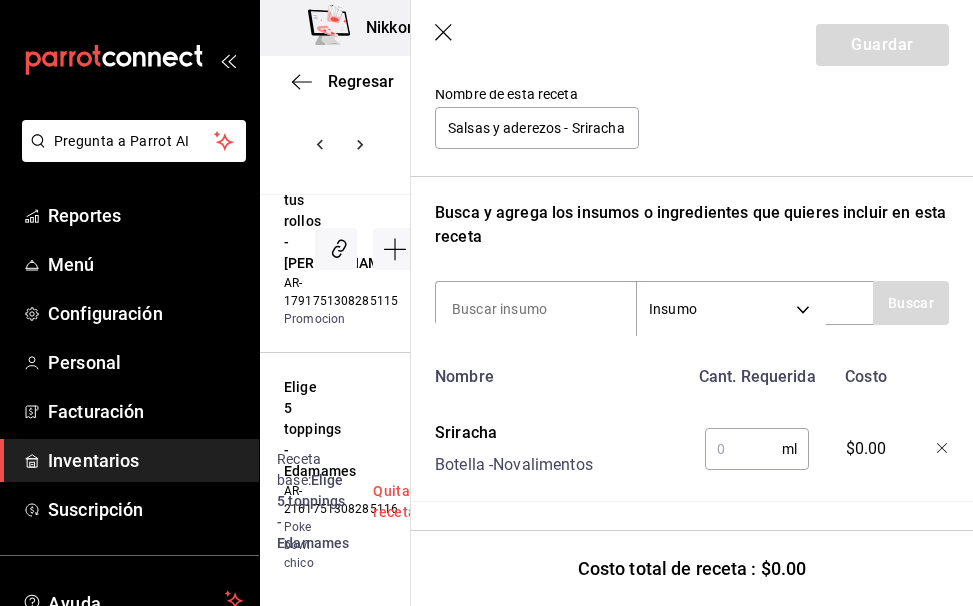 click at bounding box center (743, 449) 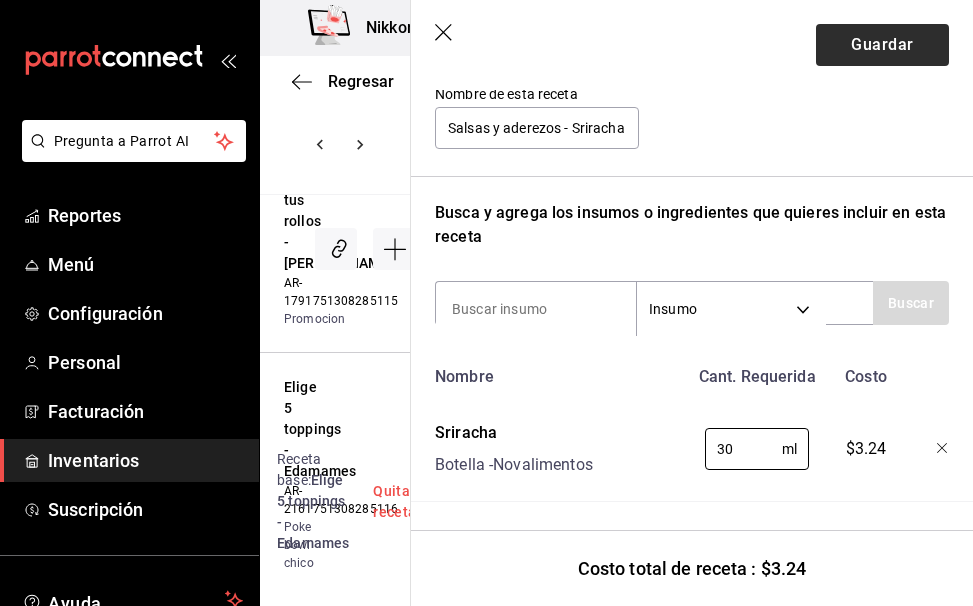 type on "30" 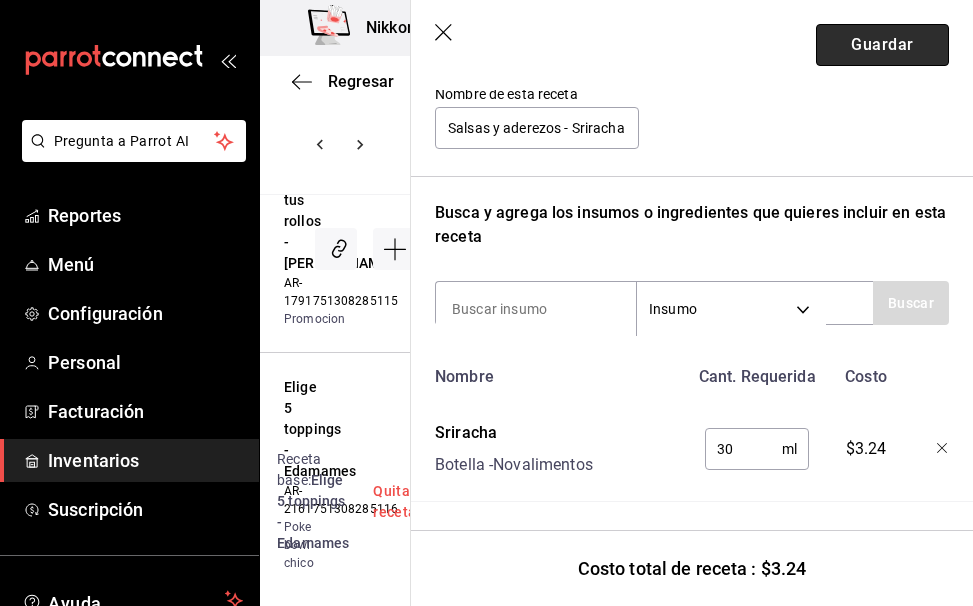 click on "Guardar" at bounding box center (882, 45) 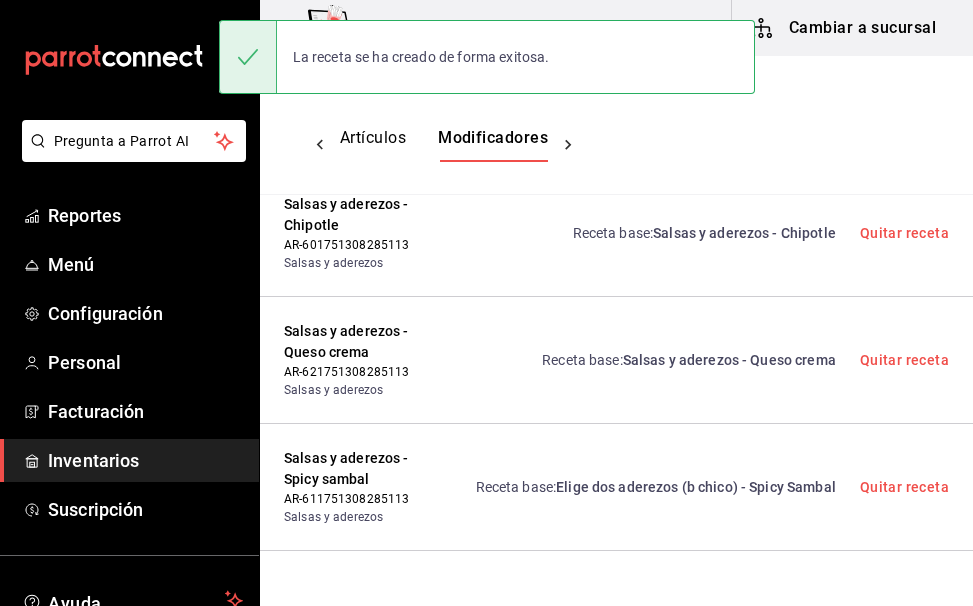 scroll, scrollTop: 0, scrollLeft: 0, axis: both 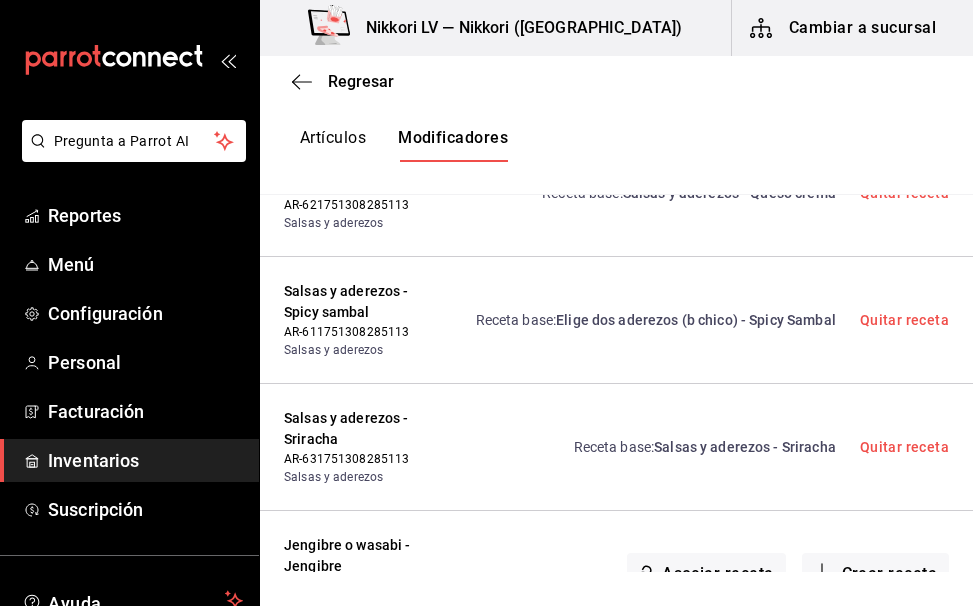click on "Salsas y aderezos - Sriracha" at bounding box center [745, 447] 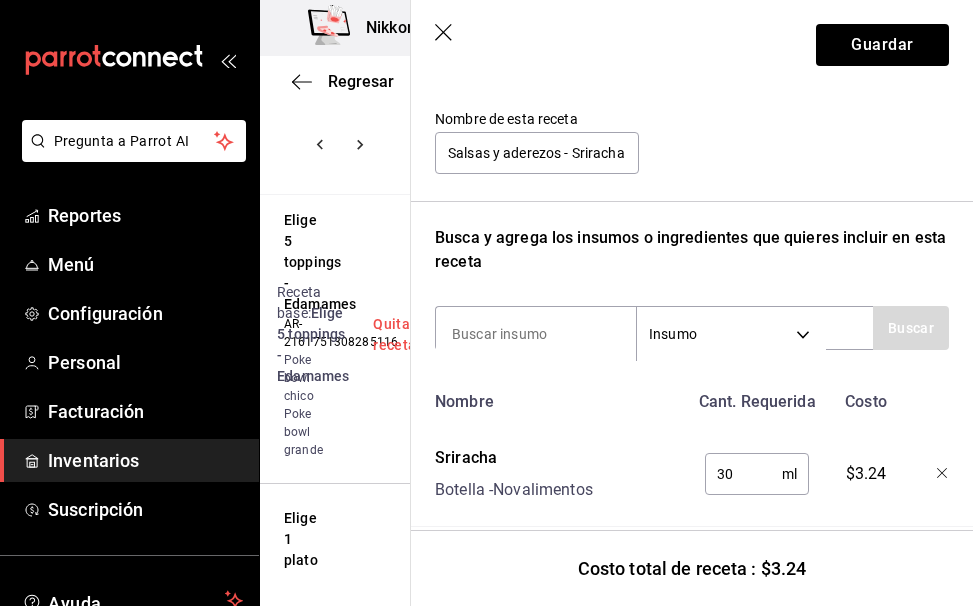 scroll, scrollTop: 206, scrollLeft: 0, axis: vertical 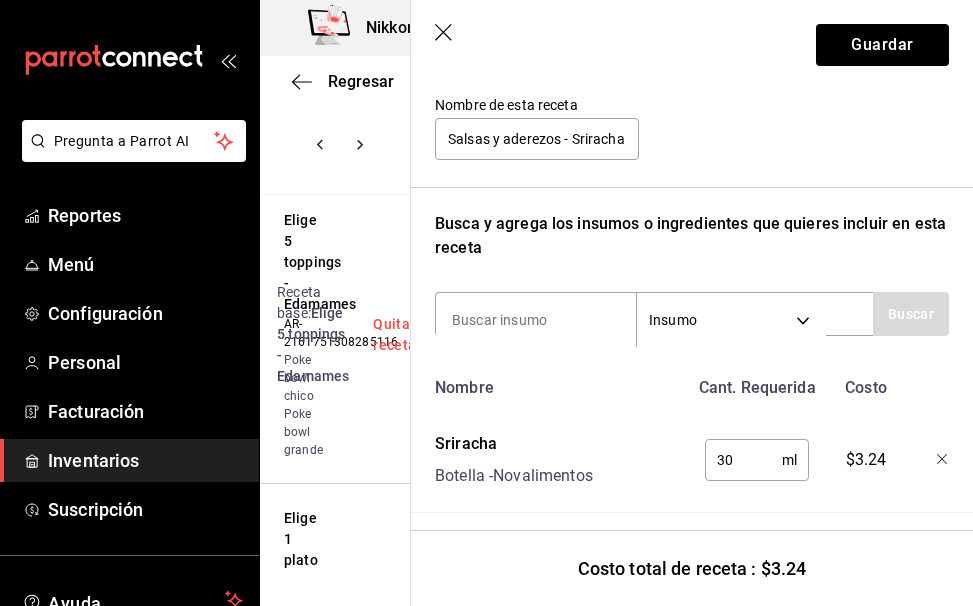 click on "30" at bounding box center (743, 460) 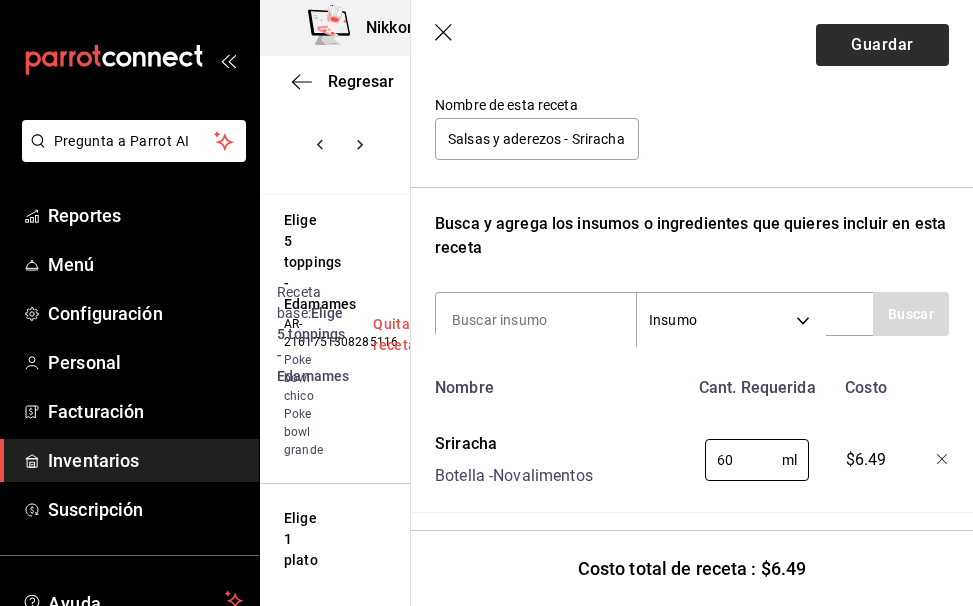 type on "60" 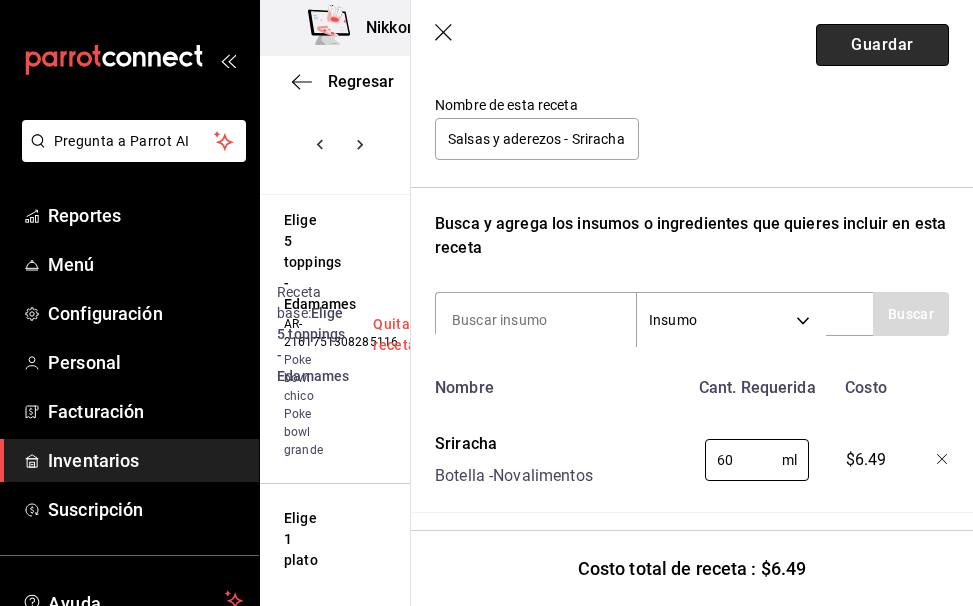 click on "Guardar" at bounding box center (882, 45) 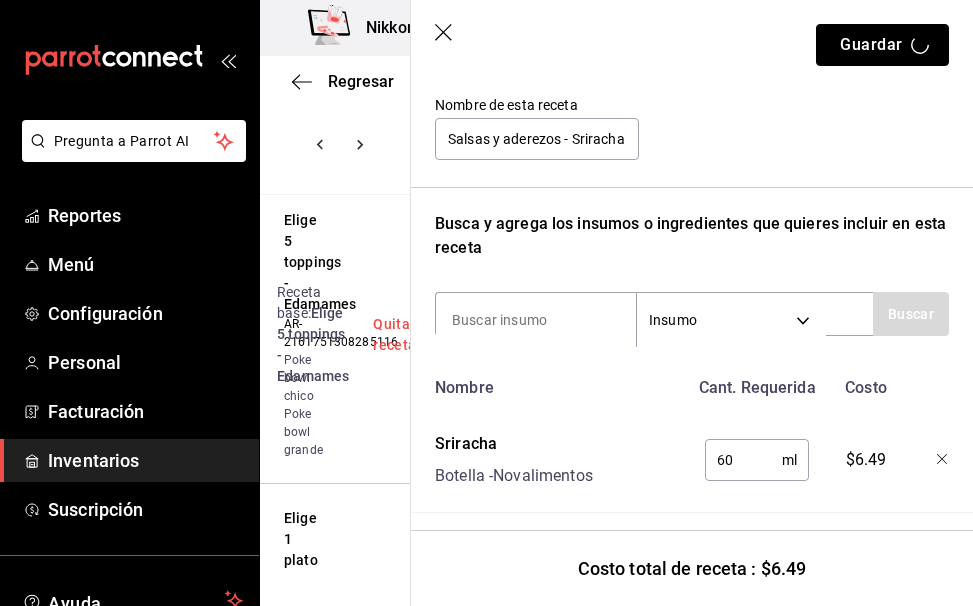 scroll, scrollTop: 0, scrollLeft: 0, axis: both 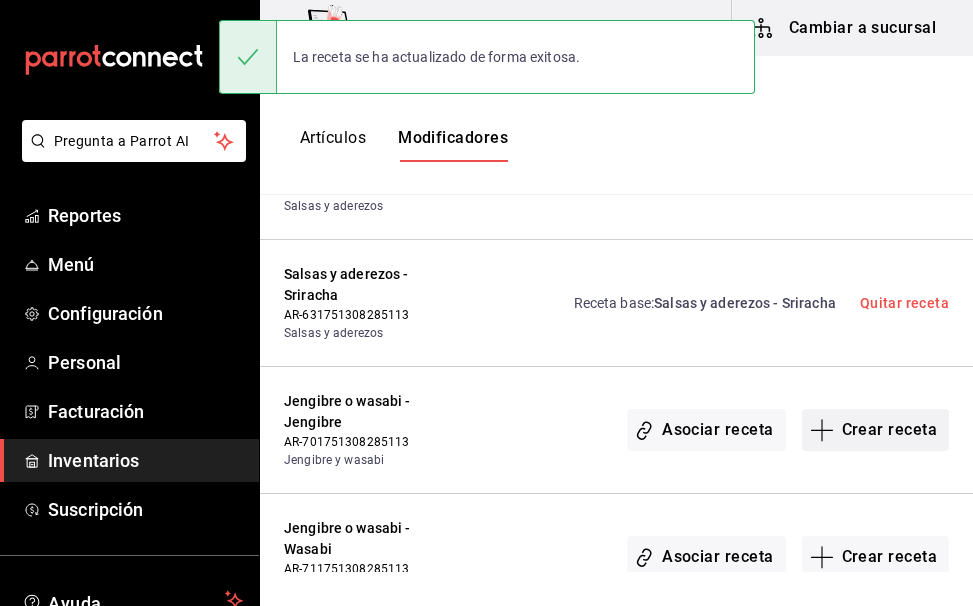 click on "Crear receta" at bounding box center (876, 430) 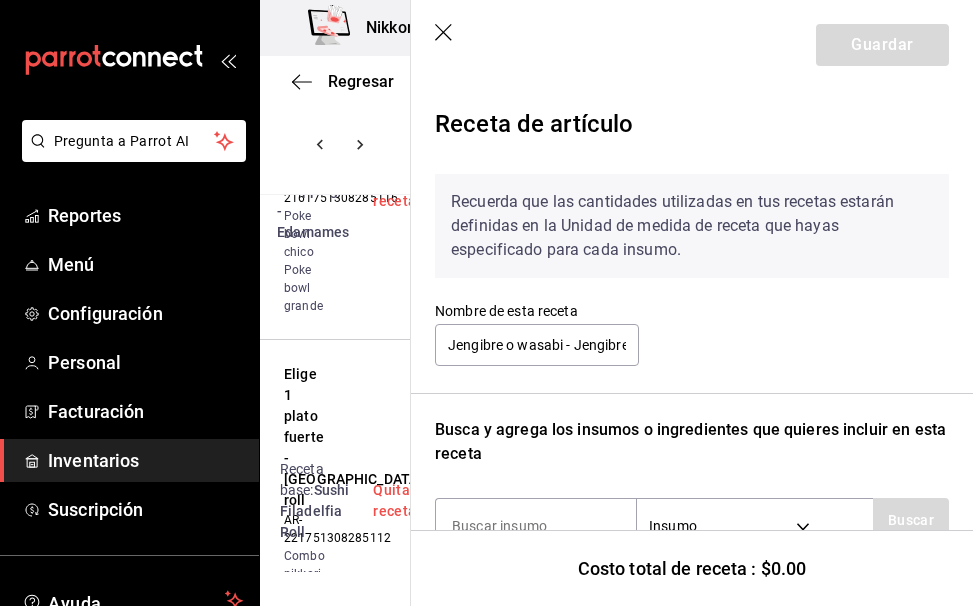 scroll, scrollTop: 159, scrollLeft: 0, axis: vertical 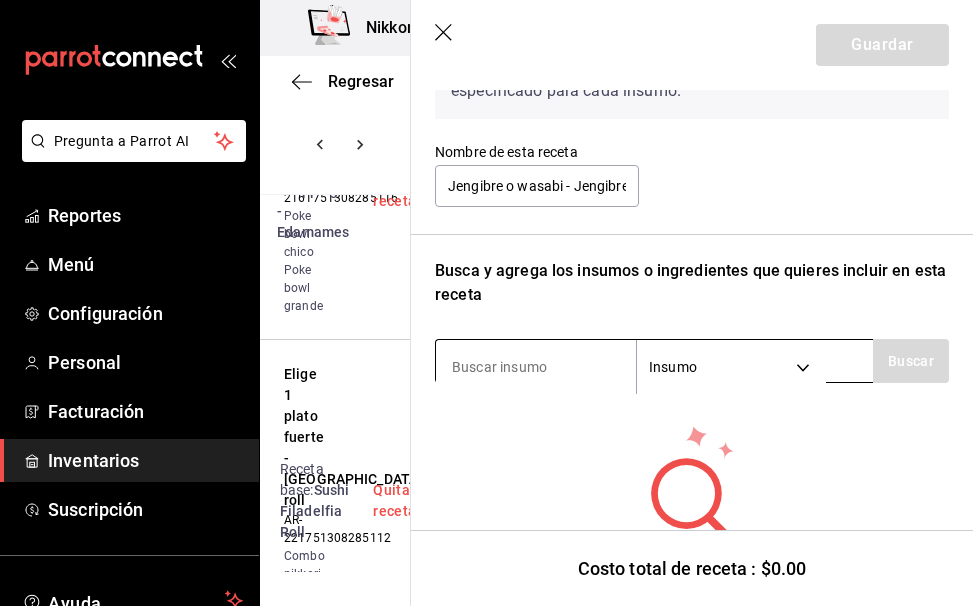 click at bounding box center [536, 367] 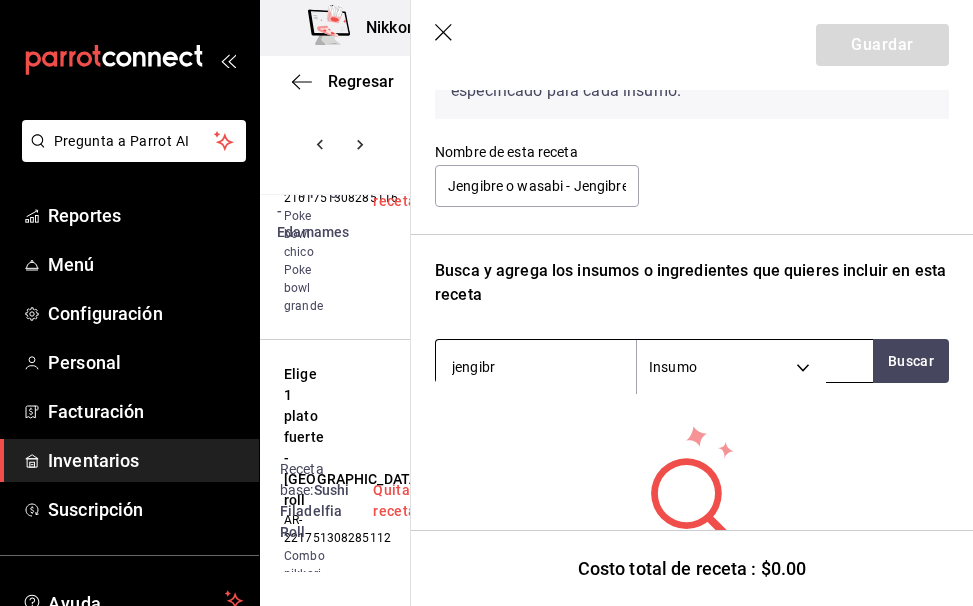 type on "jengibre" 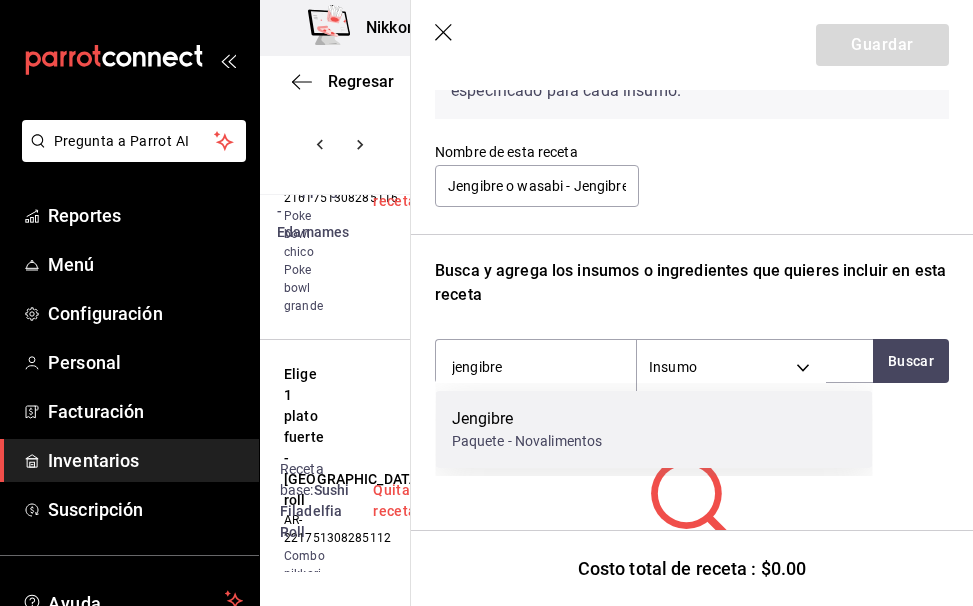 click on "Jengibre" at bounding box center [527, 419] 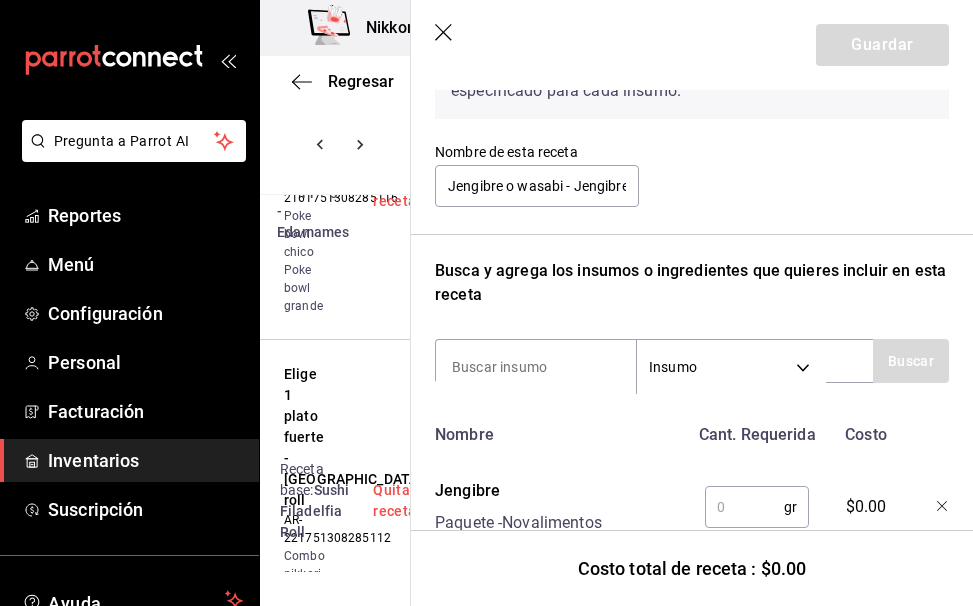 click at bounding box center (744, 507) 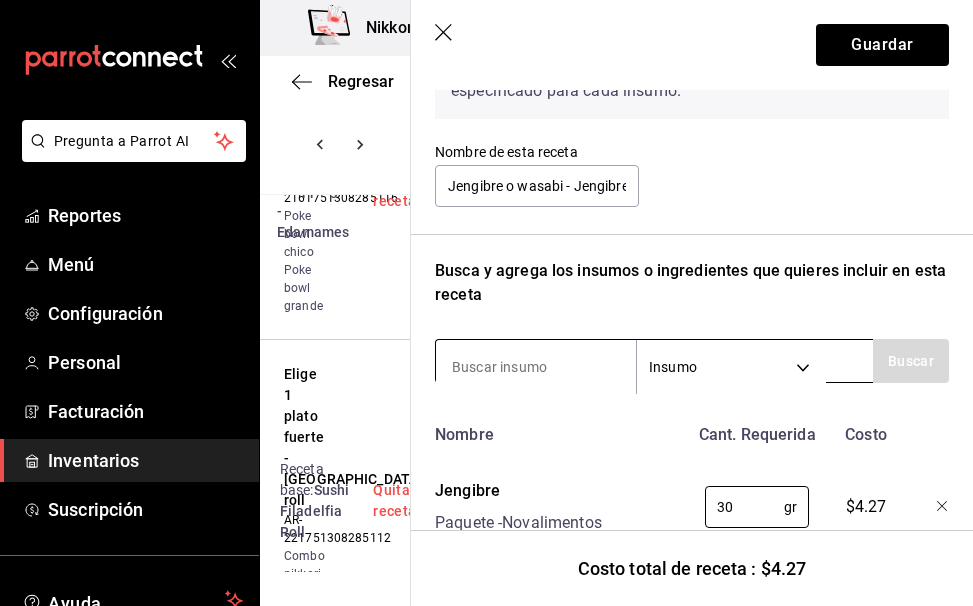 type on "3" 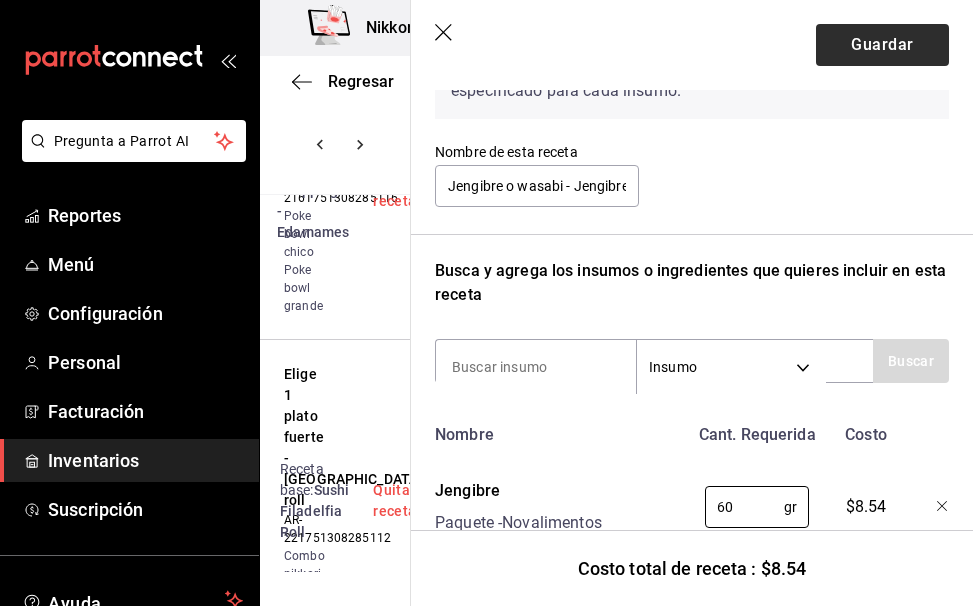 type on "60" 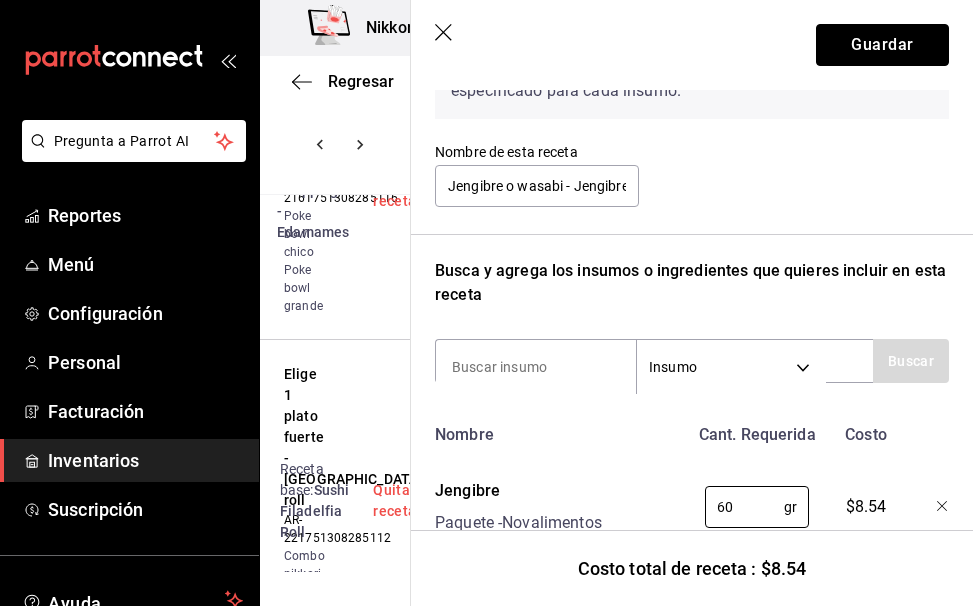 drag, startPoint x: 836, startPoint y: 45, endPoint x: 791, endPoint y: 288, distance: 247.13155 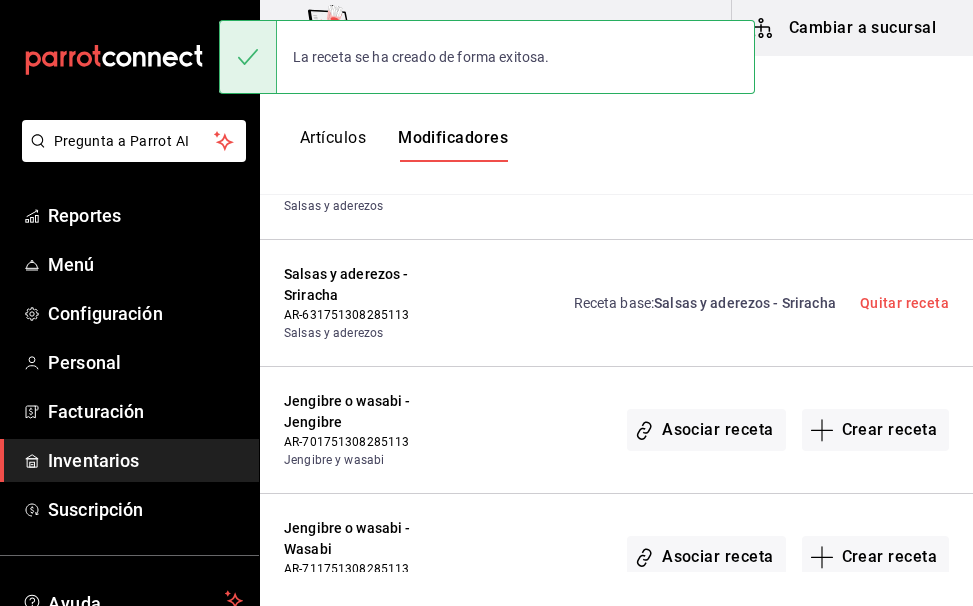 scroll, scrollTop: 0, scrollLeft: 0, axis: both 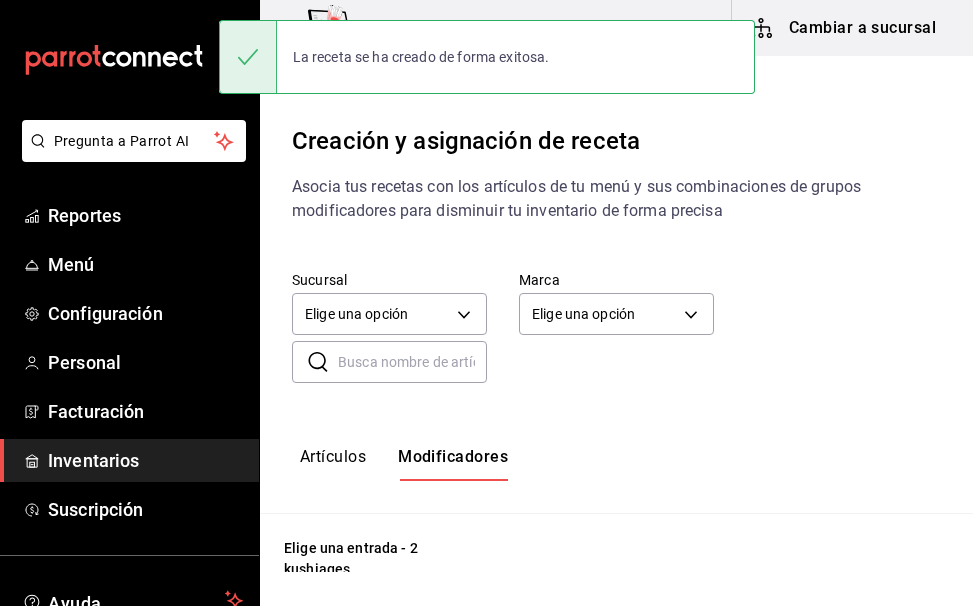 click on "Crear receta" at bounding box center [876, 18703] 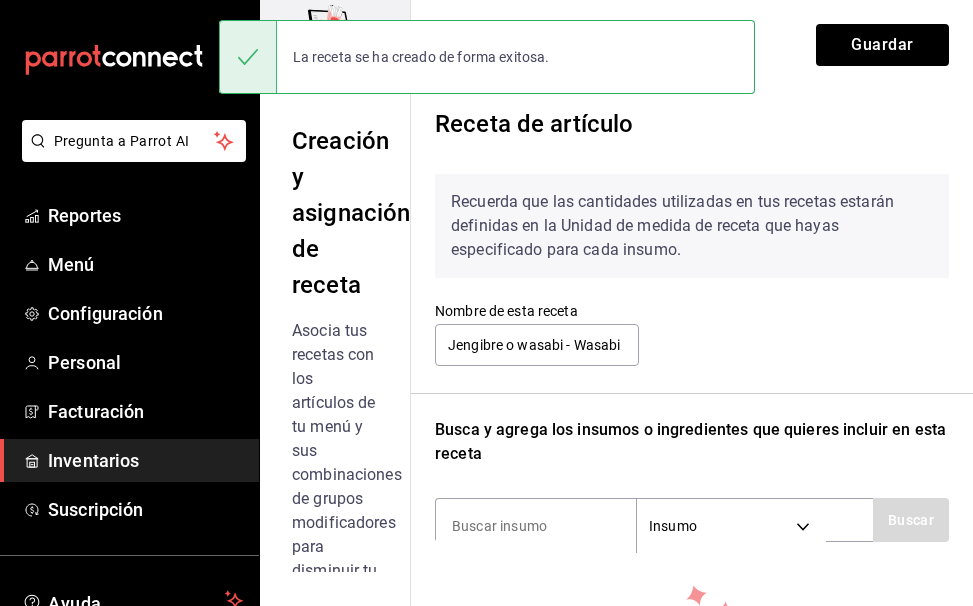 scroll, scrollTop: 0, scrollLeft: 0, axis: both 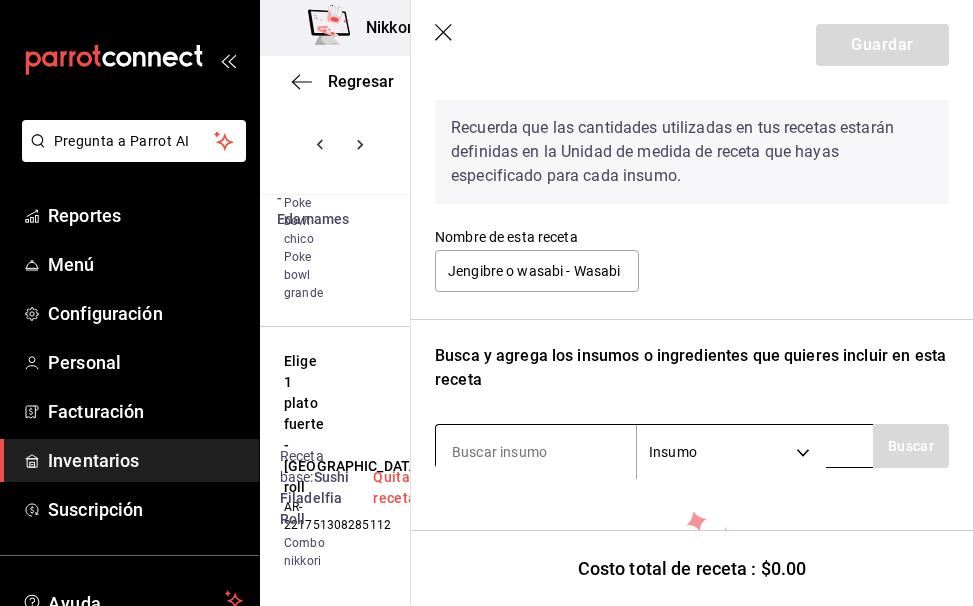 click at bounding box center (536, 452) 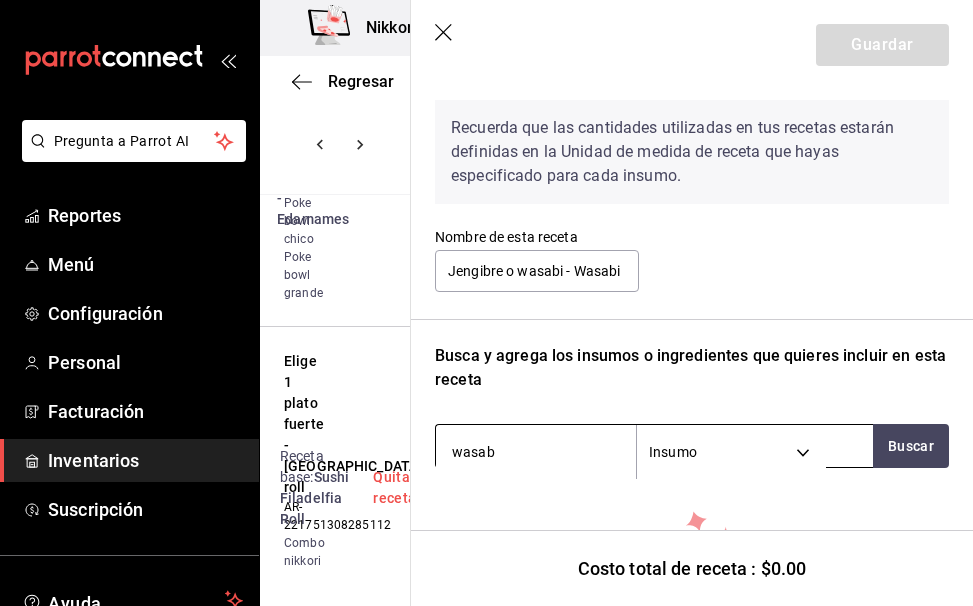 type on "wasabi" 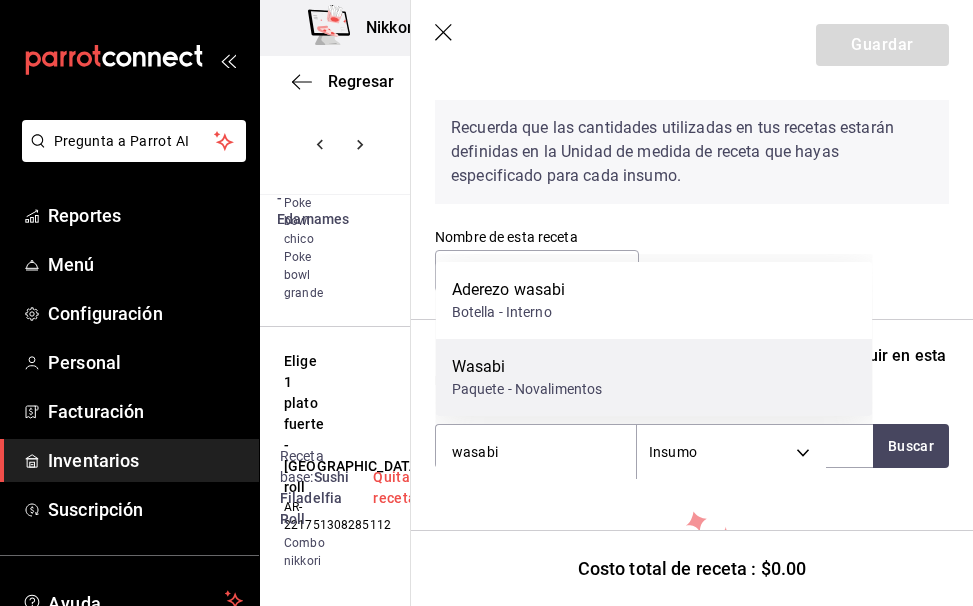 click on "Wasabi" at bounding box center (527, 367) 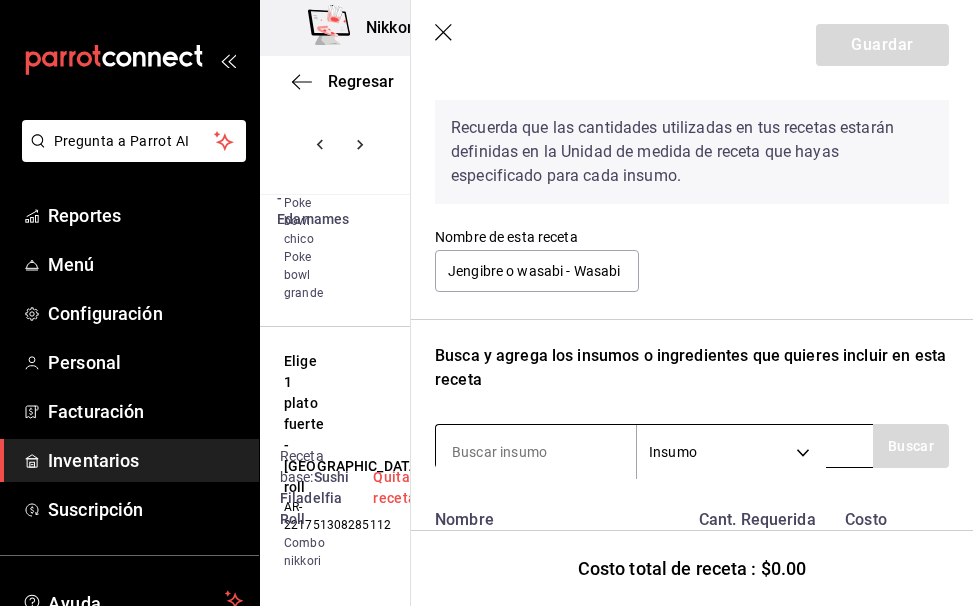 scroll, scrollTop: 217, scrollLeft: 0, axis: vertical 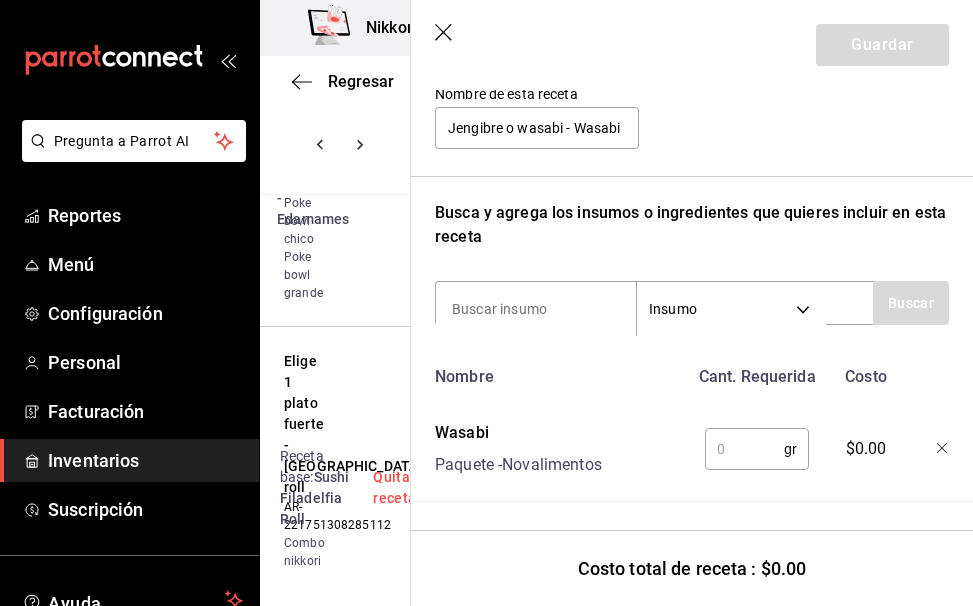 click at bounding box center (744, 449) 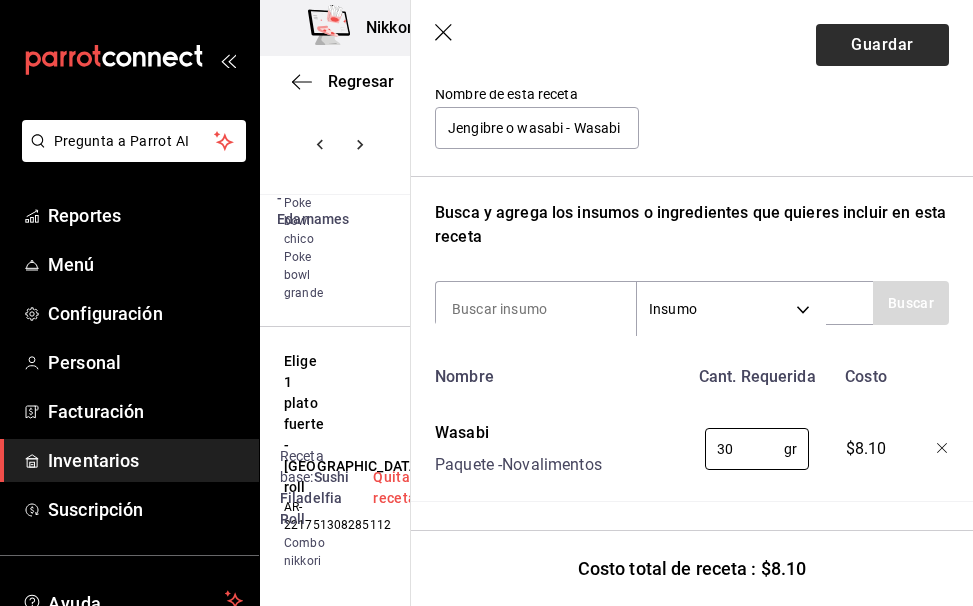 type on "30" 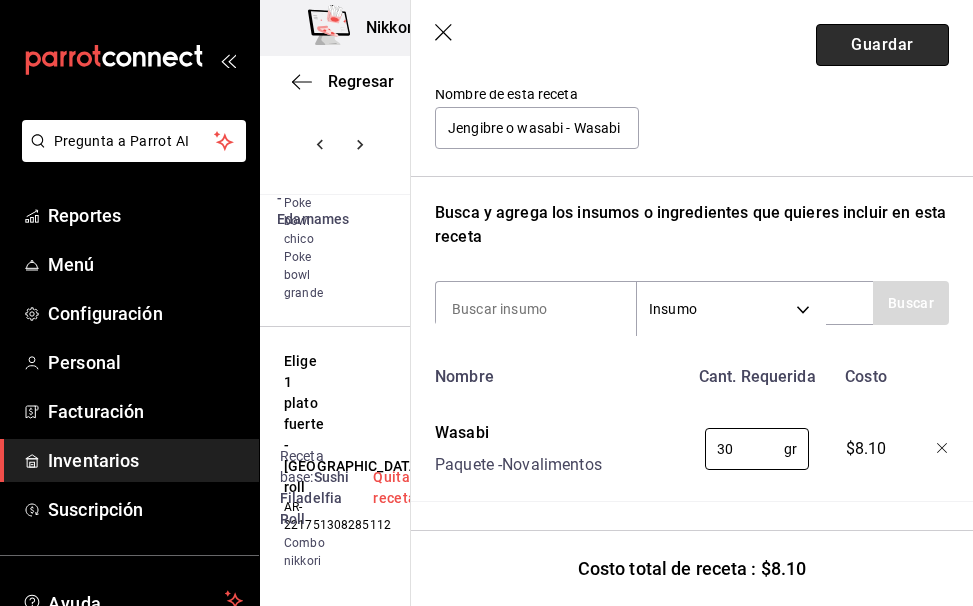 click on "Guardar" at bounding box center [882, 45] 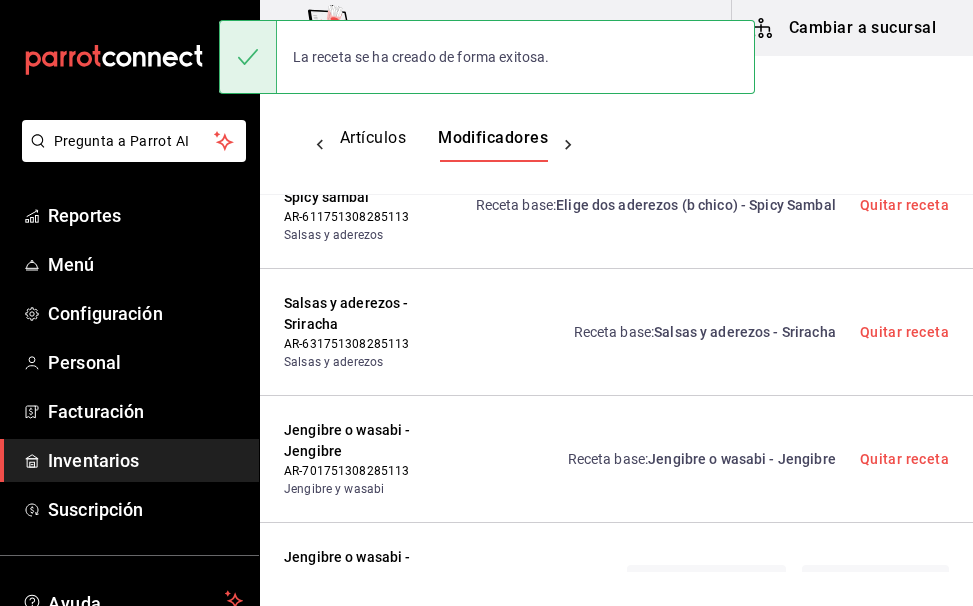 scroll, scrollTop: 0, scrollLeft: 0, axis: both 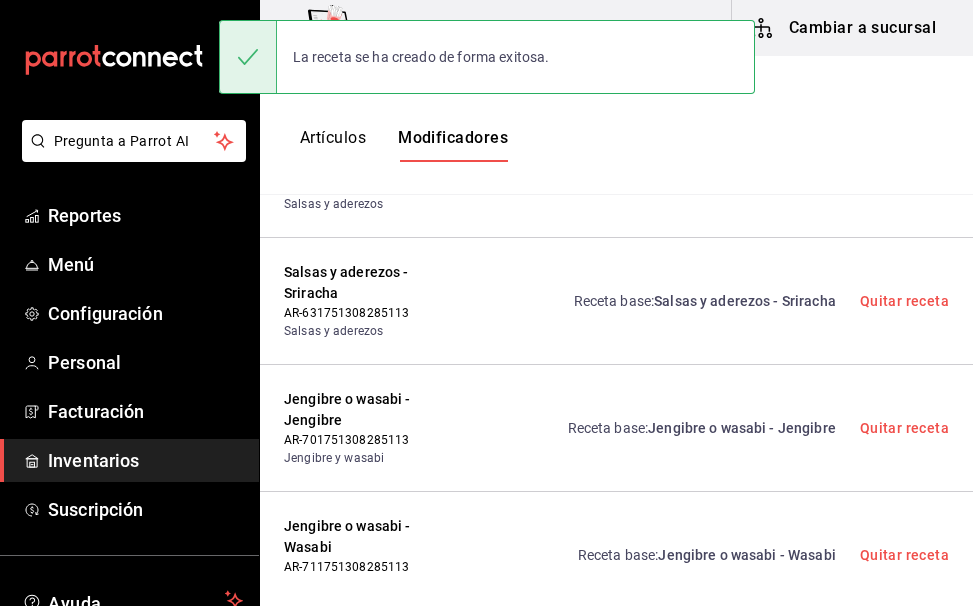 click on "Jengibre o wasabi - Wasabi" at bounding box center [746, 555] 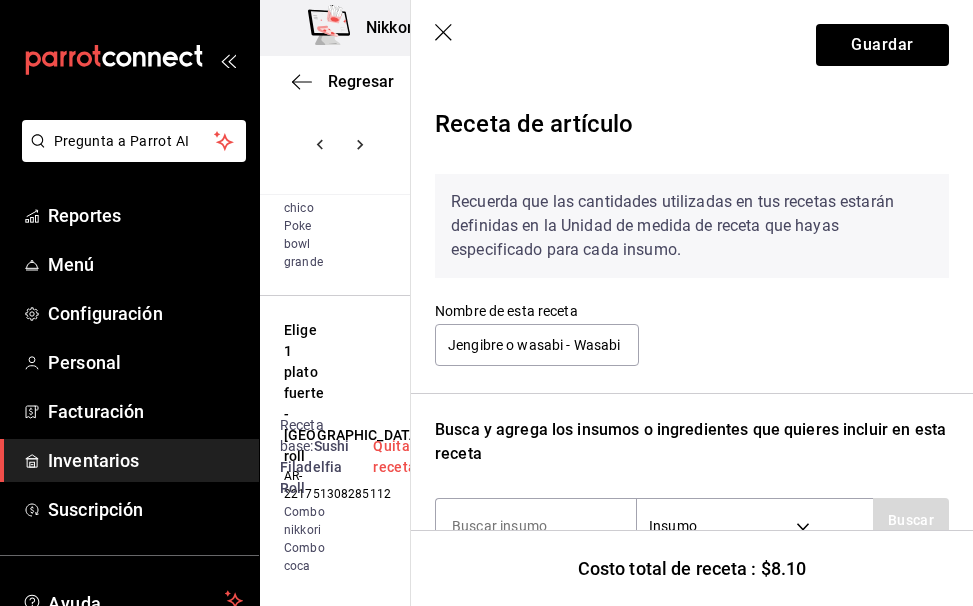 click 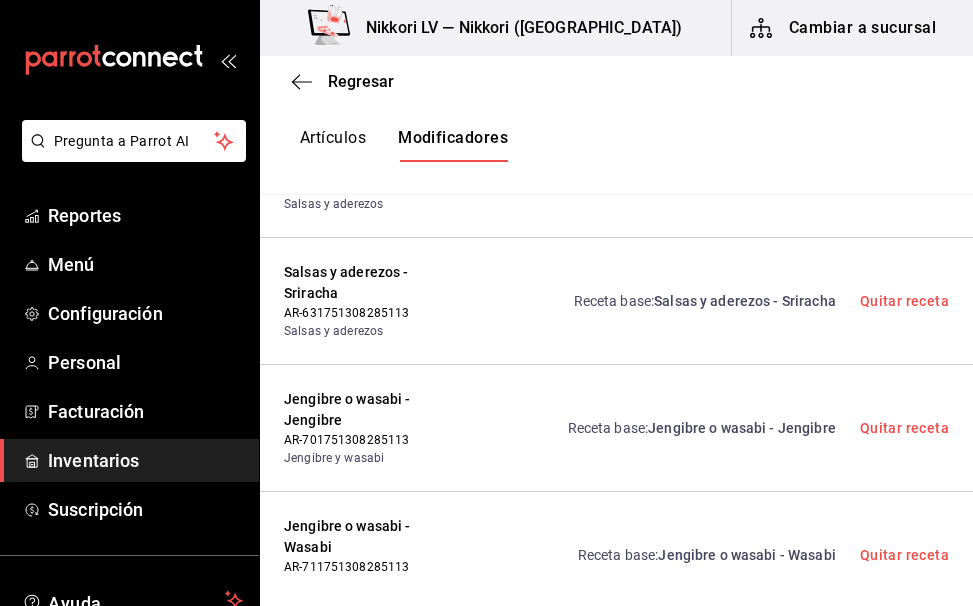 click on "Jengibre o wasabi - Wasabi" at bounding box center (746, 555) 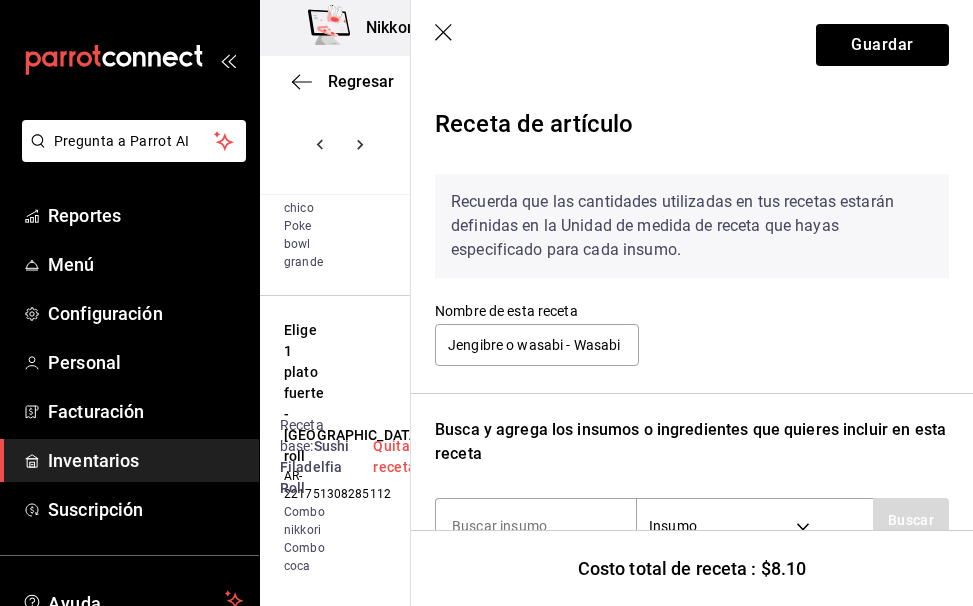 scroll, scrollTop: 217, scrollLeft: 0, axis: vertical 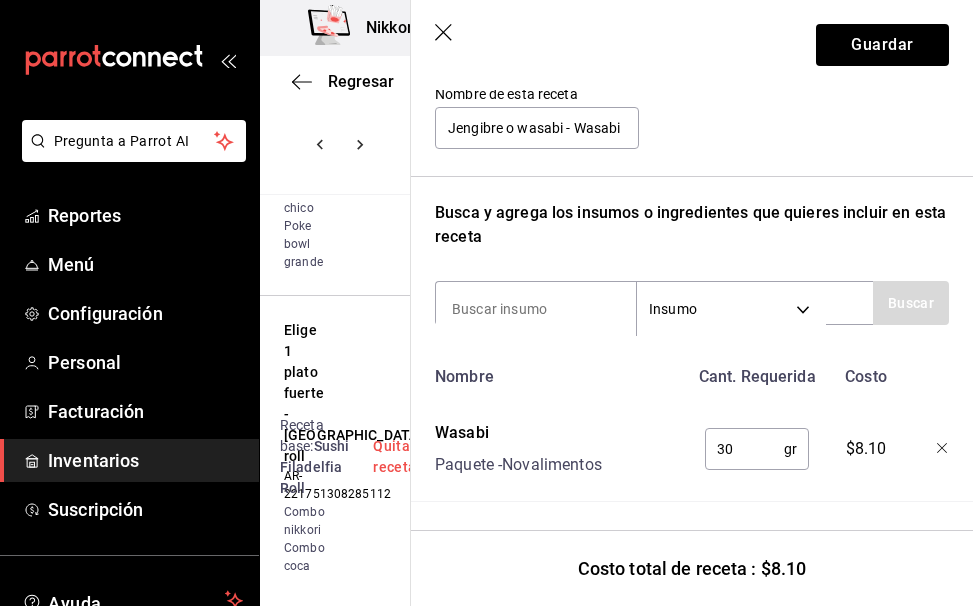click on "30" at bounding box center (744, 449) 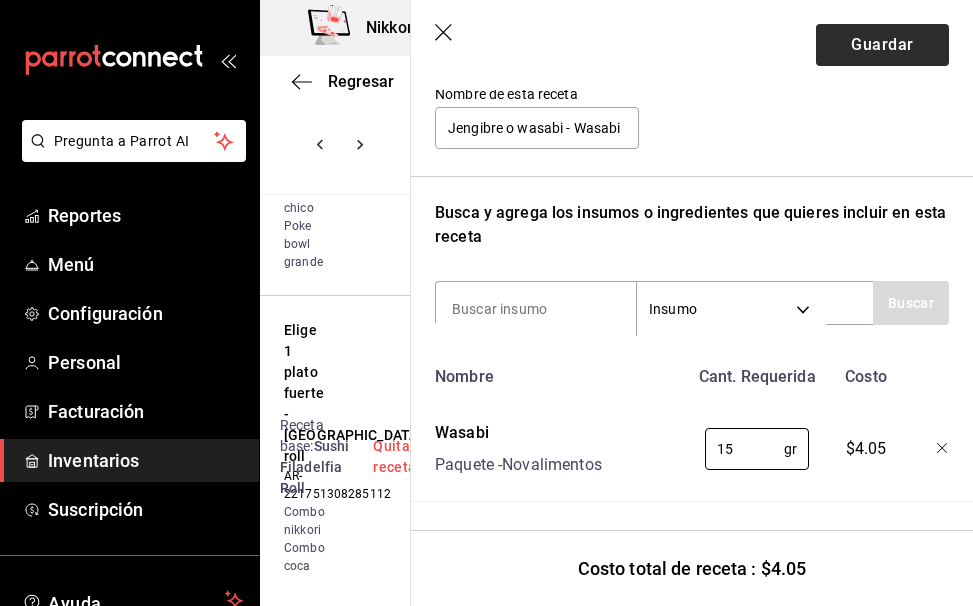 type on "15" 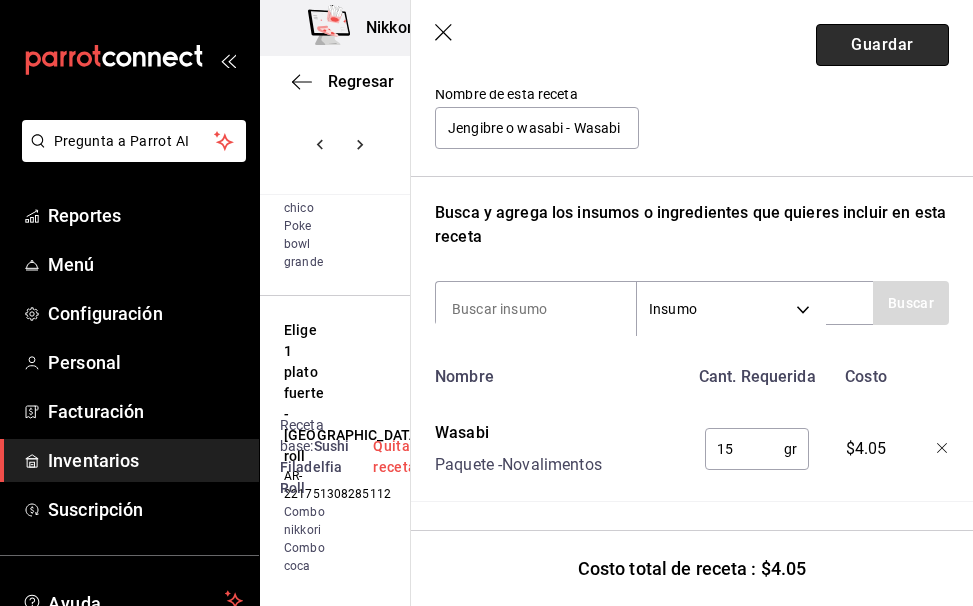 click on "Guardar" at bounding box center [882, 45] 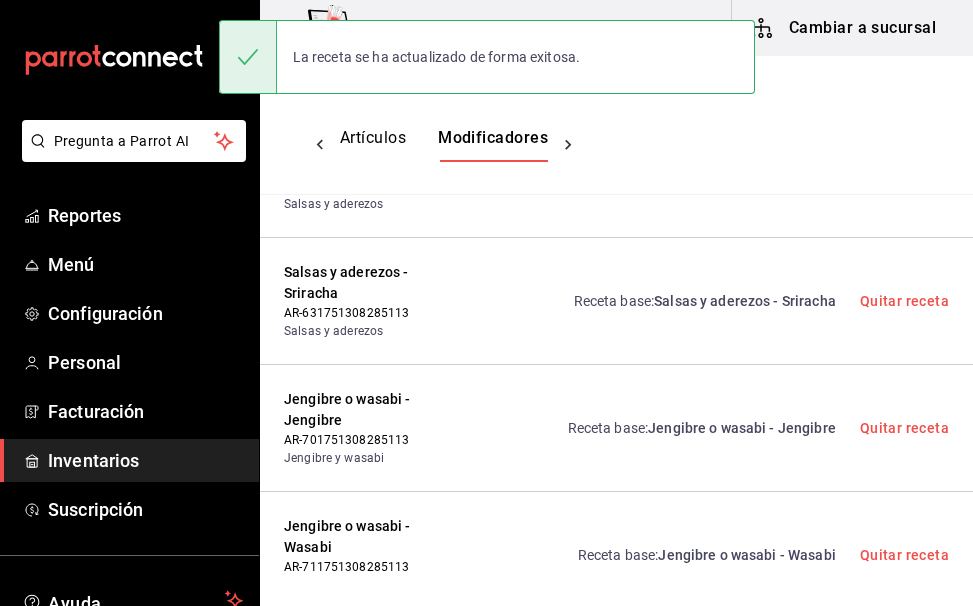 scroll, scrollTop: 0, scrollLeft: 0, axis: both 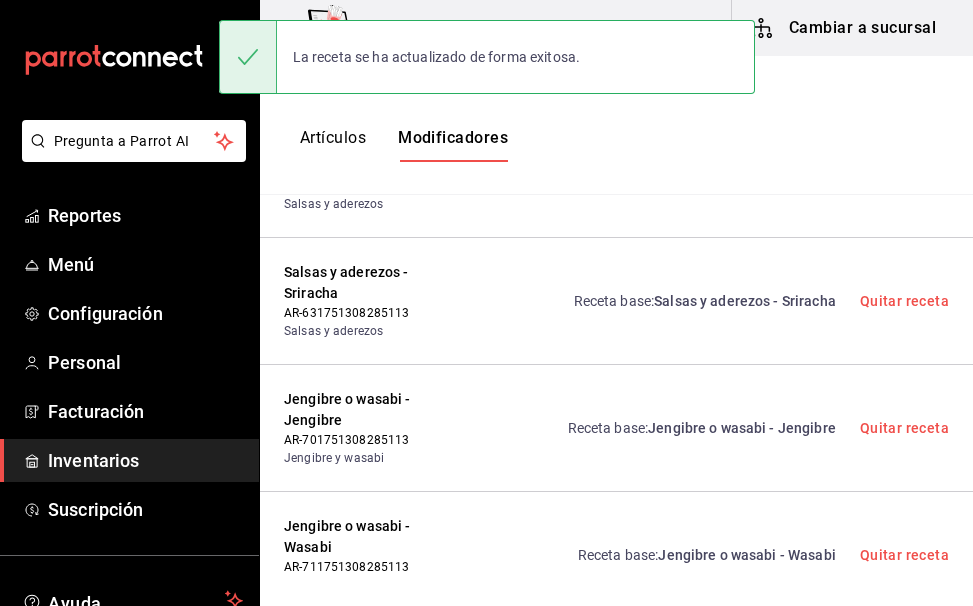 click on "Crear receta" at bounding box center [876, 682] 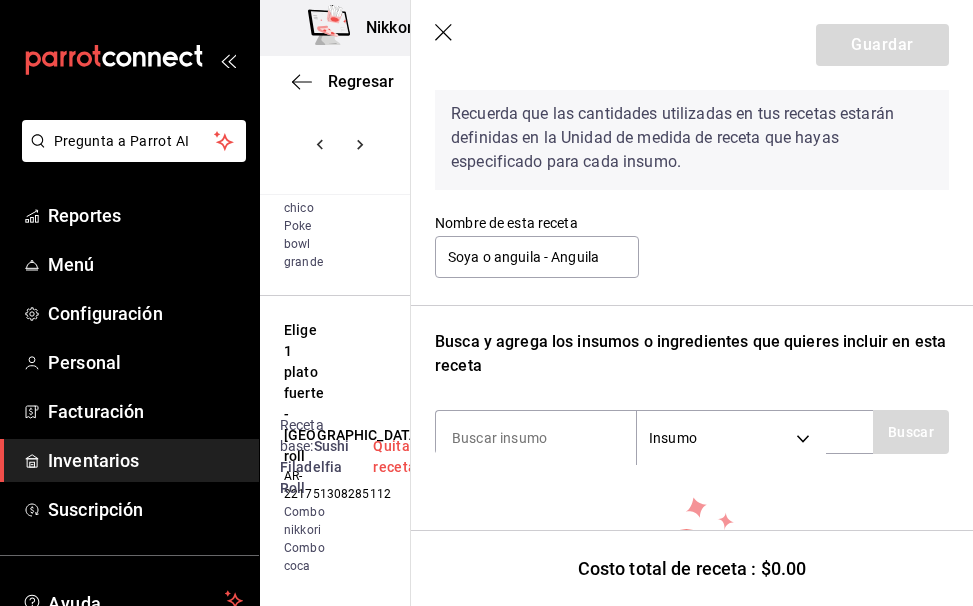 scroll, scrollTop: 127, scrollLeft: 0, axis: vertical 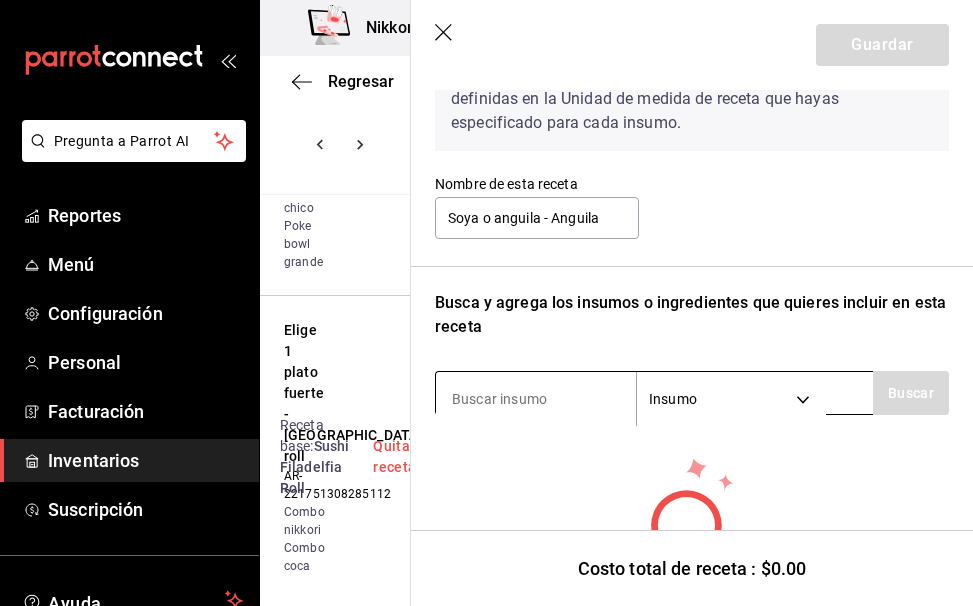 click at bounding box center (536, 399) 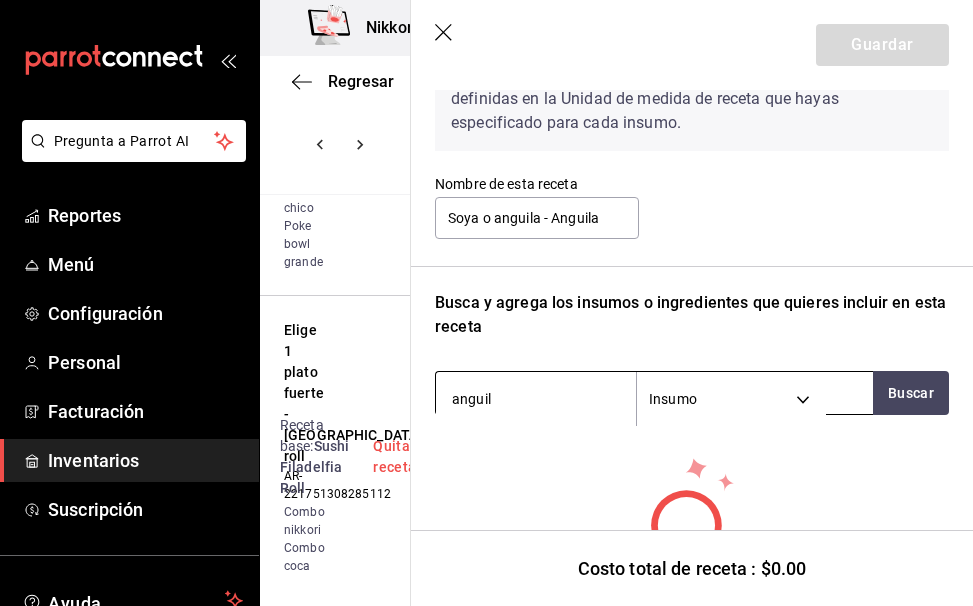 type on "anguila" 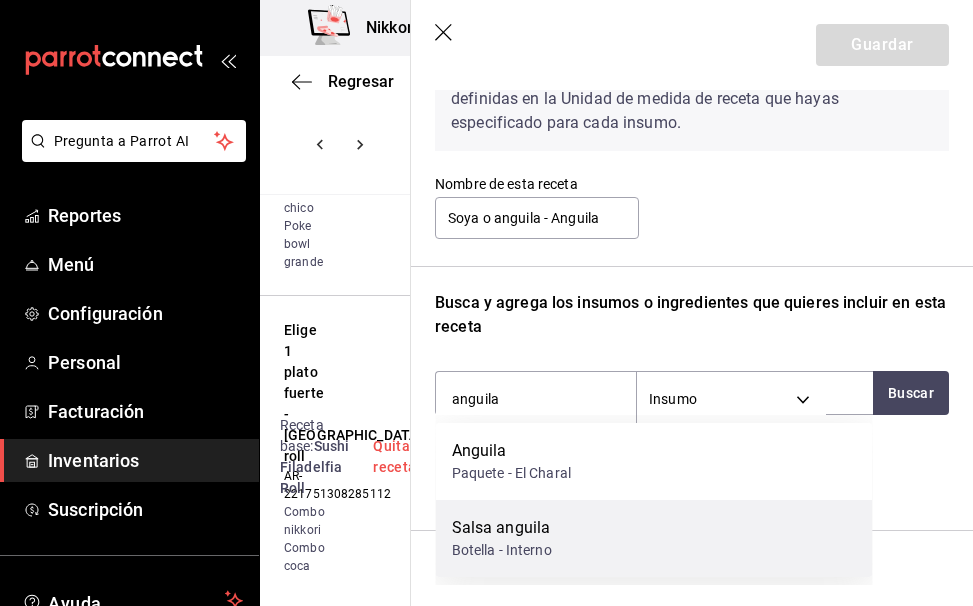 click on "Salsa anguila Botella - Interno" at bounding box center (654, 538) 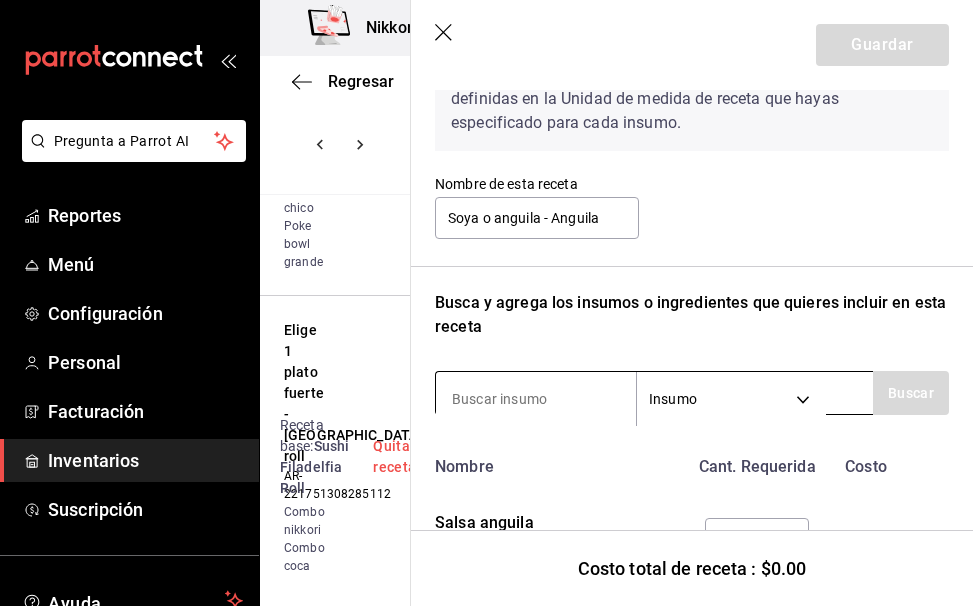 scroll, scrollTop: 217, scrollLeft: 0, axis: vertical 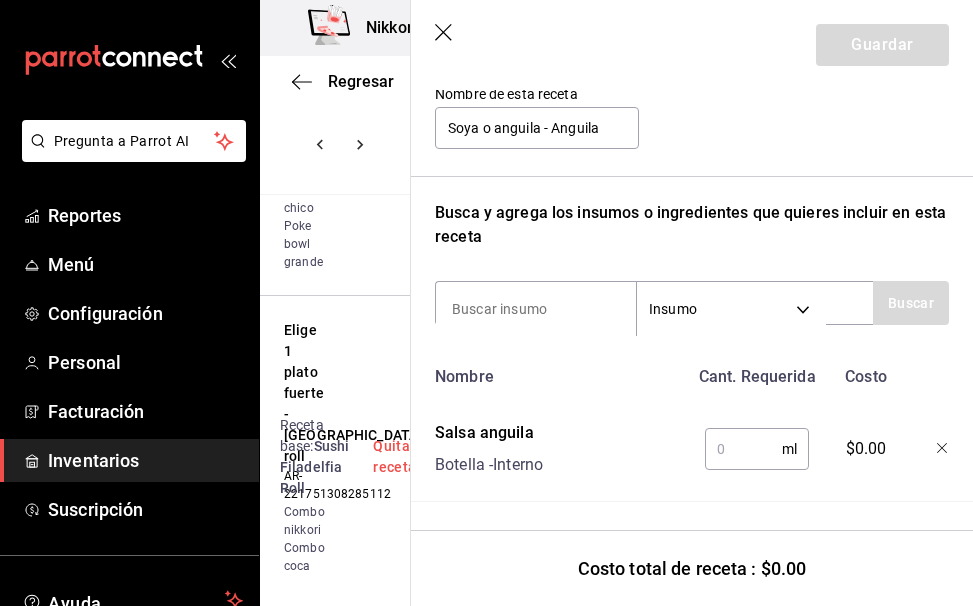 click at bounding box center [743, 449] 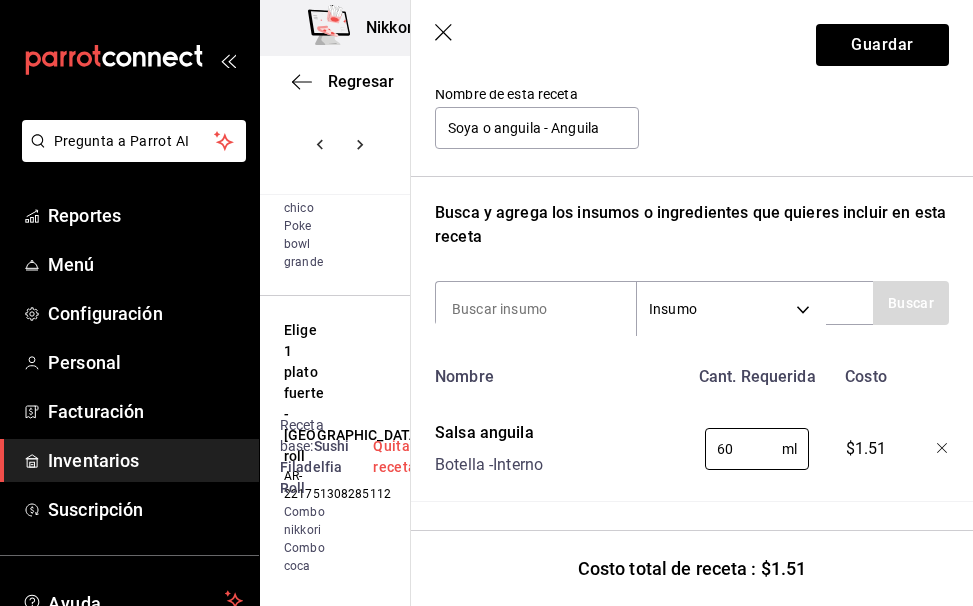 type on "60" 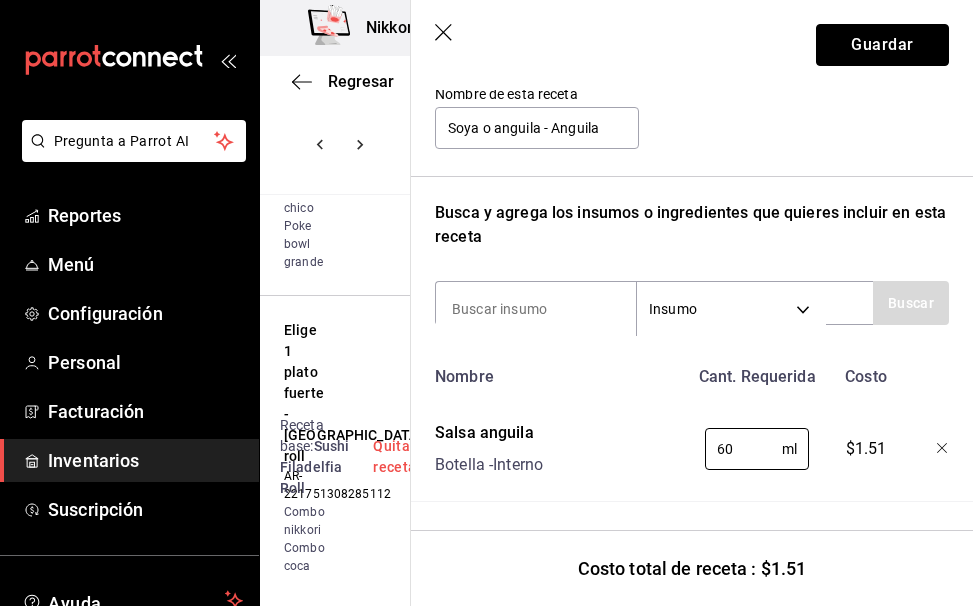 click on "Guardar" at bounding box center [882, 45] 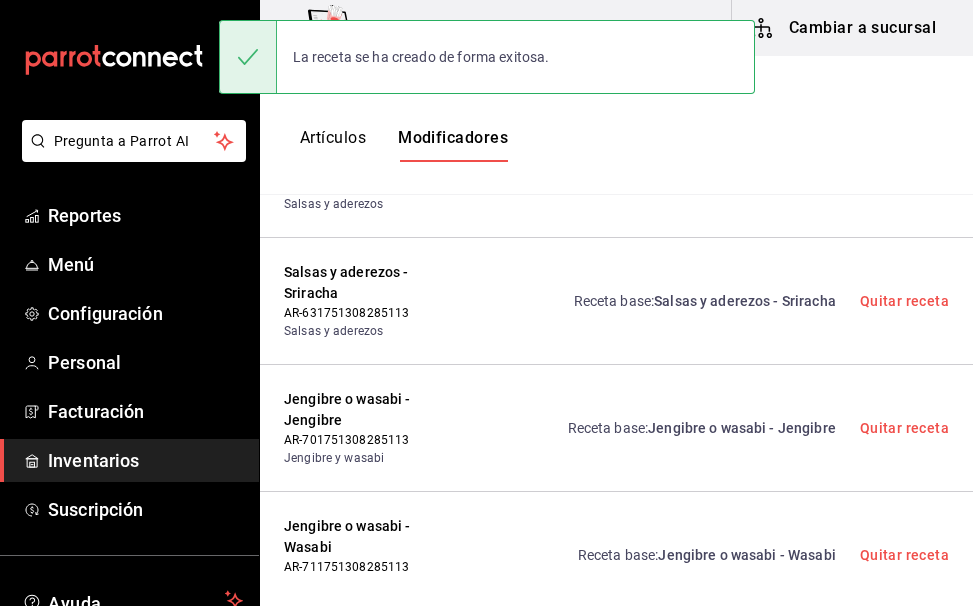 scroll, scrollTop: 0, scrollLeft: 0, axis: both 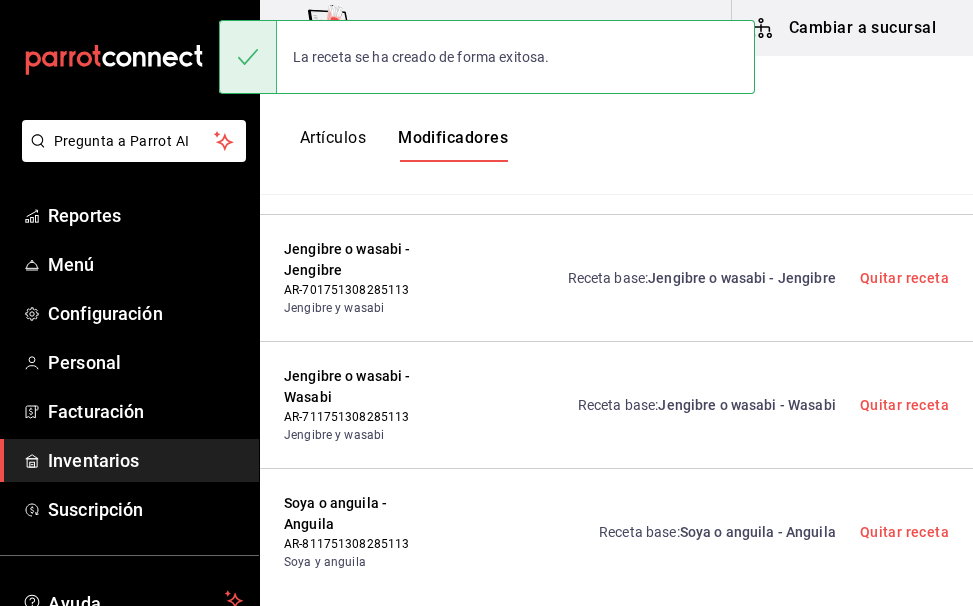 click on "Crear receta" at bounding box center (876, 649) 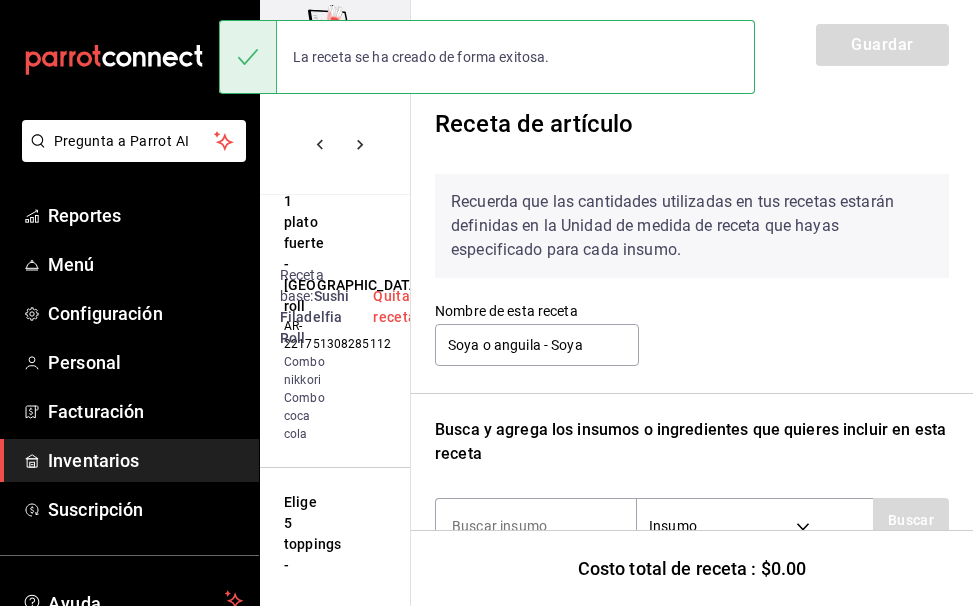 scroll, scrollTop: 176, scrollLeft: 0, axis: vertical 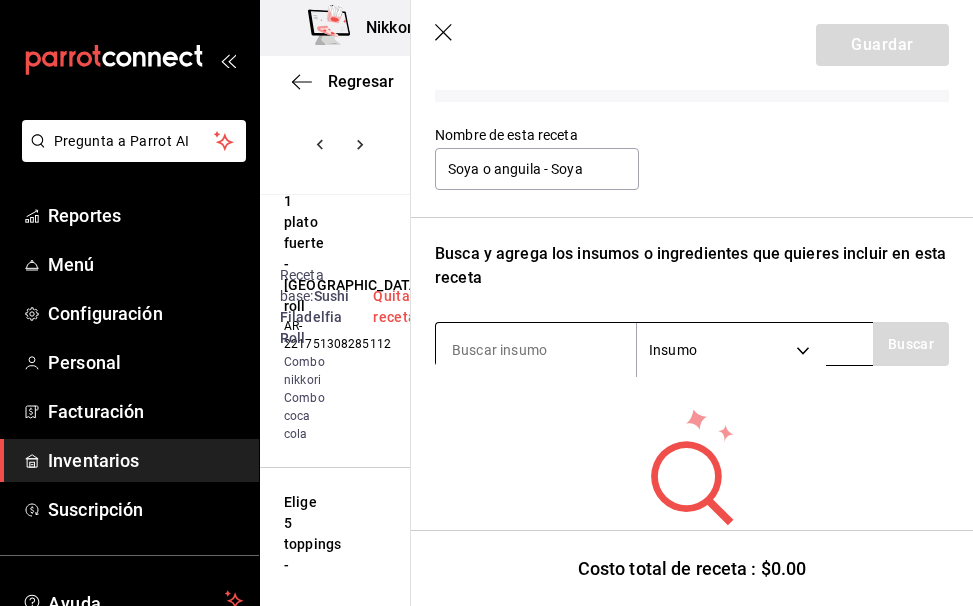 click at bounding box center (536, 350) 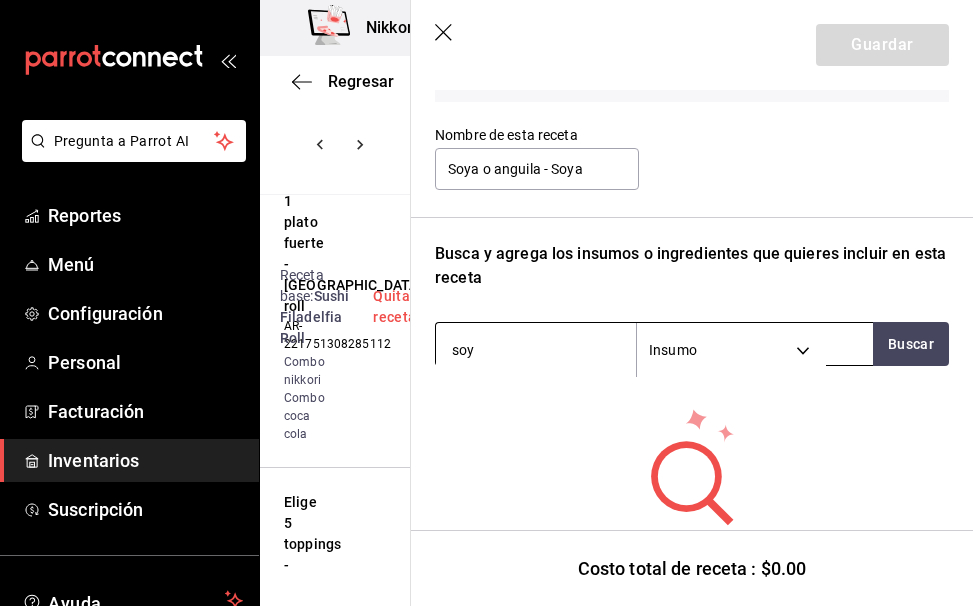 type on "soya" 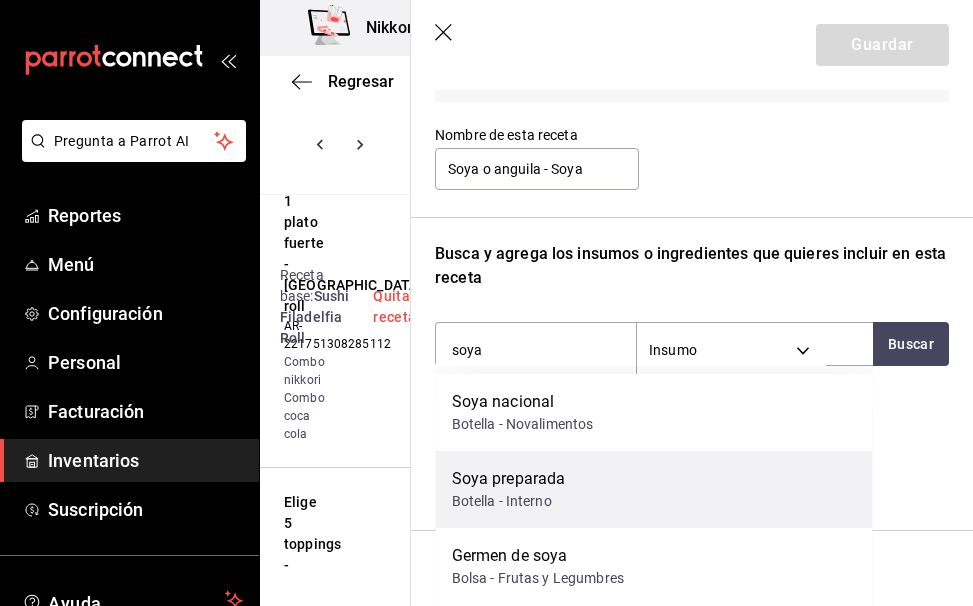 click on "Soya preparada" at bounding box center [509, 479] 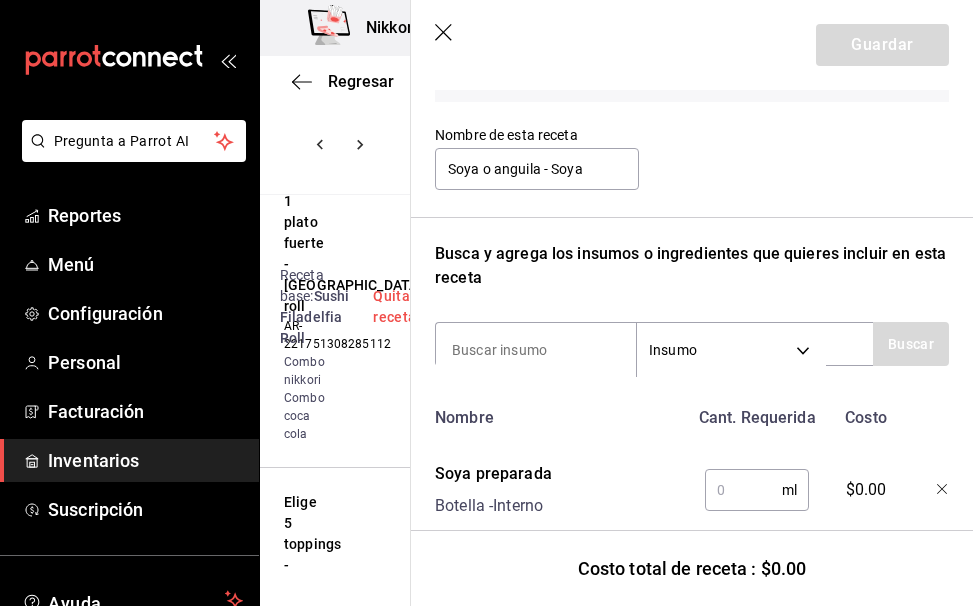 click at bounding box center [743, 490] 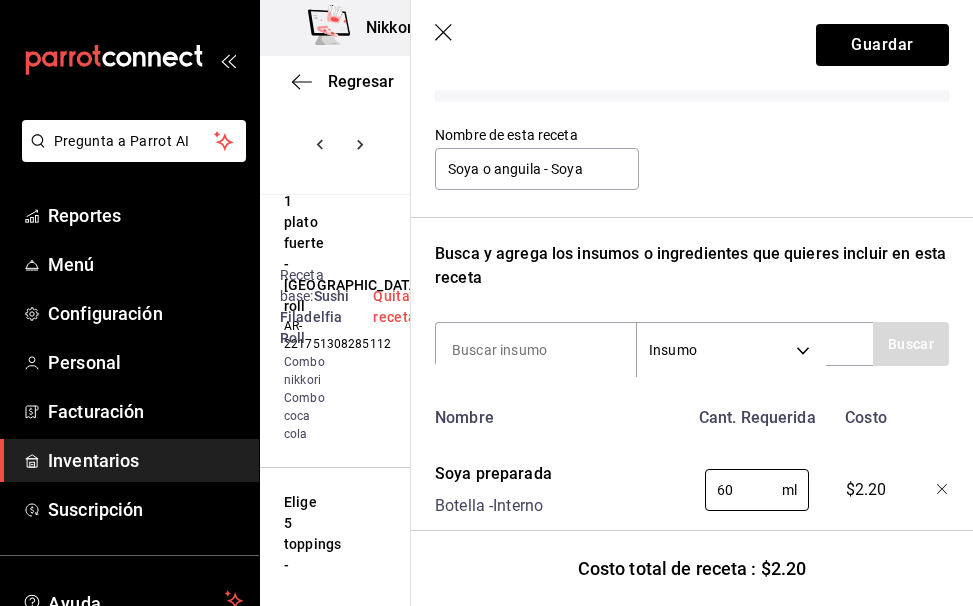 type on "60" 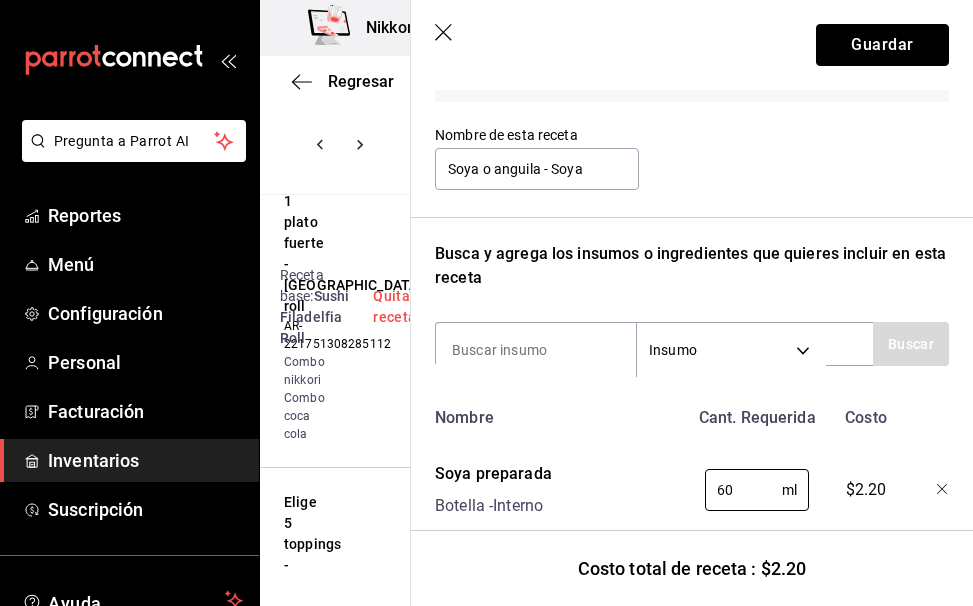click on "Guardar" at bounding box center (882, 45) 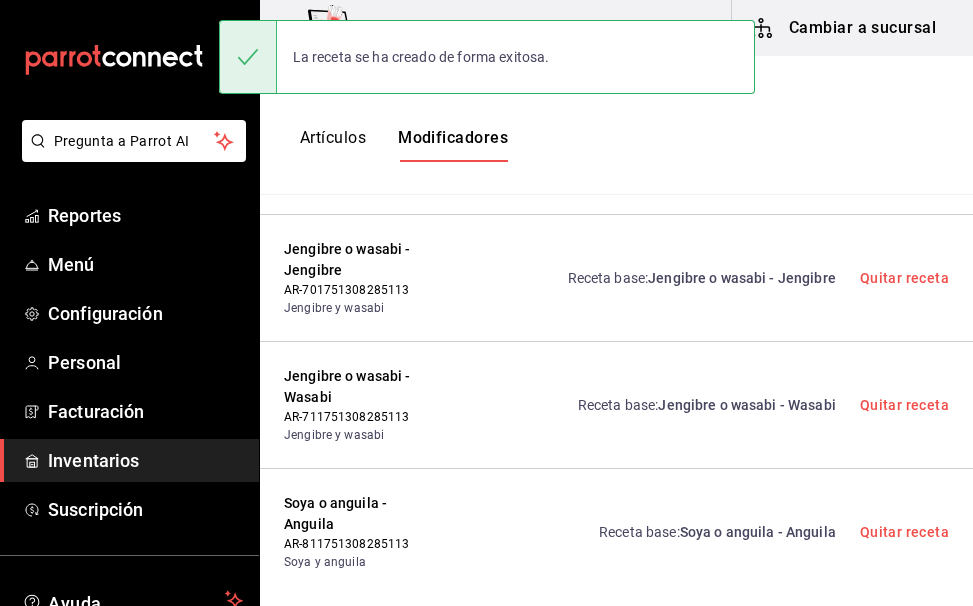scroll, scrollTop: 0, scrollLeft: 0, axis: both 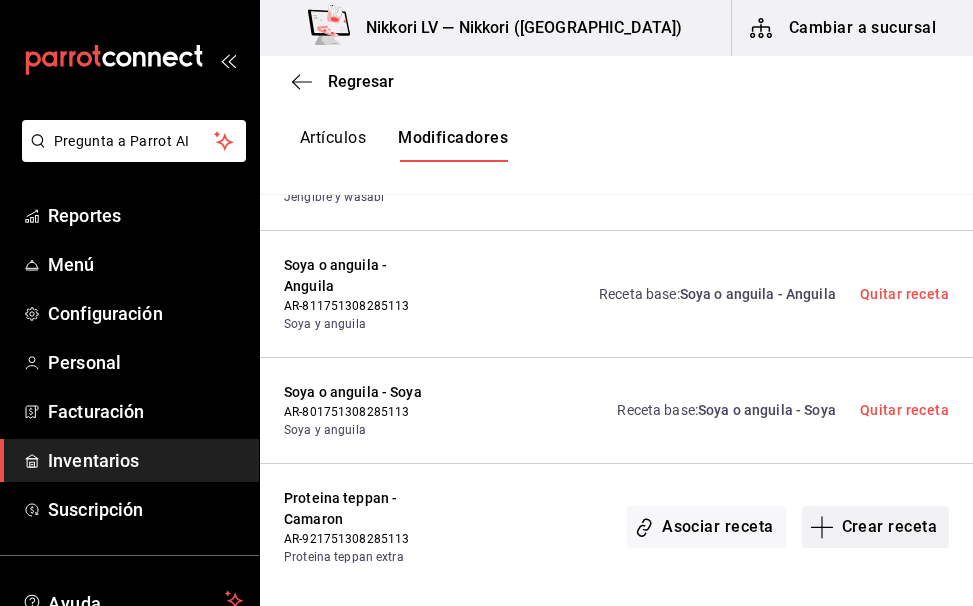 click on "Crear receta" at bounding box center [876, 527] 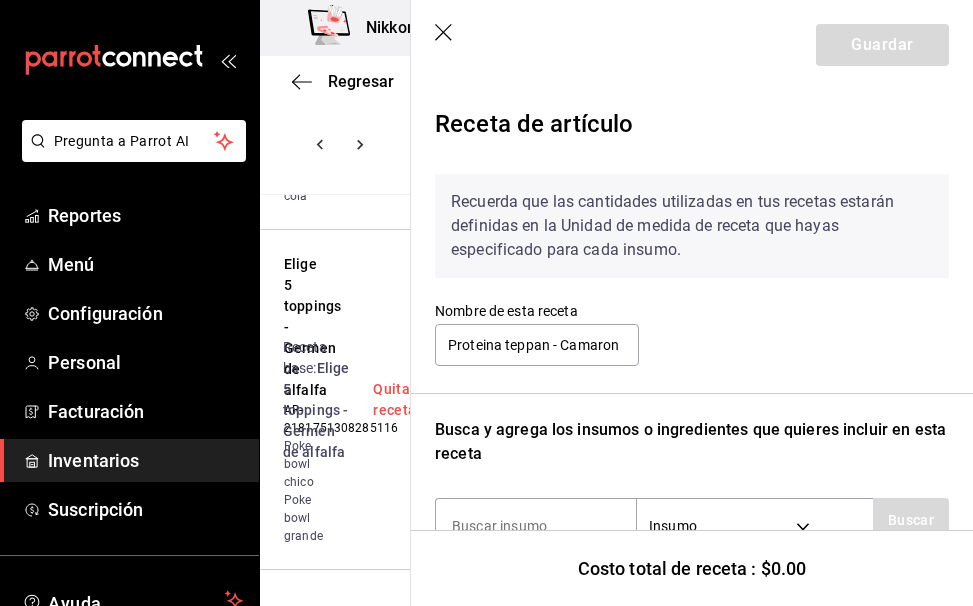 scroll, scrollTop: 70, scrollLeft: 0, axis: vertical 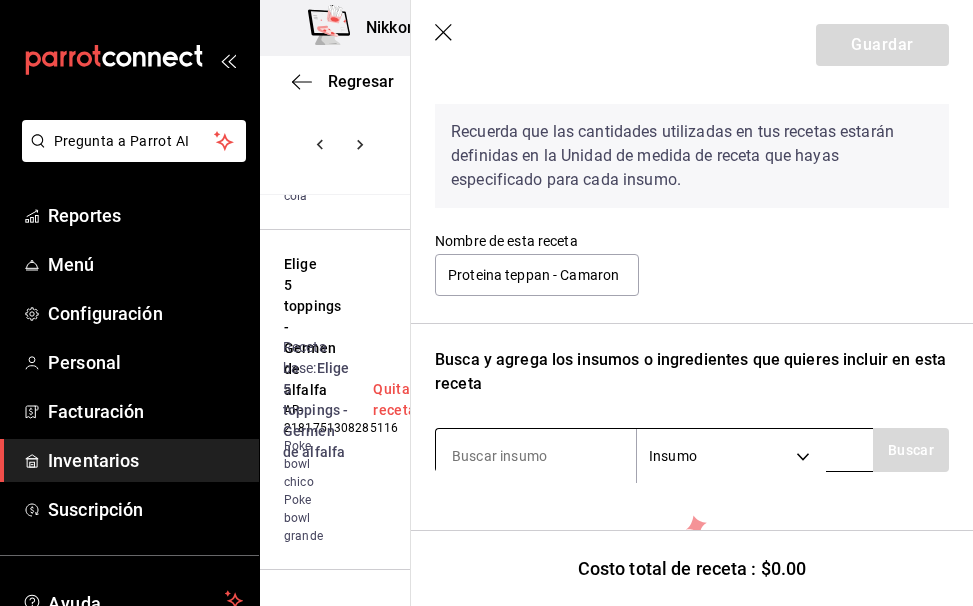 click at bounding box center (536, 456) 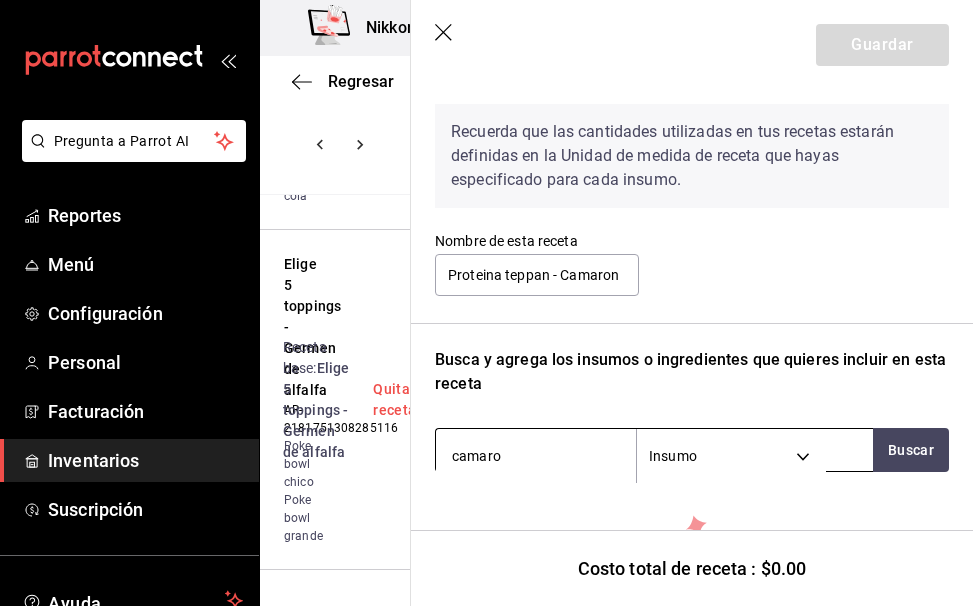 type on "camaron" 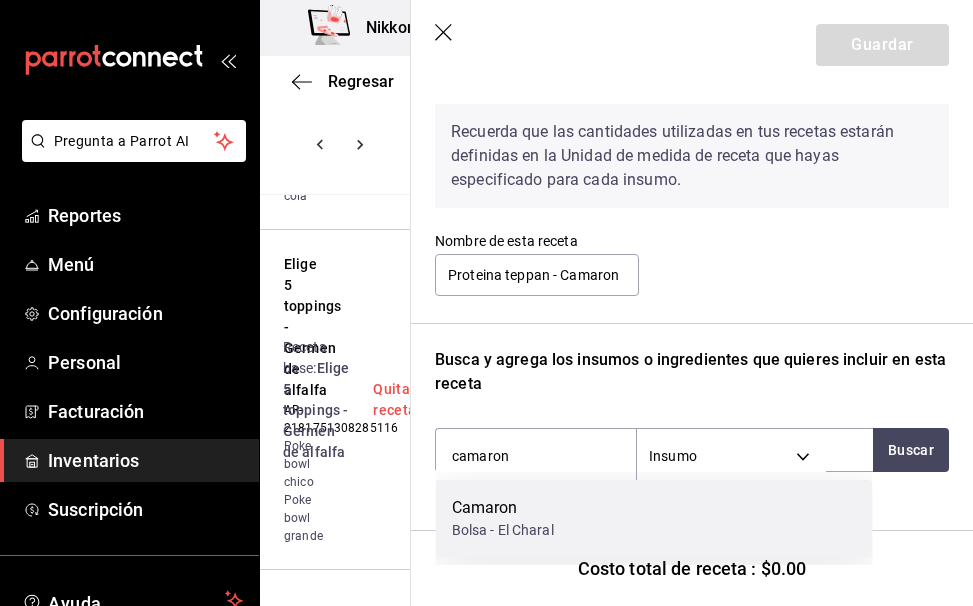click on "Camaron Bolsa - El Charal" at bounding box center [654, 518] 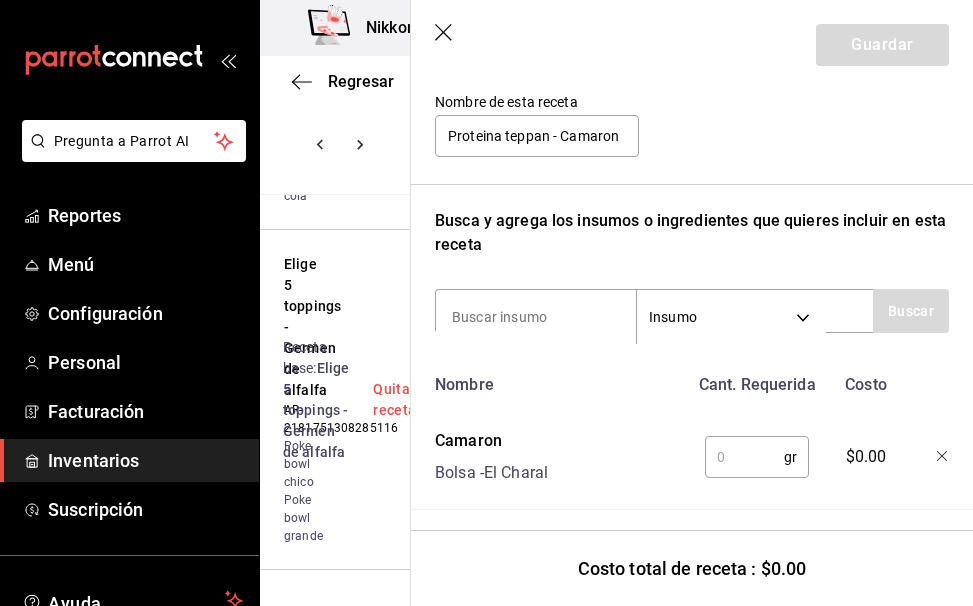 scroll, scrollTop: 217, scrollLeft: 0, axis: vertical 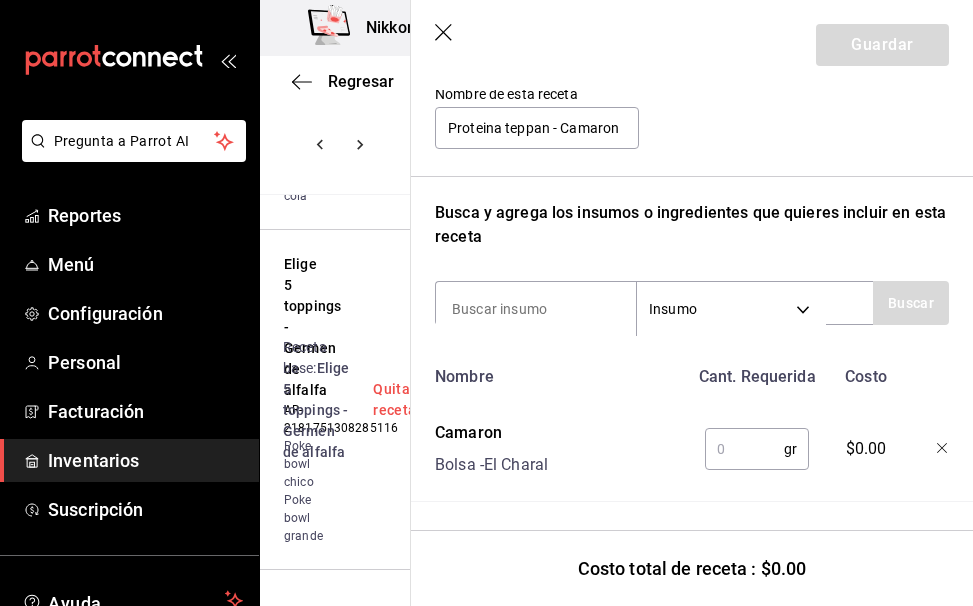 click at bounding box center [744, 449] 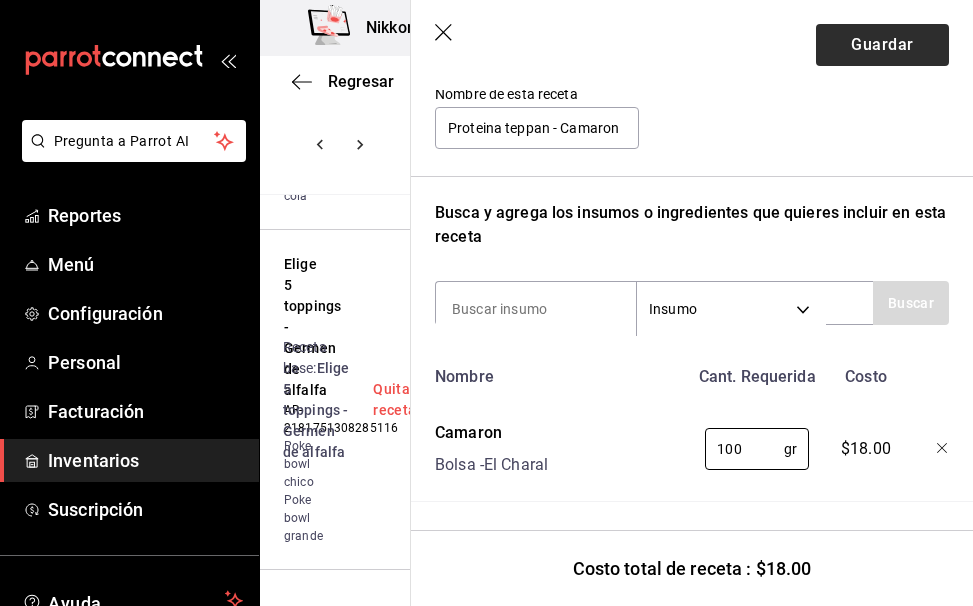 type on "100" 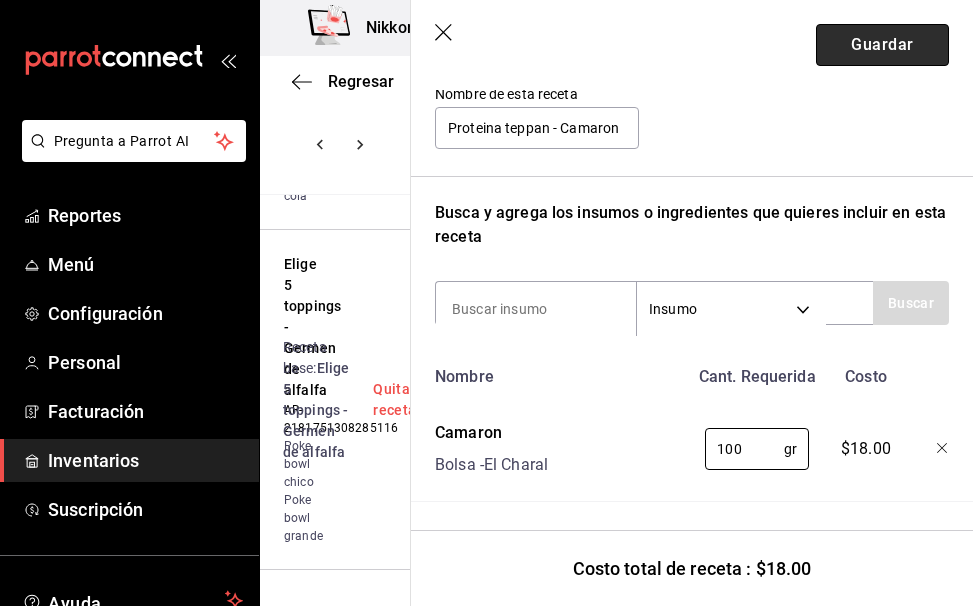 click on "Guardar" at bounding box center (882, 45) 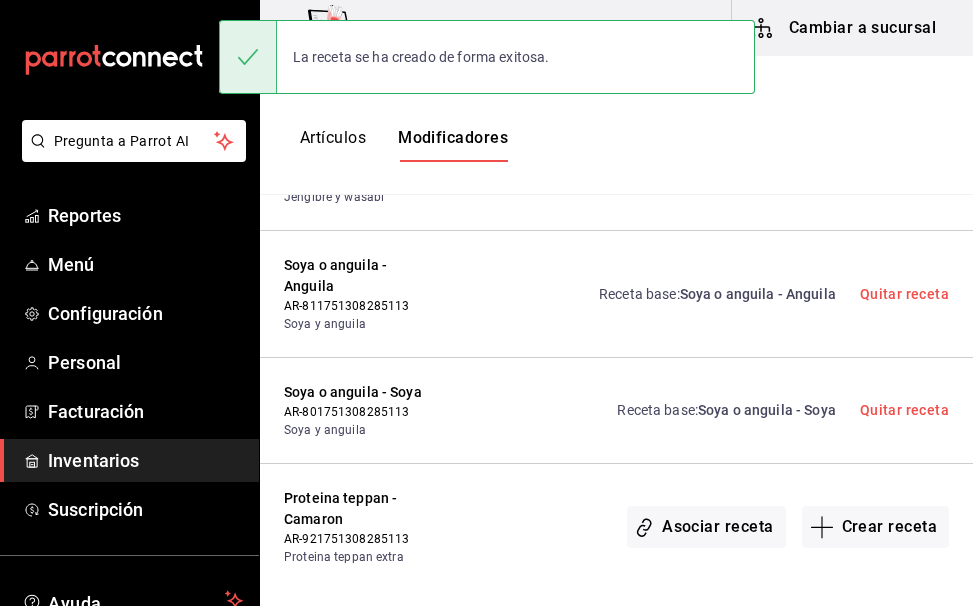 scroll, scrollTop: 0, scrollLeft: 0, axis: both 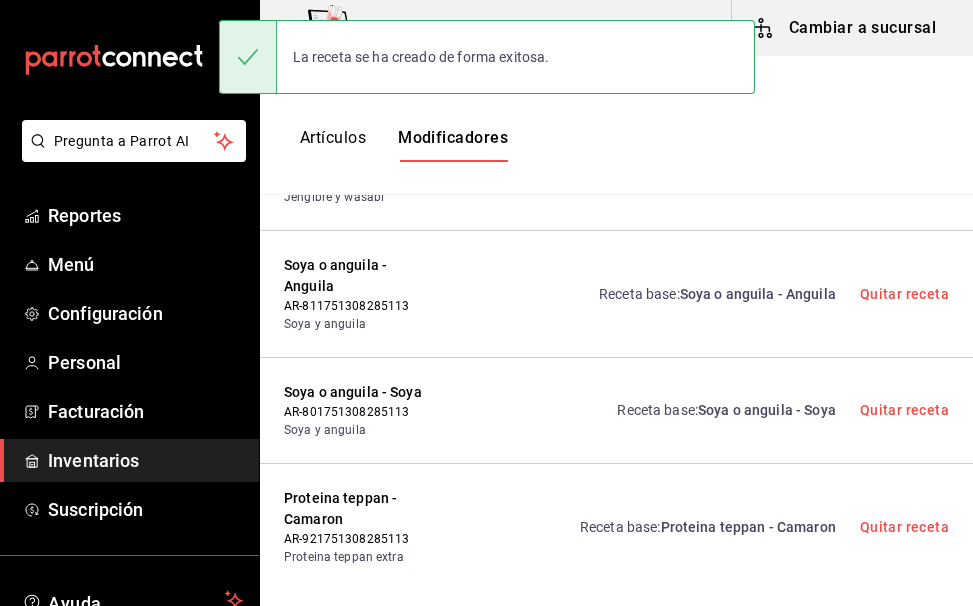 click on "Crear receta" at bounding box center [876, 654] 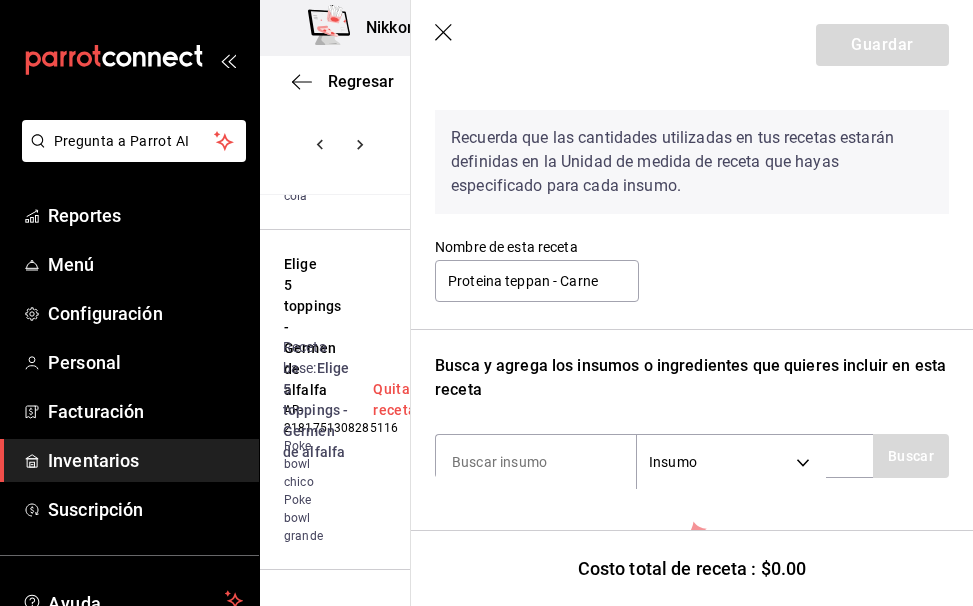 scroll, scrollTop: 85, scrollLeft: 0, axis: vertical 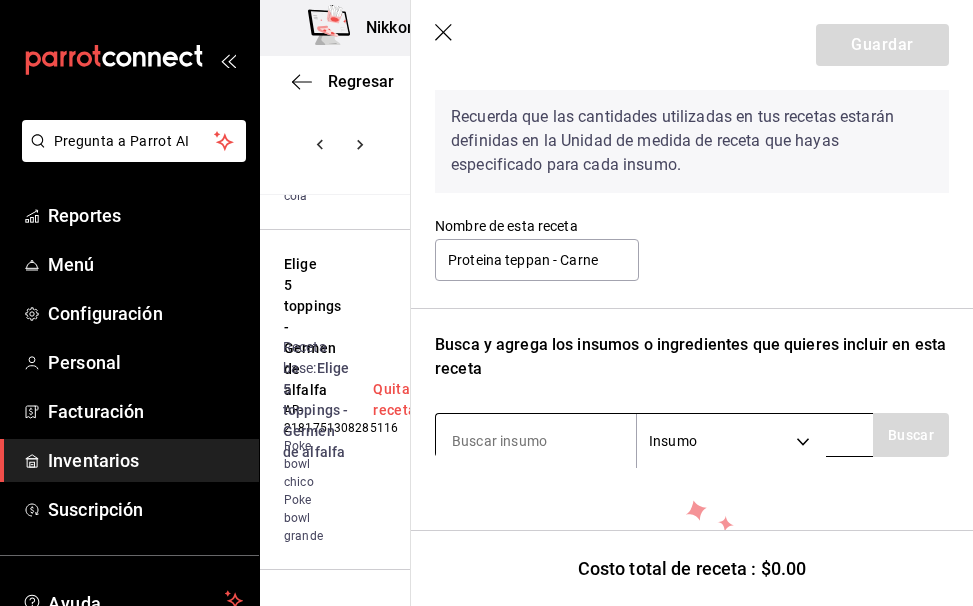 click at bounding box center (536, 441) 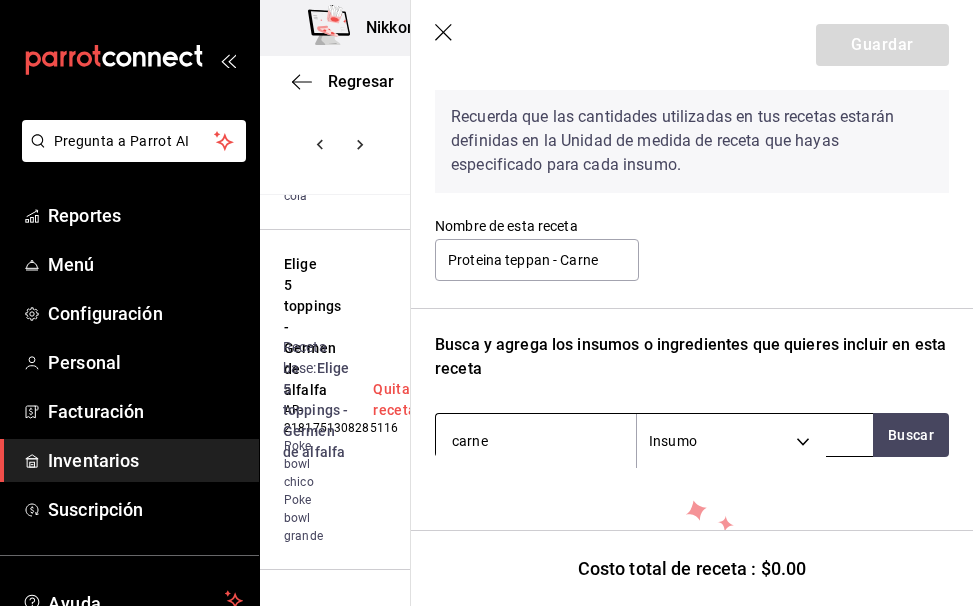 click on "carne" at bounding box center (536, 441) 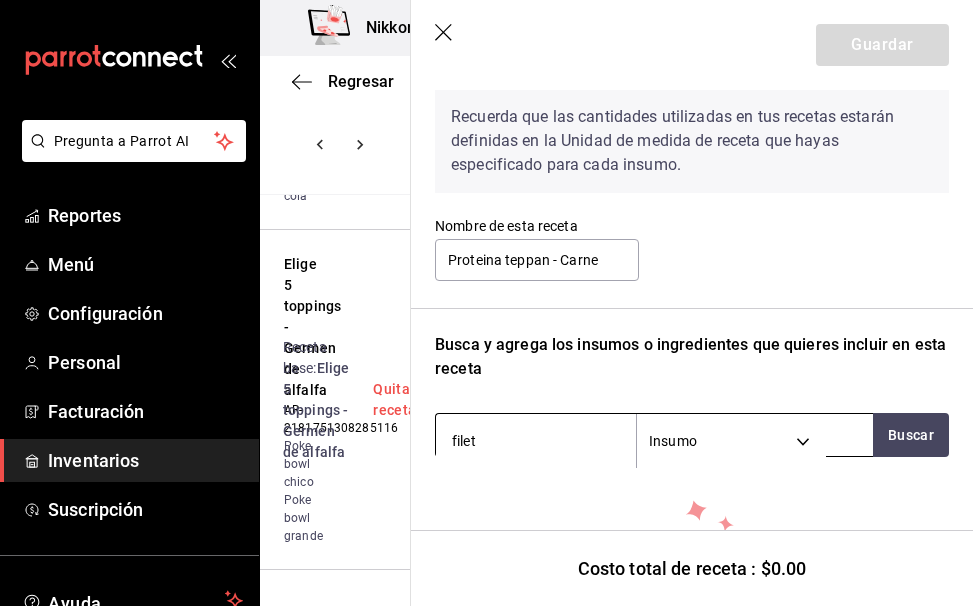 type on "filete" 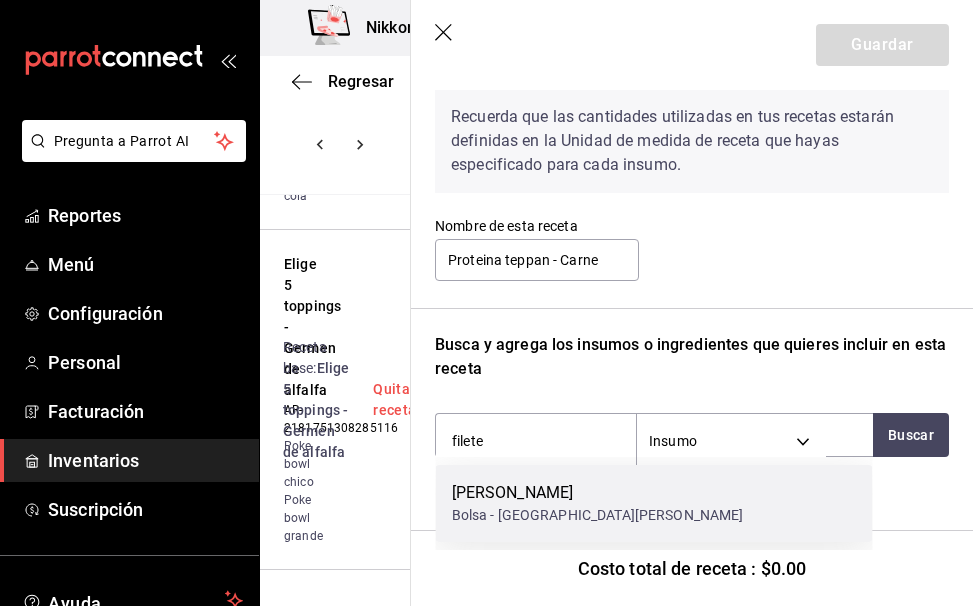 click on "Bolsa - San Juan" at bounding box center (598, 515) 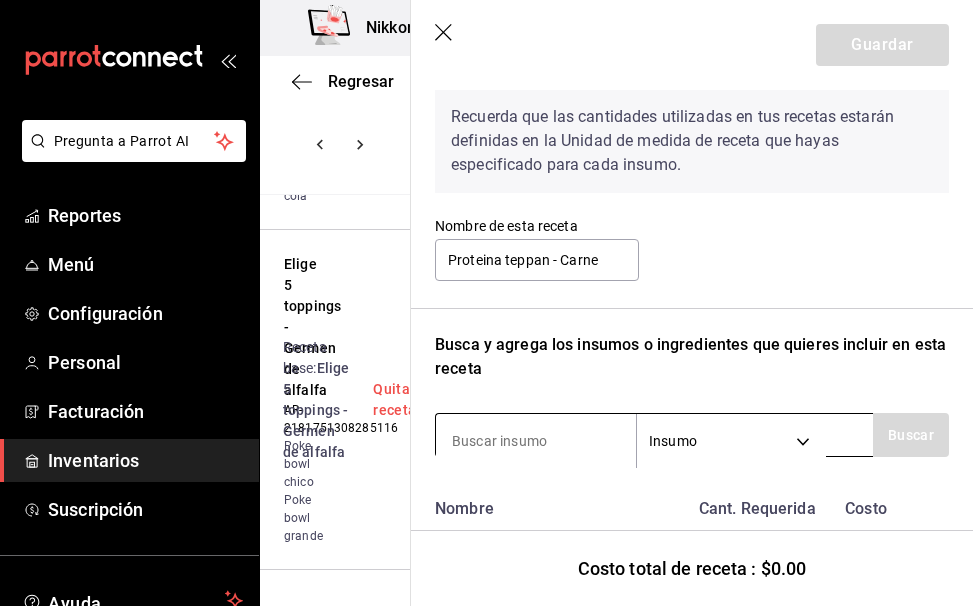 scroll, scrollTop: 199, scrollLeft: 0, axis: vertical 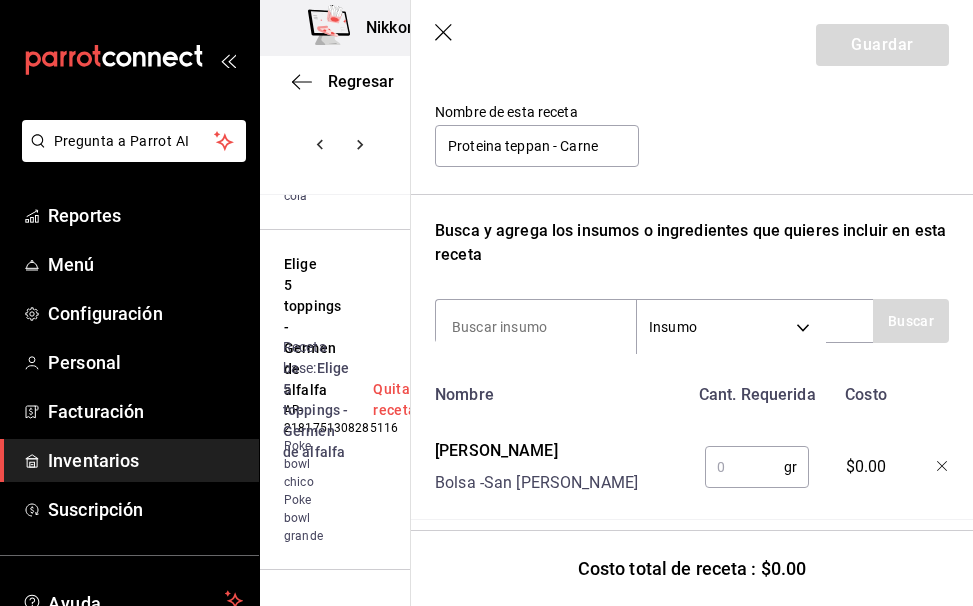 click at bounding box center (744, 467) 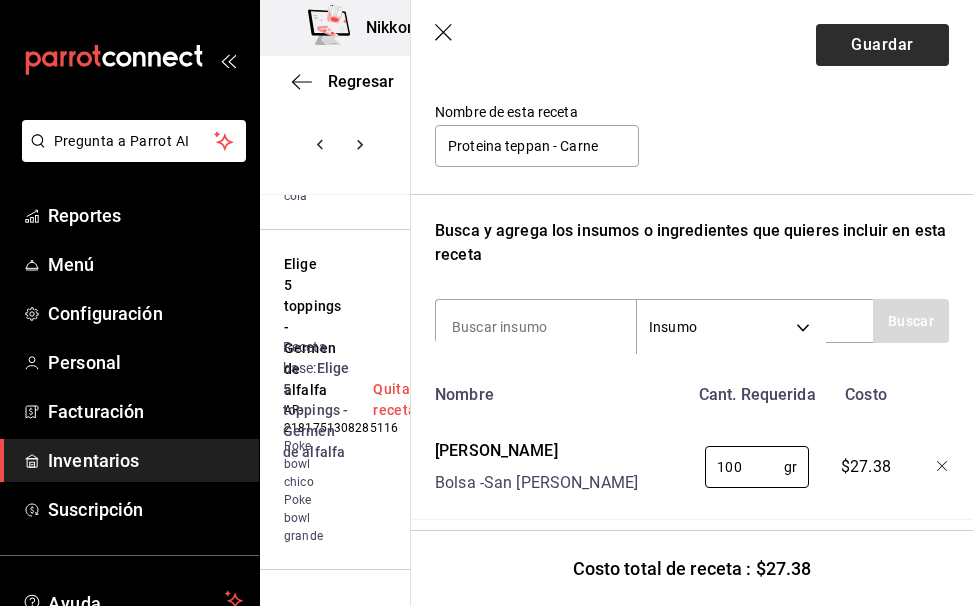 type on "100" 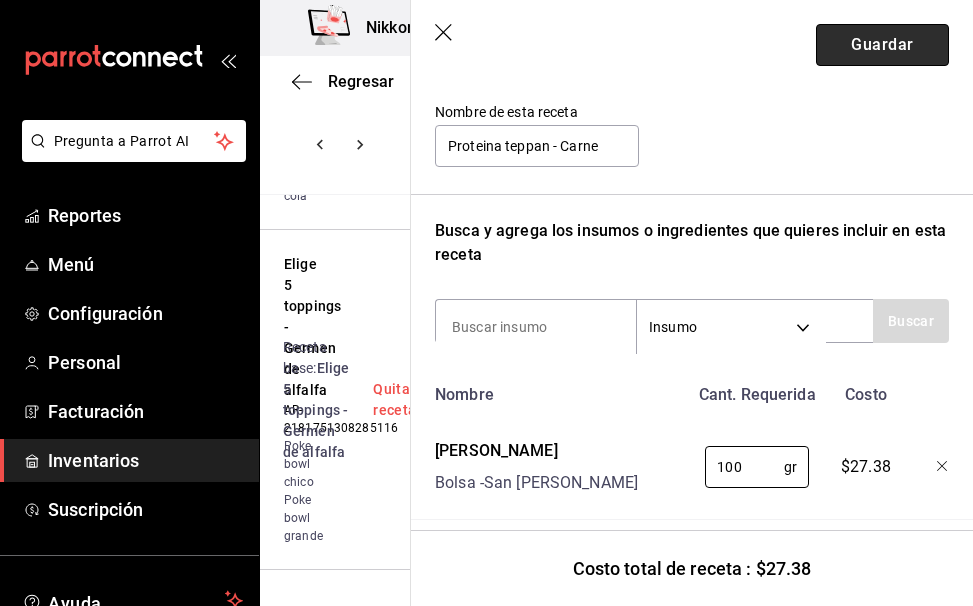 click on "Guardar" at bounding box center [882, 45] 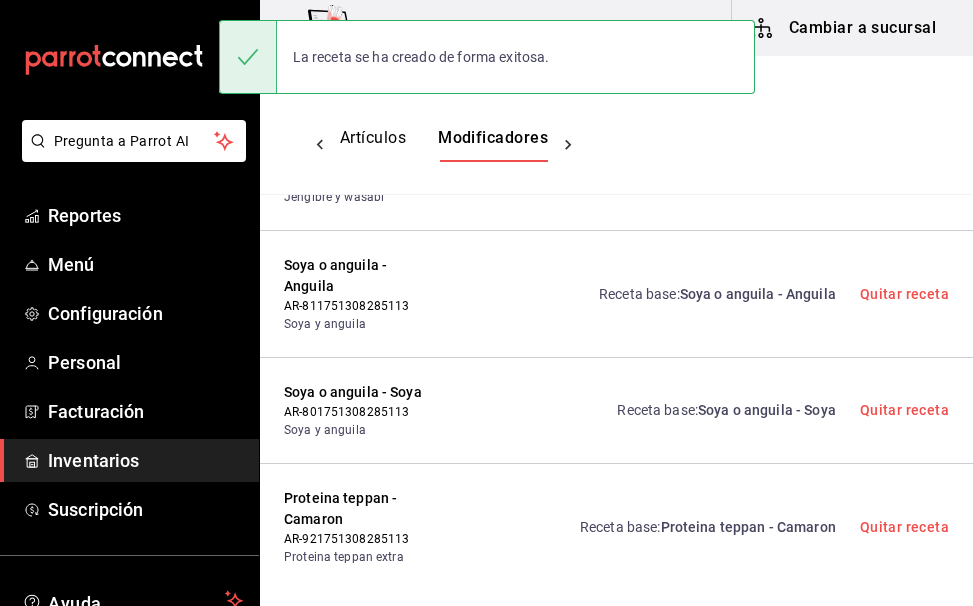 scroll, scrollTop: 0, scrollLeft: 0, axis: both 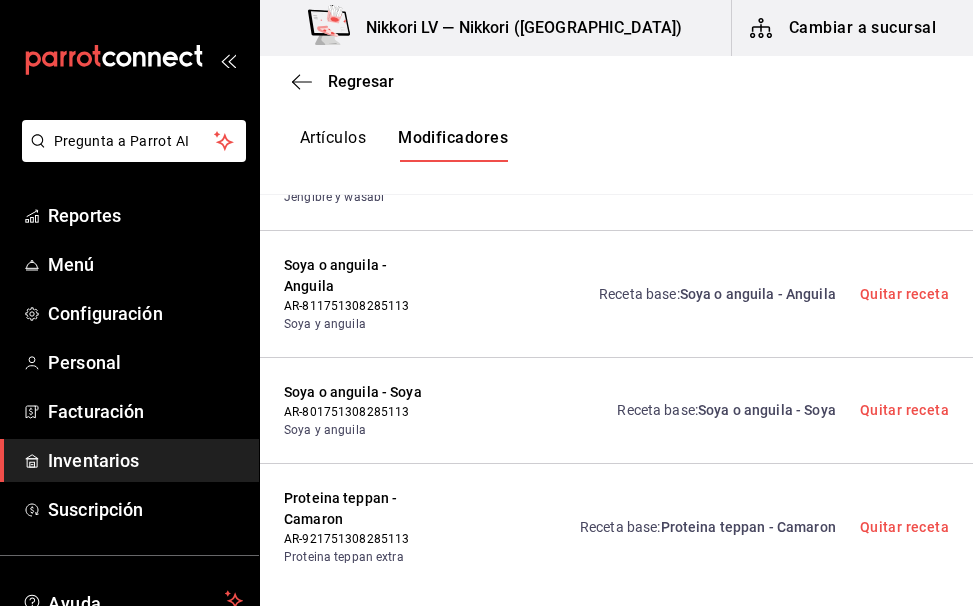 click on "Crear receta" at bounding box center [876, 771] 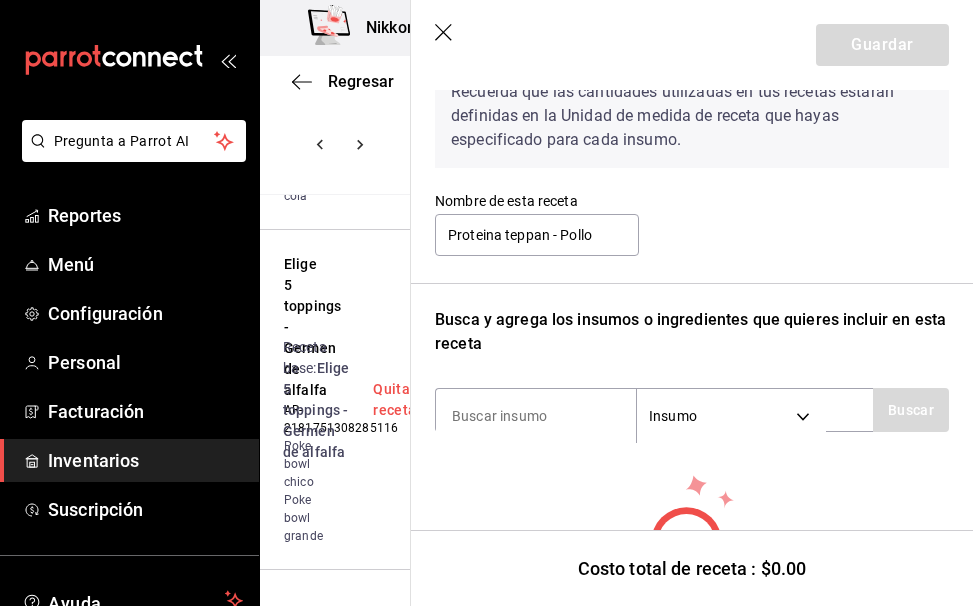 scroll, scrollTop: 112, scrollLeft: 0, axis: vertical 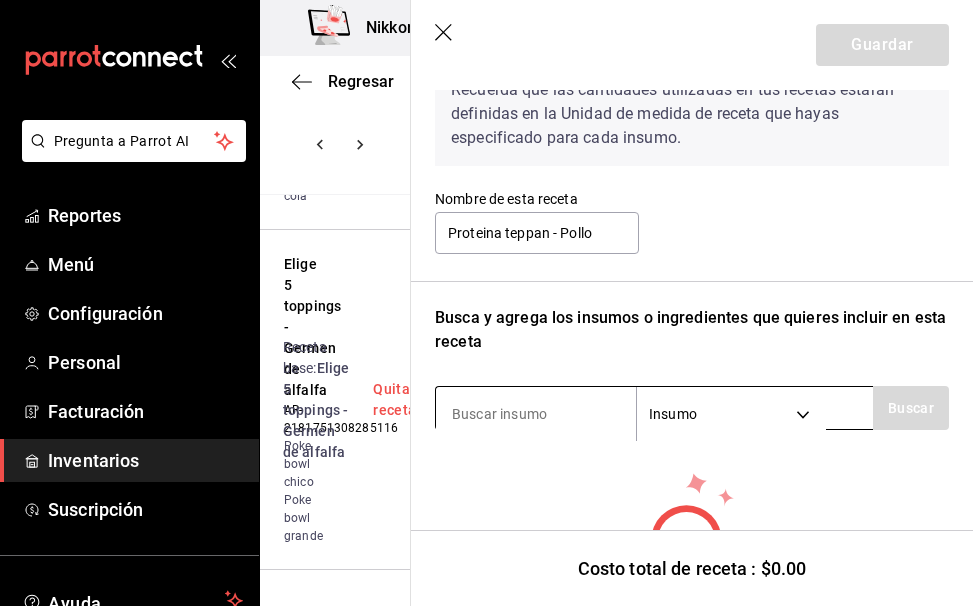 click at bounding box center [536, 414] 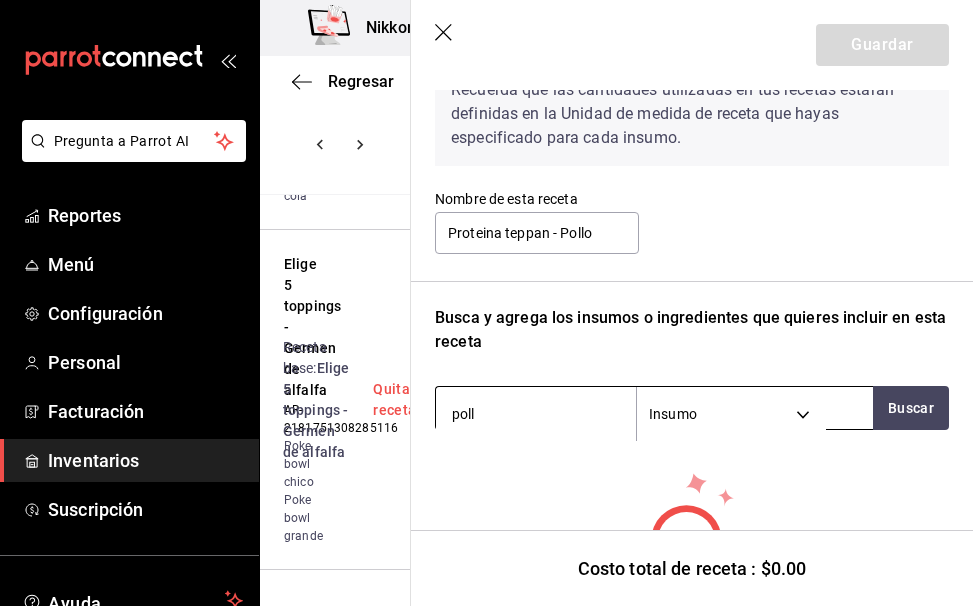 type on "pollo" 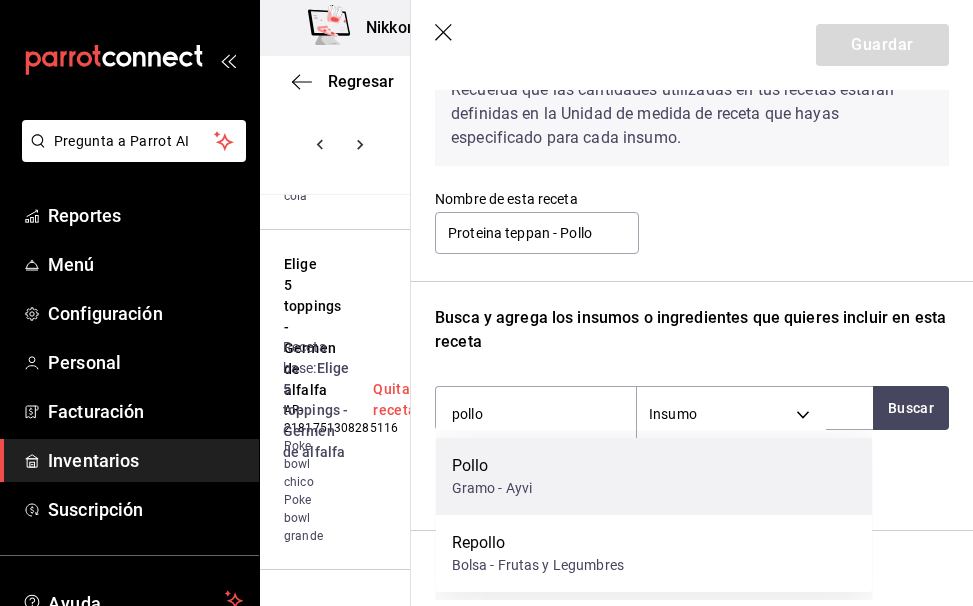 click on "Pollo" at bounding box center [492, 466] 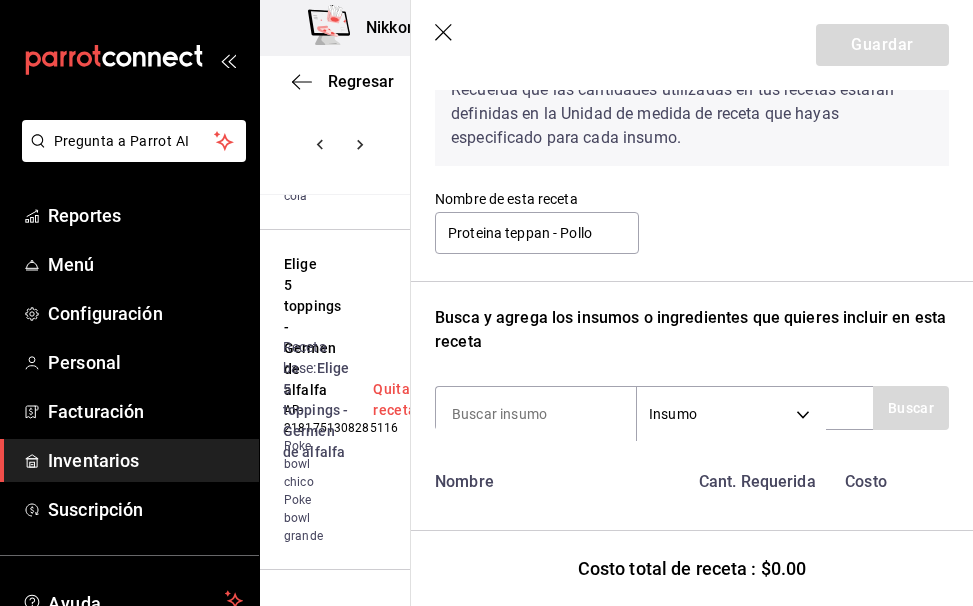 scroll, scrollTop: 217, scrollLeft: 0, axis: vertical 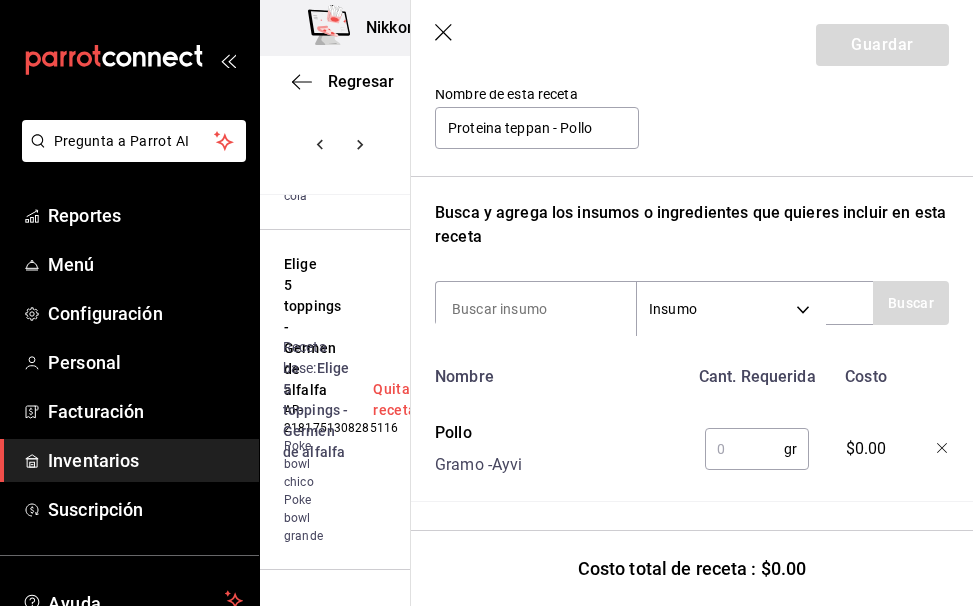 click on "gr ​" at bounding box center (753, 445) 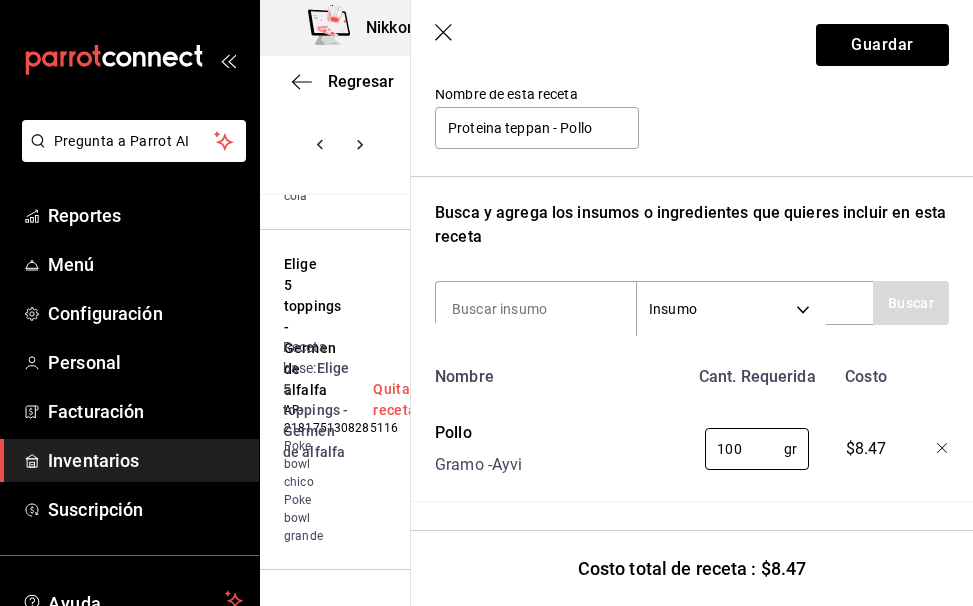 type on "100" 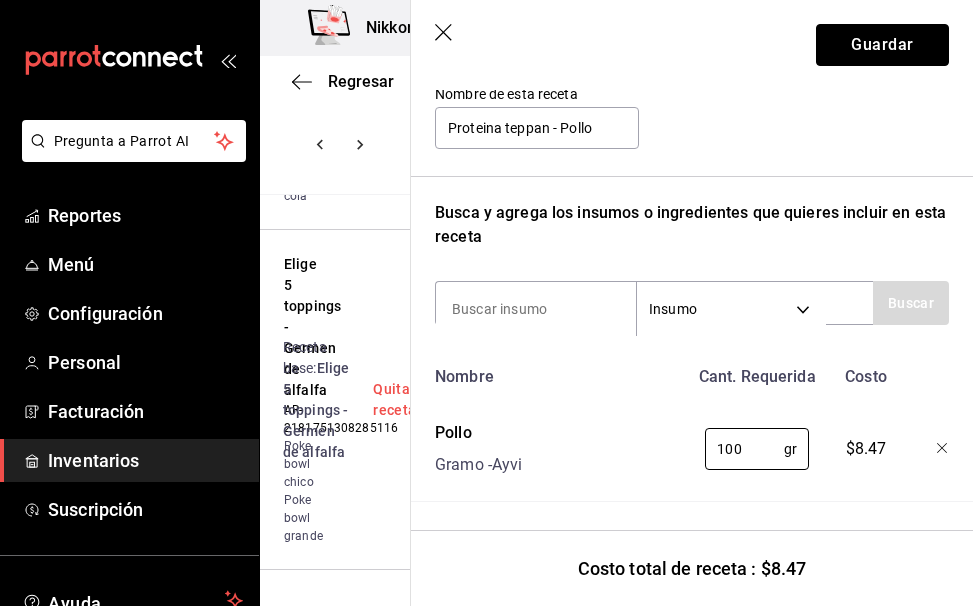 click on "Guardar" at bounding box center (882, 45) 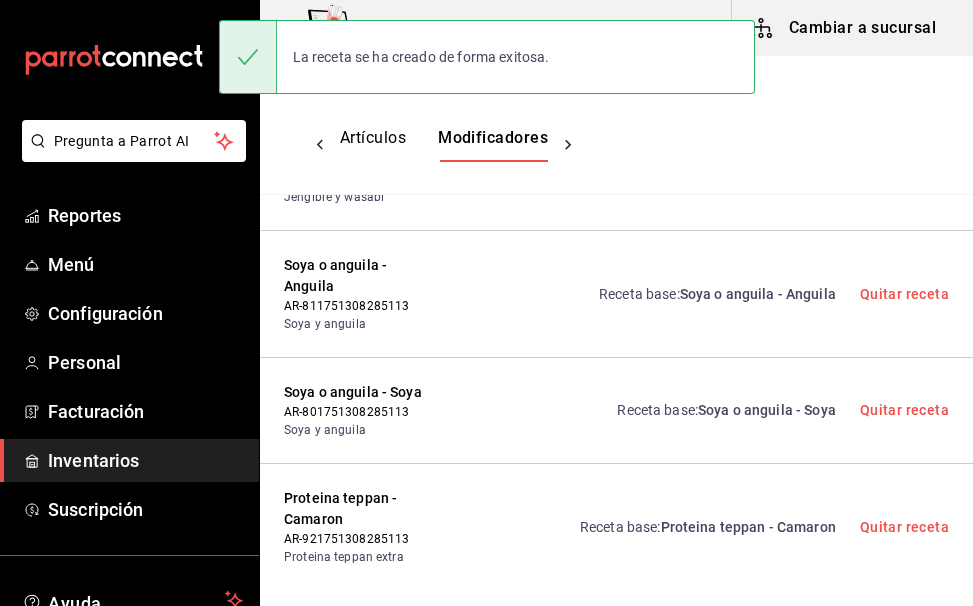 scroll, scrollTop: 0, scrollLeft: 0, axis: both 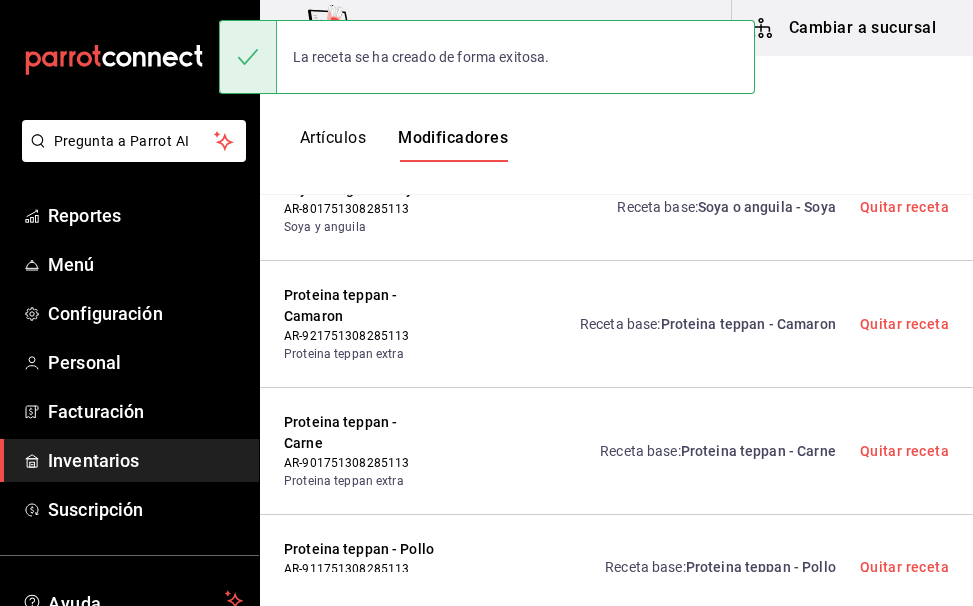 click on "Receta base :  Proteina teppan - Pollo Quitar receta" at bounding box center (765, 567) 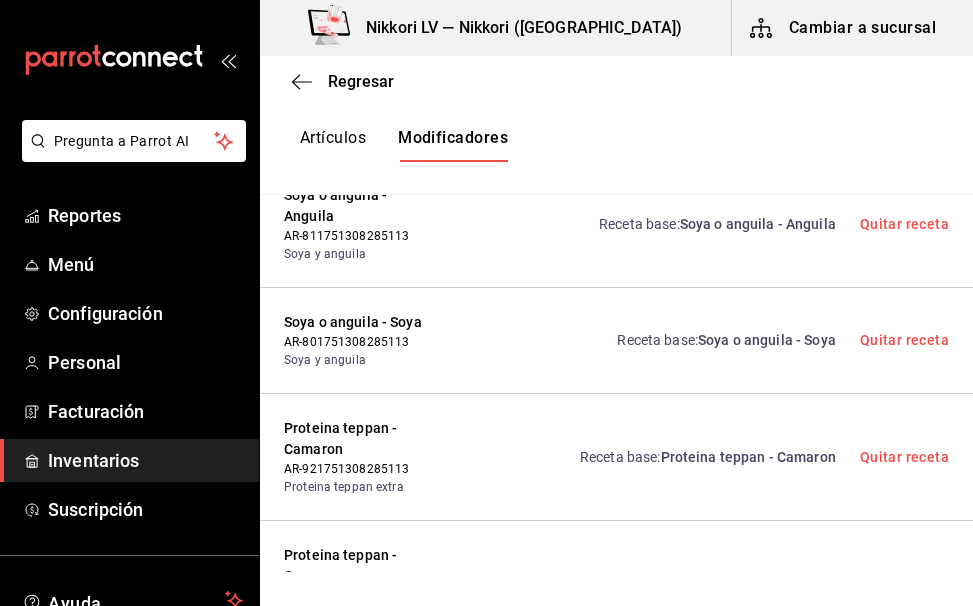 click on "Crear receta" at bounding box center [876, 817] 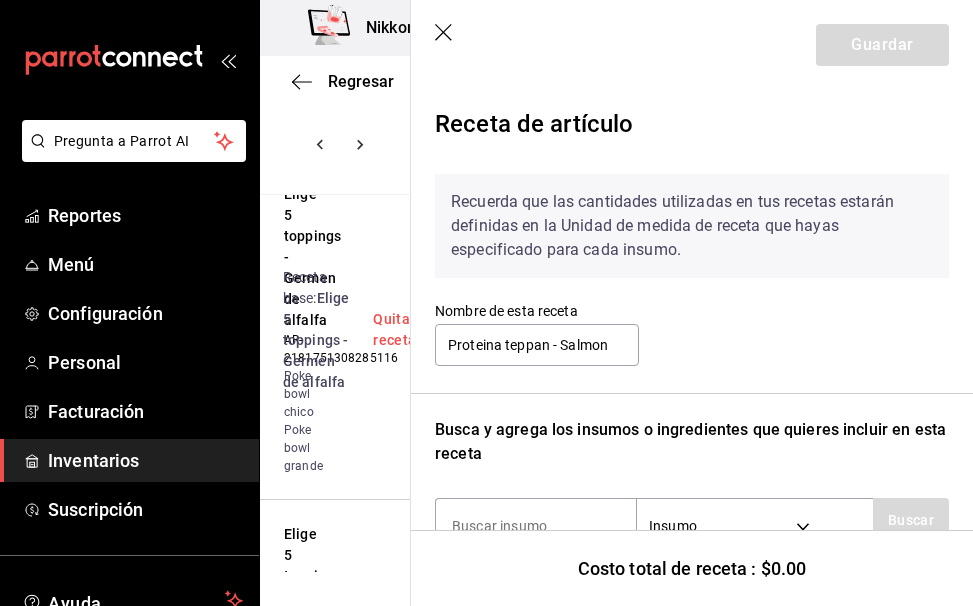 scroll, scrollTop: 248, scrollLeft: 0, axis: vertical 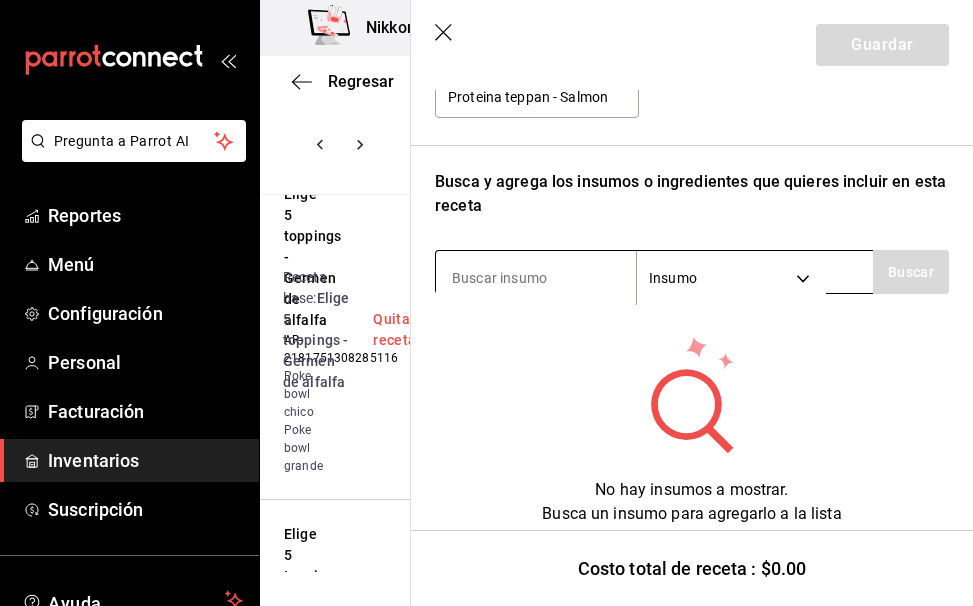 click at bounding box center (536, 278) 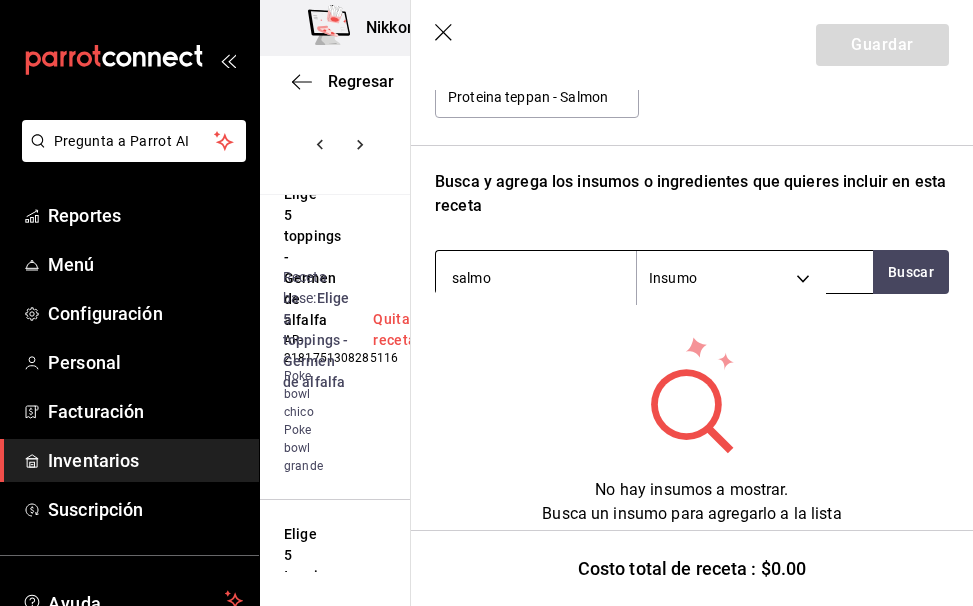 type on "salmon" 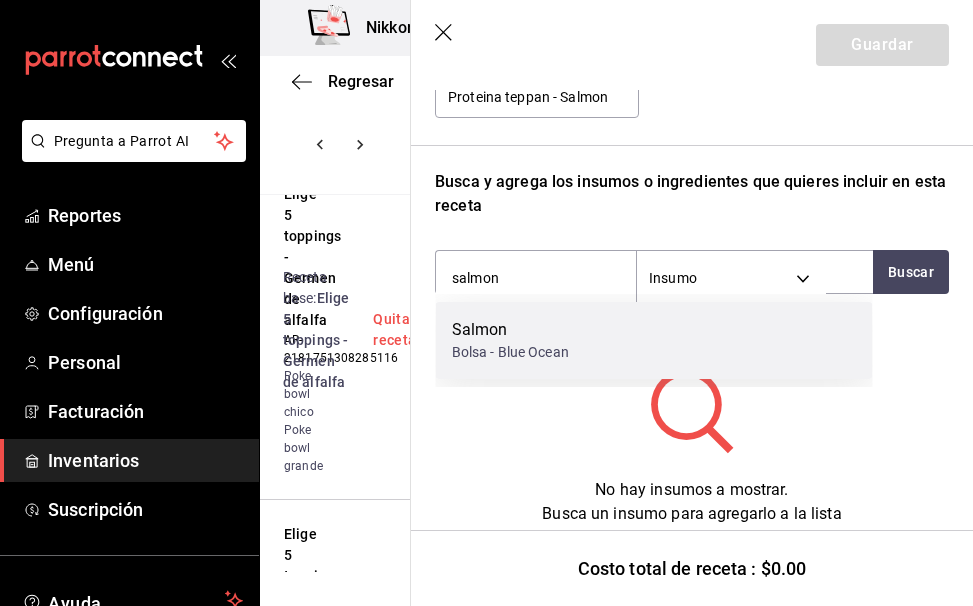 click on "Salmon Bolsa - Blue Ocean" at bounding box center [654, 340] 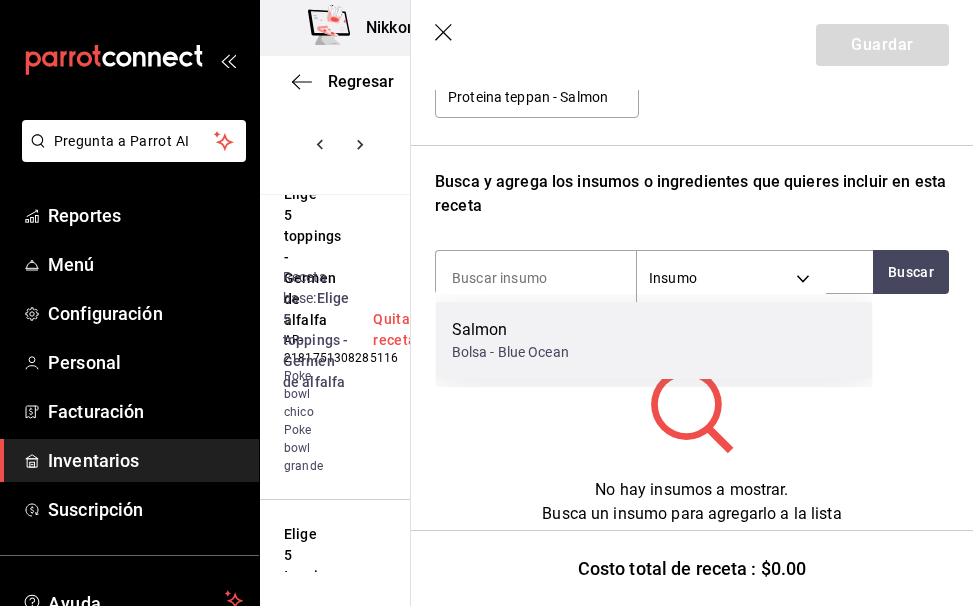 scroll, scrollTop: 217, scrollLeft: 0, axis: vertical 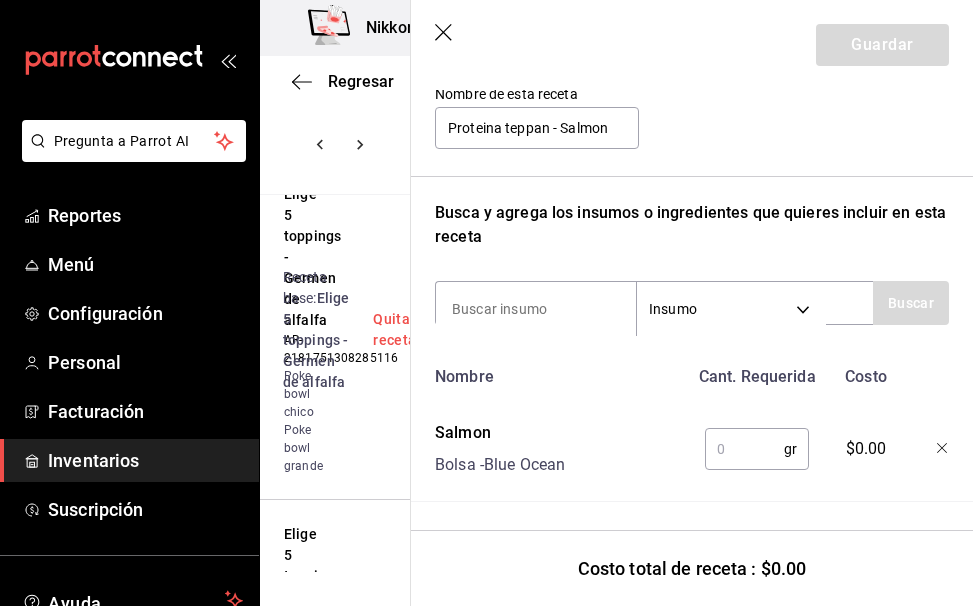 click at bounding box center (744, 449) 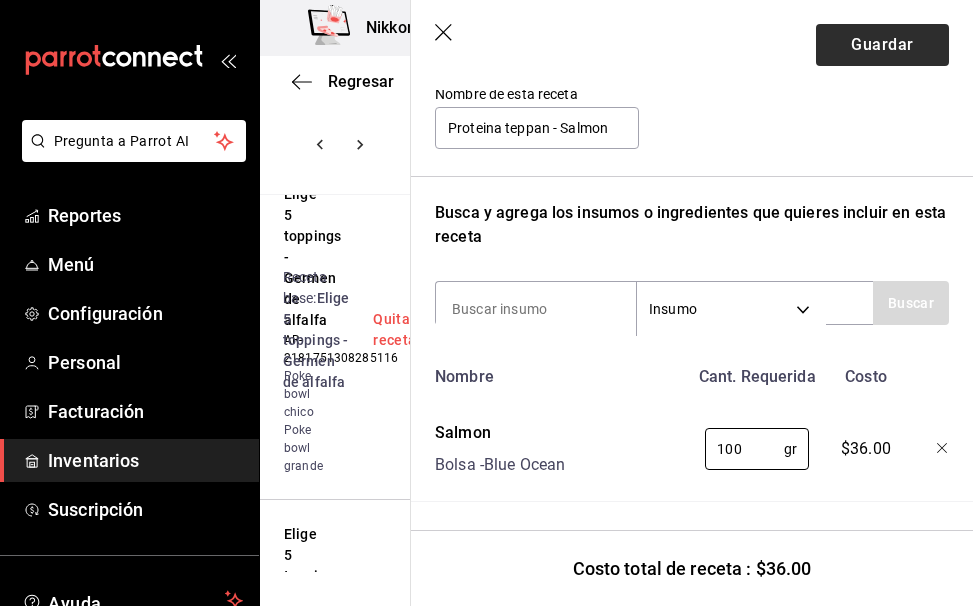 type on "100" 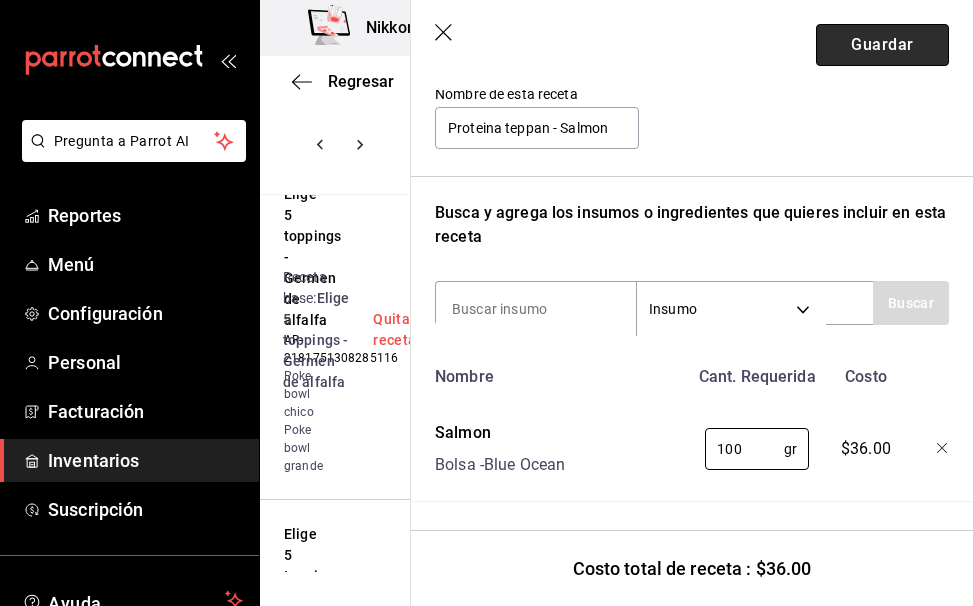 click on "Guardar" at bounding box center [882, 45] 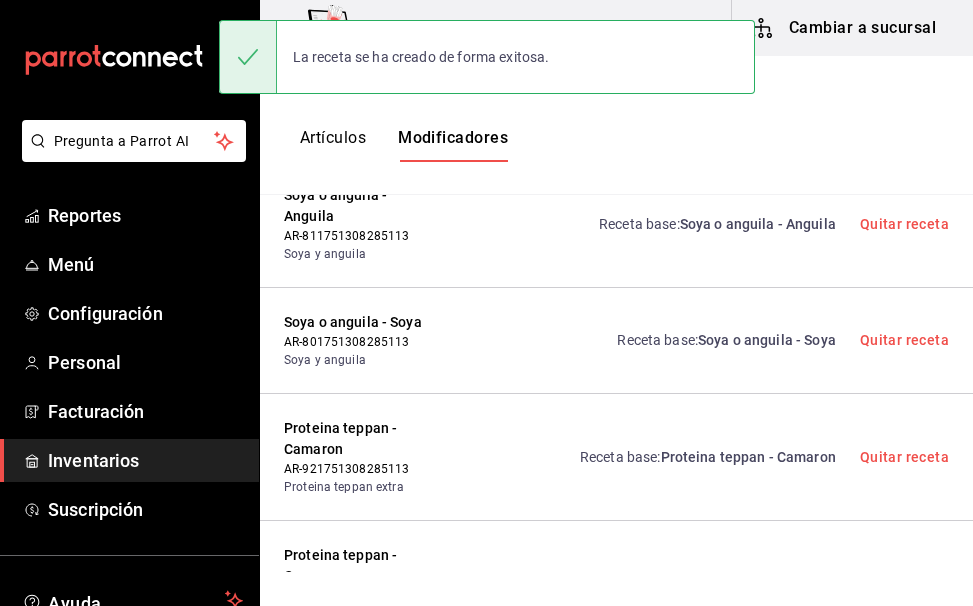 scroll, scrollTop: 0, scrollLeft: 0, axis: both 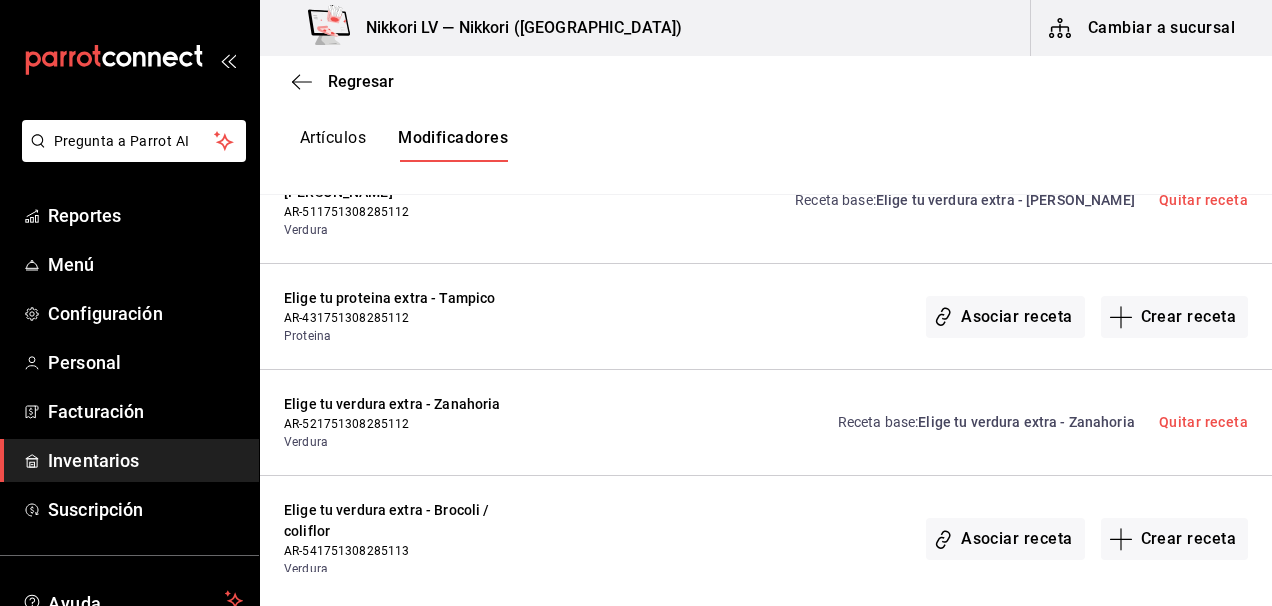 click on "Crear receta" at bounding box center [1175, 666] 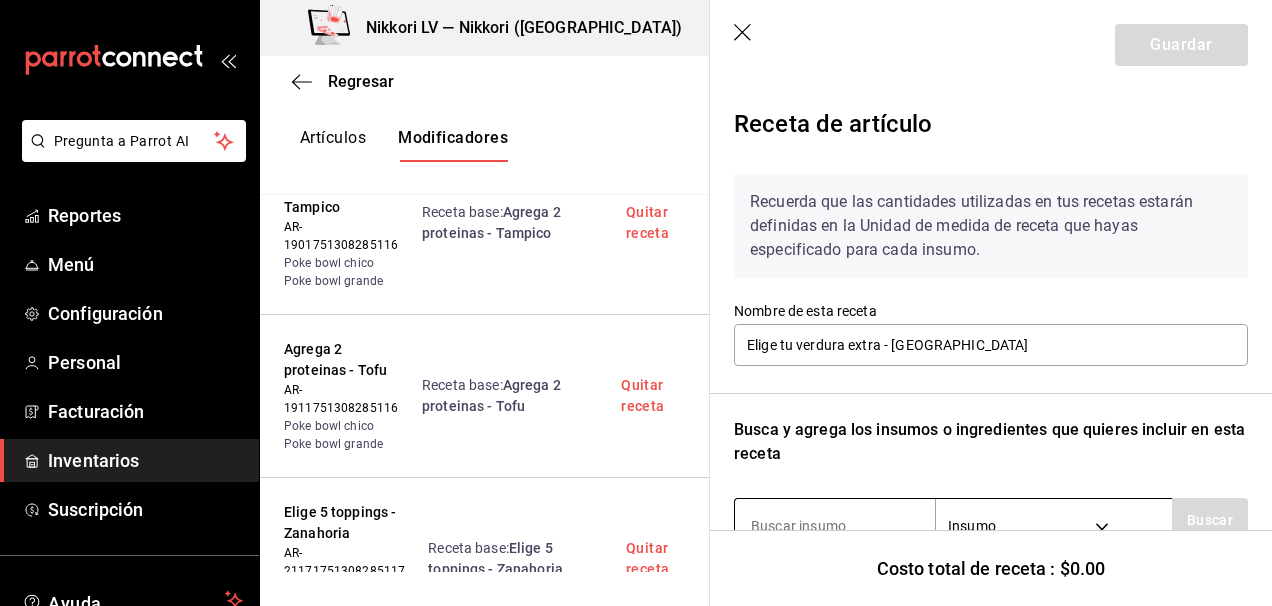 click at bounding box center [835, 526] 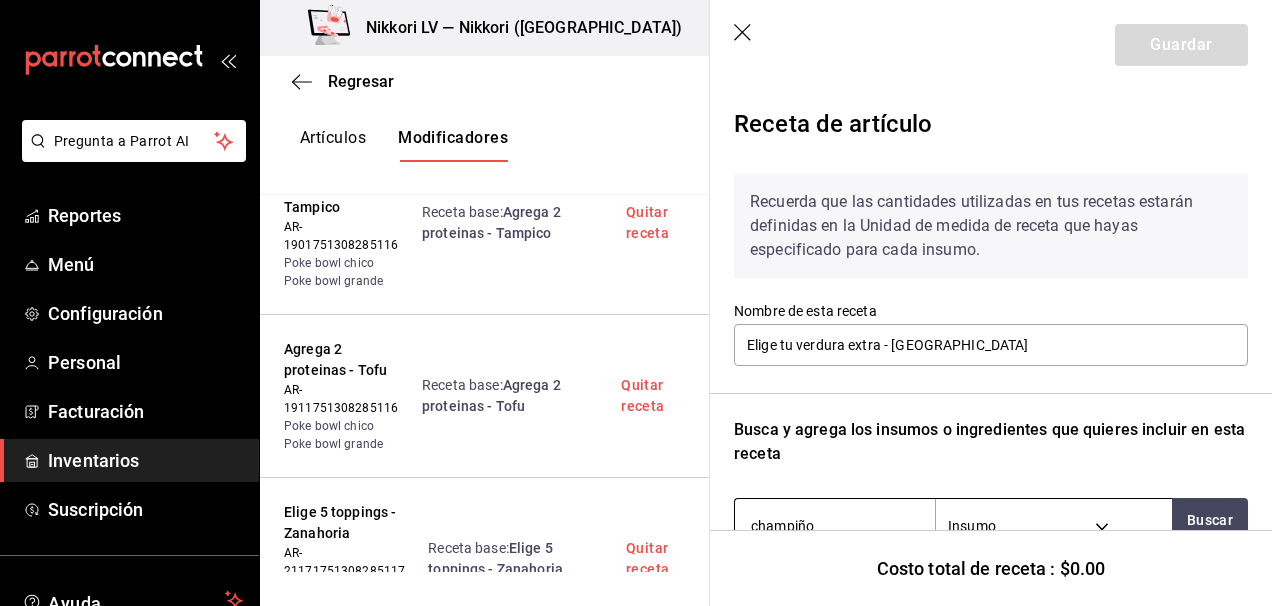 type on "champiñon" 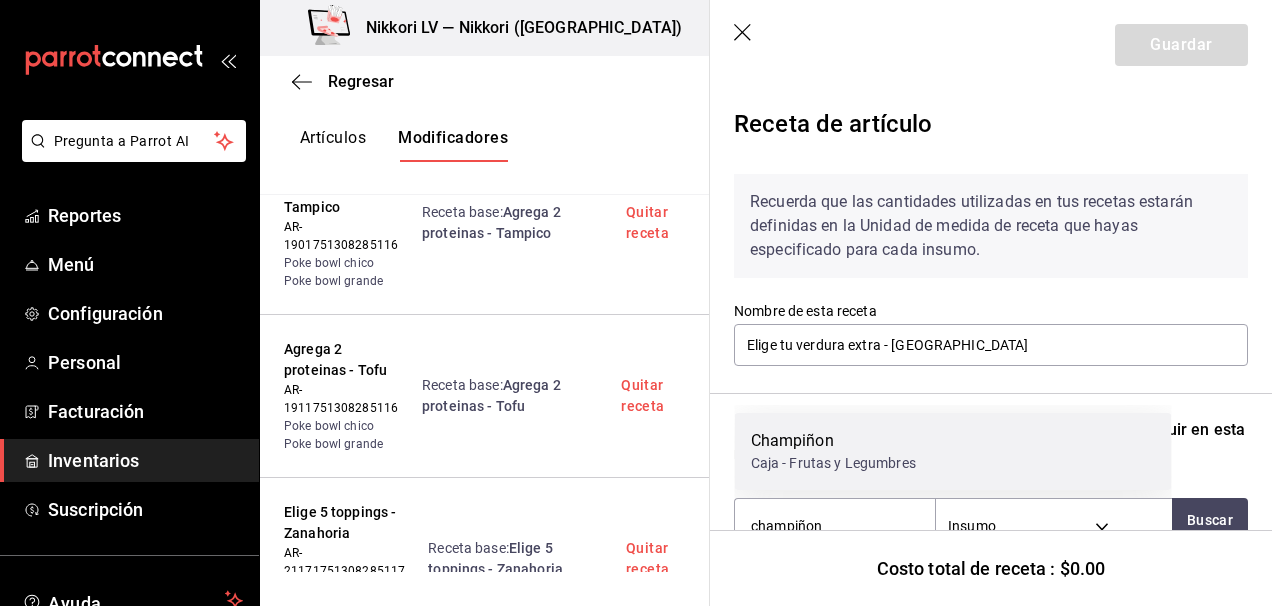 click on "Champiñon Caja - Frutas y Legumbres" at bounding box center (953, 451) 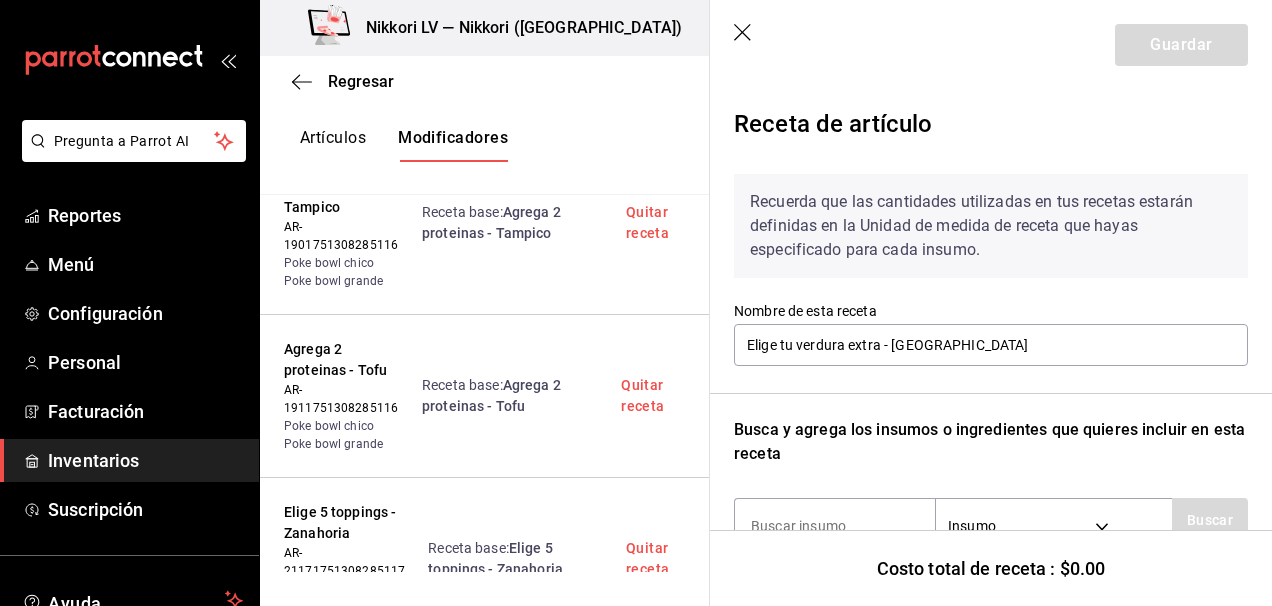 scroll, scrollTop: 217, scrollLeft: 0, axis: vertical 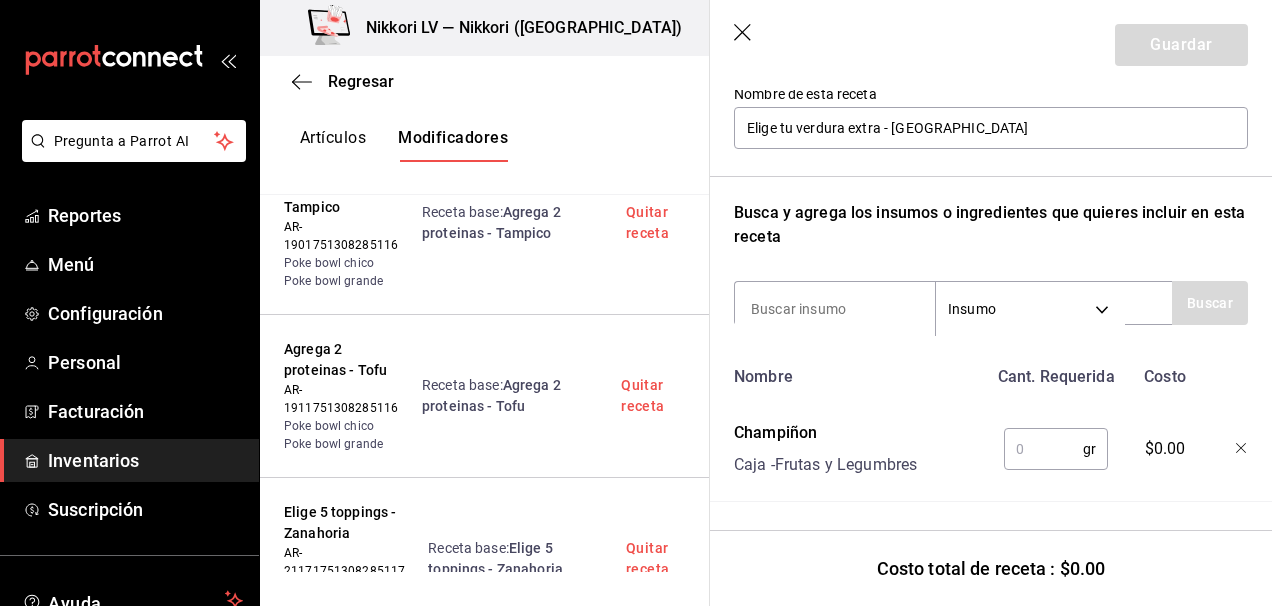 click at bounding box center [1043, 449] 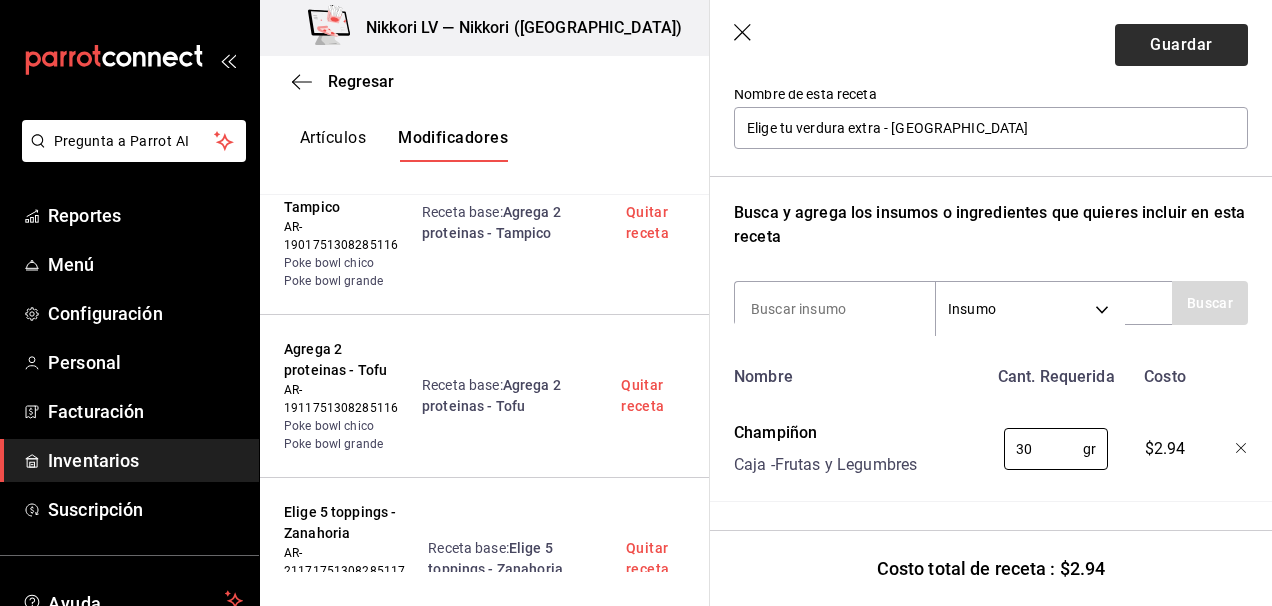 type on "30" 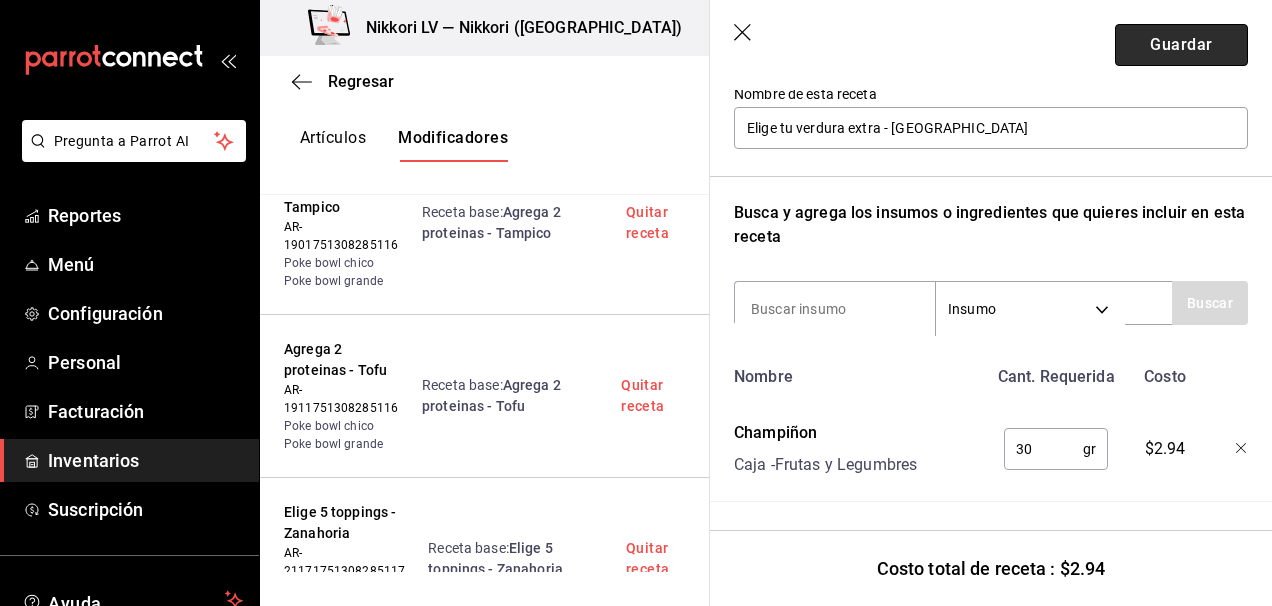 click on "Guardar" at bounding box center (1181, 45) 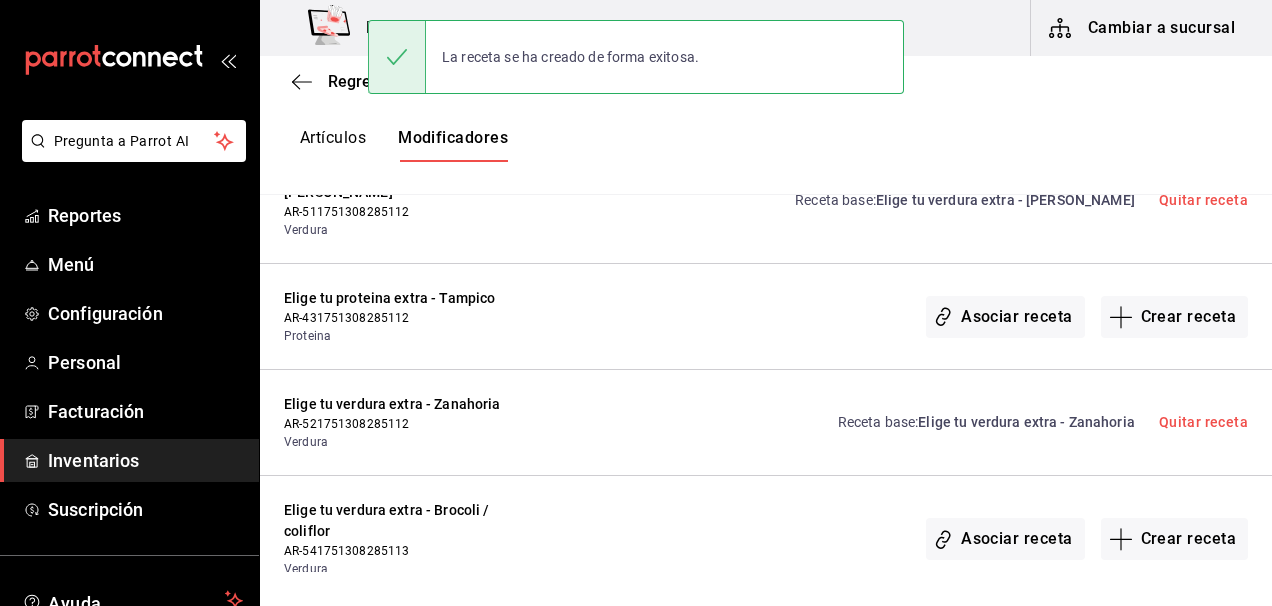 scroll, scrollTop: 0, scrollLeft: 0, axis: both 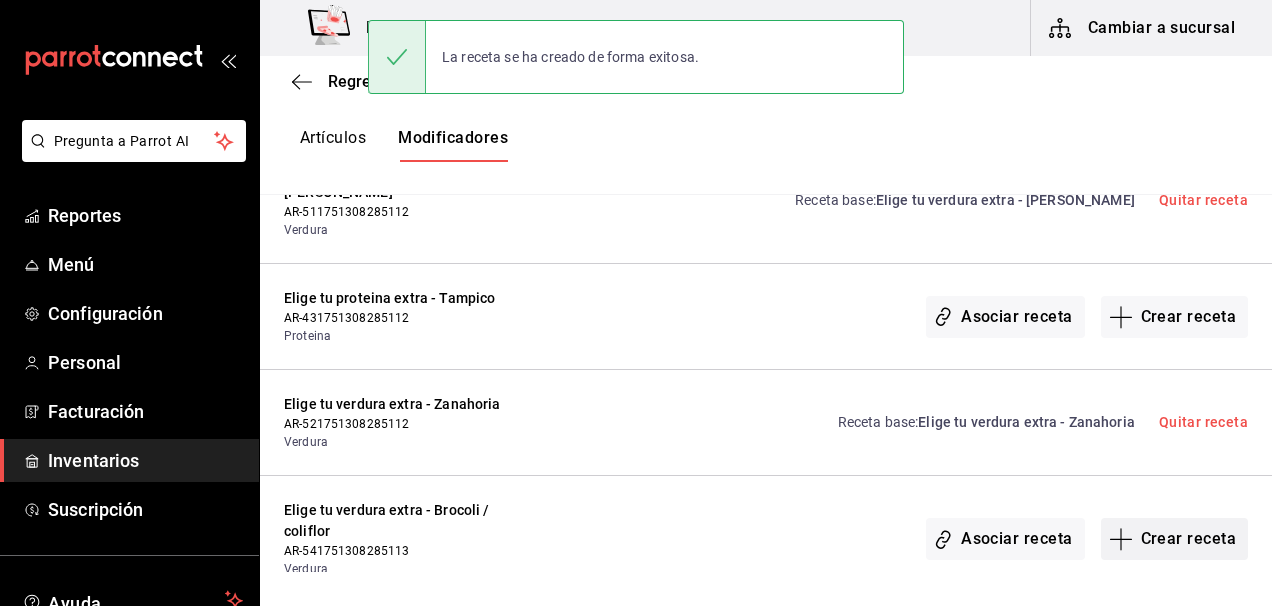 click on "Crear receta" at bounding box center [1175, 539] 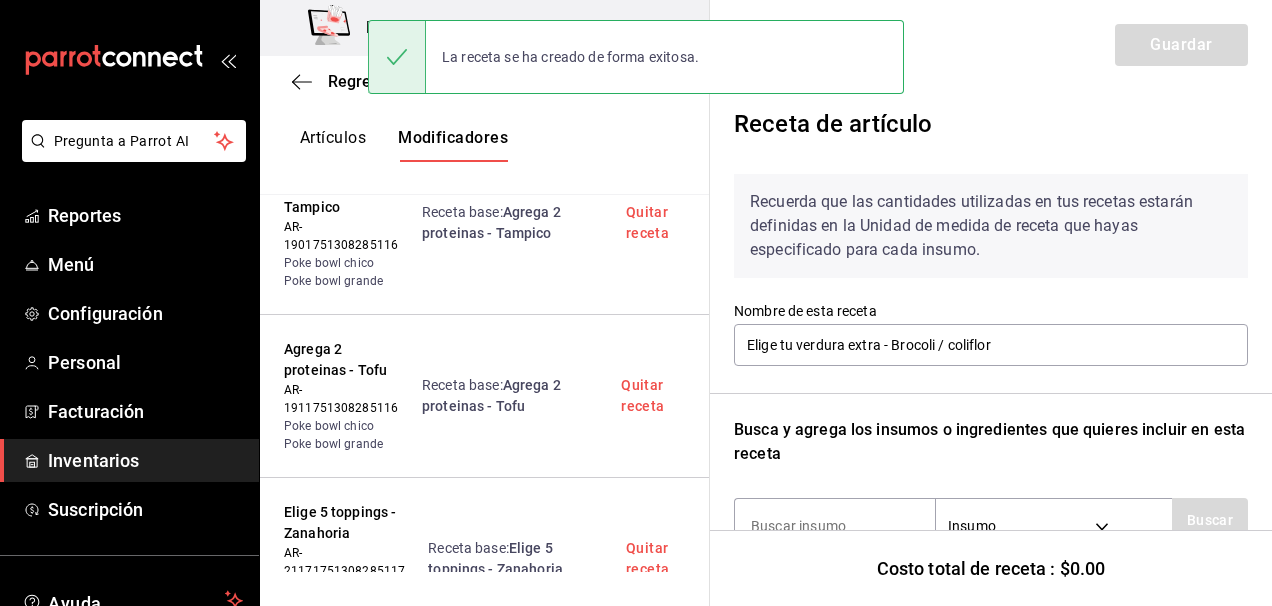 scroll, scrollTop: 148, scrollLeft: 0, axis: vertical 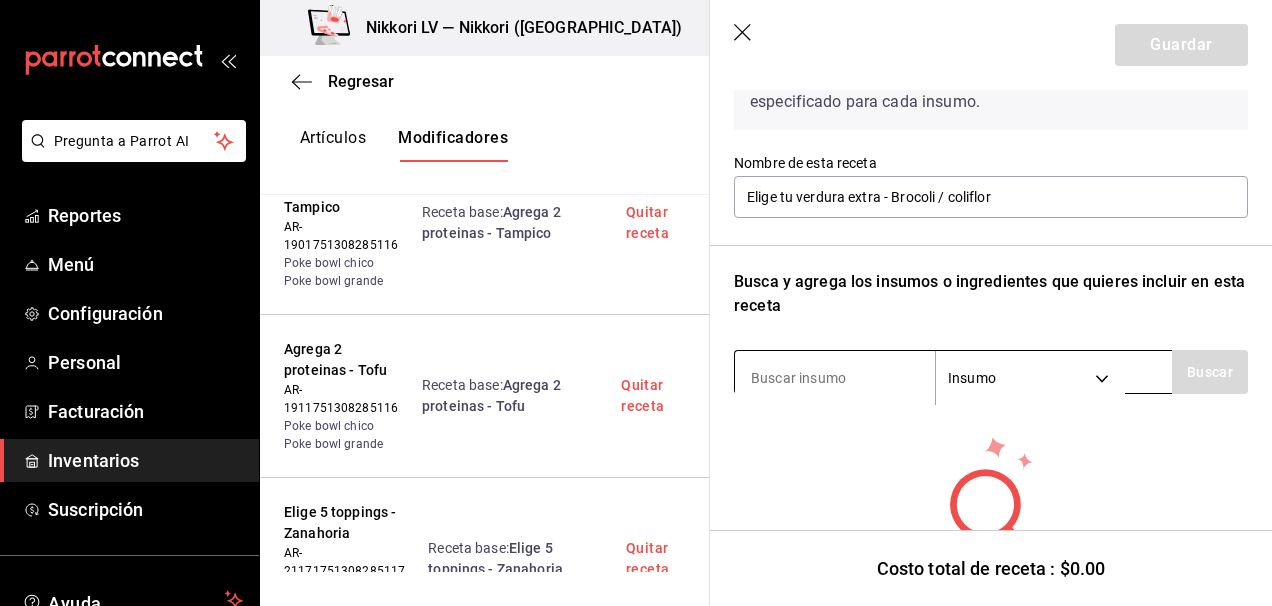 click at bounding box center (835, 378) 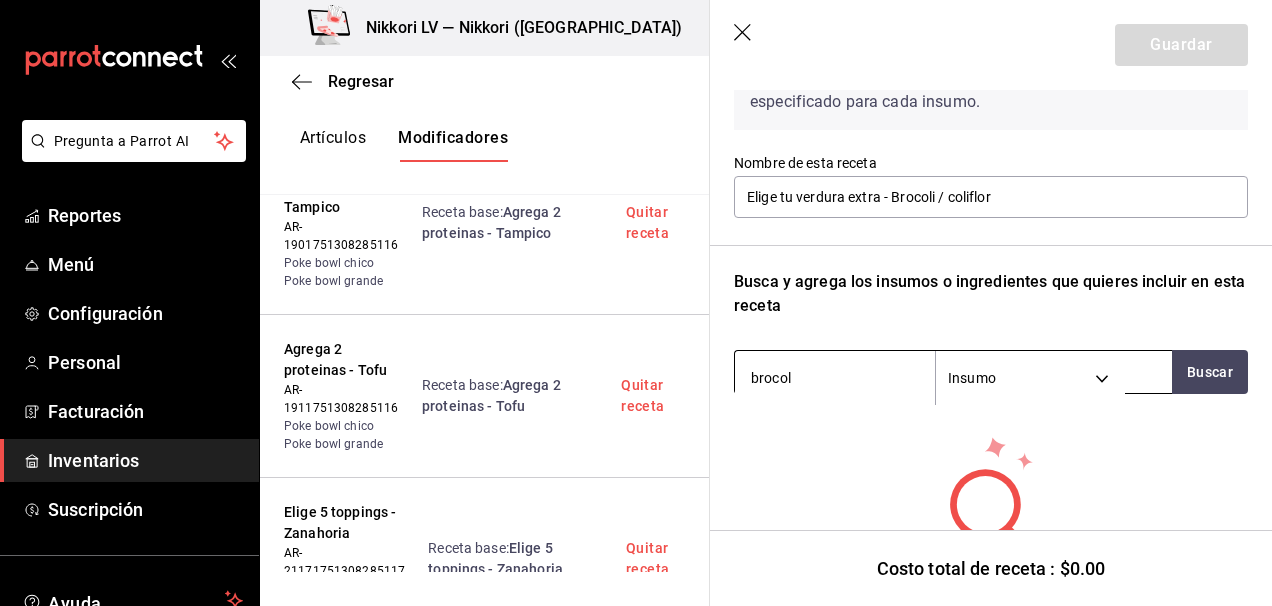 type on "brocoli" 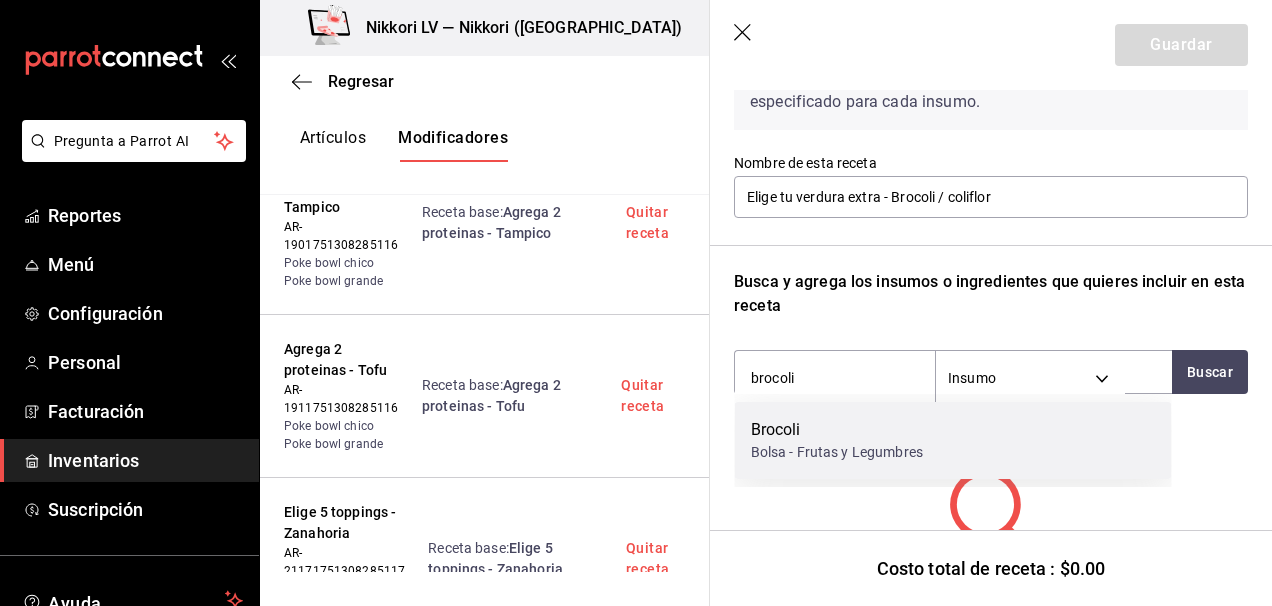click on "Brocoli" at bounding box center (837, 430) 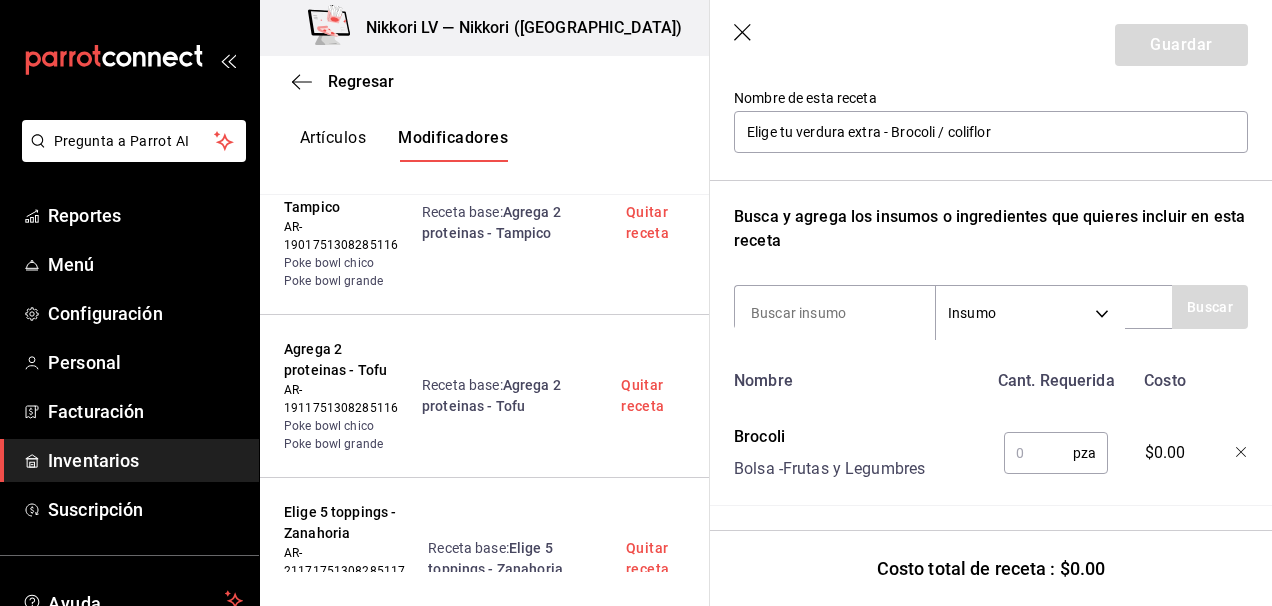 scroll, scrollTop: 217, scrollLeft: 0, axis: vertical 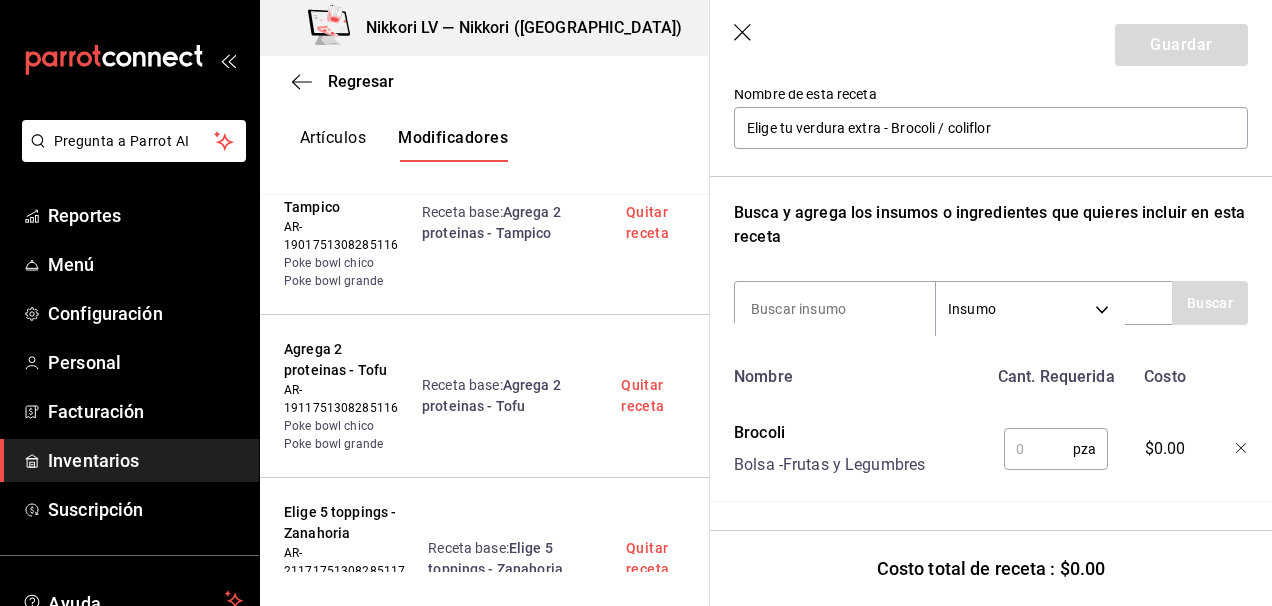 click at bounding box center (1038, 449) 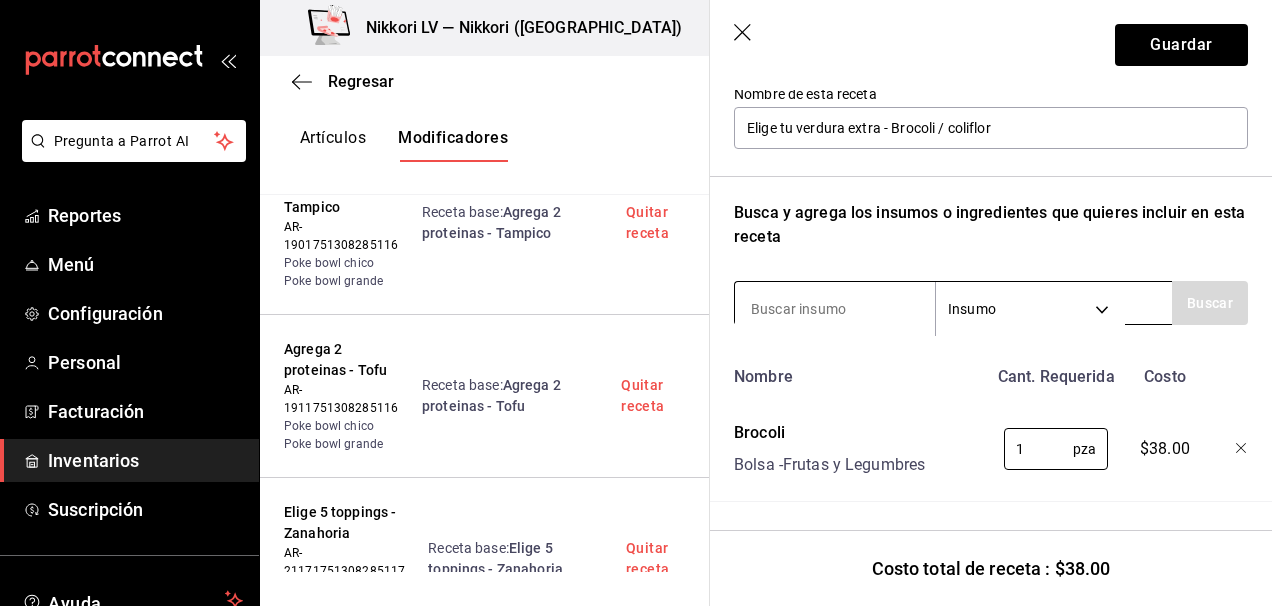 type on "1" 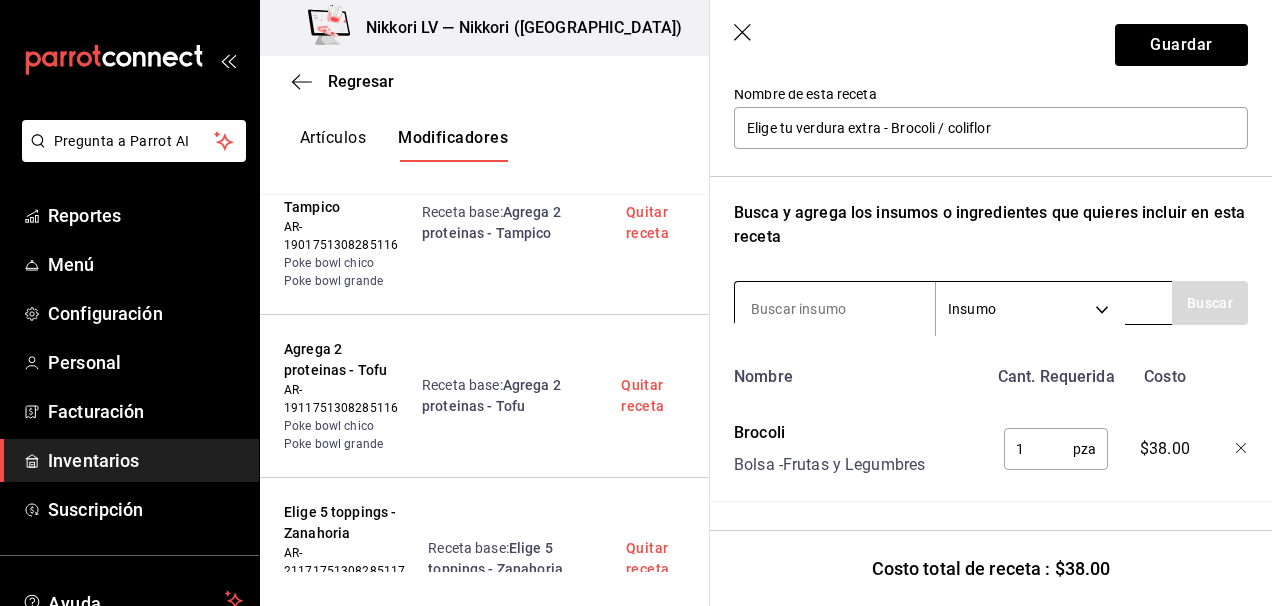 click at bounding box center [835, 309] 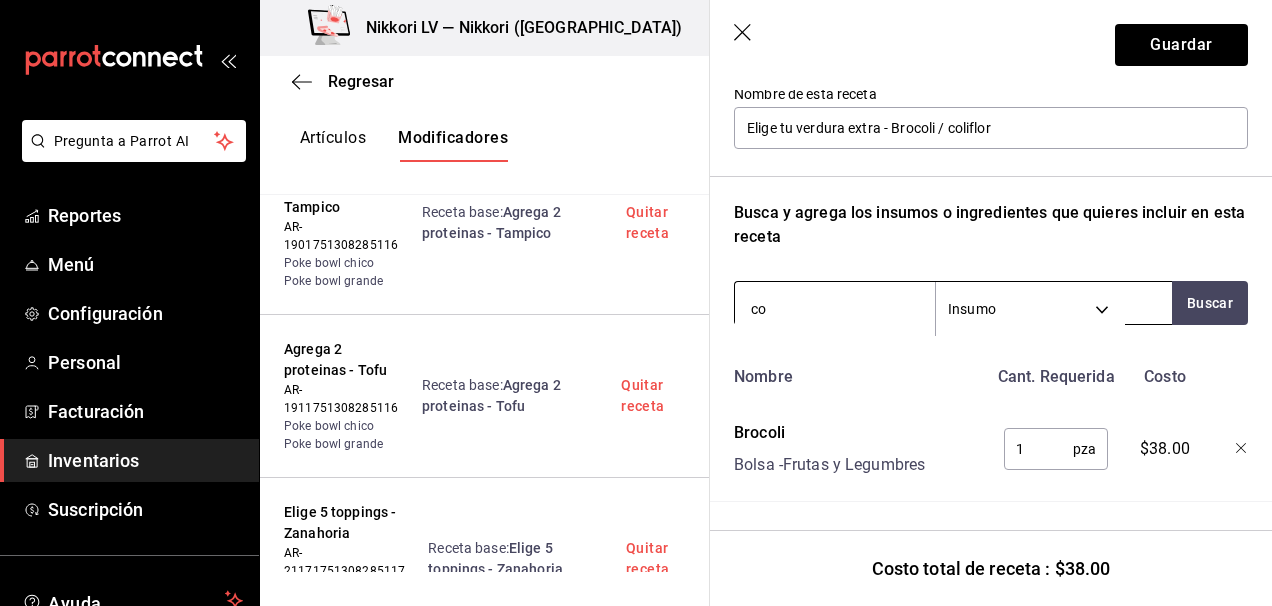 type on "c" 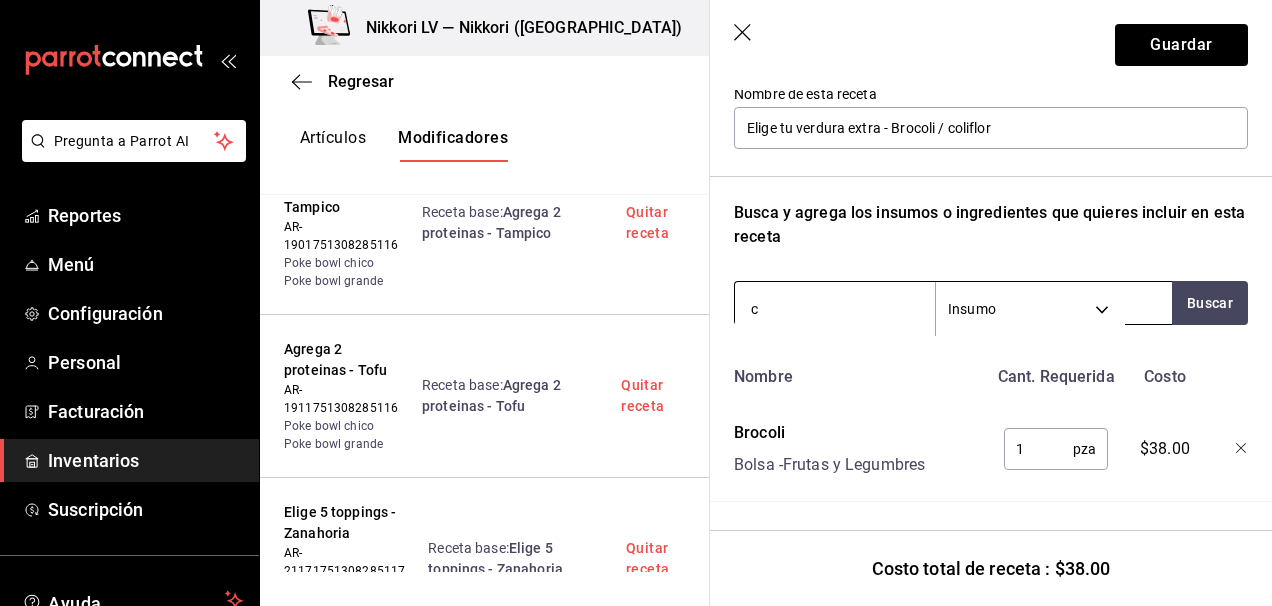type 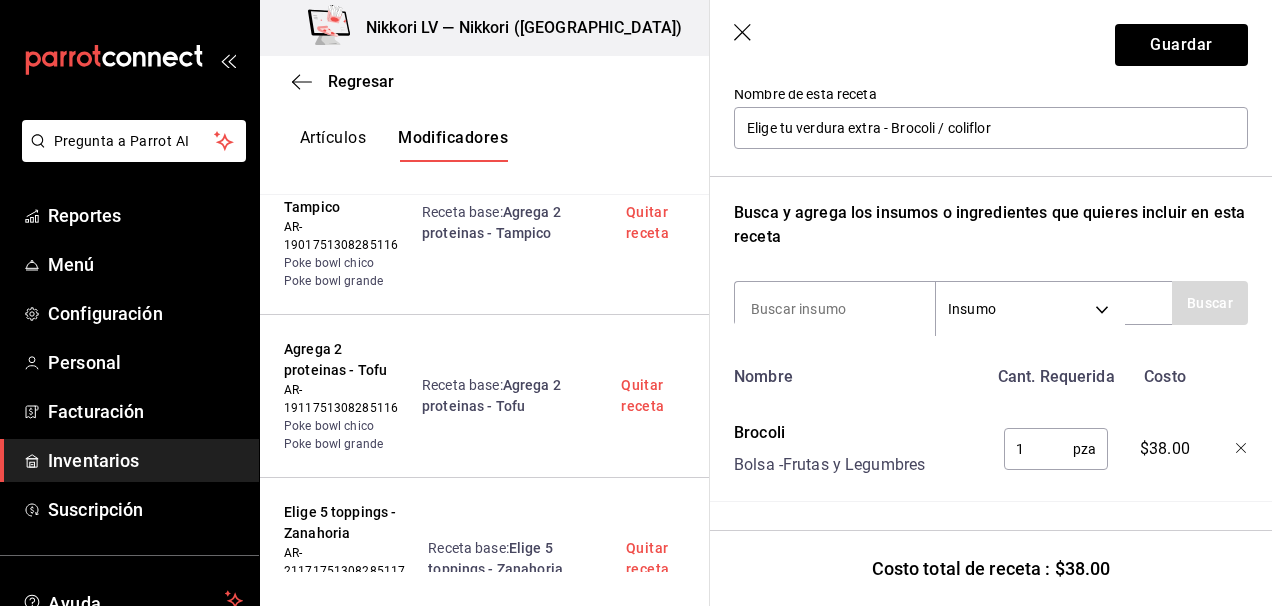 click on "1" at bounding box center (1038, 449) 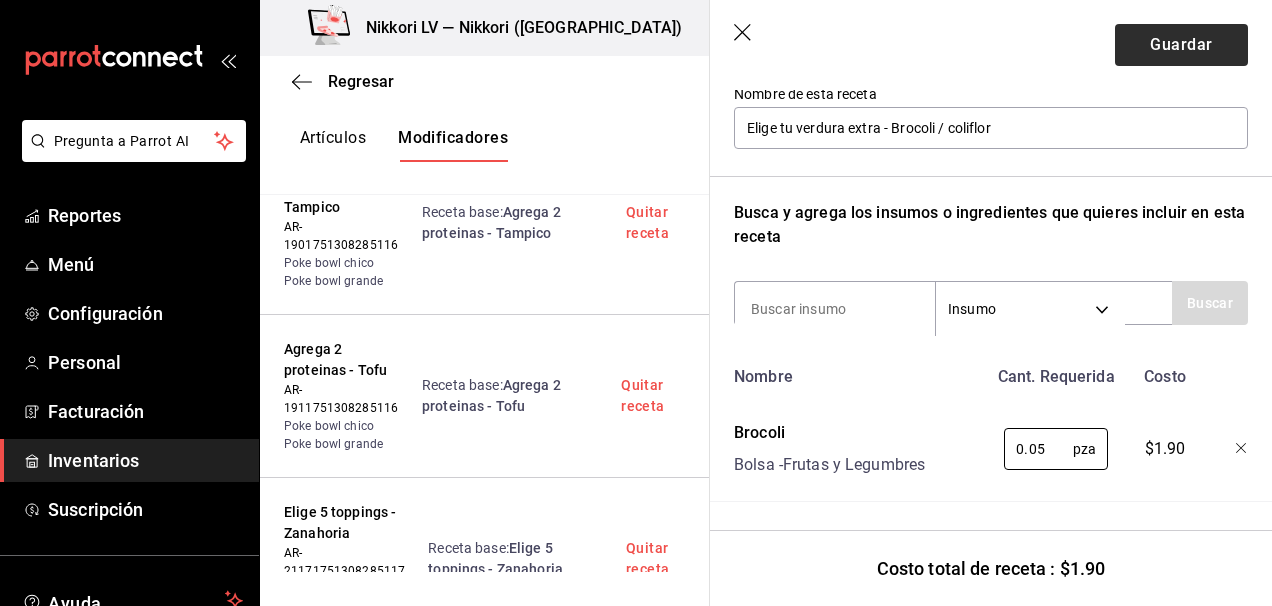 type on "0.05" 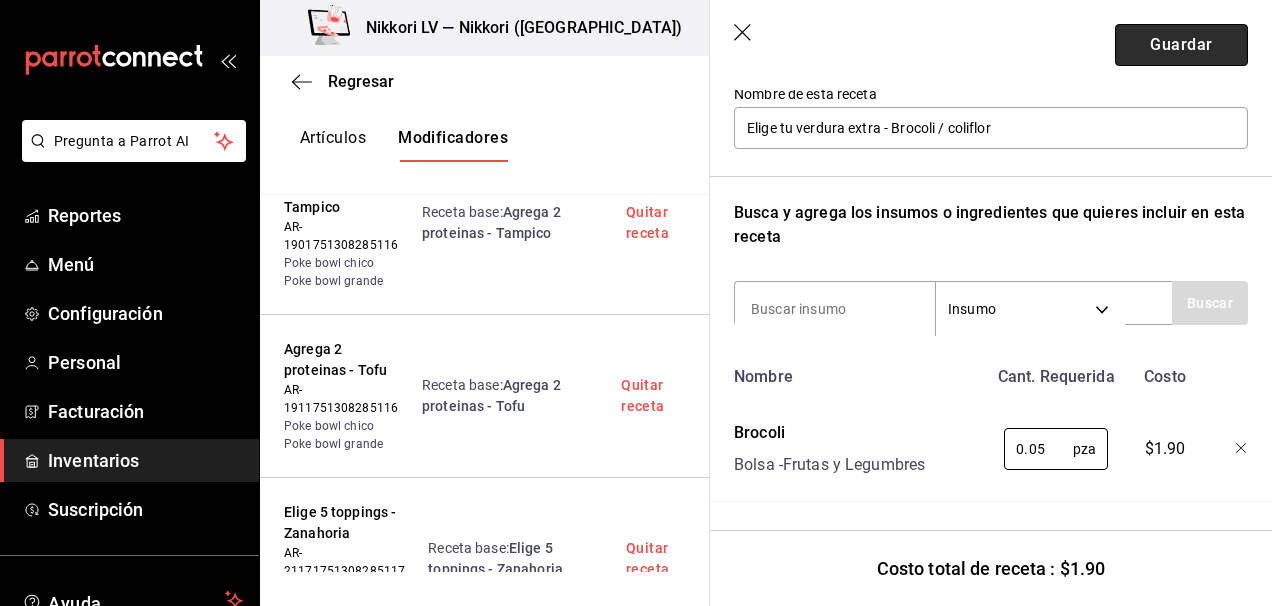 click on "Guardar" at bounding box center [1181, 45] 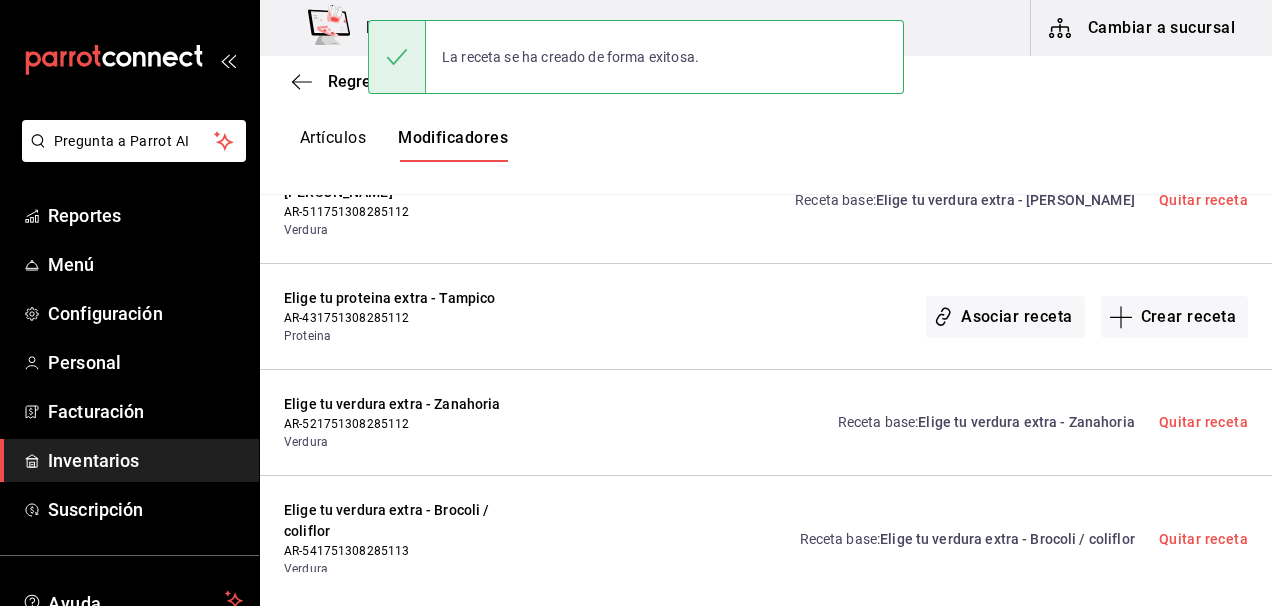 scroll, scrollTop: 0, scrollLeft: 0, axis: both 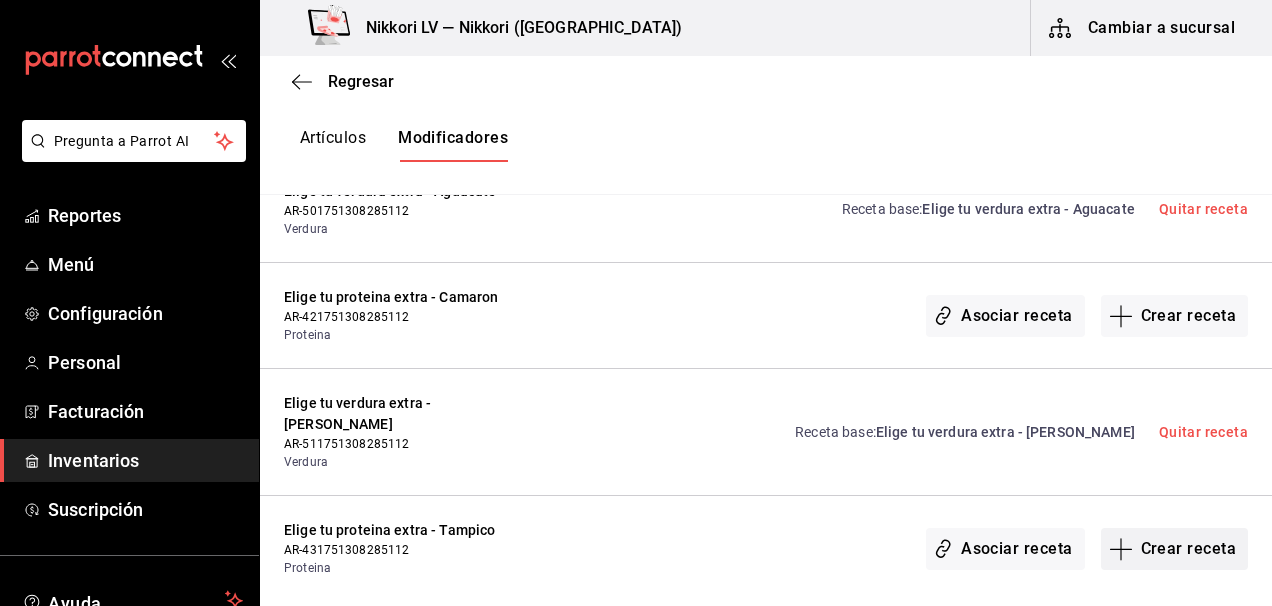 click on "Crear receta" at bounding box center [1175, 549] 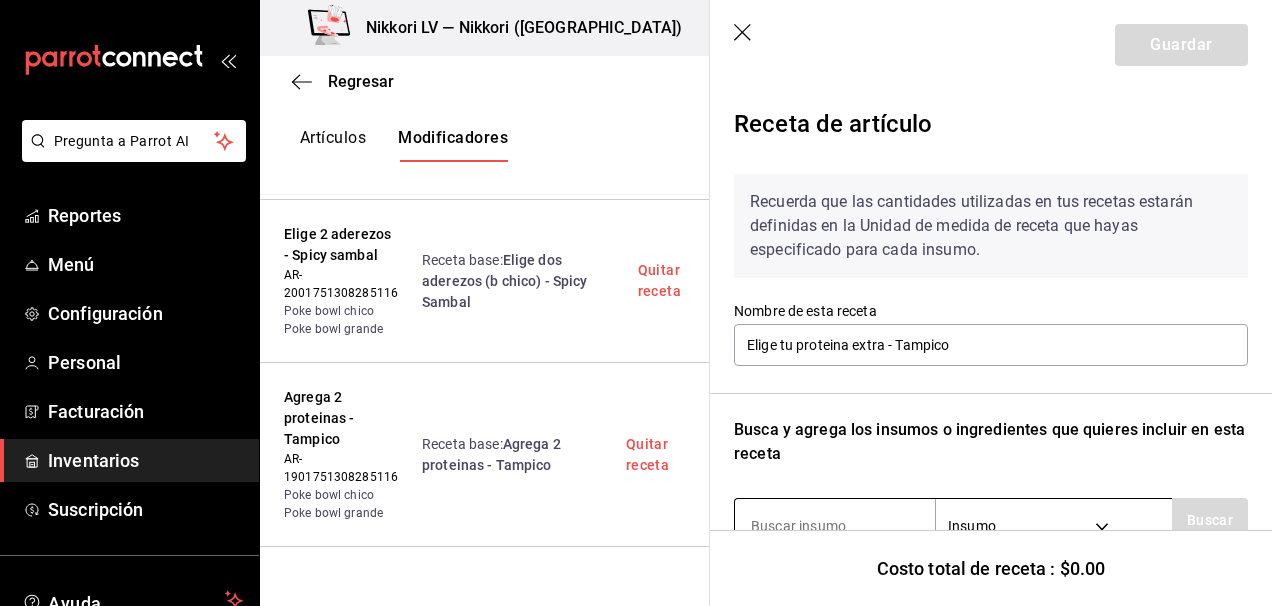 click at bounding box center (835, 526) 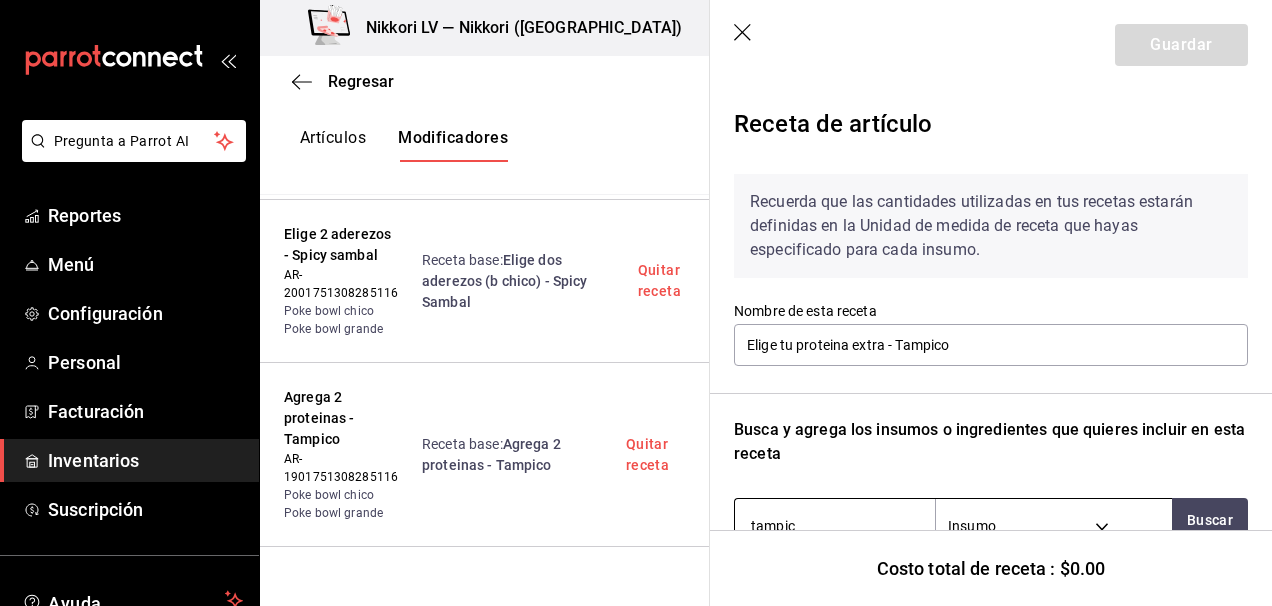 type on "tampico" 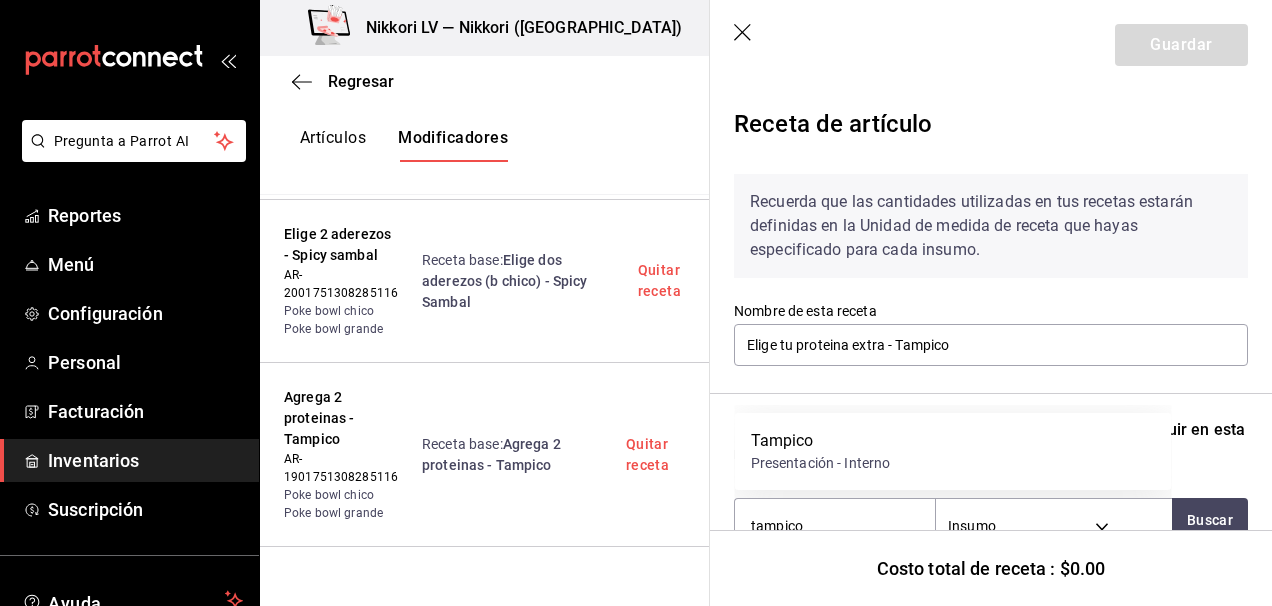 click on "Tampico" at bounding box center (821, 441) 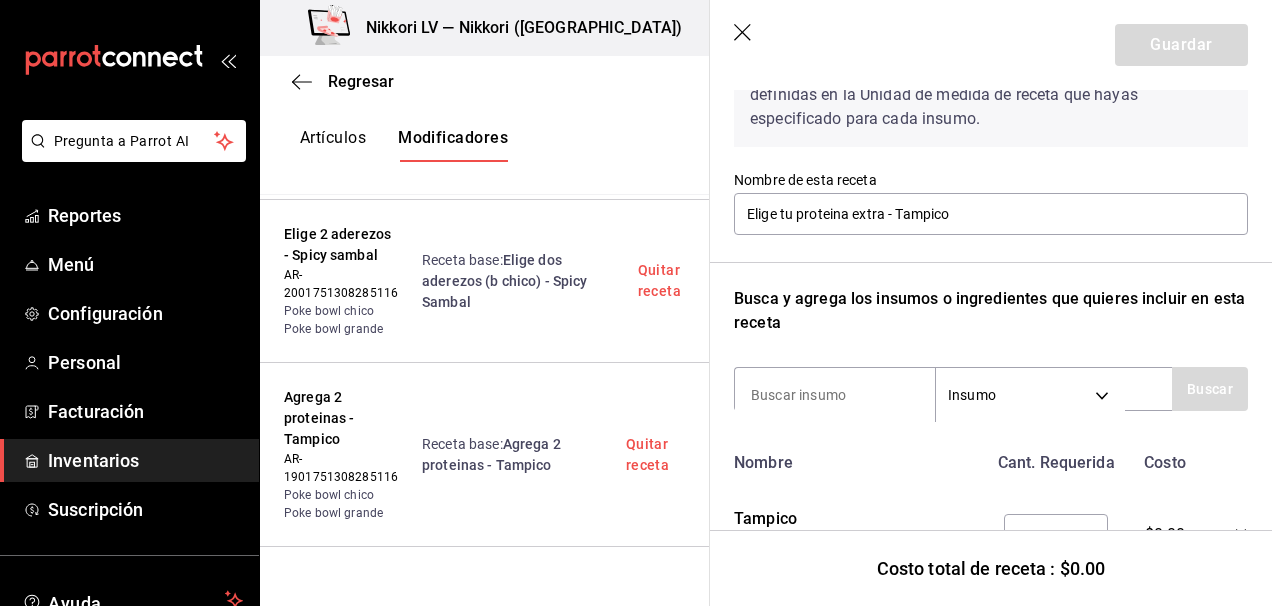 scroll, scrollTop: 217, scrollLeft: 0, axis: vertical 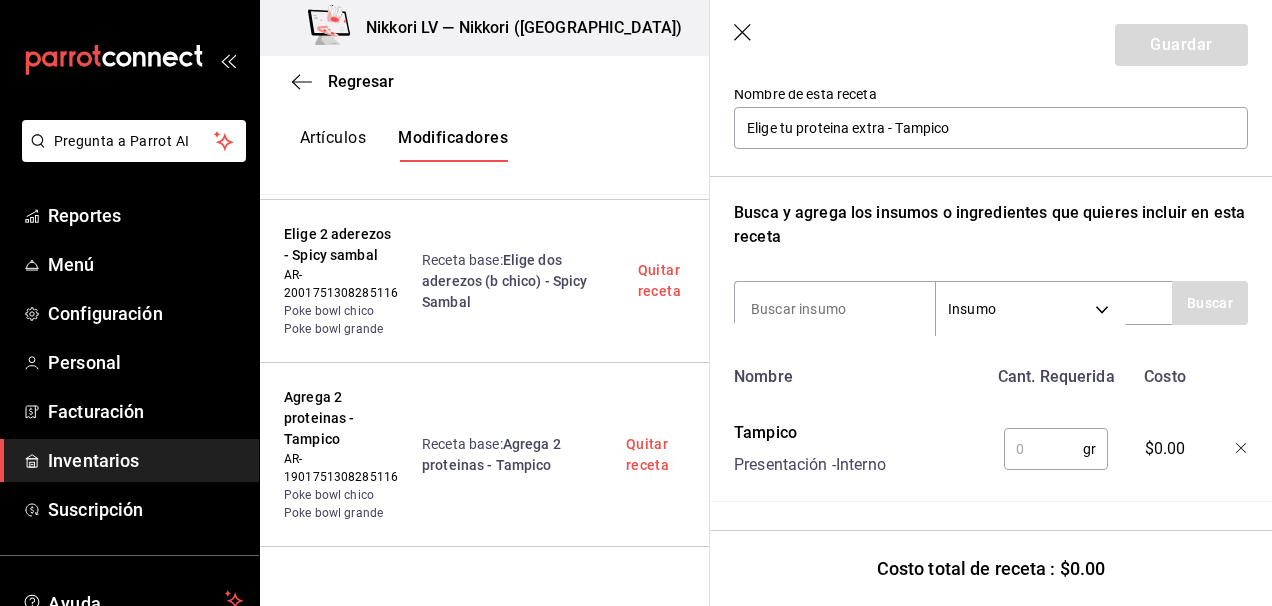 click at bounding box center (1043, 449) 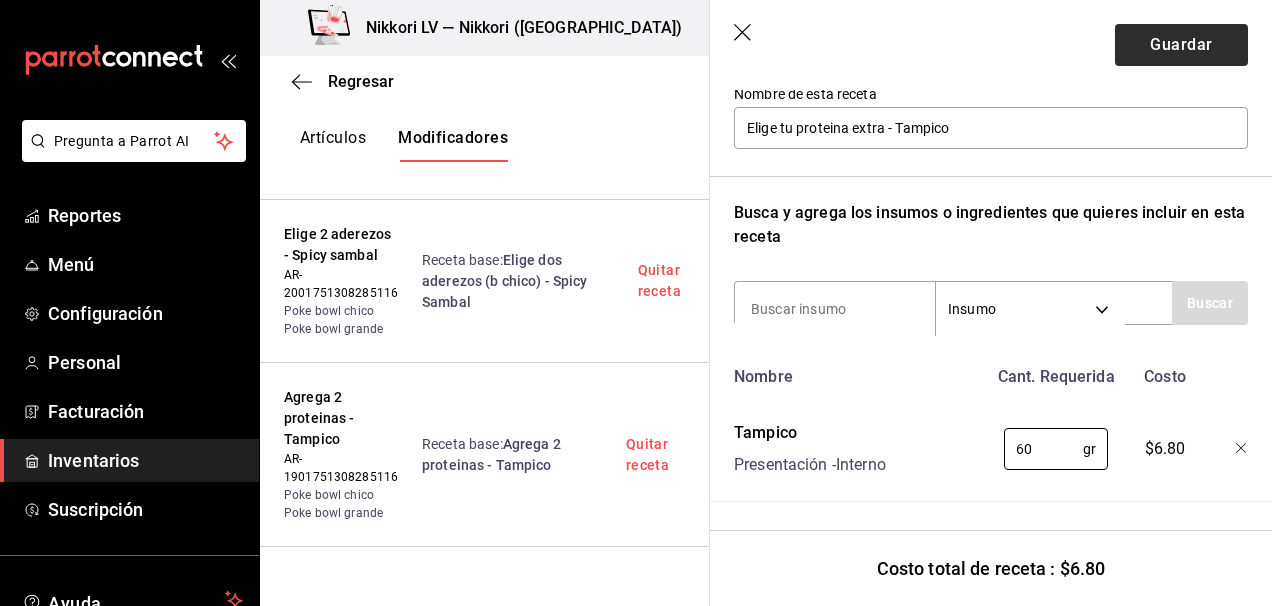 type on "60" 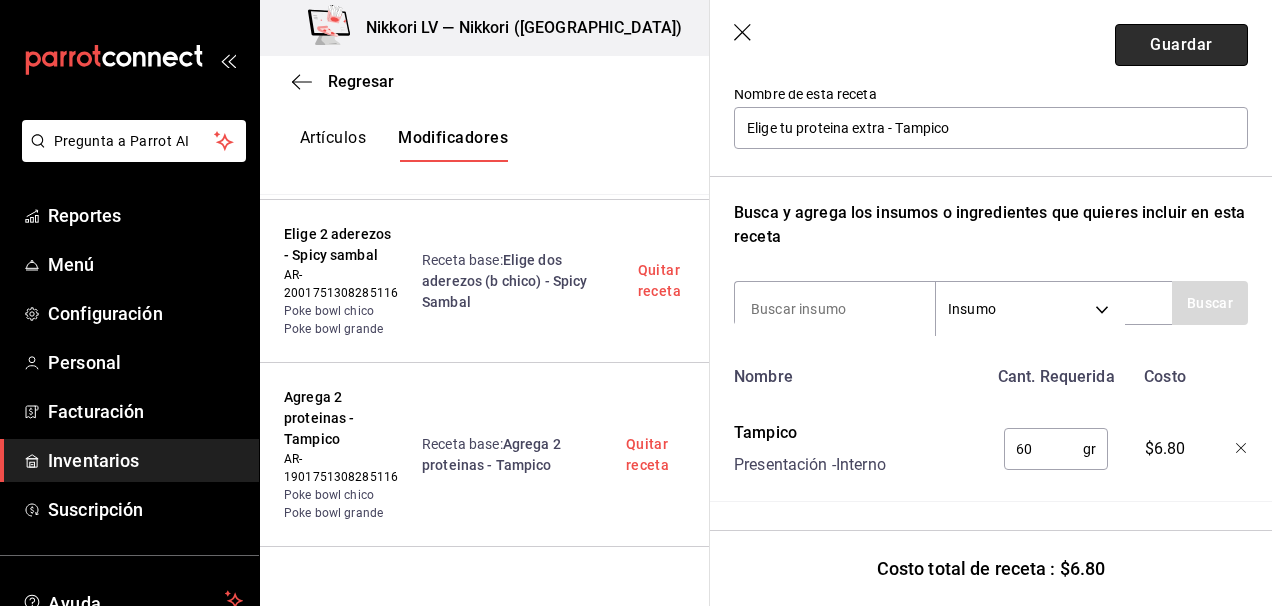 click on "Guardar" at bounding box center (1181, 45) 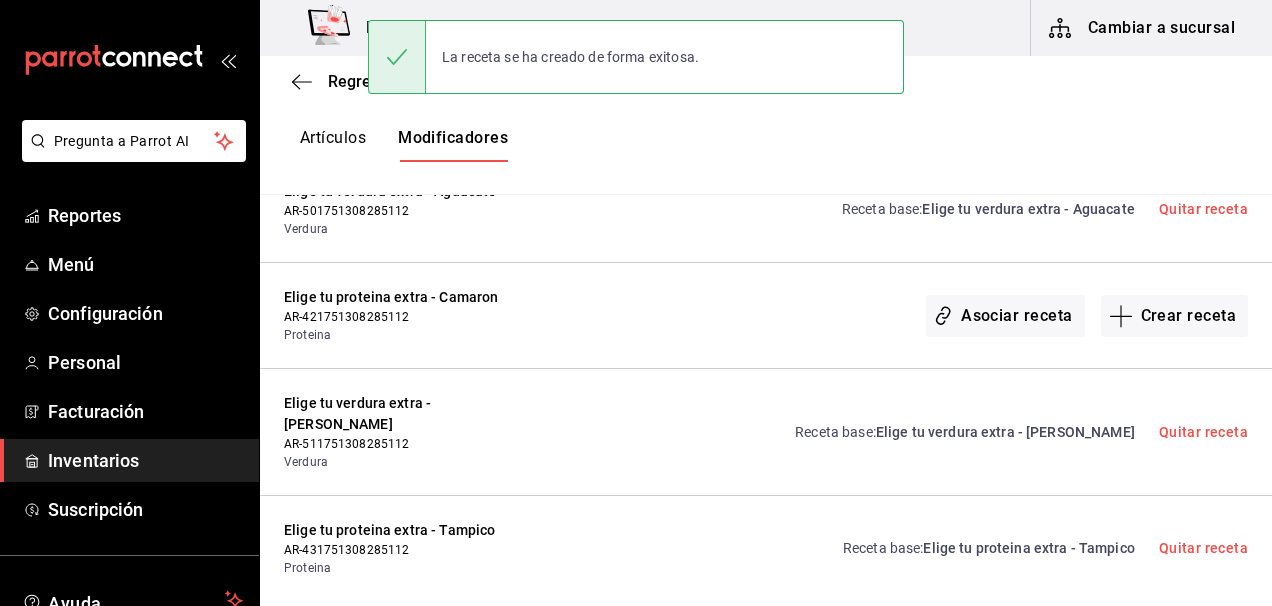 scroll, scrollTop: 0, scrollLeft: 0, axis: both 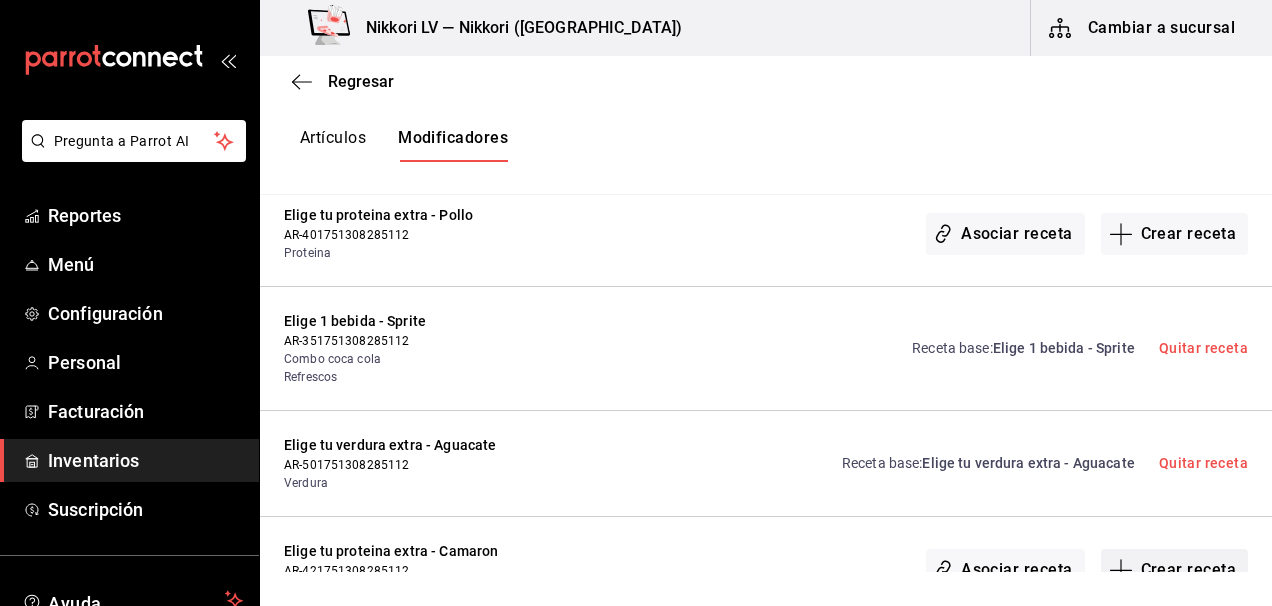click on "Crear receta" at bounding box center (1175, 570) 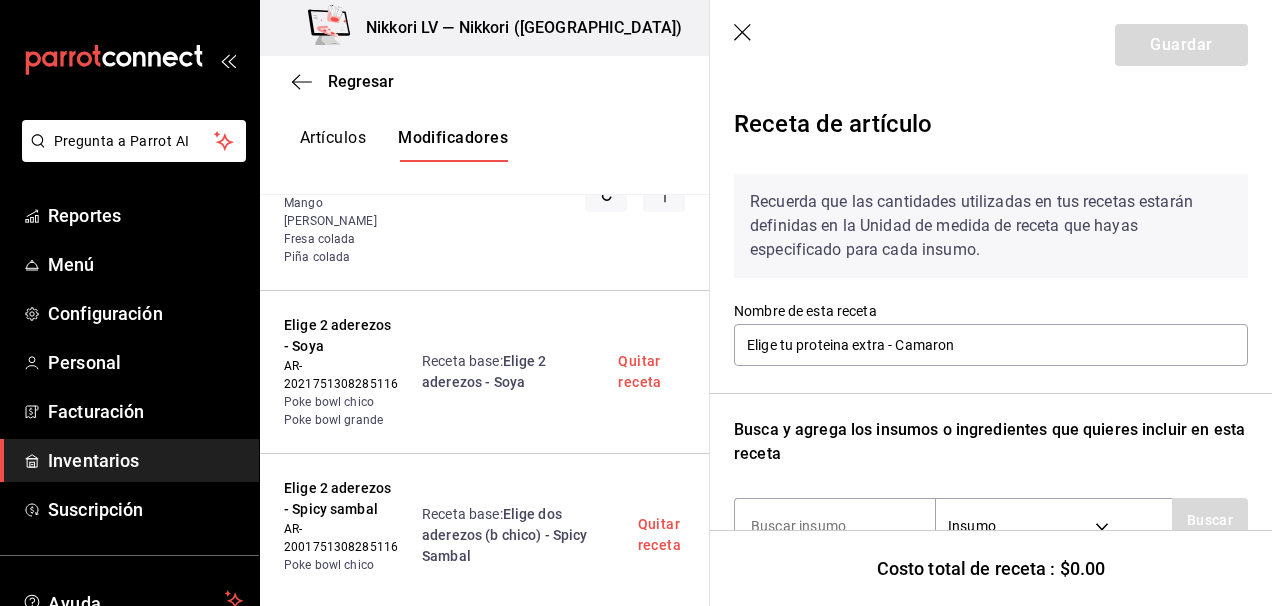scroll, scrollTop: 78, scrollLeft: 0, axis: vertical 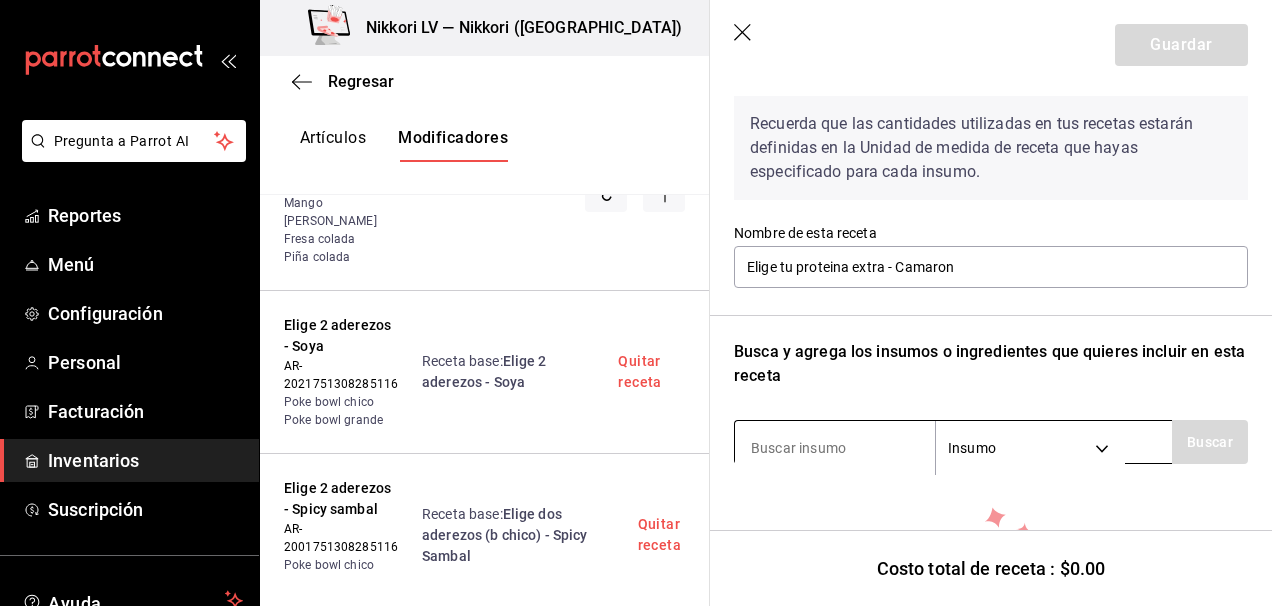 click at bounding box center (835, 448) 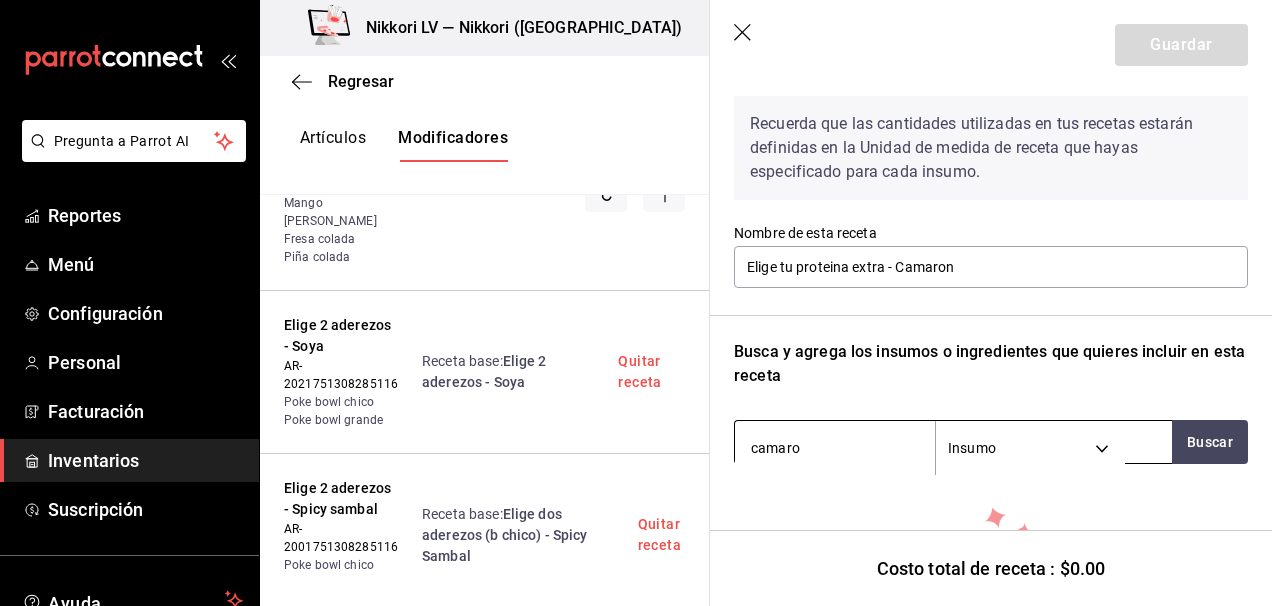 type on "camaron" 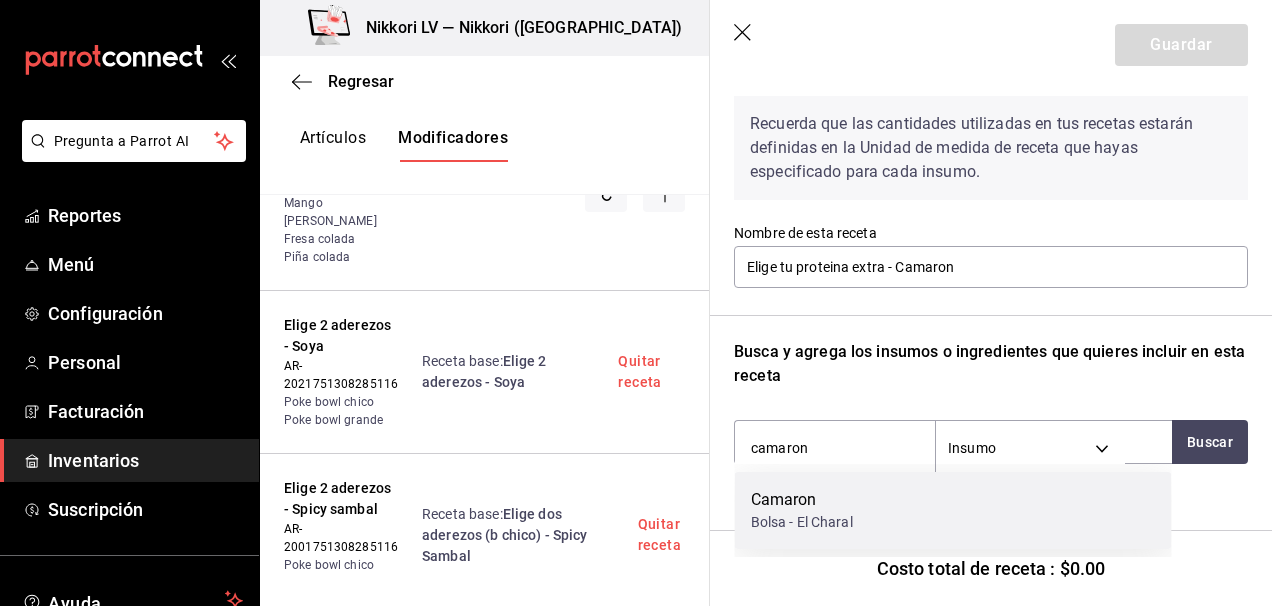 click on "Bolsa - El Charal" at bounding box center [802, 522] 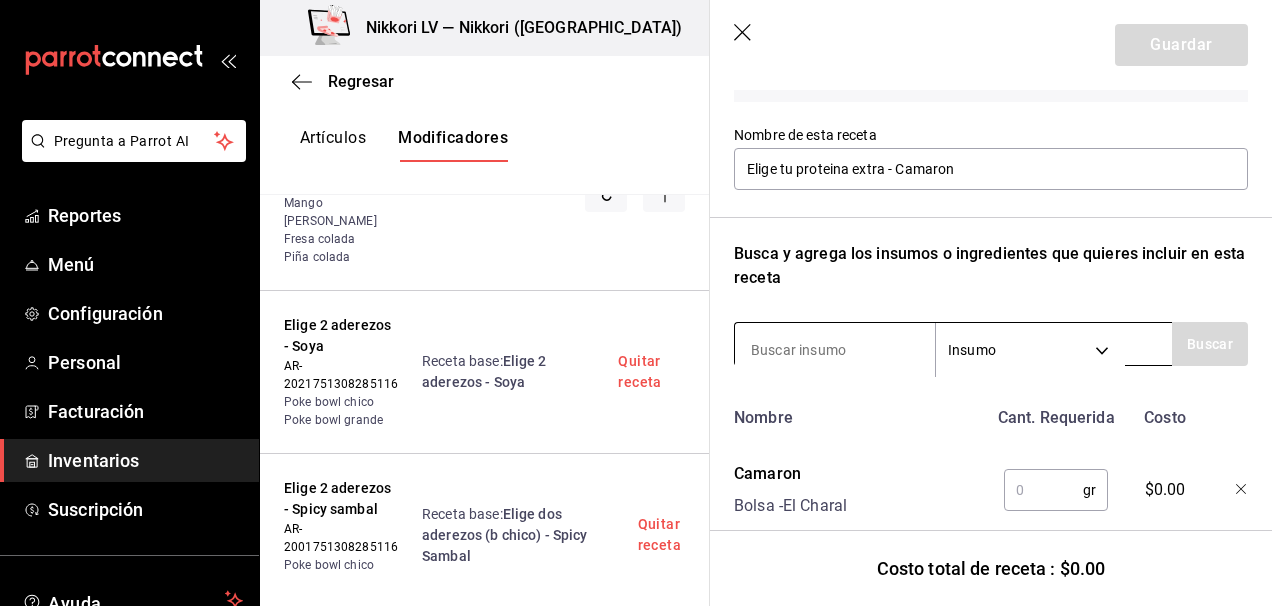 scroll, scrollTop: 177, scrollLeft: 0, axis: vertical 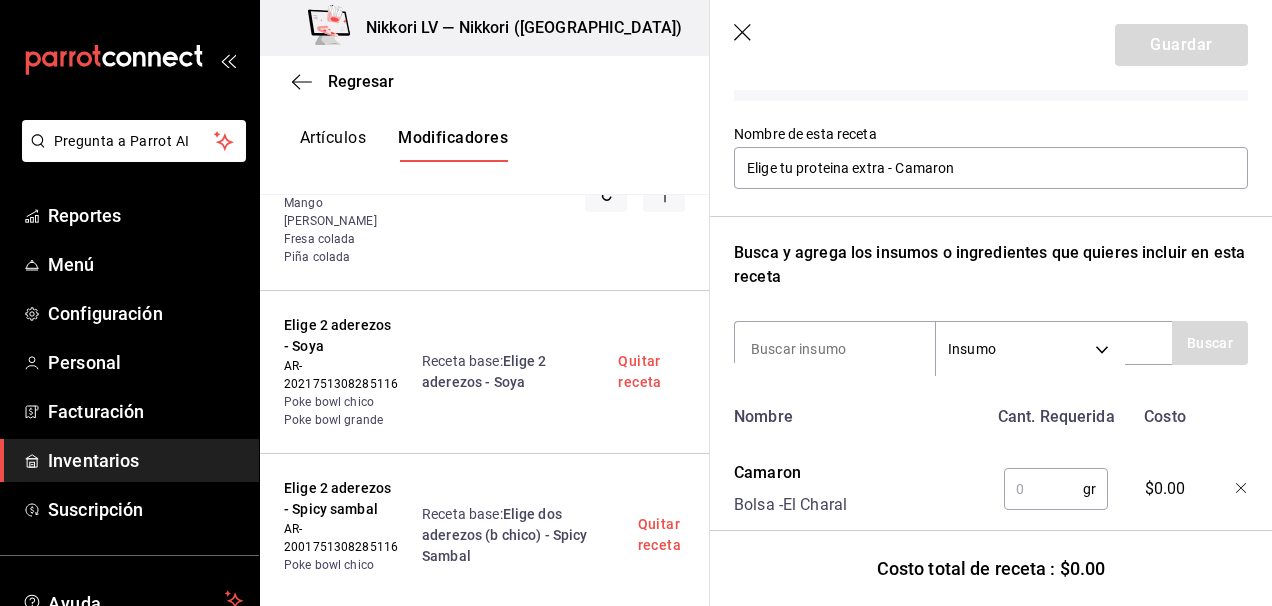 click at bounding box center [1043, 489] 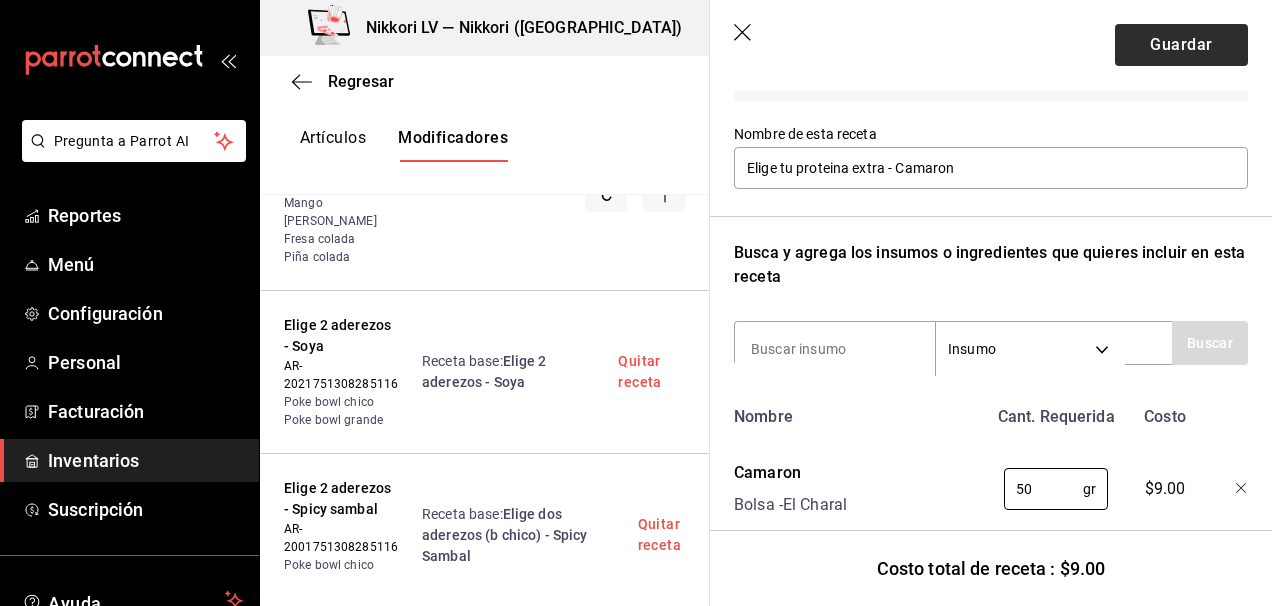 type on "50" 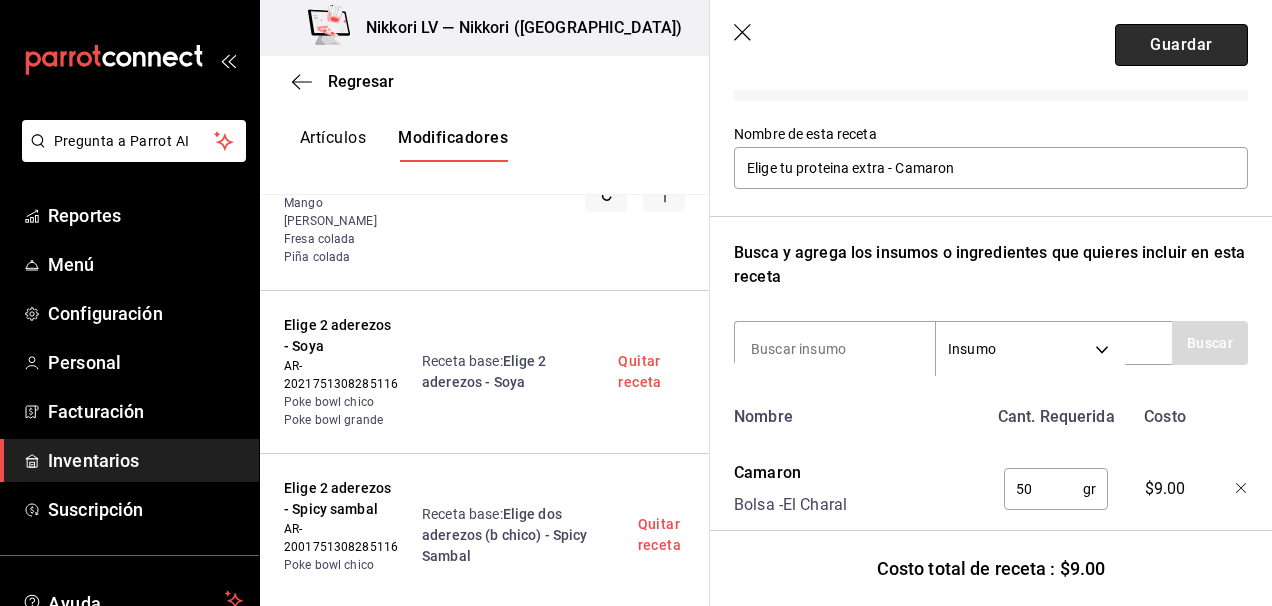 click on "Guardar" at bounding box center (1181, 45) 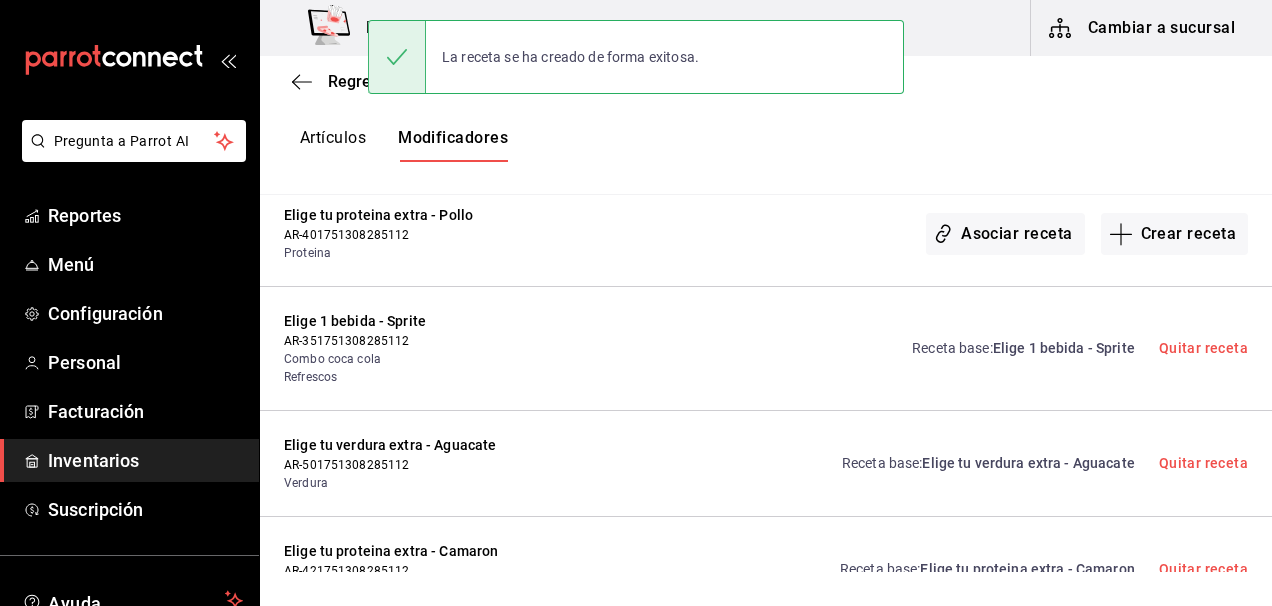 scroll, scrollTop: 0, scrollLeft: 0, axis: both 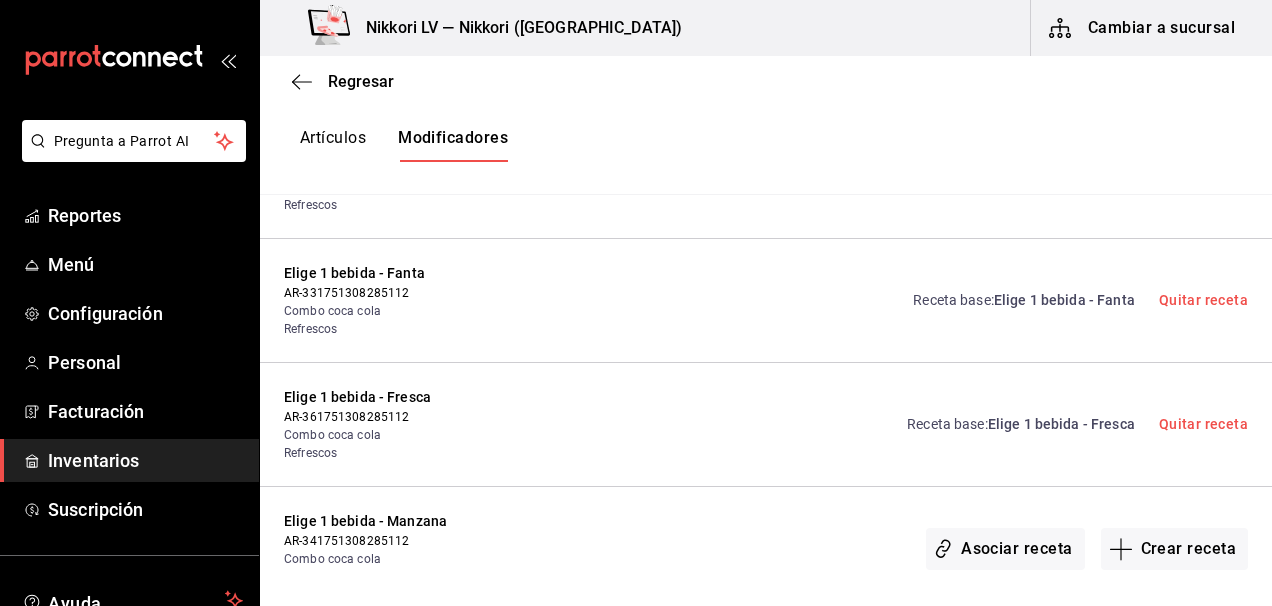 drag, startPoint x: 1147, startPoint y: 438, endPoint x: 1018, endPoint y: 420, distance: 130.24976 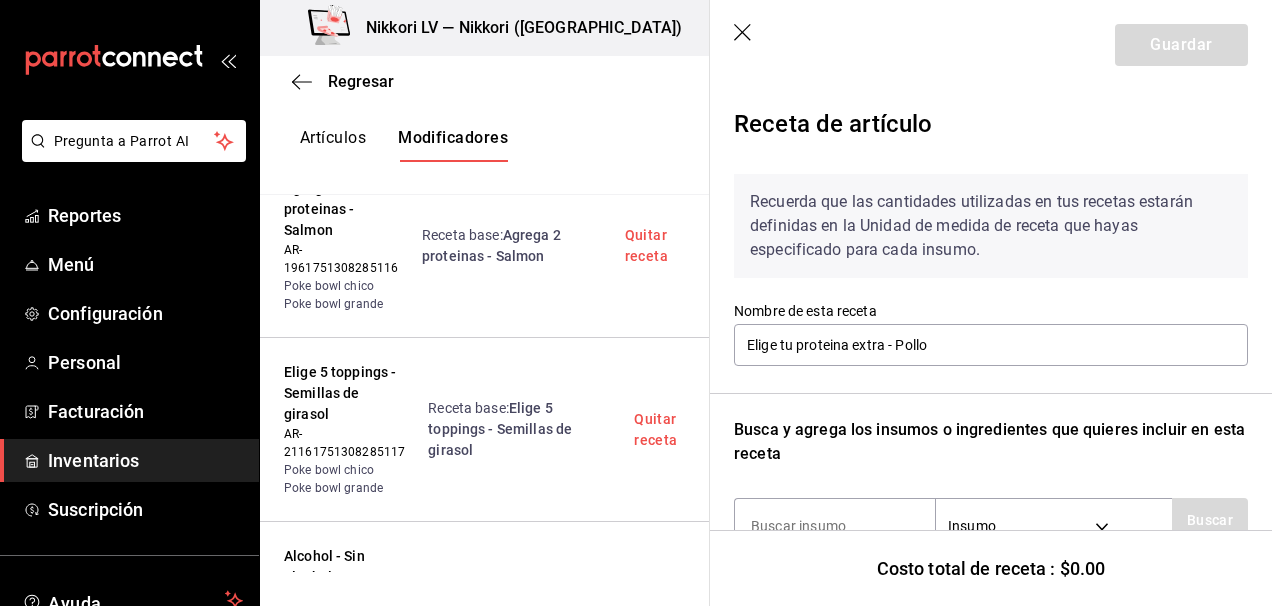 scroll, scrollTop: 98, scrollLeft: 0, axis: vertical 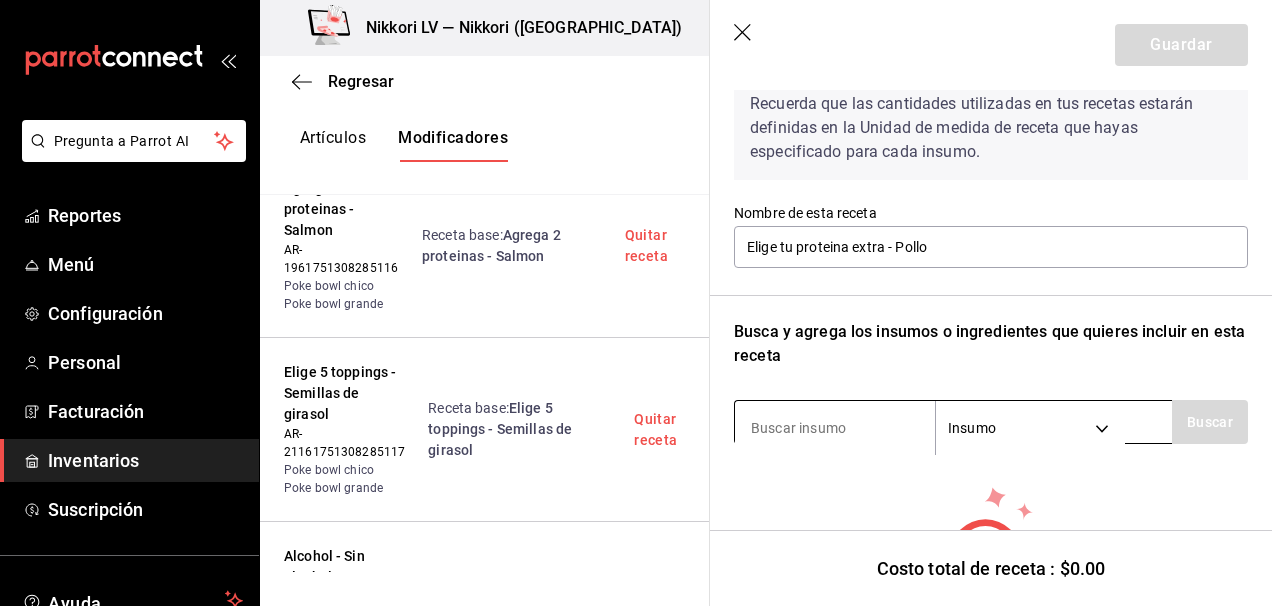 click at bounding box center [835, 428] 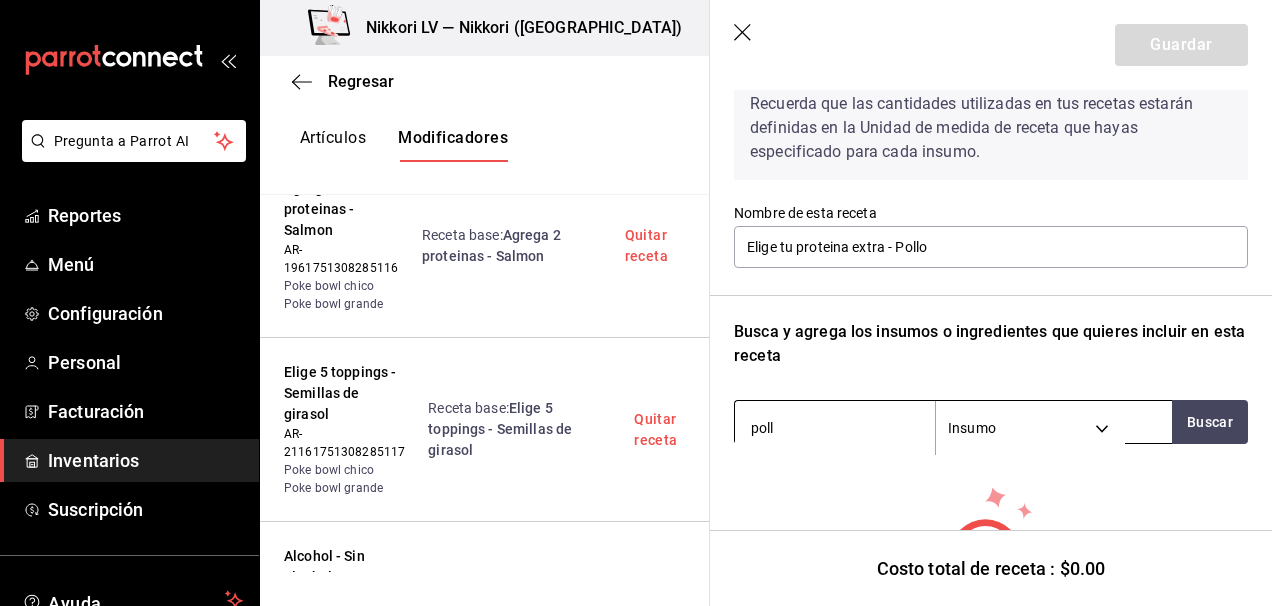 type on "pollo" 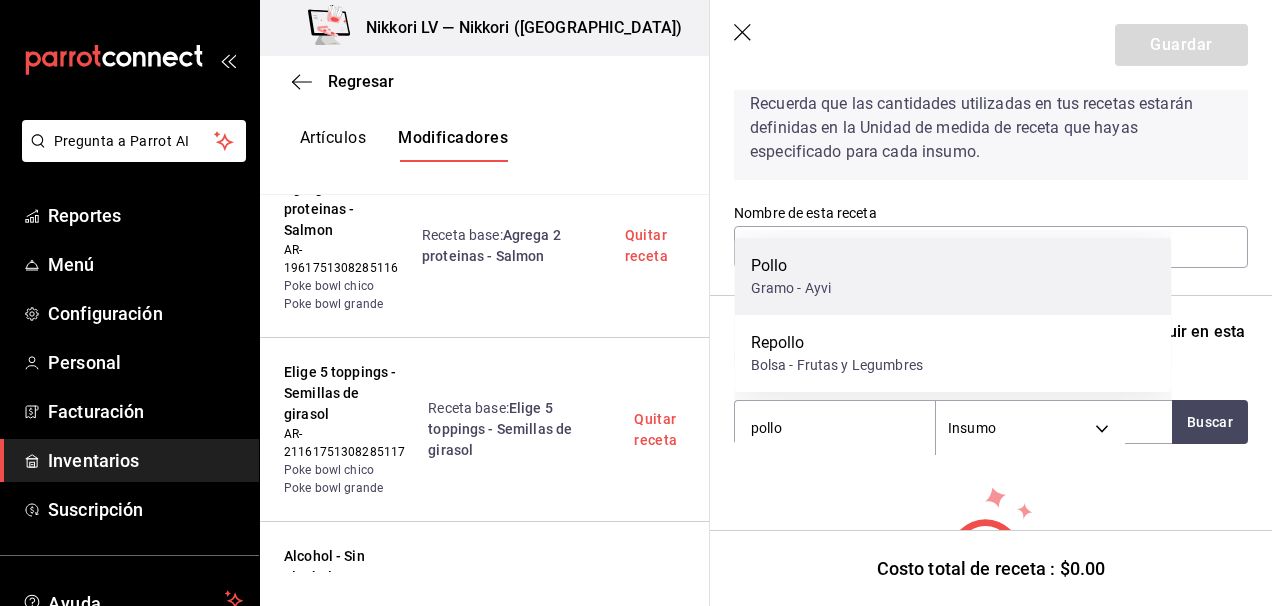 click on "Pollo" at bounding box center [791, 266] 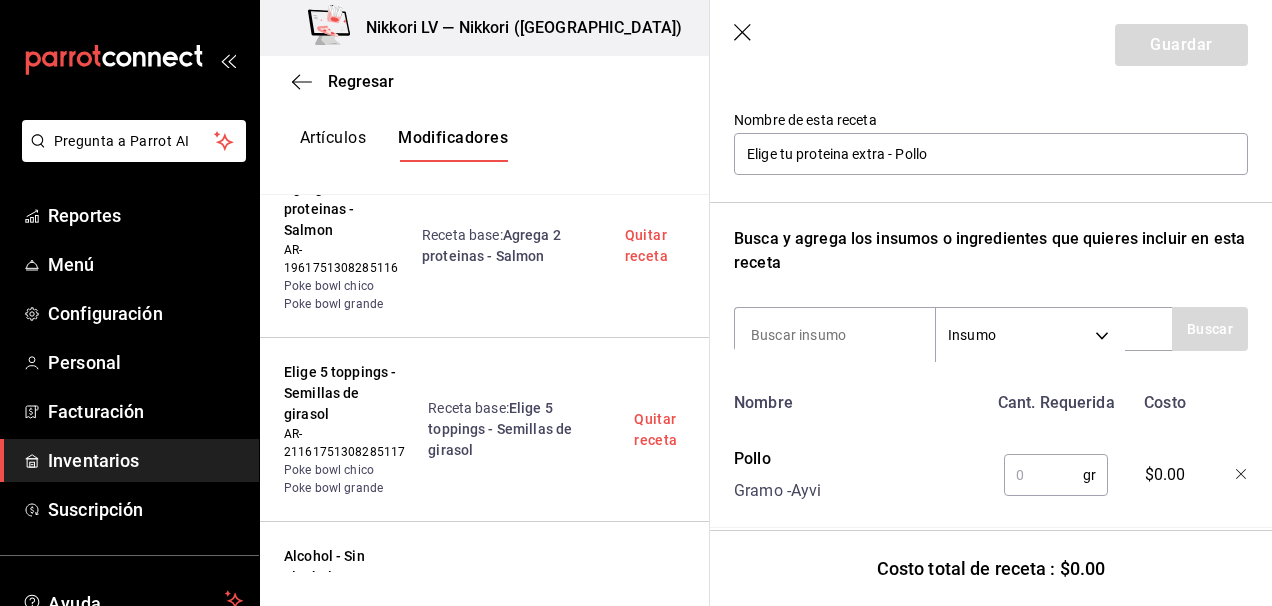 scroll, scrollTop: 217, scrollLeft: 0, axis: vertical 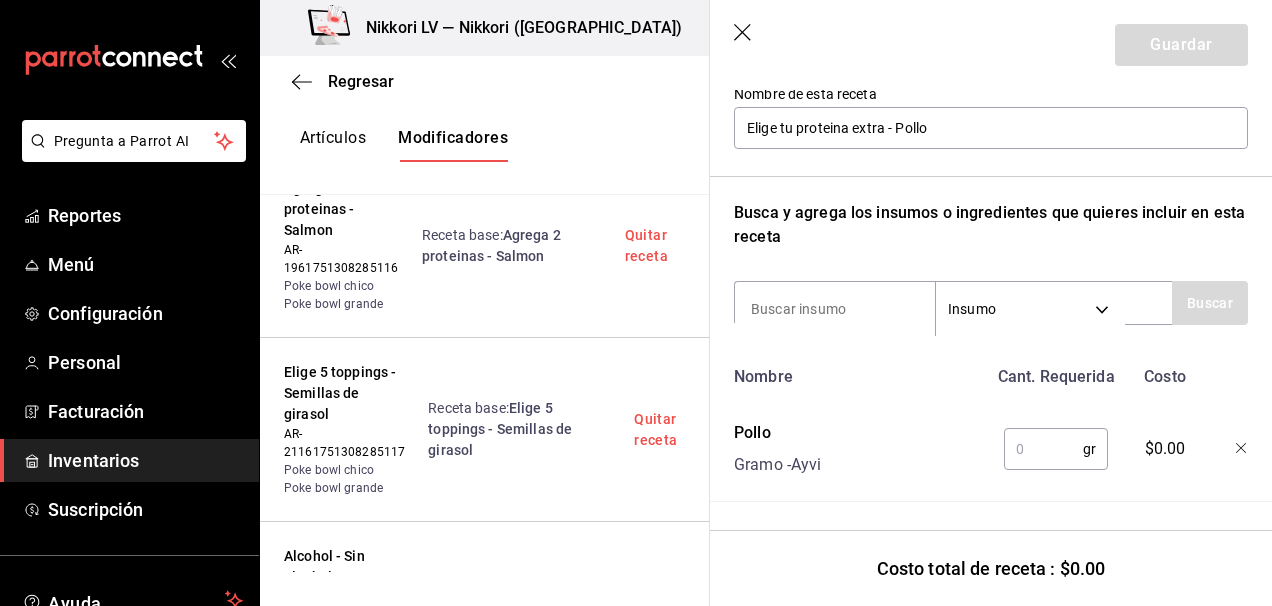 click at bounding box center (1043, 449) 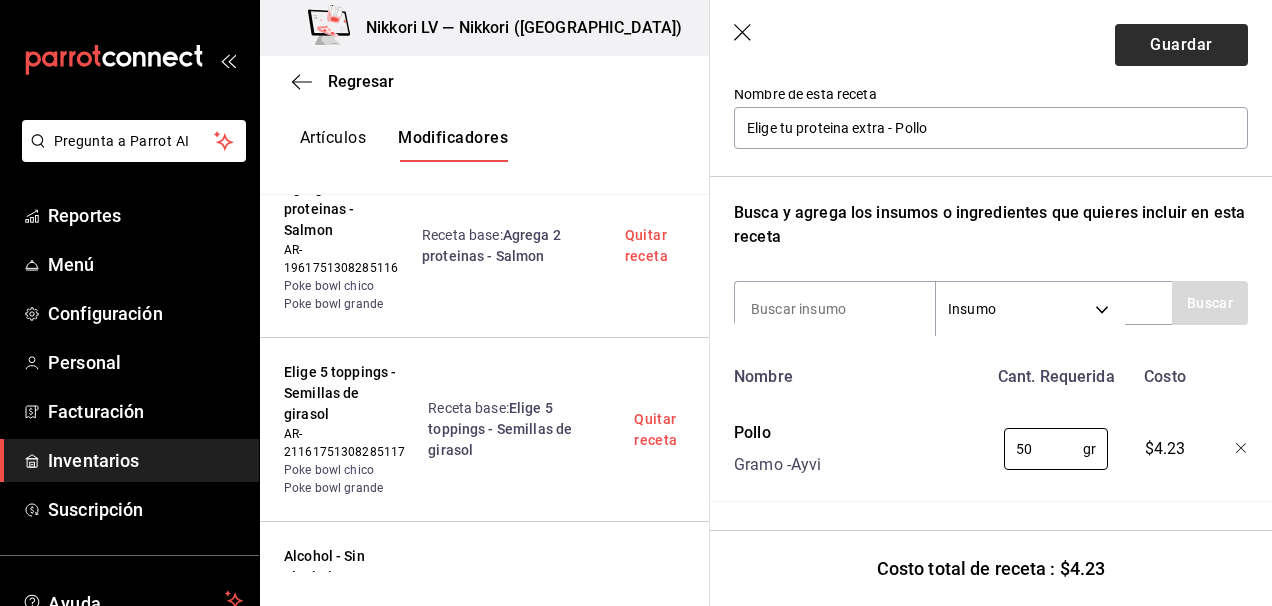 type on "50" 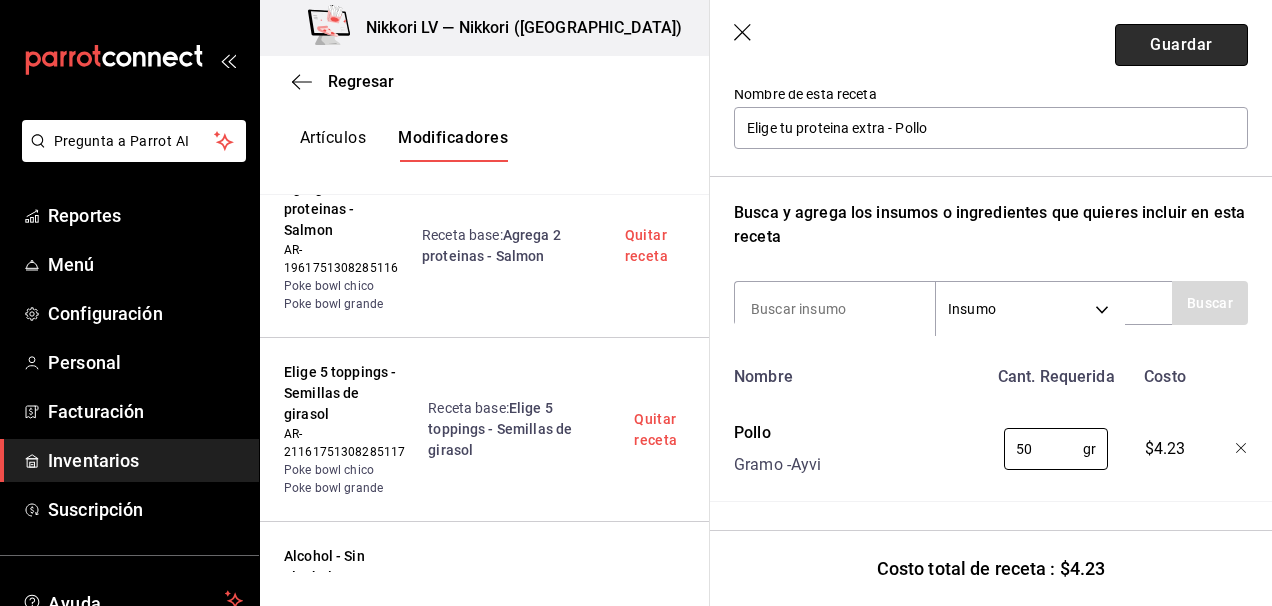 click on "Guardar" at bounding box center (1181, 45) 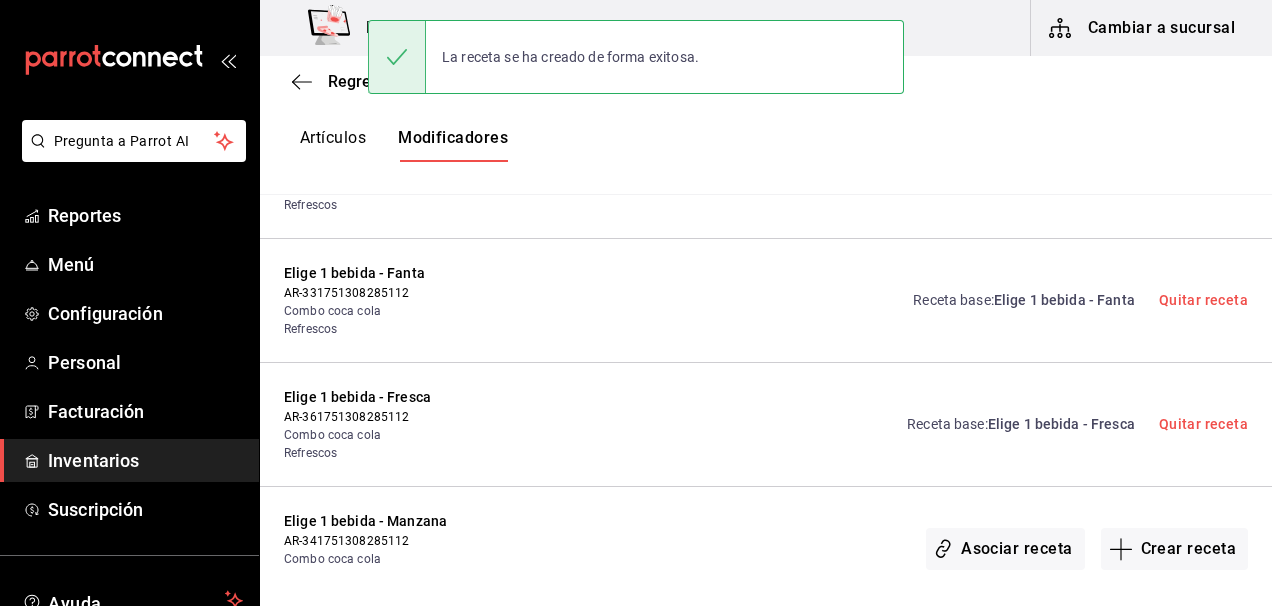 scroll, scrollTop: 0, scrollLeft: 0, axis: both 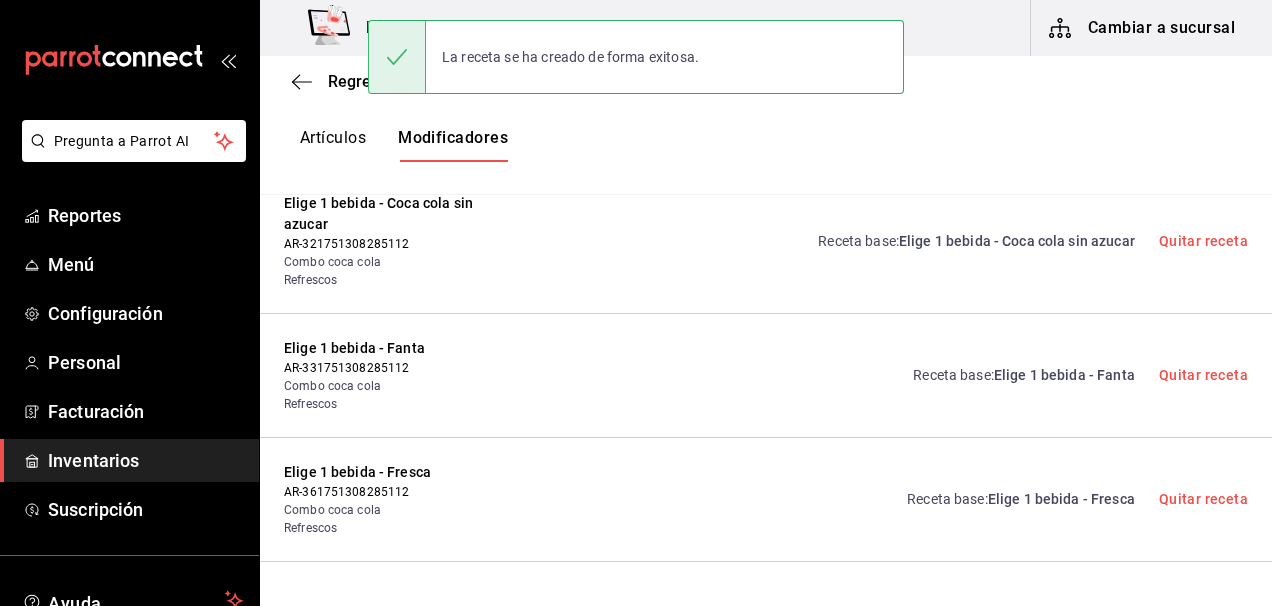 click 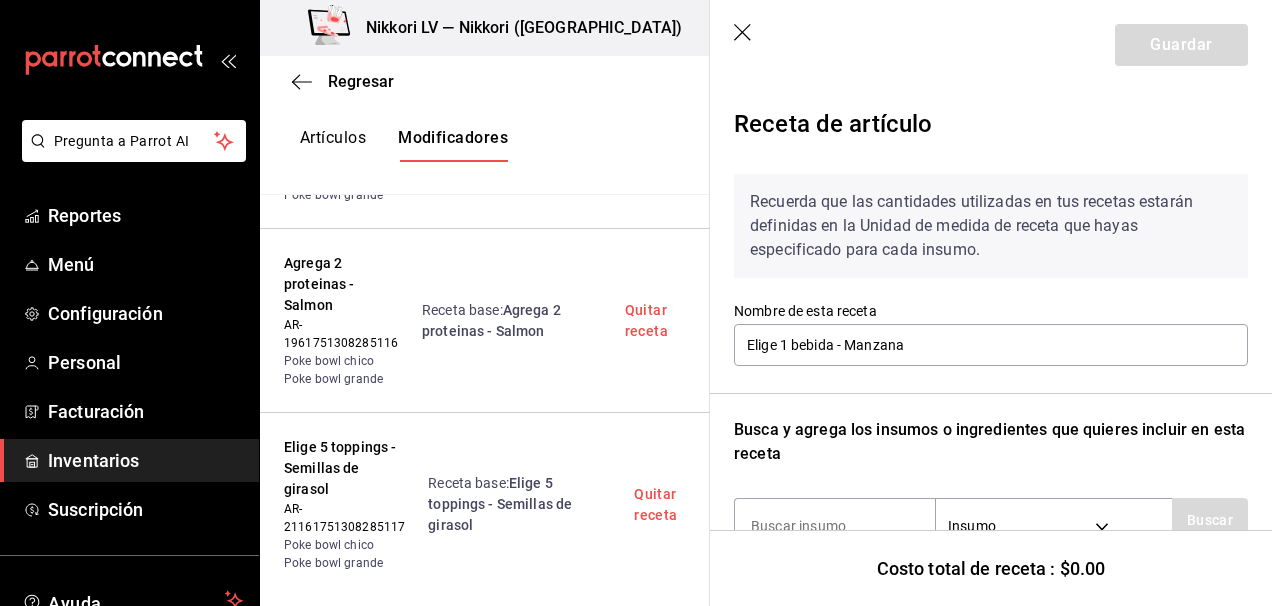 scroll, scrollTop: 122, scrollLeft: 0, axis: vertical 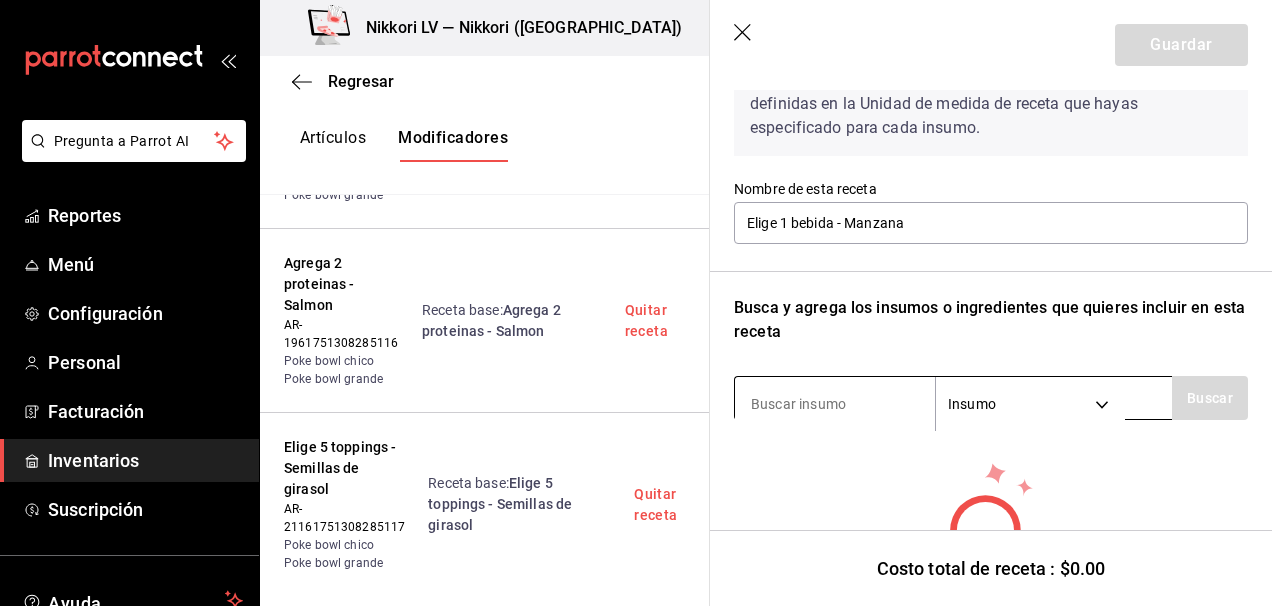 click at bounding box center [835, 404] 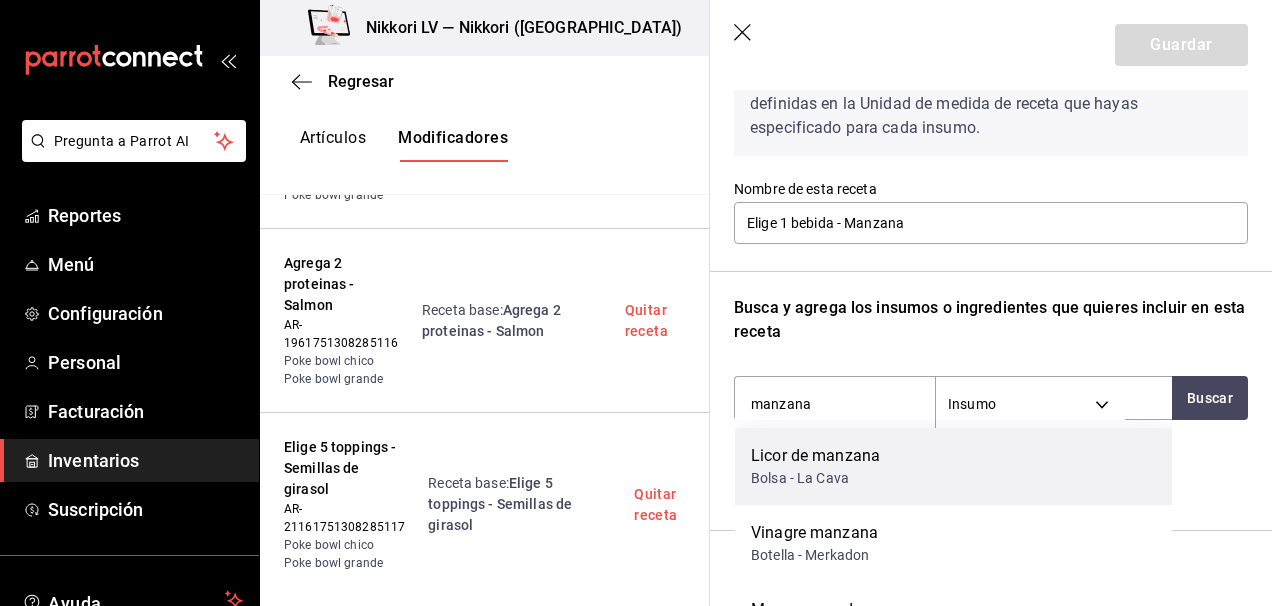 scroll, scrollTop: 28, scrollLeft: 0, axis: vertical 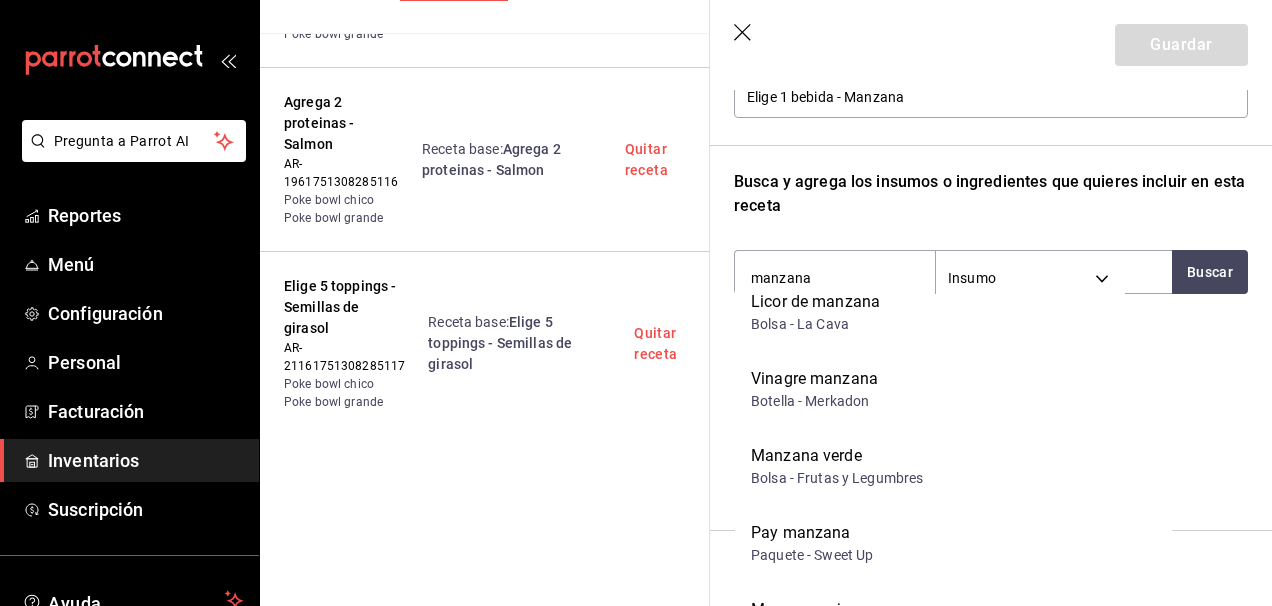 type on "manzana" 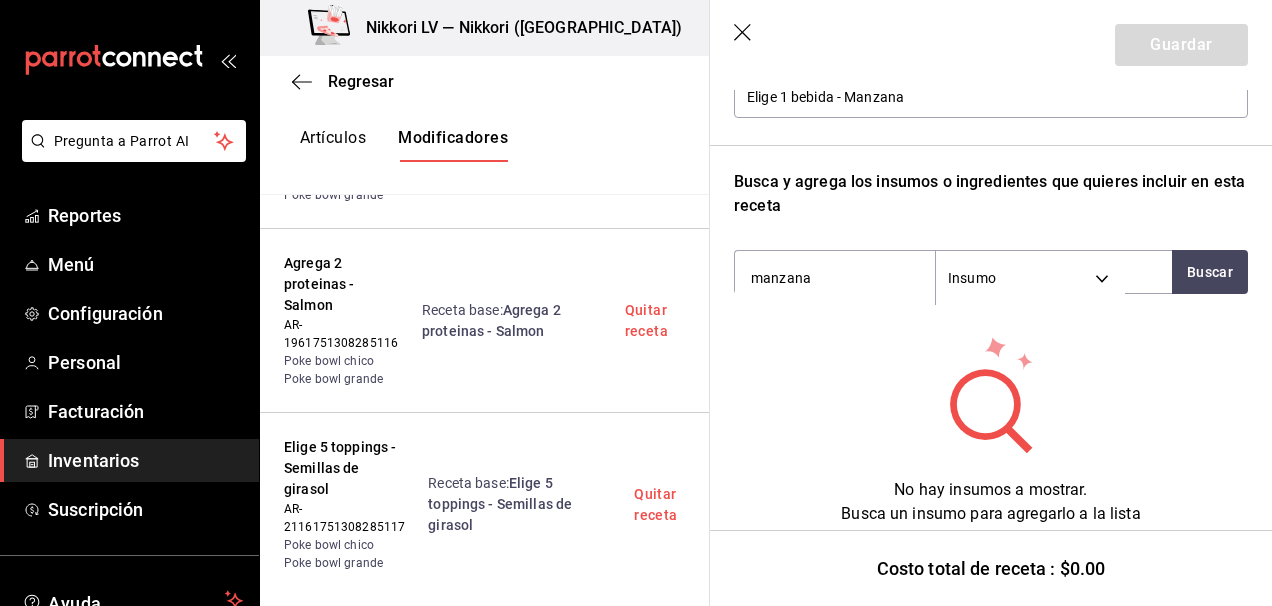 scroll, scrollTop: 0, scrollLeft: 0, axis: both 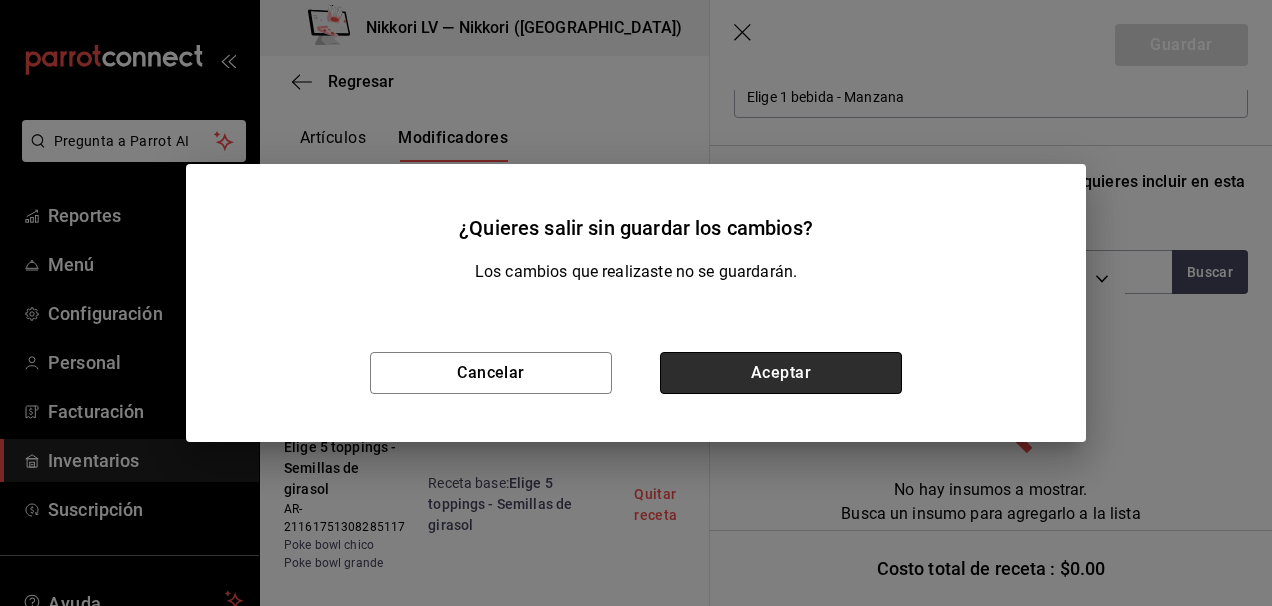 click on "Aceptar" at bounding box center [781, 373] 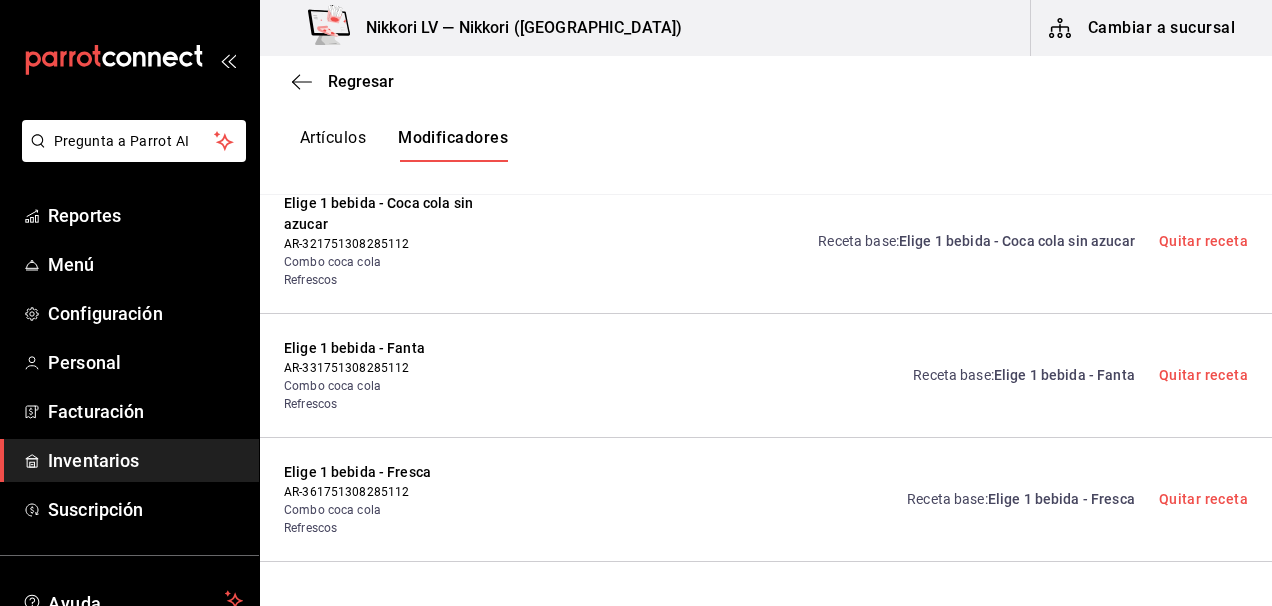 scroll, scrollTop: 0, scrollLeft: 0, axis: both 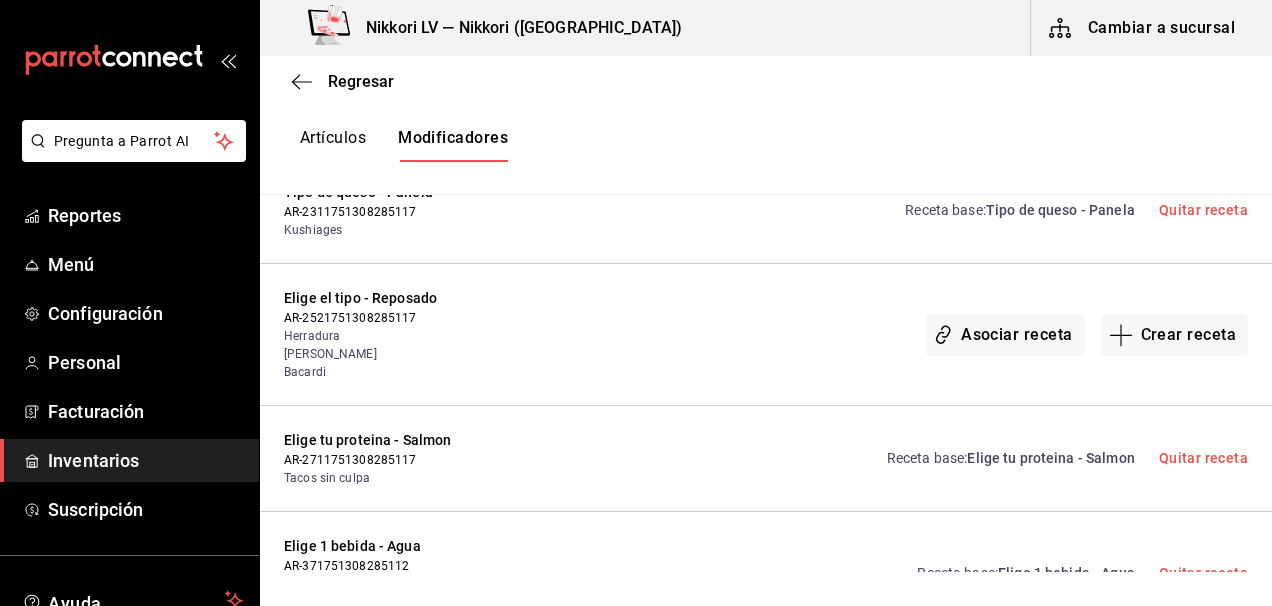 click on "Crear receta" at bounding box center [1175, 689] 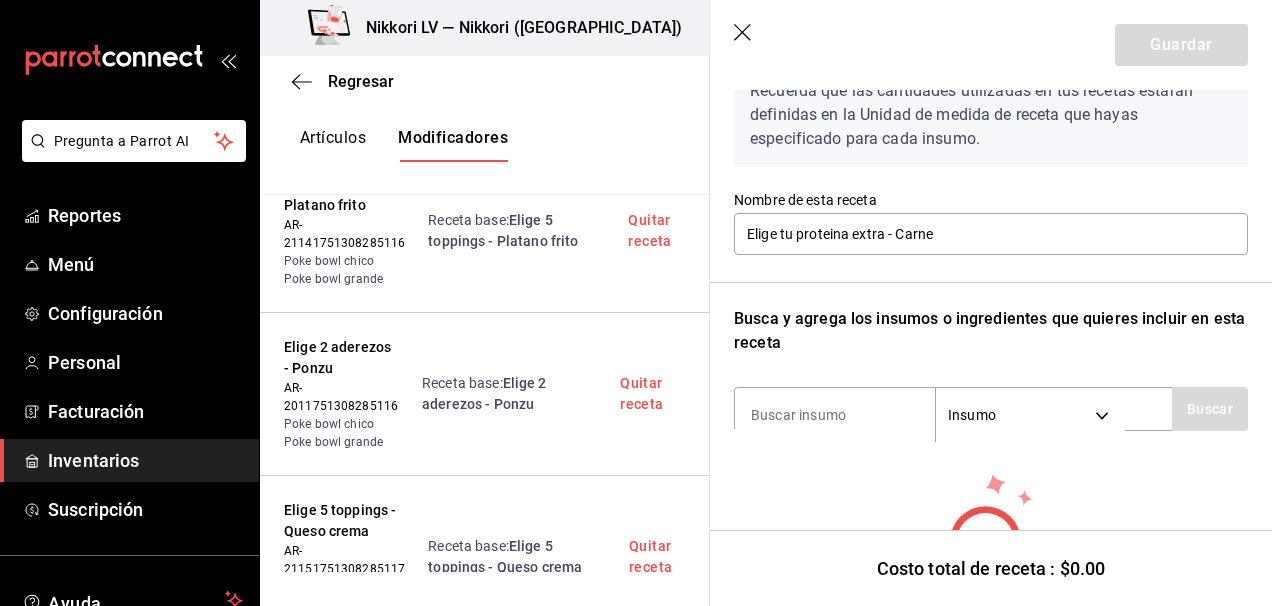 scroll, scrollTop: 160, scrollLeft: 0, axis: vertical 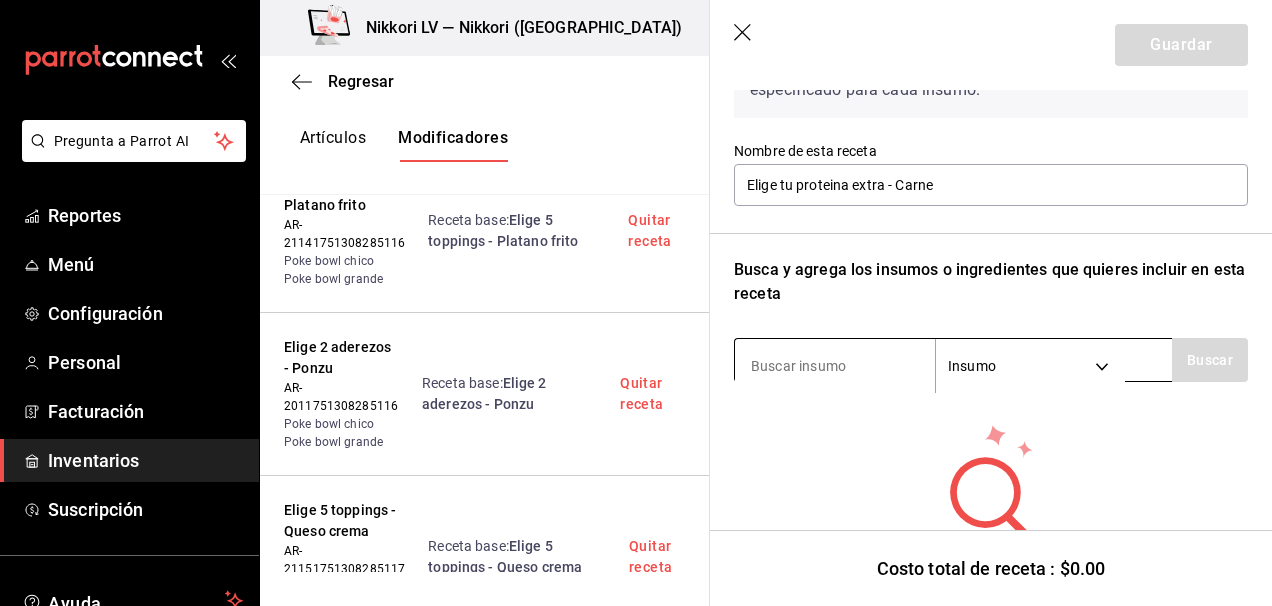 click at bounding box center [835, 366] 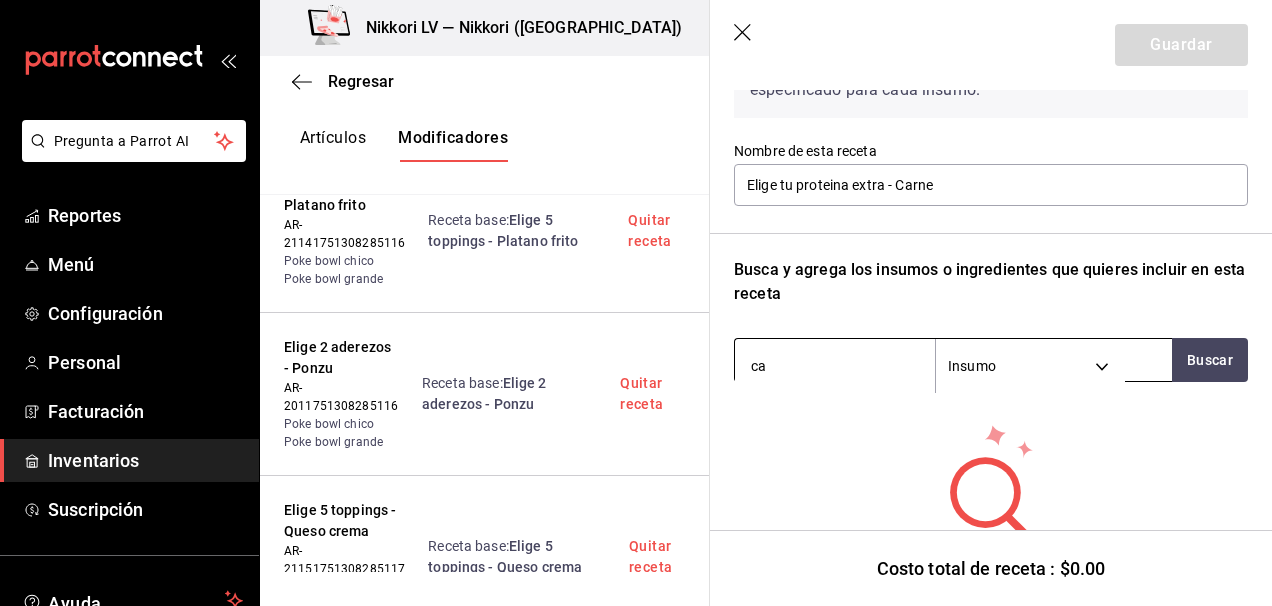 type on "c" 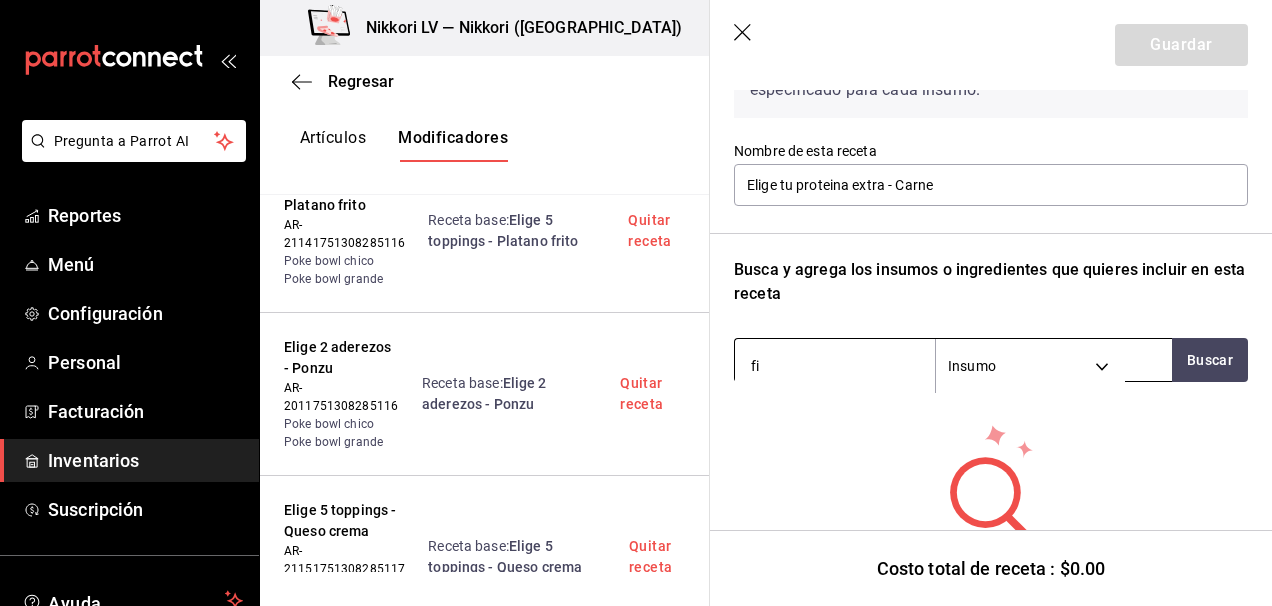 type on "f" 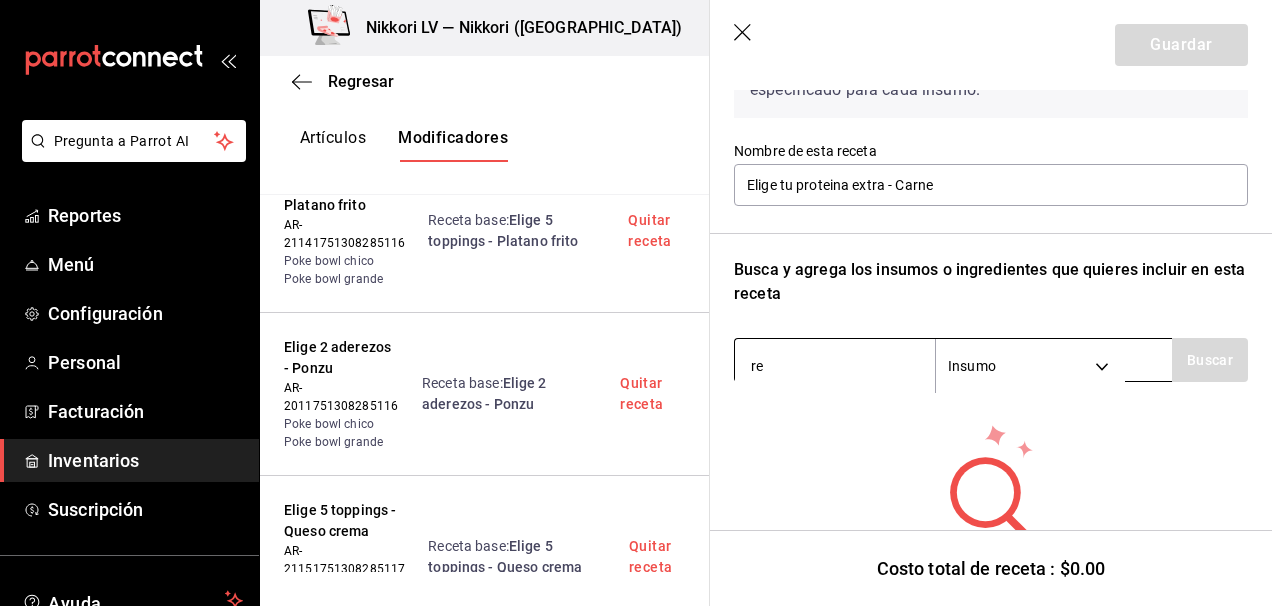 type on "res" 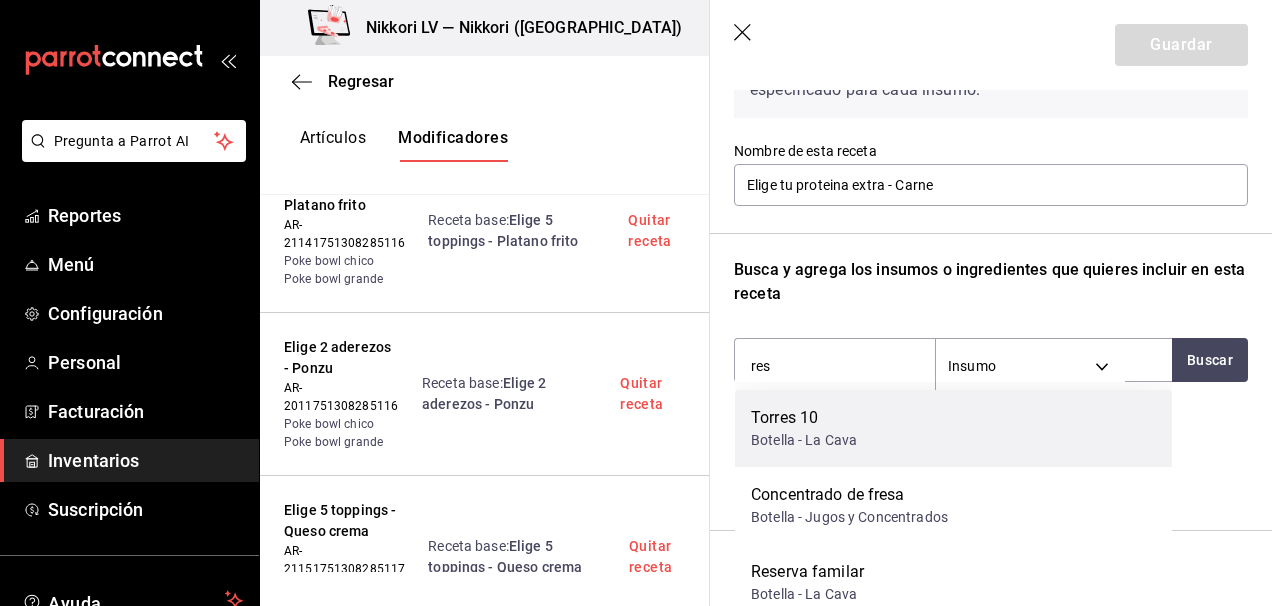 scroll, scrollTop: 28, scrollLeft: 0, axis: vertical 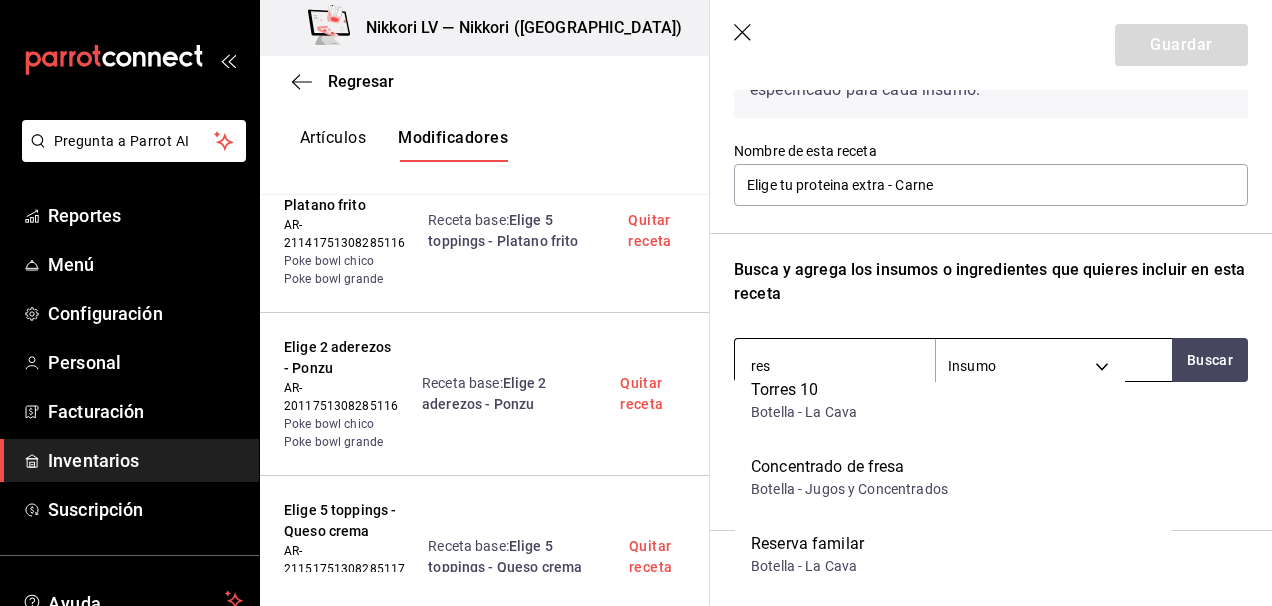 click on "res" at bounding box center (835, 366) 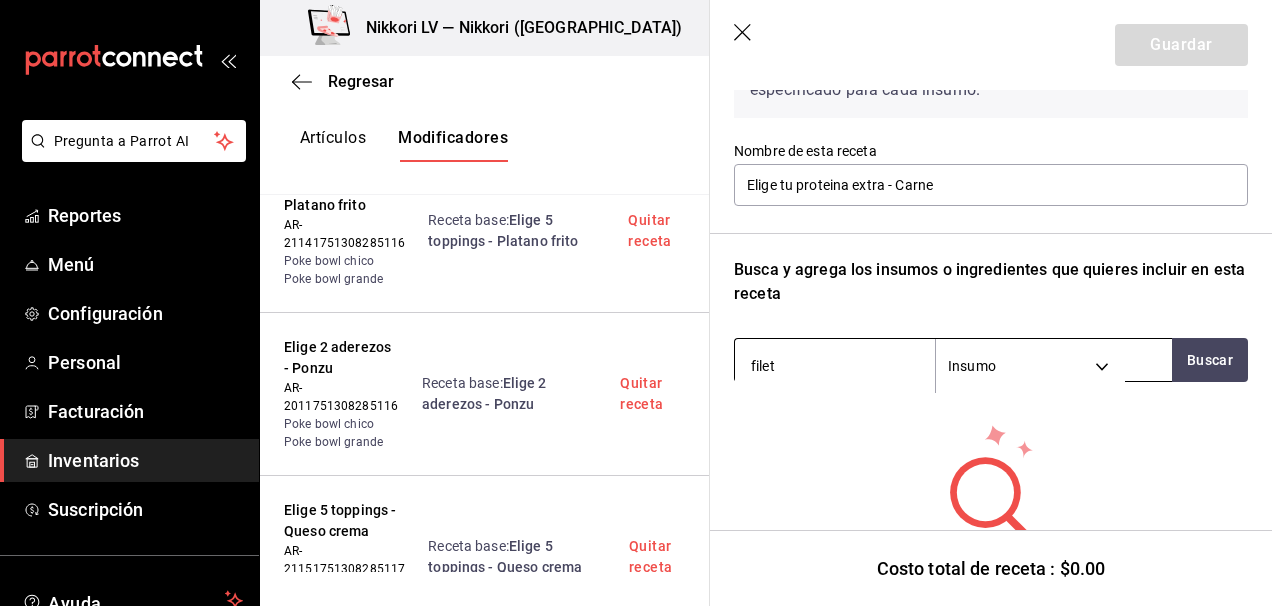 type on "filete" 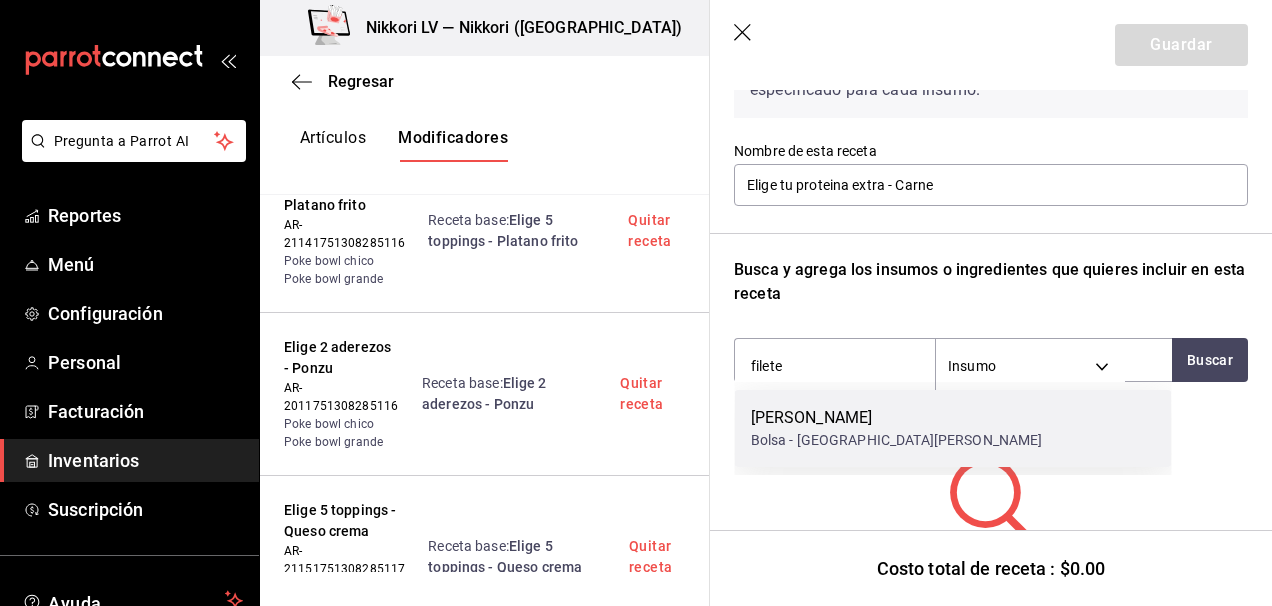 click on "Bolsa - San Juan" at bounding box center [897, 440] 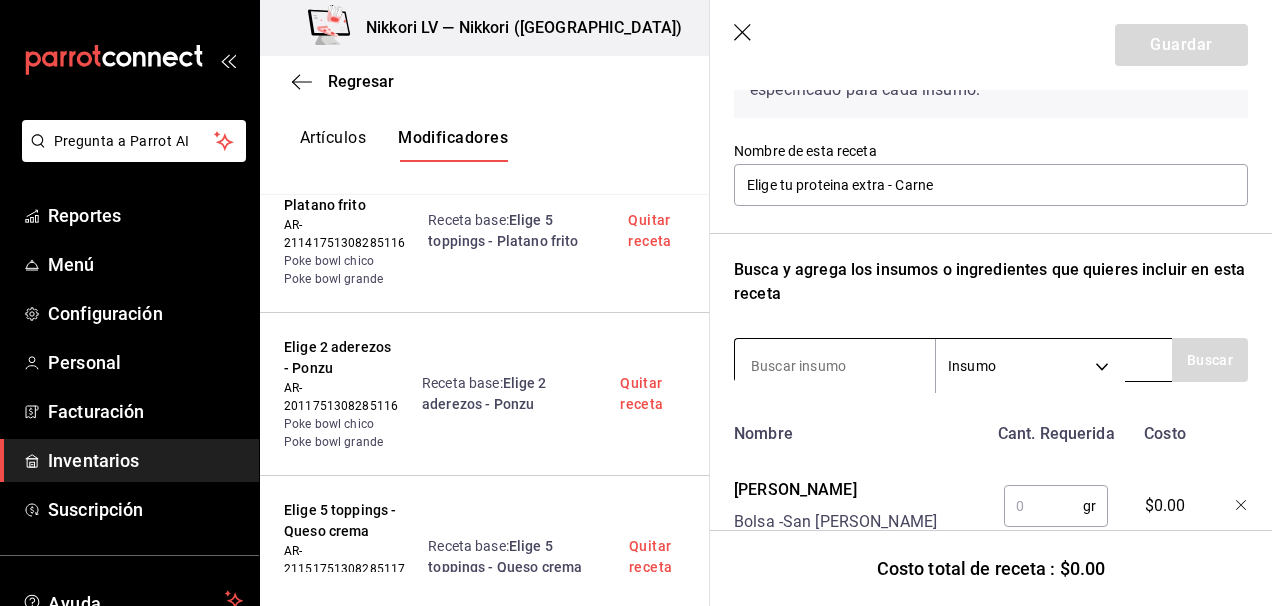 click at bounding box center (835, 366) 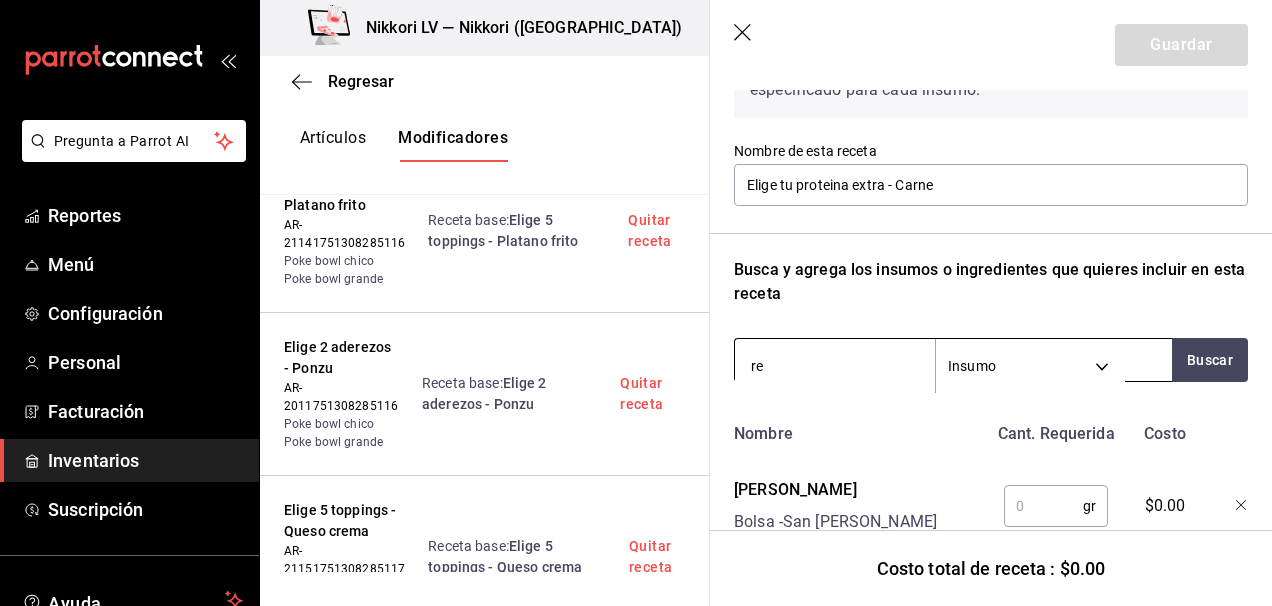 type on "r" 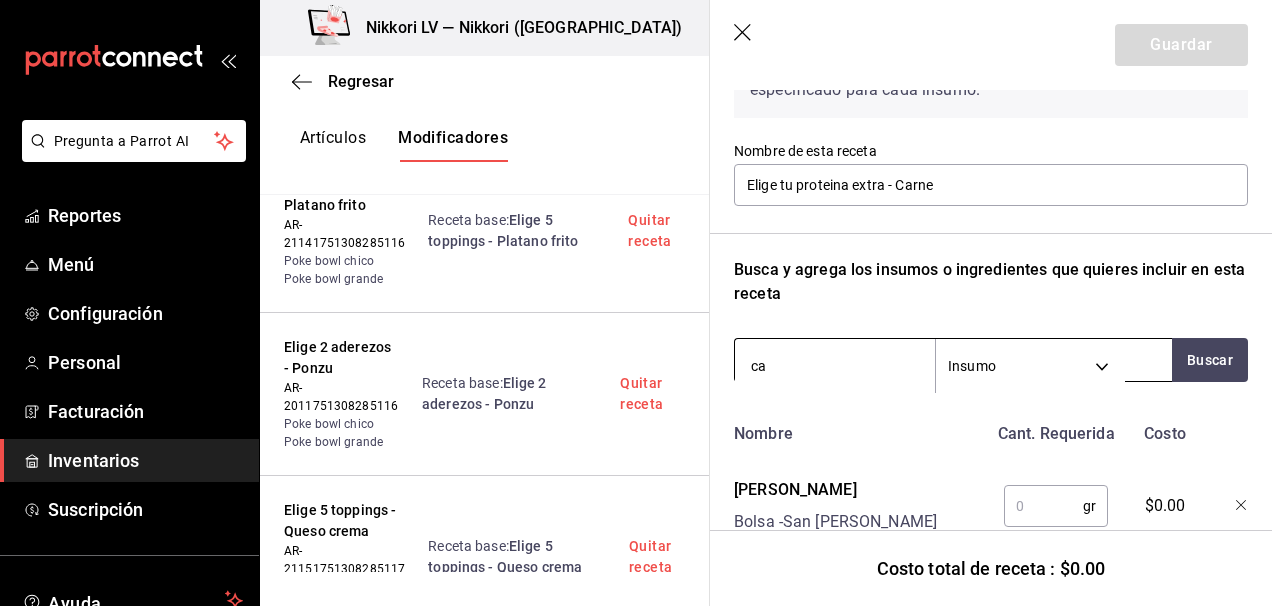 type on "c" 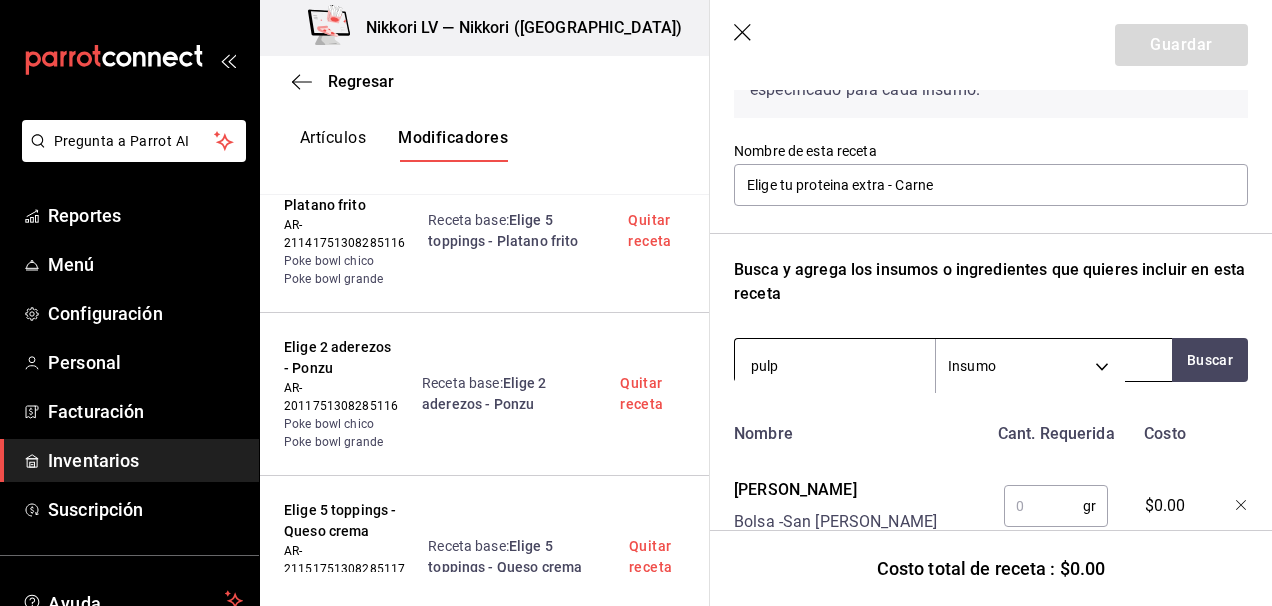 type on "pulpa" 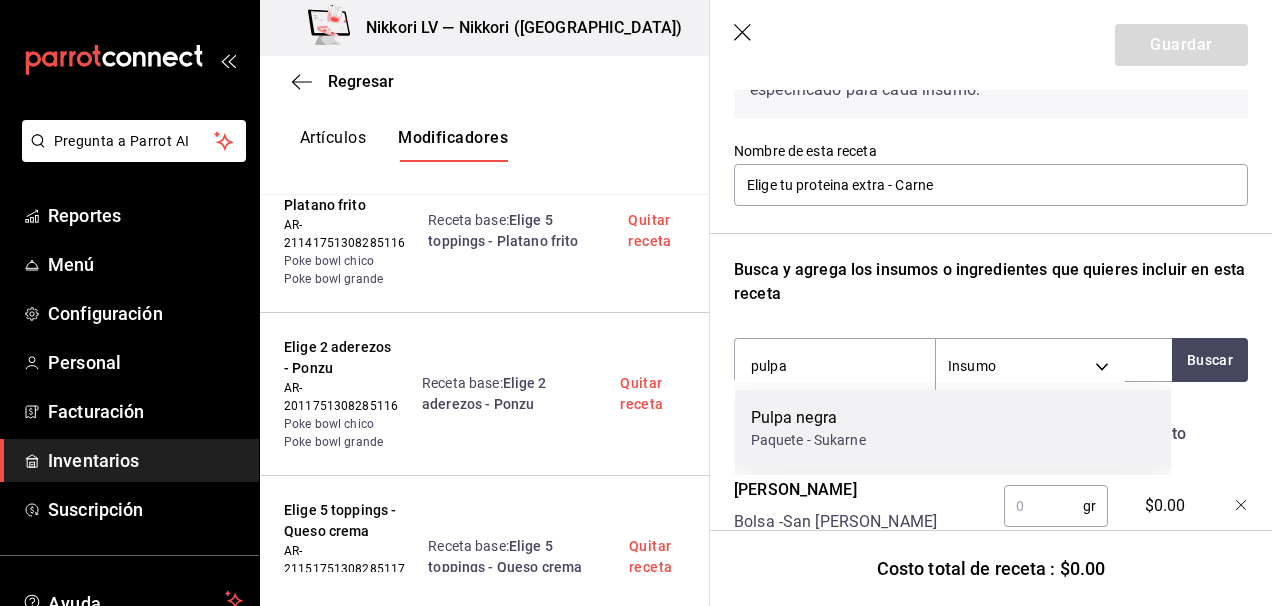 click on "Pulpa negra" at bounding box center (808, 418) 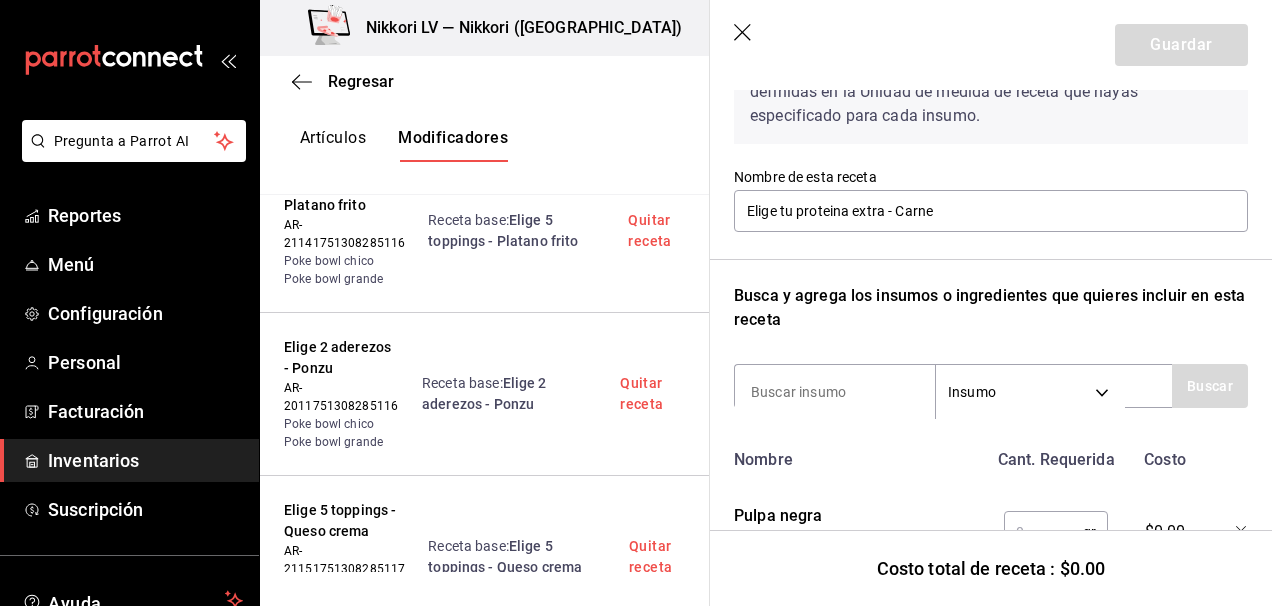 scroll, scrollTop: 322, scrollLeft: 0, axis: vertical 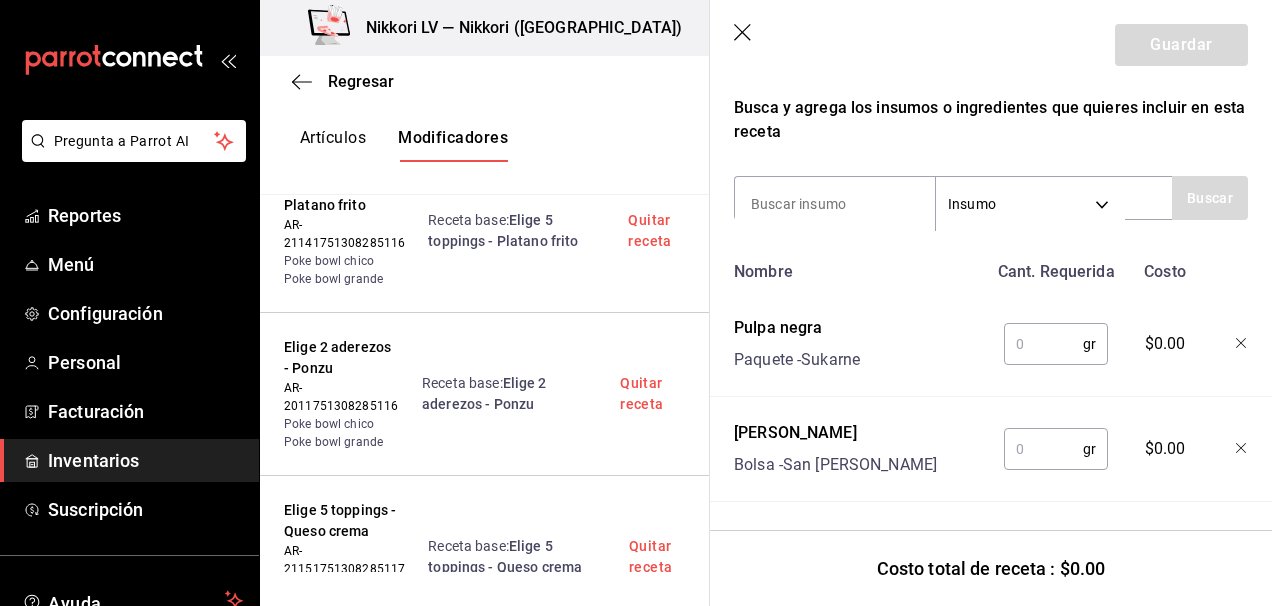 click 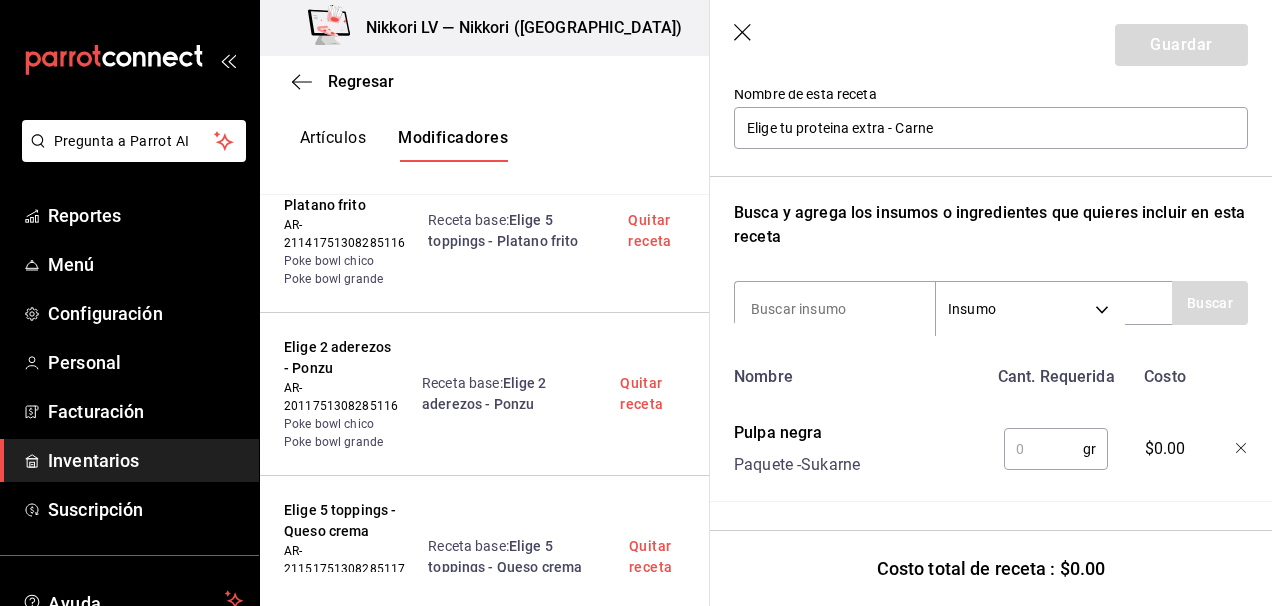click at bounding box center [1043, 449] 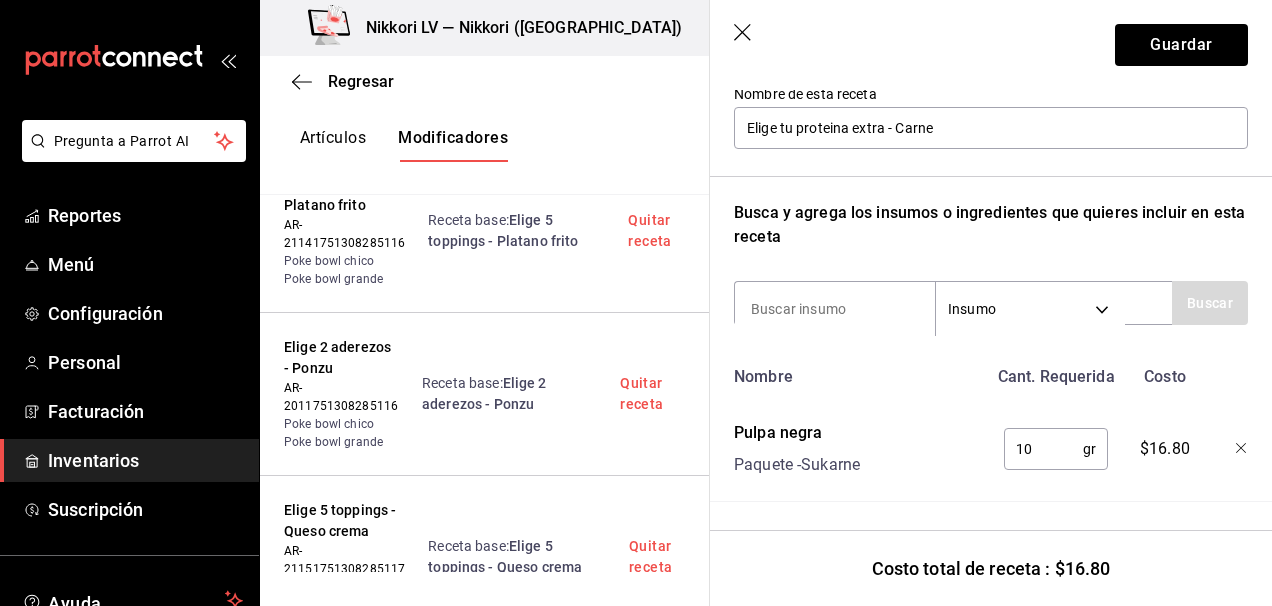 type on "1" 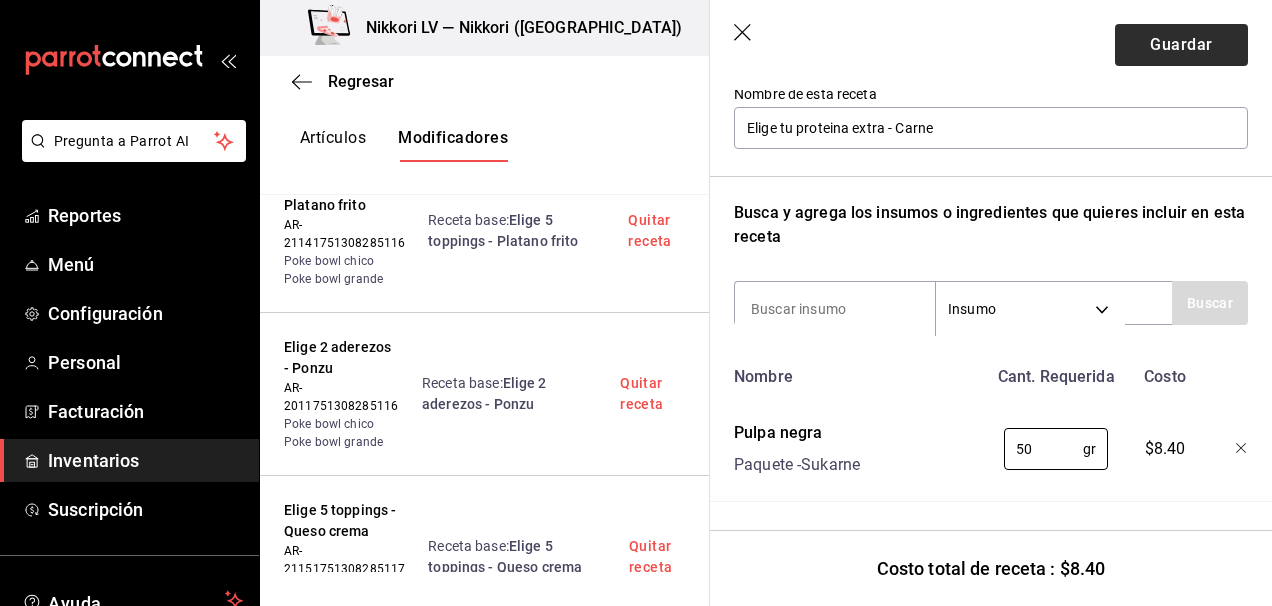 type on "50" 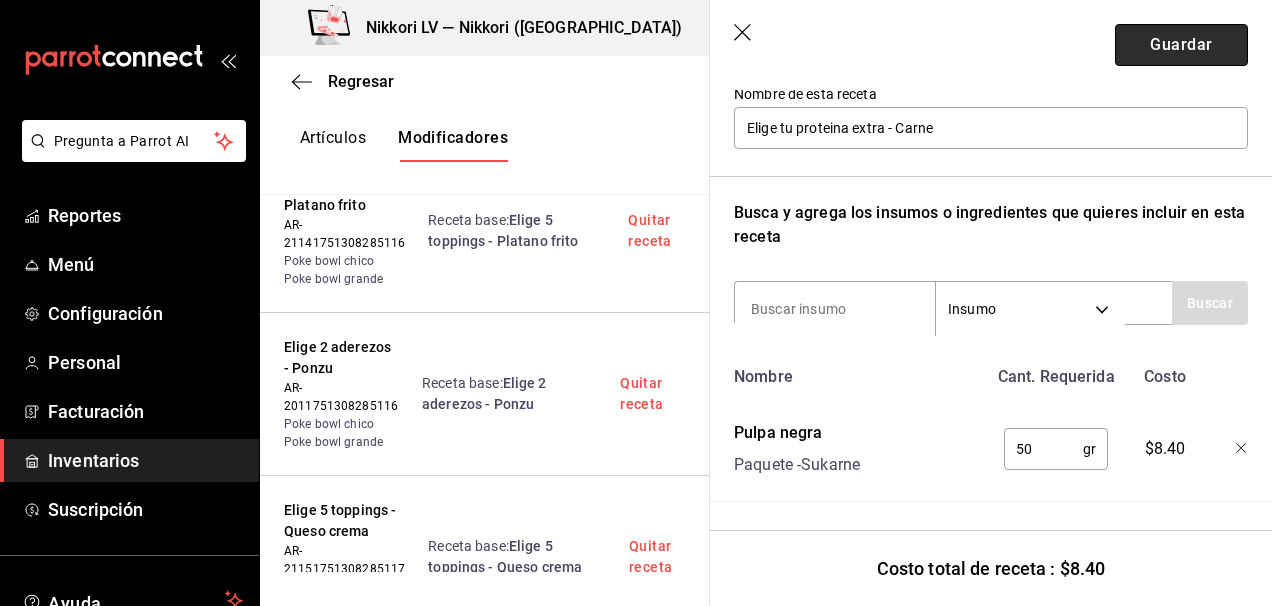 click on "Guardar" at bounding box center [1181, 45] 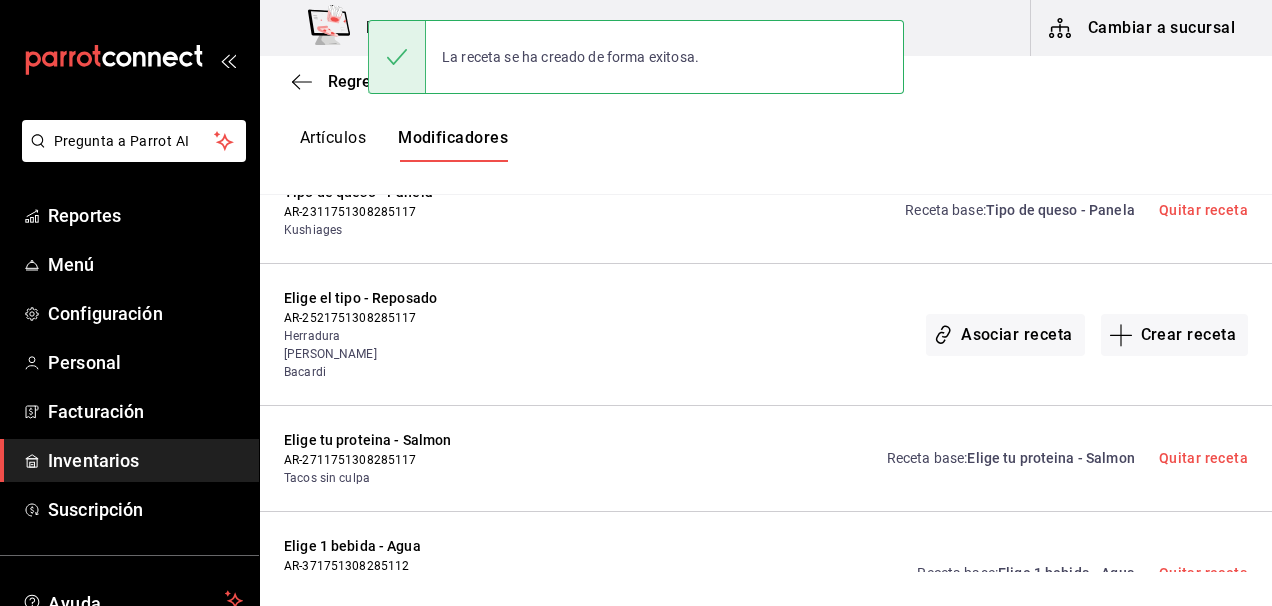 scroll, scrollTop: 0, scrollLeft: 0, axis: both 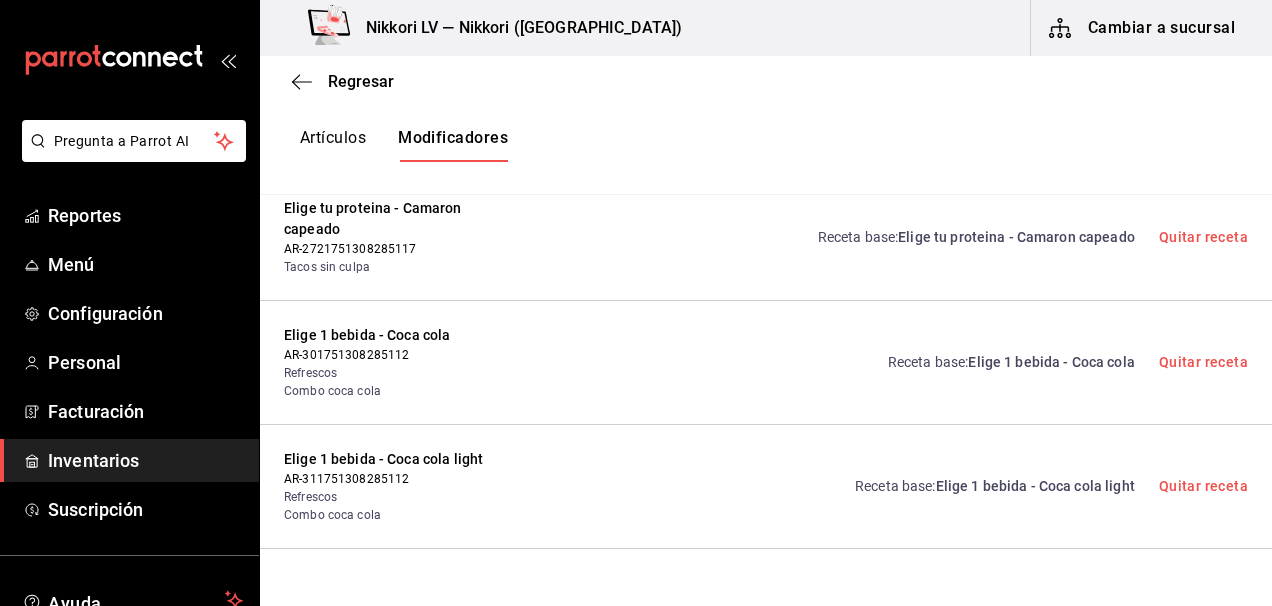 click on "Crear receta" at bounding box center [1175, 621] 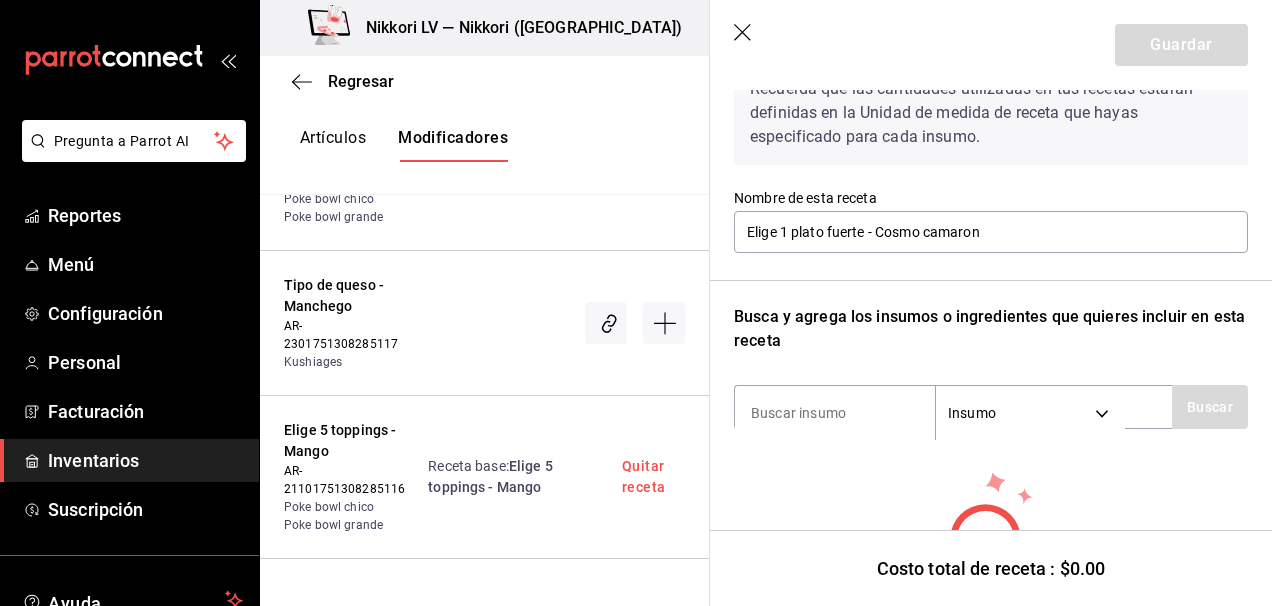 scroll, scrollTop: 115, scrollLeft: 0, axis: vertical 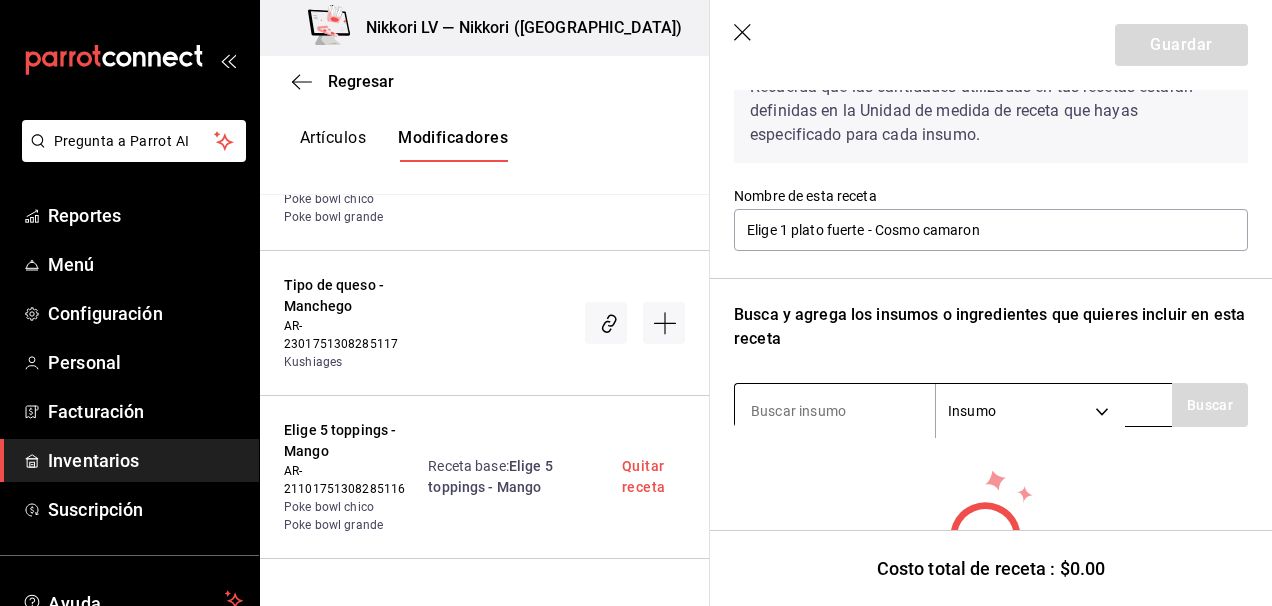 click at bounding box center [835, 411] 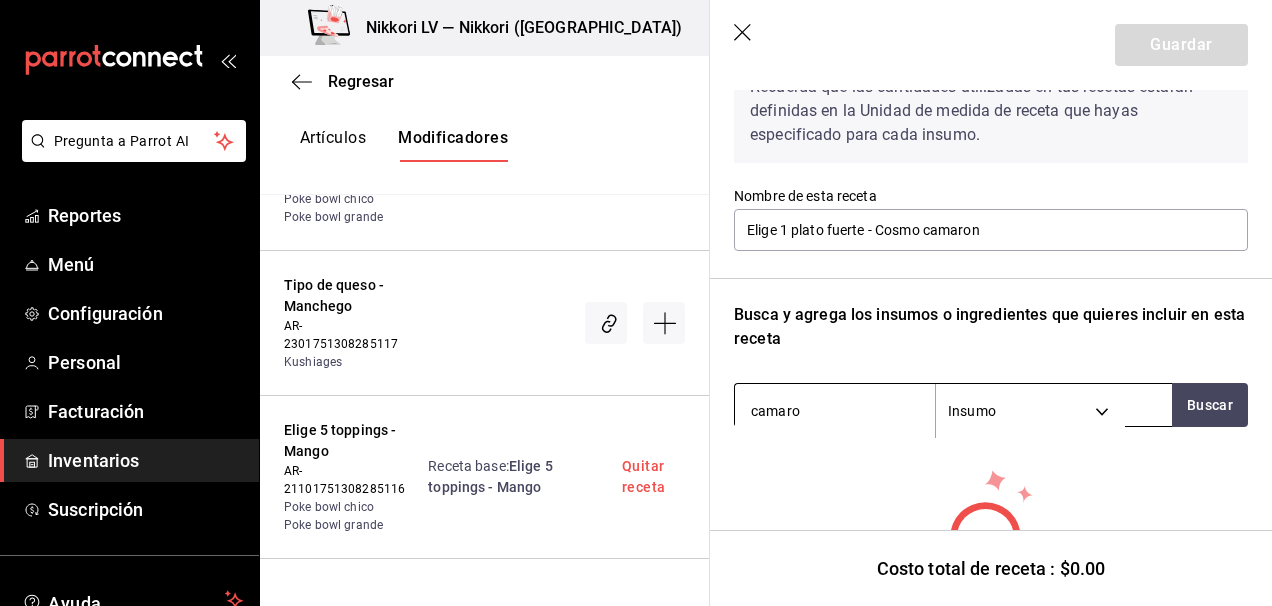 type on "camaron" 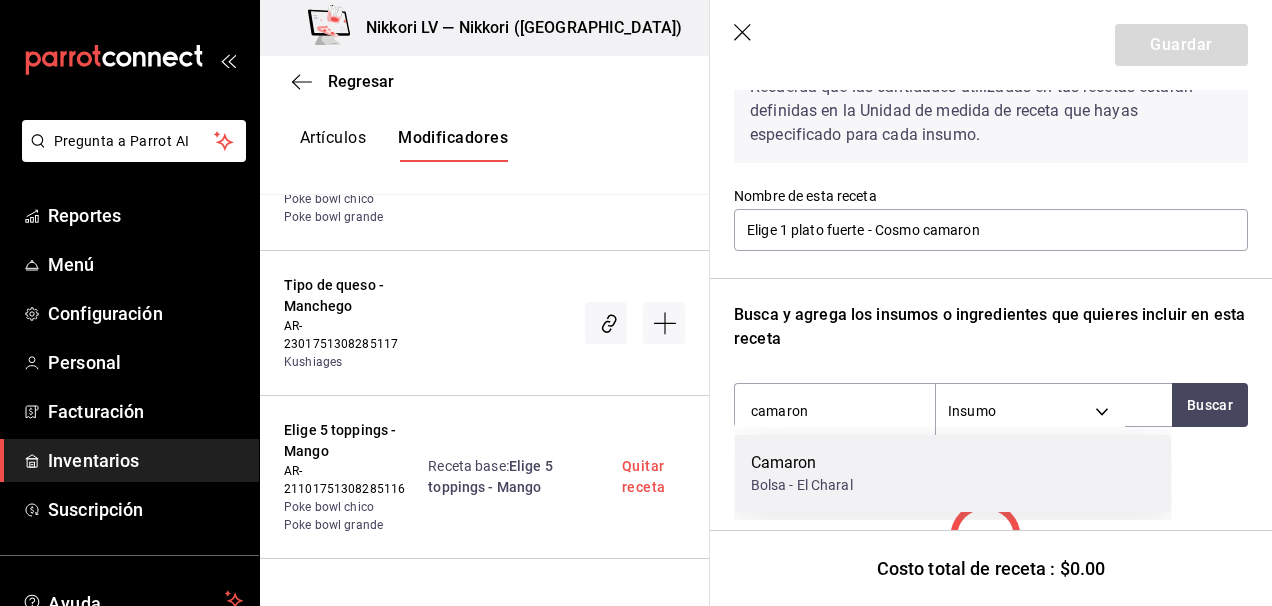 click on "Camaron" at bounding box center (802, 463) 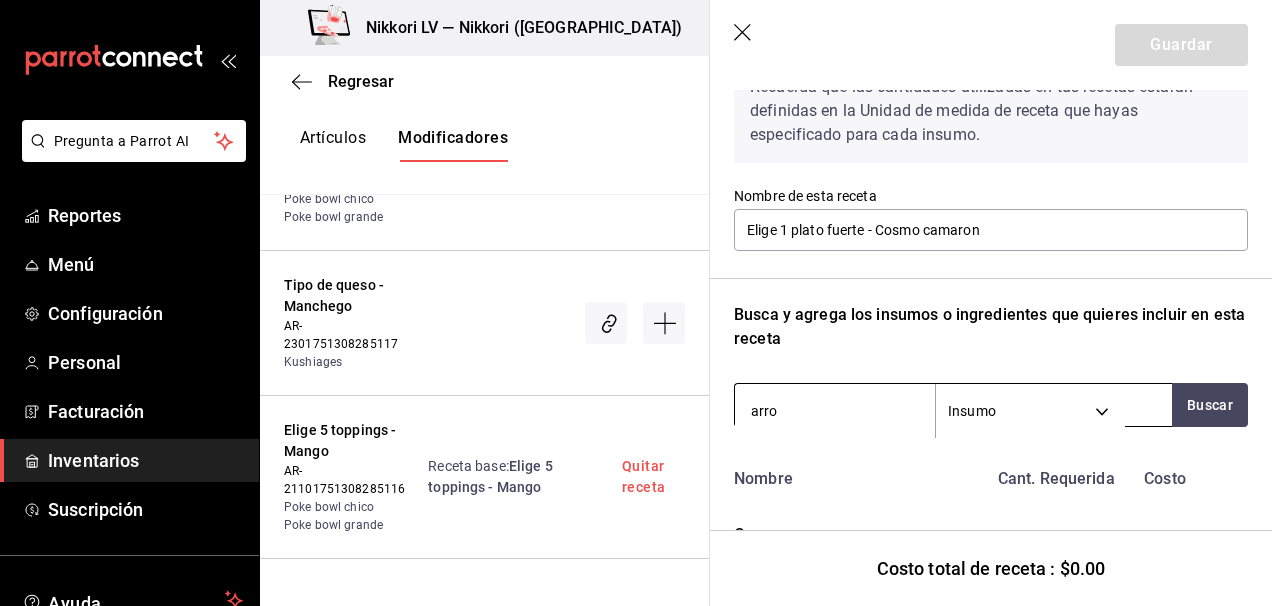 type on "arroz" 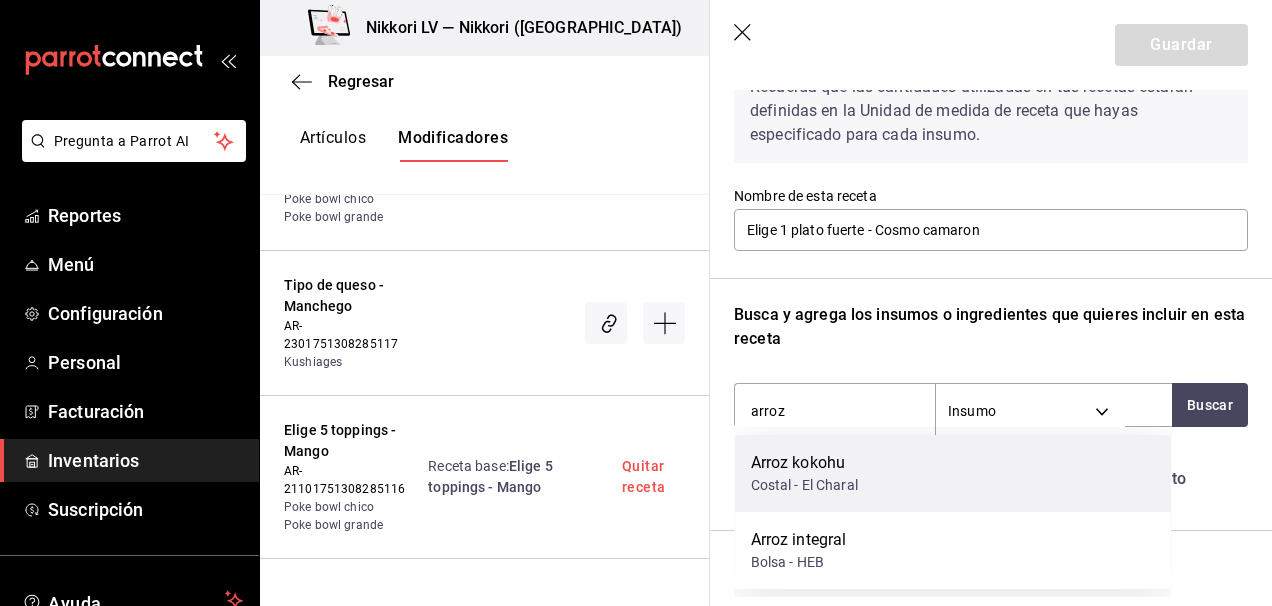 click on "Arroz kokohu Costal - El Charal" at bounding box center (953, 473) 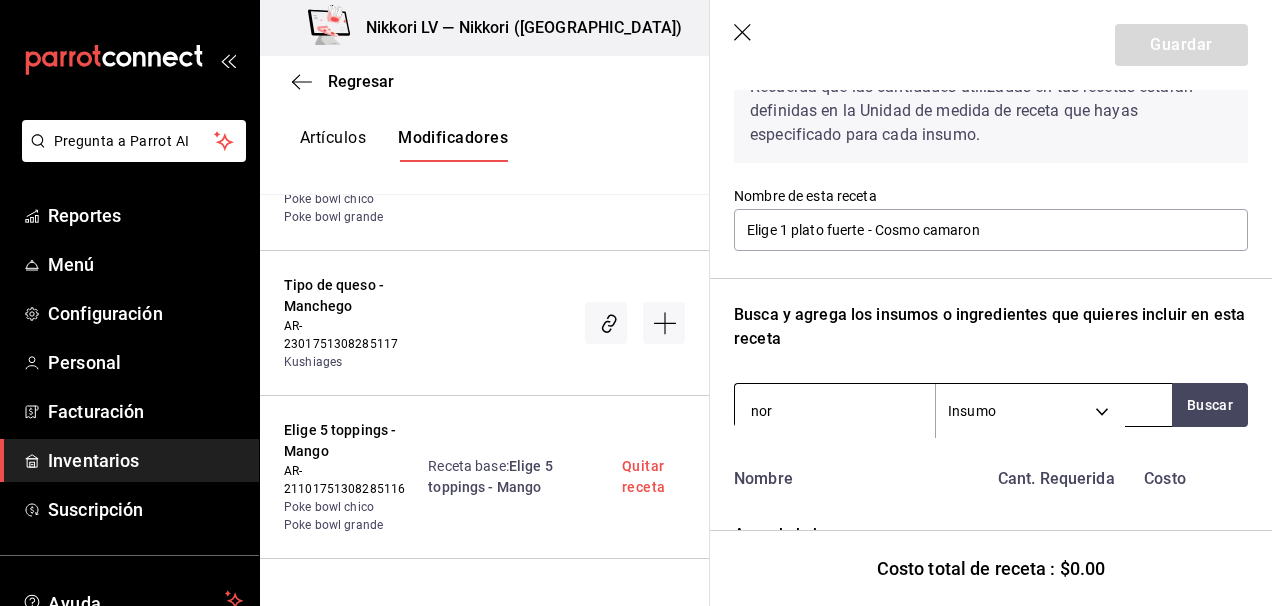 type on "nori" 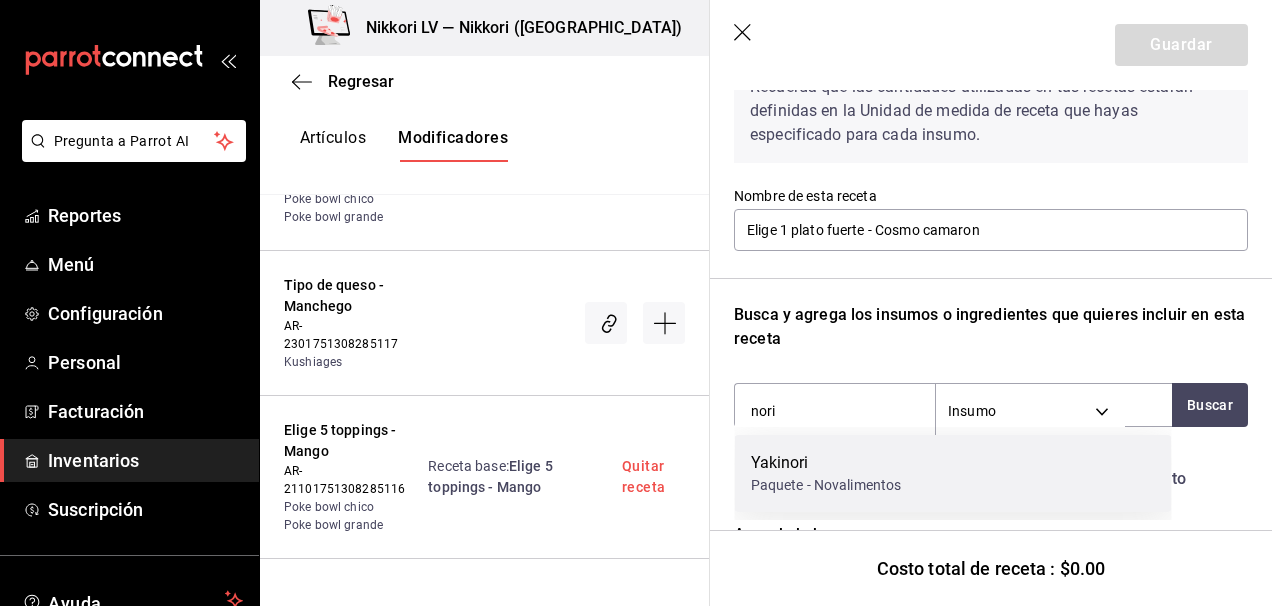 click on "Yakinori Paquete - Novalimentos" at bounding box center [953, 473] 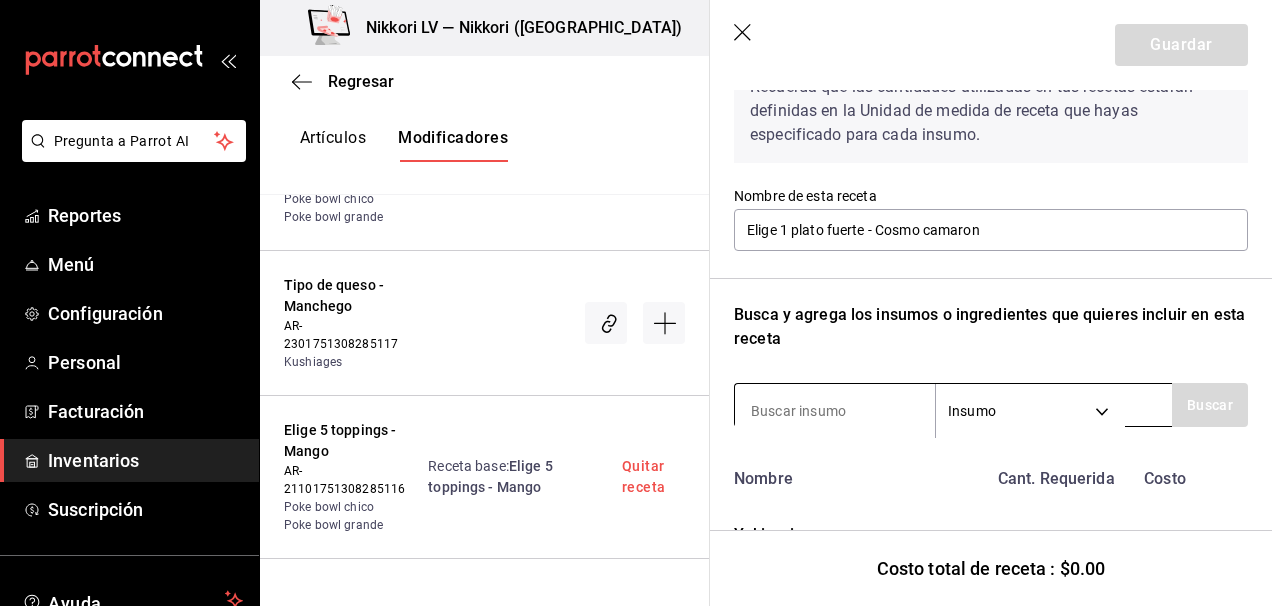 click at bounding box center (835, 411) 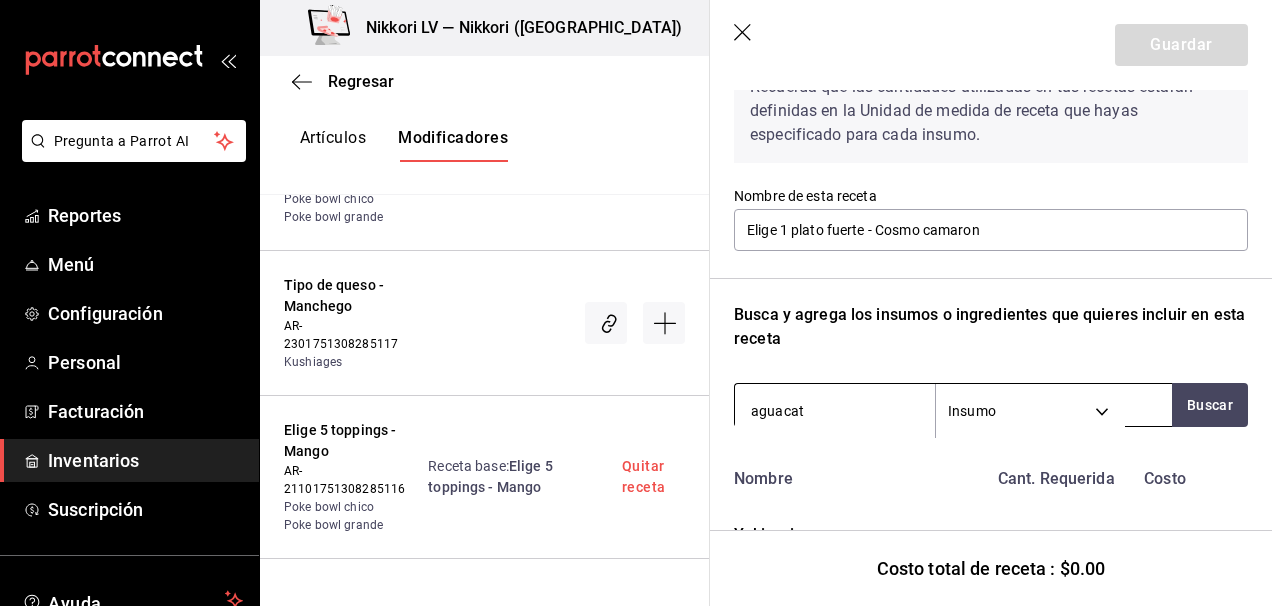 type on "aguacate" 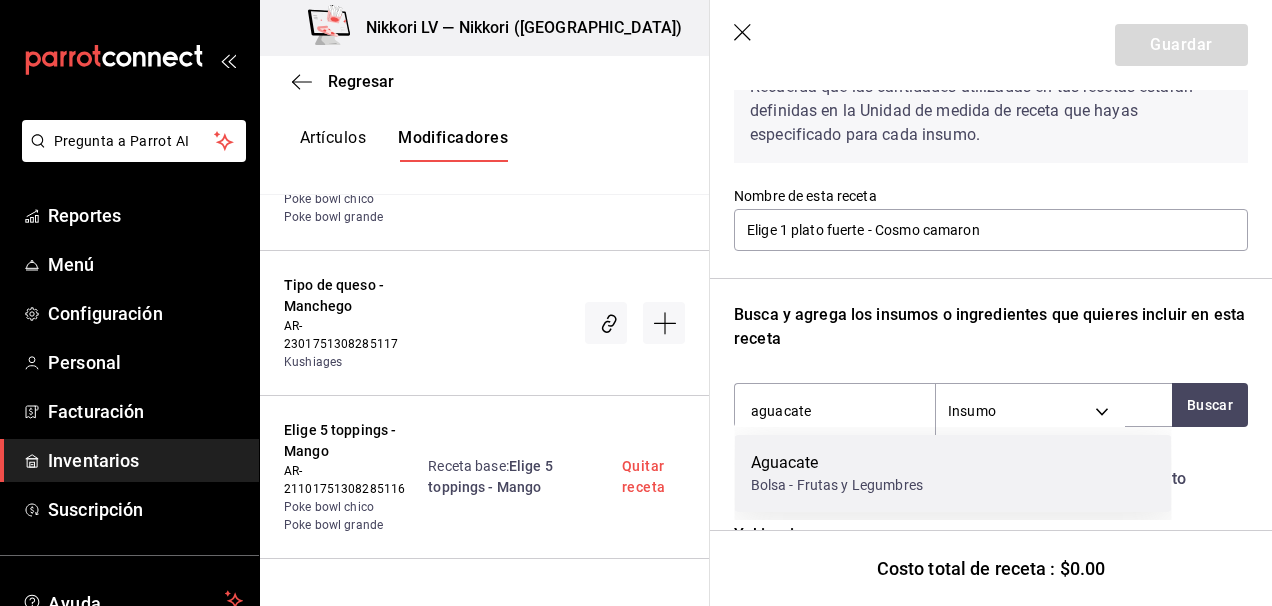 click on "Bolsa - Frutas y Legumbres" at bounding box center [837, 485] 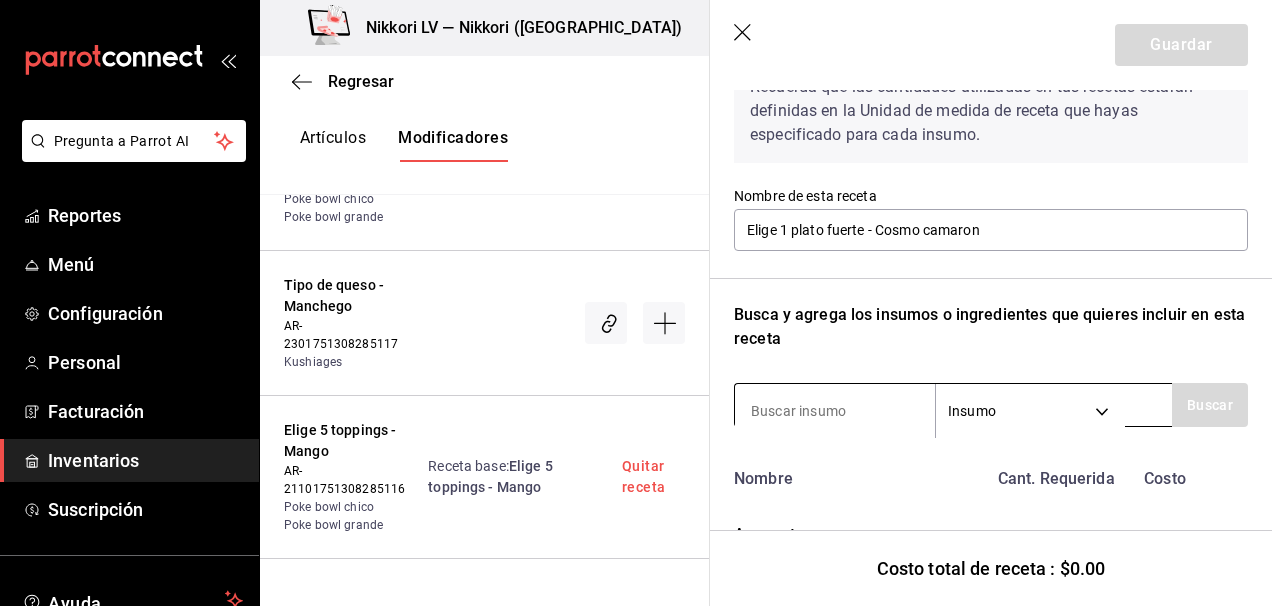 click at bounding box center (835, 411) 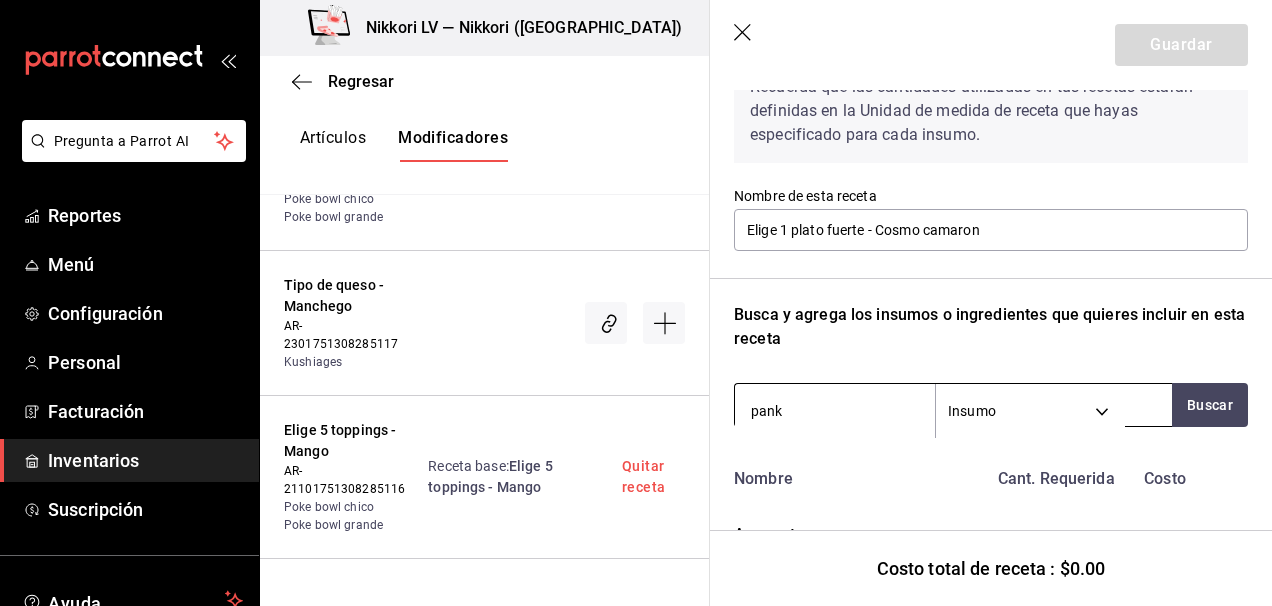 type on "panko" 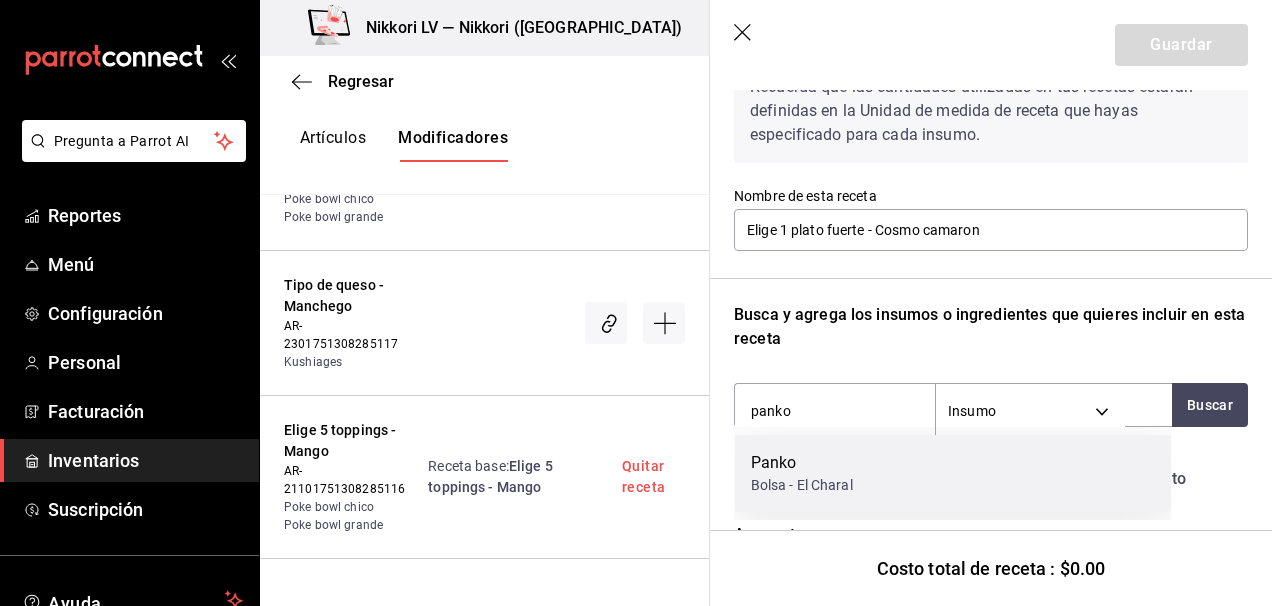 click on "Panko Bolsa - El Charal" at bounding box center [953, 473] 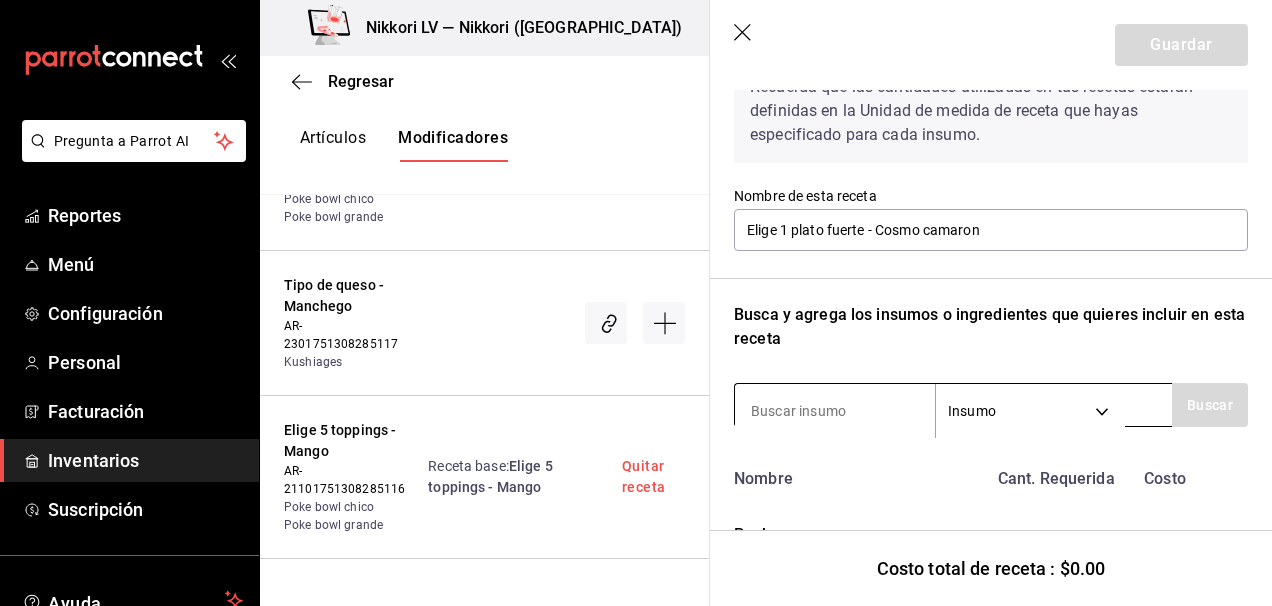 click at bounding box center (835, 411) 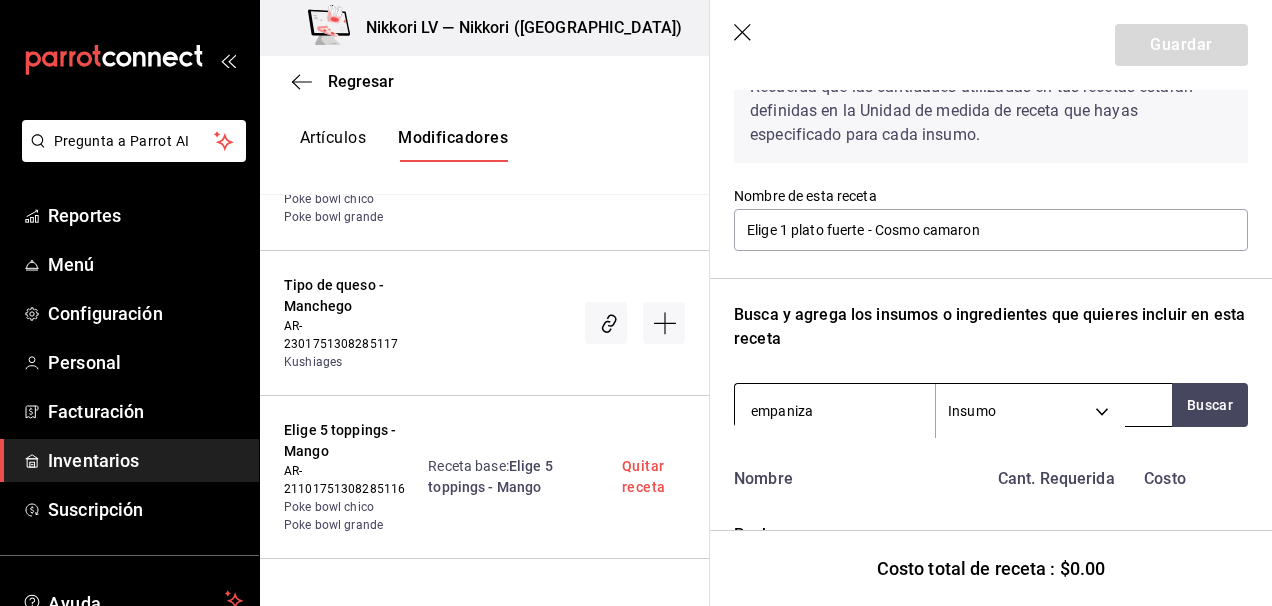 type on "empanizar" 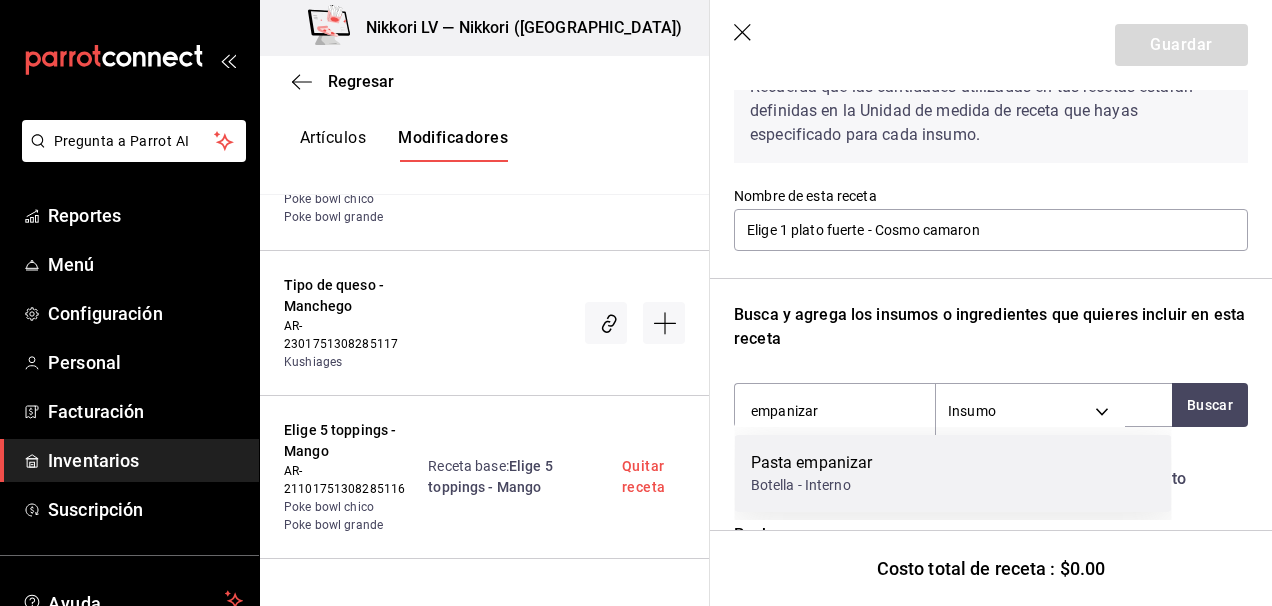 click on "Pasta empanizar" at bounding box center (812, 463) 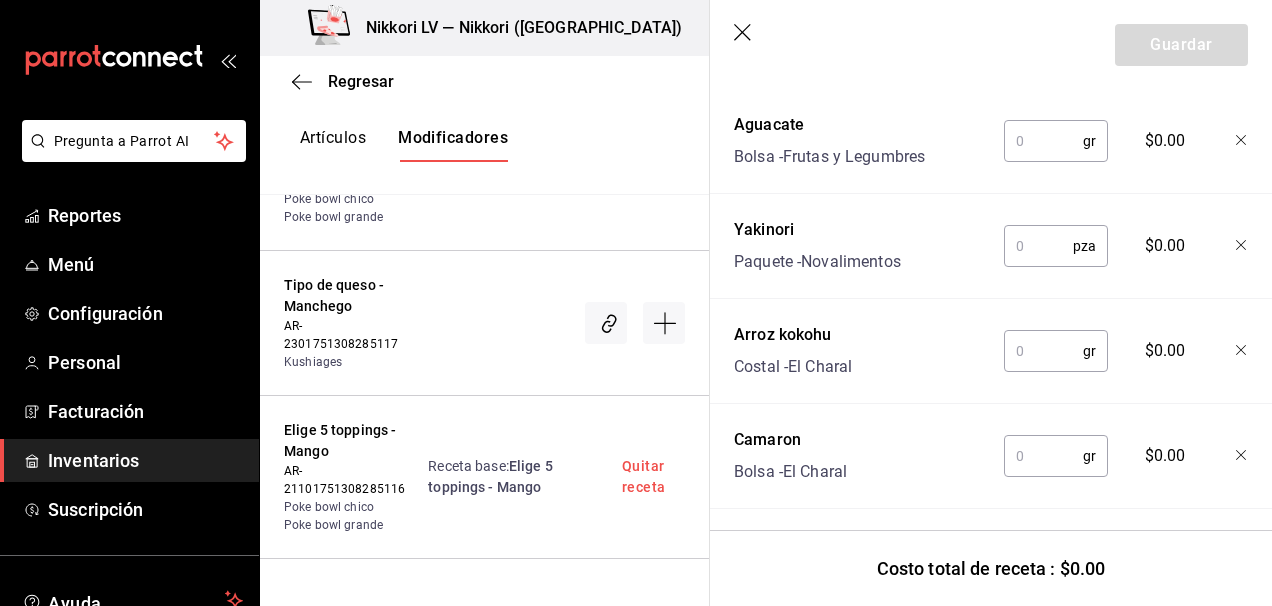 scroll, scrollTop: 742, scrollLeft: 0, axis: vertical 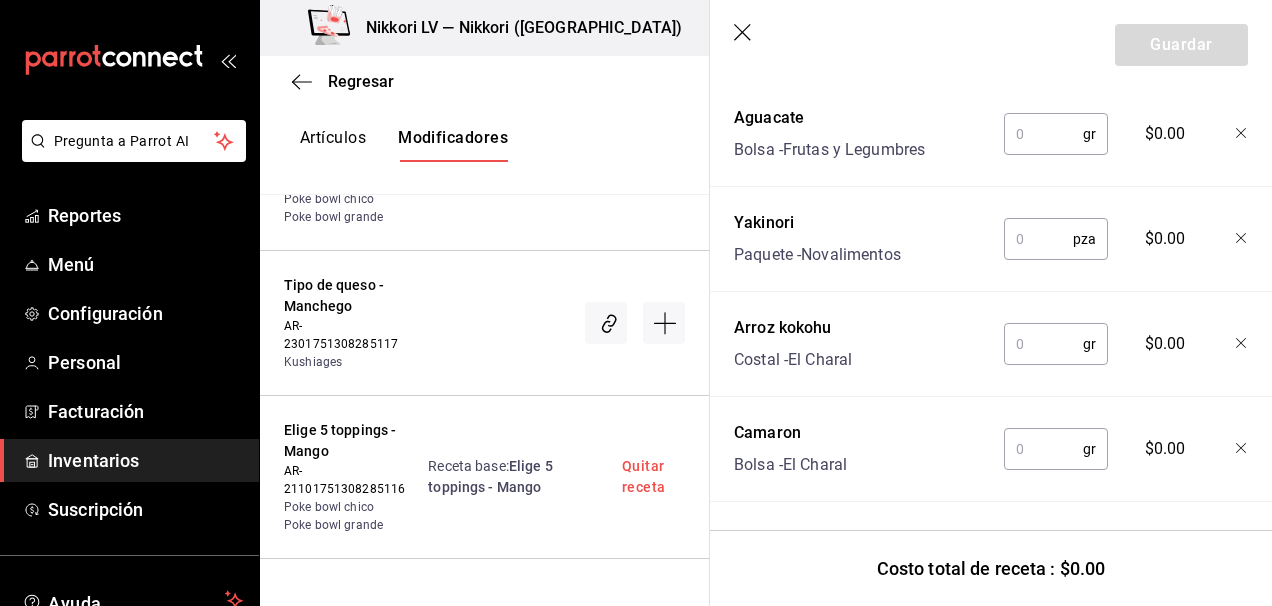 click 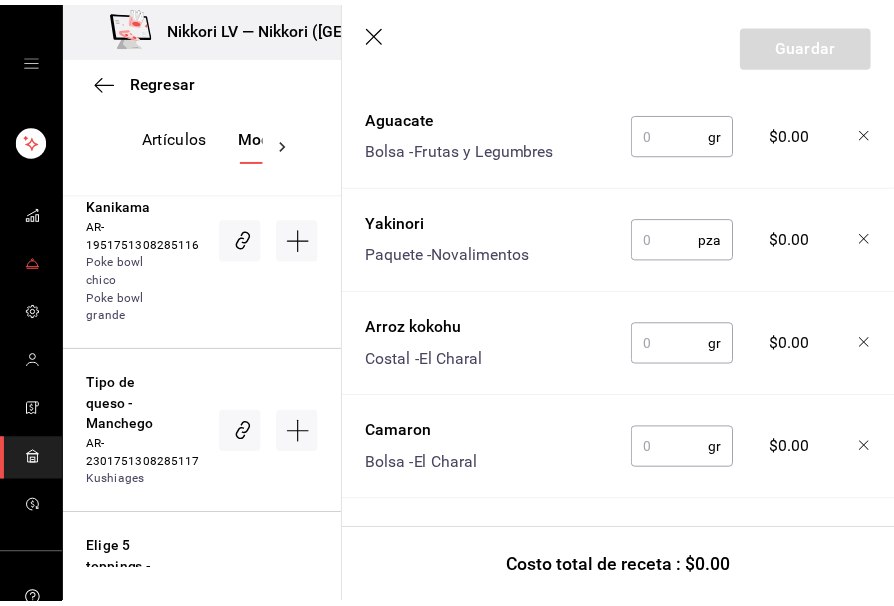 scroll, scrollTop: 15769, scrollLeft: 0, axis: vertical 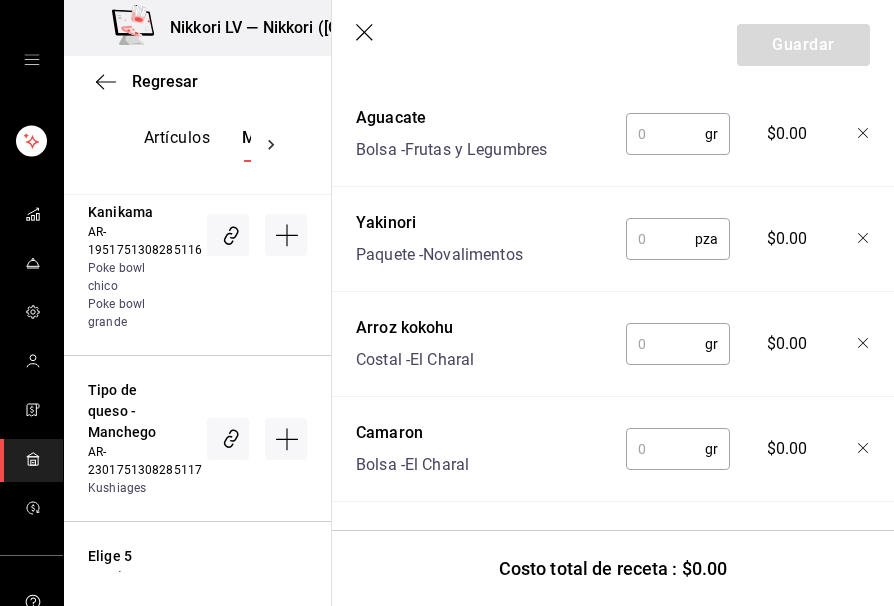 click at bounding box center [665, 449] 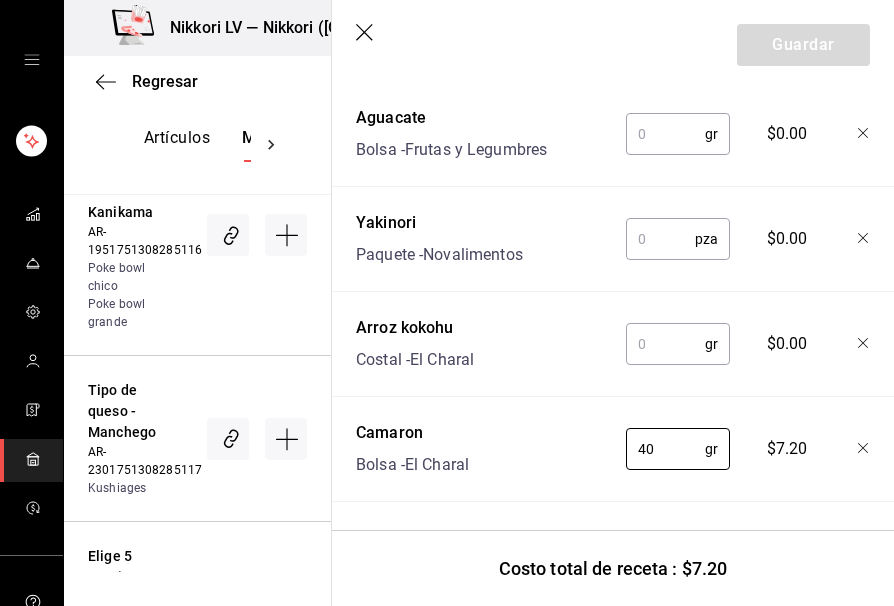 type on "40" 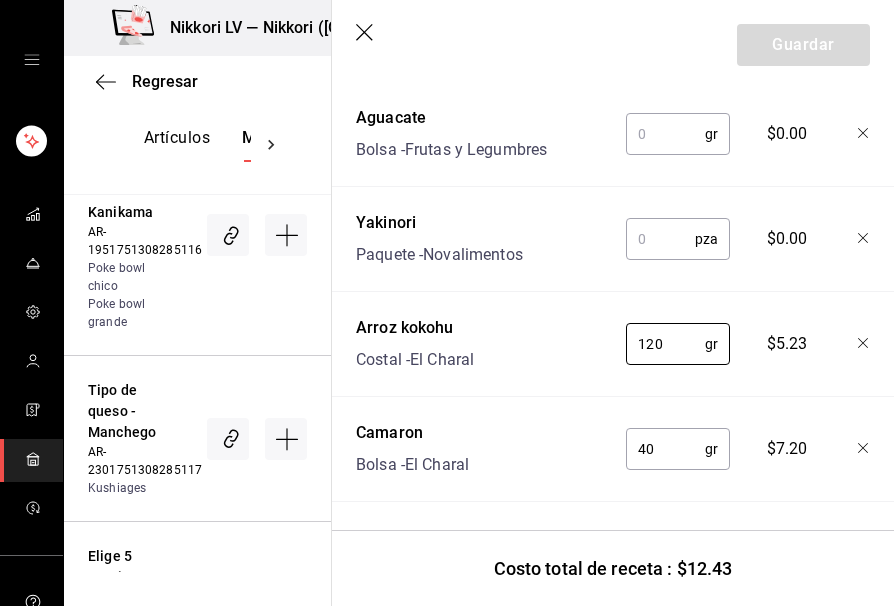 type on "120" 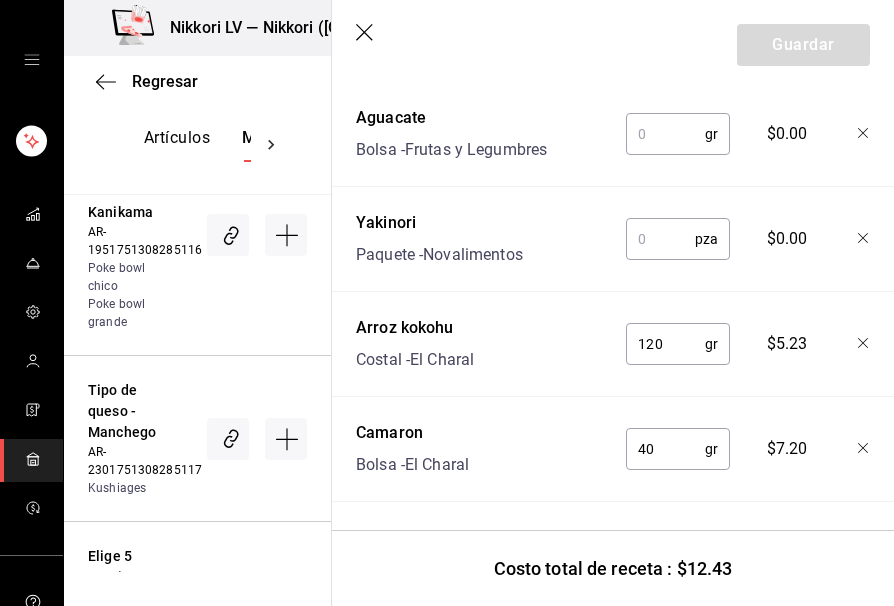 click at bounding box center [660, 239] 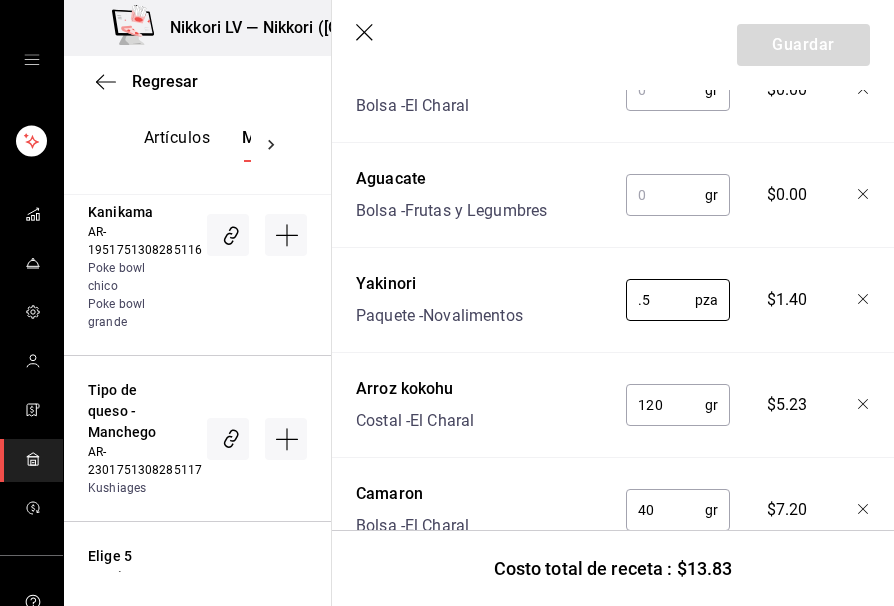 scroll, scrollTop: 677, scrollLeft: 0, axis: vertical 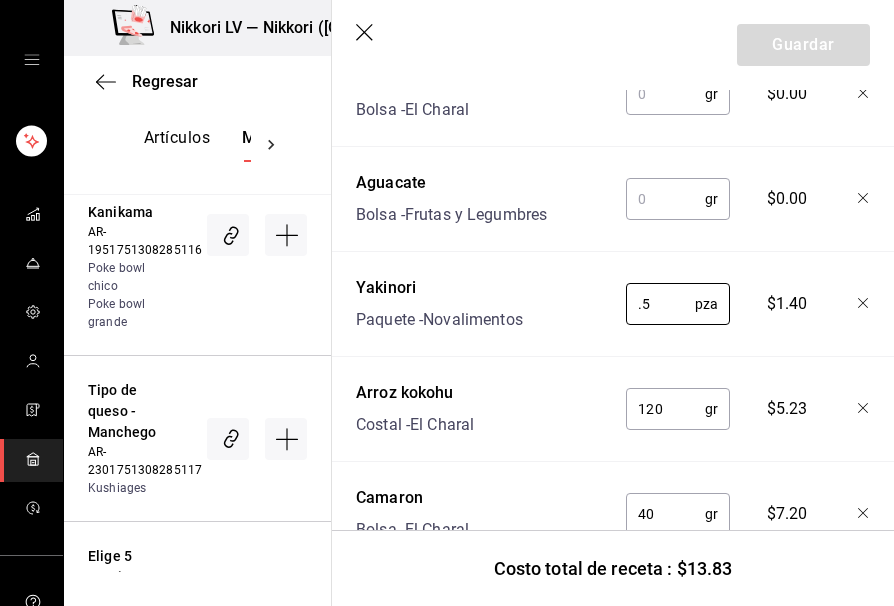 type on "0.5" 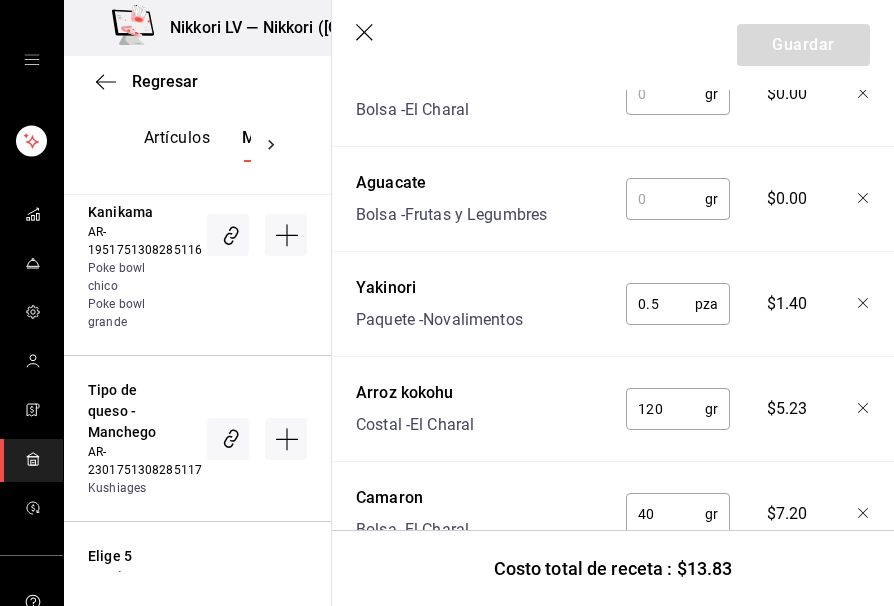 click at bounding box center (665, 199) 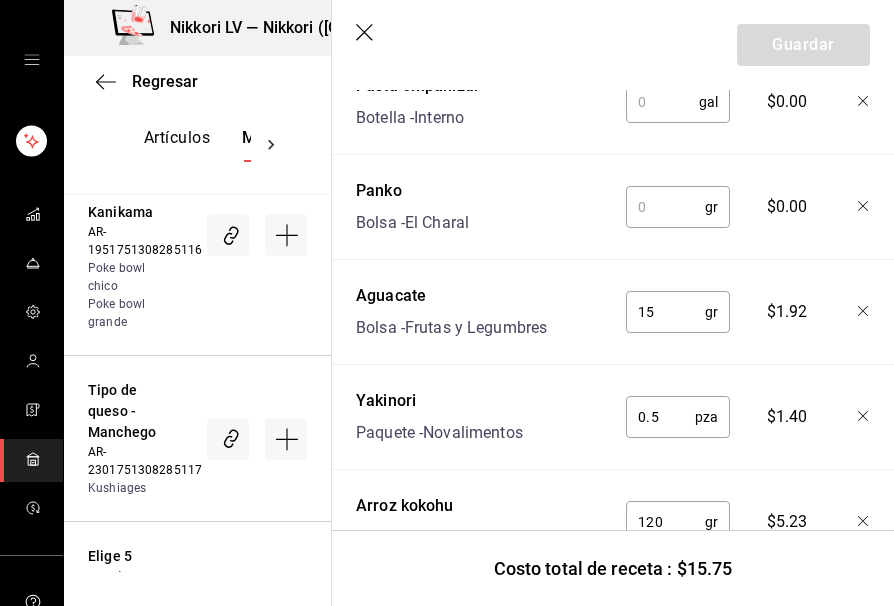 scroll, scrollTop: 562, scrollLeft: 0, axis: vertical 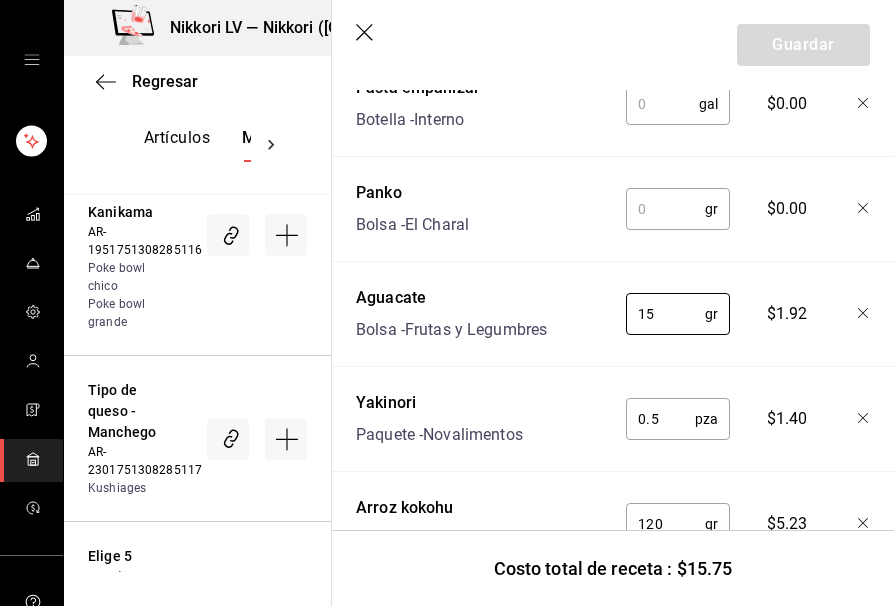 type on "15" 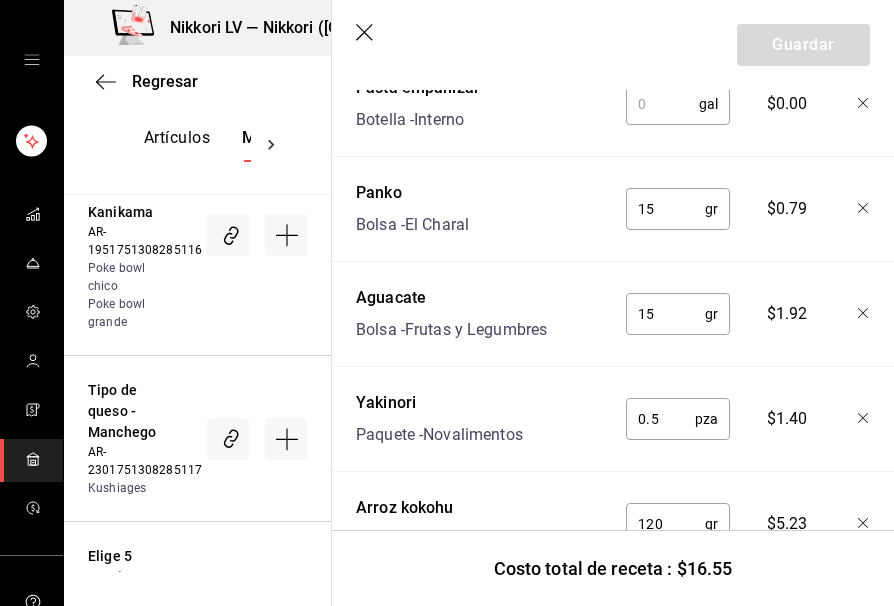 scroll, scrollTop: 488, scrollLeft: 0, axis: vertical 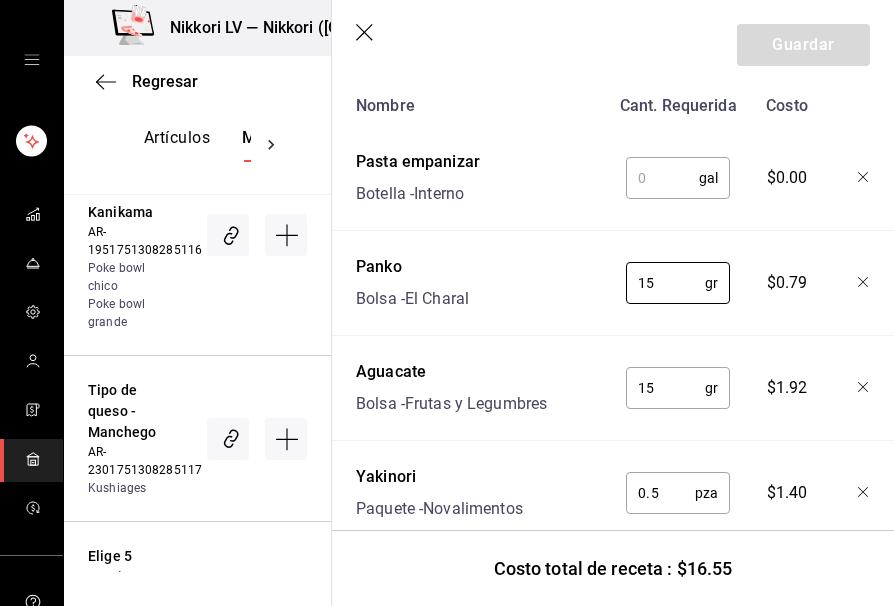 type on "15" 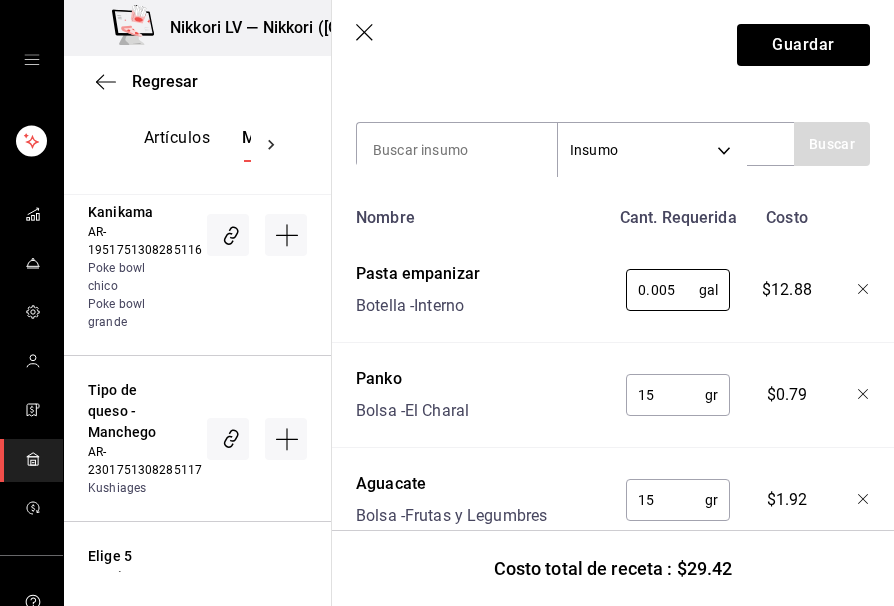 scroll, scrollTop: 351, scrollLeft: 0, axis: vertical 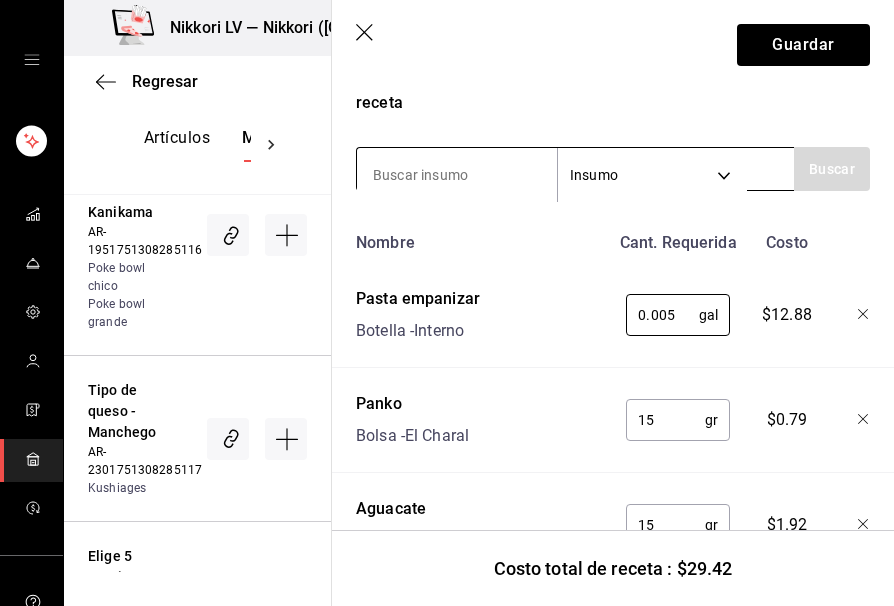 type on "0.005" 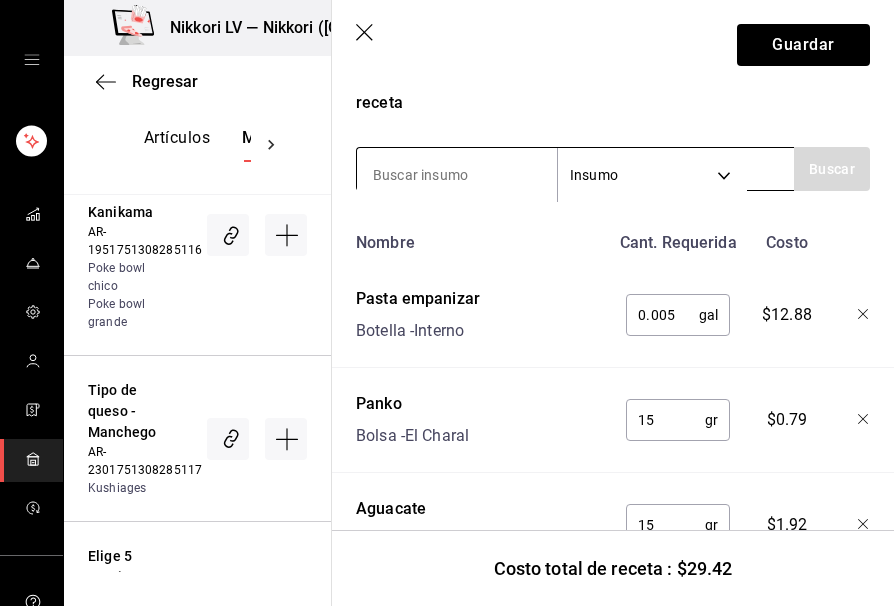click at bounding box center (457, 175) 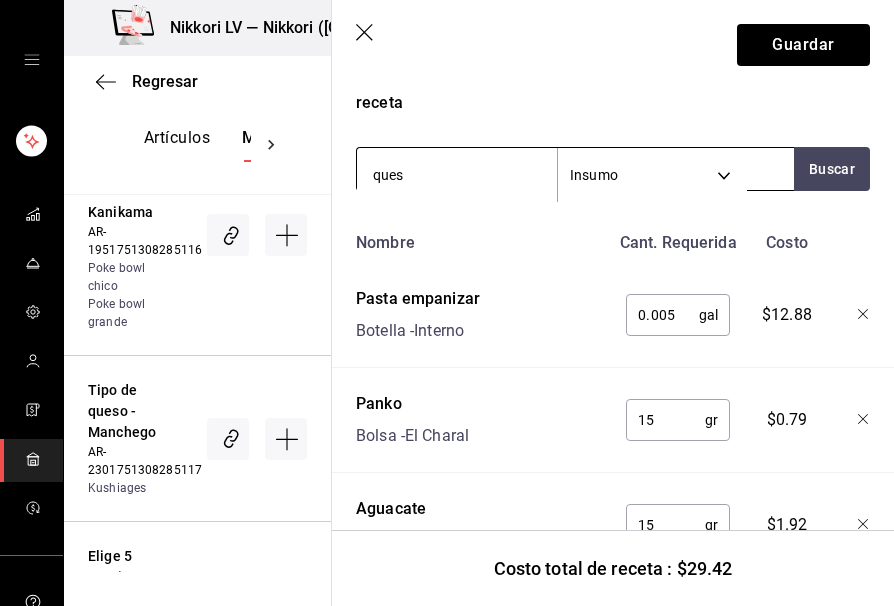 type on "queso" 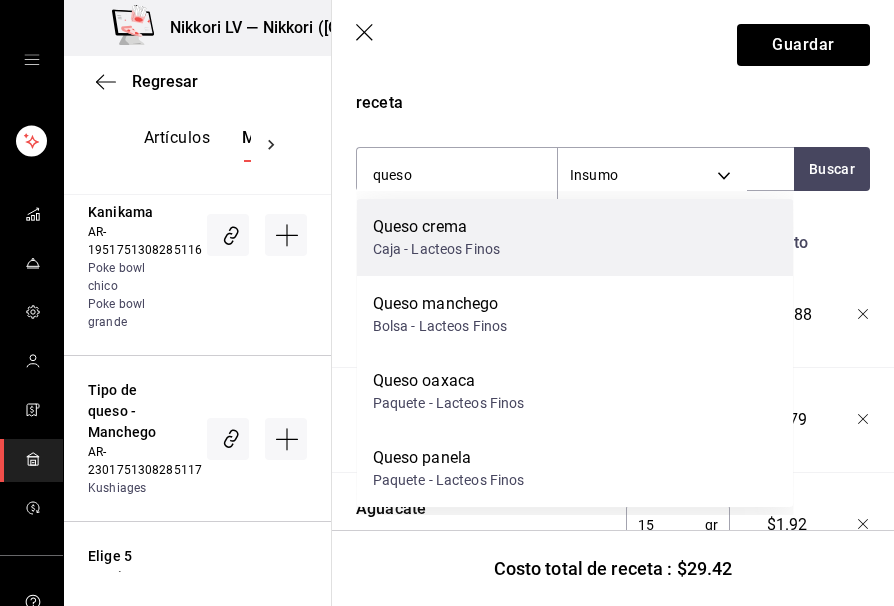 click on "Caja - Lacteos Finos" at bounding box center (437, 249) 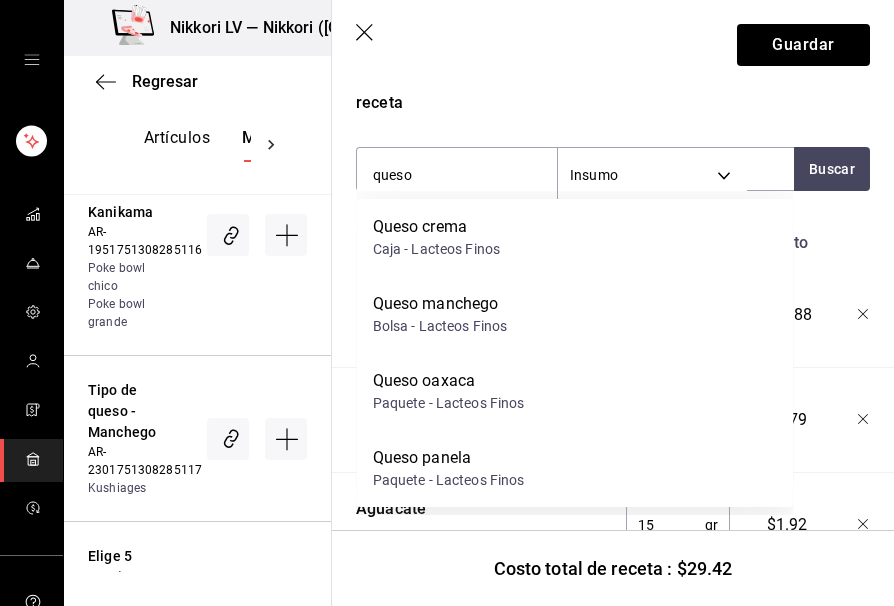 type 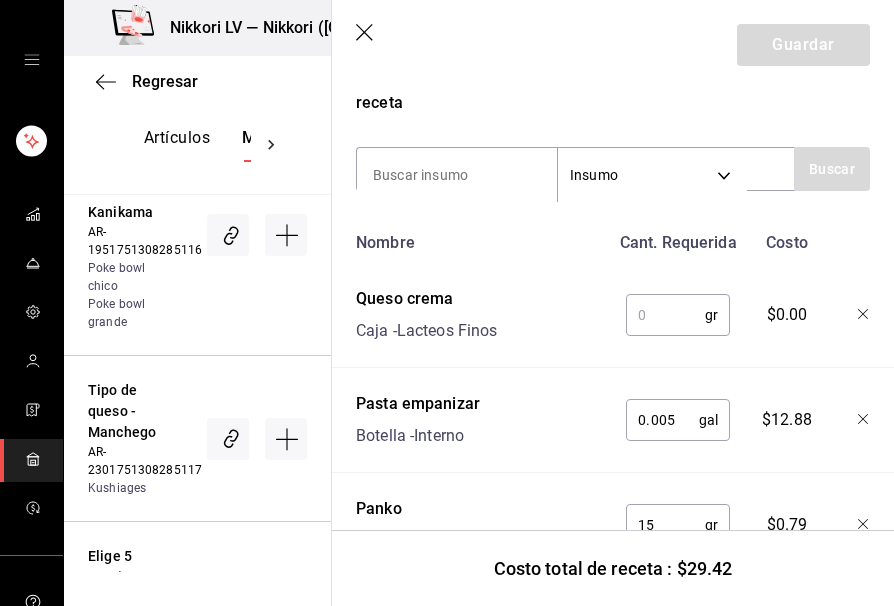 click at bounding box center [665, 315] 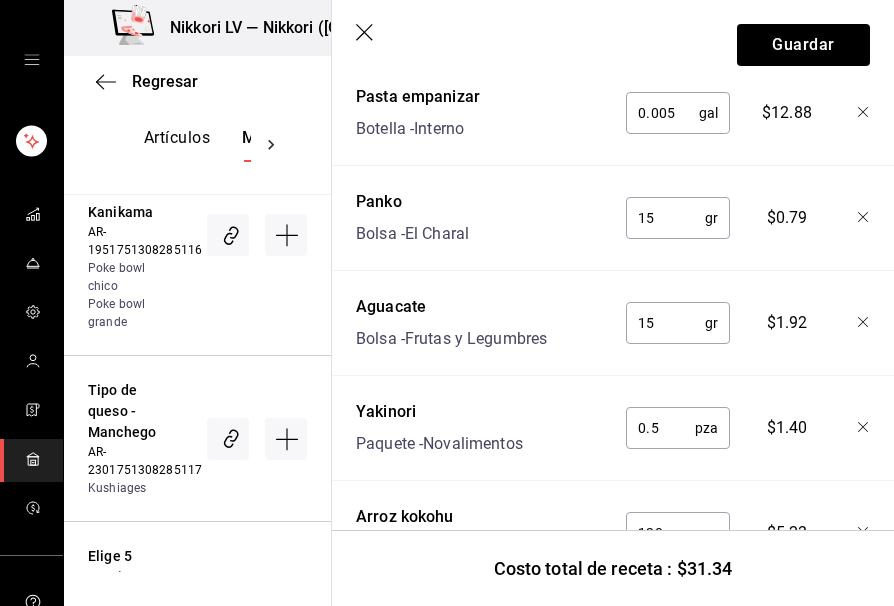 scroll, scrollTop: 847, scrollLeft: 0, axis: vertical 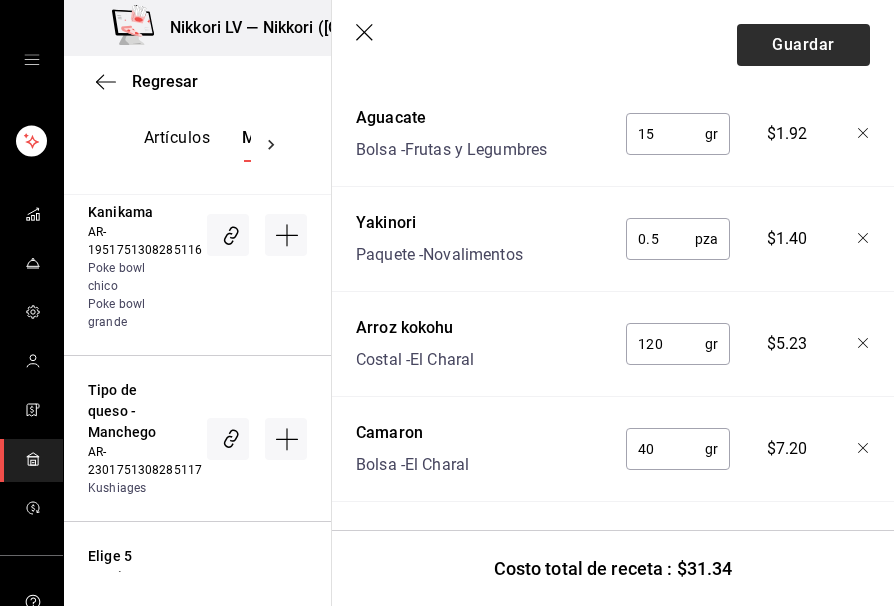 type on "15" 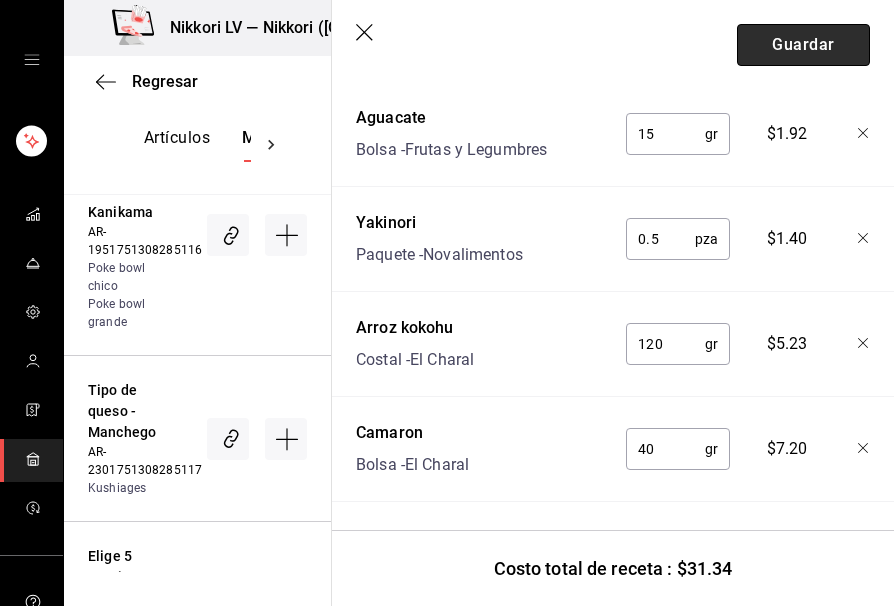 click on "Guardar" at bounding box center (803, 45) 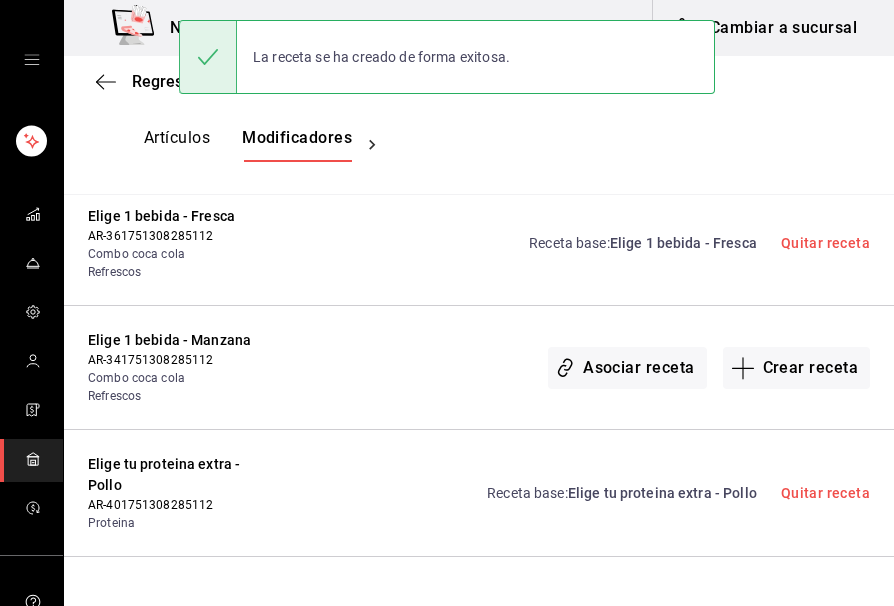 scroll, scrollTop: 0, scrollLeft: 0, axis: both 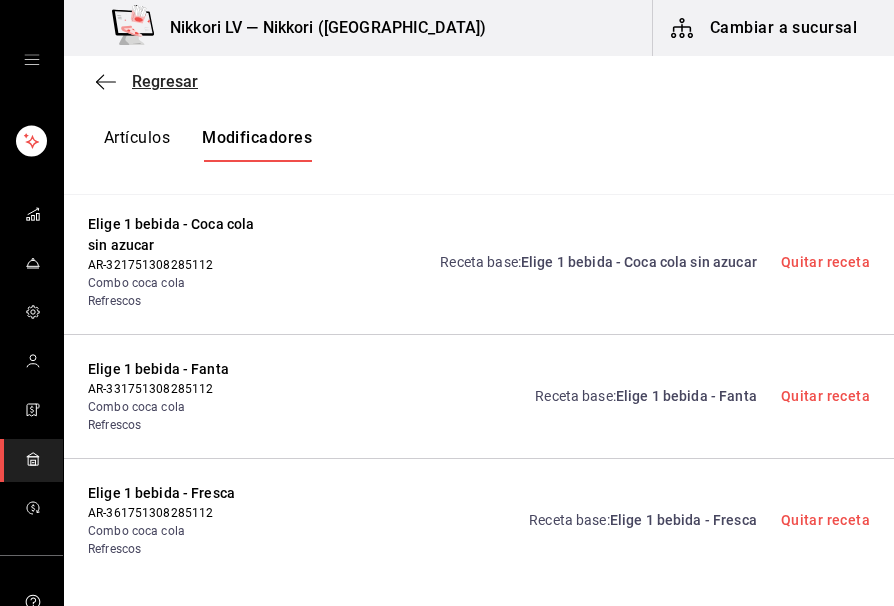 click 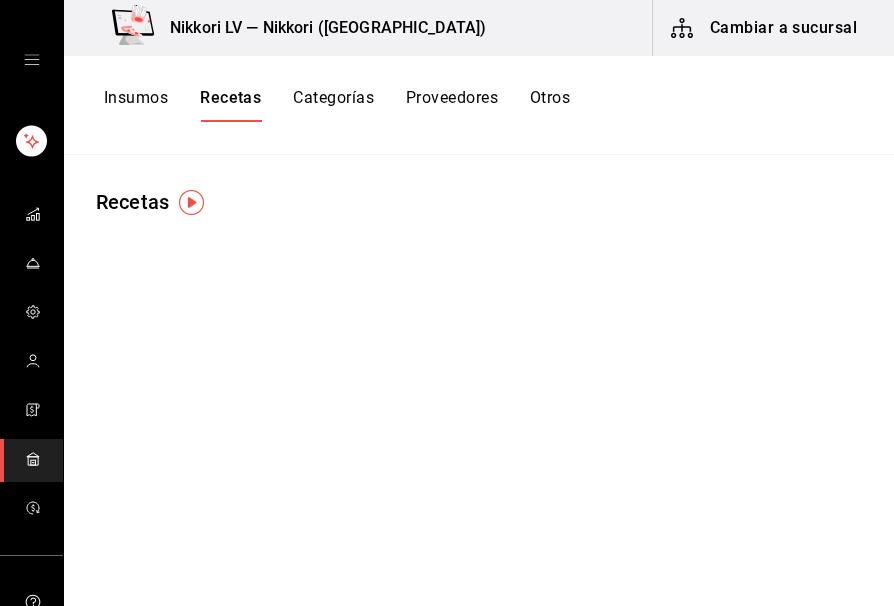 click on "Insumos" at bounding box center (136, 105) 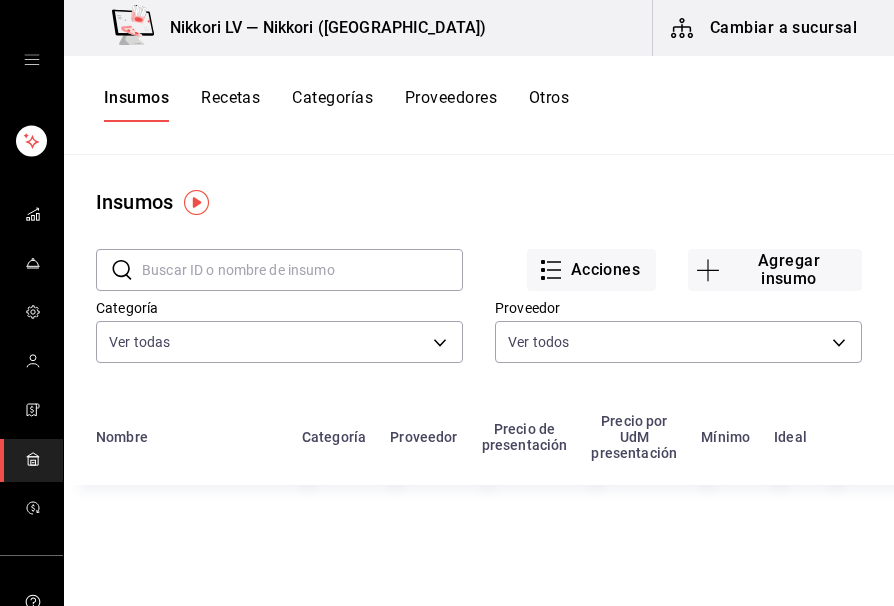 click at bounding box center (302, 270) 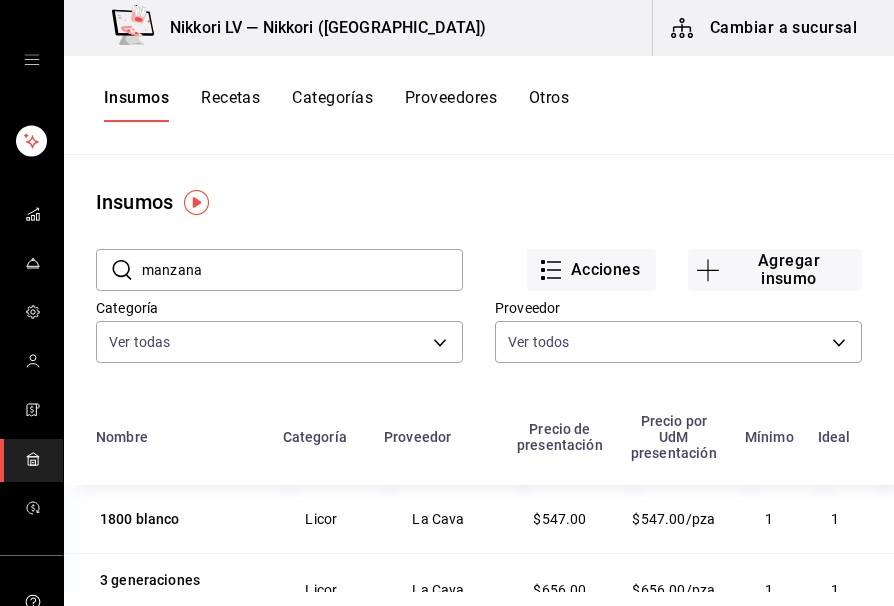 type on "manzana" 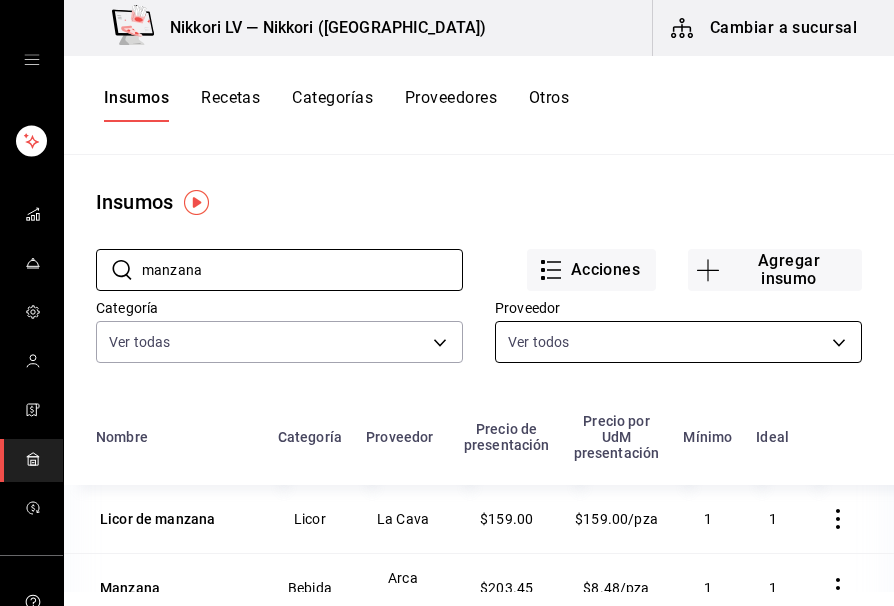 click on "Nikkori LV — Nikkori (Lindavista) Cambiar a sucursal Insumos Recetas Categorías Proveedores Otros Insumos ​ manzana ​ Acciones Agregar insumo Categoría Ver todas Proveedor Ver todos Nombre Categoría Proveedor Precio de presentación Precio por UdM presentación Mínimo Ideal Licor de manzana Licor La Cava $159.00 $159.00/pza 1 1 Manzana Bebida Arca Continental $203.45 $8.48/pza 1 1 Manzana roja Fruta Frutas y Legumbres $68.00 $68.00/kg 1 1 Manzana verde Fruta Frutas y Legumbres $78.00 $78.00/kg 1 1 Pay manzana Postre Sweet Up $60.00 $60.00/pza 1 1 Vinagre manzana Aderezo Merkadon $59.40 $59.40/gal 100 100 GANA 1 MES GRATIS EN TU SUSCRIPCIÓN AQUÍ ¿Recuerdas cómo empezó tu restaurante?
Hoy puedes ayudar a un colega a tener el mismo cambio que tú viviste.
Recomienda Parrot directamente desde tu Portal Administrador.
Es fácil y rápido.
🎁 Por cada restaurante que se una, ganas 1 mes gratis. Ver video tutorial Ir a video Eliminar Importar lista de insumos  Exportar lista de insumos" at bounding box center [447, 296] 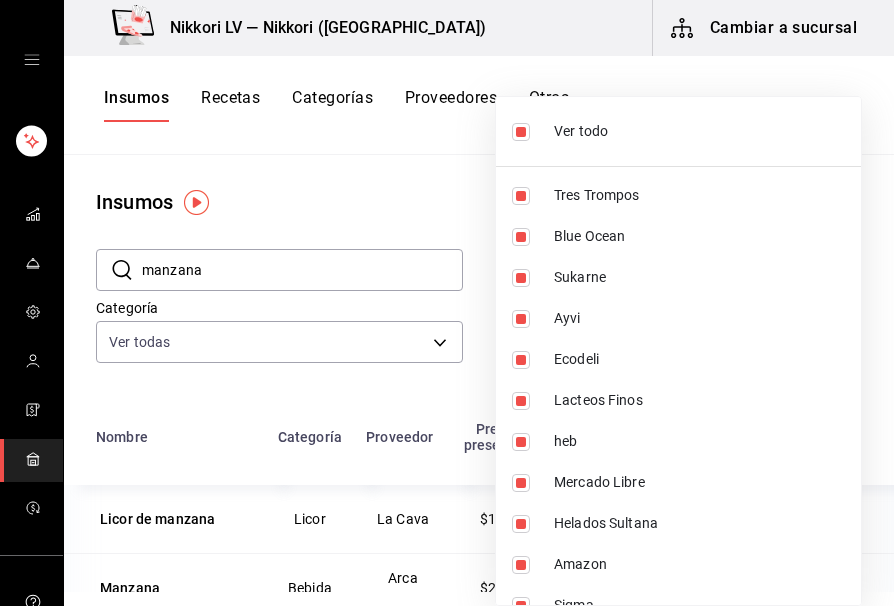 click at bounding box center [525, 132] 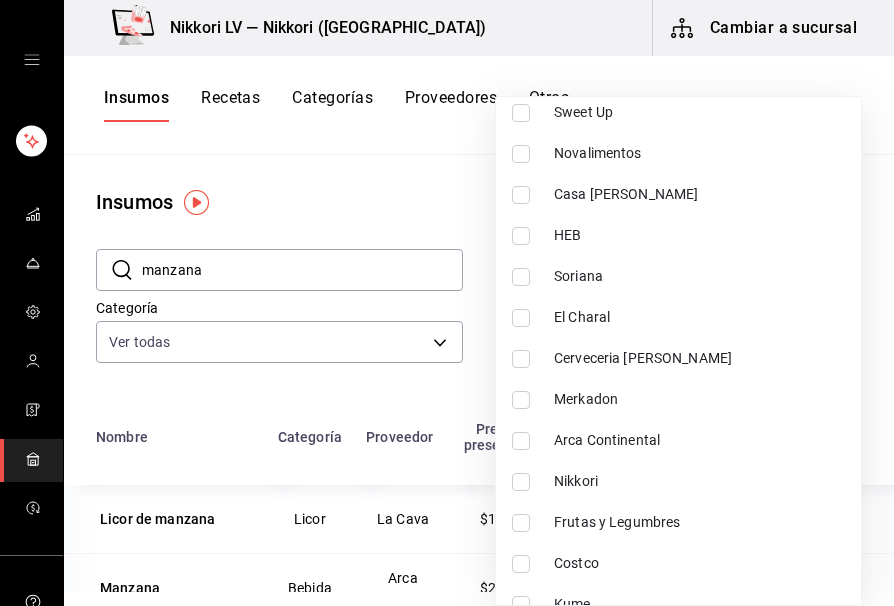scroll, scrollTop: 919, scrollLeft: 0, axis: vertical 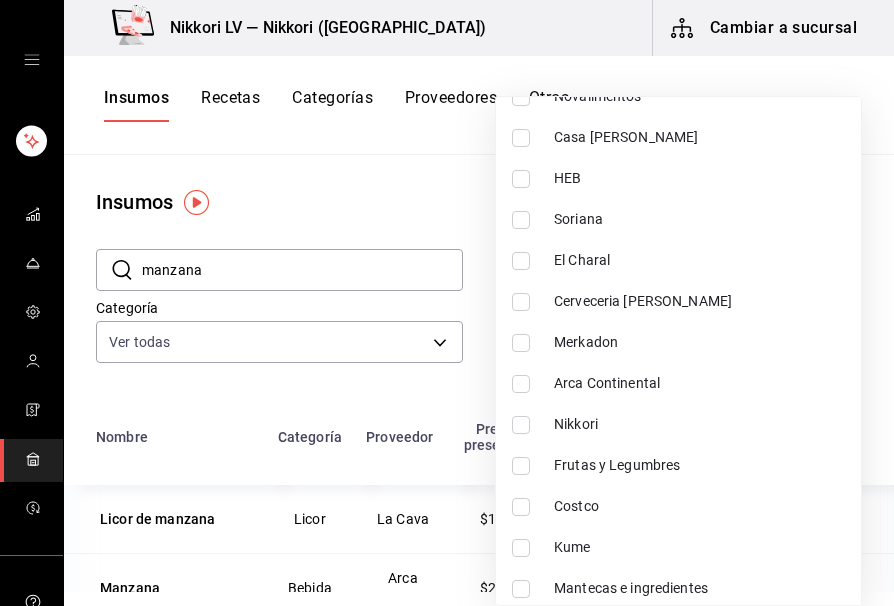 click on "Arca Continental" at bounding box center (699, 383) 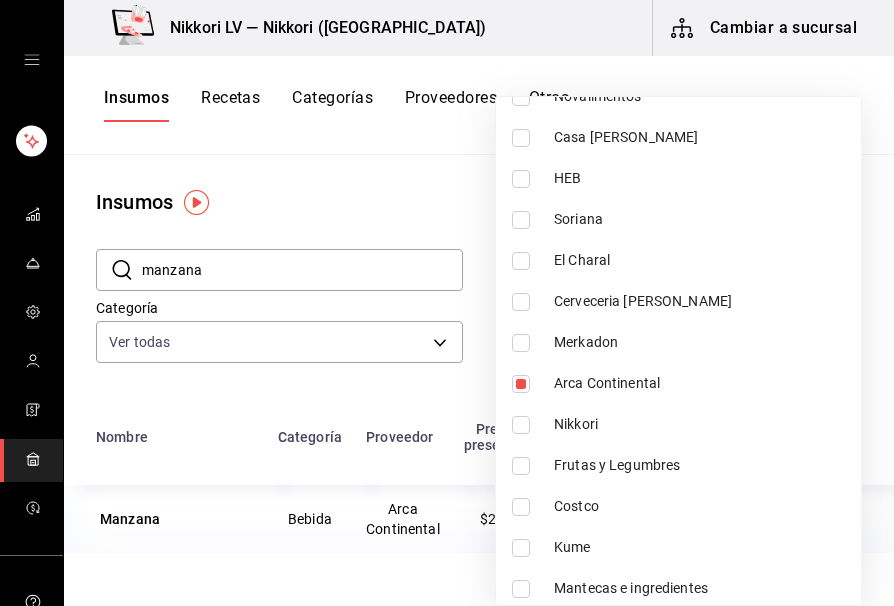 click at bounding box center [447, 303] 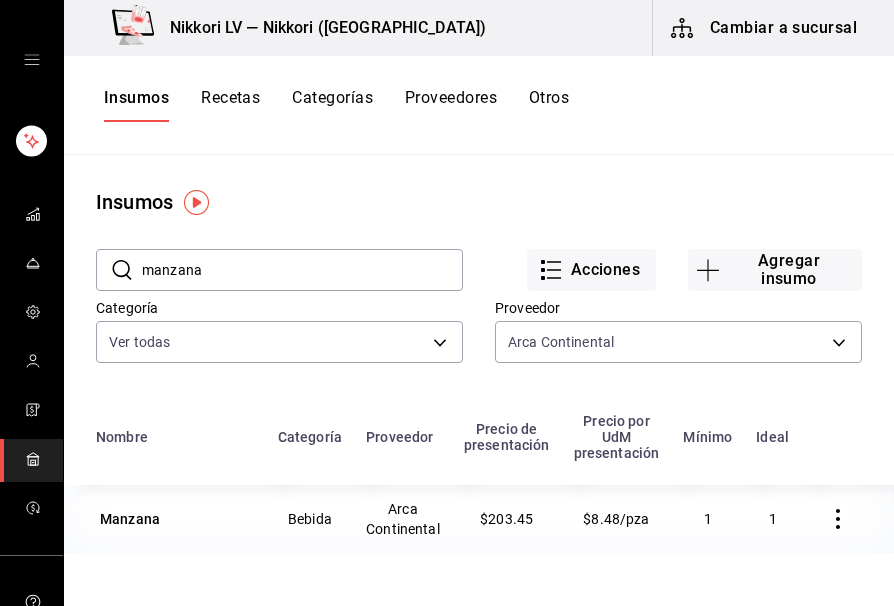 click on "Recetas" at bounding box center (230, 105) 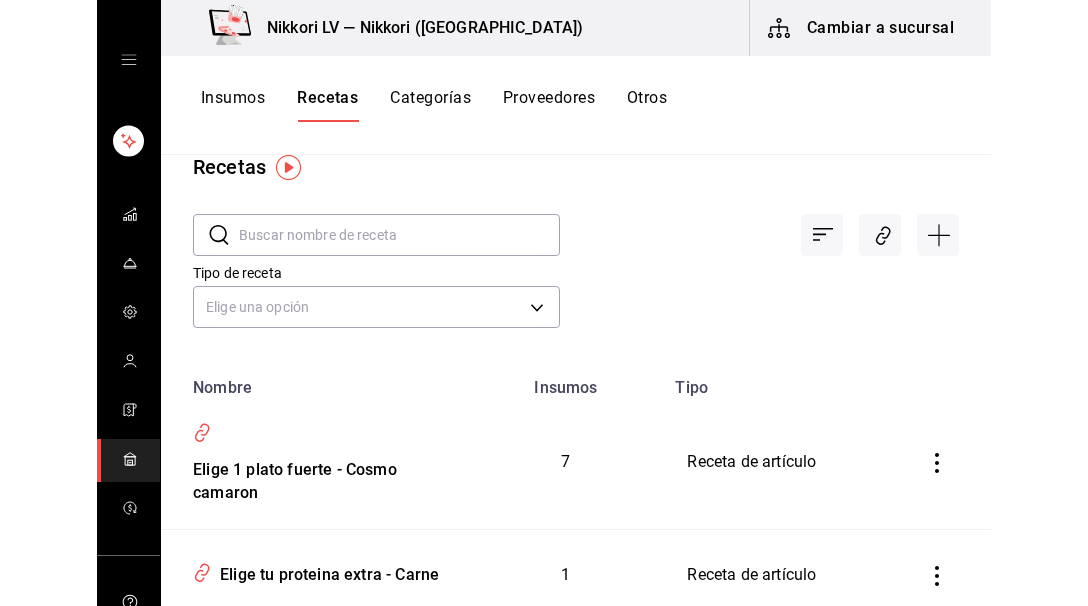 scroll, scrollTop: 34, scrollLeft: 0, axis: vertical 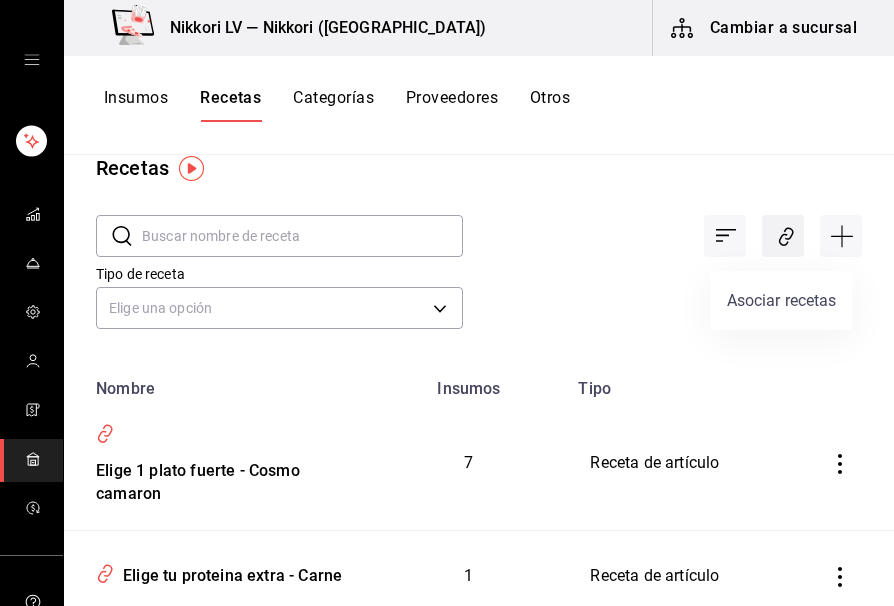 click 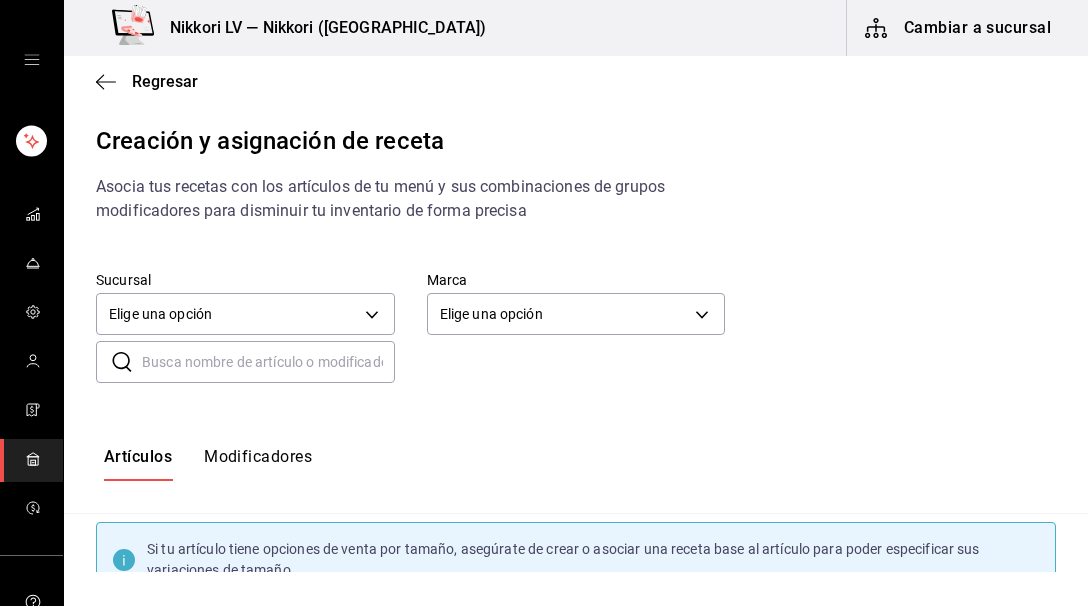 scroll, scrollTop: 159, scrollLeft: 0, axis: vertical 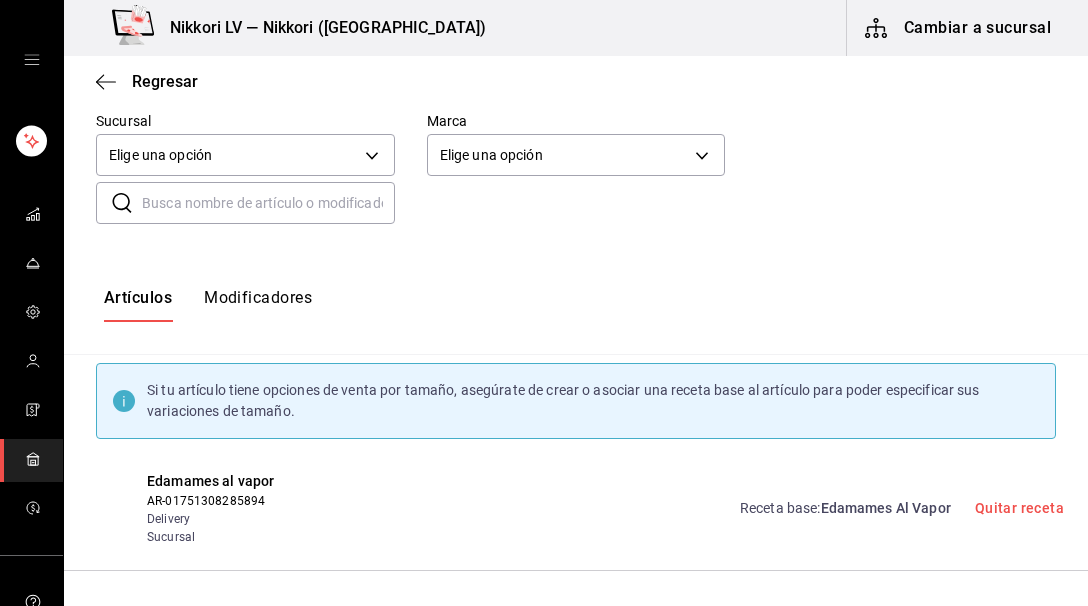 click at bounding box center [268, 203] 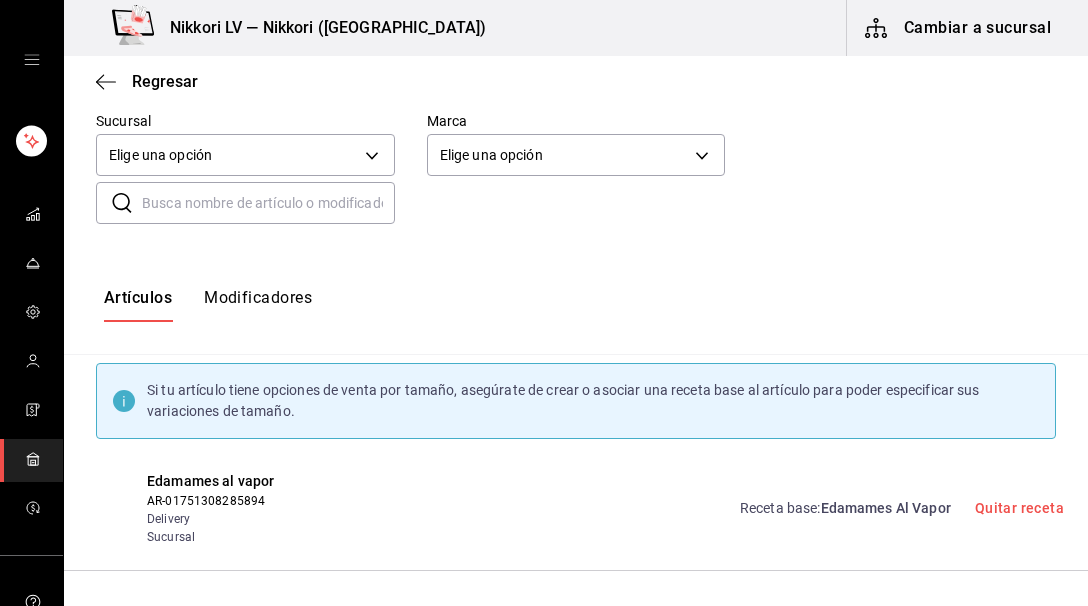 scroll, scrollTop: 15, scrollLeft: 0, axis: vertical 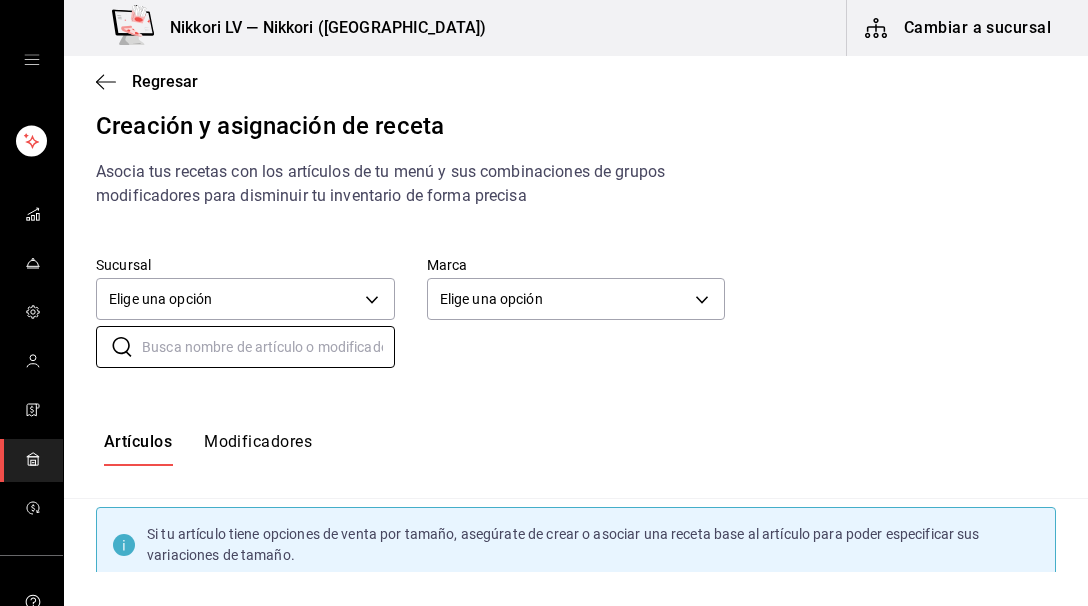 click on "Asocia tus recetas con los artículos de tu menú y sus combinaciones de grupos modificadores para disminuir tu inventario de forma precisa" at bounding box center (380, 183) 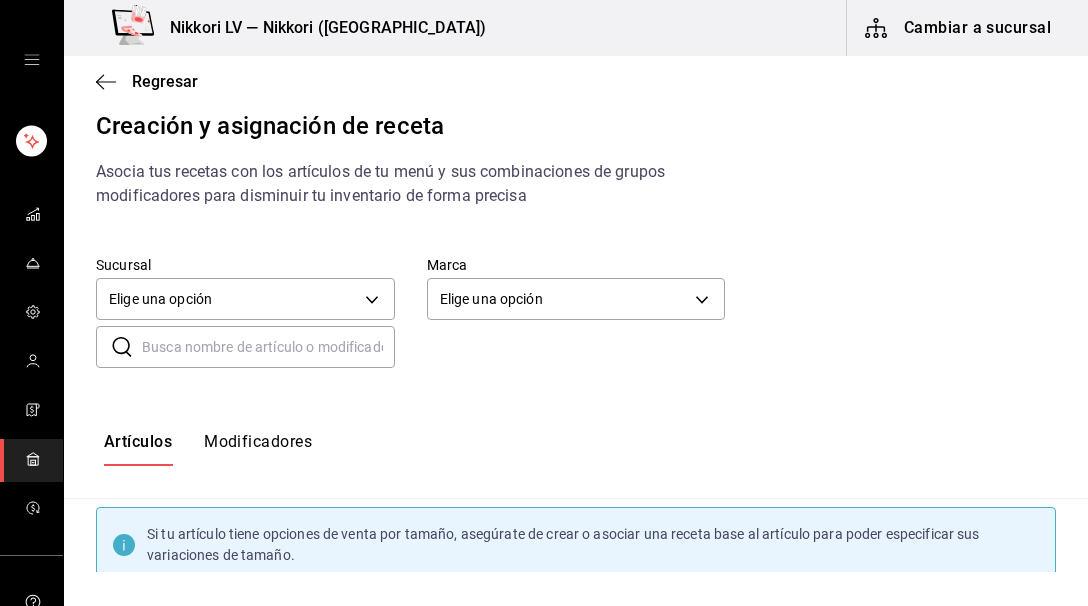 click on "Modificadores" at bounding box center (258, 449) 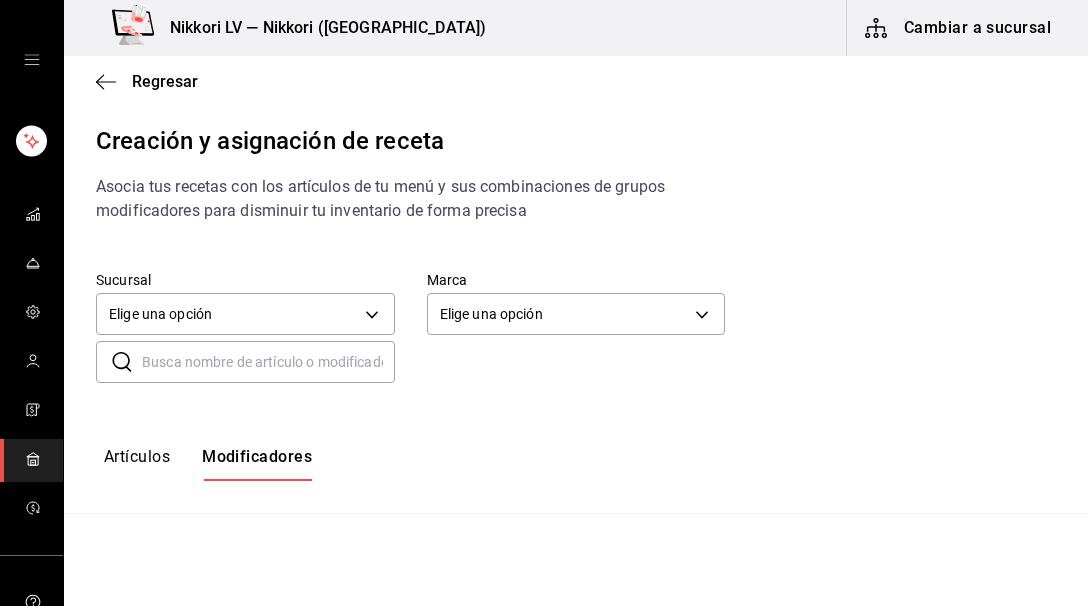 scroll, scrollTop: 0, scrollLeft: 0, axis: both 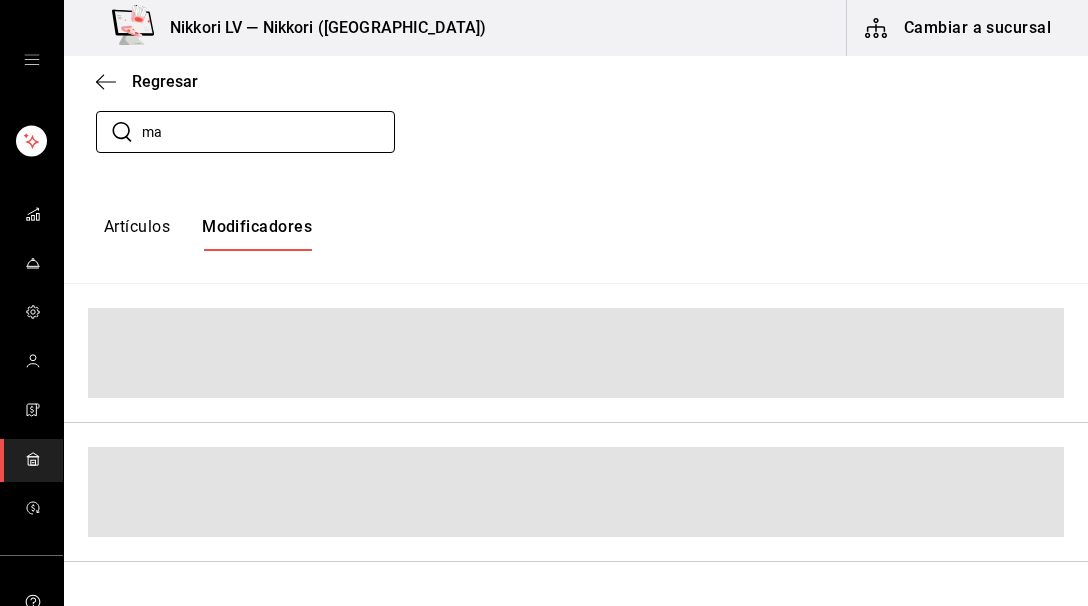type on "m" 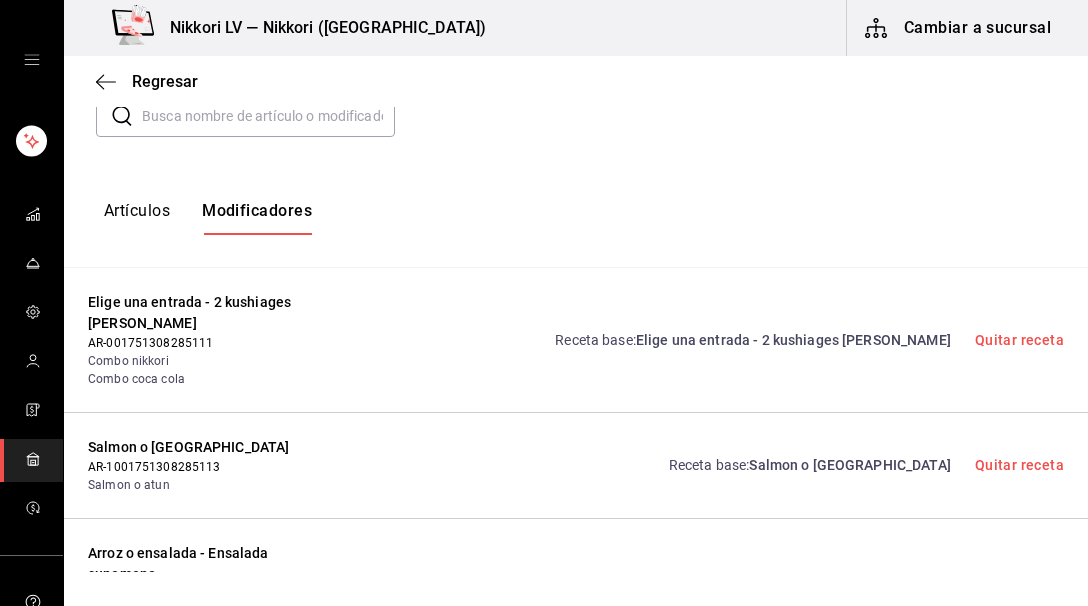 scroll, scrollTop: 243, scrollLeft: 0, axis: vertical 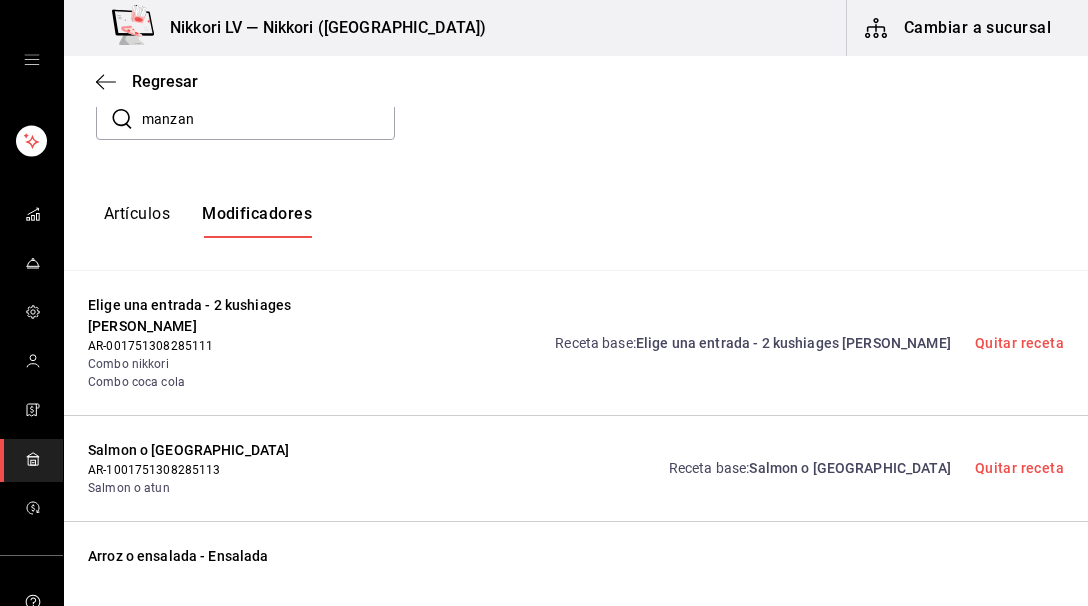 type on "manzana" 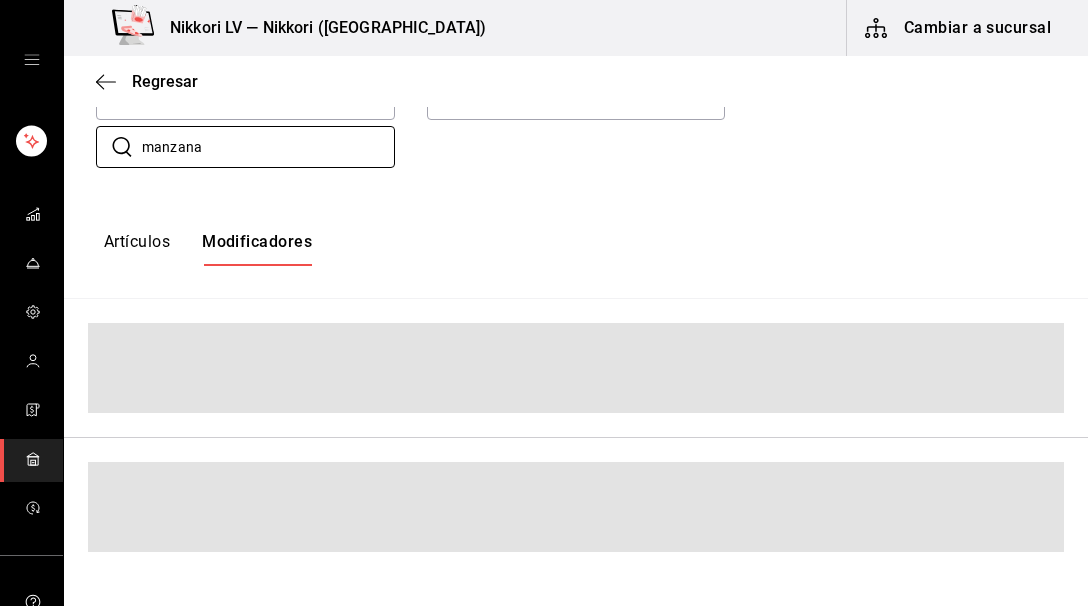 scroll, scrollTop: 229, scrollLeft: 0, axis: vertical 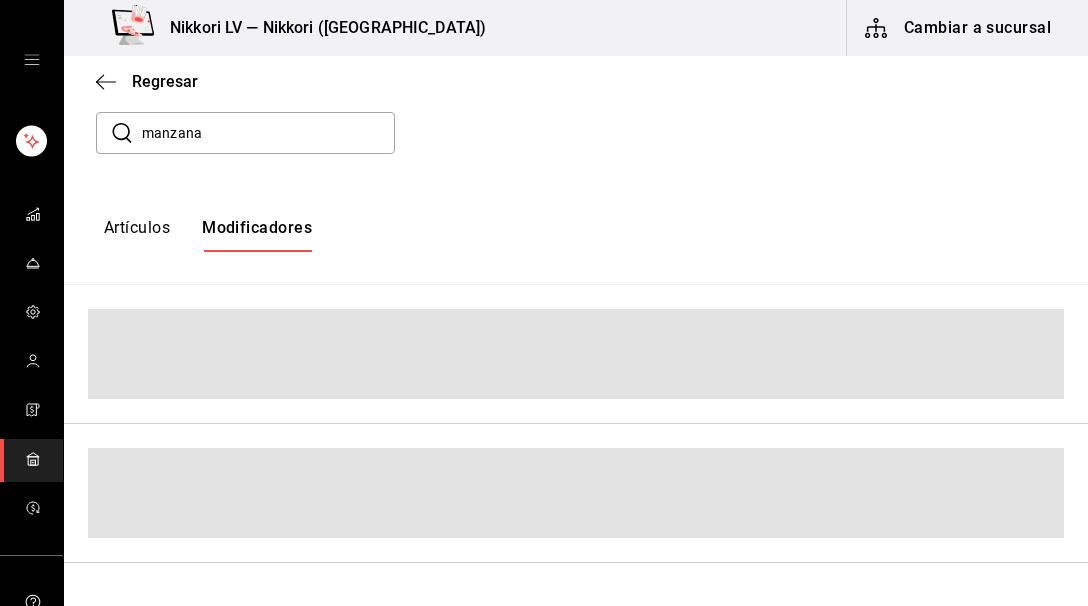 click on "manzana" at bounding box center (268, 133) 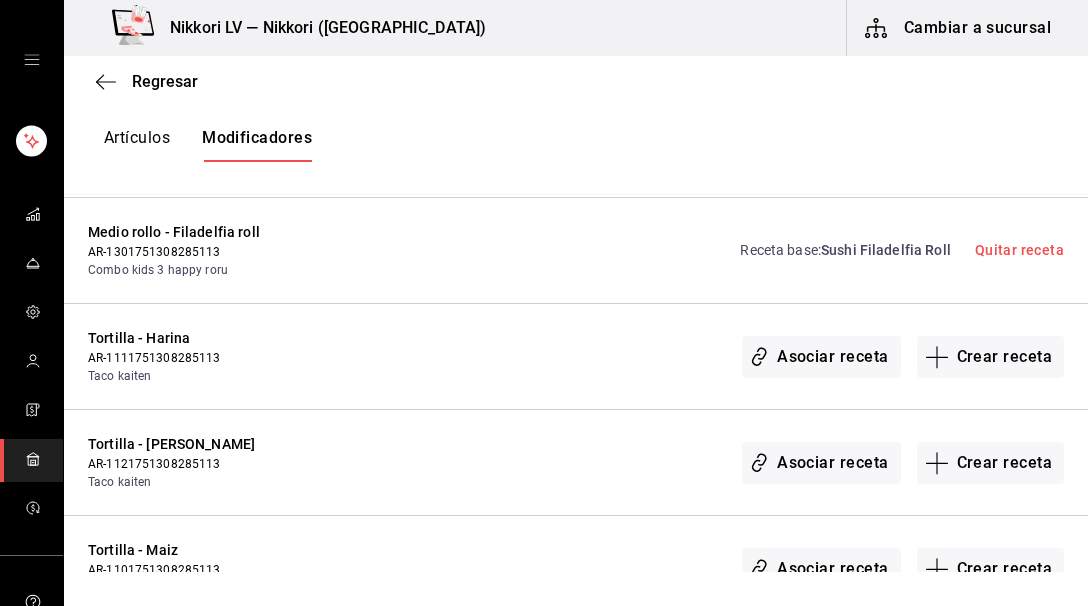 scroll, scrollTop: 1375, scrollLeft: 0, axis: vertical 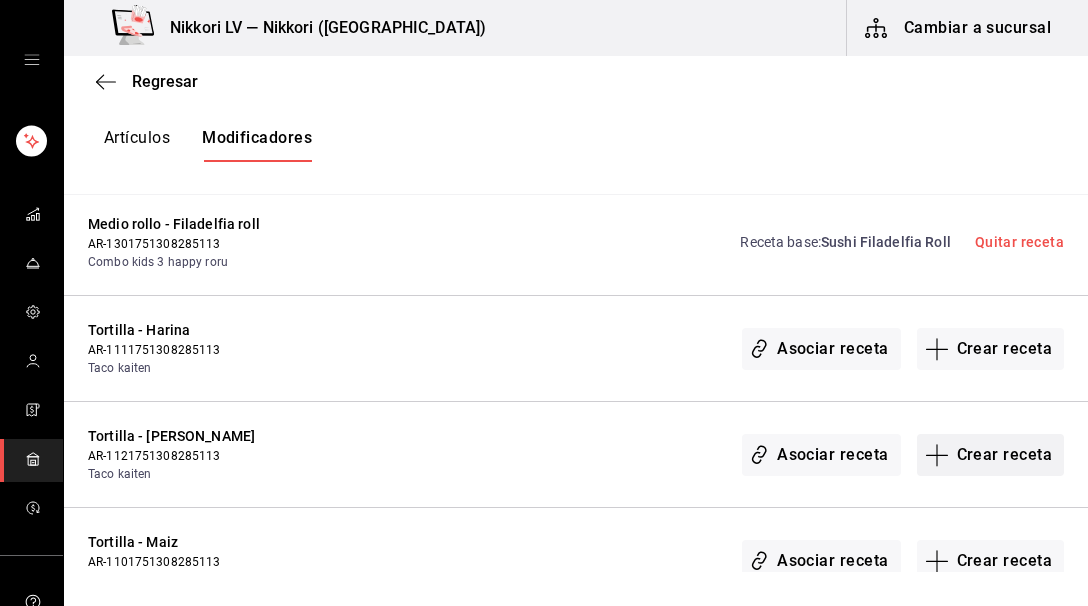 type 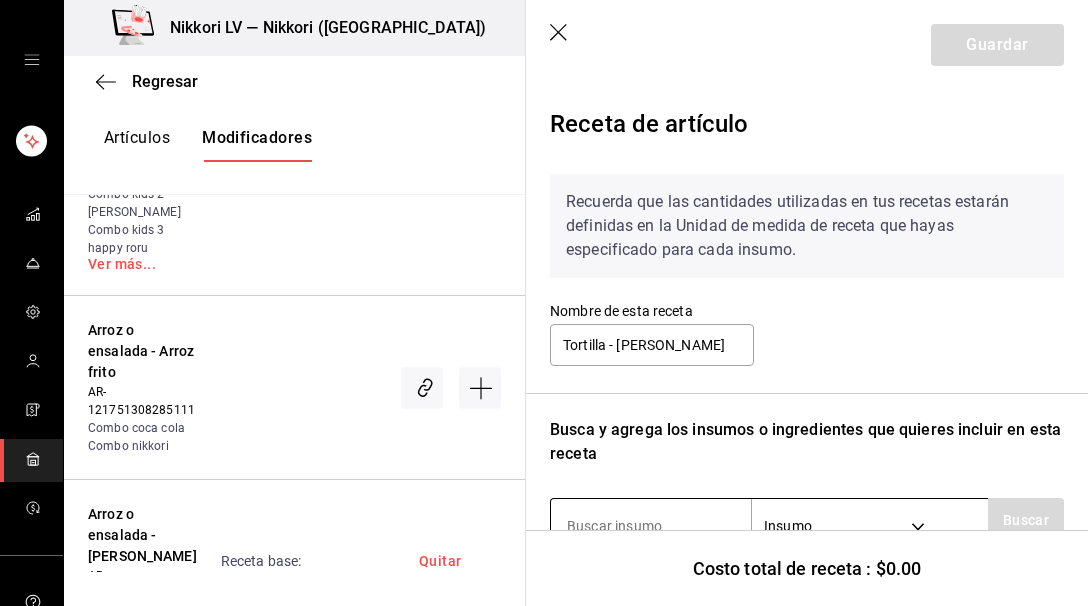 click at bounding box center (651, 526) 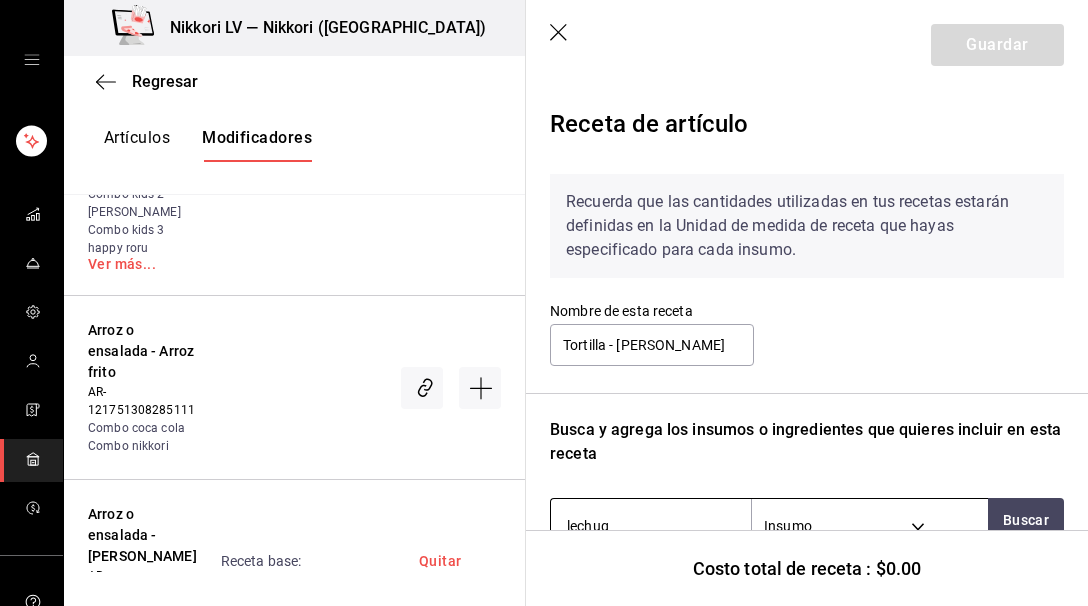 type on "lechuga" 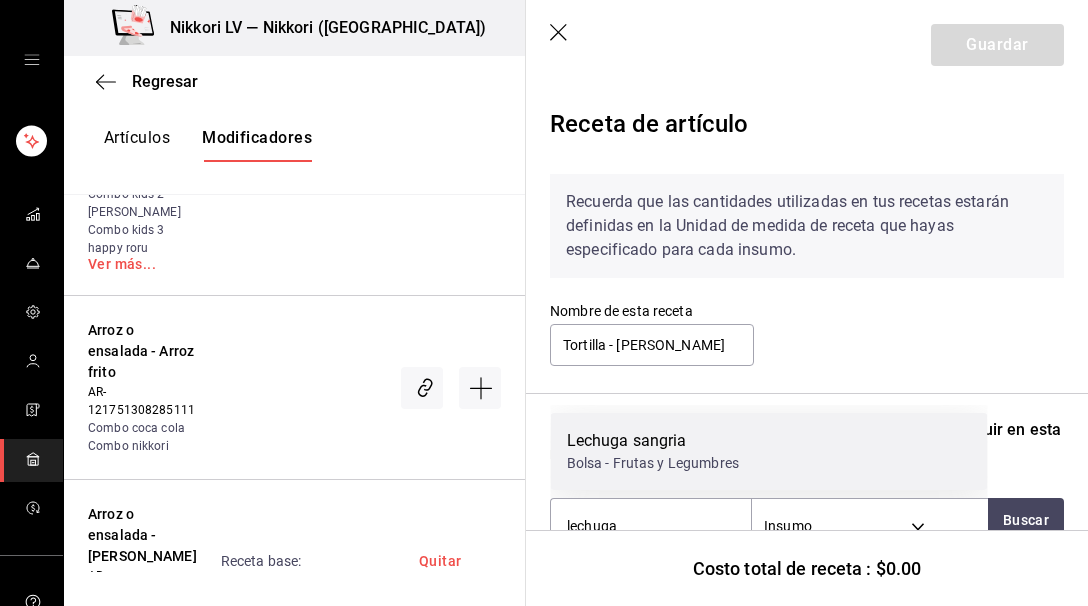 click on "Lechuga sangria" at bounding box center (653, 441) 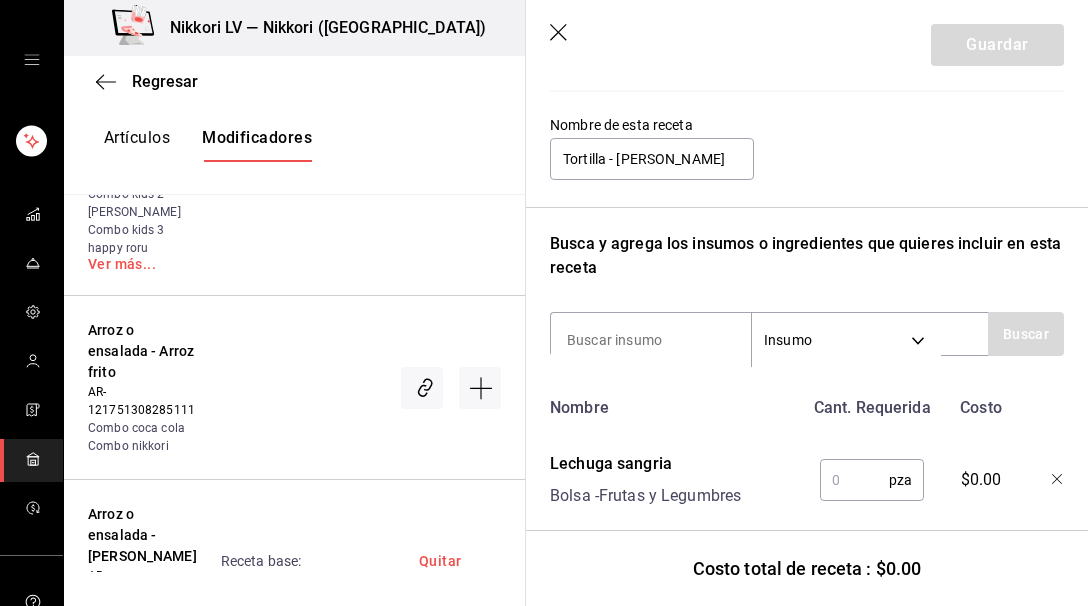 scroll, scrollTop: 192, scrollLeft: 0, axis: vertical 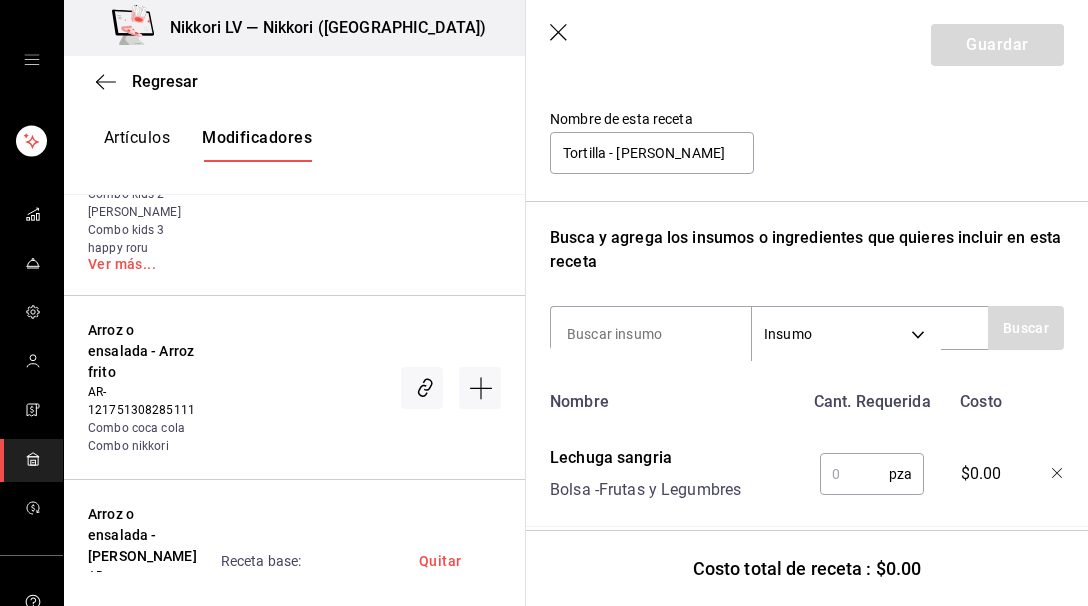 click at bounding box center [854, 474] 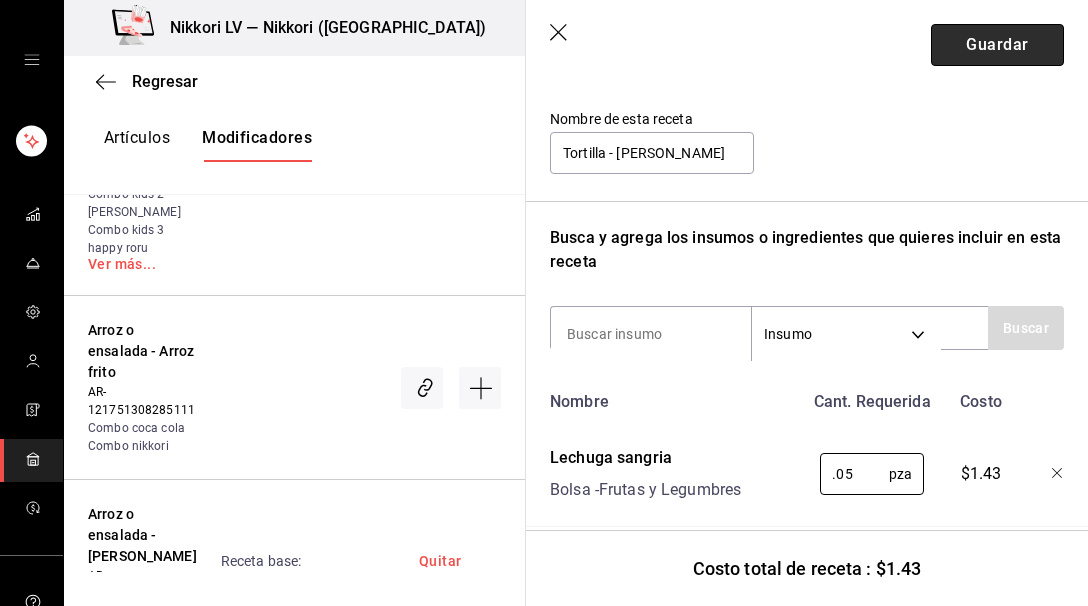 type on "0.05" 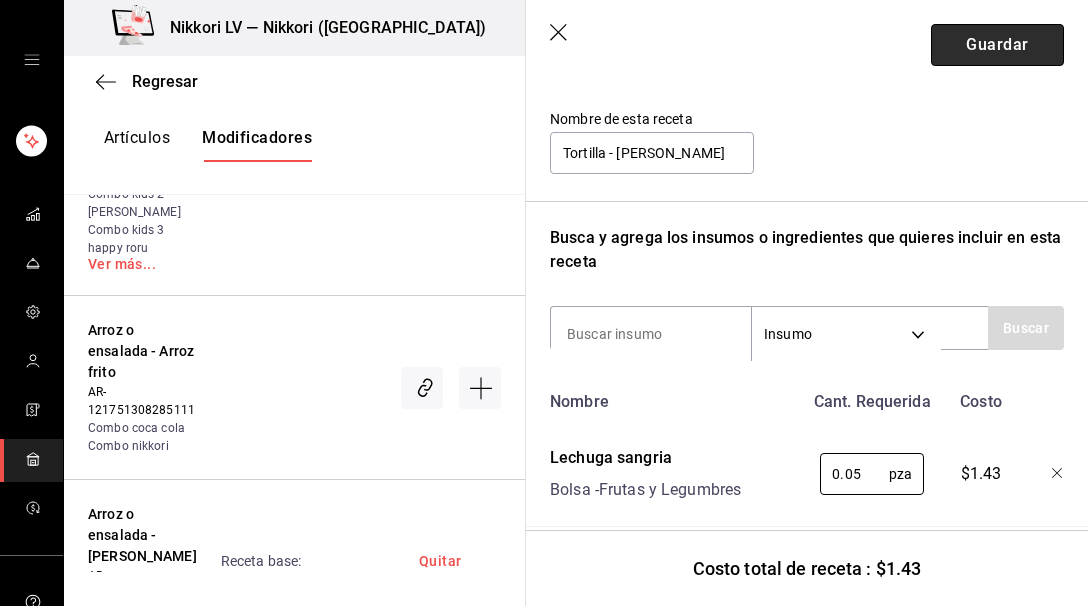 click on "Guardar" at bounding box center (997, 45) 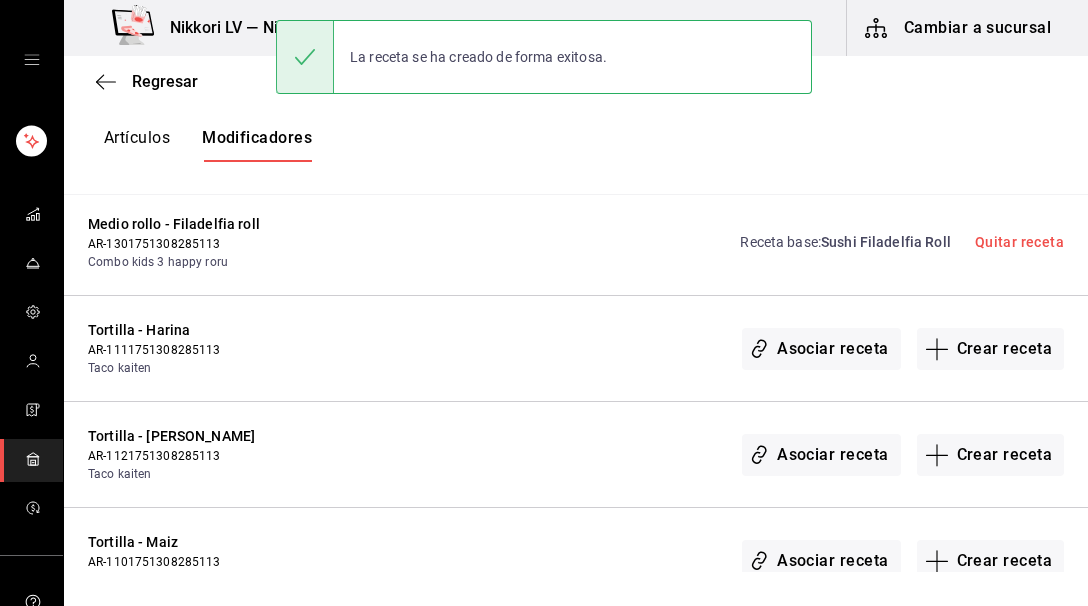 scroll, scrollTop: 0, scrollLeft: 0, axis: both 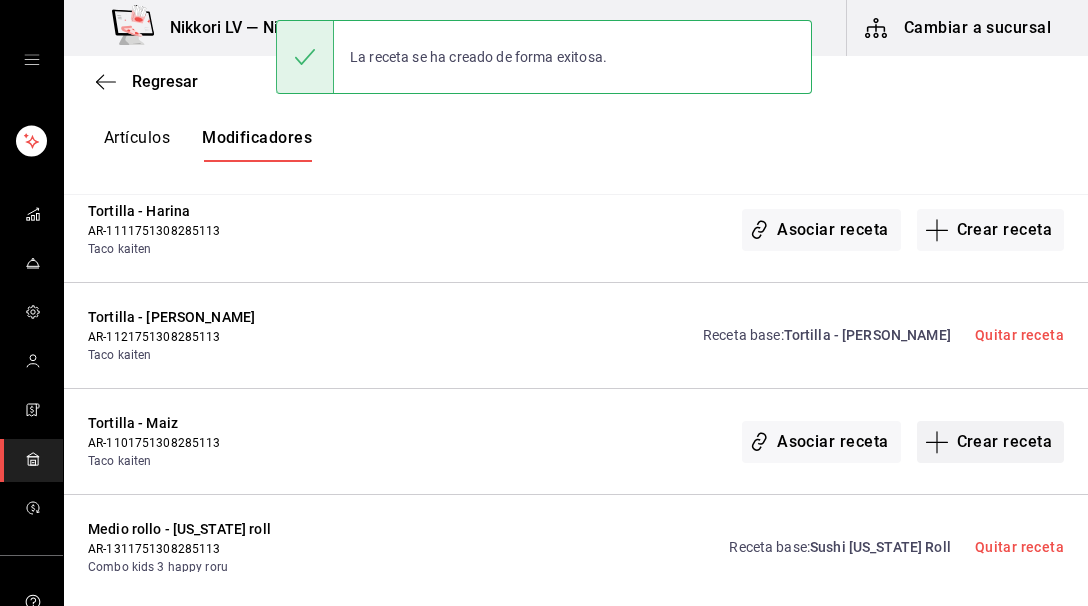 click 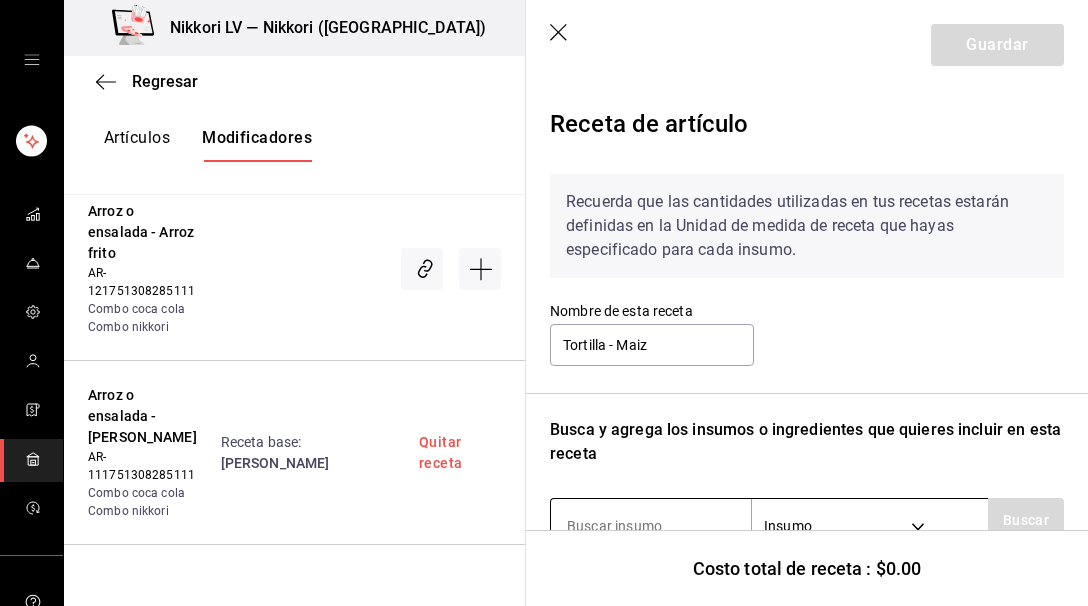 click on "Insumo SUPPLY" at bounding box center [769, 520] 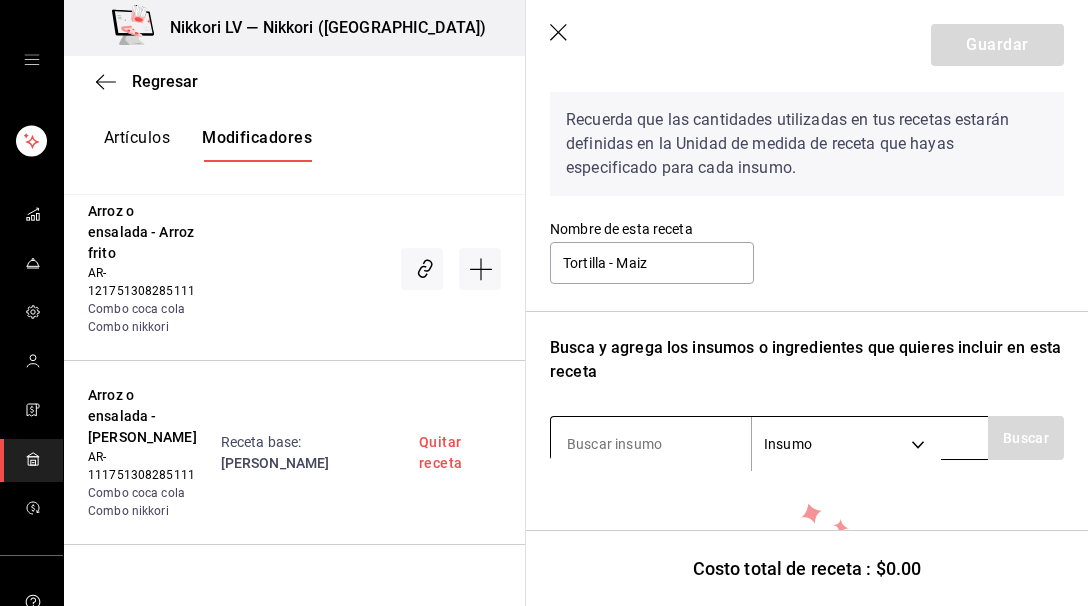 click at bounding box center [651, 444] 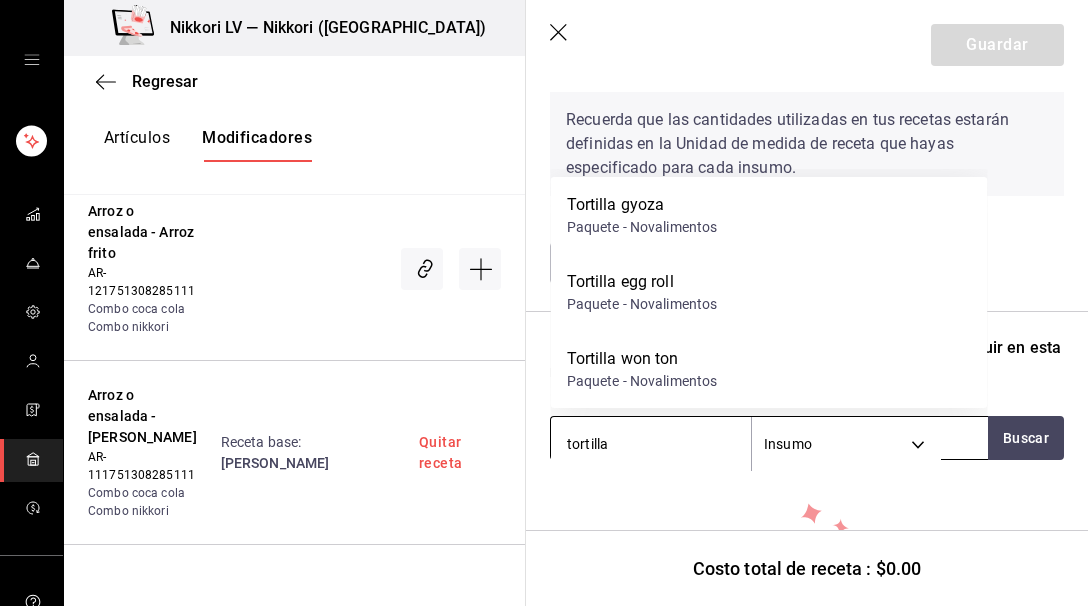 click on "tortilla" at bounding box center [651, 444] 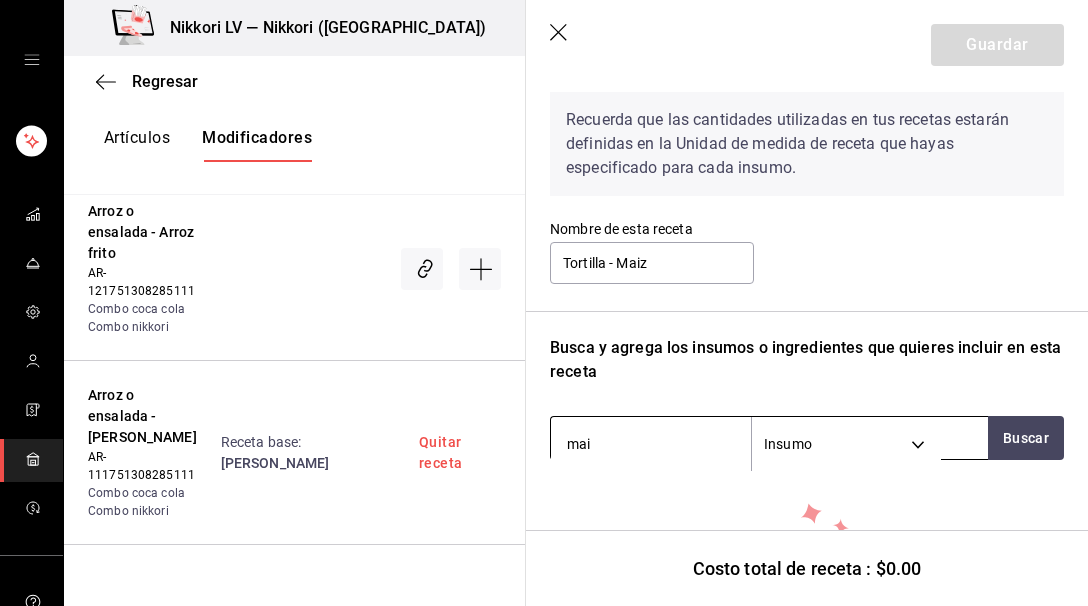 type on "maiz" 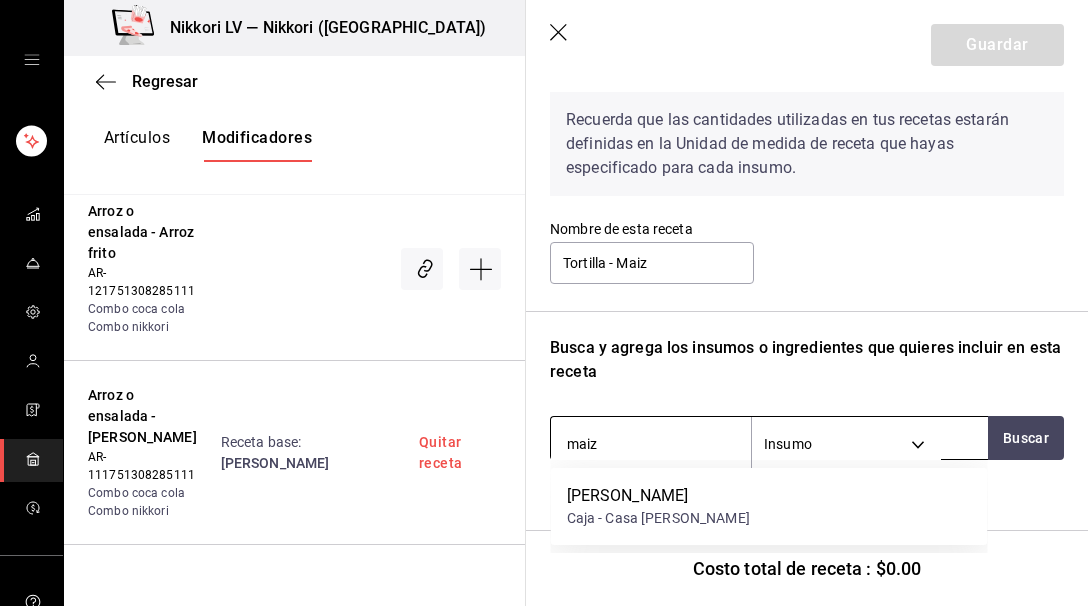 click on "maiz" at bounding box center (651, 444) 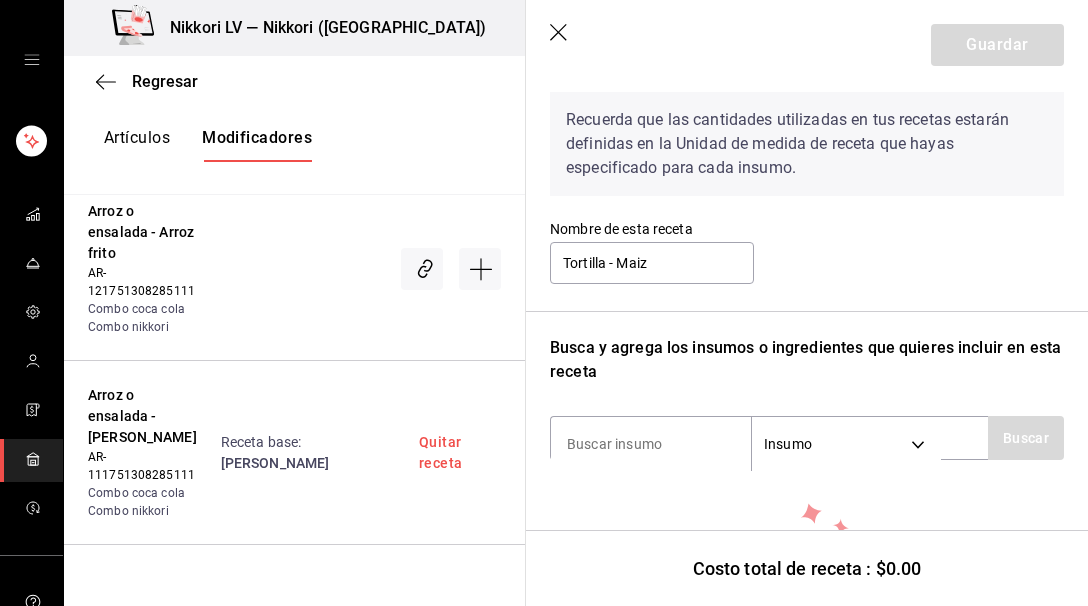 click 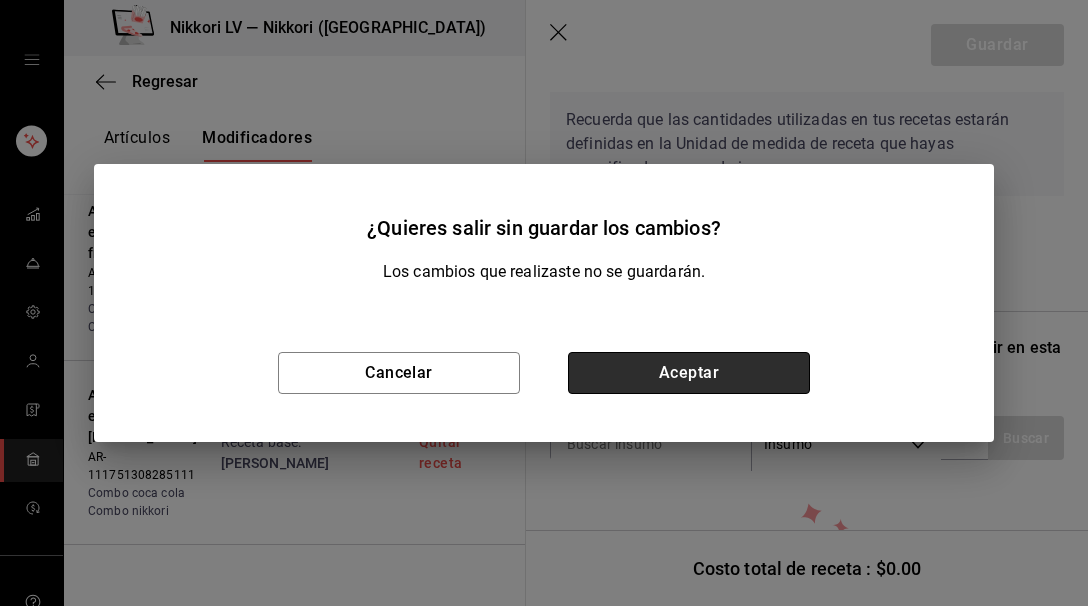click on "Aceptar" at bounding box center [689, 373] 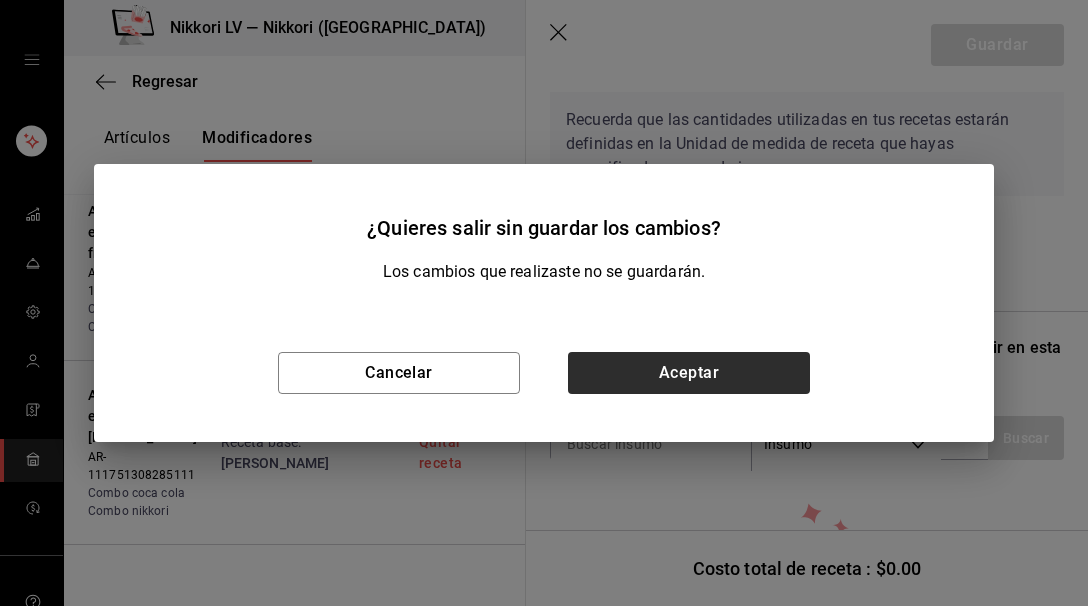 scroll, scrollTop: 0, scrollLeft: 0, axis: both 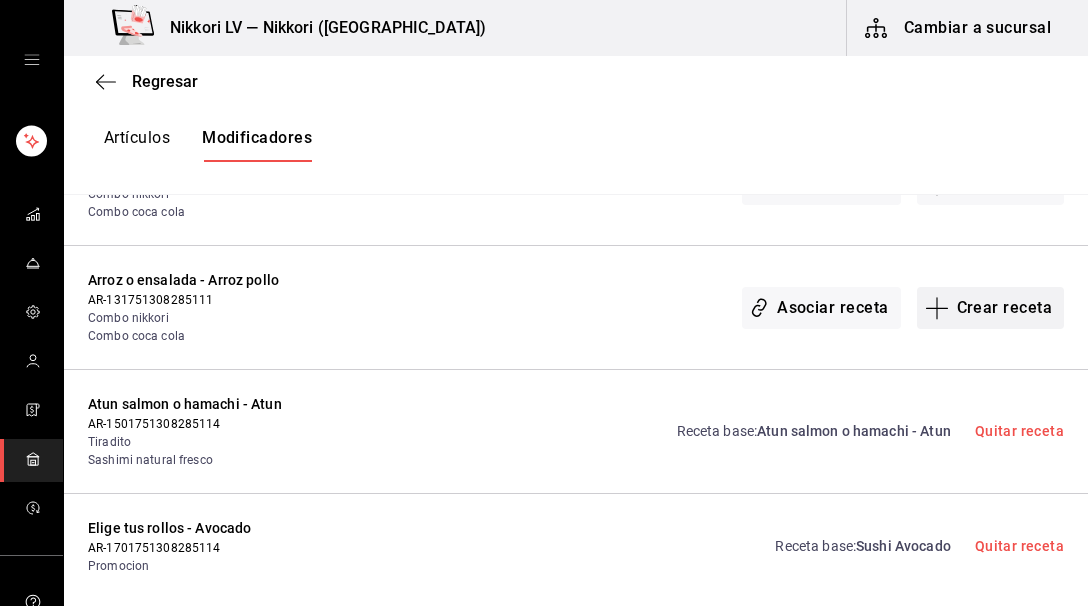 click on "Crear receta" at bounding box center (991, 308) 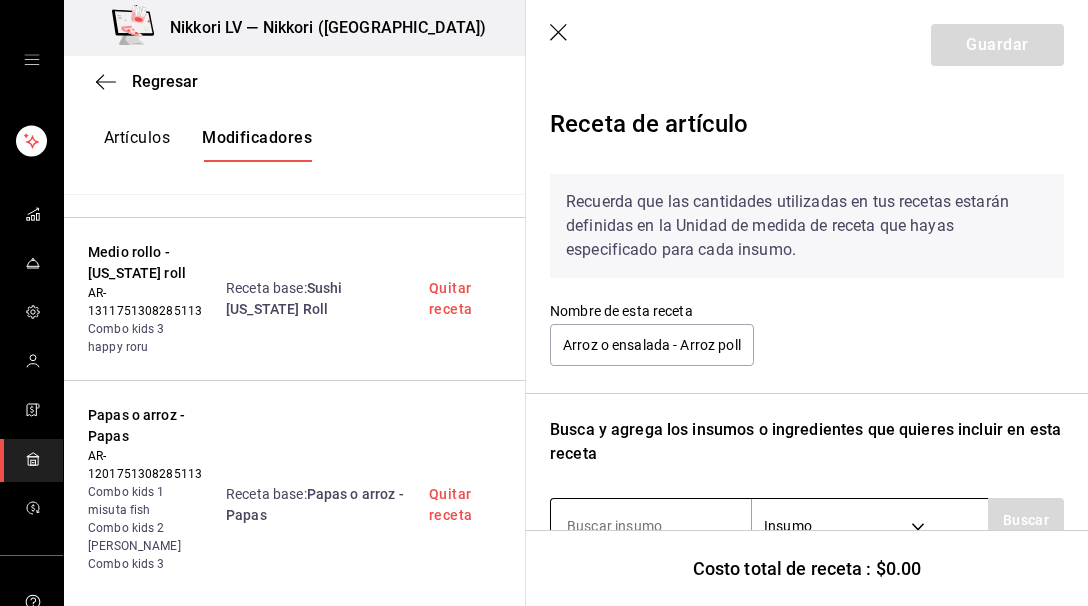 click at bounding box center (651, 526) 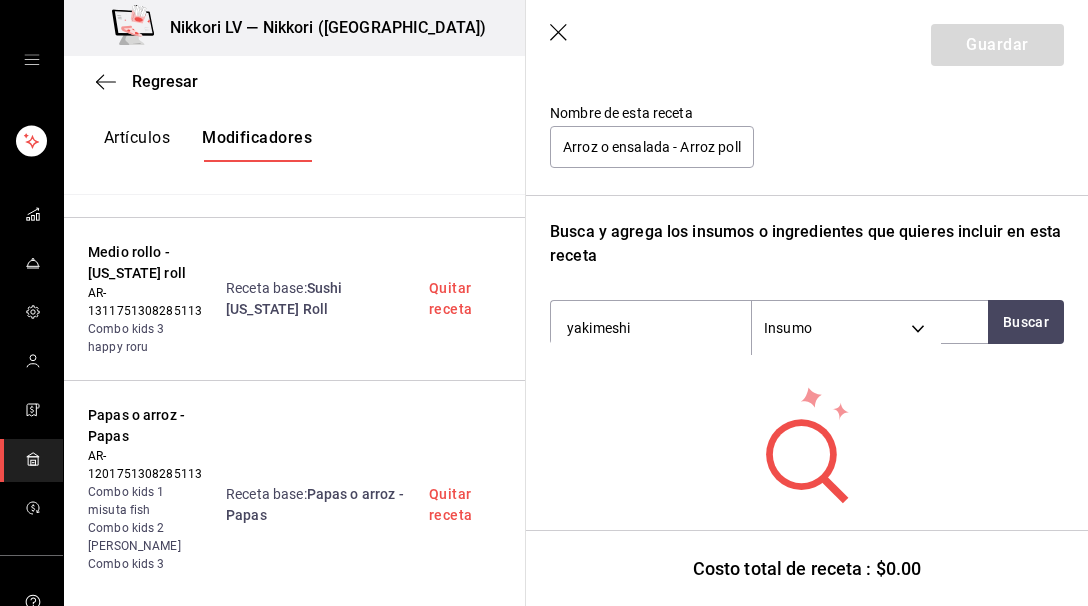scroll, scrollTop: 198, scrollLeft: 0, axis: vertical 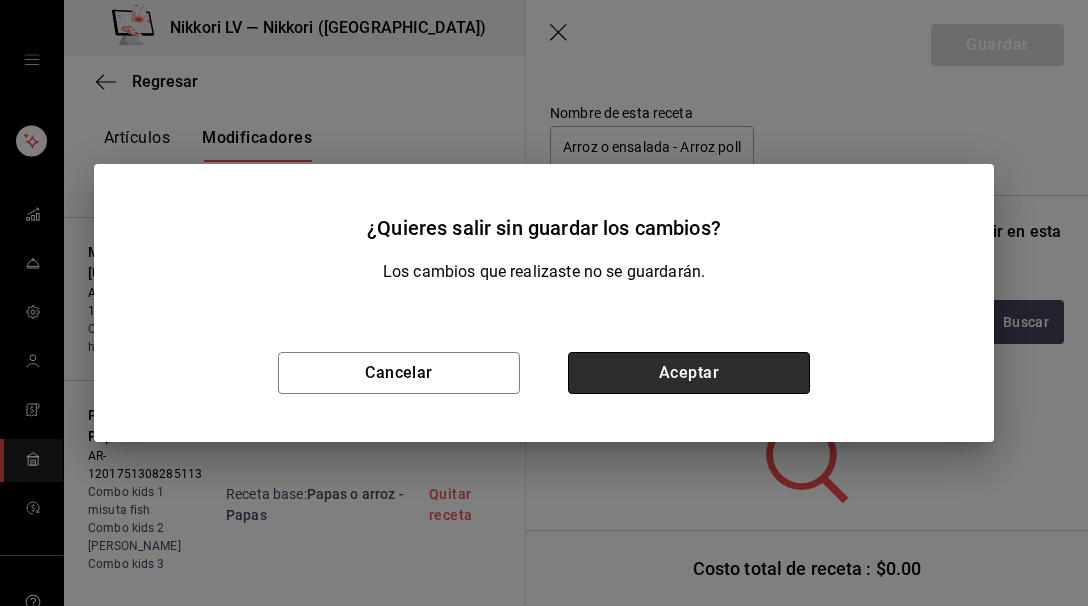 click on "Aceptar" at bounding box center [689, 373] 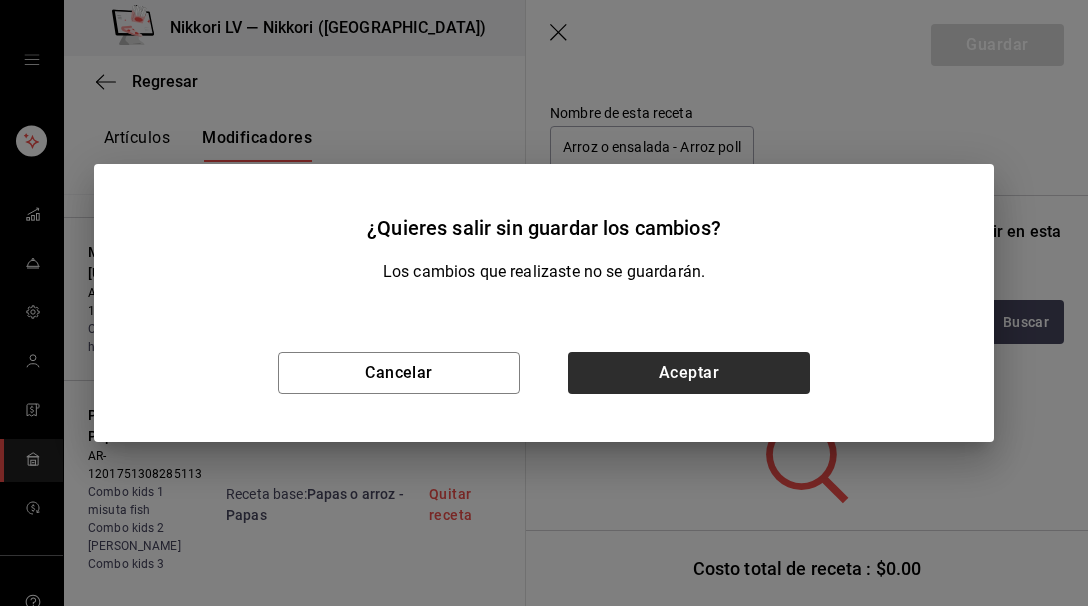 scroll, scrollTop: 0, scrollLeft: 0, axis: both 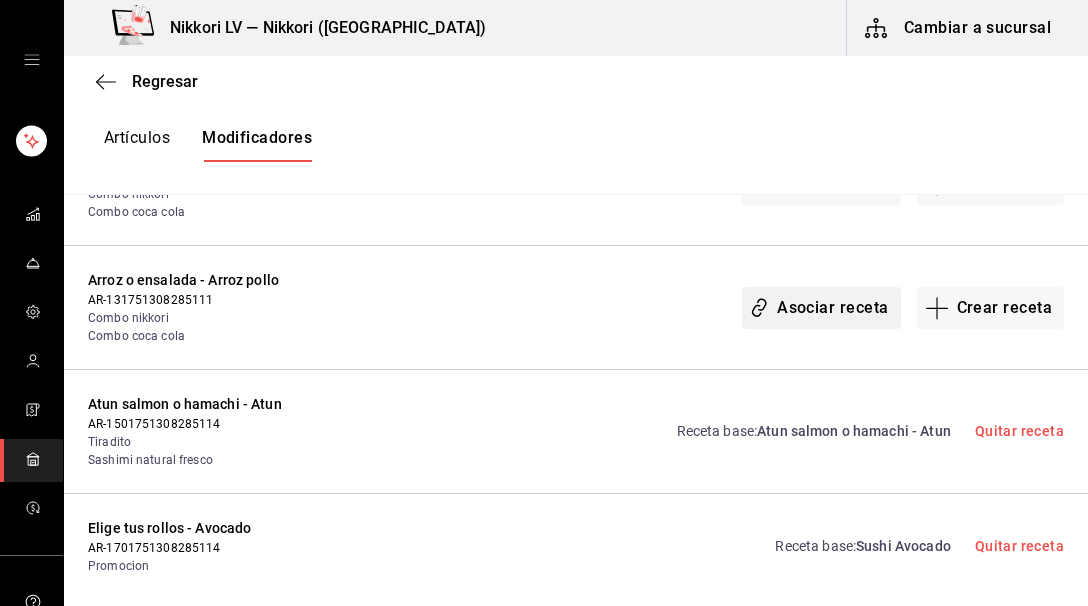 click on "Asociar receta" at bounding box center (821, 308) 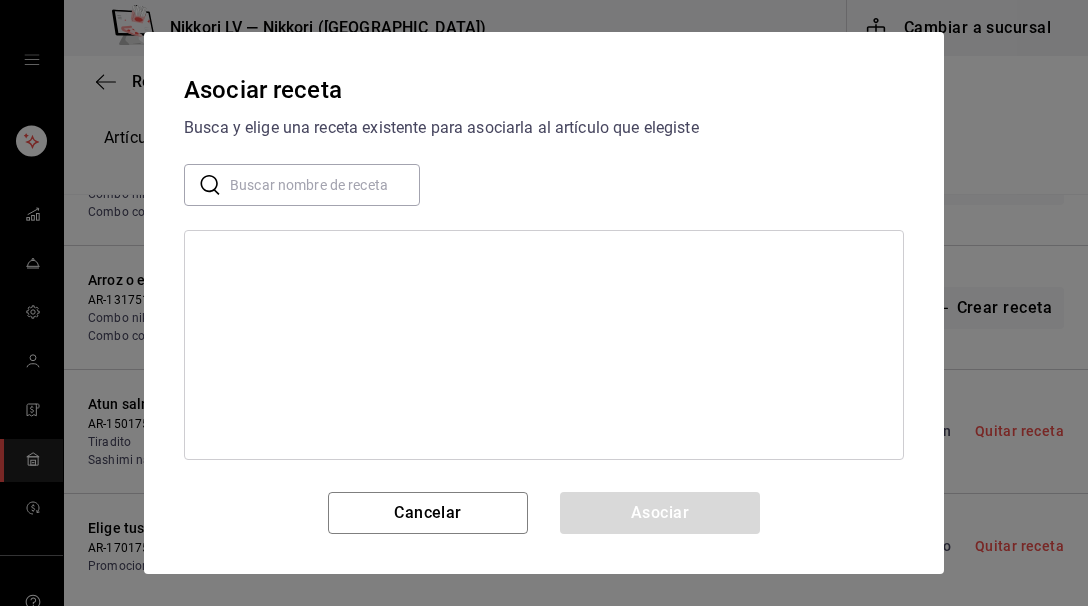 click at bounding box center [325, 185] 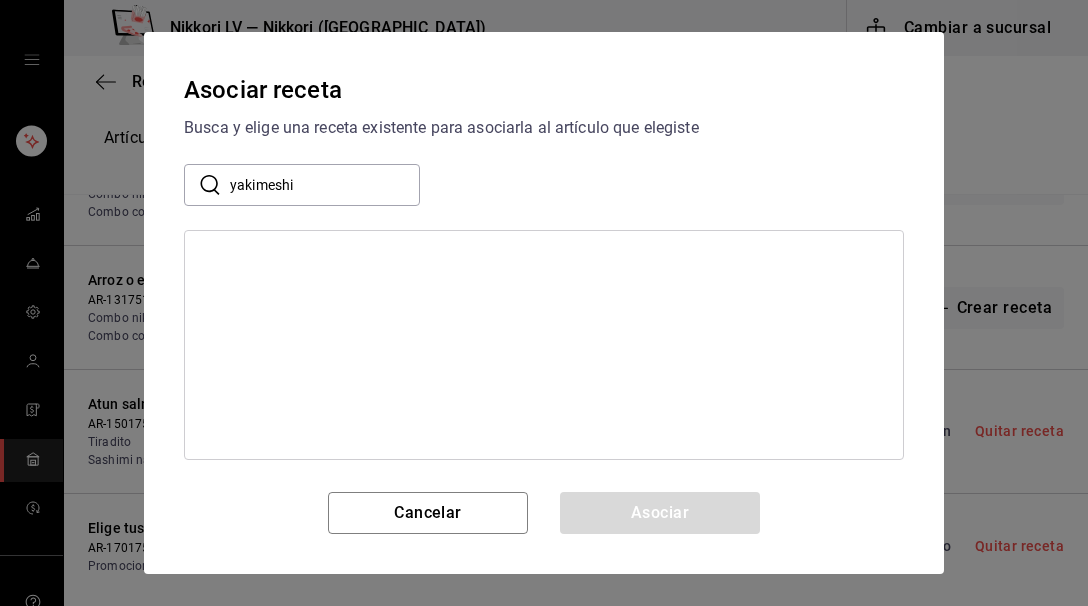 type on "yakimeshi" 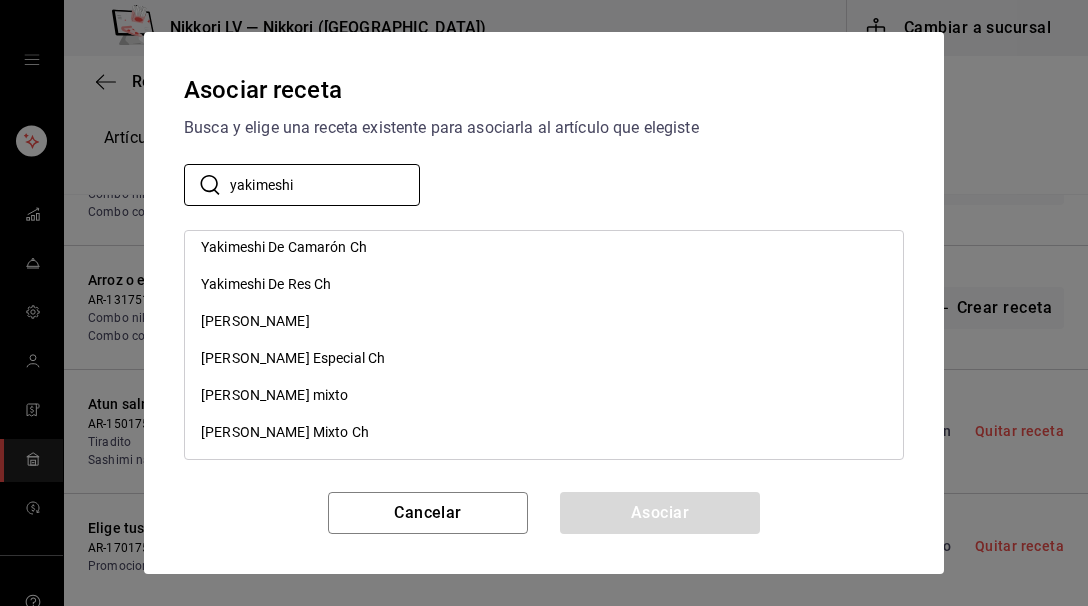 scroll, scrollTop: 0, scrollLeft: 0, axis: both 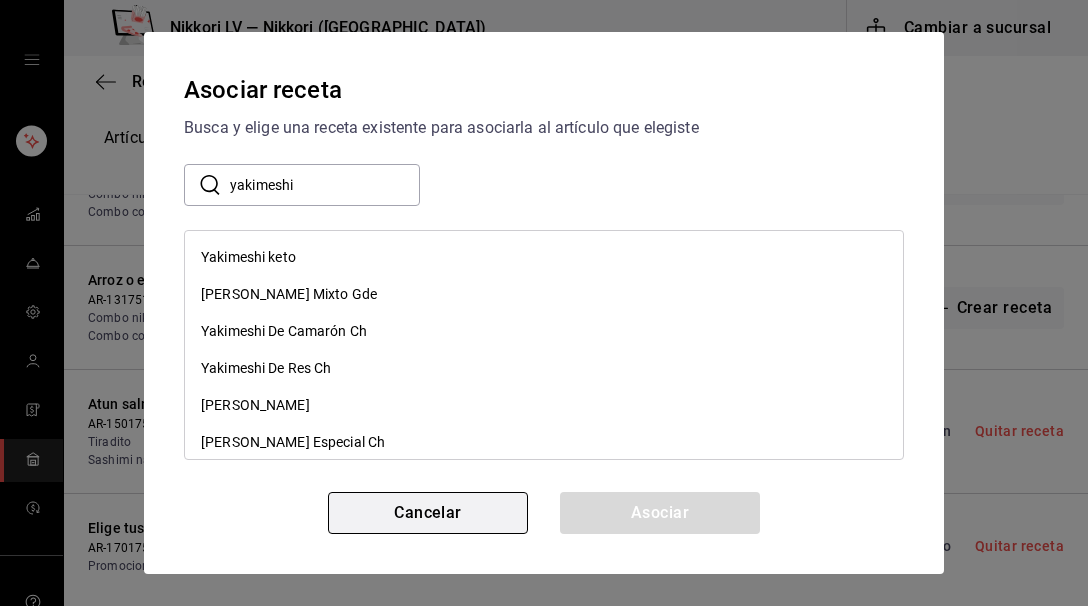 click on "Cancelar" at bounding box center [428, 513] 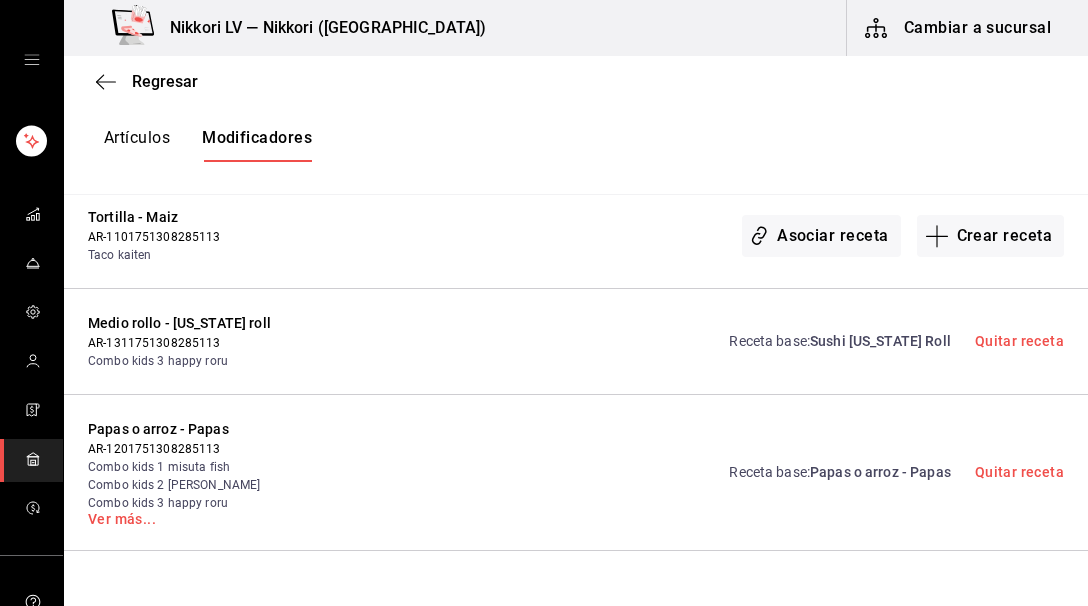 scroll, scrollTop: 1463, scrollLeft: 0, axis: vertical 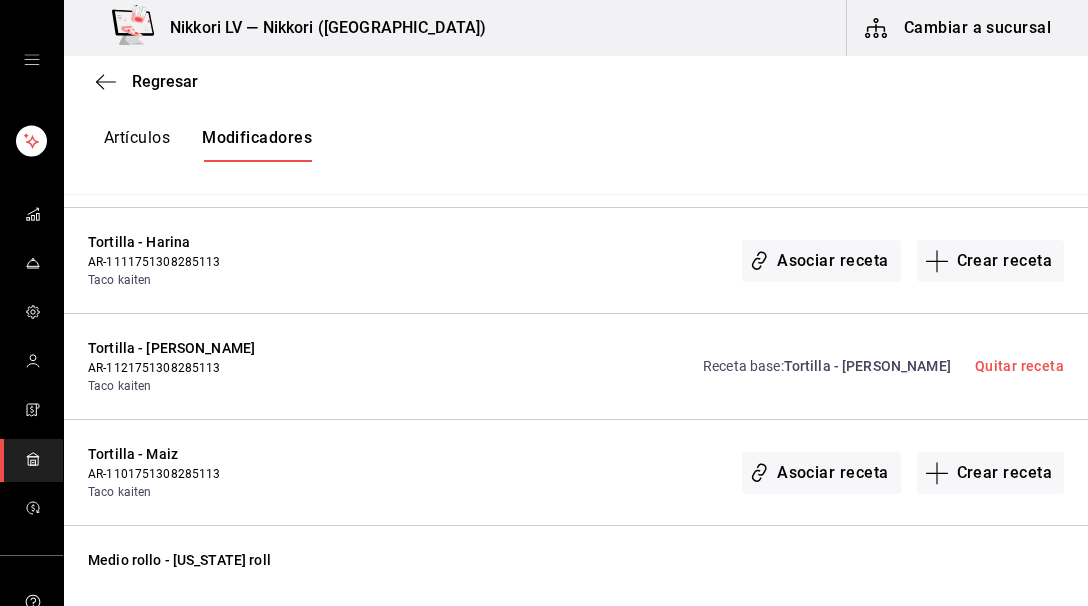 click on "Artículos" at bounding box center [137, 145] 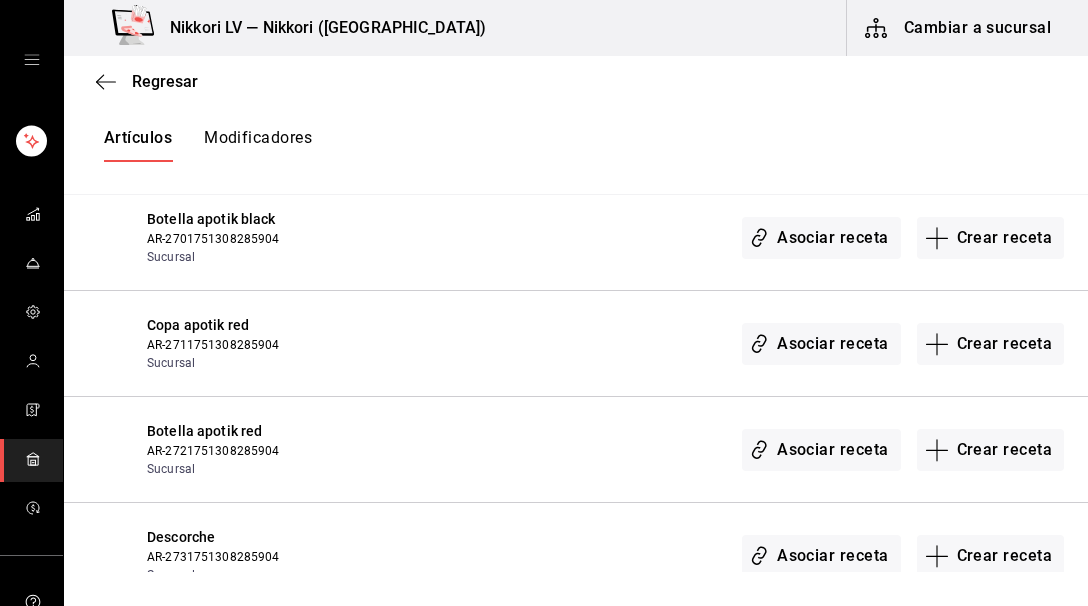 scroll, scrollTop: 33670, scrollLeft: 0, axis: vertical 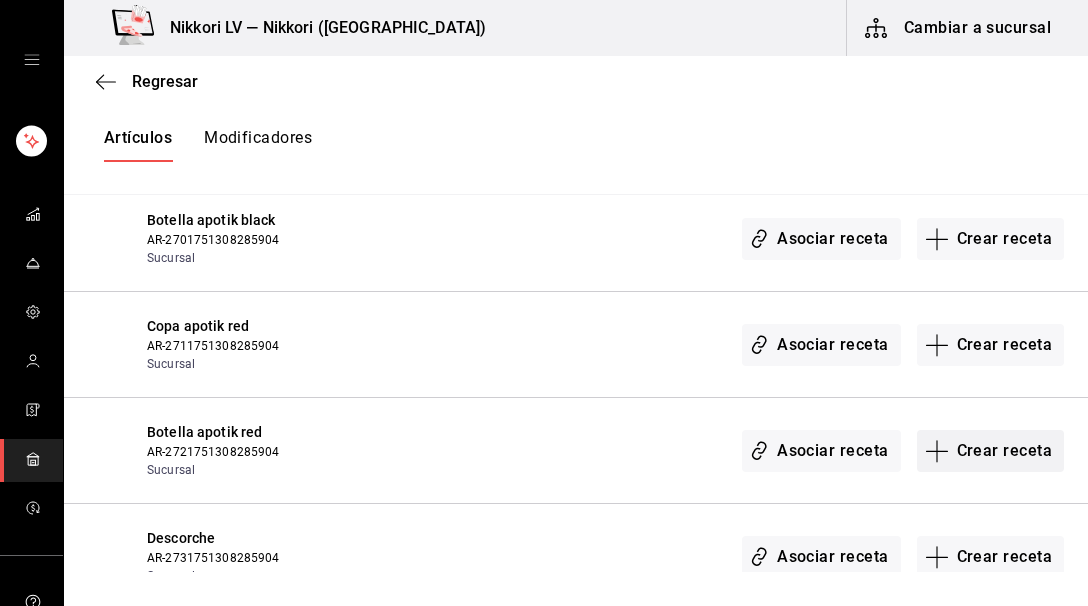 click on "Crear receta" at bounding box center (991, 451) 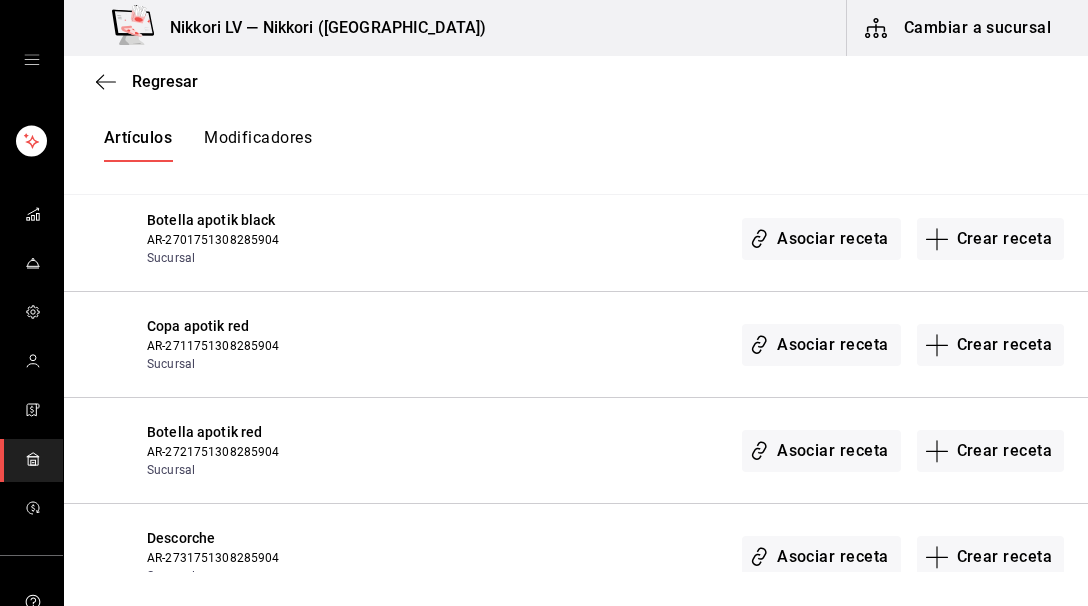 click on "Regresar Creación y asignación de receta Asocia tus recetas con los artículos de tu menú y sus combinaciones de grupos modificadores para disminuir tu inventario de forma precisa Sucursal Elige una opción default Marca Elige una opción default ​ ​ Artículos Modificadores Si tu artículo tiene opciones de venta por tamaño, asegúrate de crear o asociar una receta base al artículo para poder especificar sus variaciones de tamaño. Edamames al vapor AR-01751308285894 Delivery Sucursal Receta base :  Edamames Al Vapor Quitar receta Edamames preparados AR-11751308285894 Delivery Sucursal Receta base :  Edamames Preparados Quitar receta Gyozas AR-101751308285894 Delivery Sucursal Asociar receta Crear receta Tostadas nikkori AR-111751308285894 Delivery Sucursal Receta base :  Tostadas nikkori Quitar receta Ensalada sunomono AR-121751308285894 Delivery Sucursal Receta base :  Ensalada Sunomono Quitar receta Ensalada sunomono especial AR-131751308285894 Delivery Sucursal Receta base :  Quitar receta :  :" at bounding box center (576, 314) 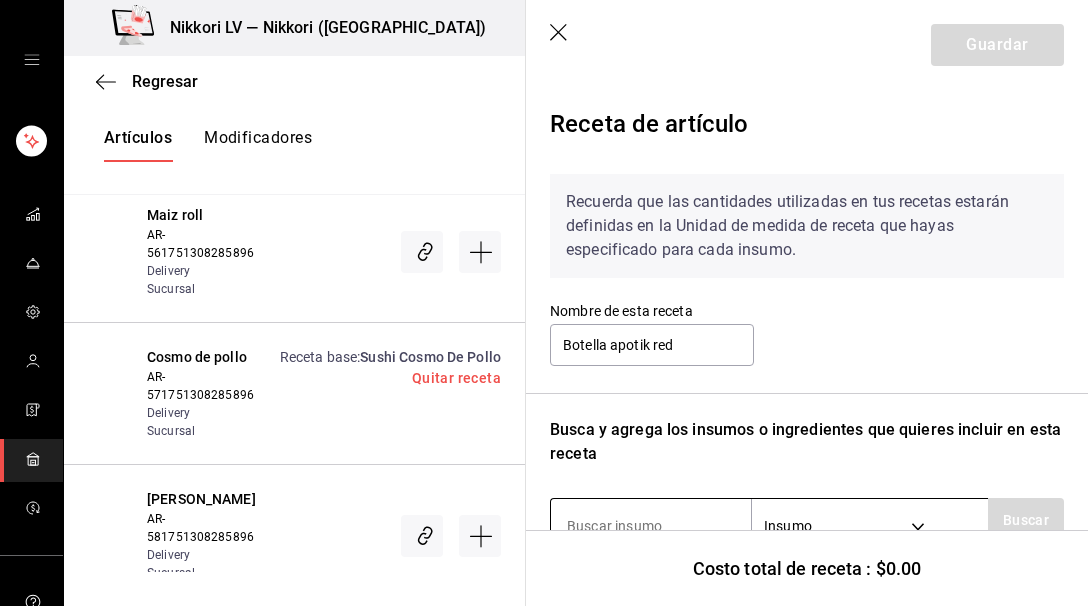 scroll, scrollTop: 162, scrollLeft: 0, axis: vertical 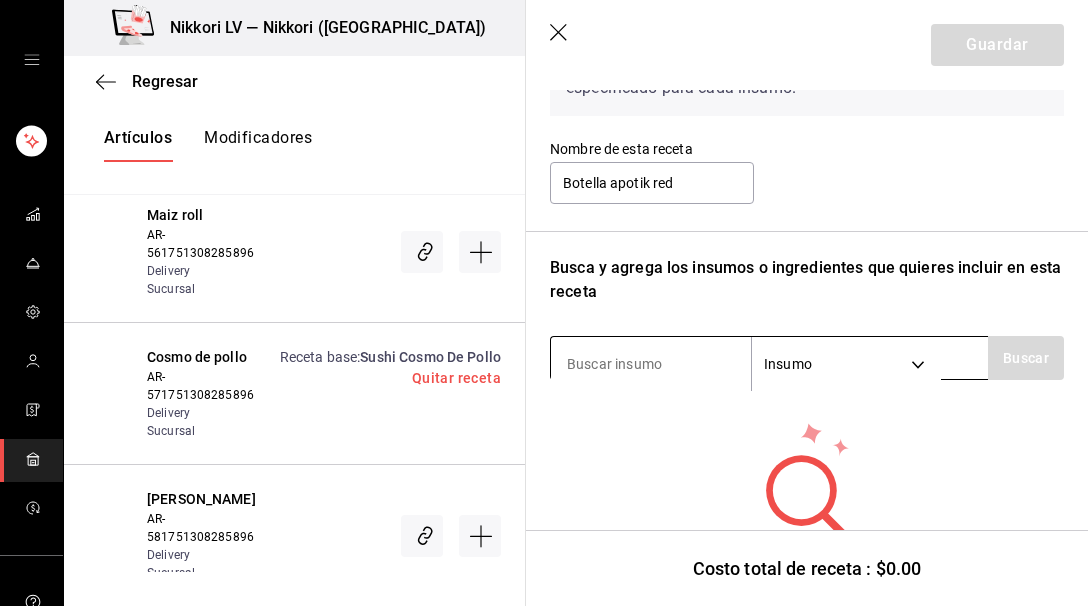 click at bounding box center [651, 364] 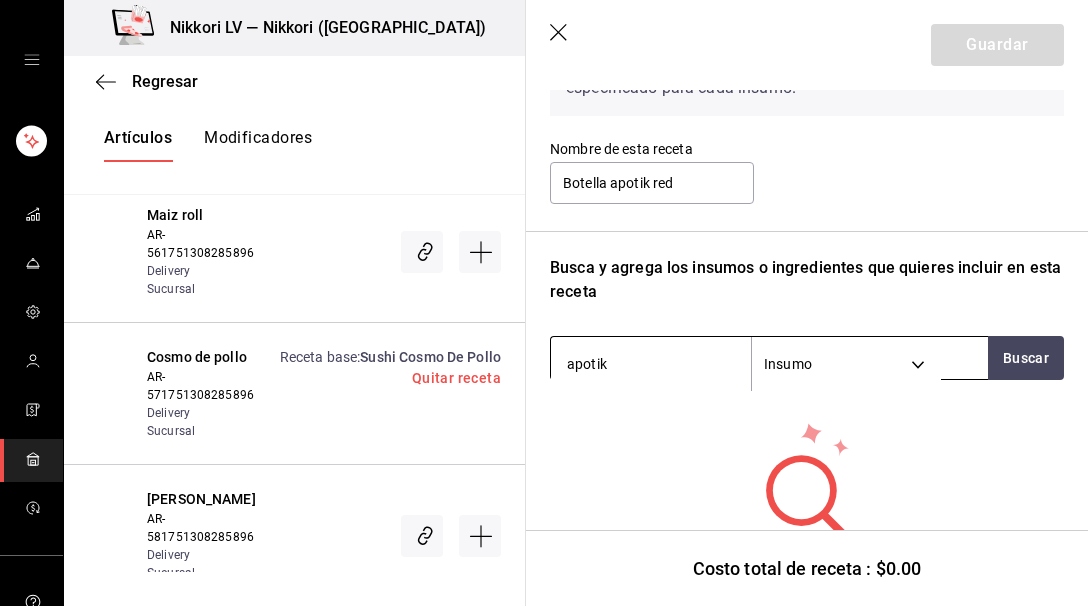 scroll, scrollTop: 248, scrollLeft: 0, axis: vertical 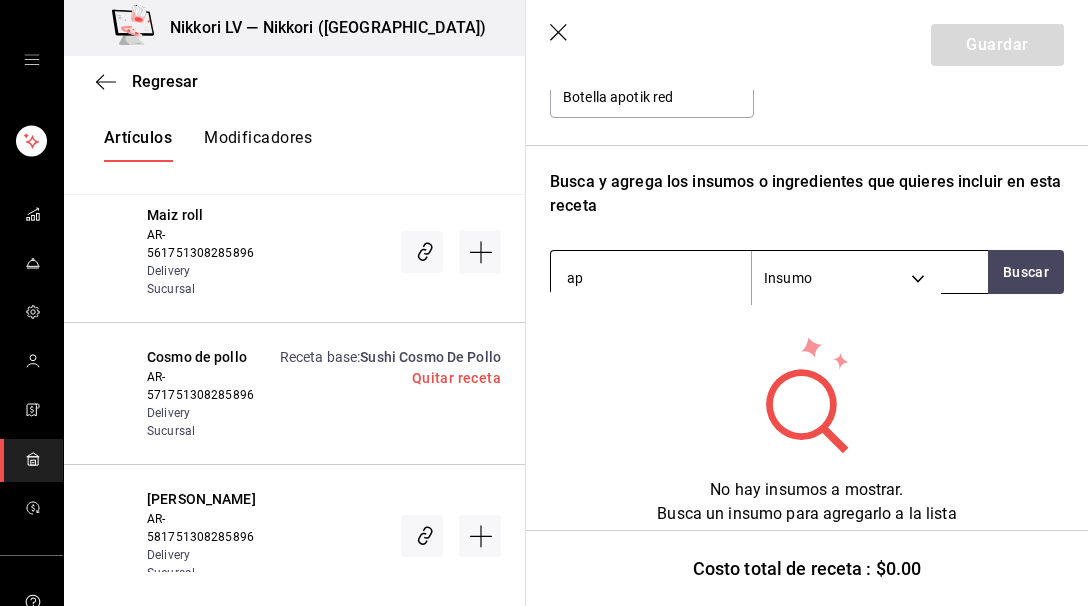 type on "a" 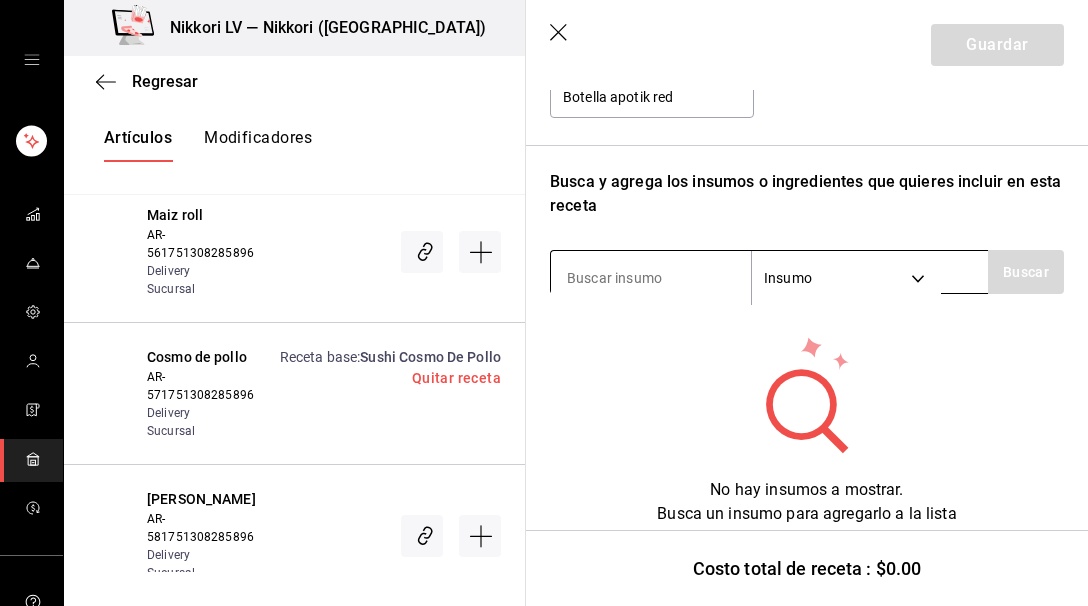 type on "r" 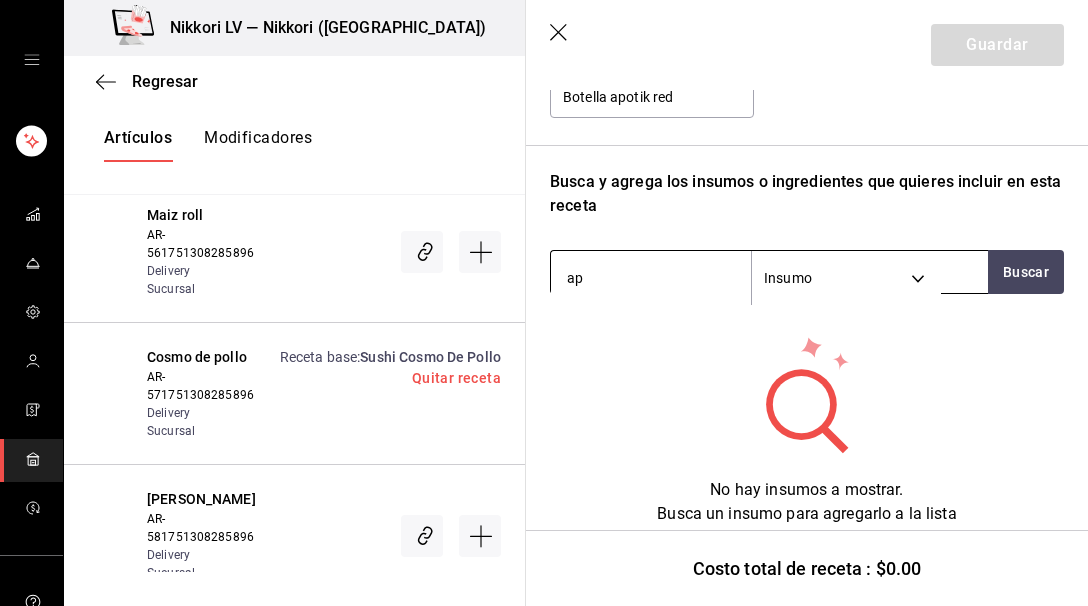type on "apo" 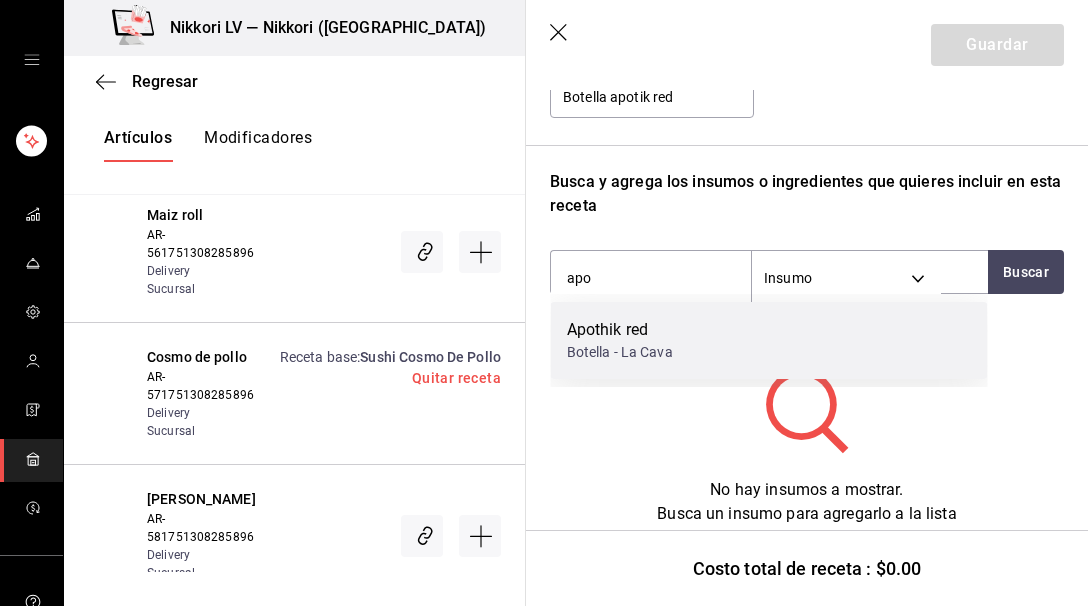 click on "Botella - La Cava" at bounding box center (620, 352) 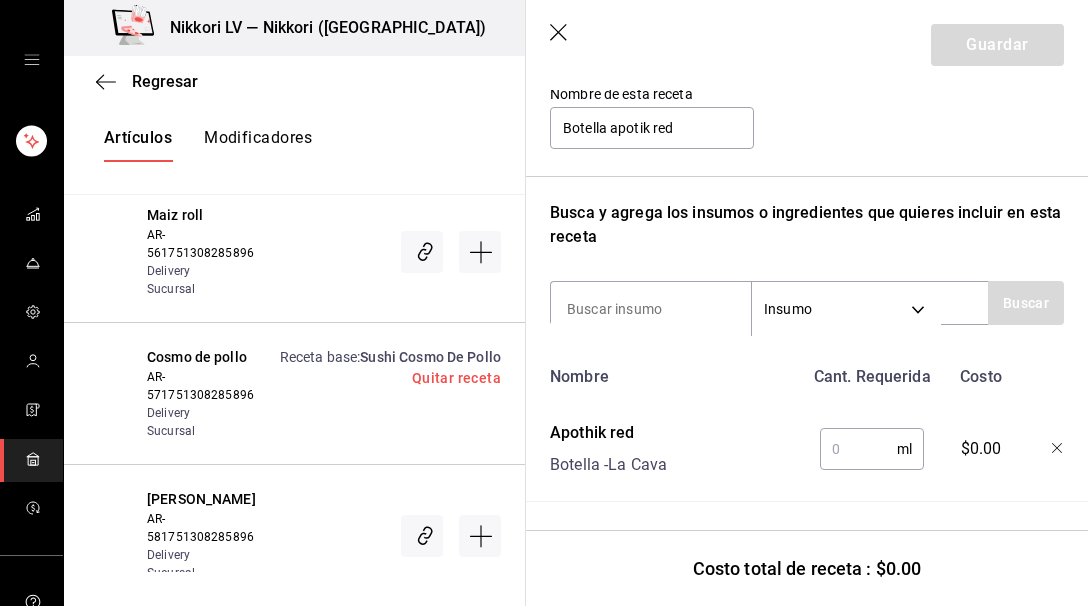 scroll, scrollTop: 217, scrollLeft: 0, axis: vertical 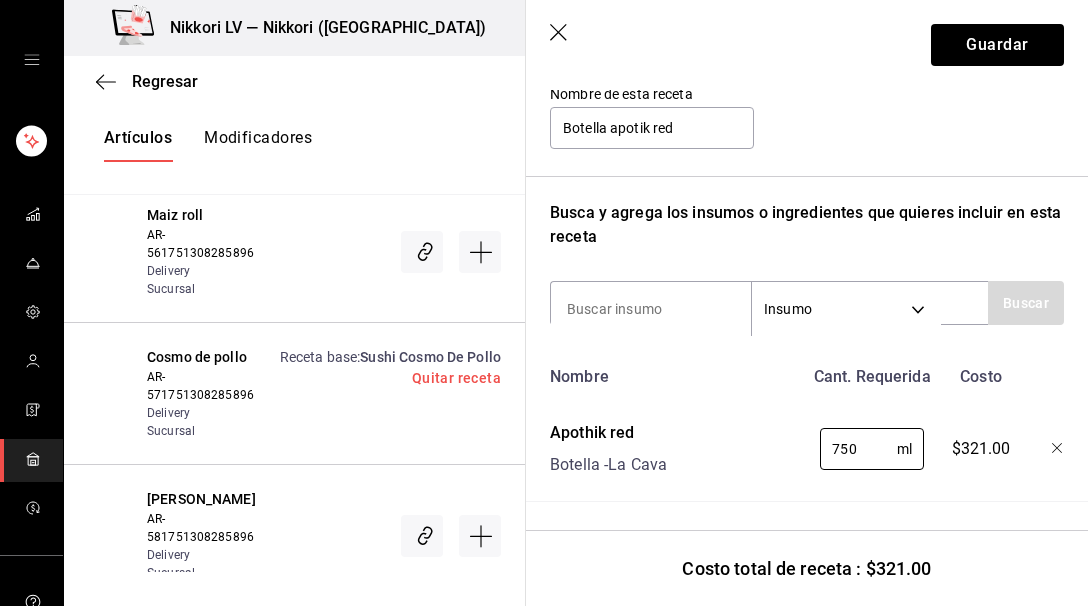 type on "750" 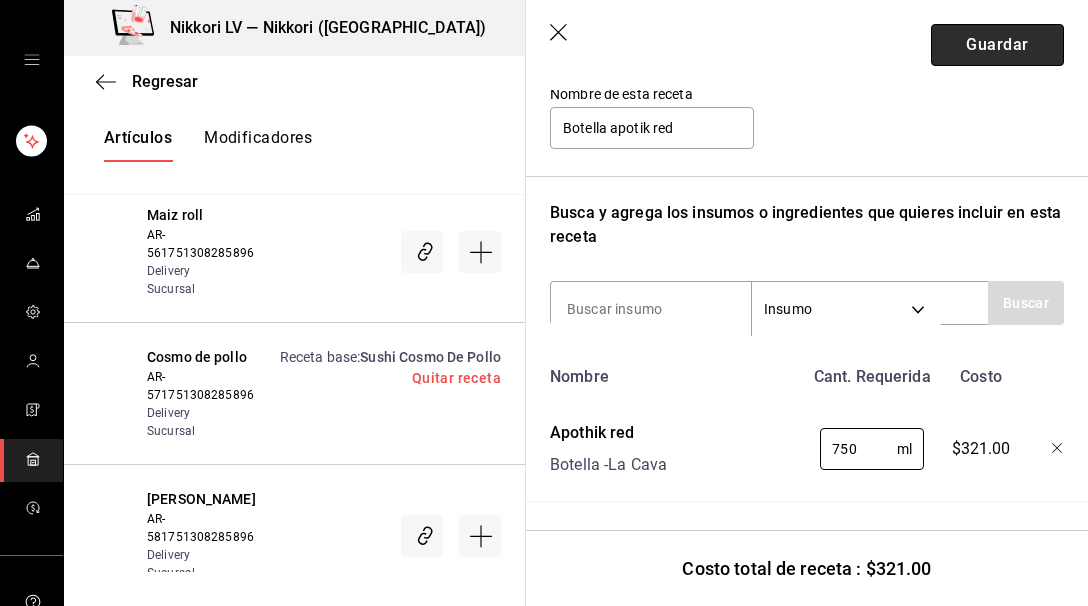 click on "Guardar" at bounding box center [997, 45] 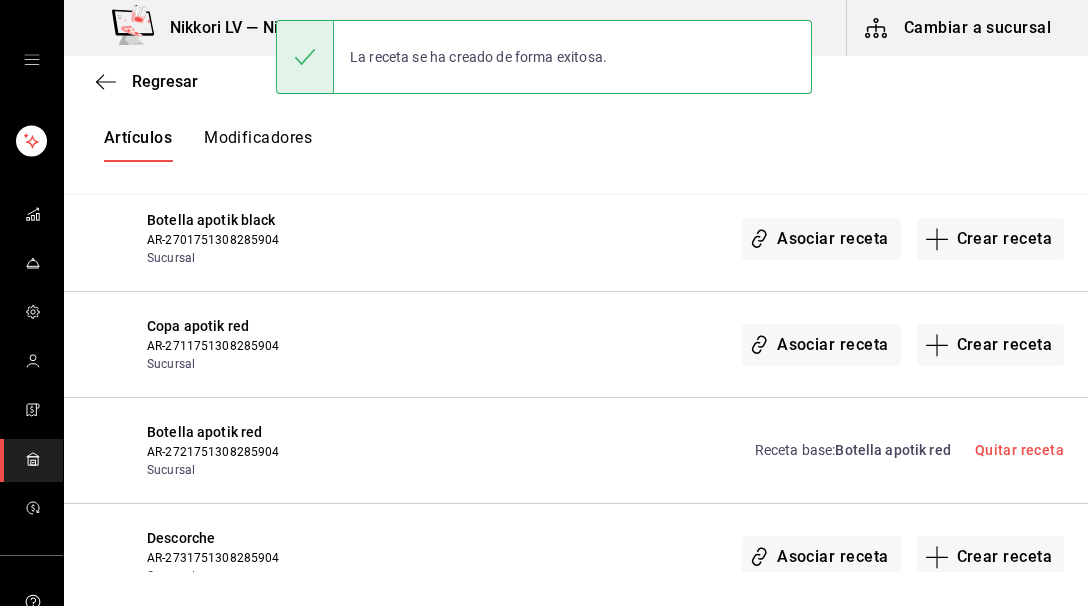 scroll, scrollTop: 0, scrollLeft: 0, axis: both 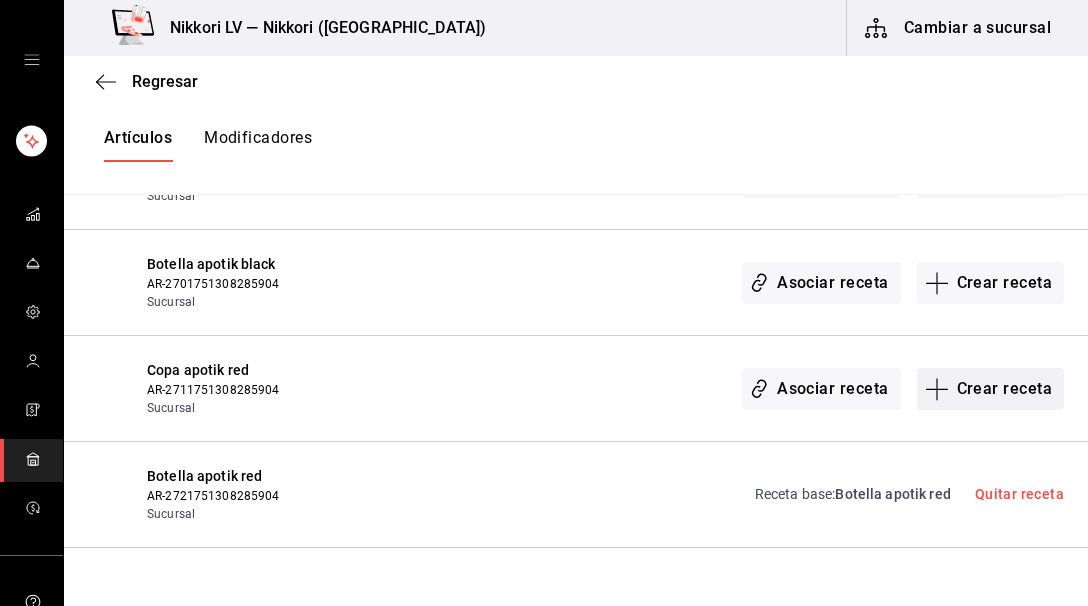 click on "Crear receta" at bounding box center (991, 389) 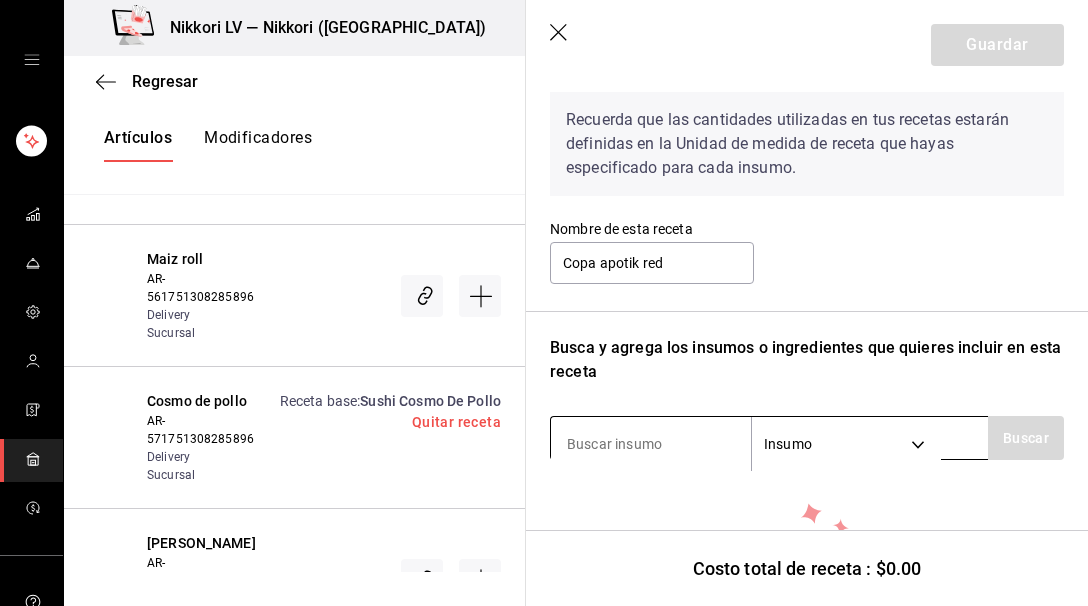 click at bounding box center [651, 444] 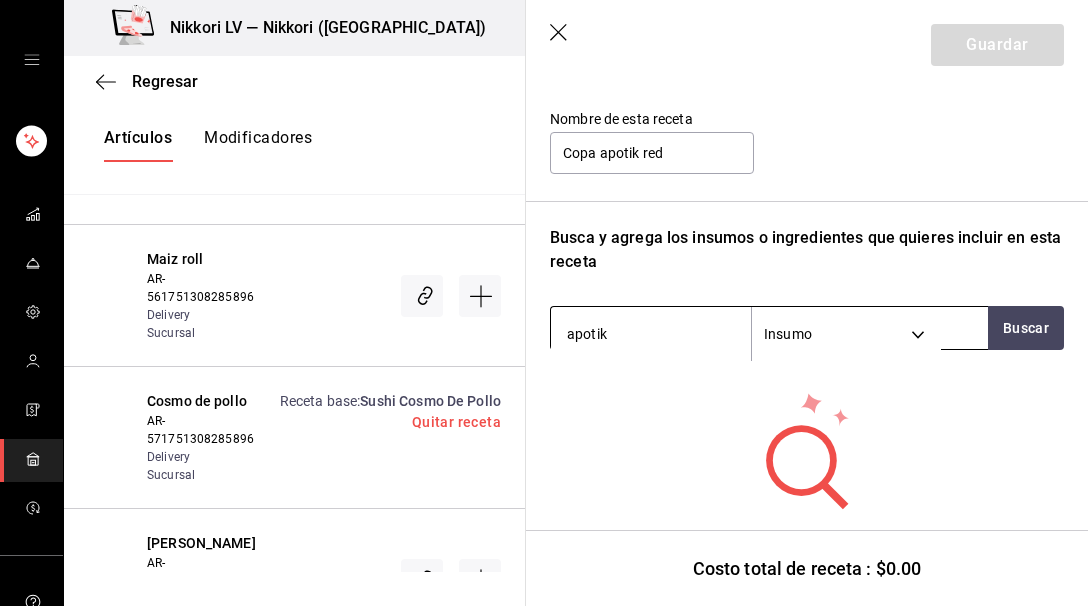 scroll, scrollTop: 193, scrollLeft: 0, axis: vertical 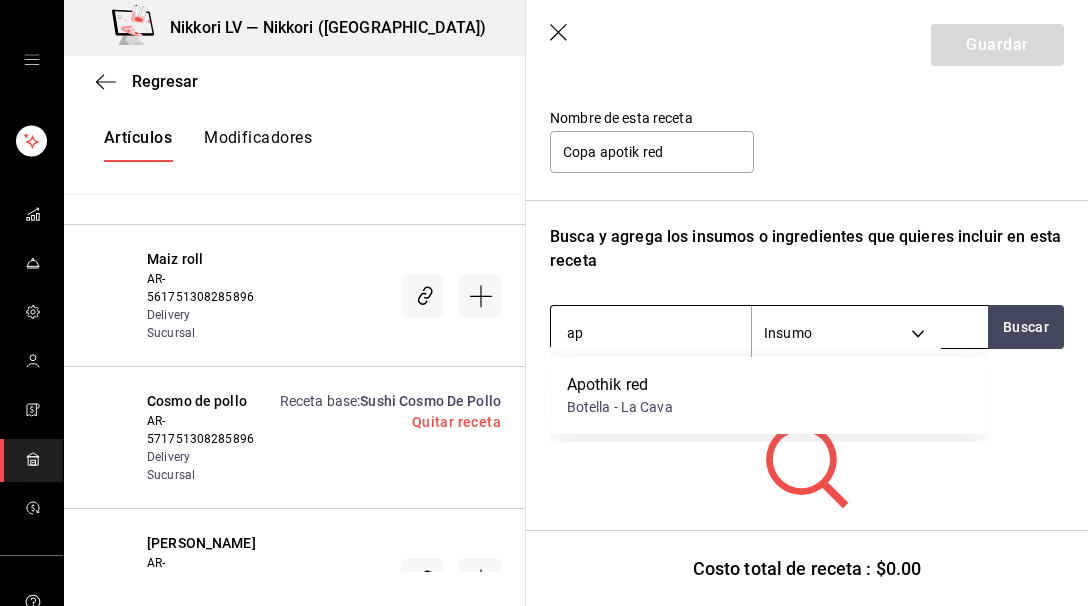 type on "a" 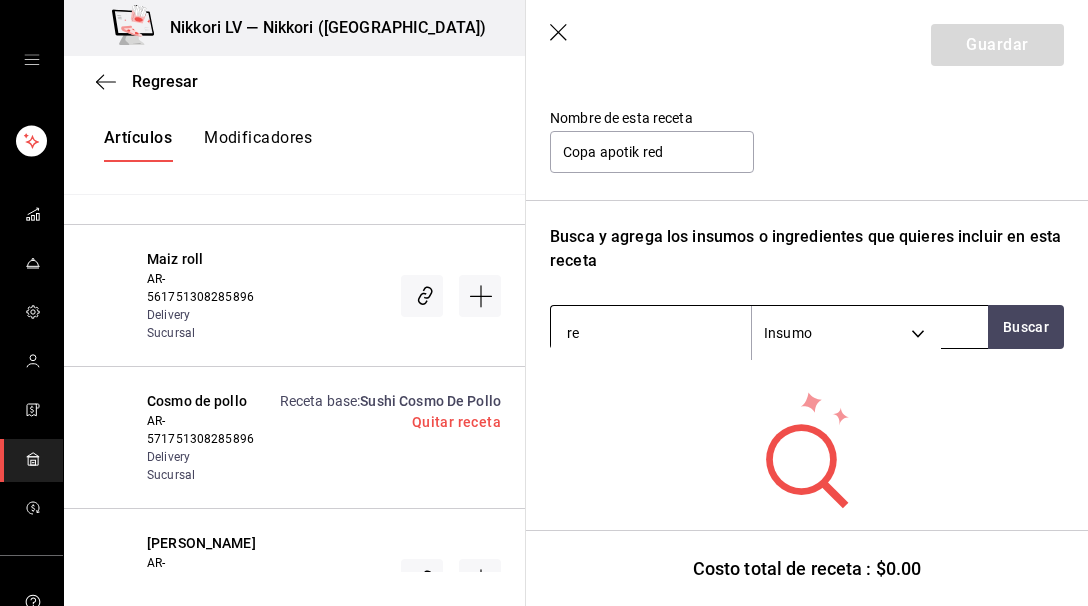 type on "red" 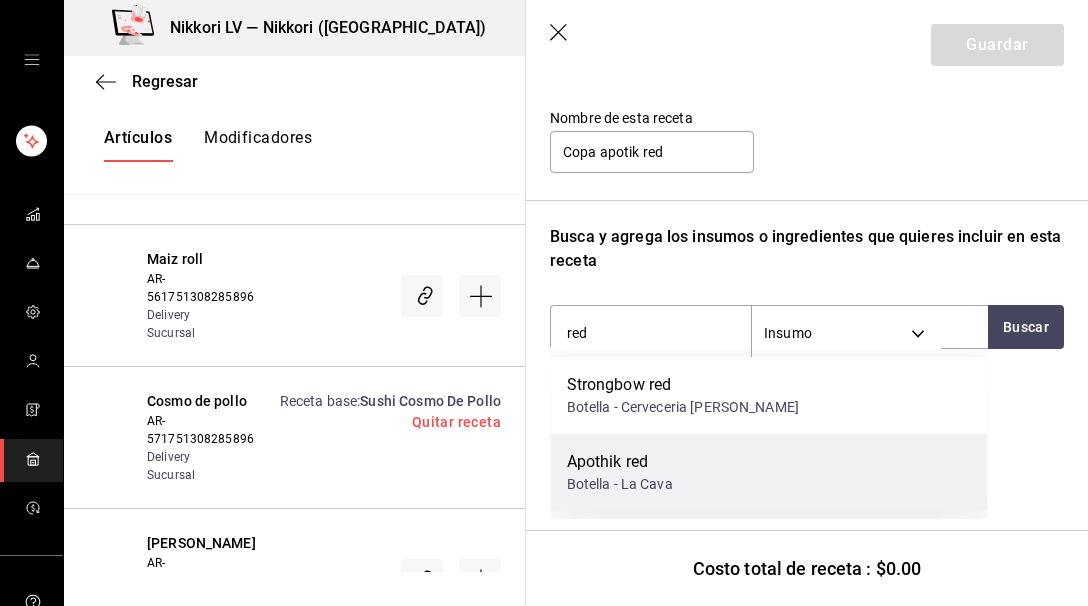 click on "Apothik red" at bounding box center [620, 462] 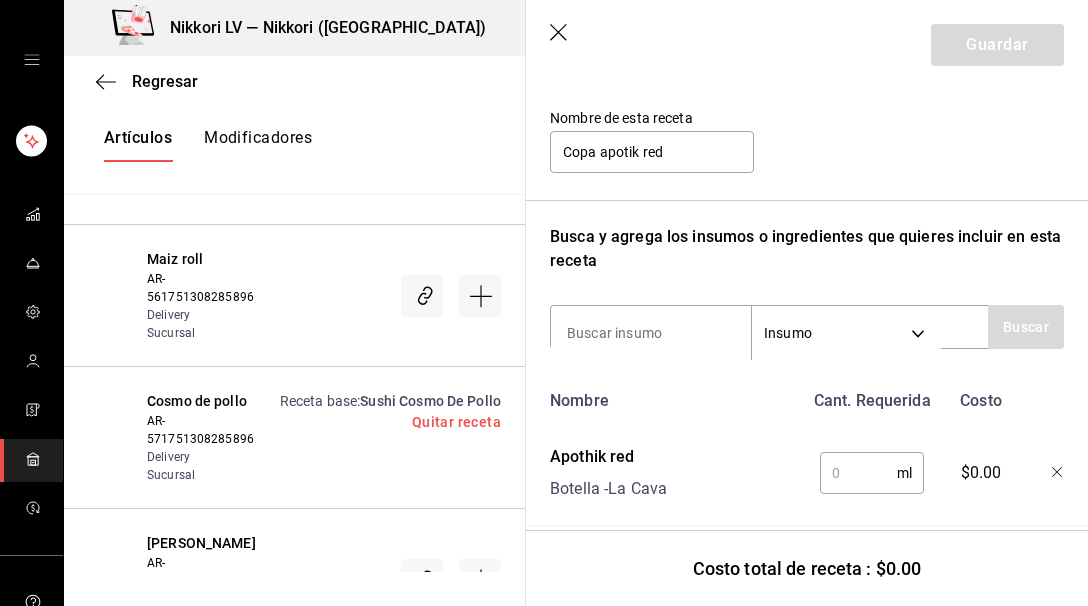 scroll, scrollTop: 217, scrollLeft: 0, axis: vertical 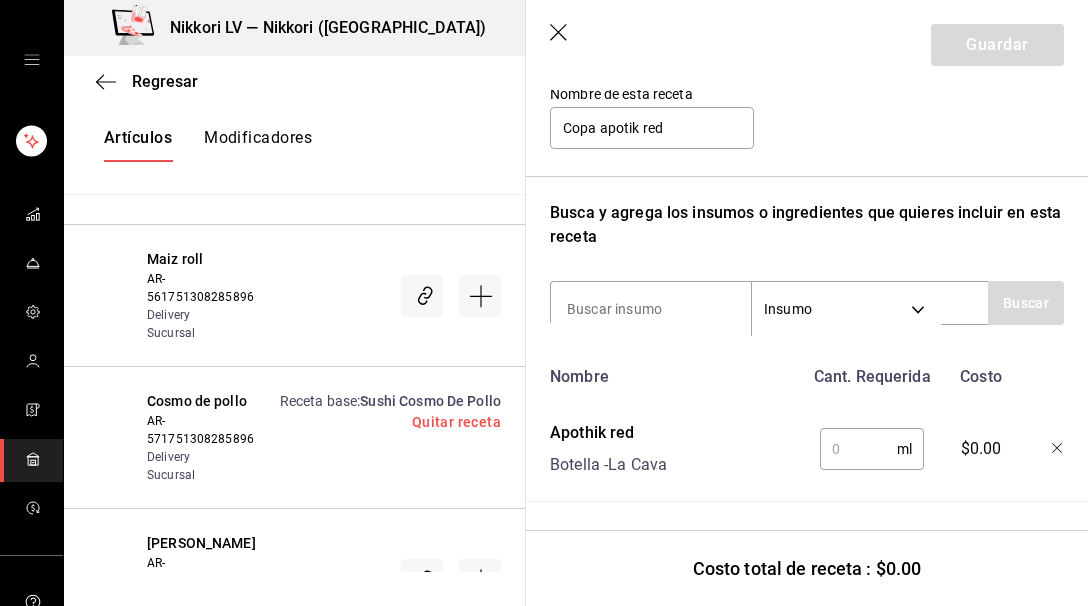 click at bounding box center [858, 449] 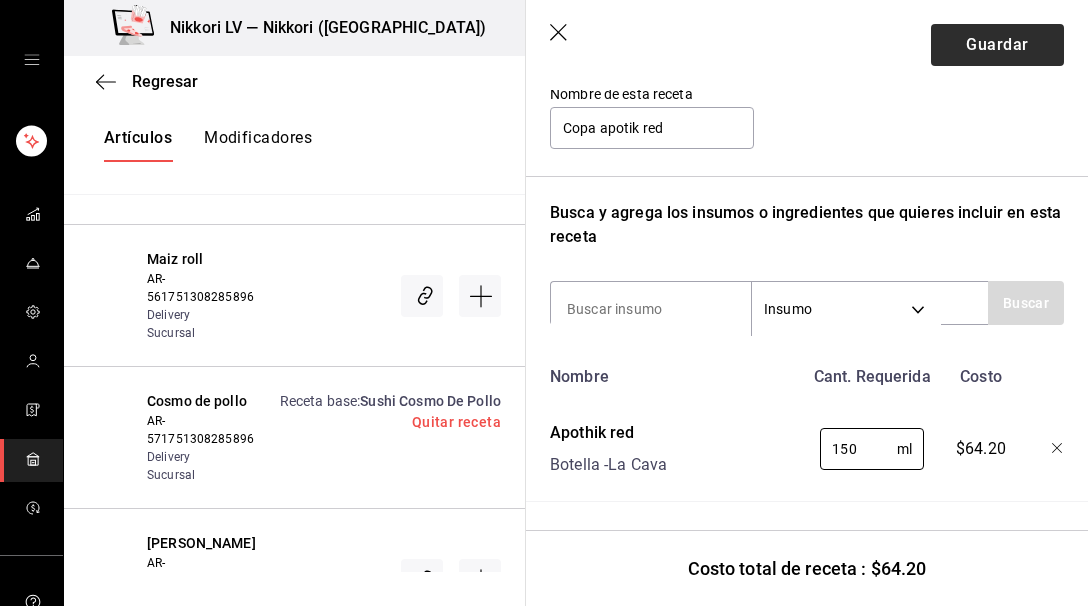 type on "150" 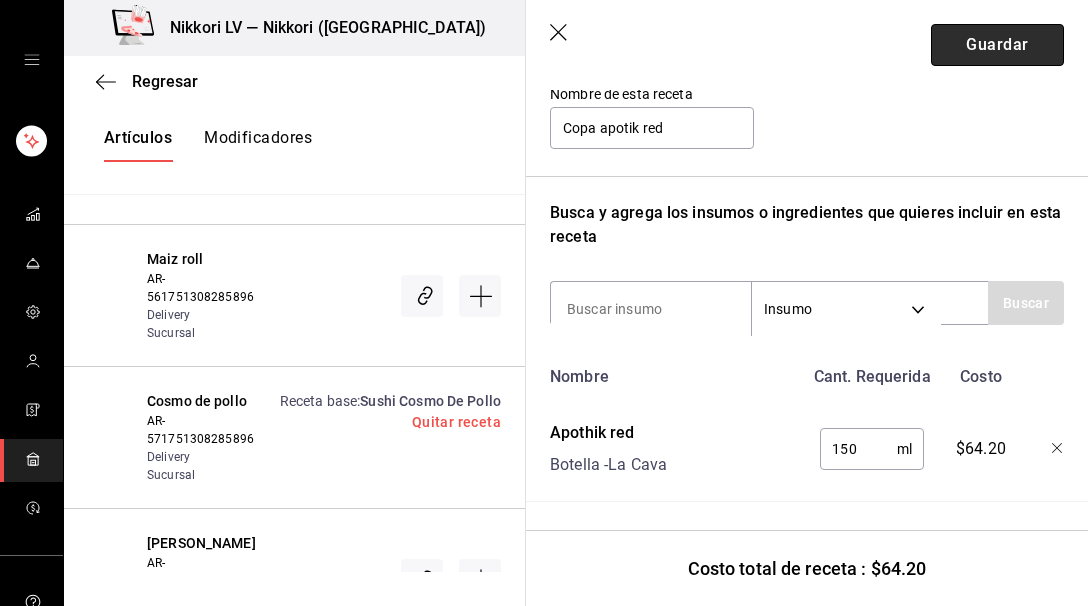 click on "Guardar" at bounding box center (997, 45) 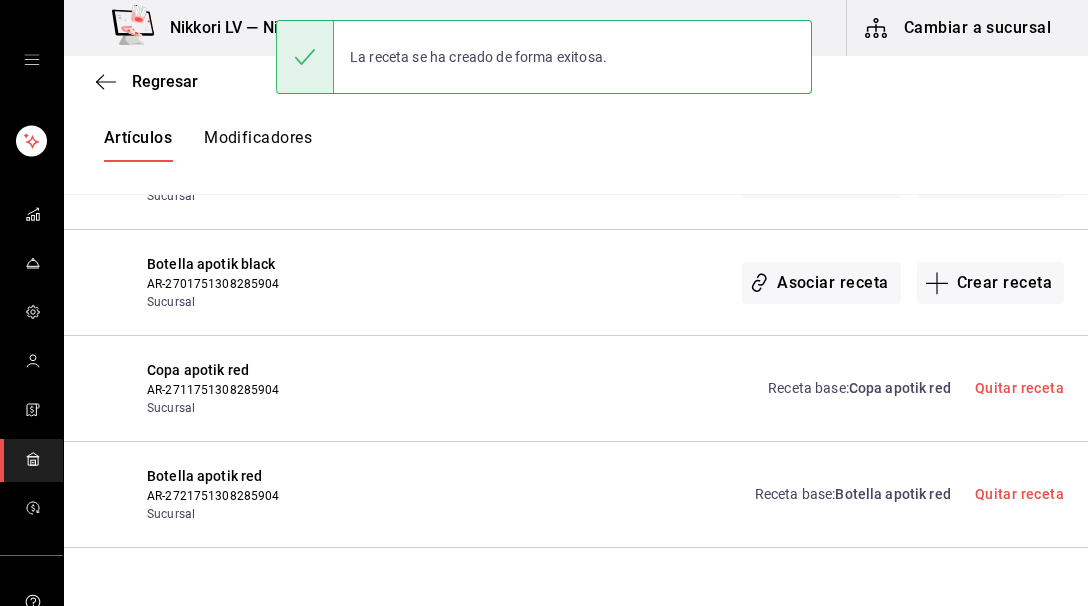 scroll, scrollTop: 0, scrollLeft: 0, axis: both 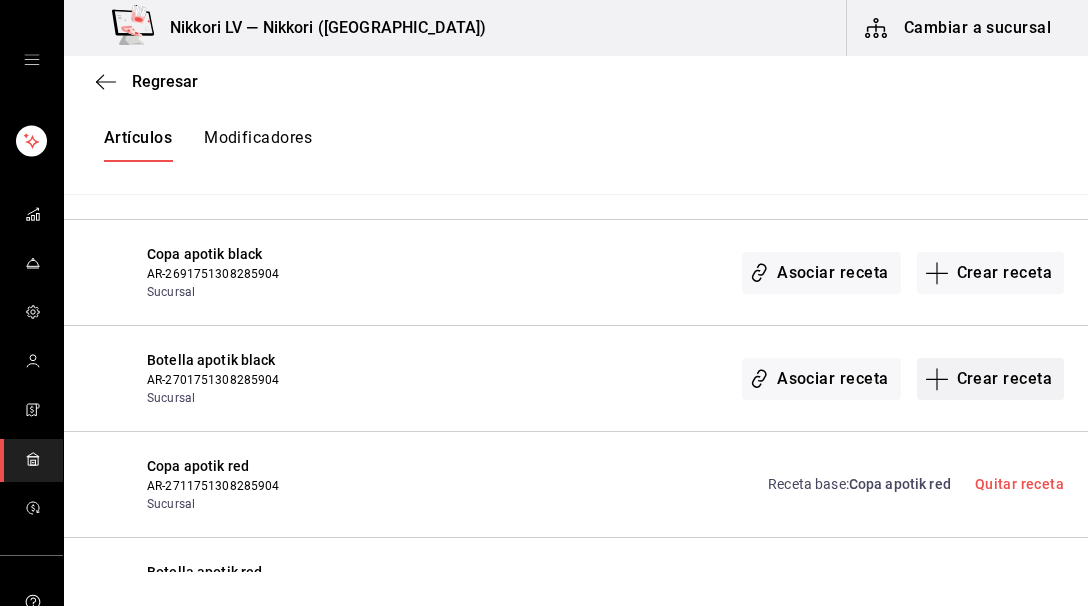 click on "Crear receta" at bounding box center (991, 379) 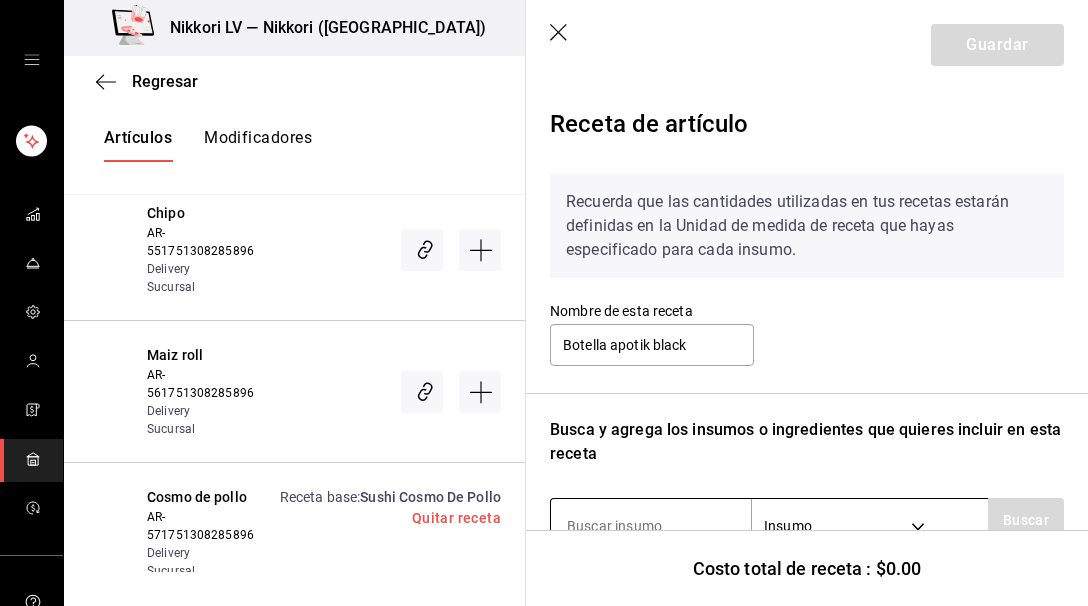 scroll, scrollTop: 134, scrollLeft: 0, axis: vertical 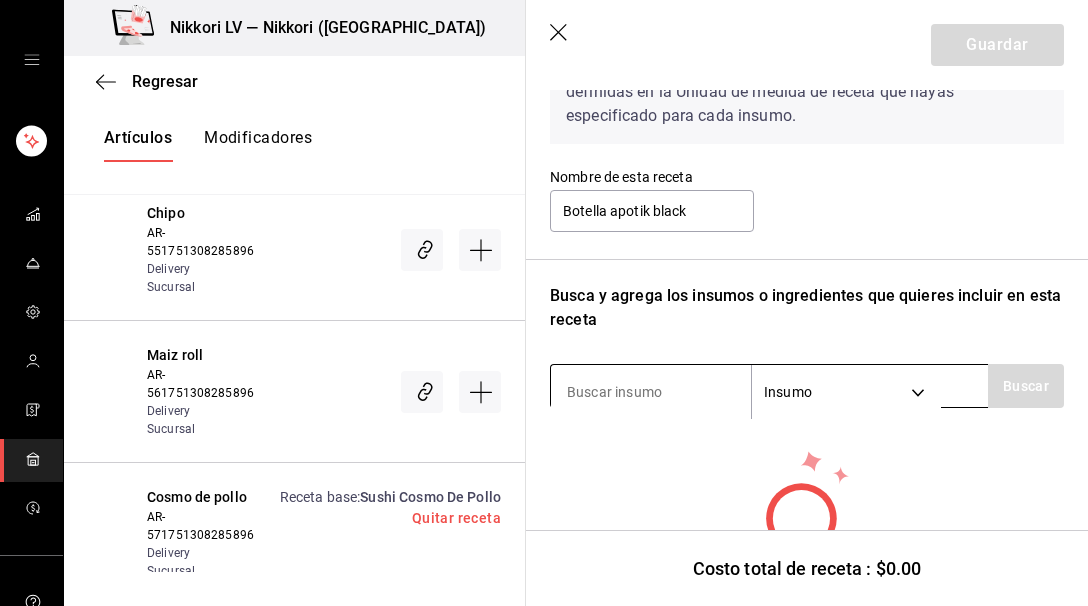 click at bounding box center (651, 392) 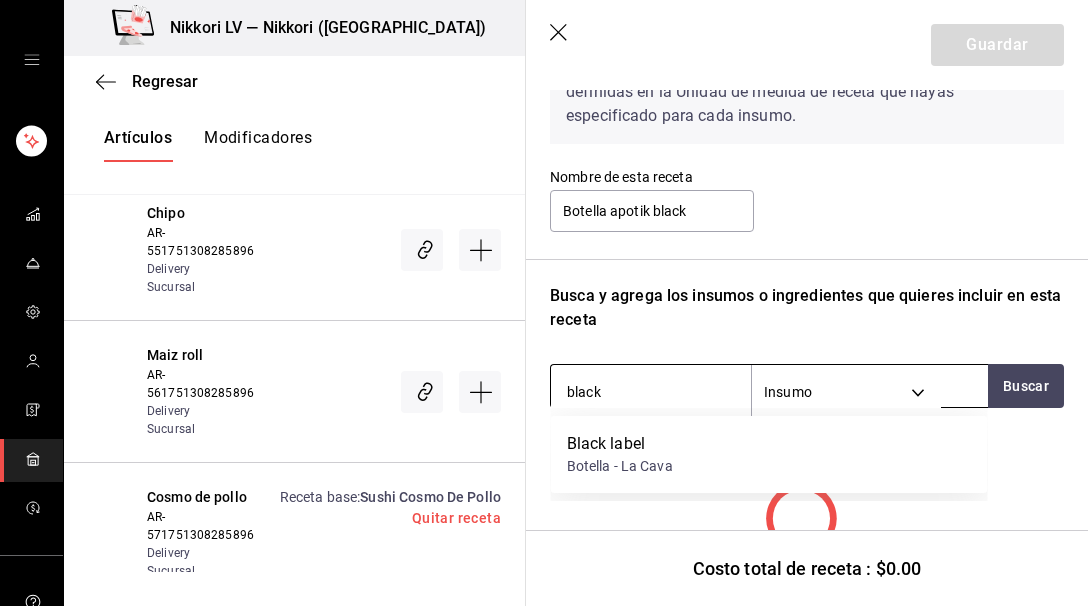click on "black" at bounding box center [651, 392] 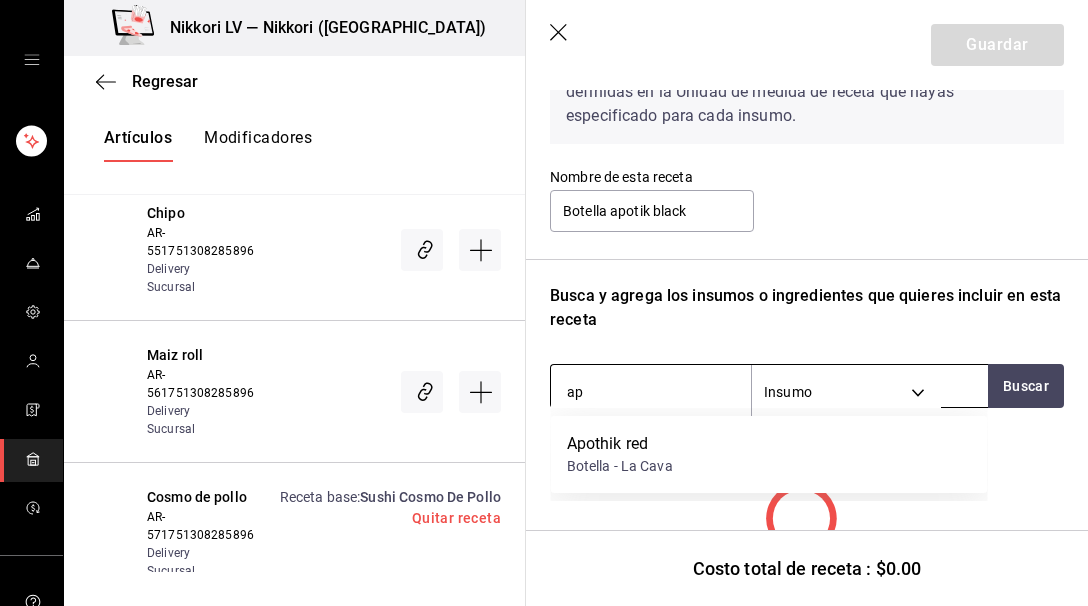 type on "a" 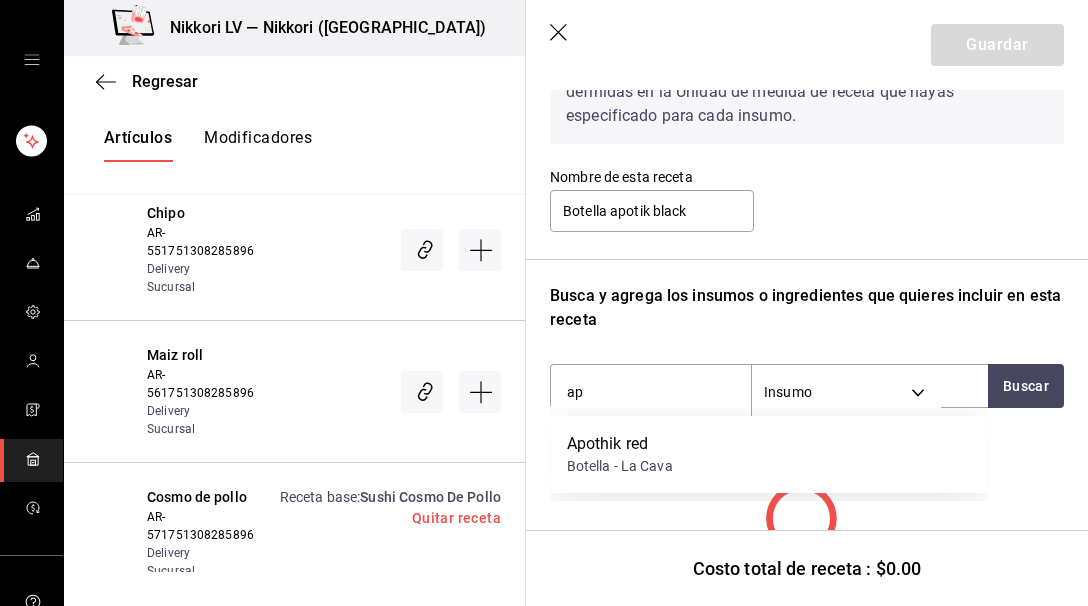 type on "a" 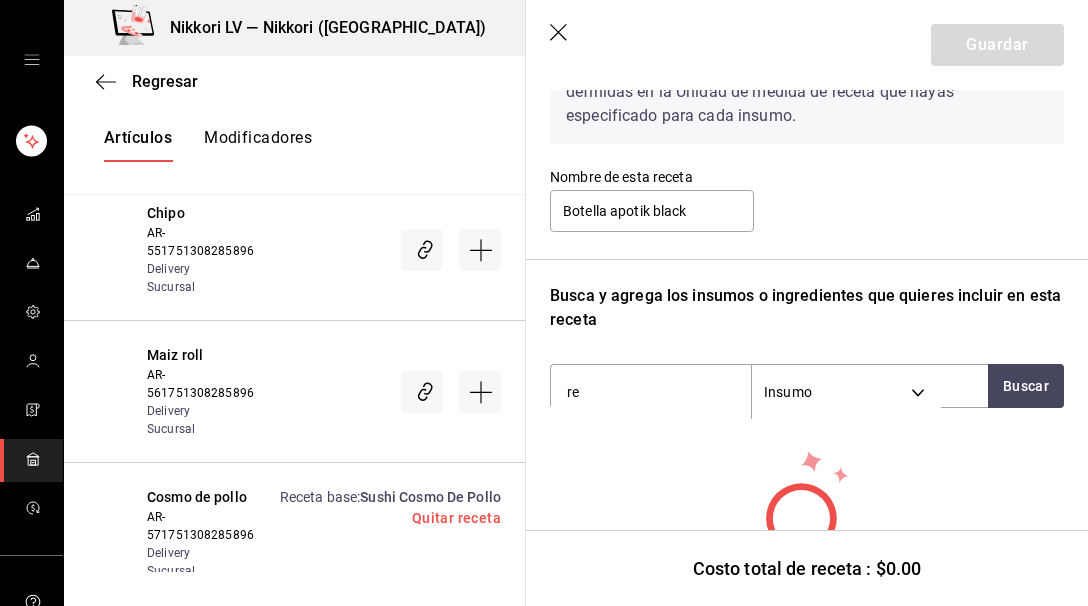 type on "red" 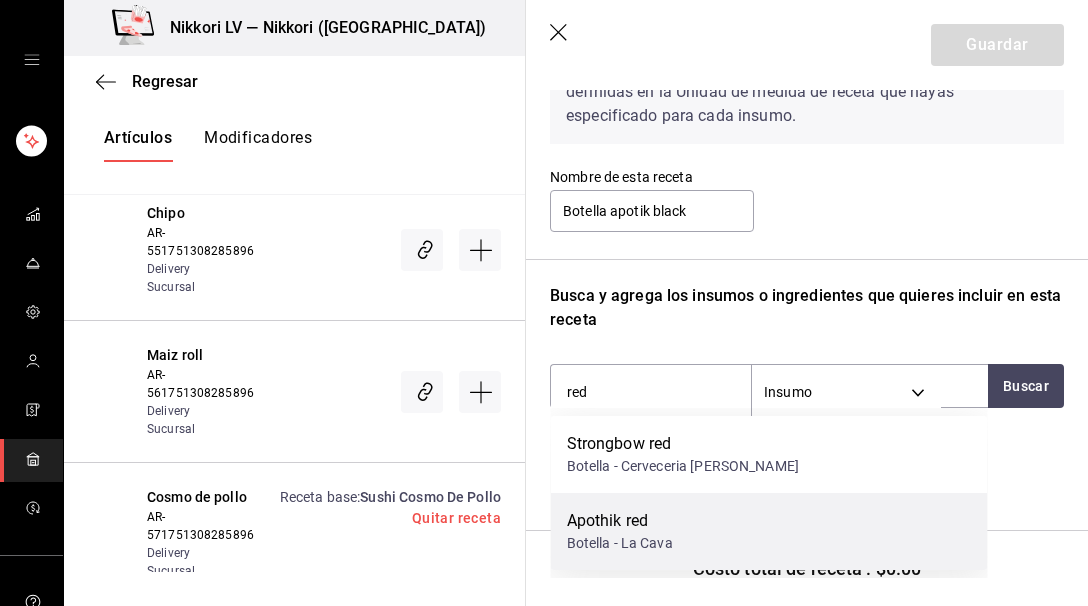 click on "Botella - La Cava" at bounding box center (620, 543) 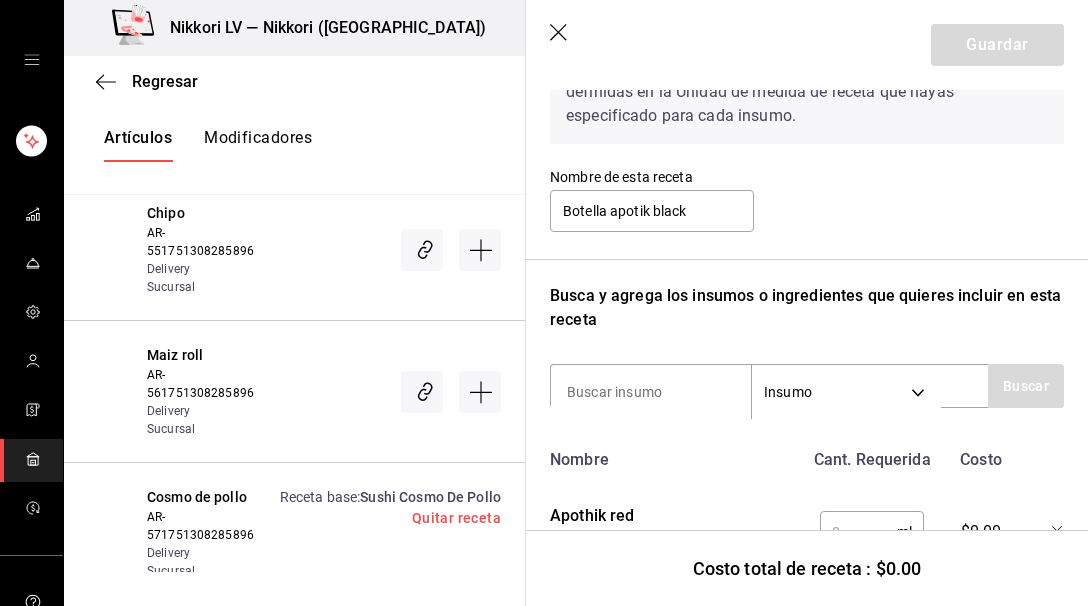 scroll, scrollTop: 217, scrollLeft: 0, axis: vertical 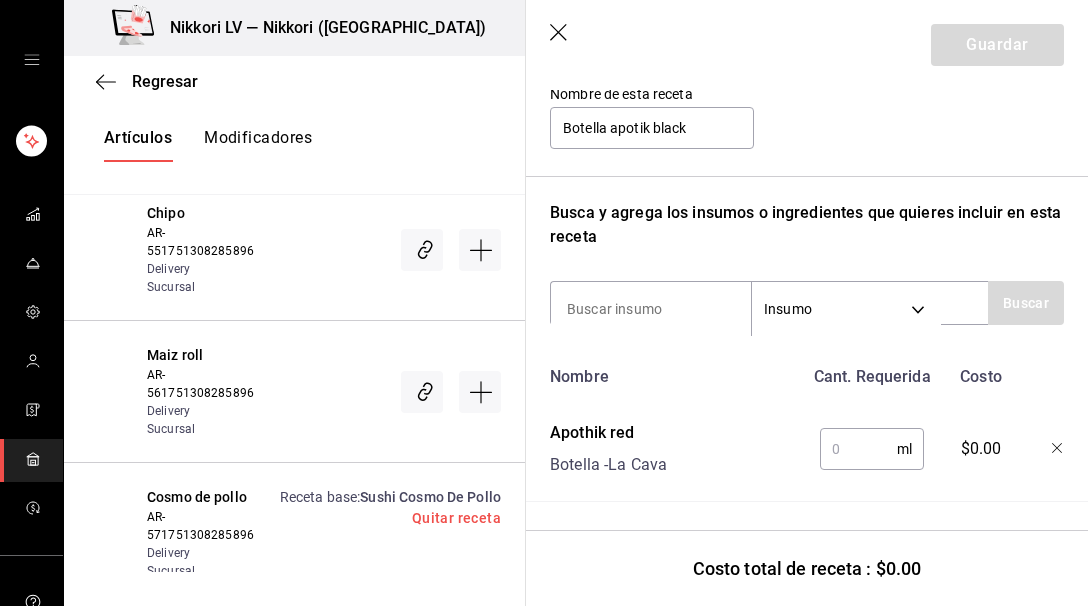 click at bounding box center (858, 449) 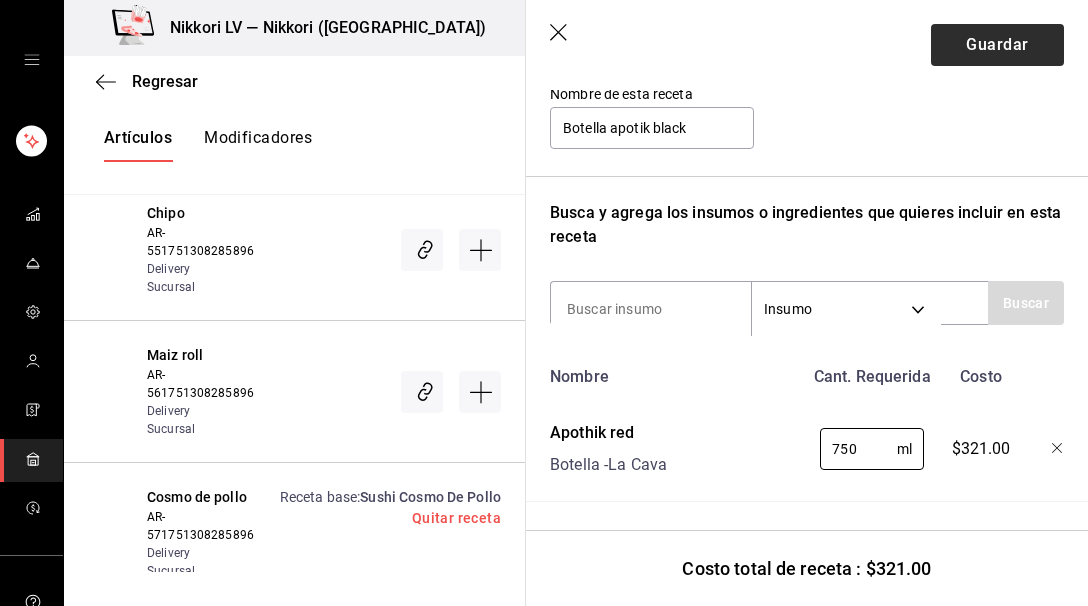type on "750" 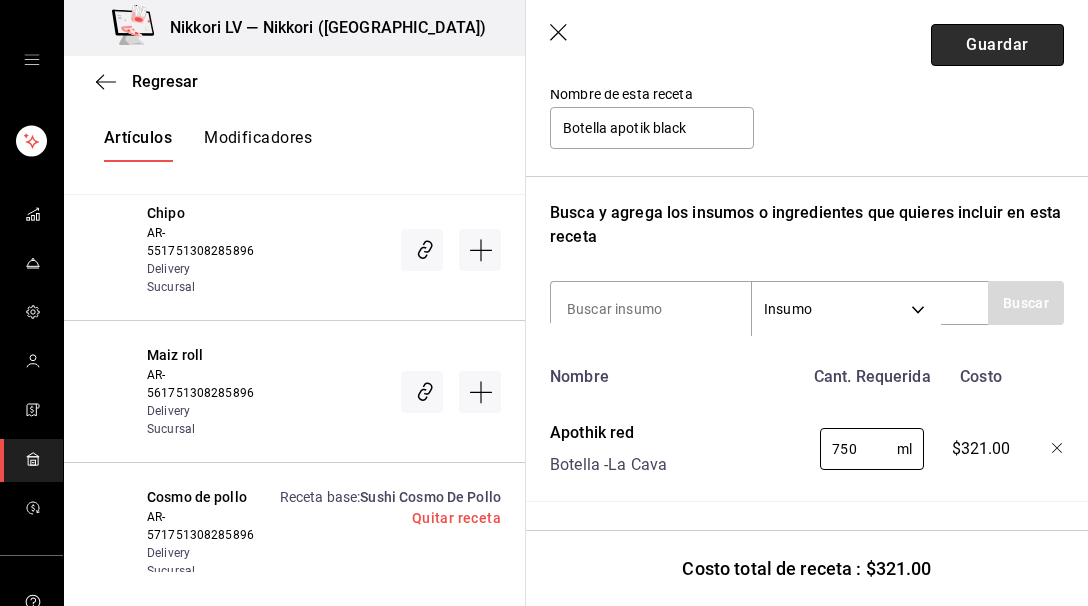 click on "Guardar" at bounding box center [997, 45] 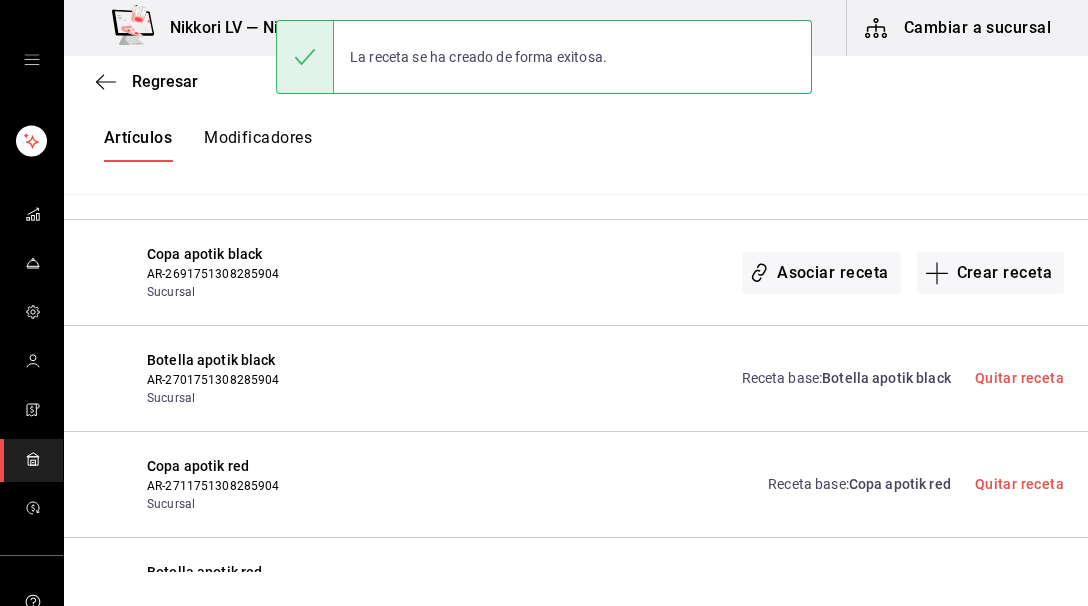 scroll, scrollTop: 0, scrollLeft: 0, axis: both 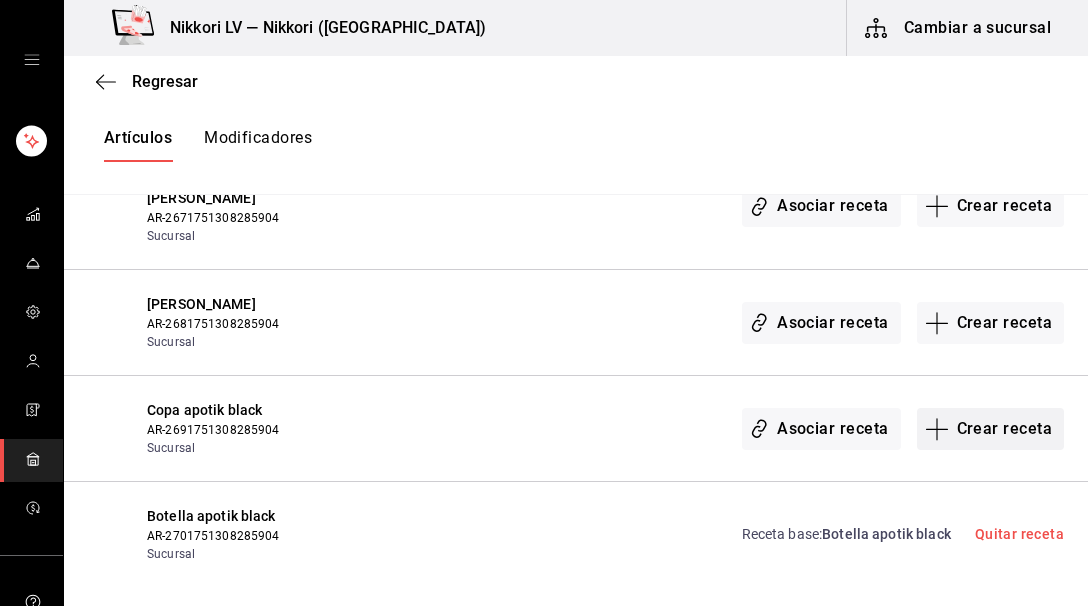 click on "Crear receta" at bounding box center (991, 429) 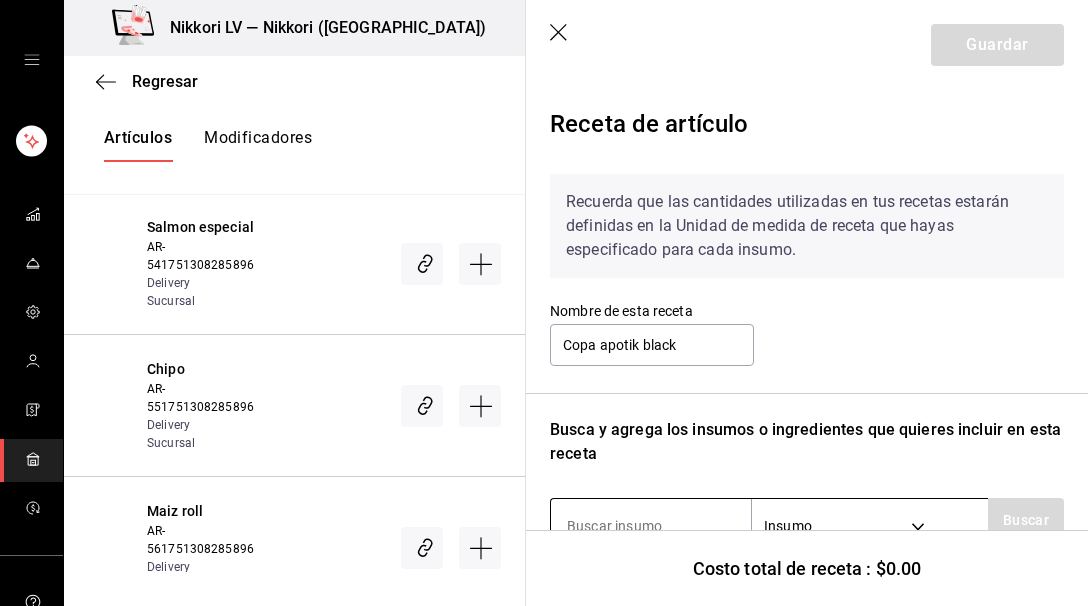 click at bounding box center [651, 526] 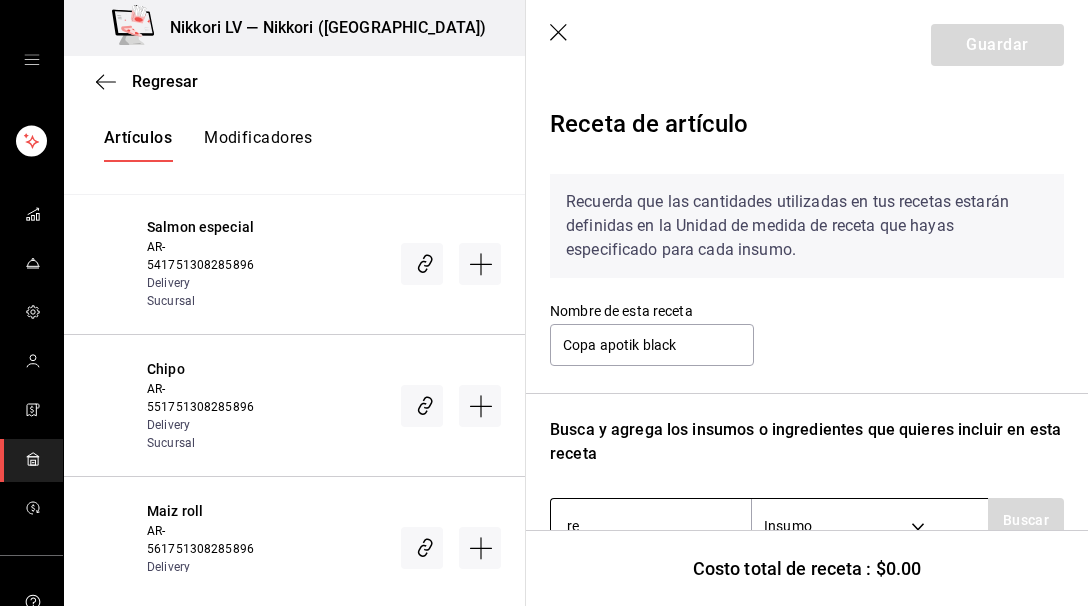 type on "red" 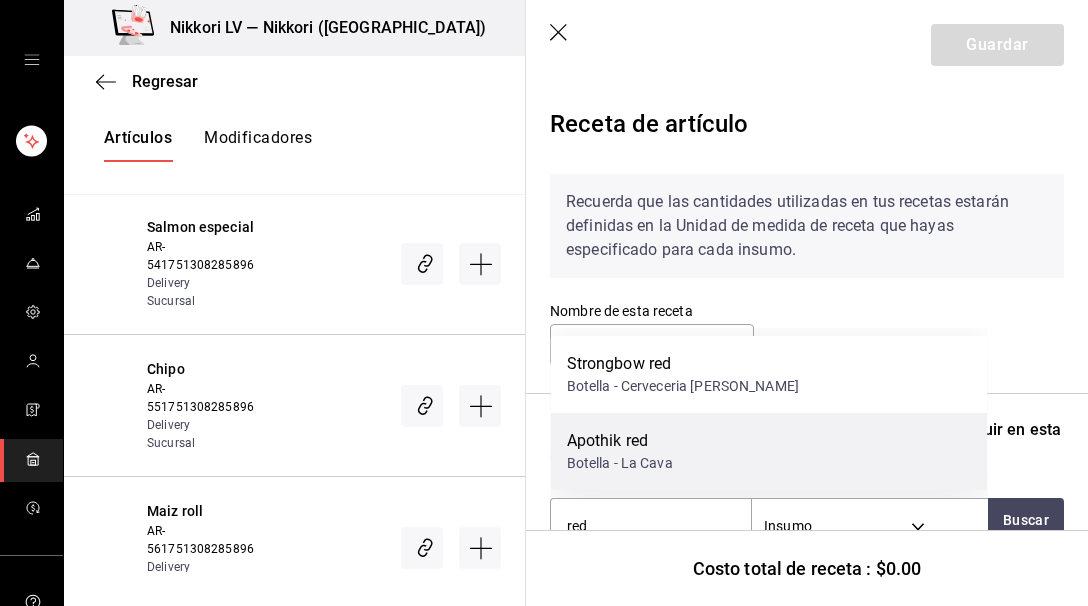 click on "Botella - La Cava" at bounding box center (620, 463) 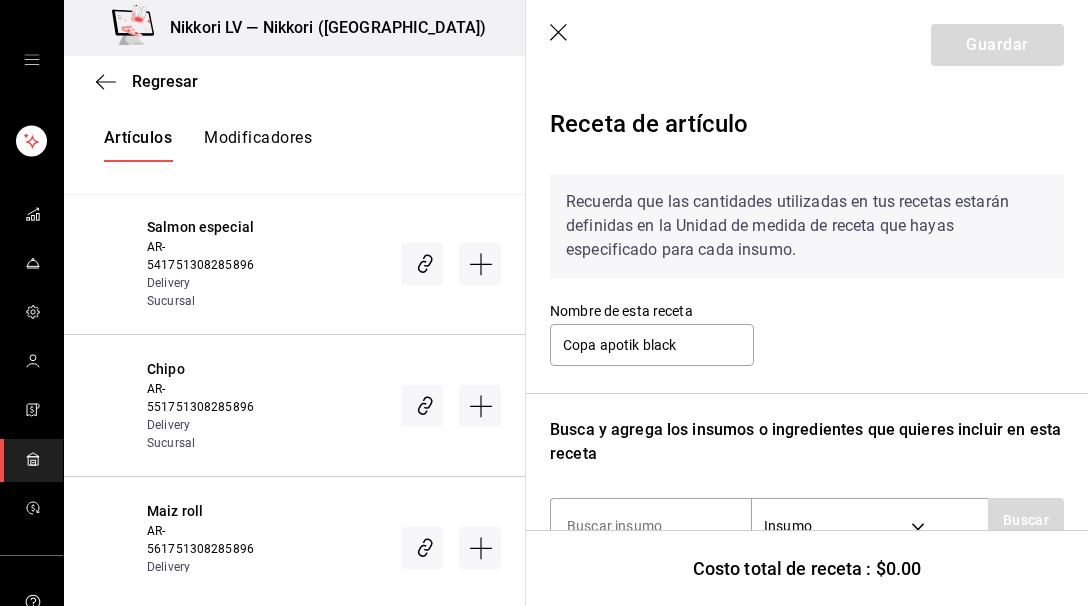 scroll, scrollTop: 217, scrollLeft: 0, axis: vertical 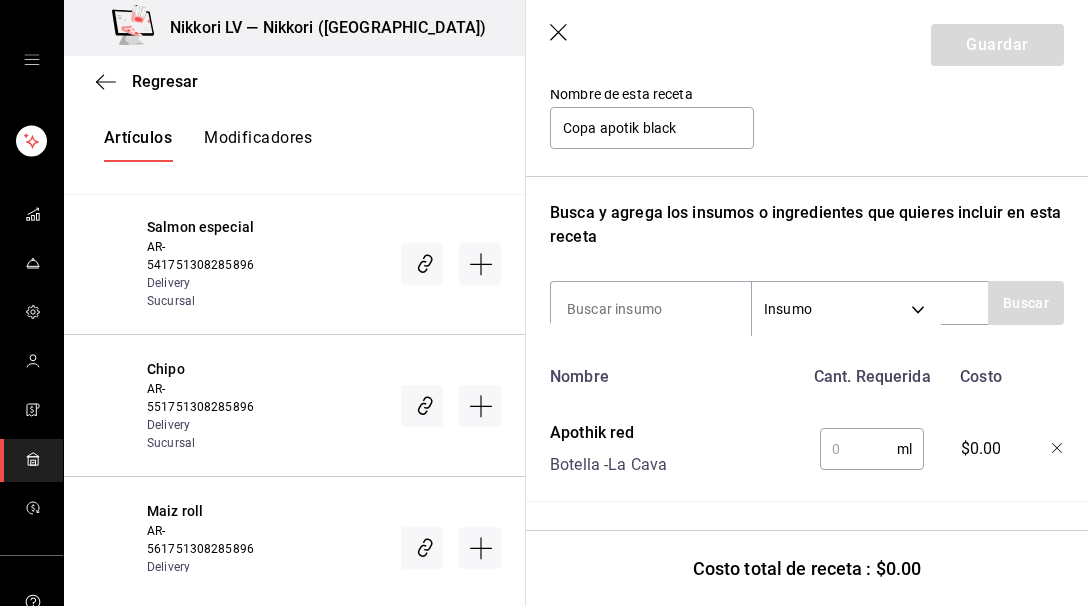 click at bounding box center [858, 449] 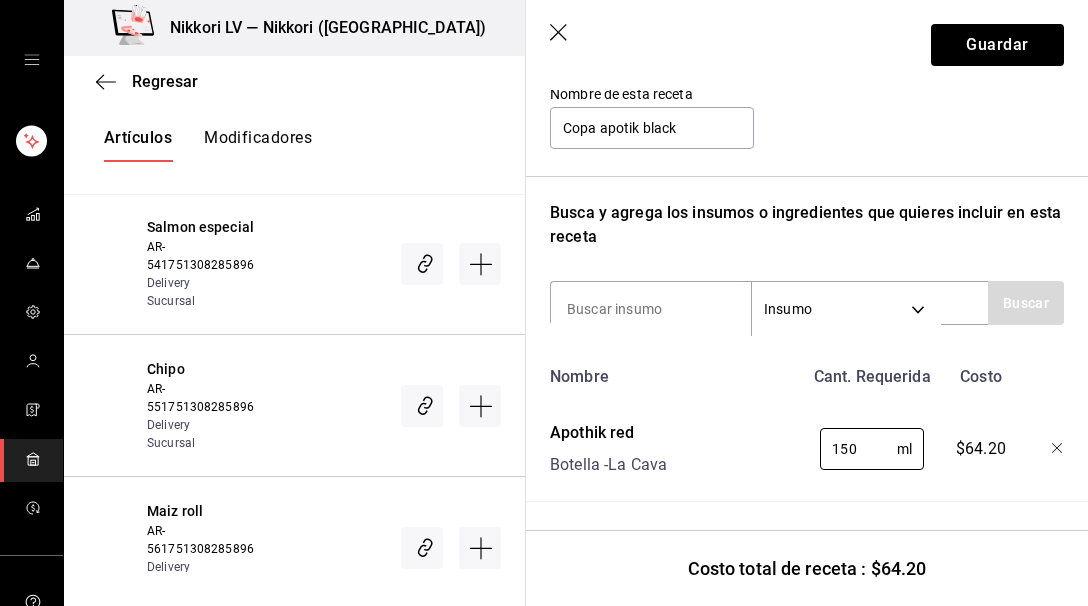 type on "150" 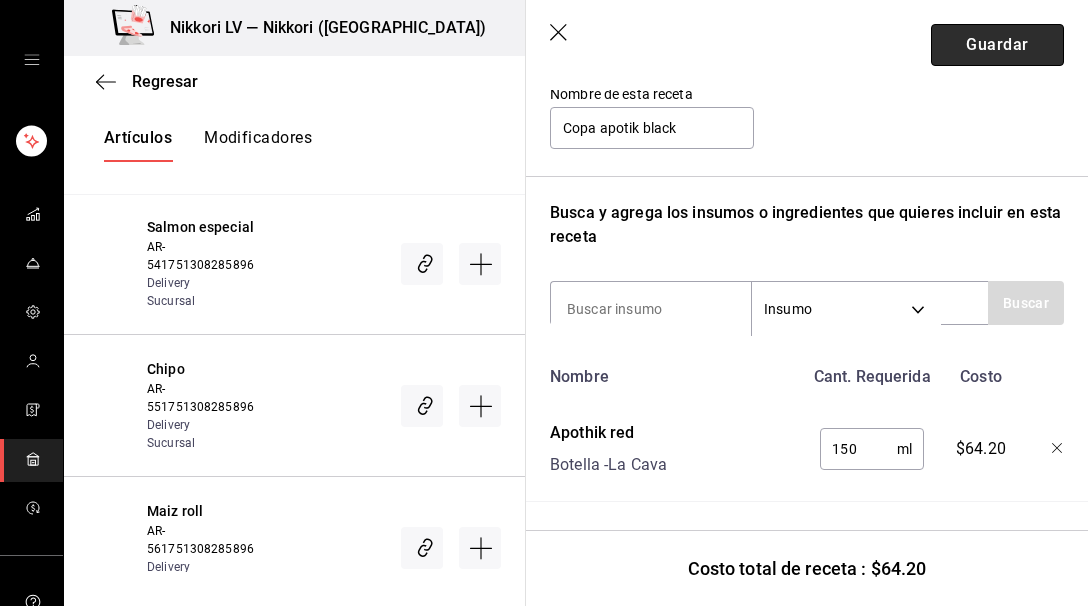 click on "Guardar" at bounding box center [997, 45] 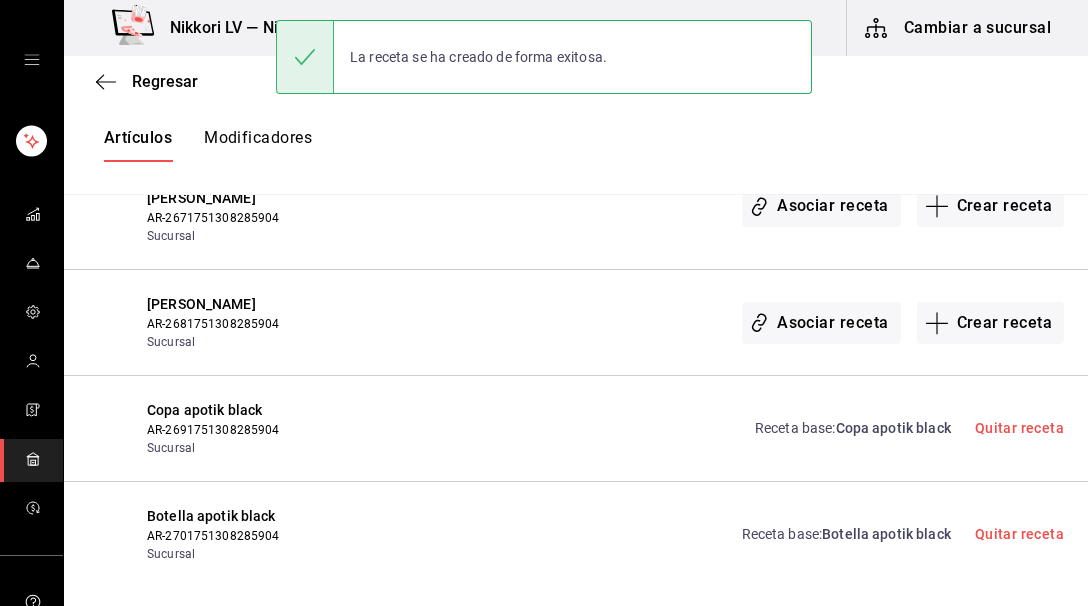 scroll, scrollTop: 0, scrollLeft: 0, axis: both 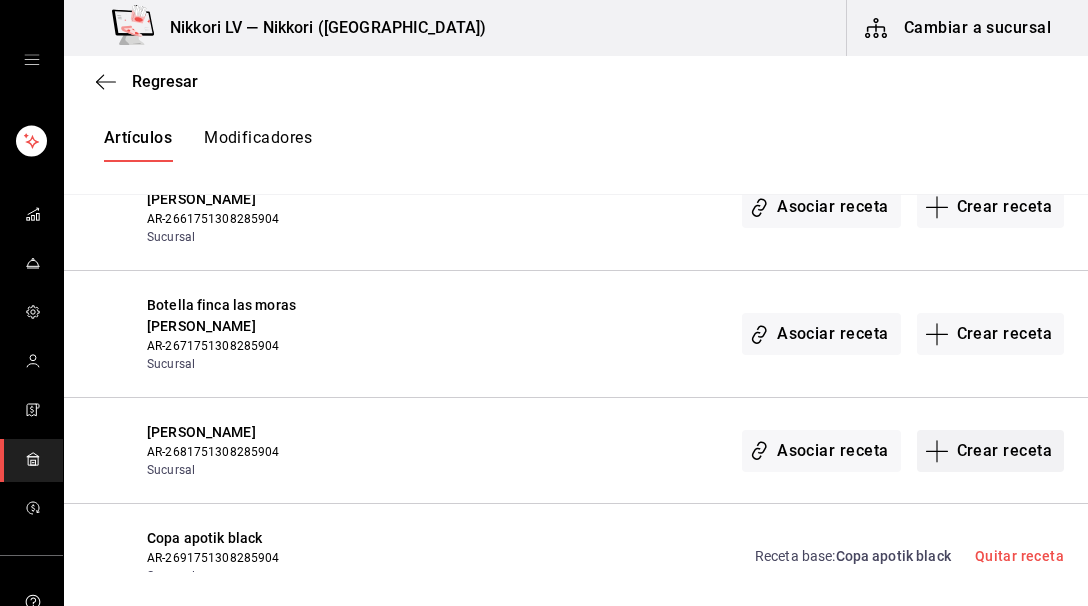 click on "Crear receta" at bounding box center [991, 451] 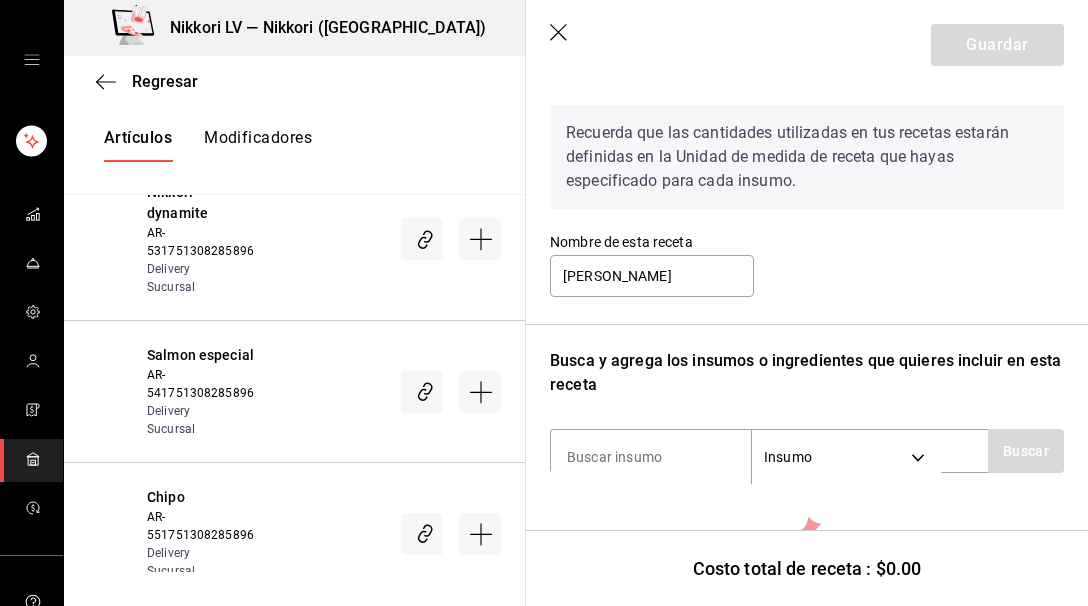 scroll, scrollTop: 90, scrollLeft: 0, axis: vertical 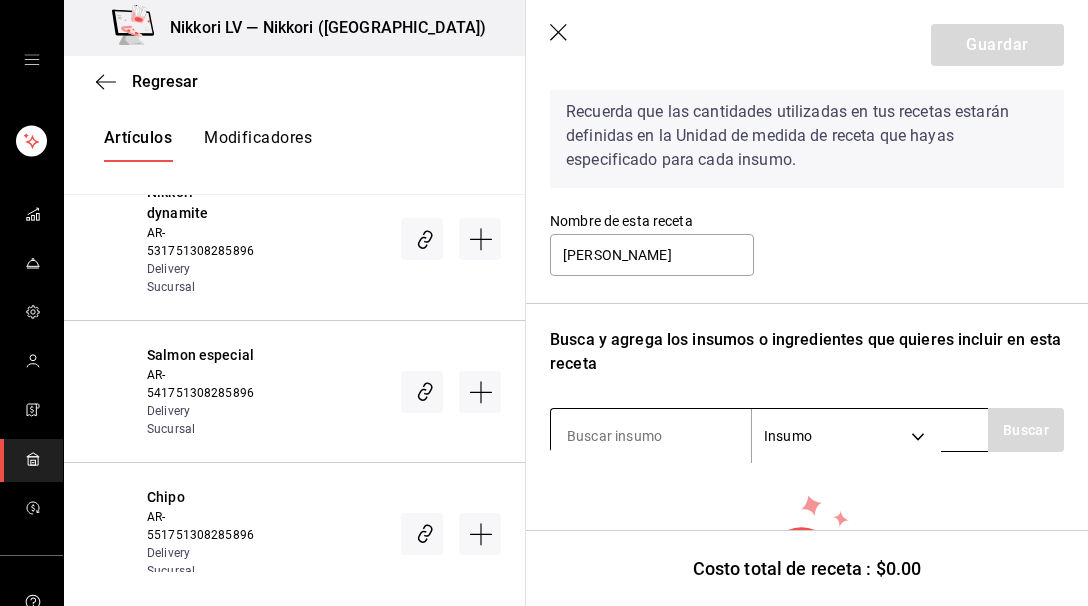 click at bounding box center [651, 436] 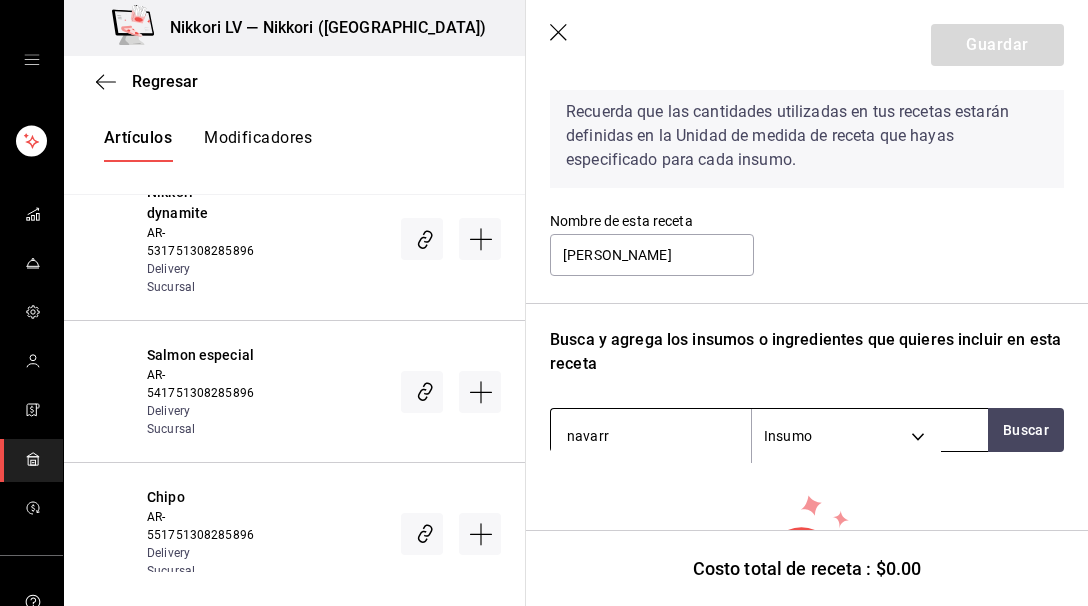 type on "navarro" 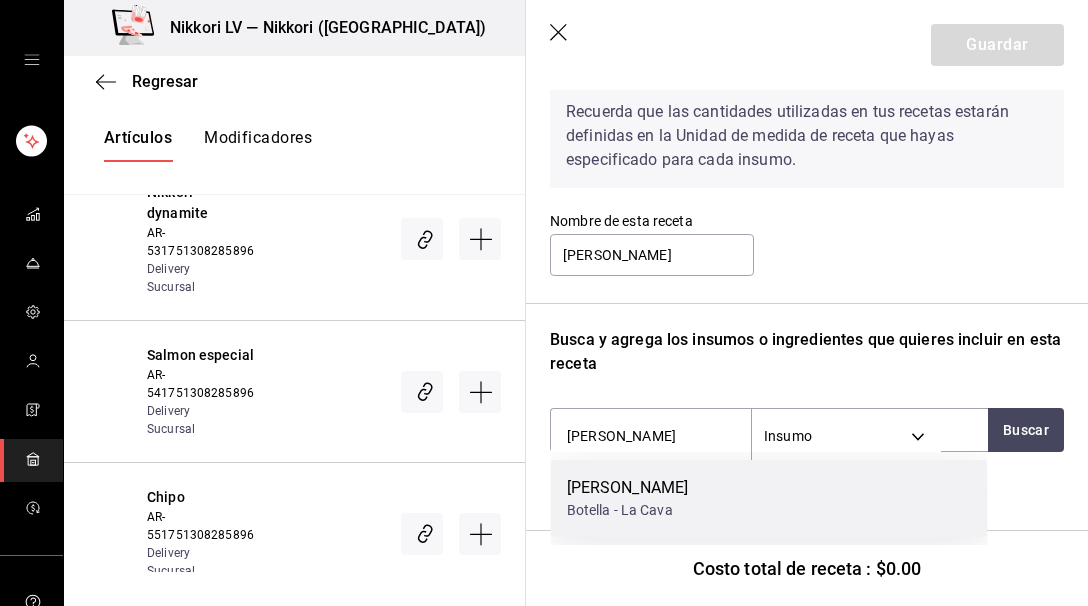click on "Navarro correa" at bounding box center [628, 488] 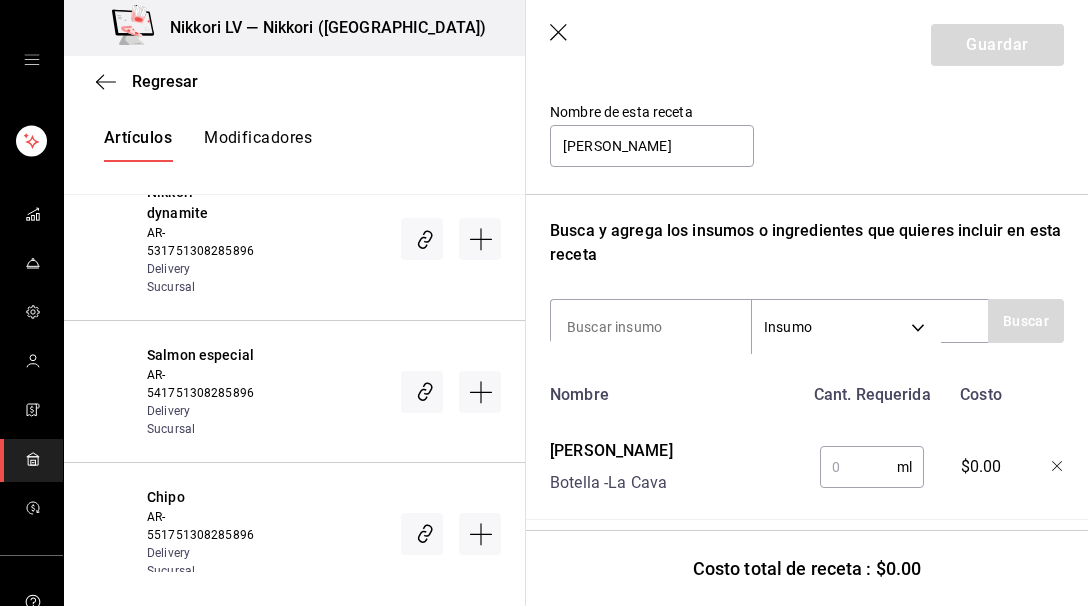 scroll, scrollTop: 217, scrollLeft: 0, axis: vertical 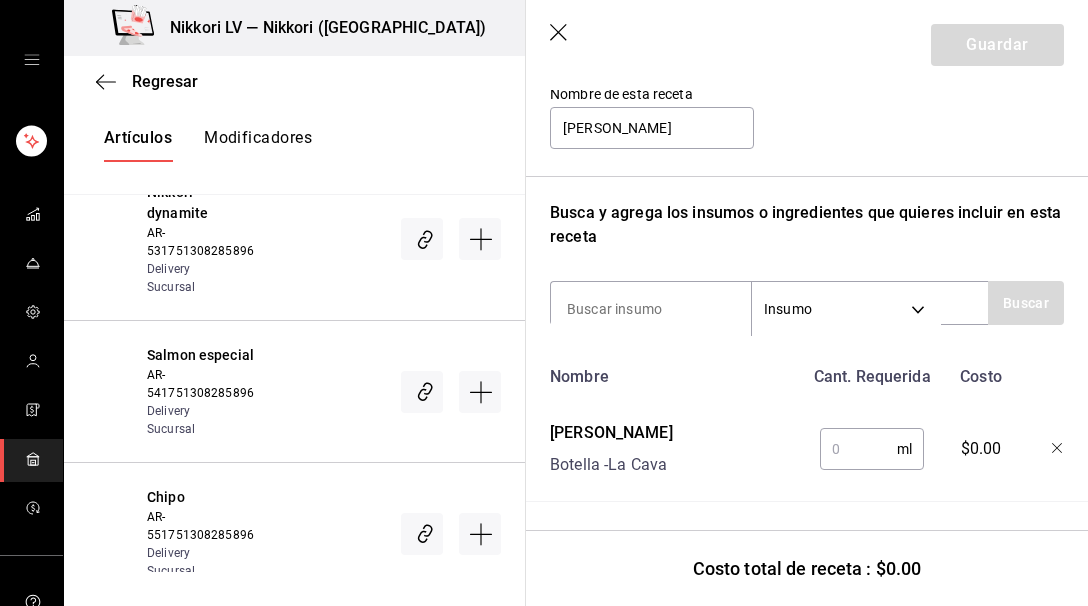 click at bounding box center [858, 449] 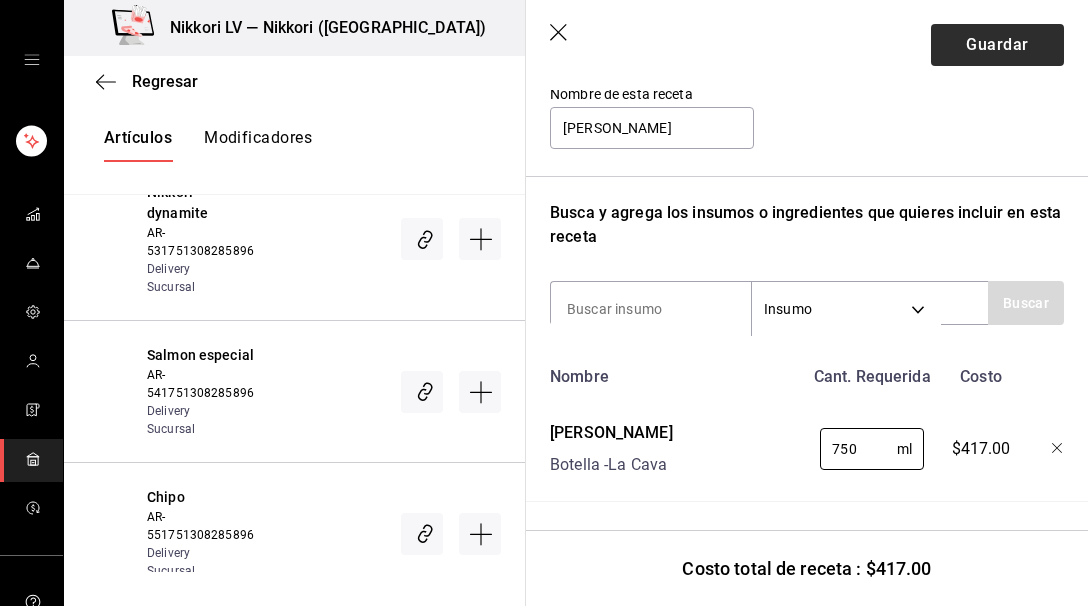 type on "750" 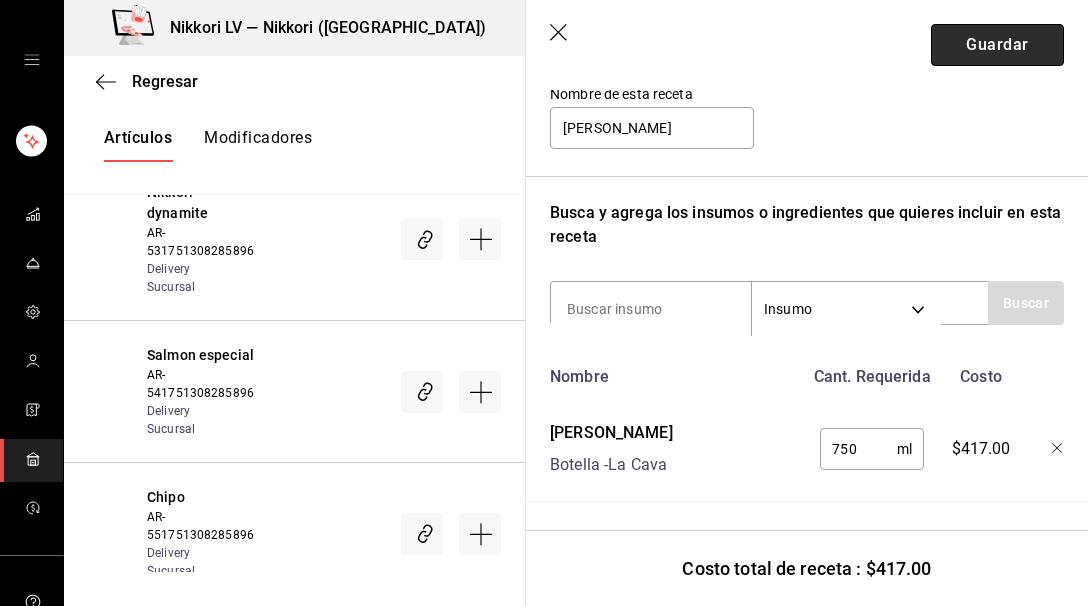 click on "Guardar" at bounding box center [997, 45] 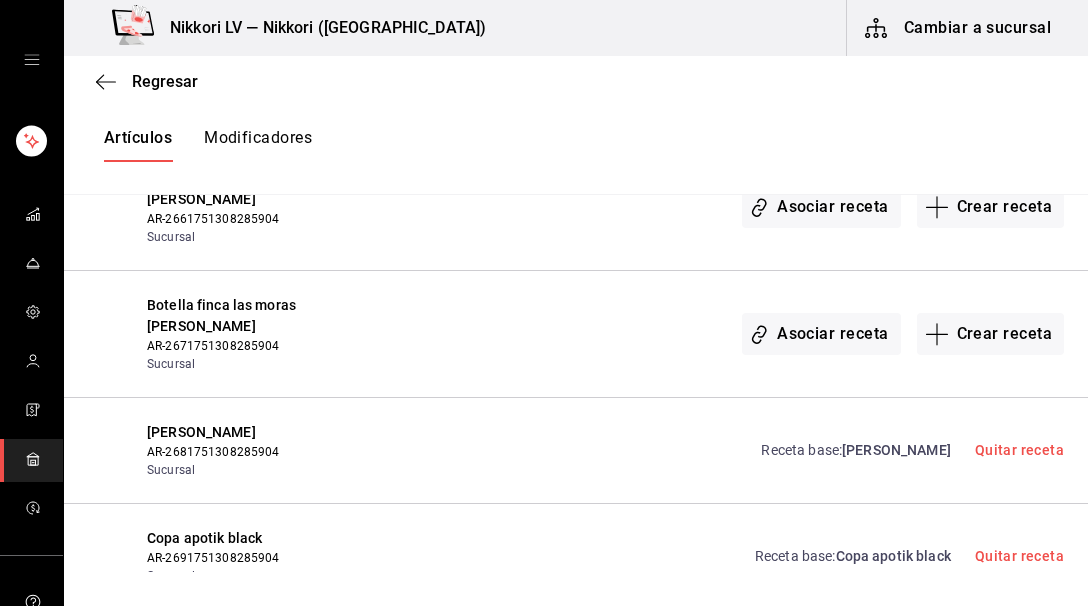 scroll, scrollTop: 0, scrollLeft: 0, axis: both 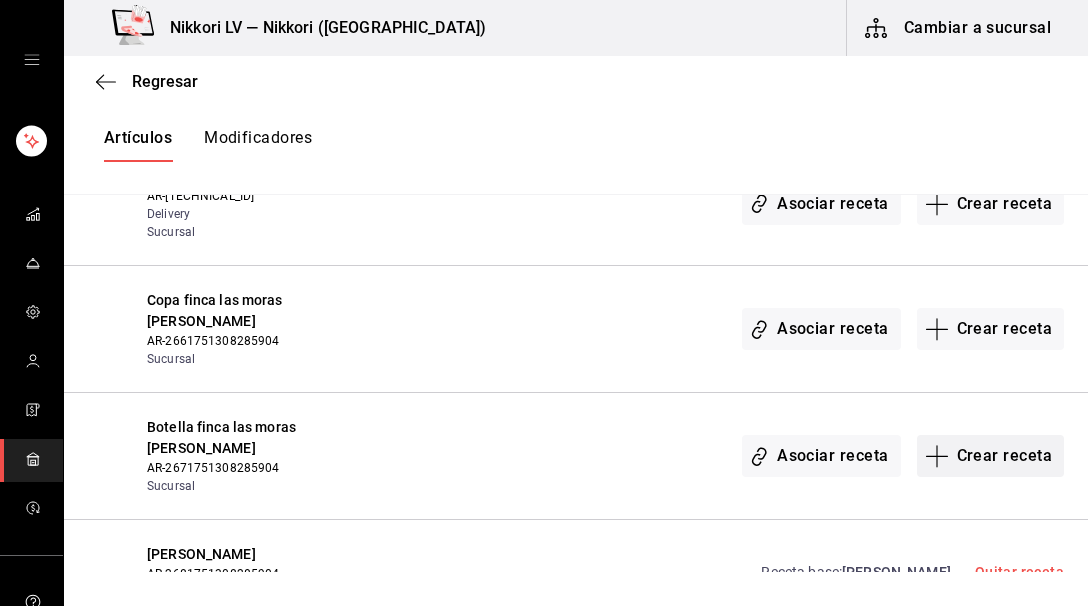 click on "Crear receta" at bounding box center (991, 456) 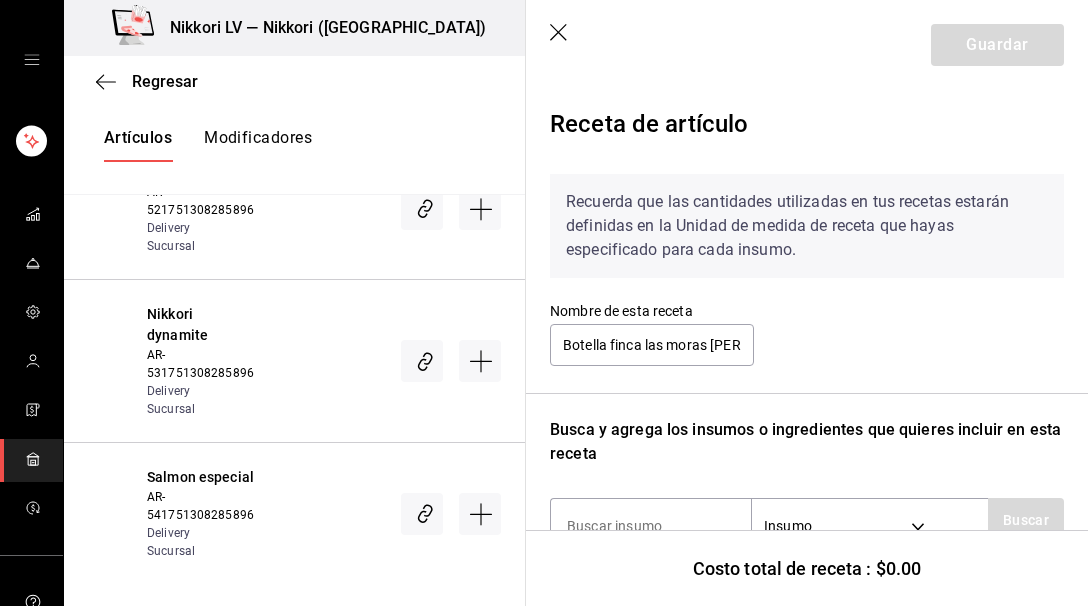 scroll, scrollTop: 95, scrollLeft: 0, axis: vertical 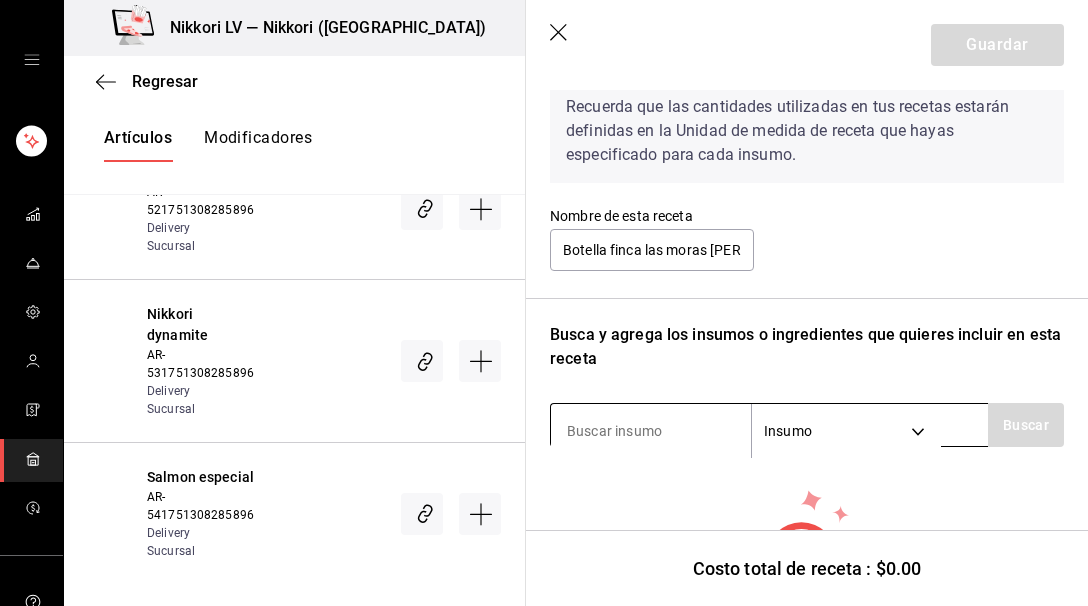 click at bounding box center (651, 431) 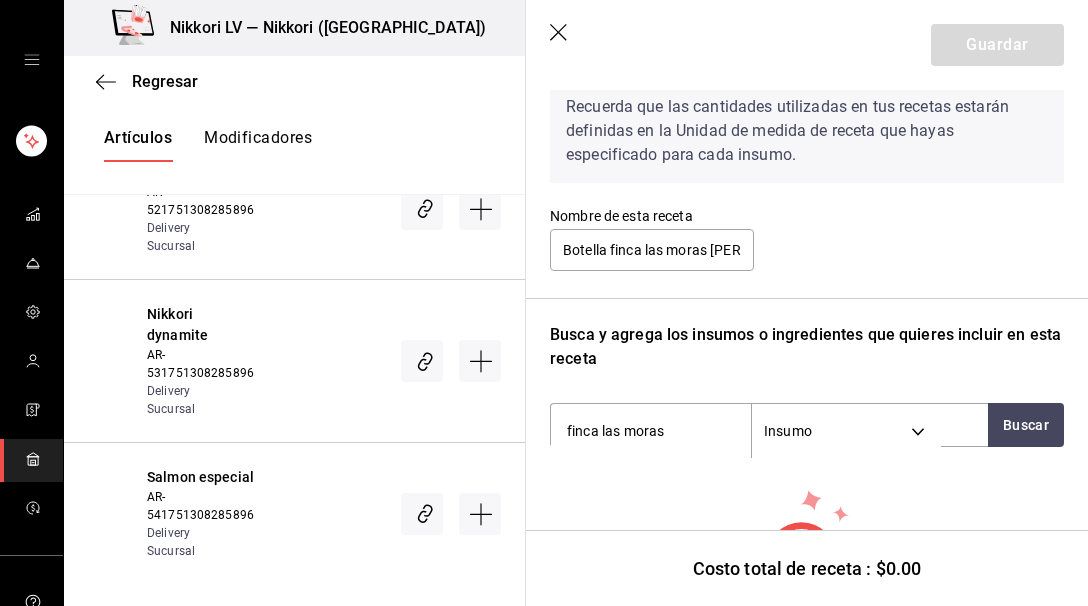 scroll, scrollTop: 248, scrollLeft: 0, axis: vertical 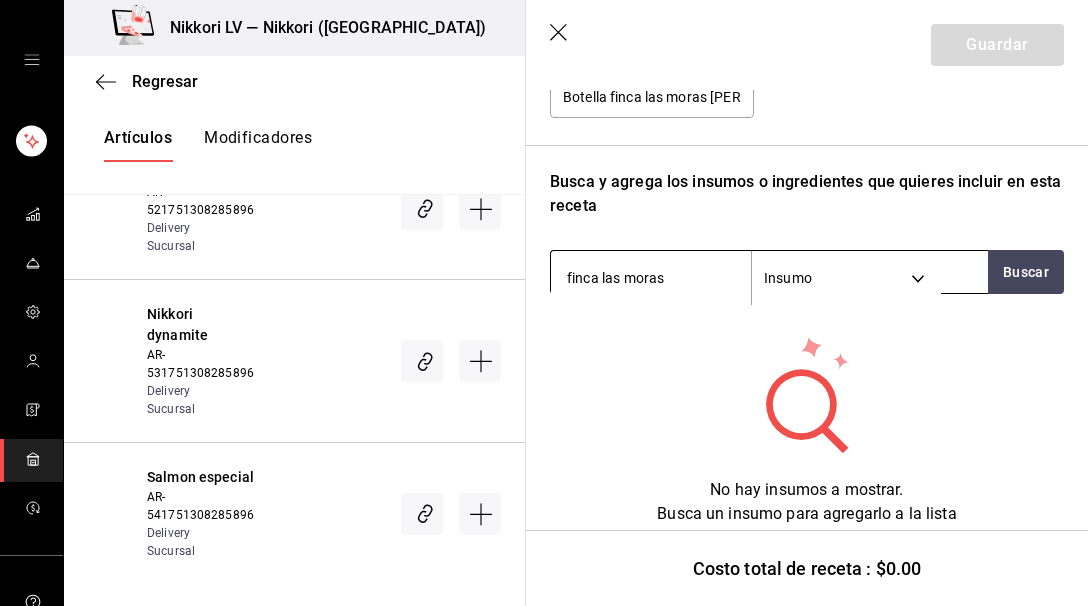 click on "finca las moras" at bounding box center (651, 278) 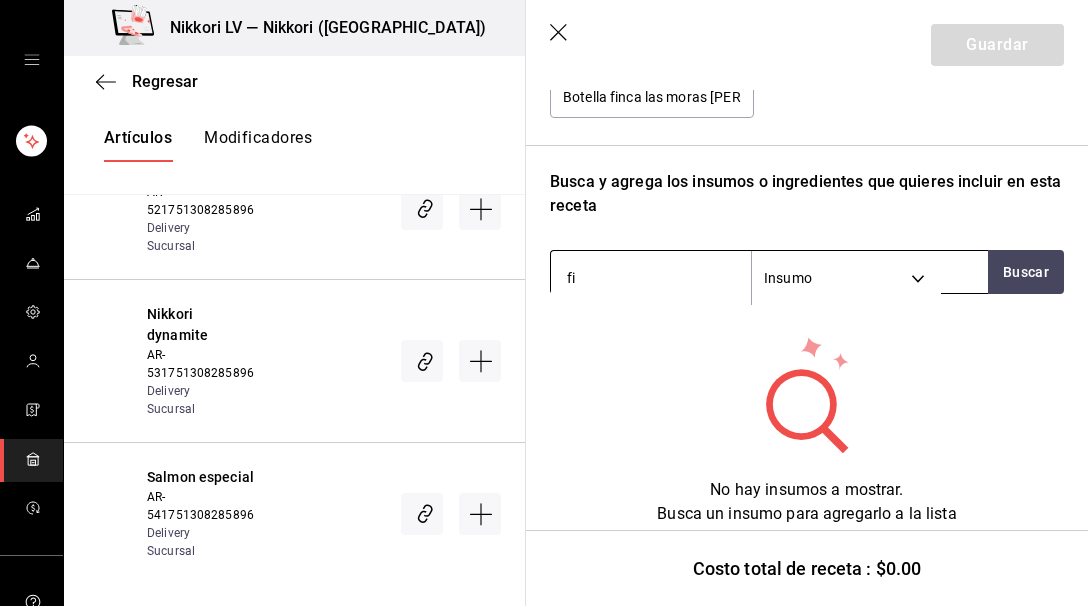 type on "f" 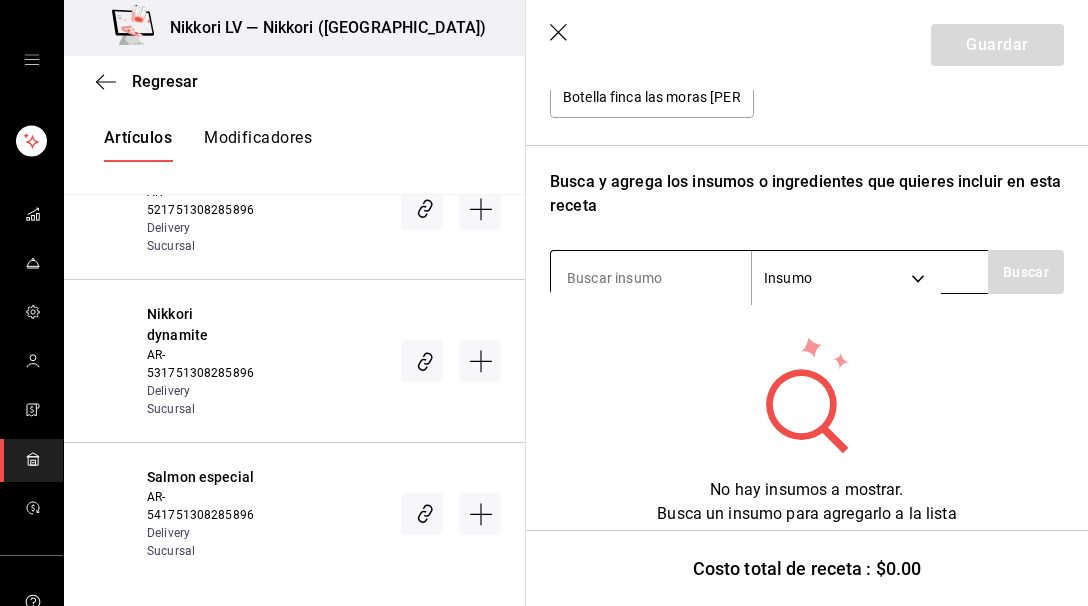 type on "l" 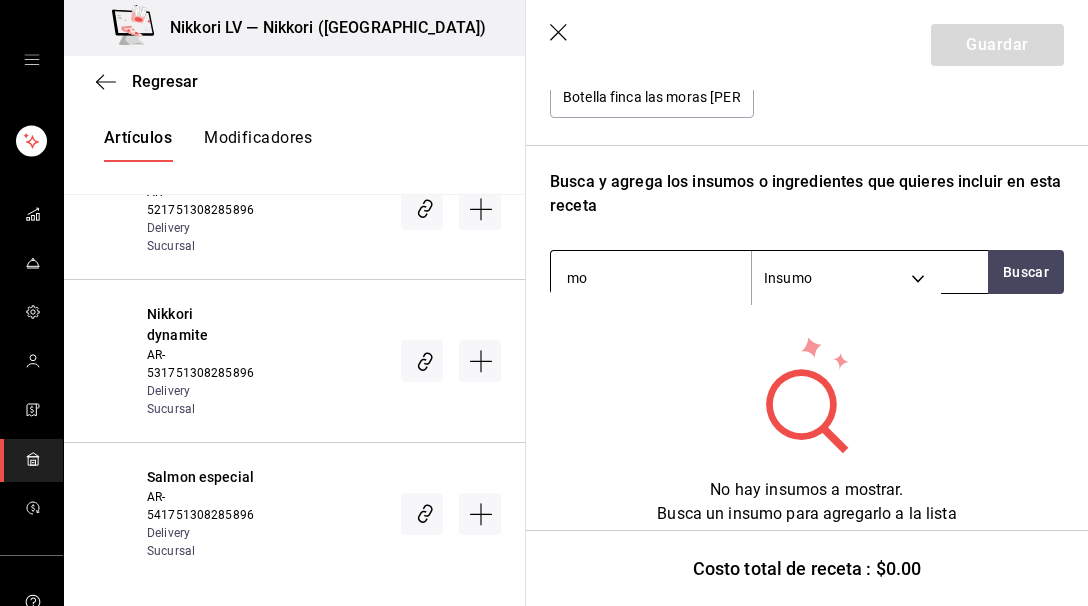 type on "m" 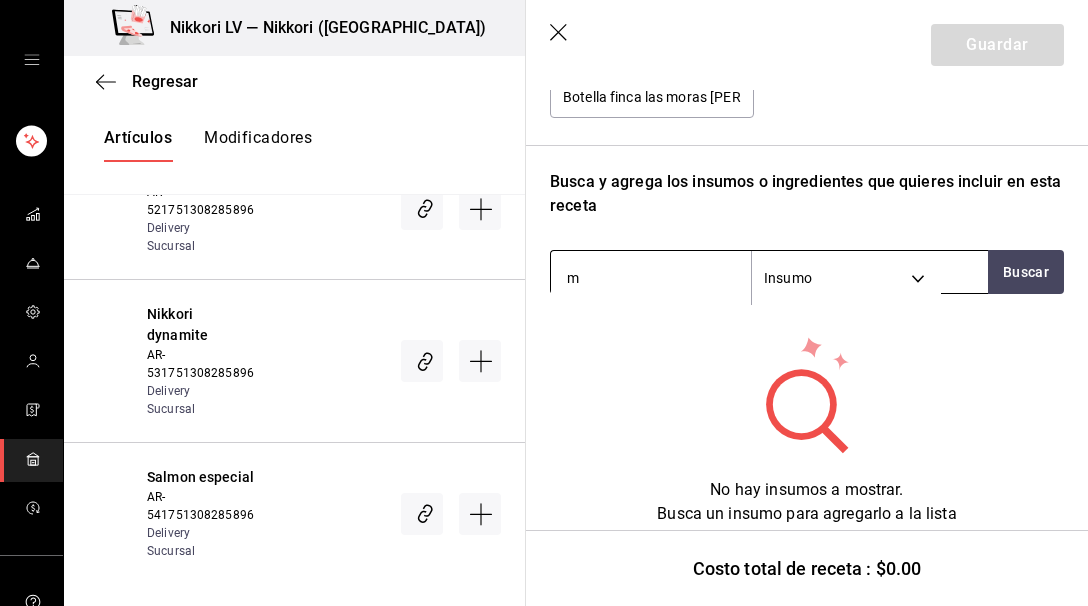 type 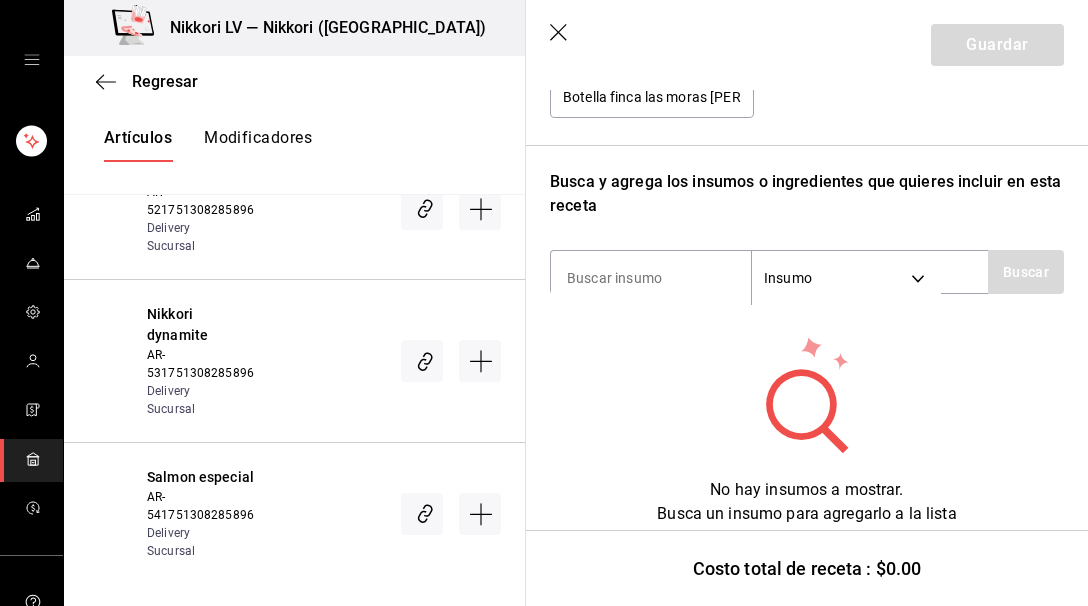 click 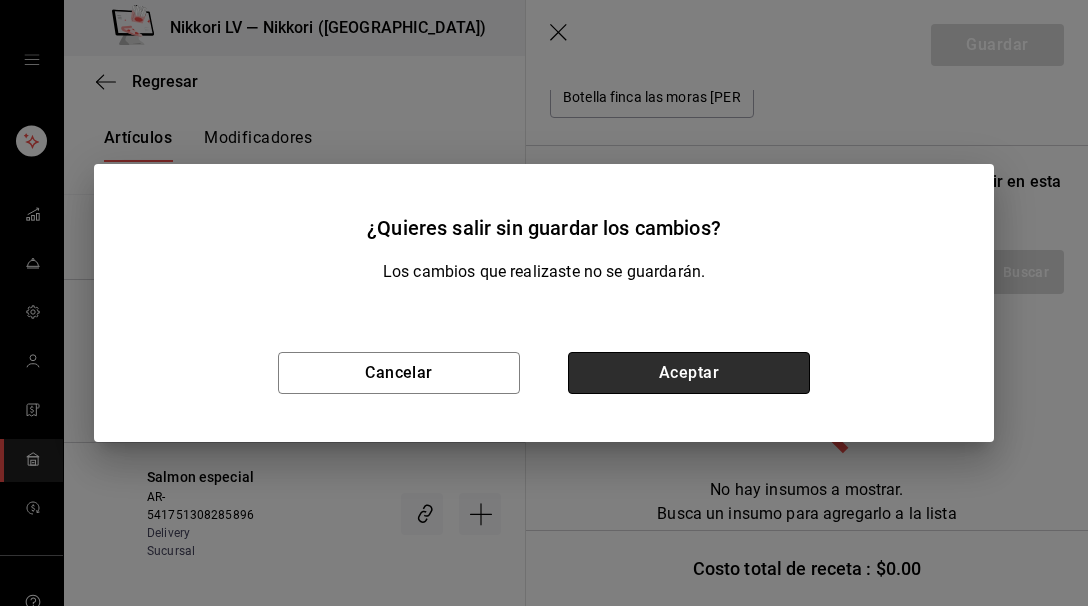 click on "Aceptar" at bounding box center (689, 373) 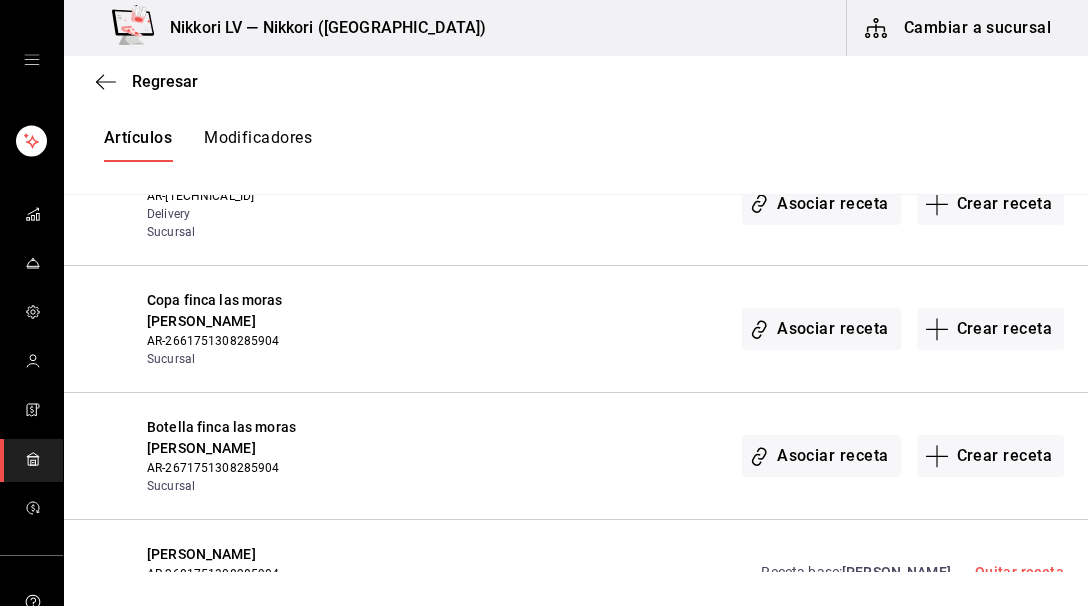scroll, scrollTop: 0, scrollLeft: 0, axis: both 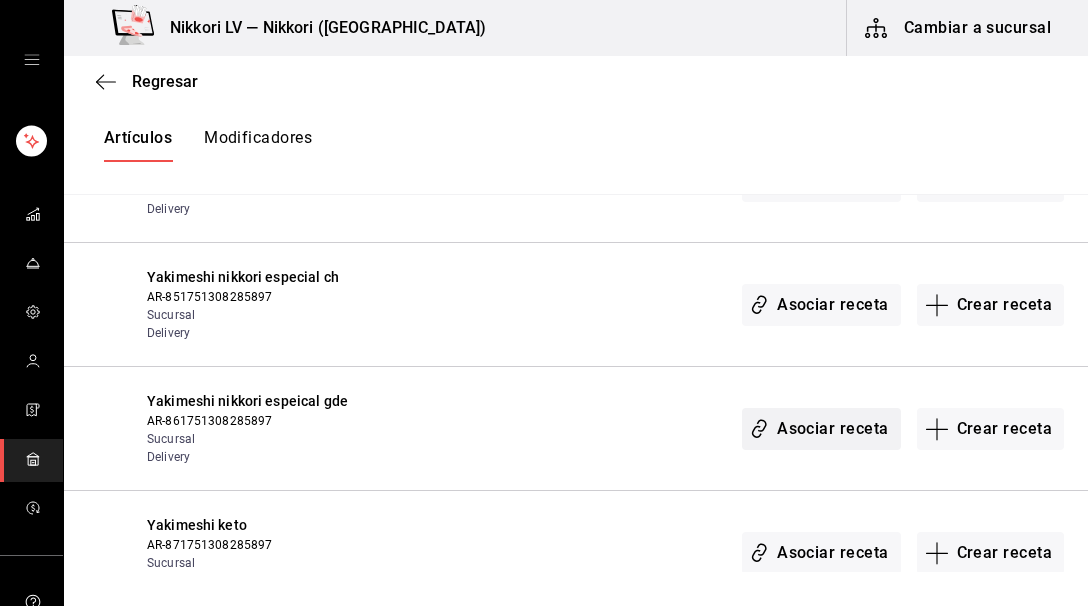 click on "Asociar receta" at bounding box center (821, 429) 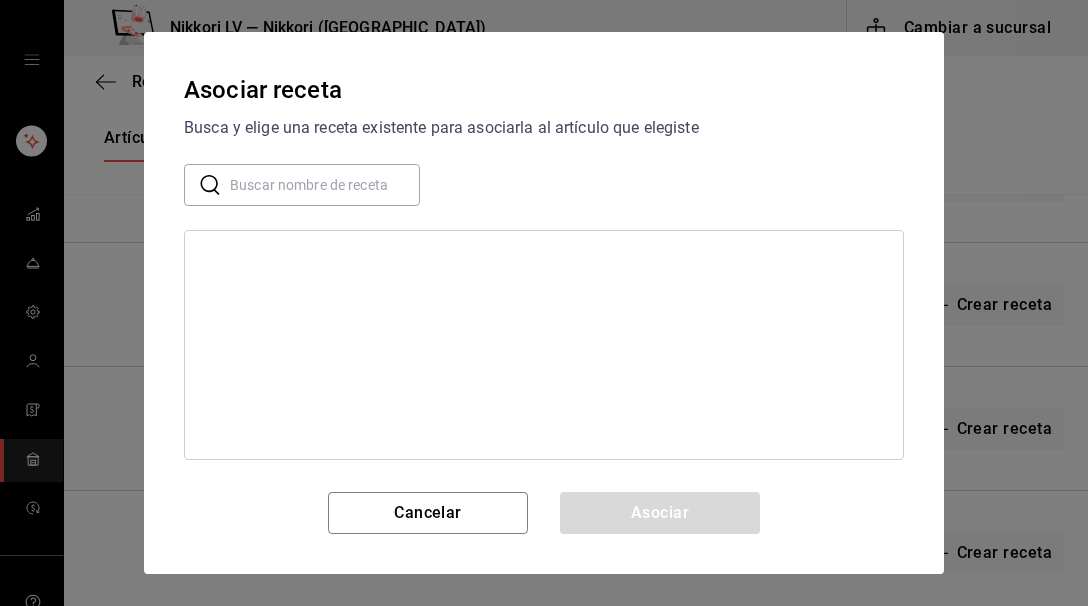click at bounding box center (325, 185) 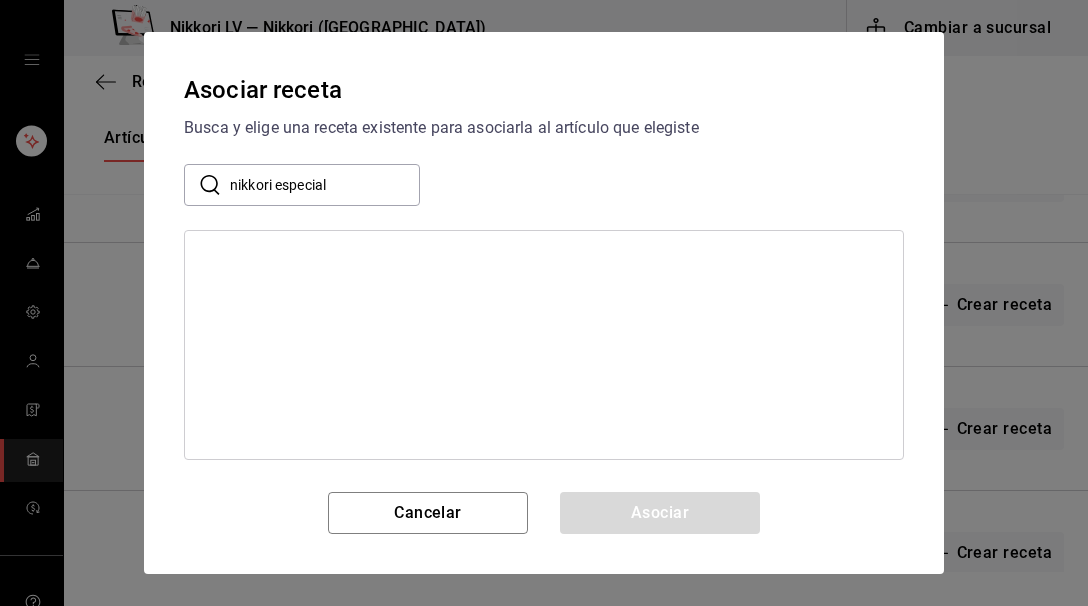 type on "nikkori especial" 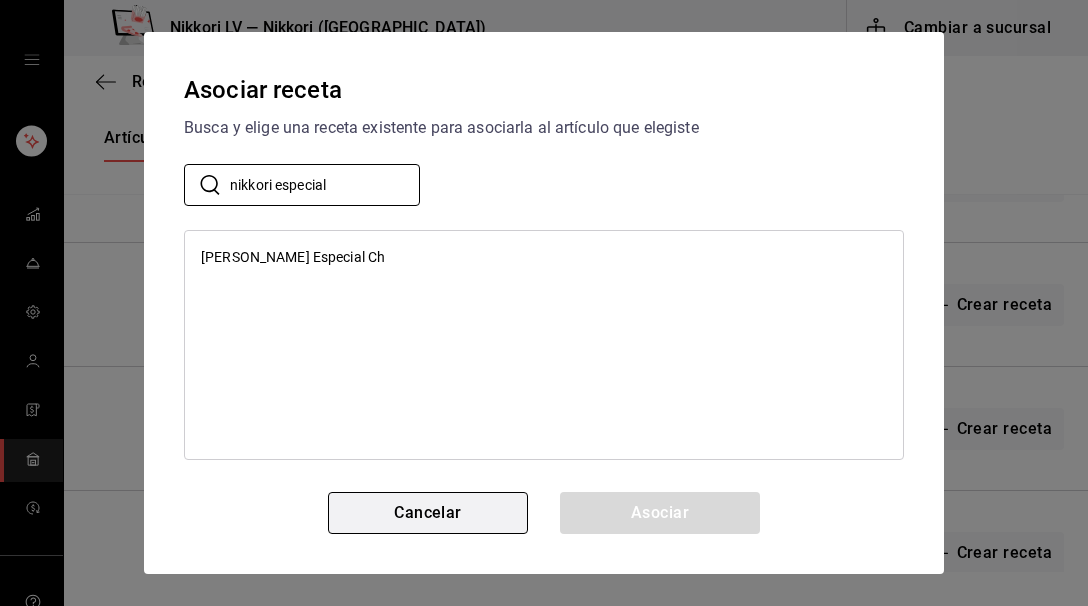 click on "Cancelar" at bounding box center (428, 513) 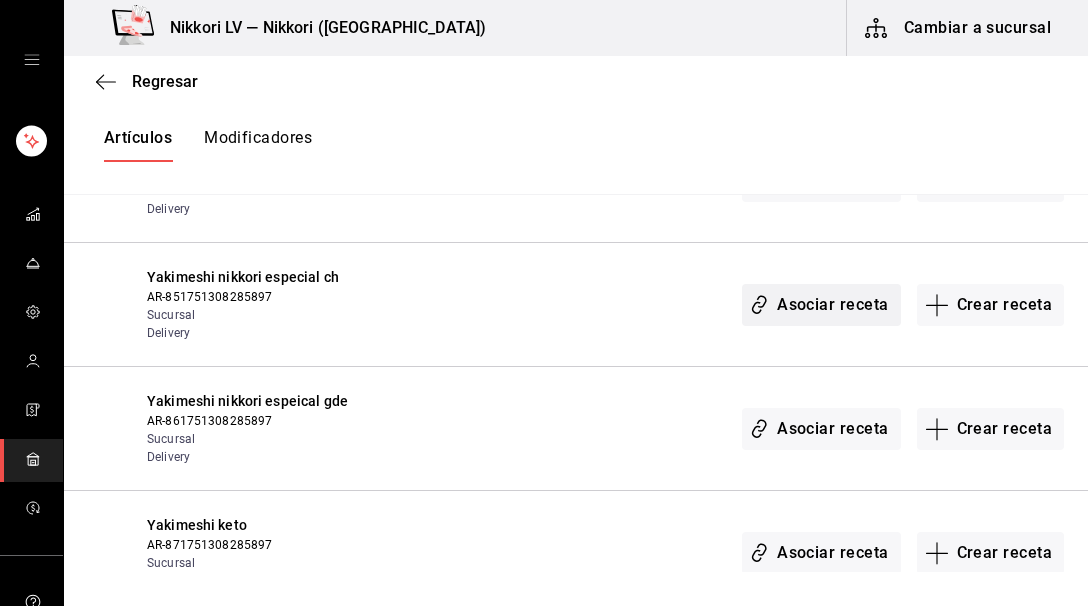 click on "Asociar receta" at bounding box center [821, 305] 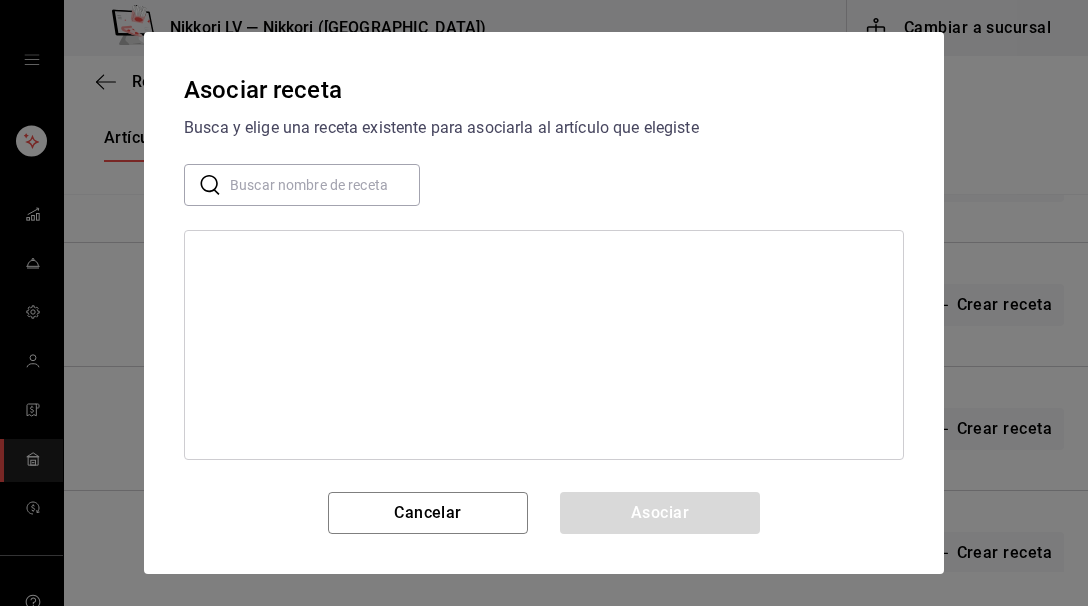 click at bounding box center (325, 185) 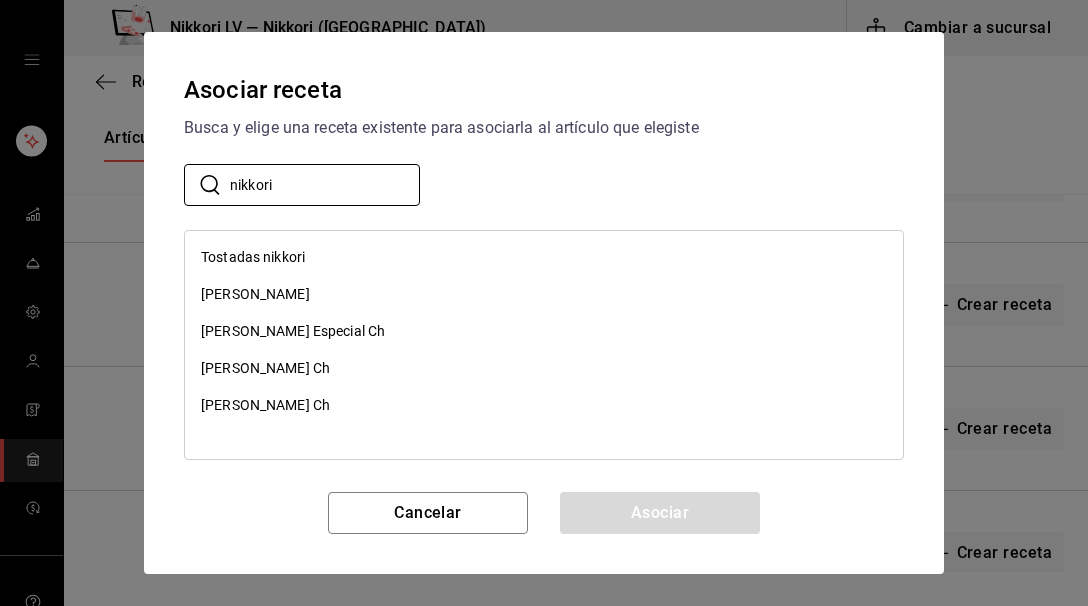 type on "nikkori" 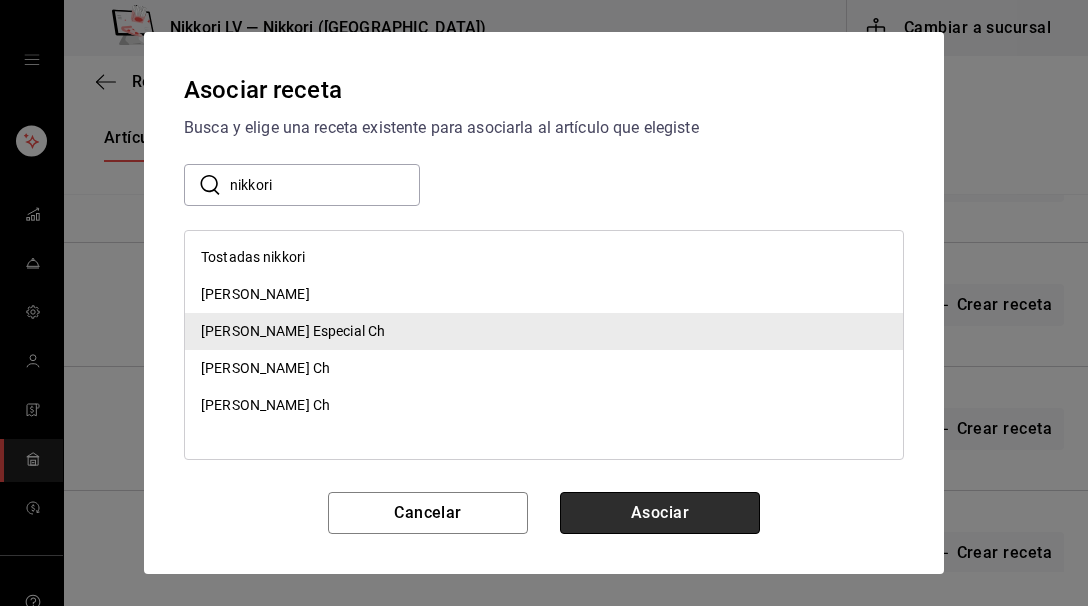click on "Asociar" at bounding box center (660, 513) 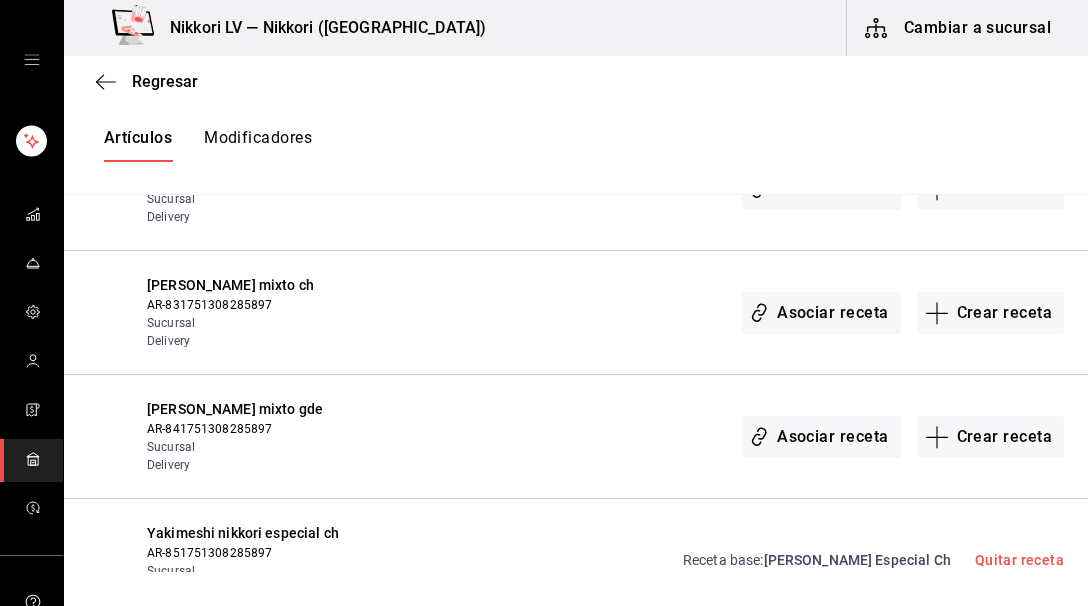 scroll, scrollTop: 31015, scrollLeft: 0, axis: vertical 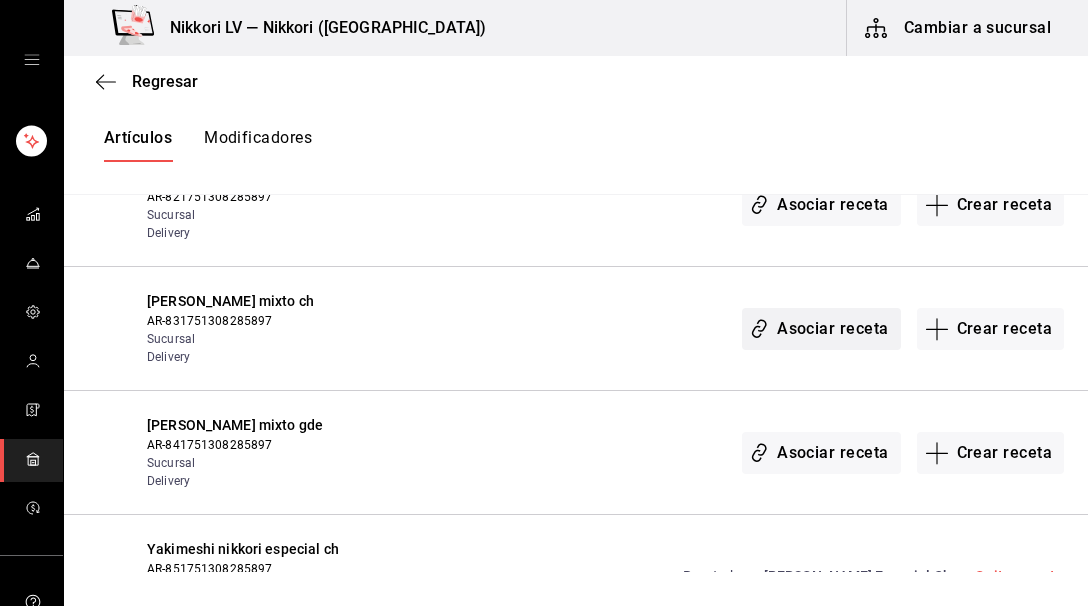 click on "Asociar receta" at bounding box center [821, 329] 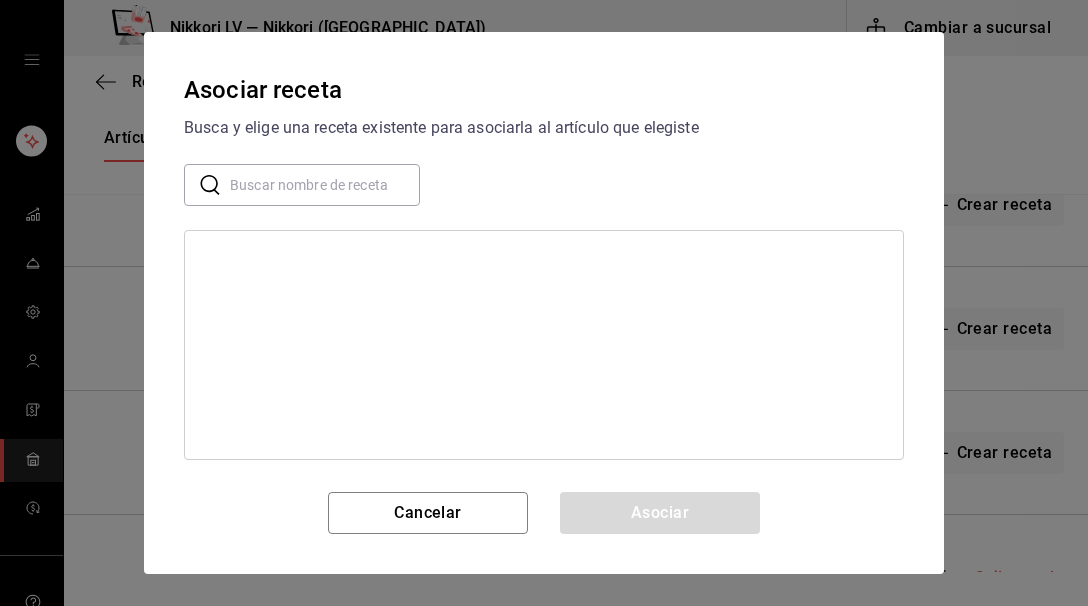 click at bounding box center [325, 185] 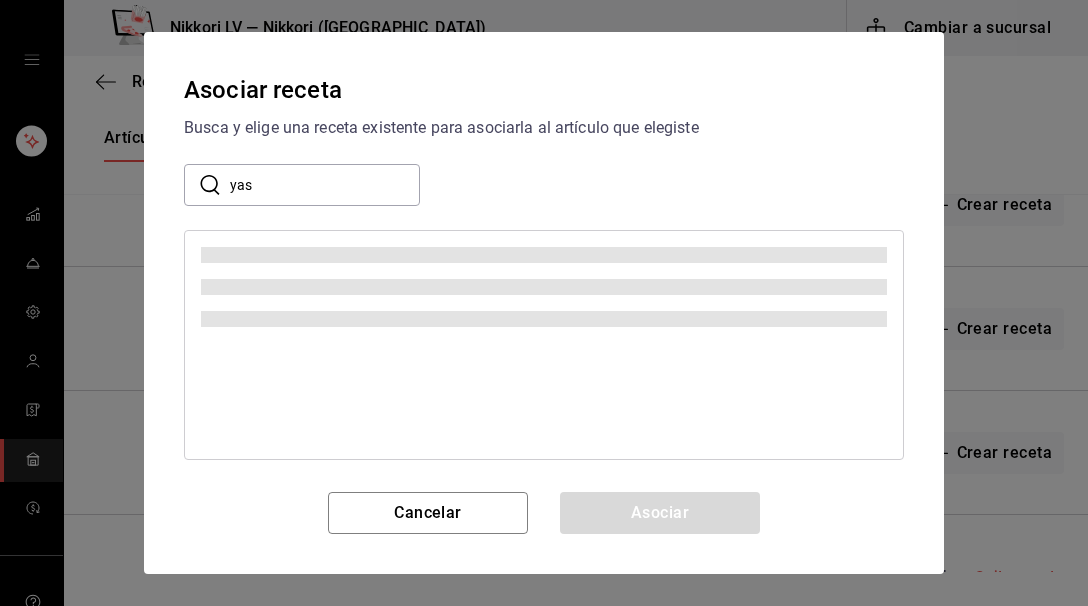 type on "yas" 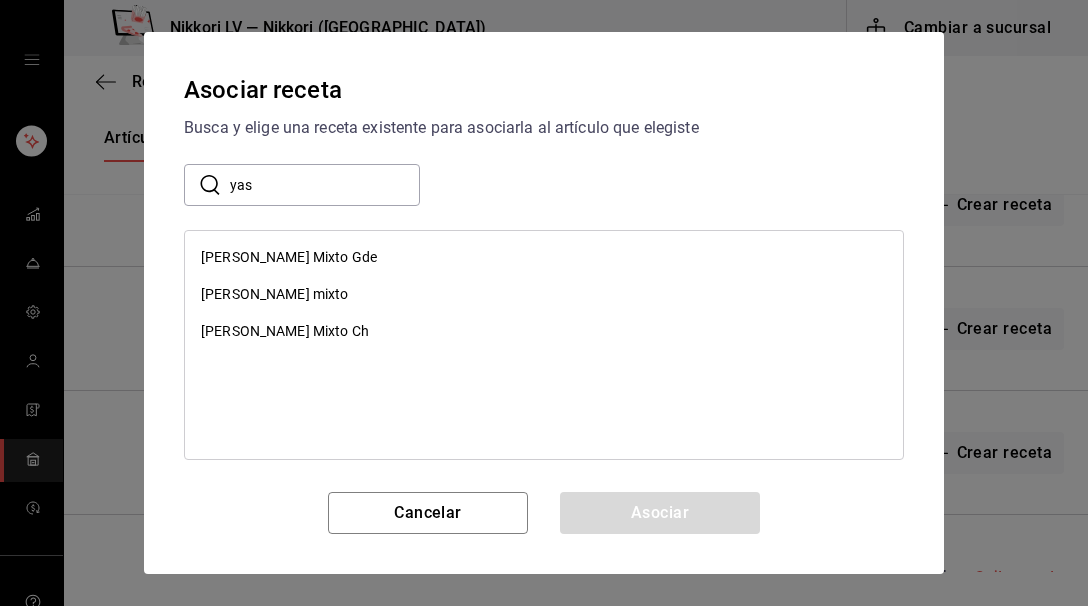 click on "Yashai Yakimeshi Mixto Ch" at bounding box center (544, 331) 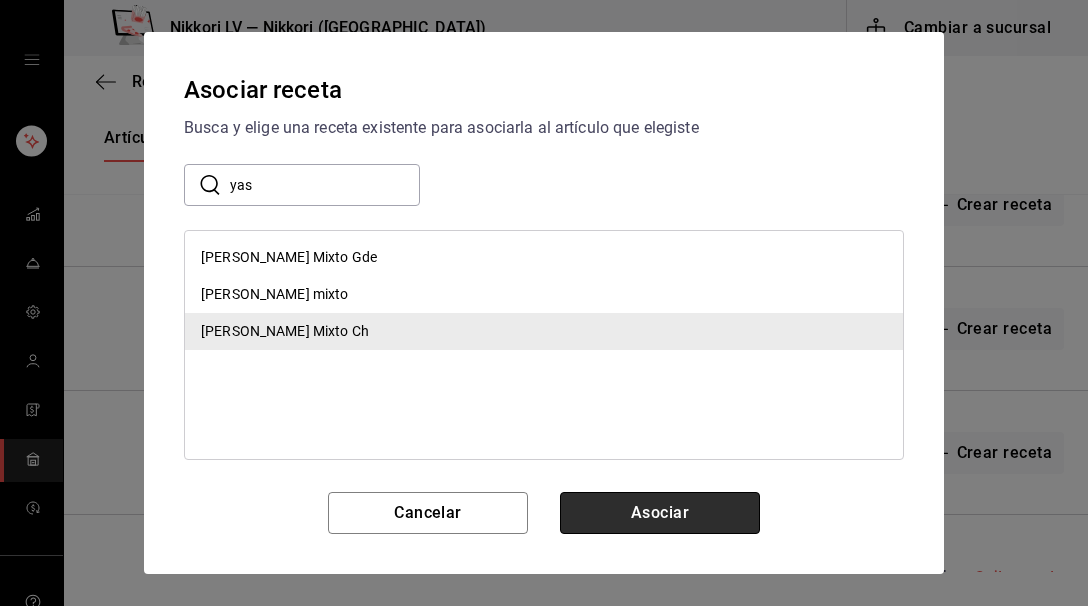 click on "Asociar" at bounding box center (660, 513) 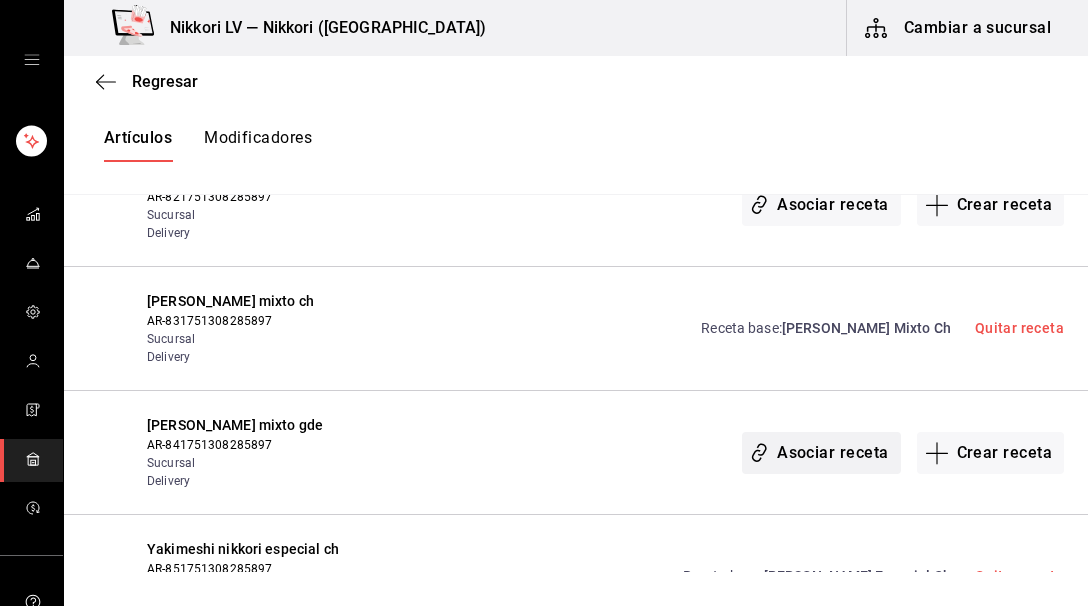 click on "Asociar receta" at bounding box center [821, 453] 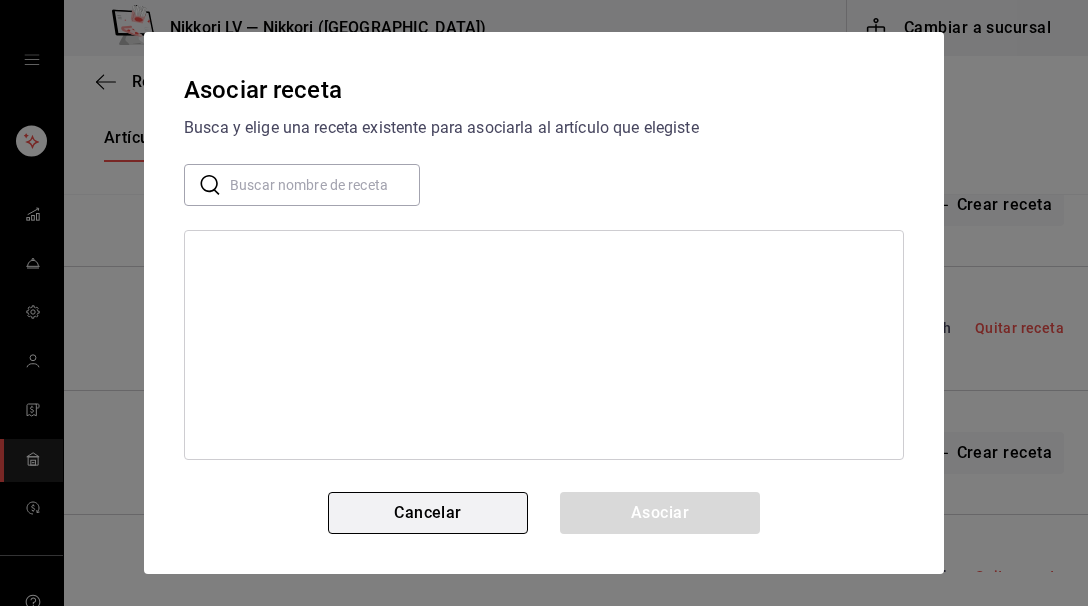 click on "Cancelar" at bounding box center (428, 513) 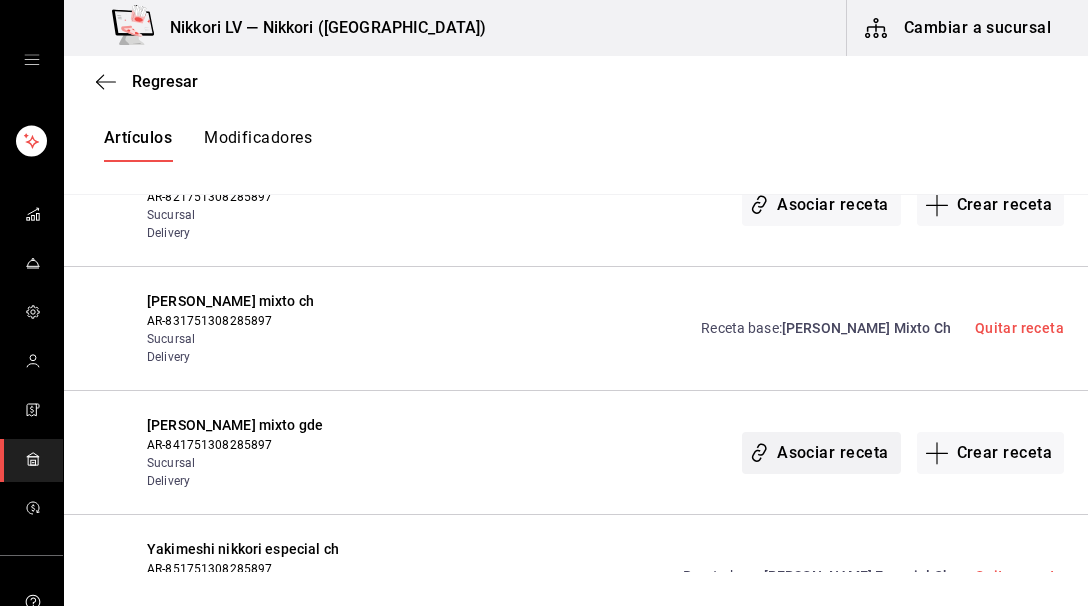 click on "Asociar receta" at bounding box center (821, 453) 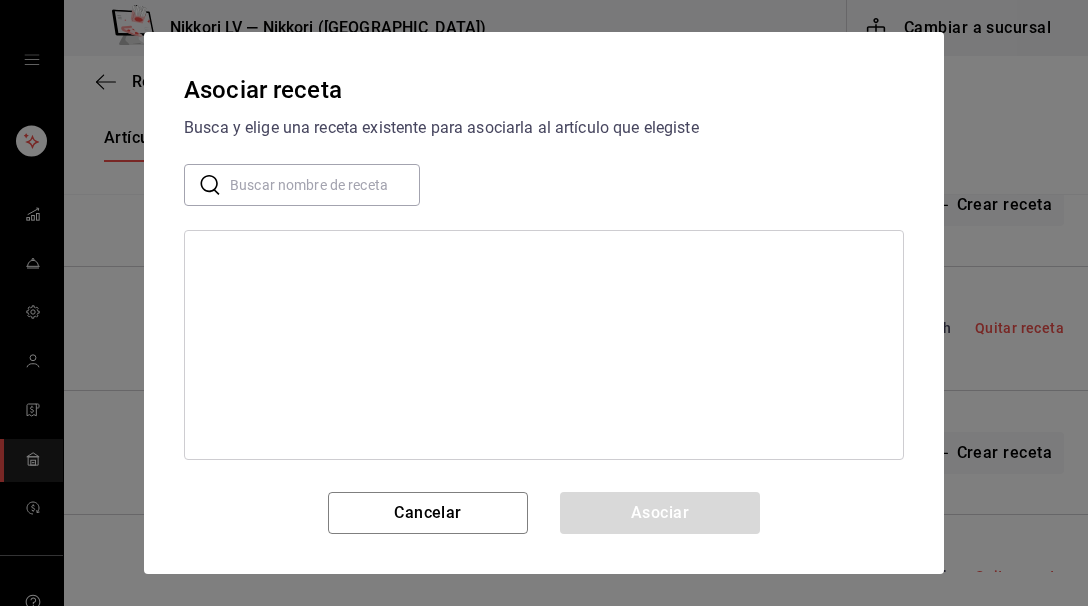 click at bounding box center [325, 185] 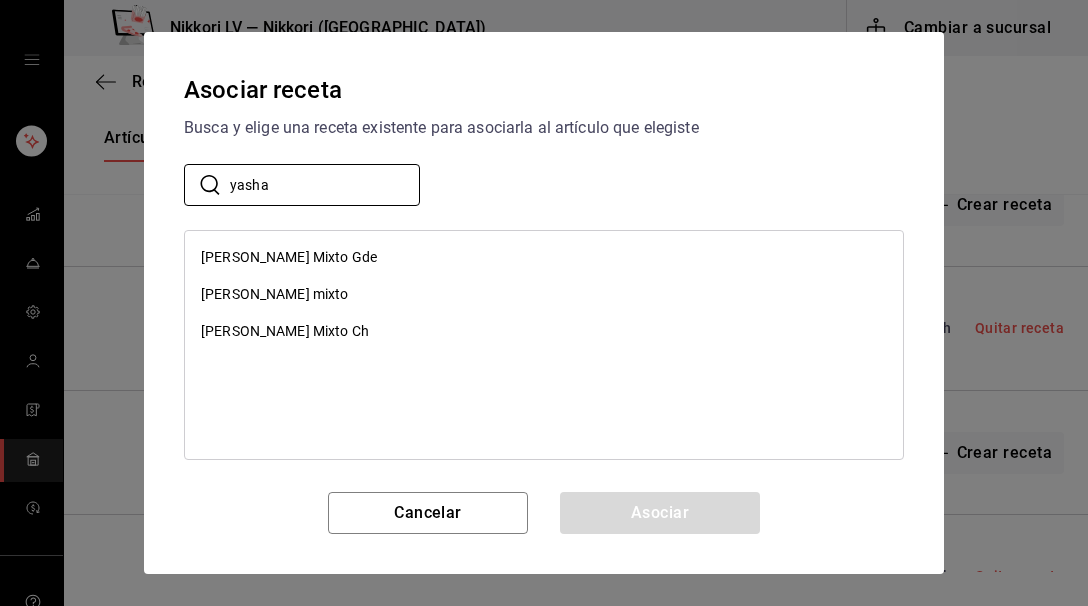 type on "yasha" 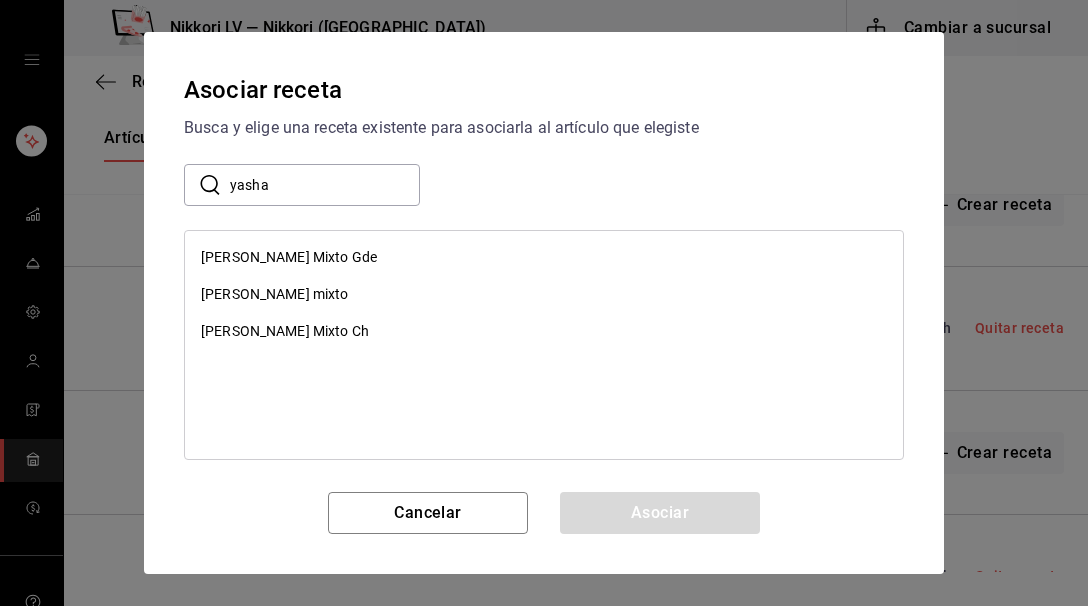 click on "Yashai Yakimeshi Mixto Gde" at bounding box center [289, 257] 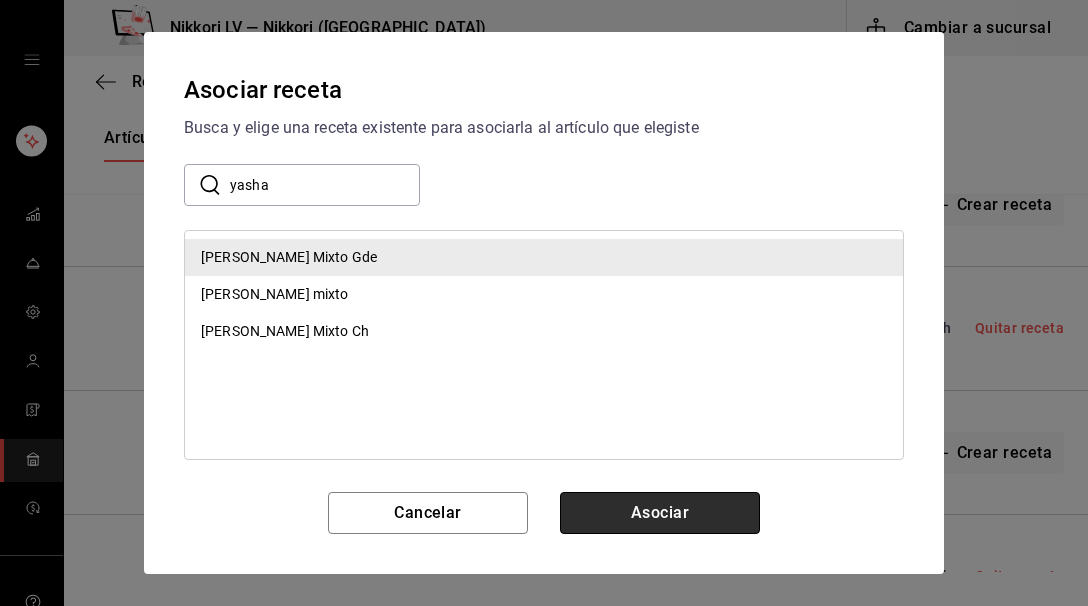 click on "Asociar" at bounding box center (660, 513) 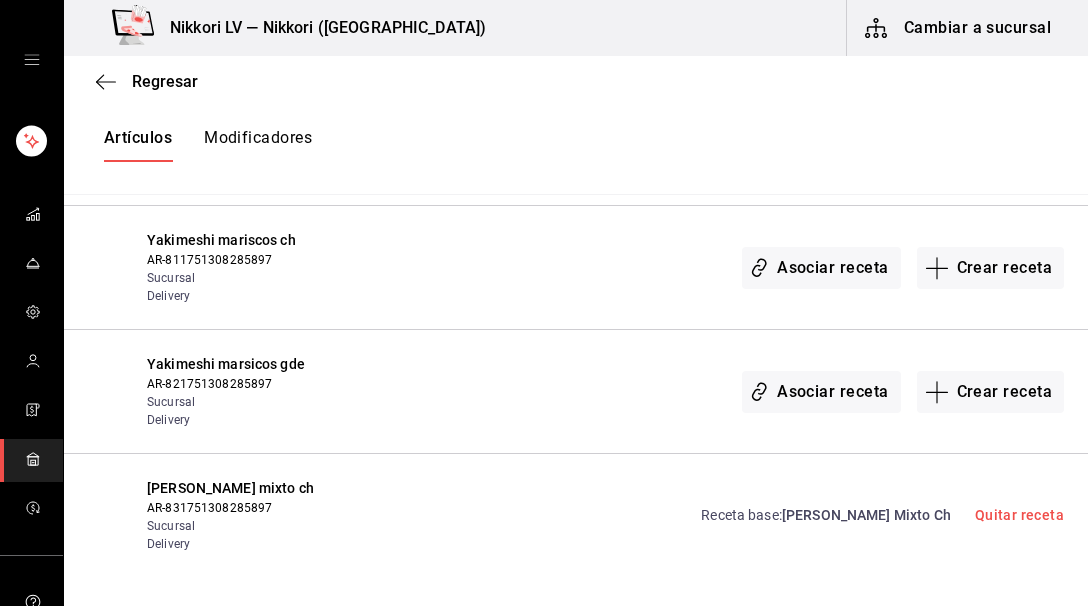 scroll, scrollTop: 30817, scrollLeft: 0, axis: vertical 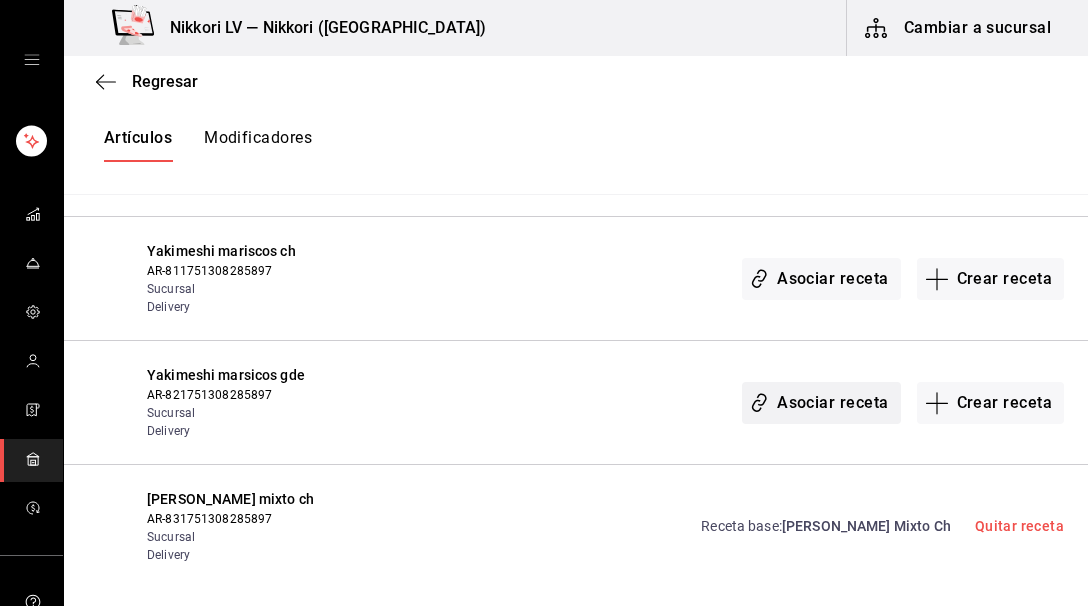 click on "Asociar receta" at bounding box center (821, 403) 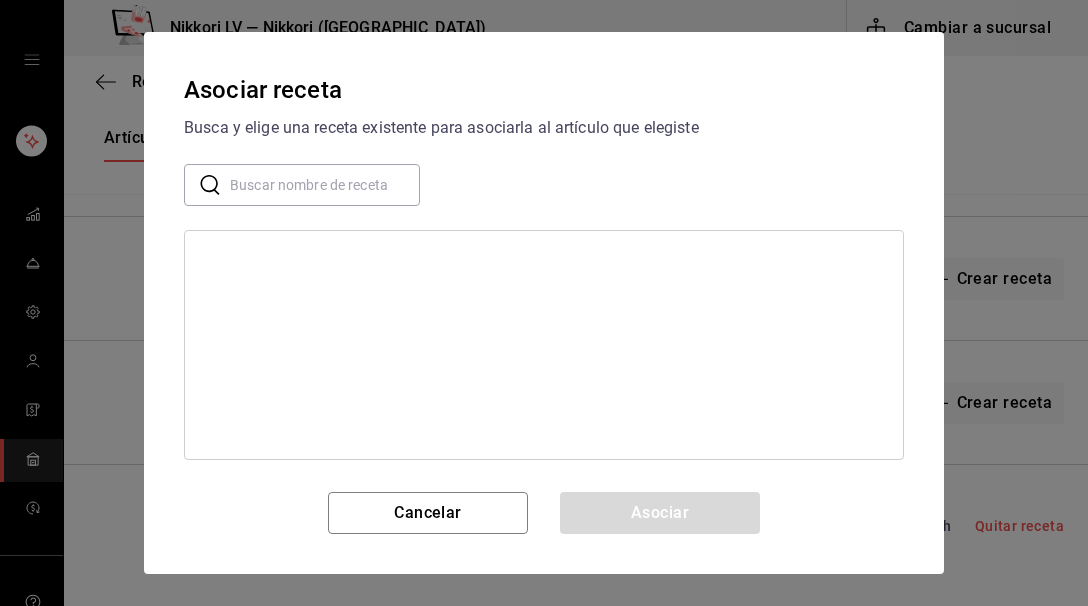 click at bounding box center [325, 185] 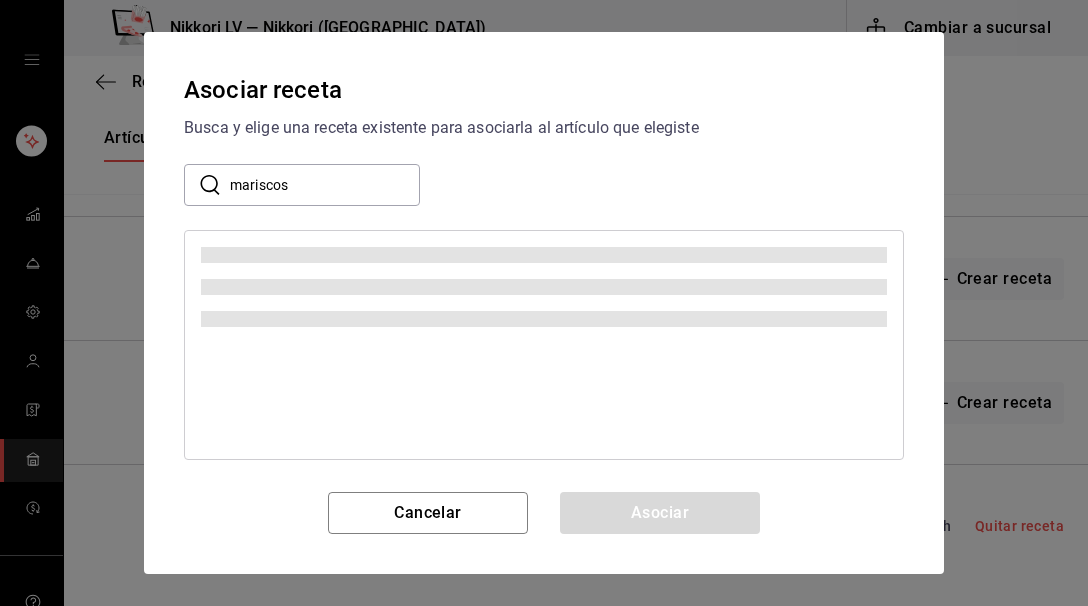 type on "mariscos" 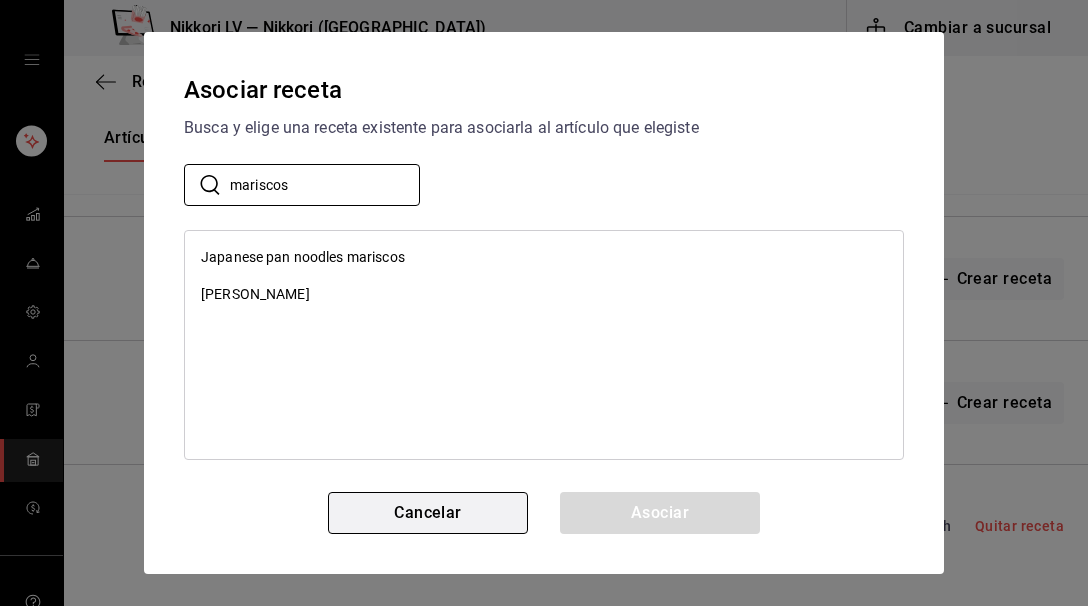 click on "Cancelar" at bounding box center (428, 513) 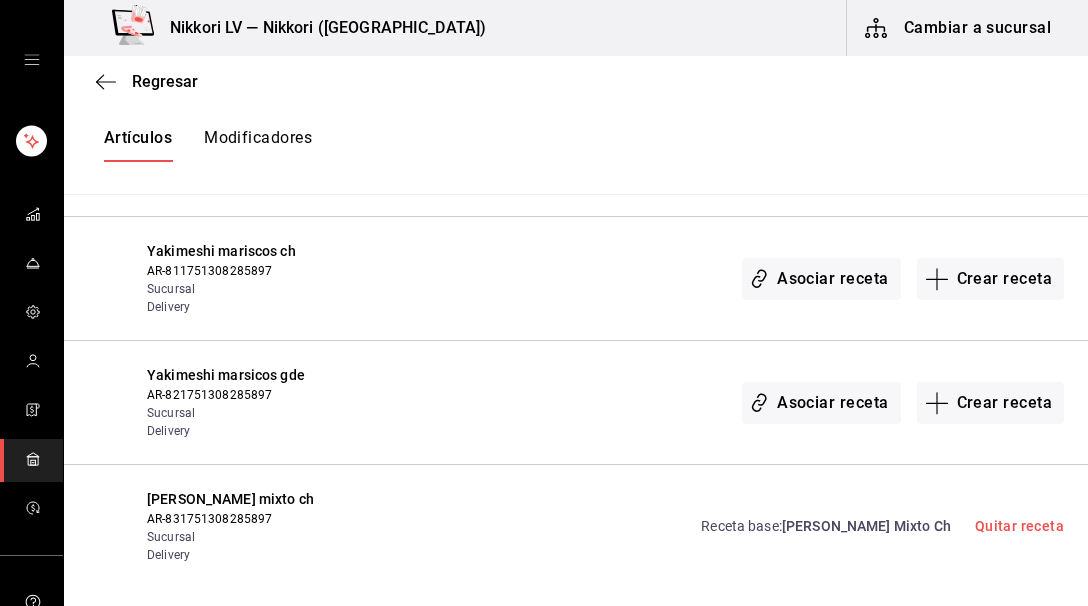 scroll, scrollTop: 30775, scrollLeft: 0, axis: vertical 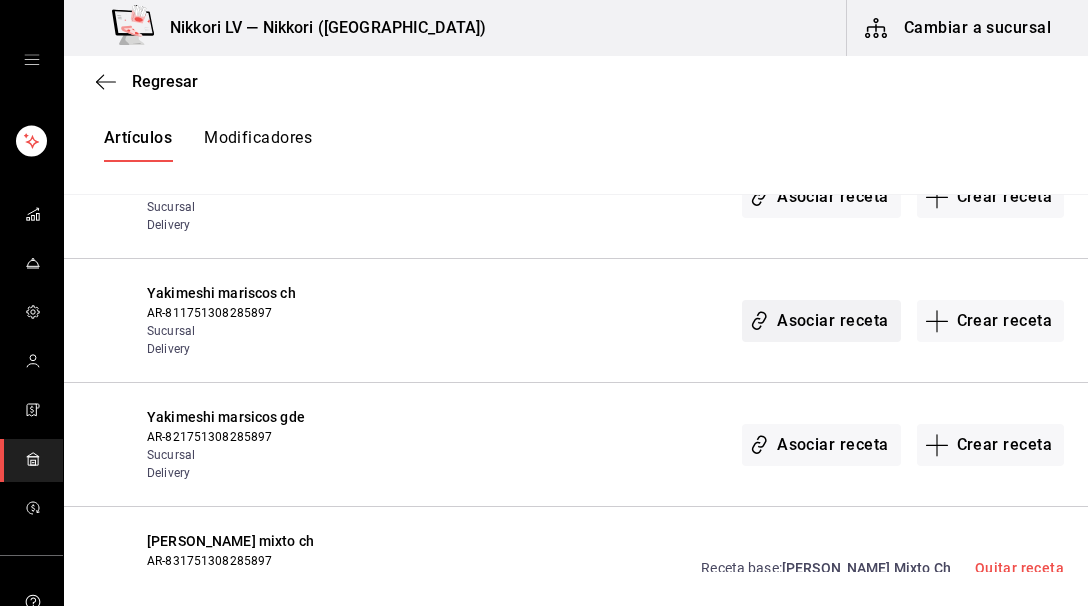 click on "Asociar receta" at bounding box center [821, 321] 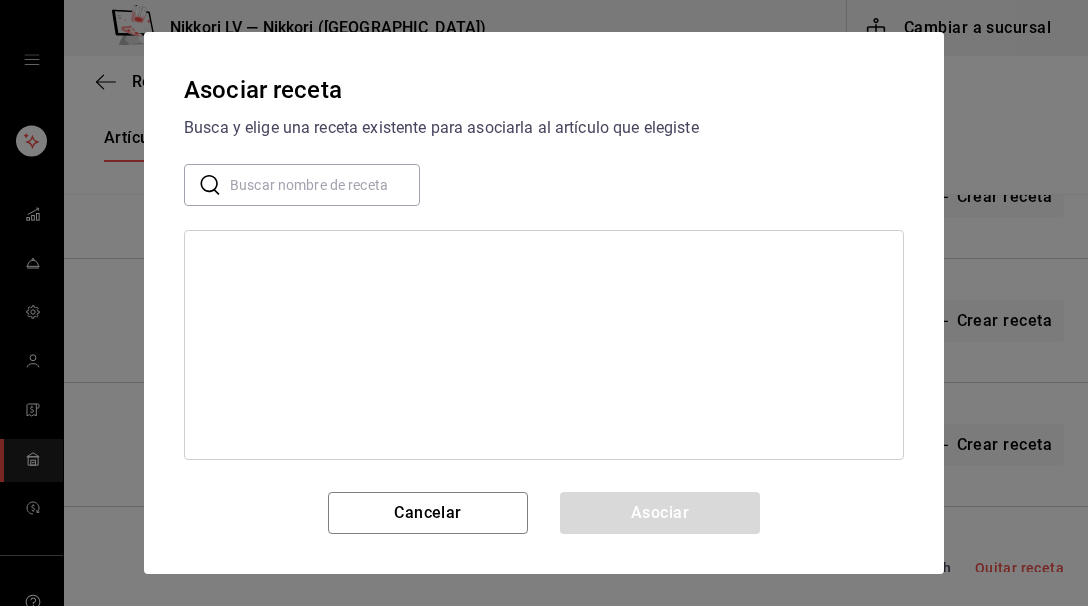 click at bounding box center [325, 185] 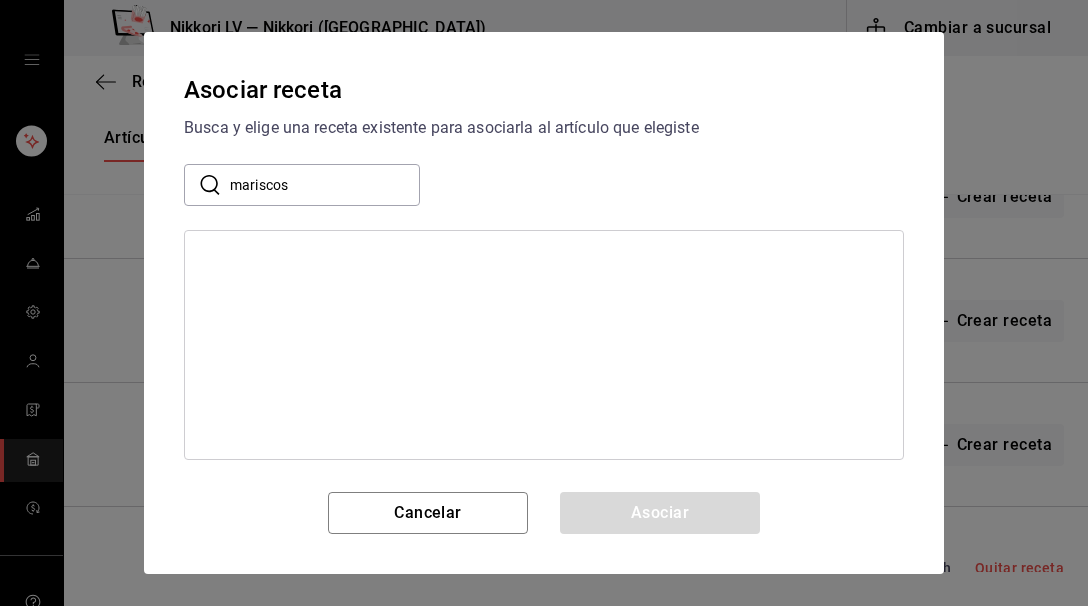 type on "mariscos" 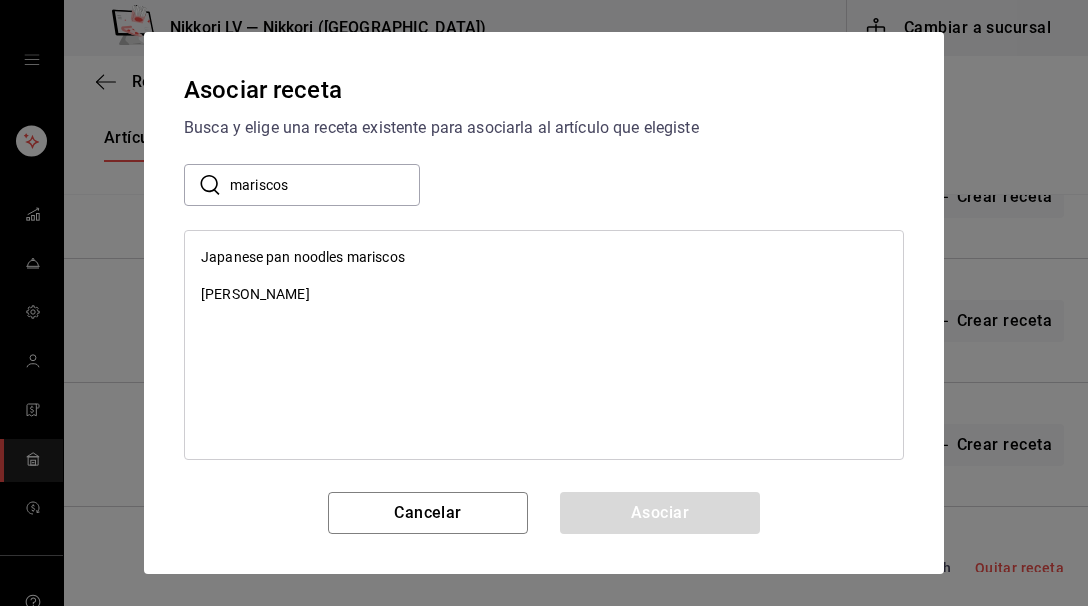 click on "Yakimeshi De Mariscos Ch" at bounding box center (255, 294) 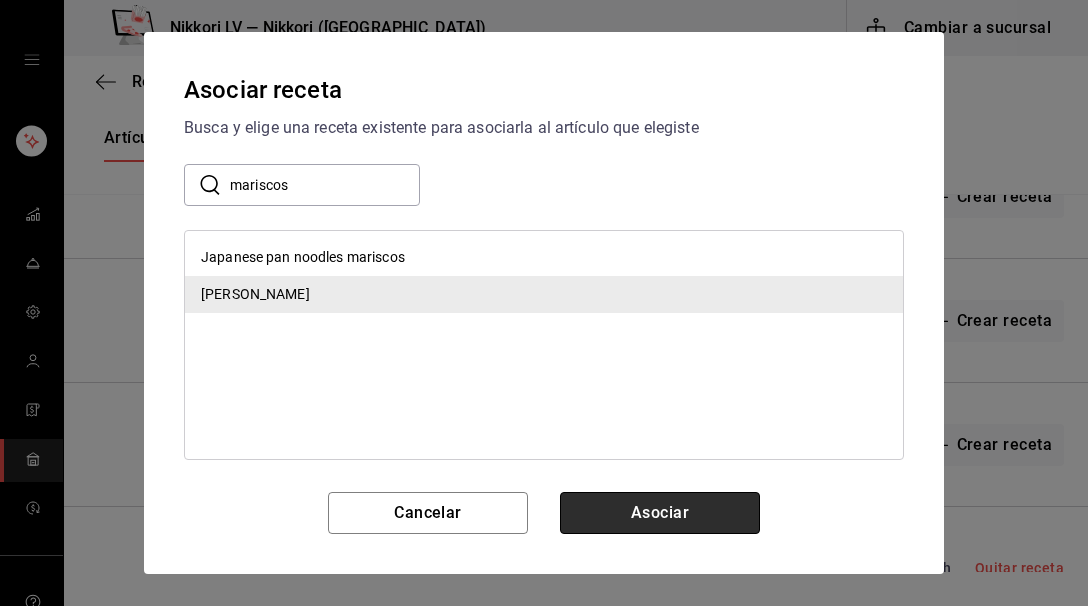 click on "Asociar" at bounding box center (660, 513) 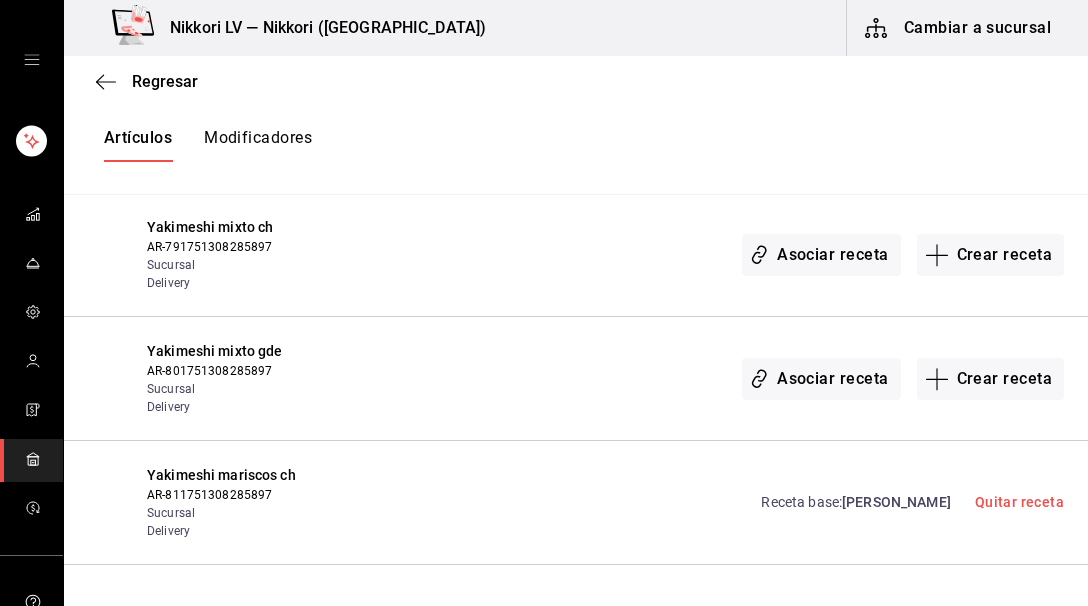 scroll, scrollTop: 30539, scrollLeft: 0, axis: vertical 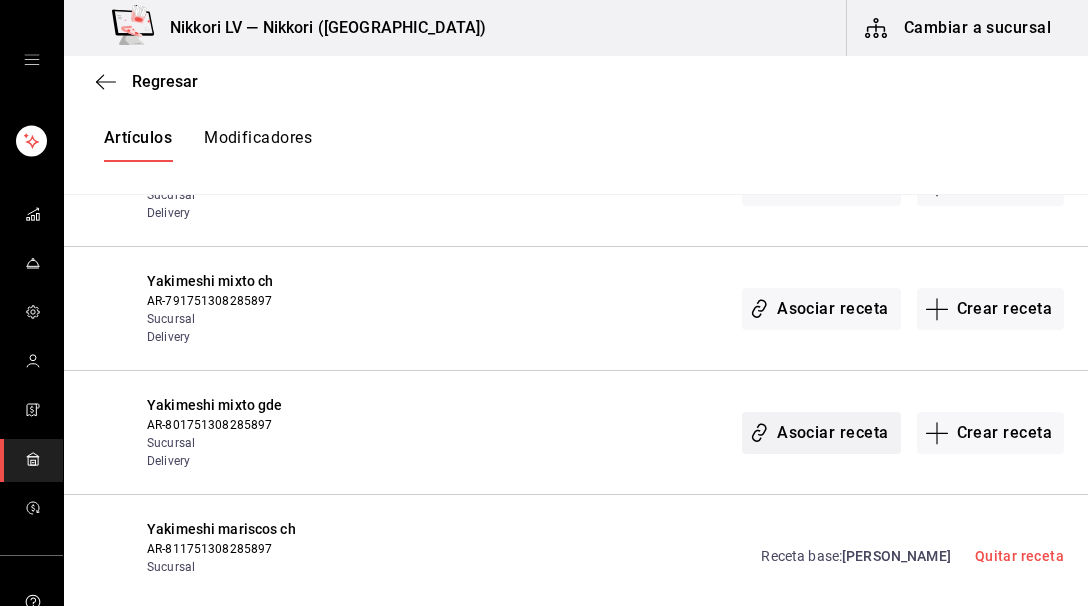 click on "Asociar receta" at bounding box center [821, 433] 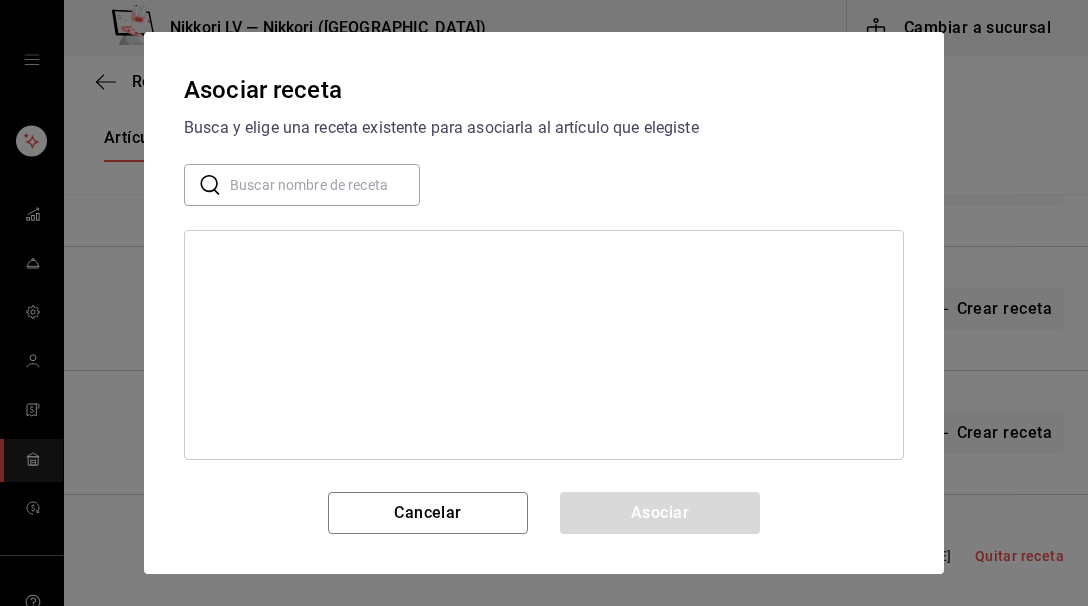 click at bounding box center [325, 185] 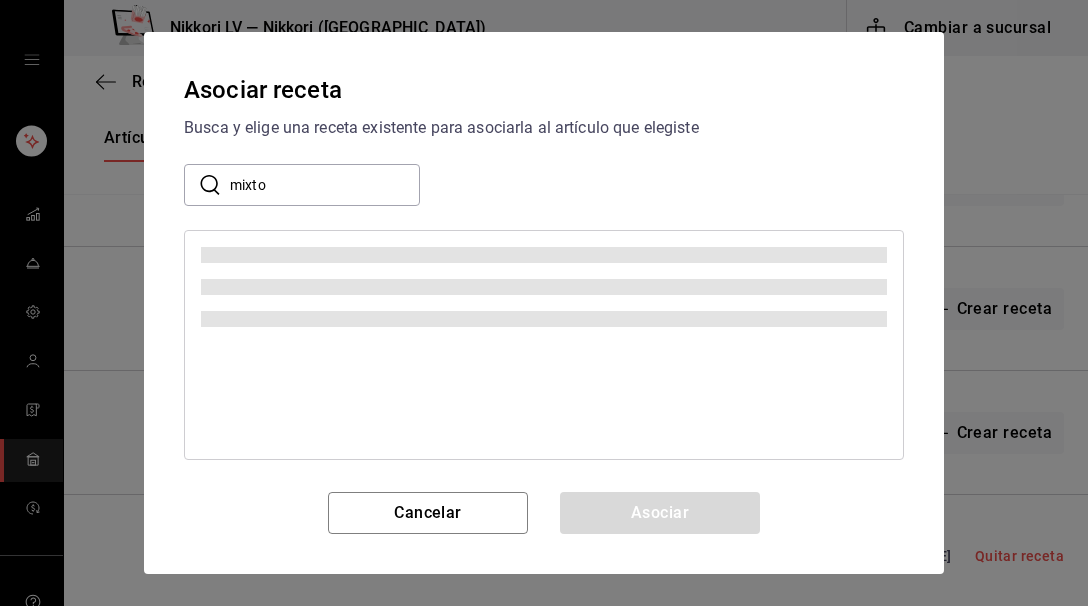 type on "mixto" 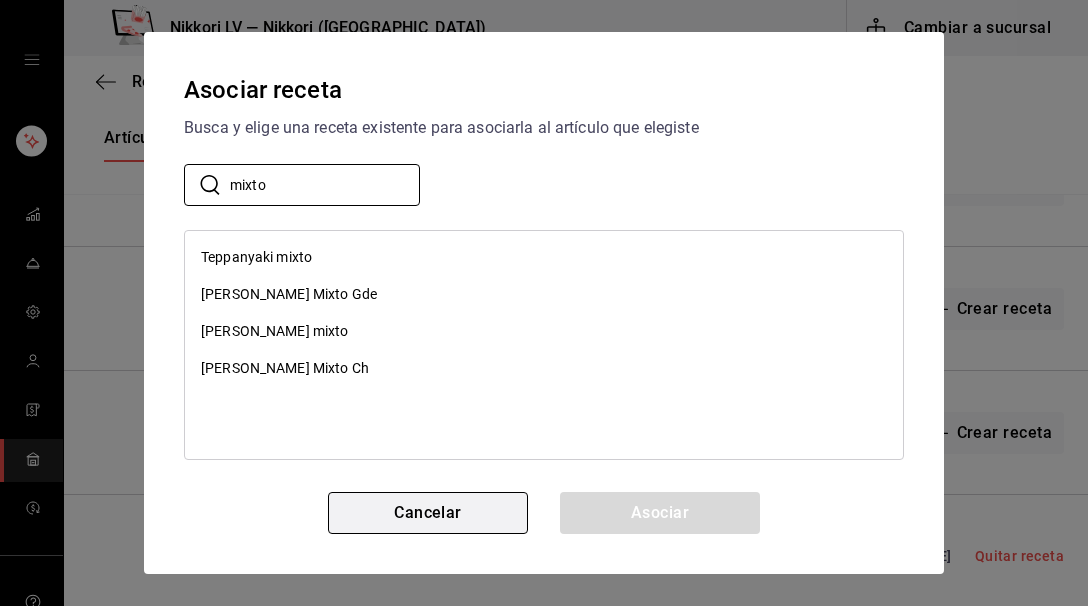click on "Cancelar" at bounding box center [428, 513] 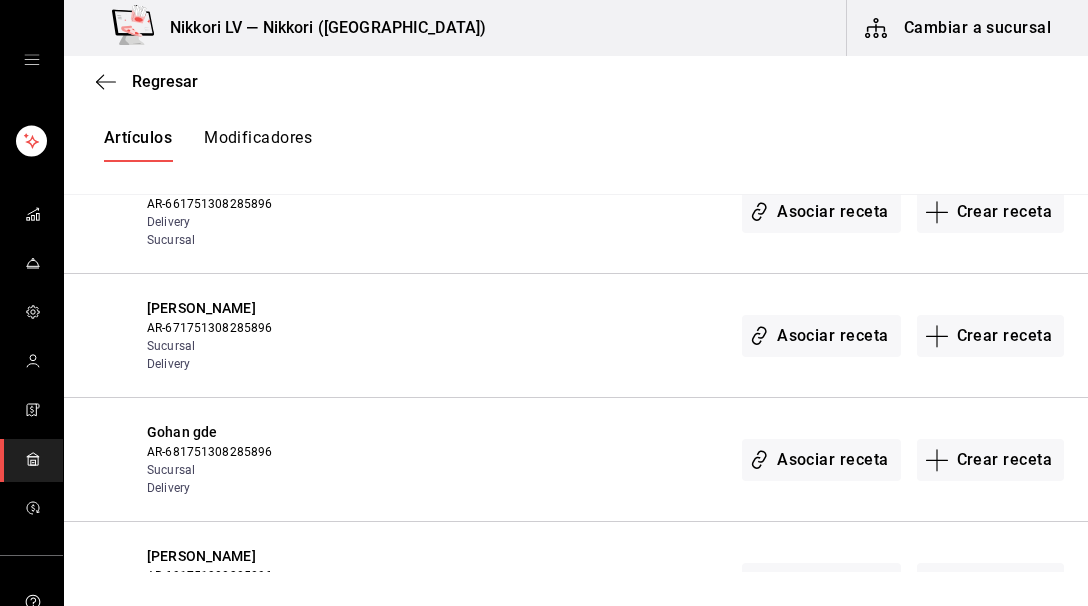 scroll, scrollTop: 28984, scrollLeft: 0, axis: vertical 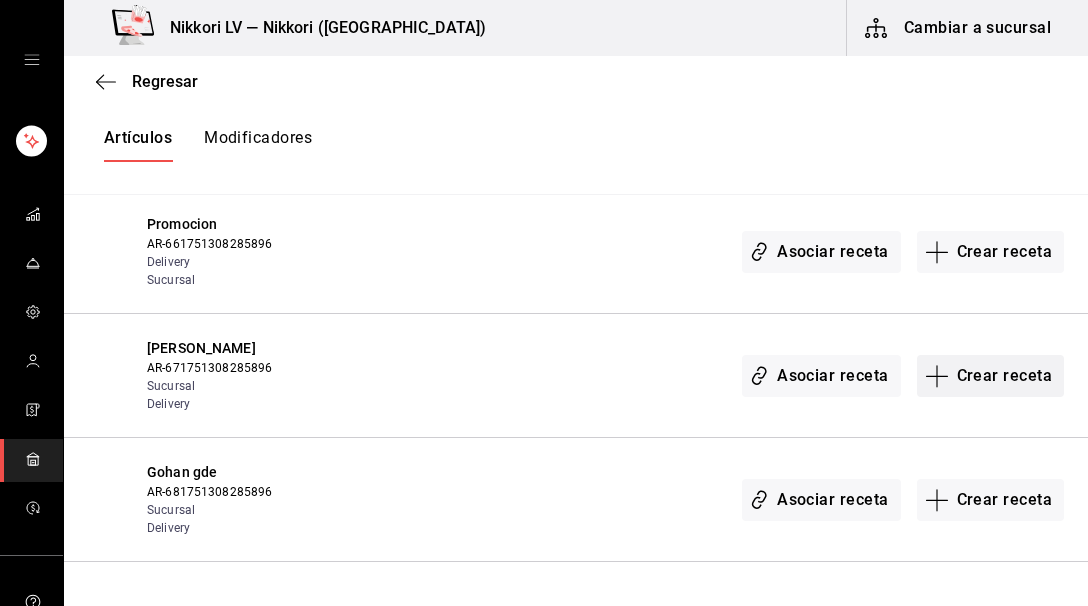 click on "Crear receta" at bounding box center [991, 376] 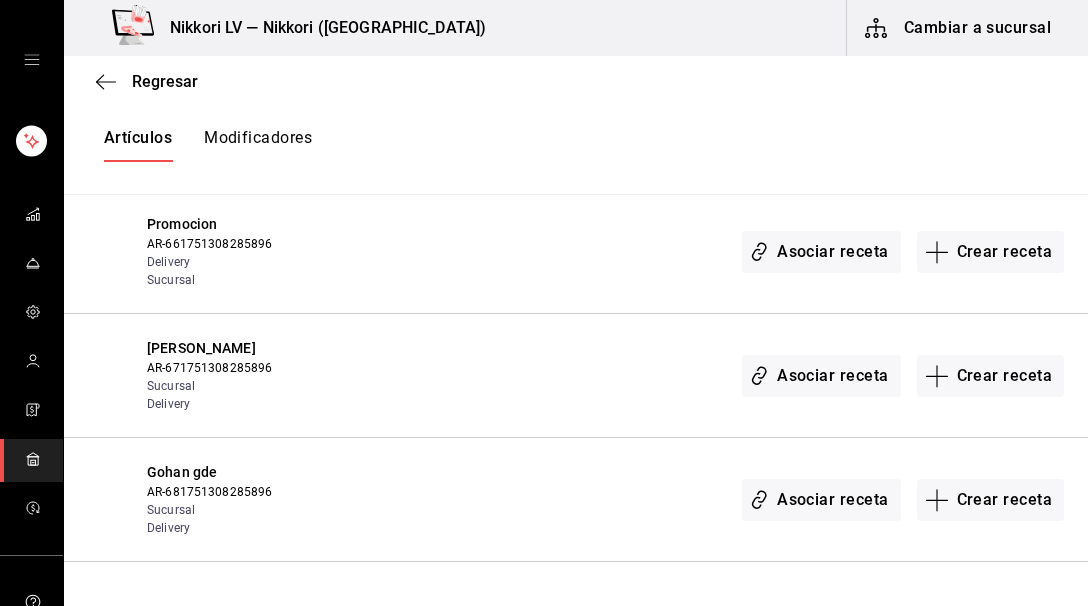click on "Regresar Creación y asignación de receta Asocia tus recetas con los artículos de tu menú y sus combinaciones de grupos modificadores para disminuir tu inventario de forma precisa Sucursal Elige una opción default Marca Elige una opción default ​ ​ Artículos Modificadores Si tu artículo tiene opciones de venta por tamaño, asegúrate de crear o asociar una receta base al artículo para poder especificar sus variaciones de tamaño. Edamames al vapor AR-01751308285894 Delivery Sucursal Receta base :  Edamames Al Vapor Quitar receta Edamames preparados AR-11751308285894 Delivery Sucursal Receta base :  Edamames Preparados Quitar receta Gyozas AR-101751308285894 Delivery Sucursal Asociar receta Crear receta Tostadas nikkori AR-111751308285894 Delivery Sucursal Receta base :  Tostadas nikkori Quitar receta Ensalada sunomono AR-121751308285894 Delivery Sucursal Receta base :  Ensalada Sunomono Quitar receta Ensalada sunomono especial AR-131751308285894 Delivery Sucursal Receta base :  Quitar receta :  :" at bounding box center [576, 314] 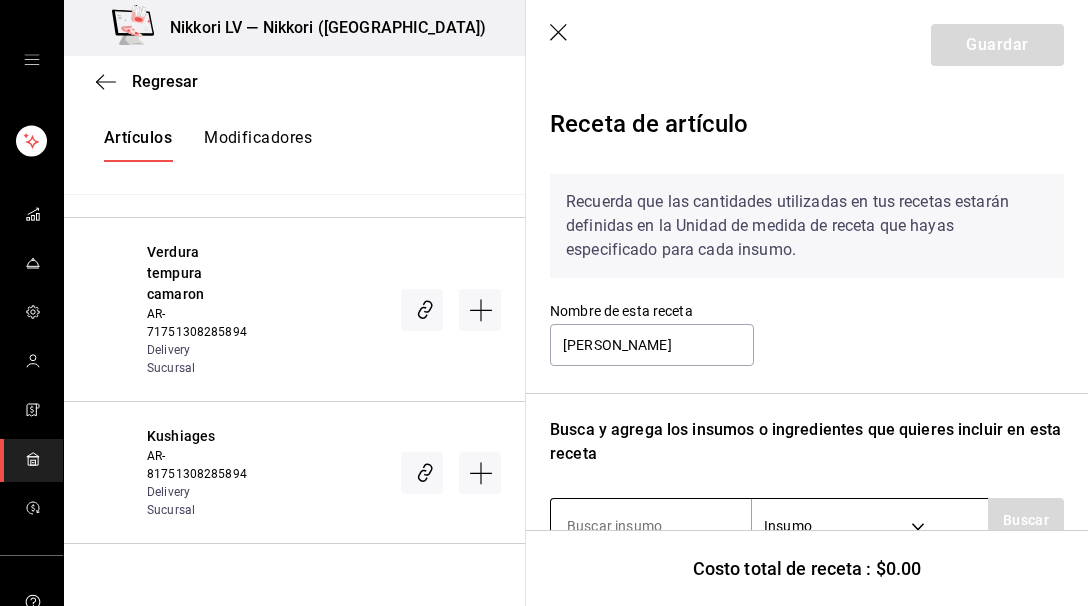 click on "Recuerda que las cantidades utilizadas en tus recetas estarán definidas en la Unidad de medida de receta que hayas especificado para cada insumo. Nombre de esta receta Gohan chico Busca y agrega los insumos o ingredientes que quieres incluir en esta receta Insumo SUPPLY Buscar No hay insumos a mostrar. Busca un insumo para agregarlo a la lista" at bounding box center (807, 466) 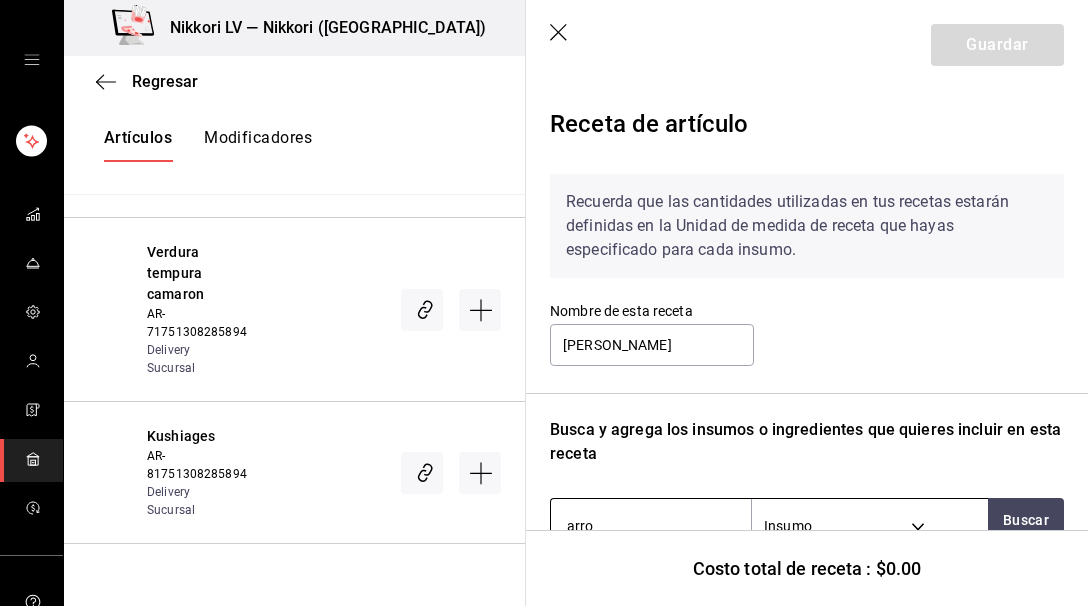 type on "arroz" 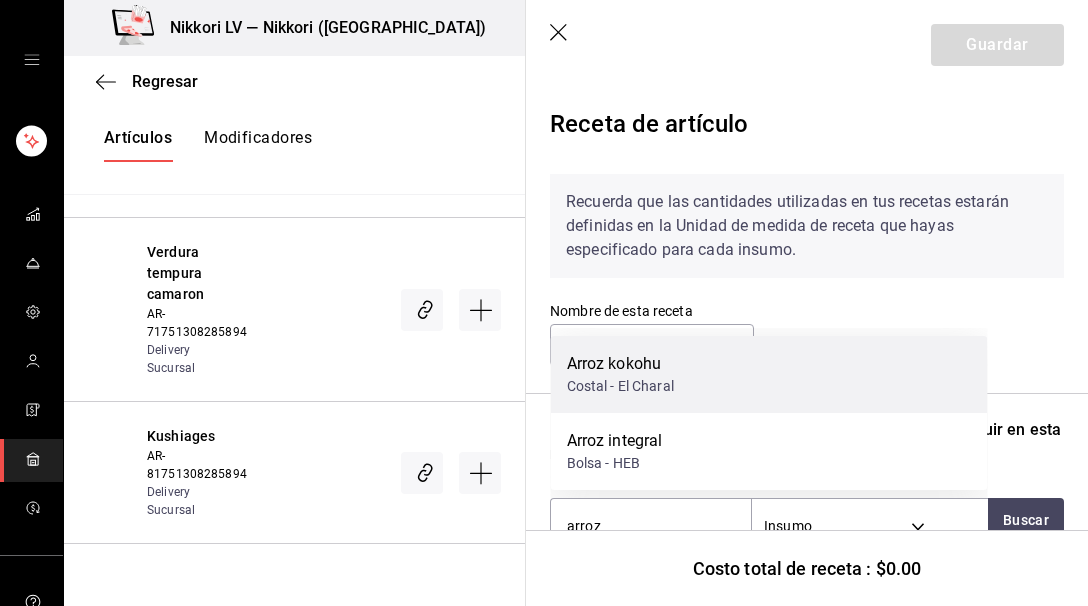 click on "Arroz kokohu Costal - El Charal" at bounding box center (769, 374) 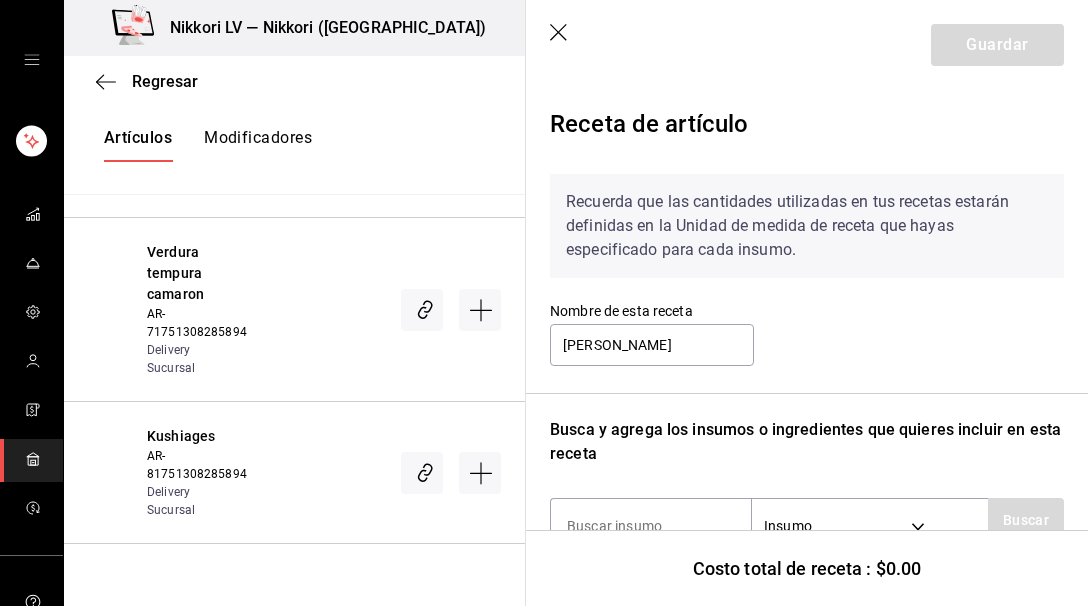 scroll, scrollTop: 213, scrollLeft: 0, axis: vertical 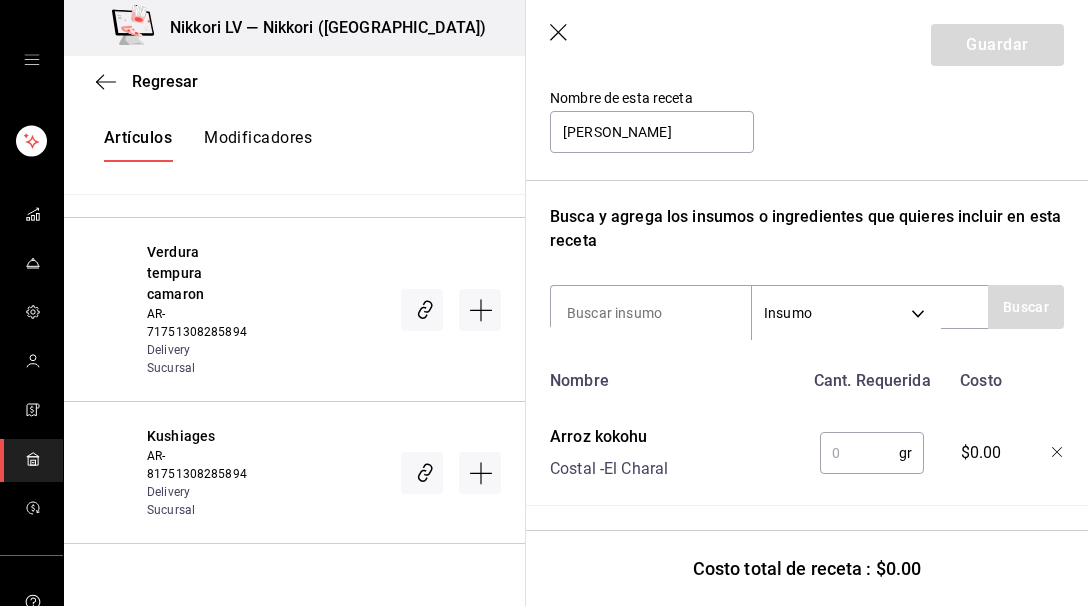 click at bounding box center (859, 453) 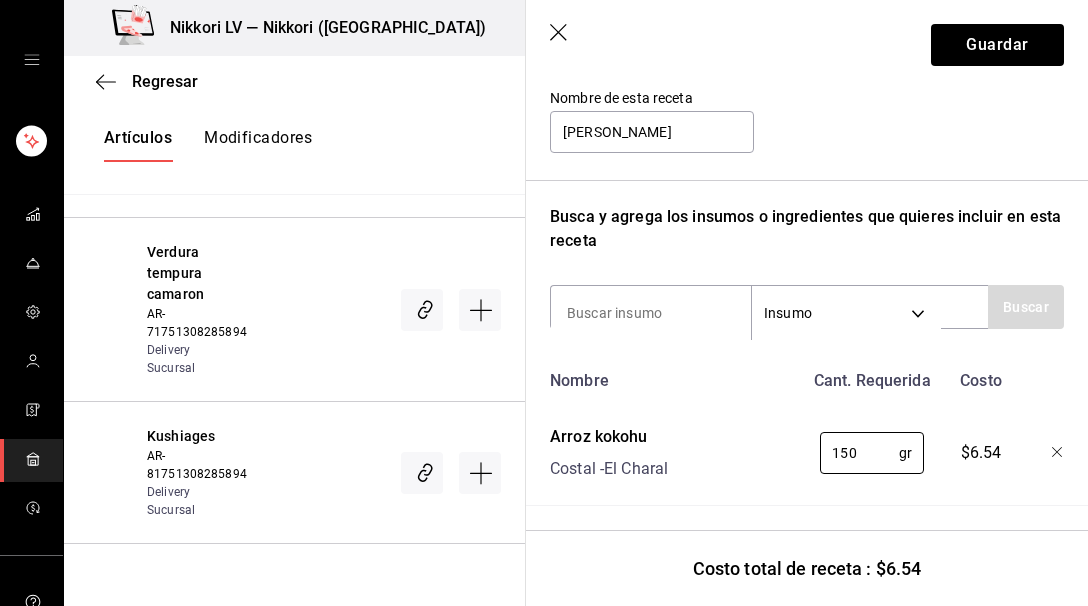 type on "150" 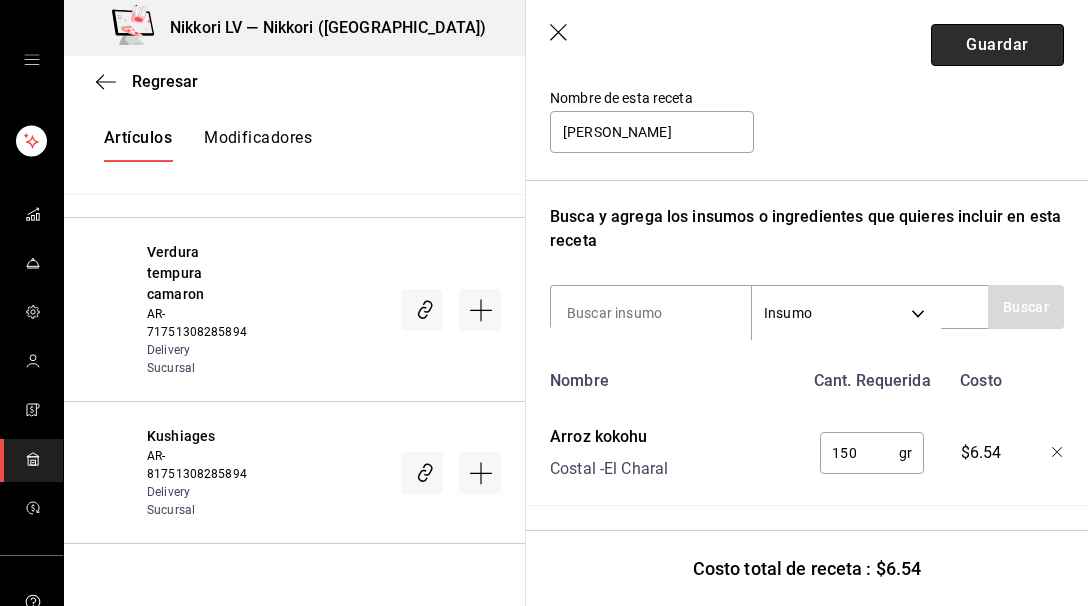 click on "Guardar" at bounding box center [997, 45] 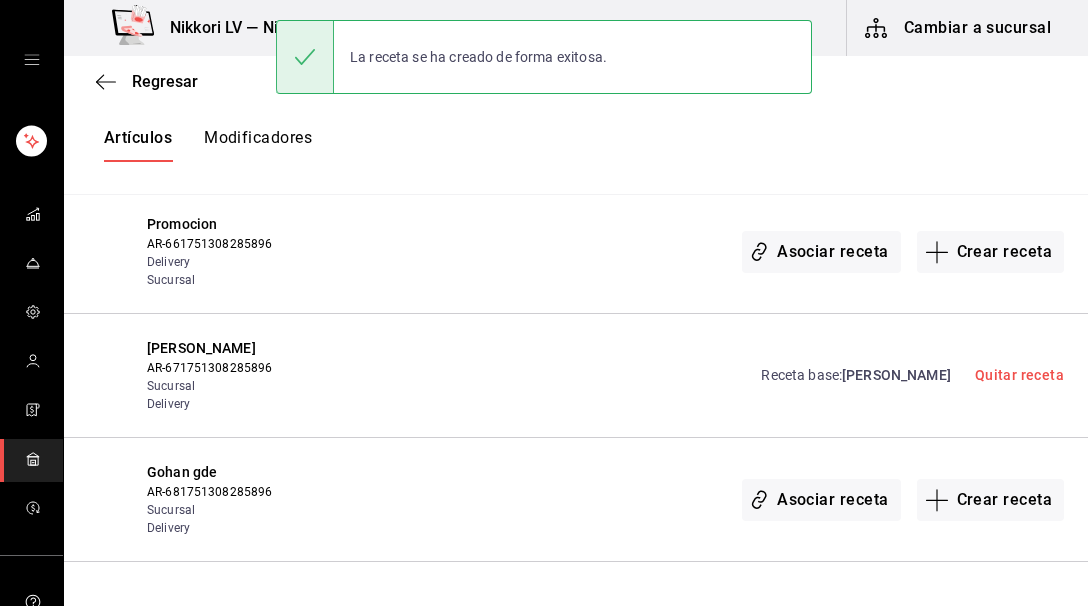 scroll, scrollTop: 0, scrollLeft: 0, axis: both 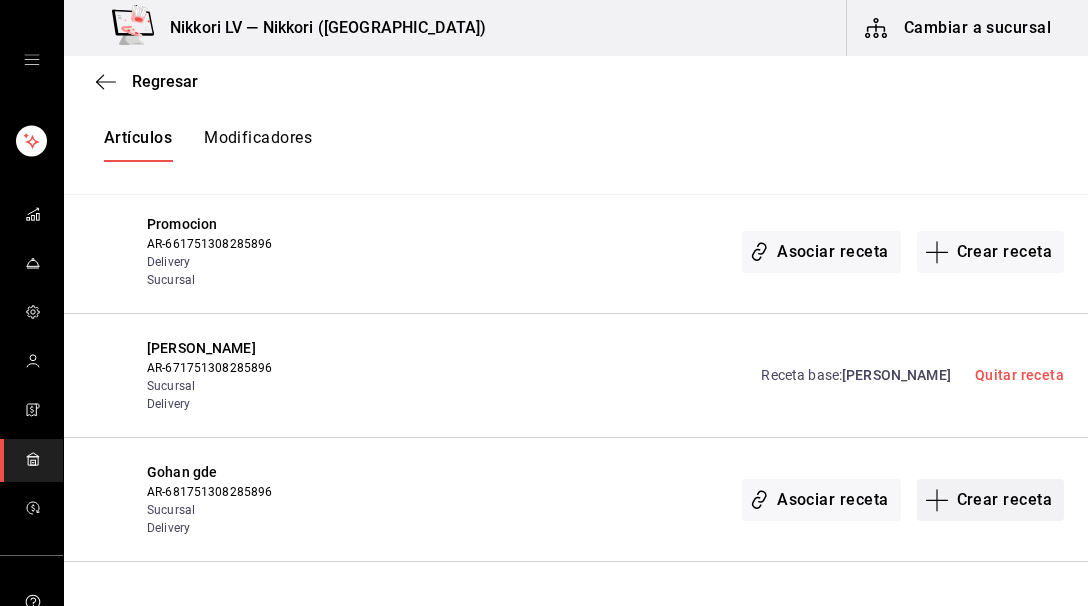 click on "Crear receta" at bounding box center (991, 500) 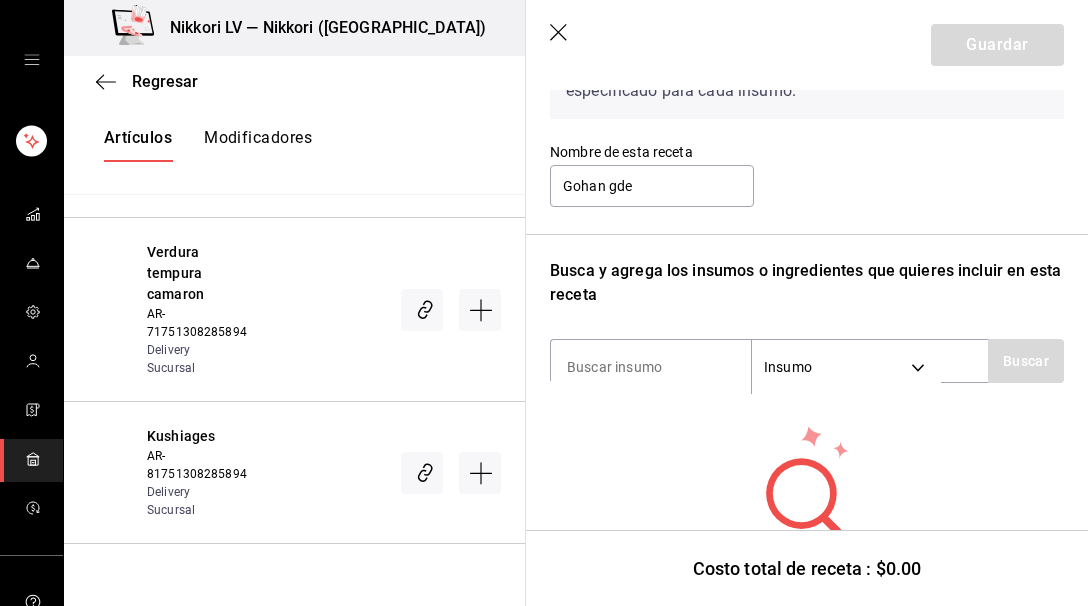 scroll, scrollTop: 204, scrollLeft: 0, axis: vertical 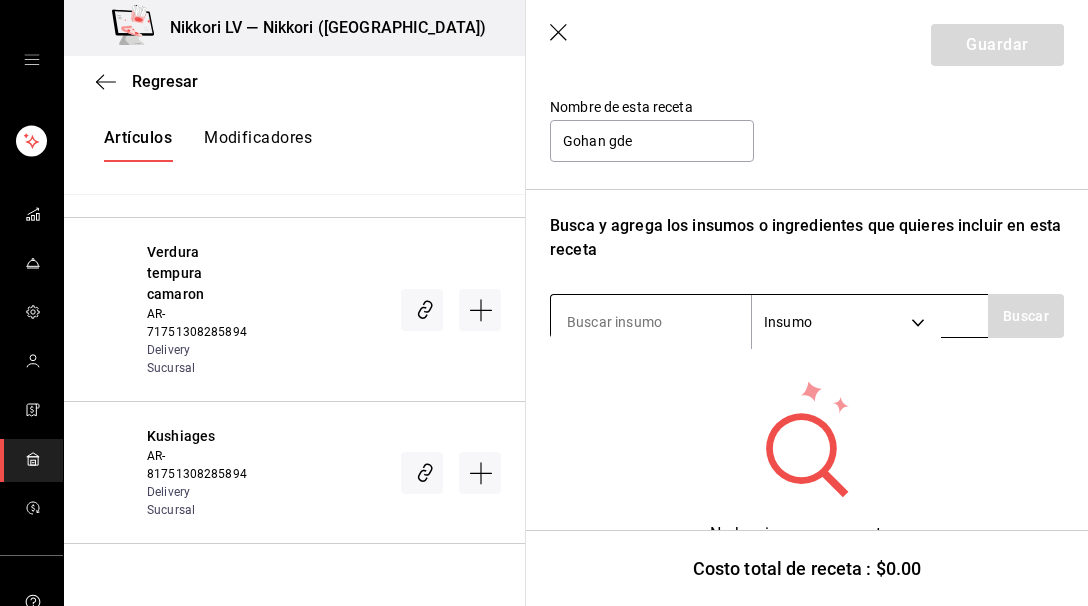 click at bounding box center [651, 322] 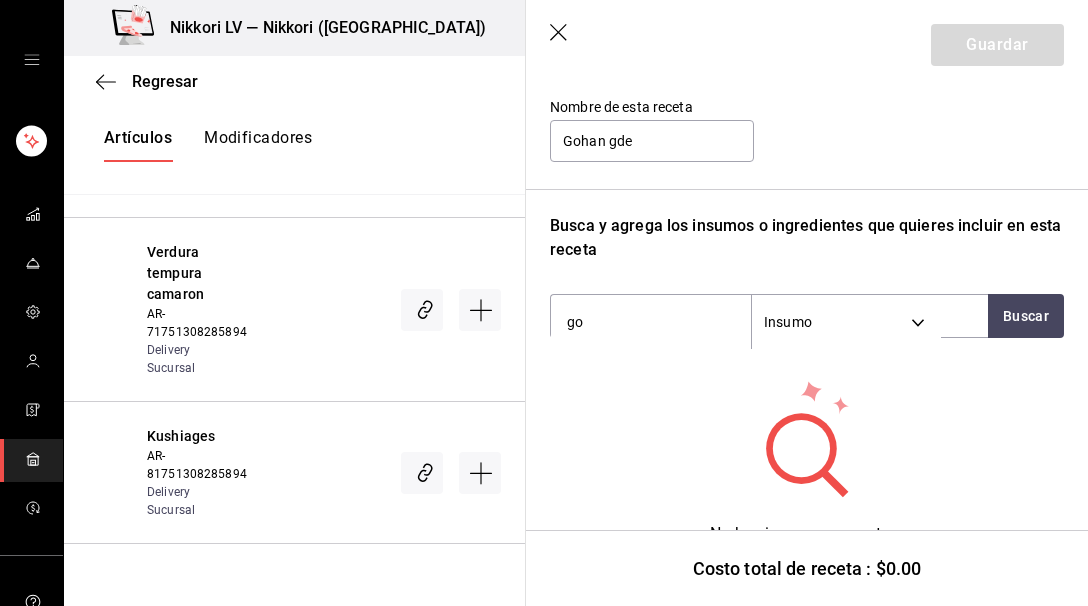type on "g" 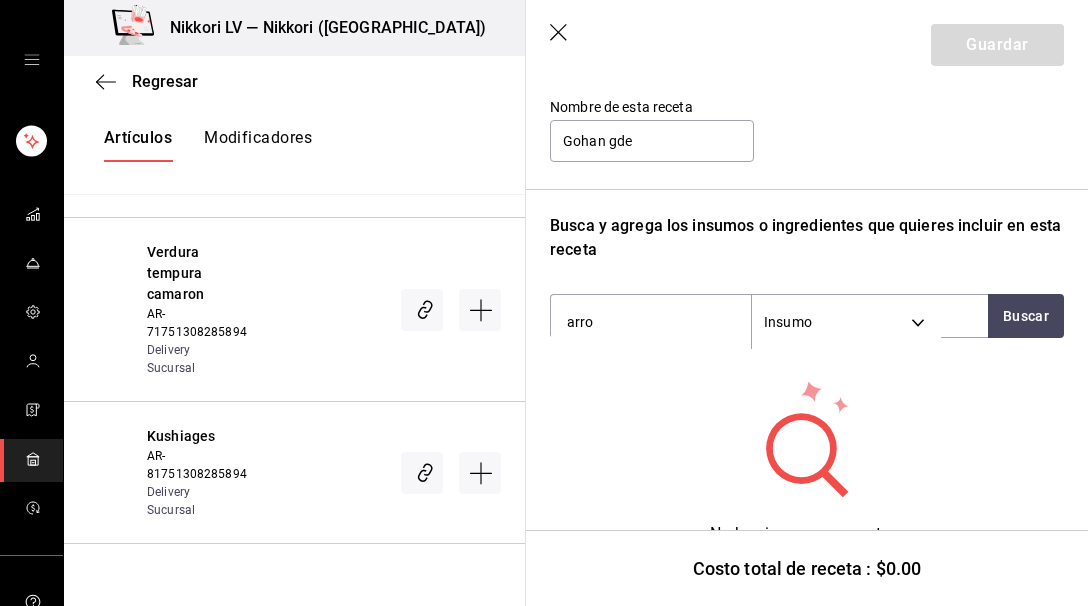 type on "arroz" 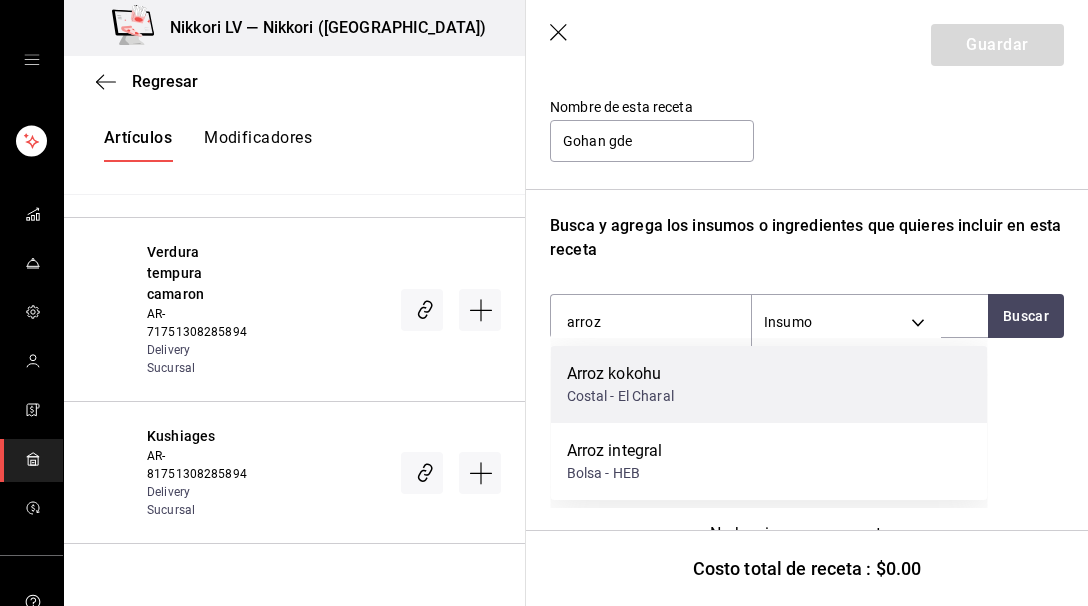 click on "Arroz kokohu" at bounding box center (620, 374) 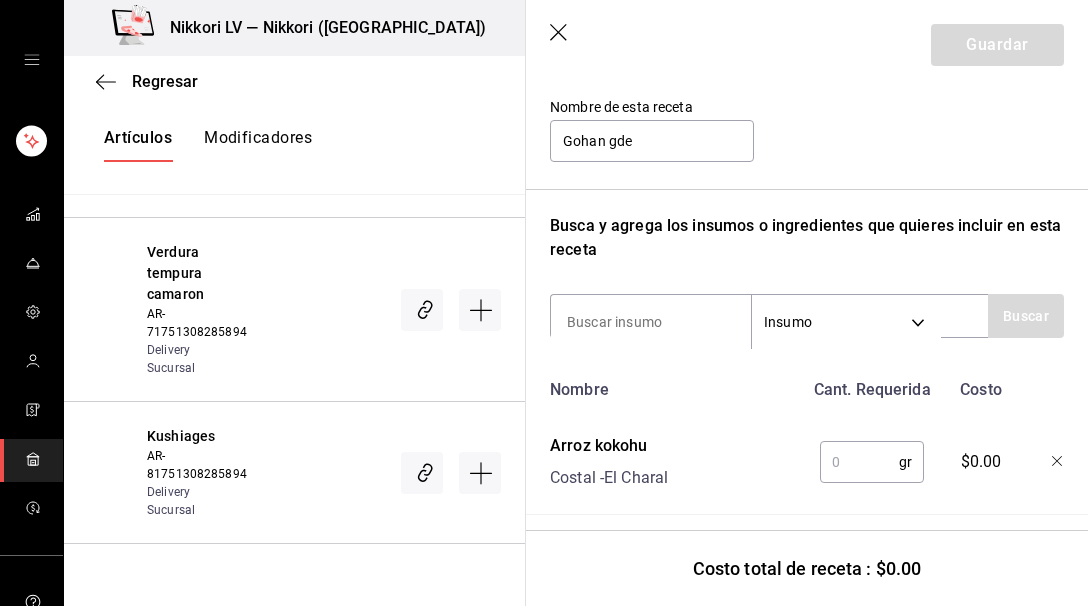 click at bounding box center [859, 462] 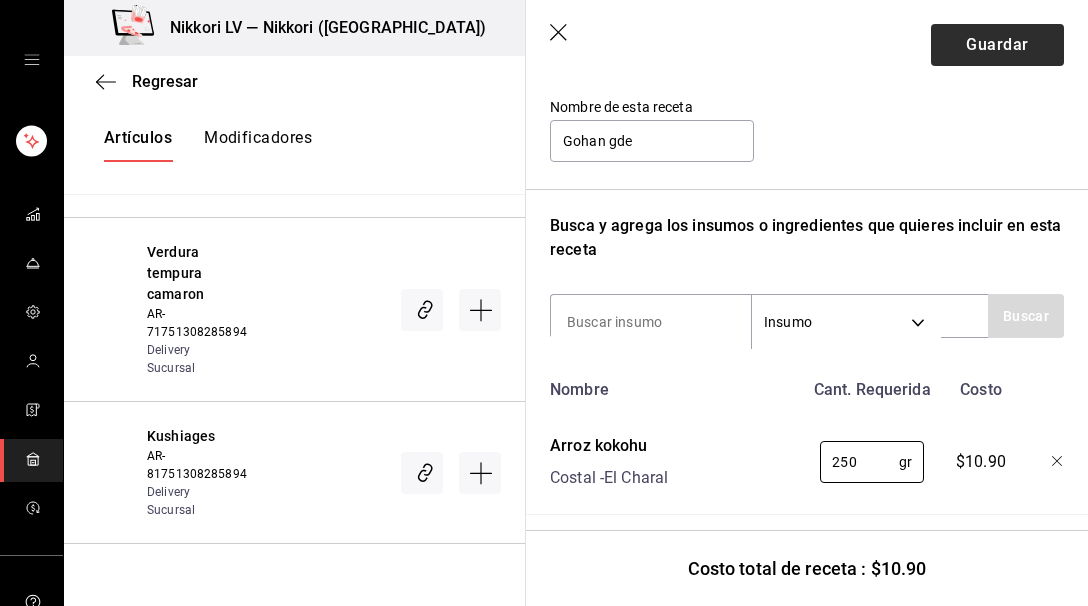 type on "250" 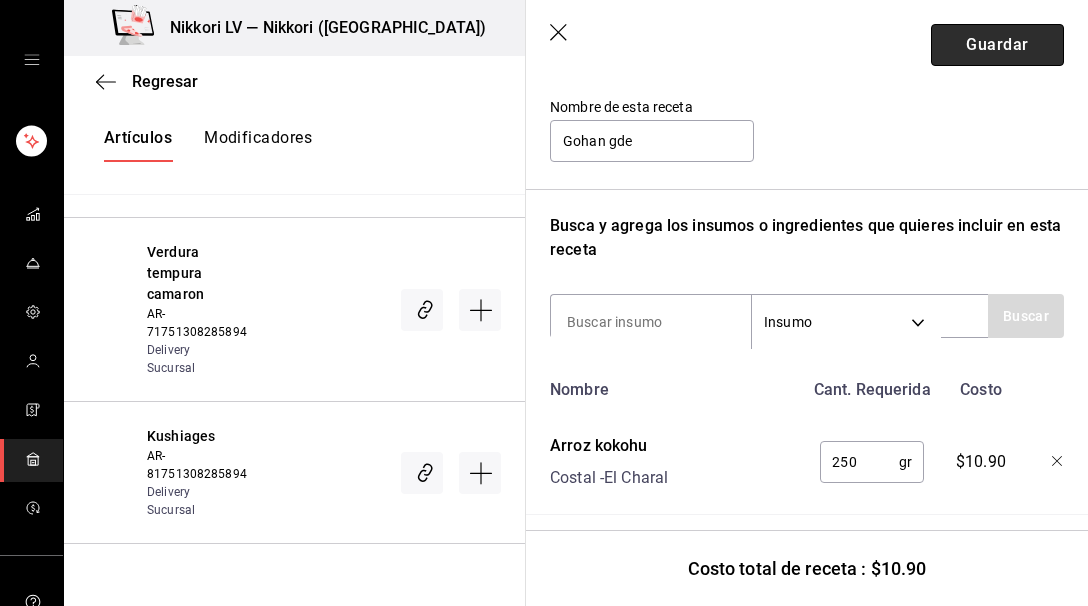 click on "Guardar" at bounding box center (997, 45) 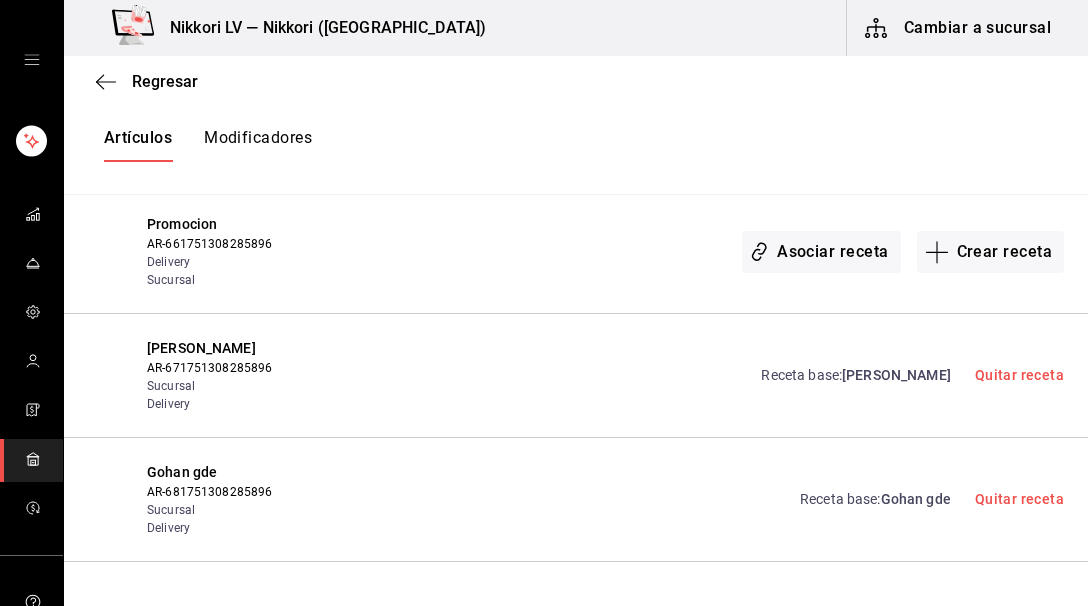 scroll, scrollTop: 0, scrollLeft: 0, axis: both 